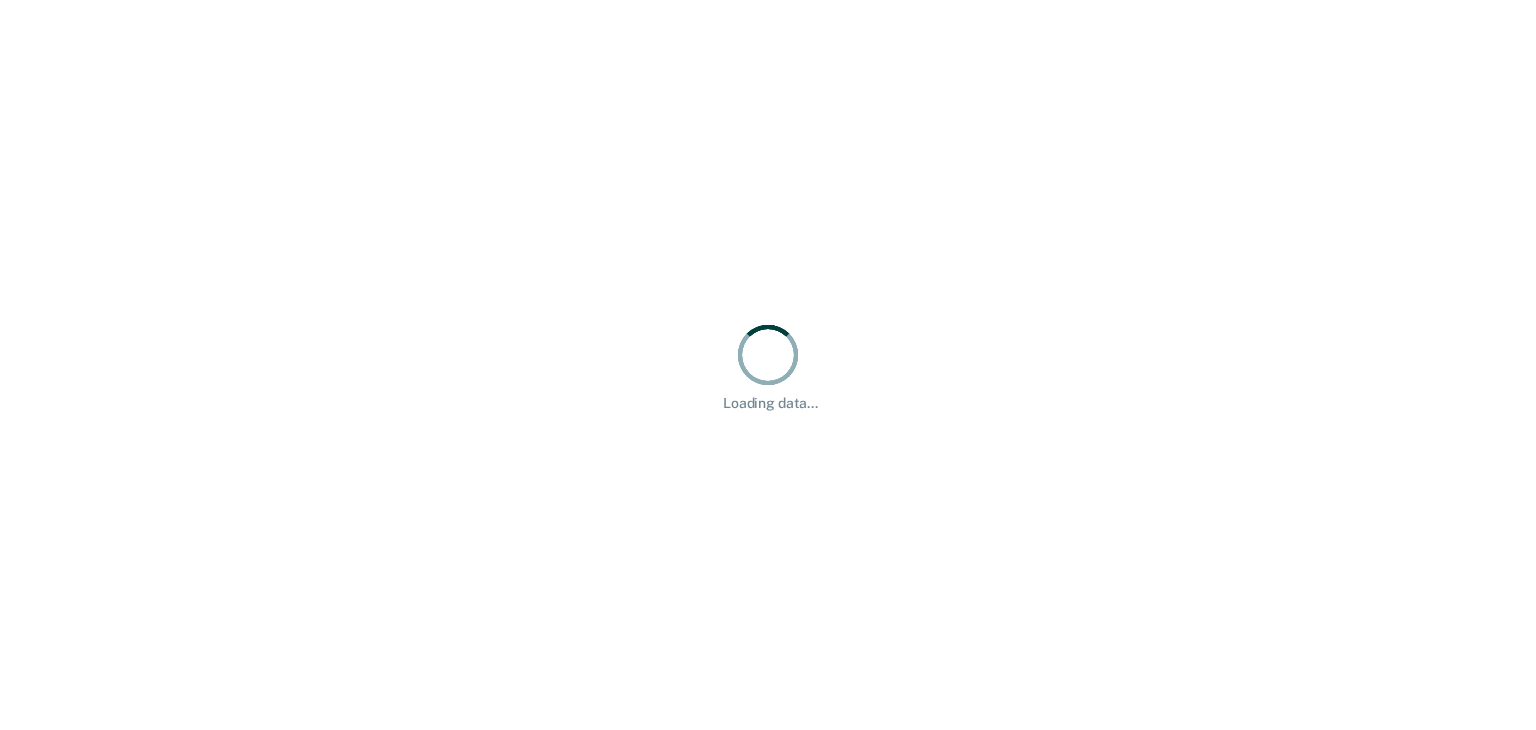 scroll, scrollTop: 0, scrollLeft: 0, axis: both 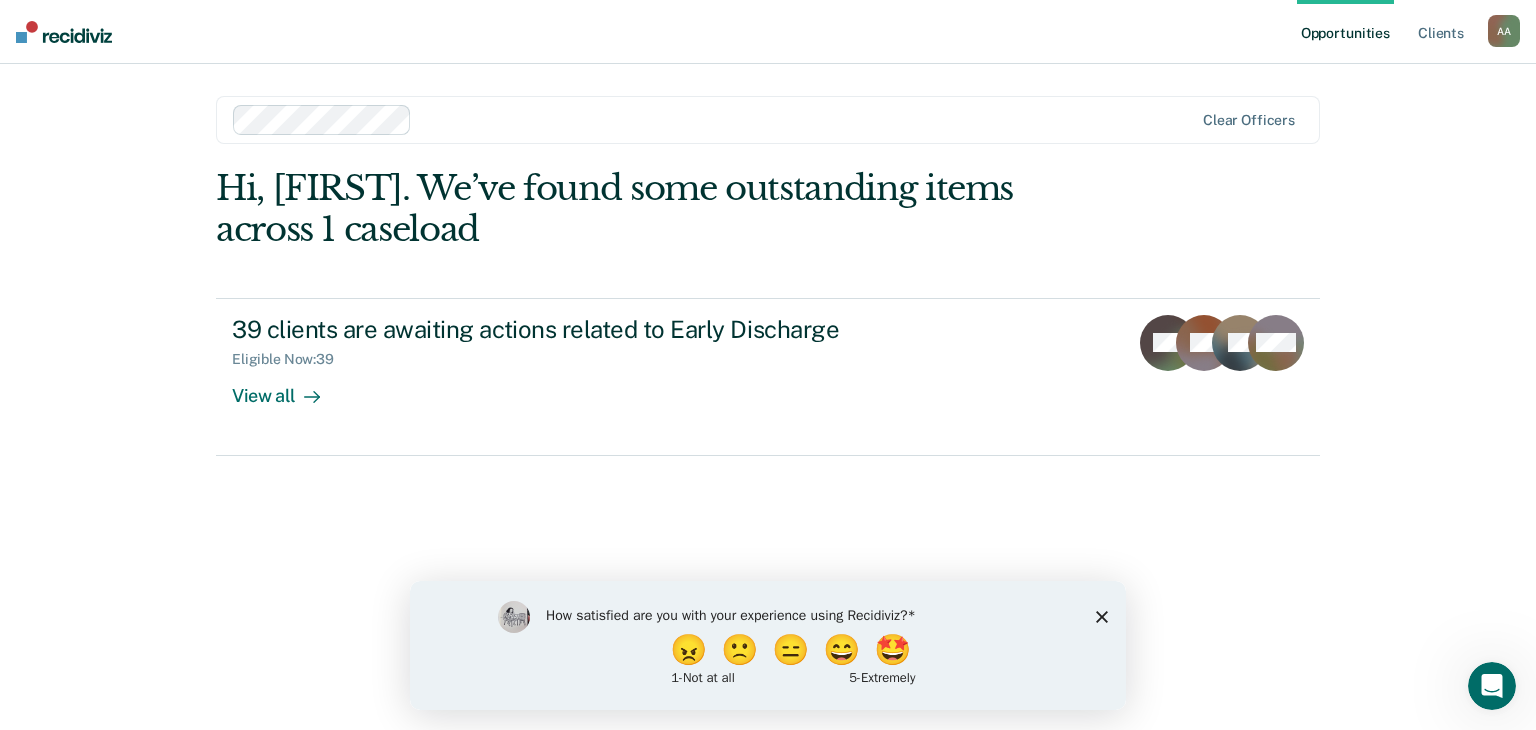 click 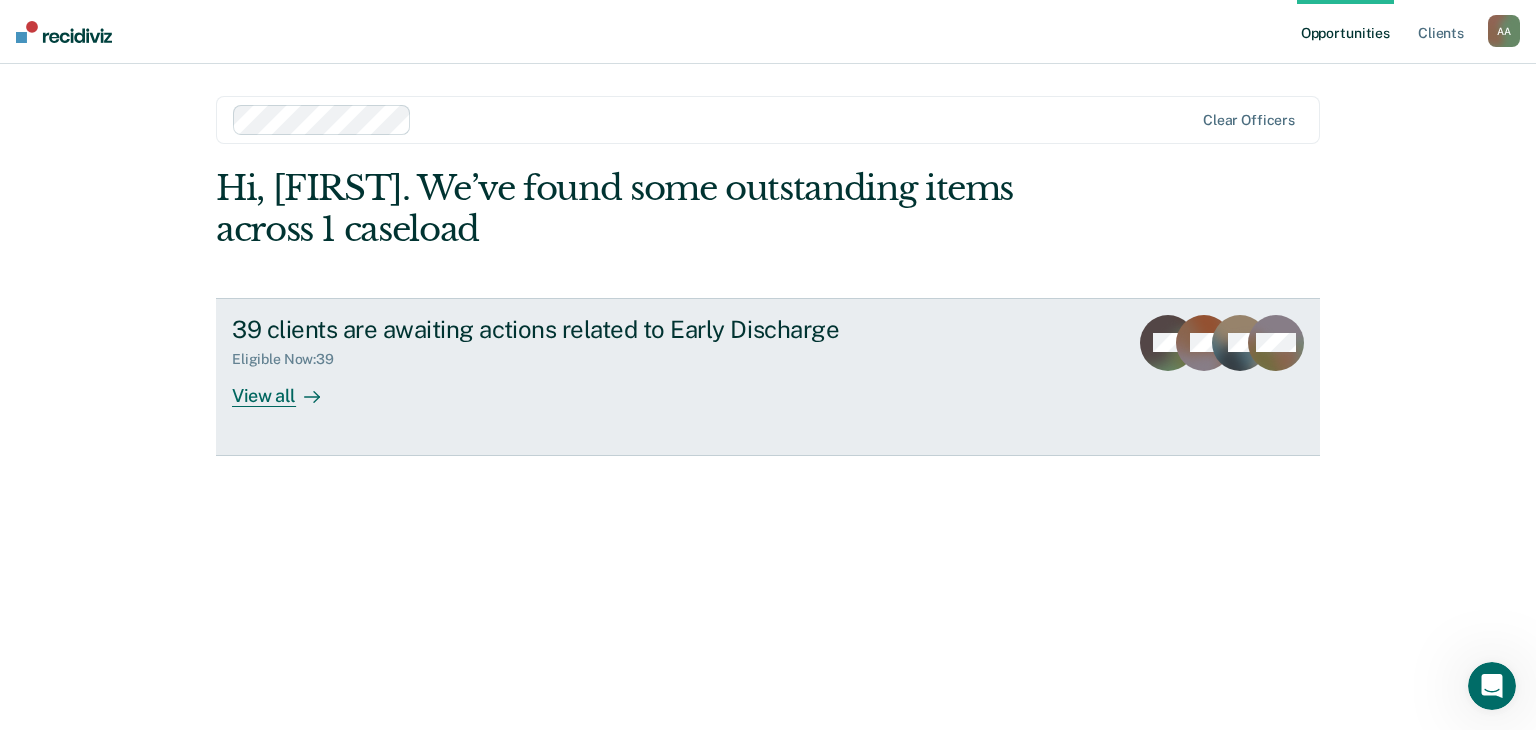 click on "39 clients are awaiting actions related to Early Discharge Eligible Now :  39 View all   BW ML SF + 36" at bounding box center [768, 377] 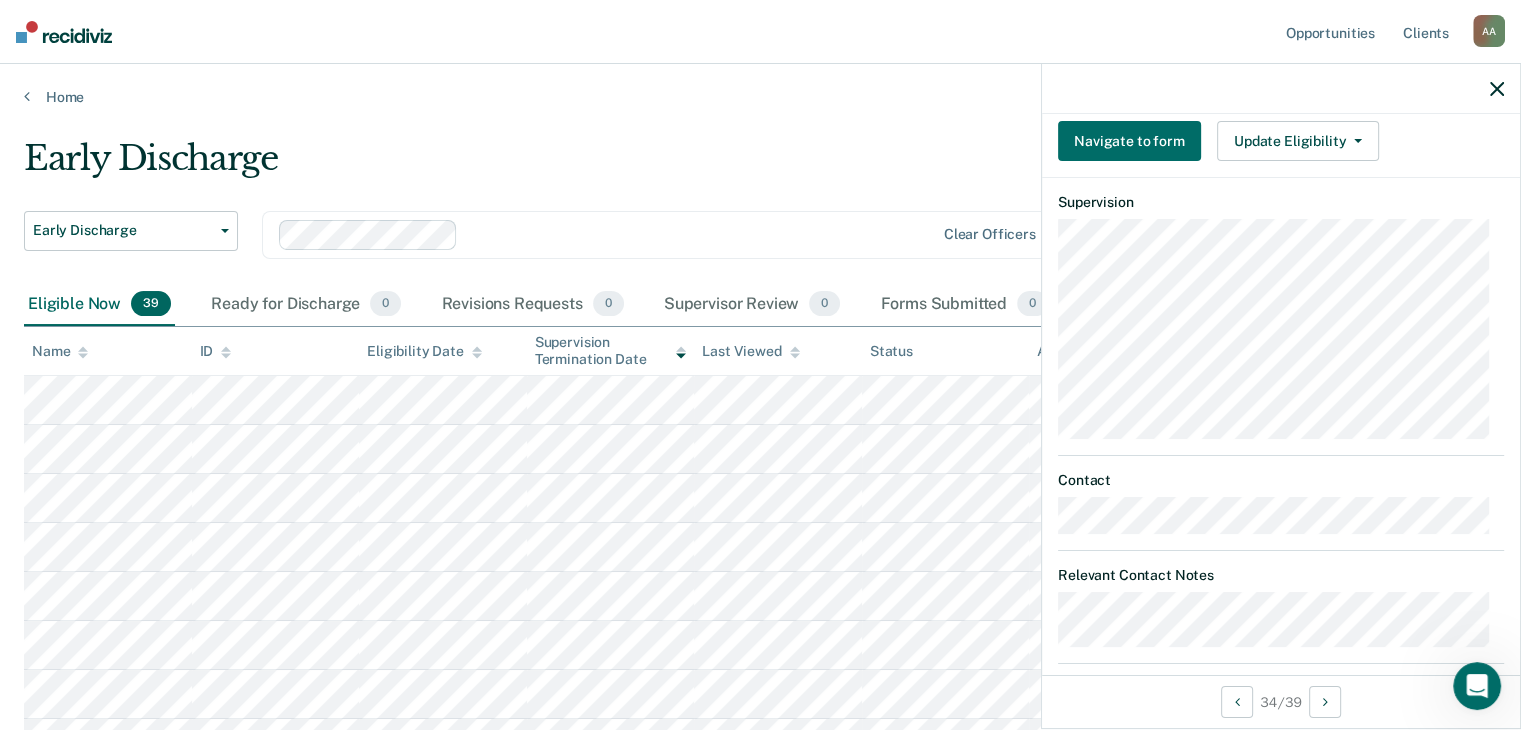 scroll, scrollTop: 728, scrollLeft: 0, axis: vertical 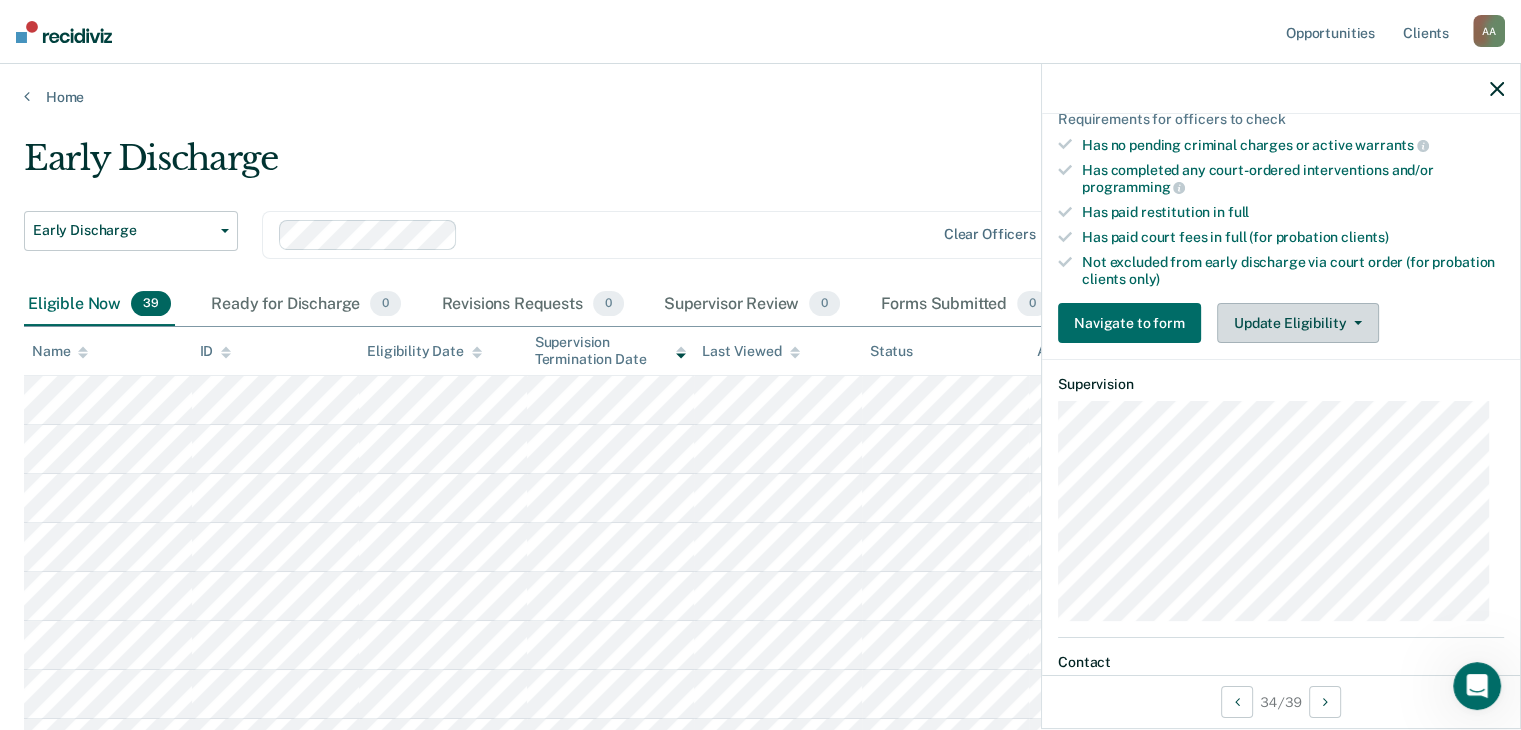 drag, startPoint x: 1348, startPoint y: 381, endPoint x: 1343, endPoint y: 312, distance: 69.18092 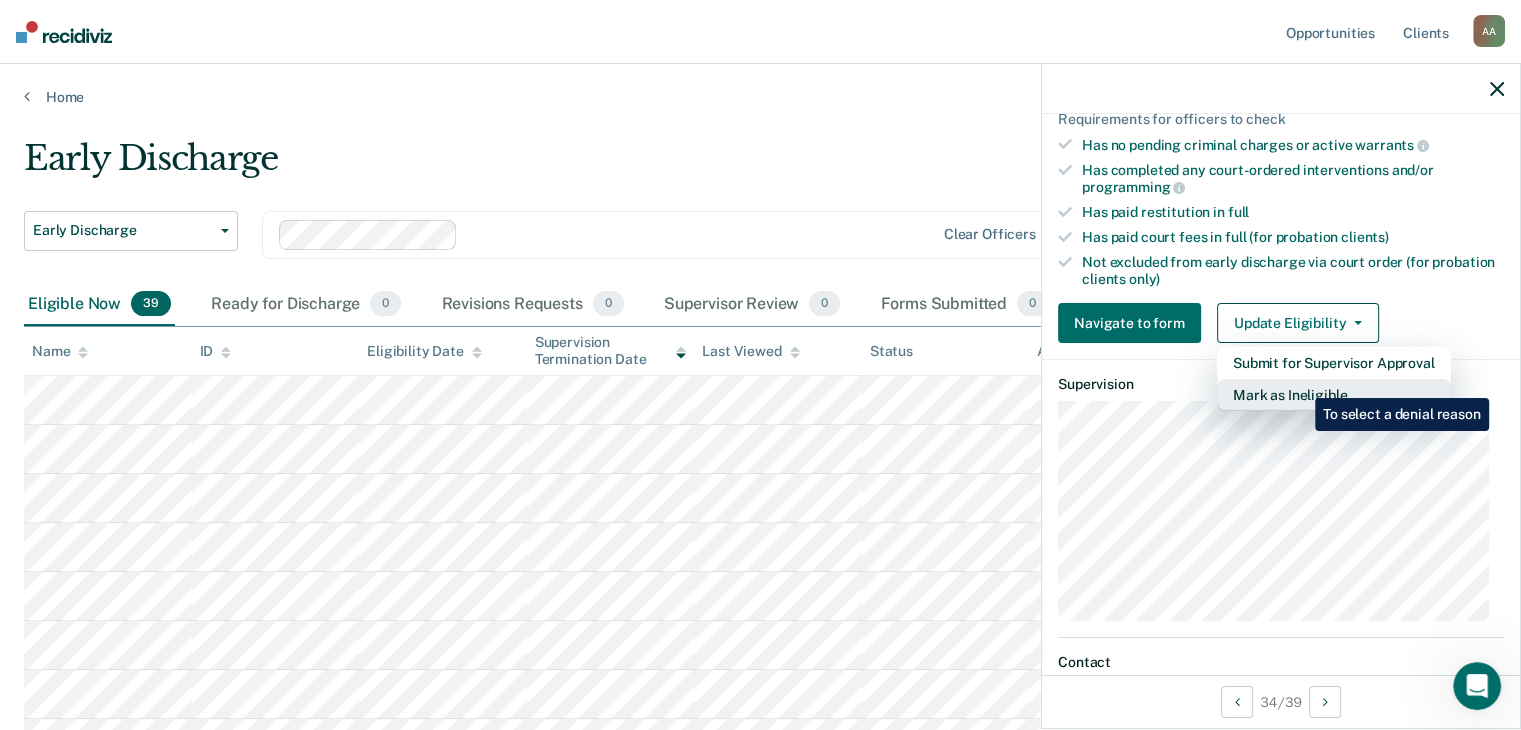 click on "Mark as Ineligible" at bounding box center (1334, 395) 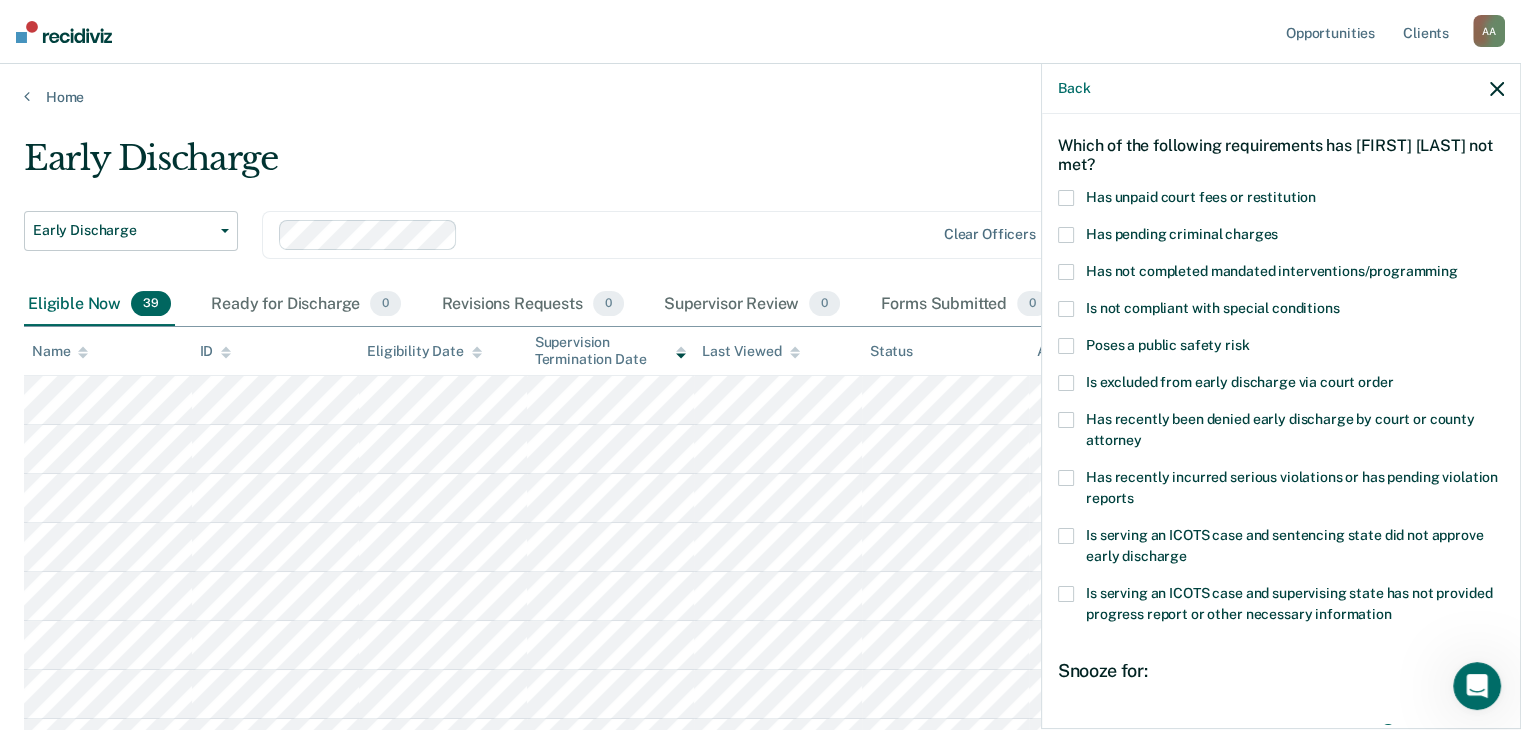 scroll, scrollTop: 0, scrollLeft: 0, axis: both 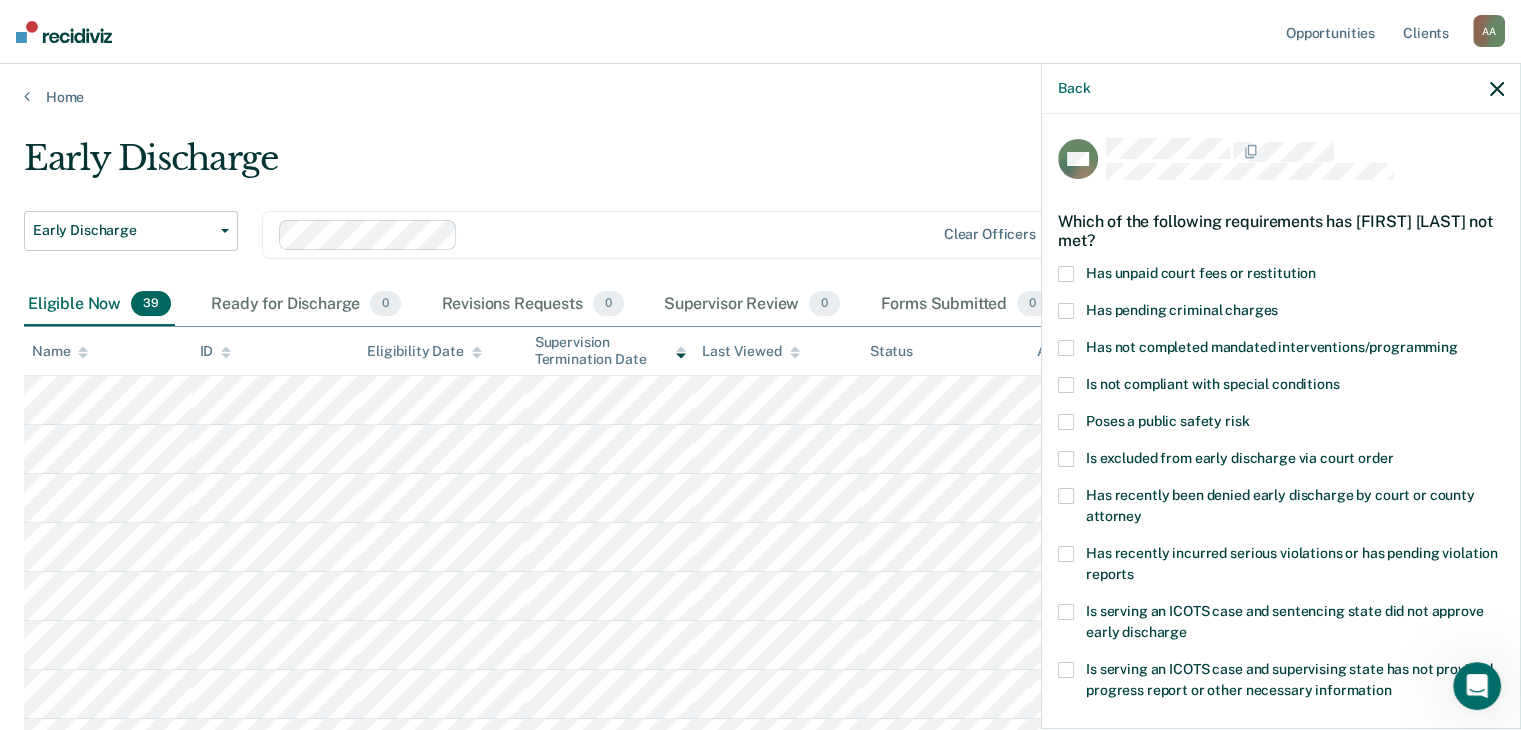 click at bounding box center [1066, 274] 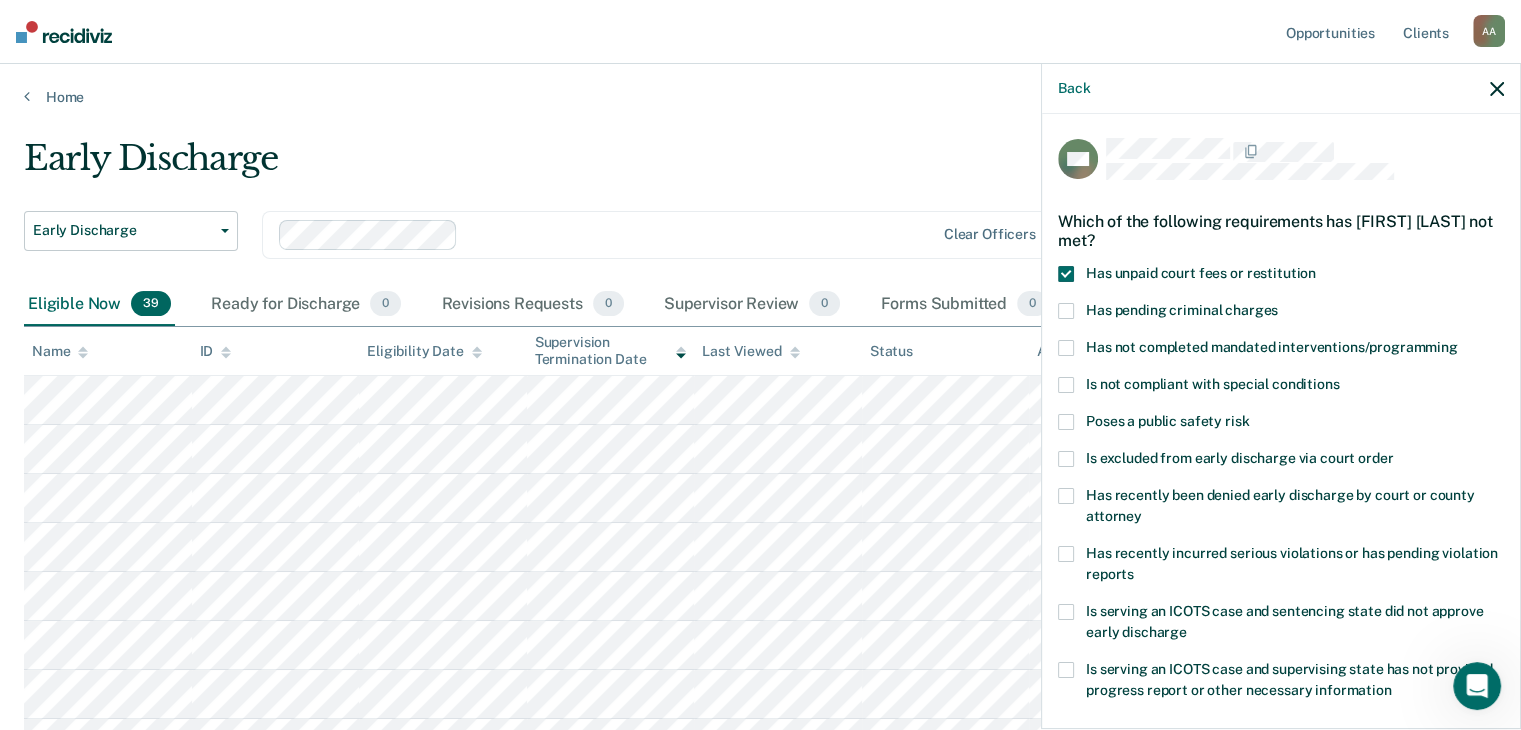 click at bounding box center [1066, 348] 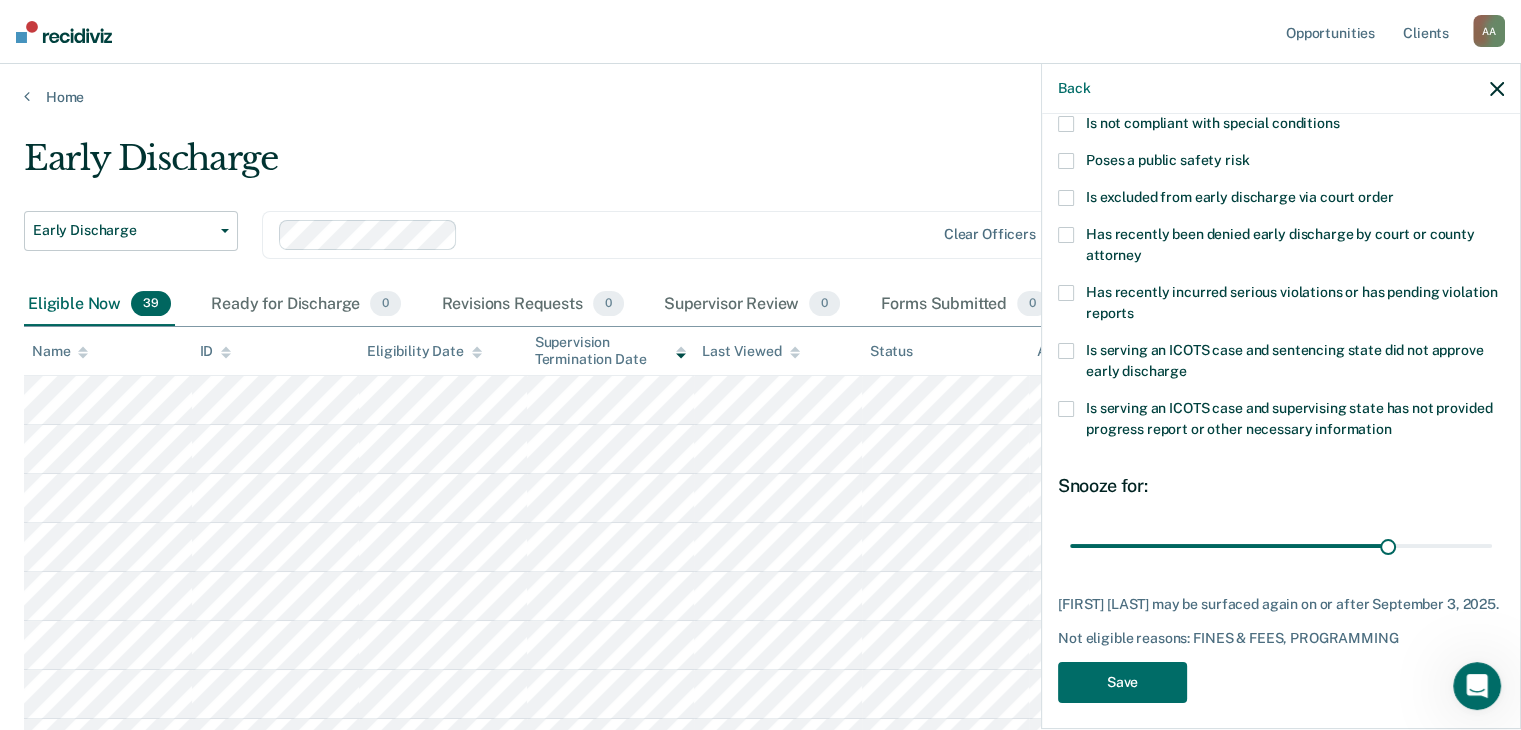 scroll, scrollTop: 289, scrollLeft: 0, axis: vertical 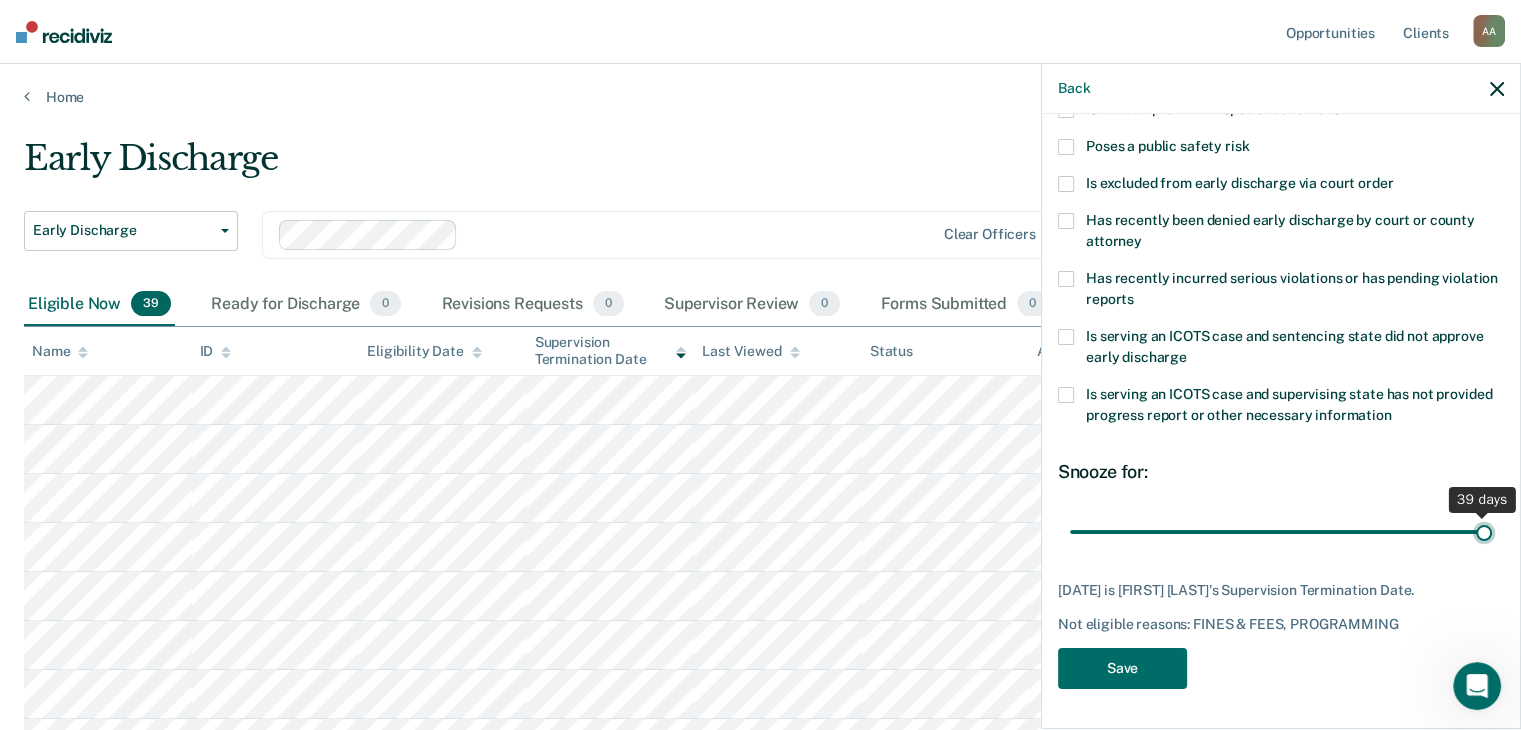 drag, startPoint x: 1376, startPoint y: 515, endPoint x: 1465, endPoint y: 511, distance: 89.08984 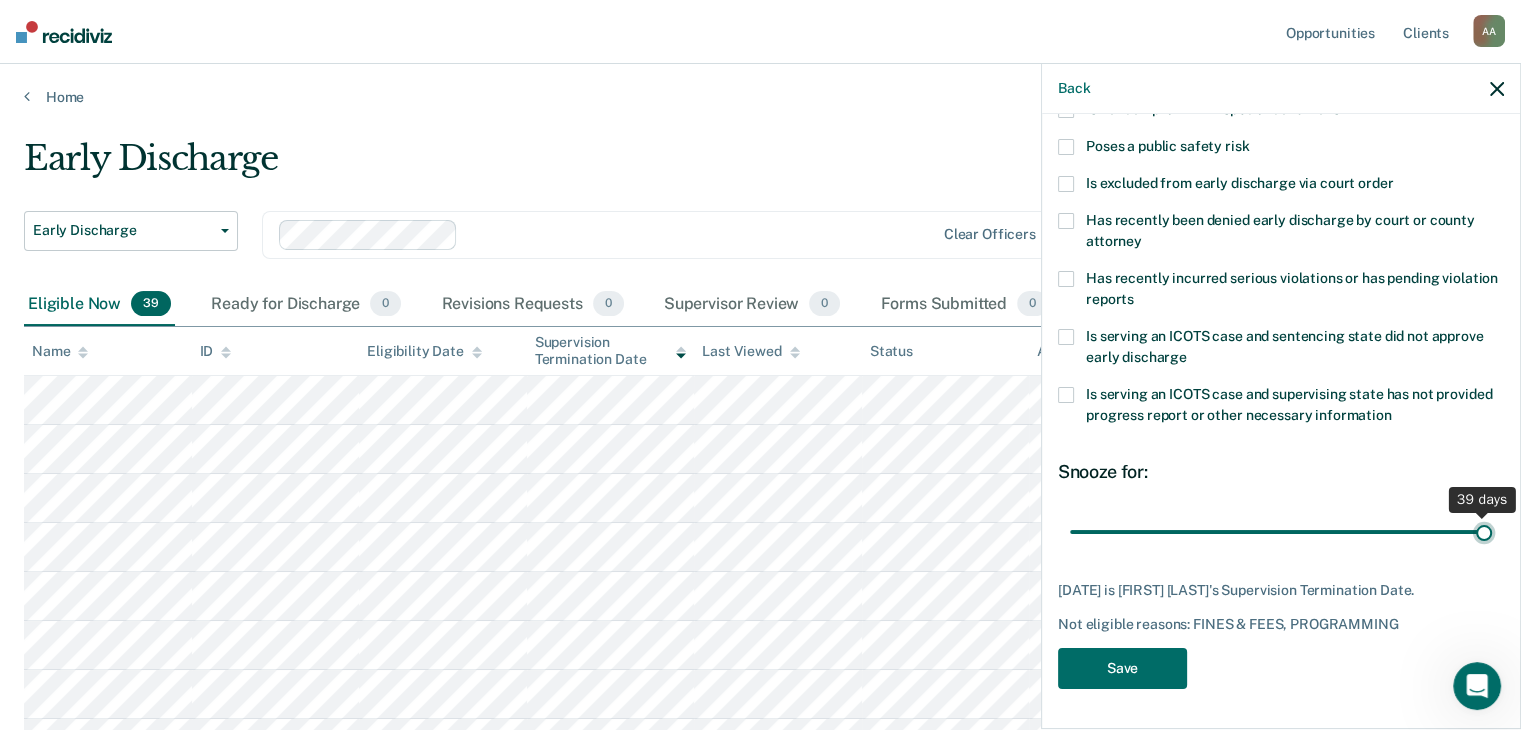click at bounding box center [1281, 532] 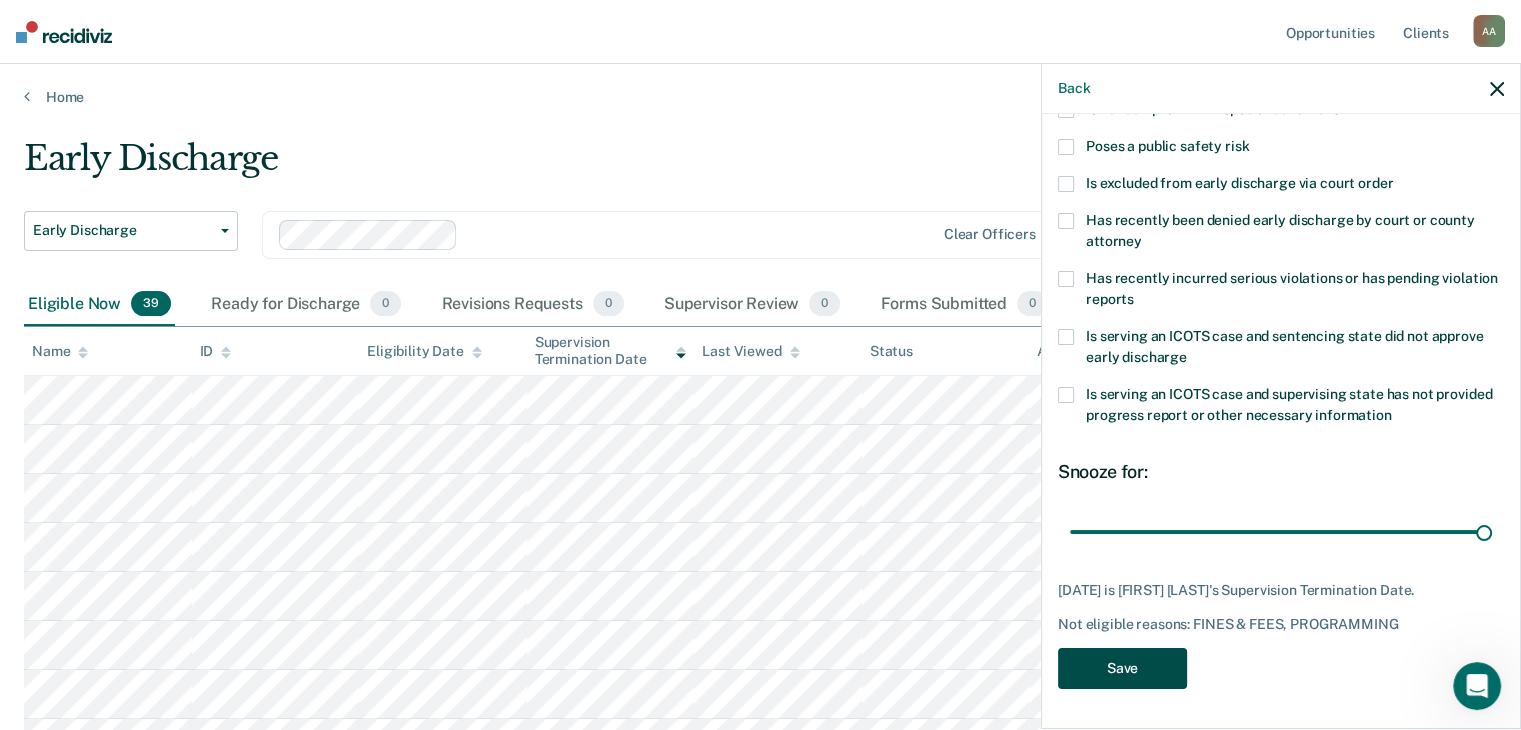click on "Save" at bounding box center [1122, 668] 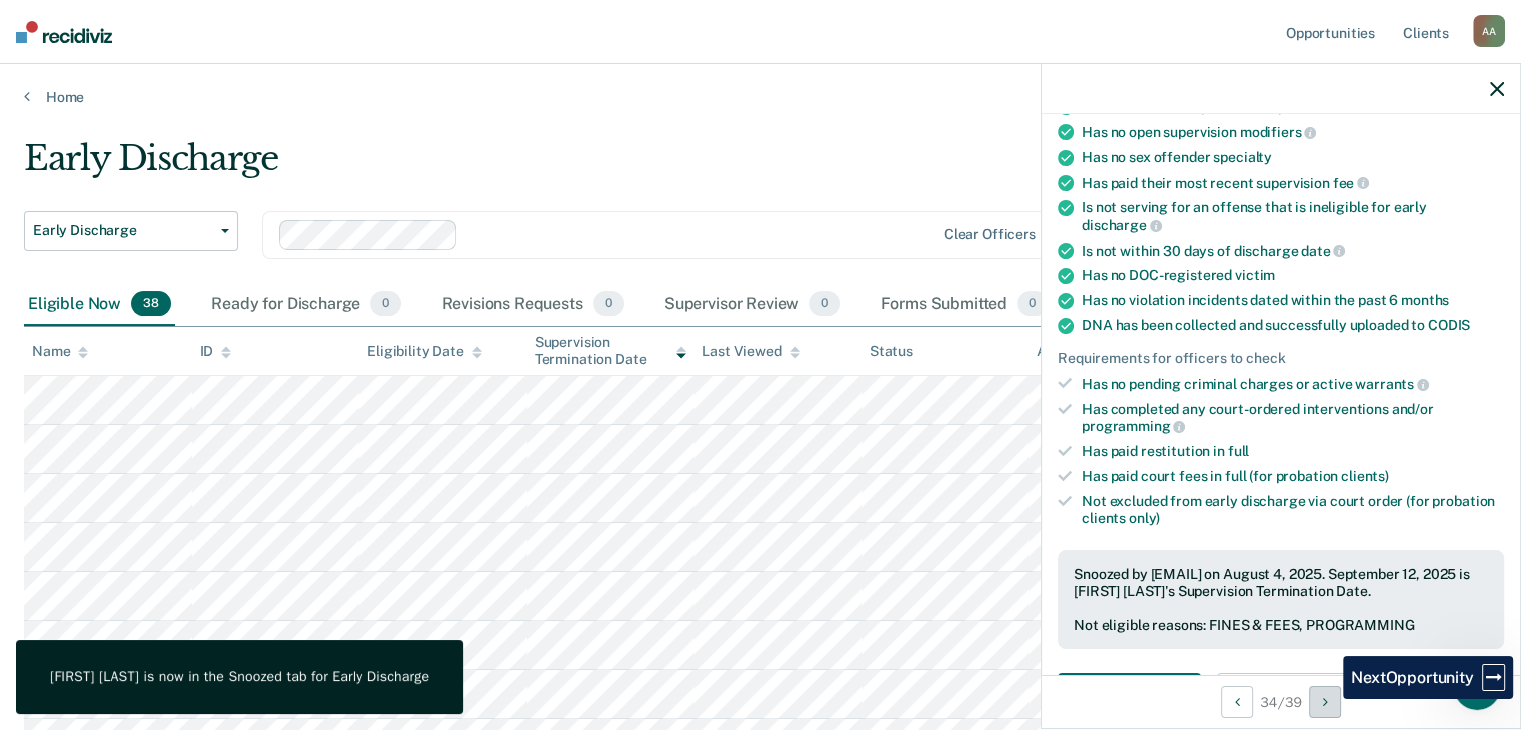 click at bounding box center [1325, 702] 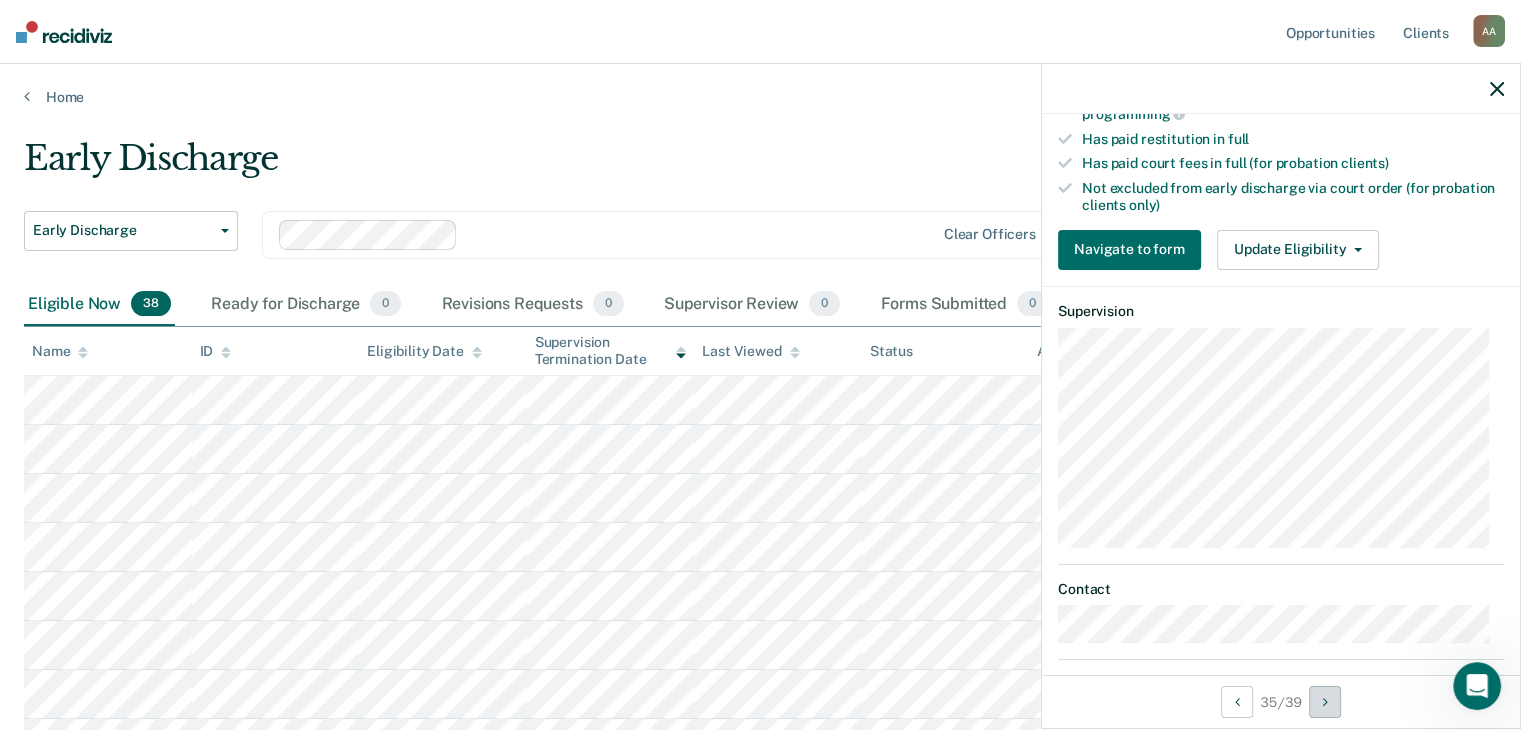 scroll, scrollTop: 600, scrollLeft: 0, axis: vertical 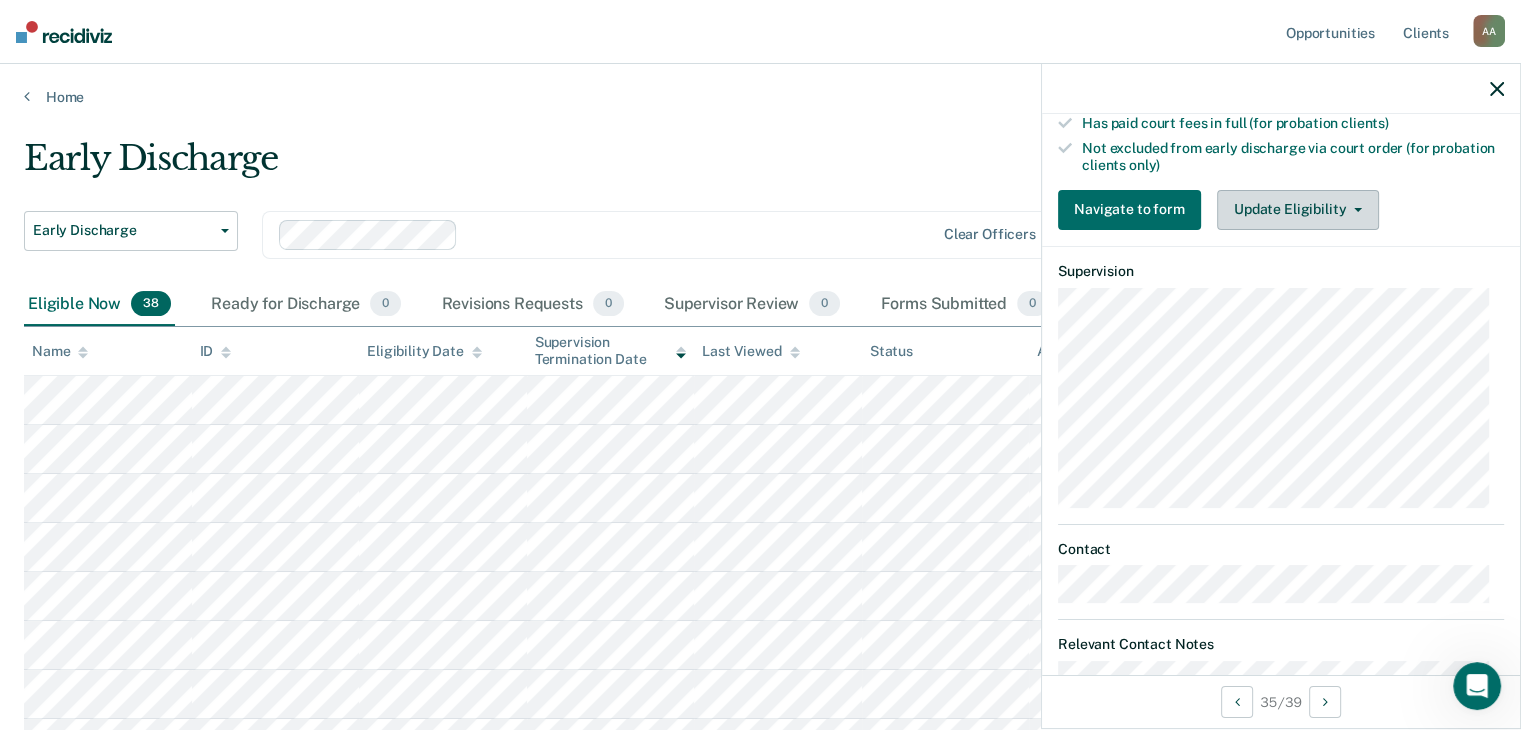 click on "Update Eligibility" at bounding box center (1298, 210) 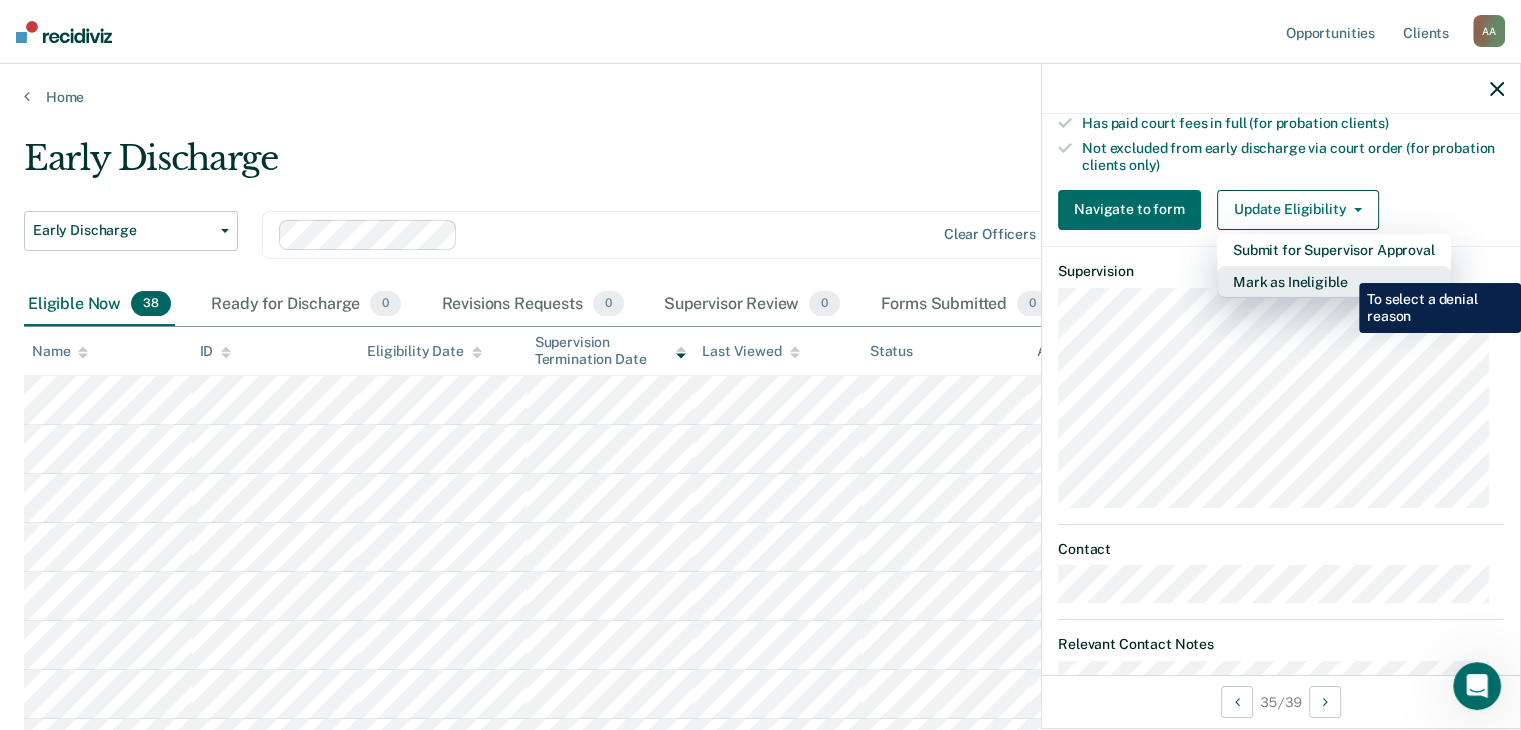 click on "Mark as Ineligible" at bounding box center (1334, 282) 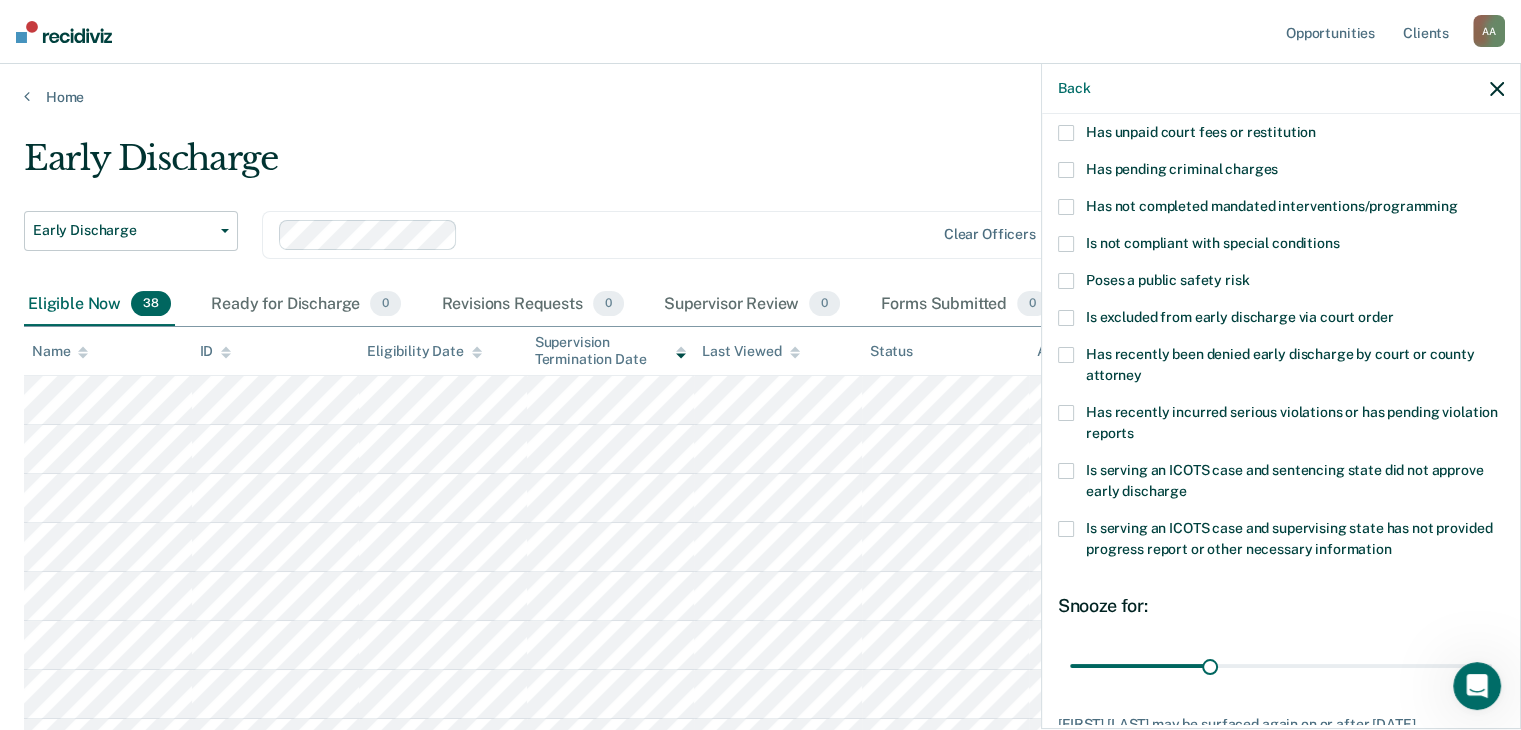 scroll, scrollTop: 0, scrollLeft: 0, axis: both 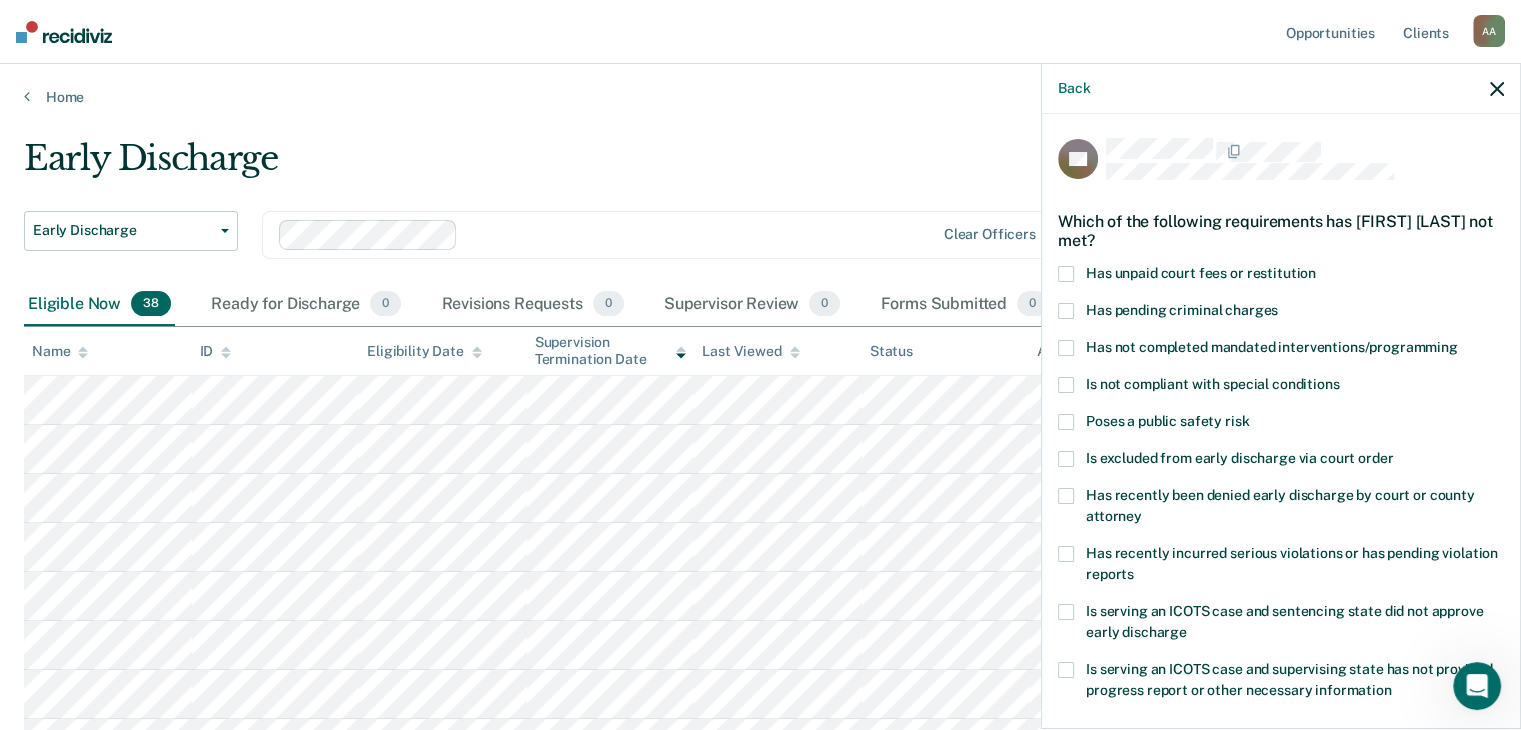 click at bounding box center [1066, 274] 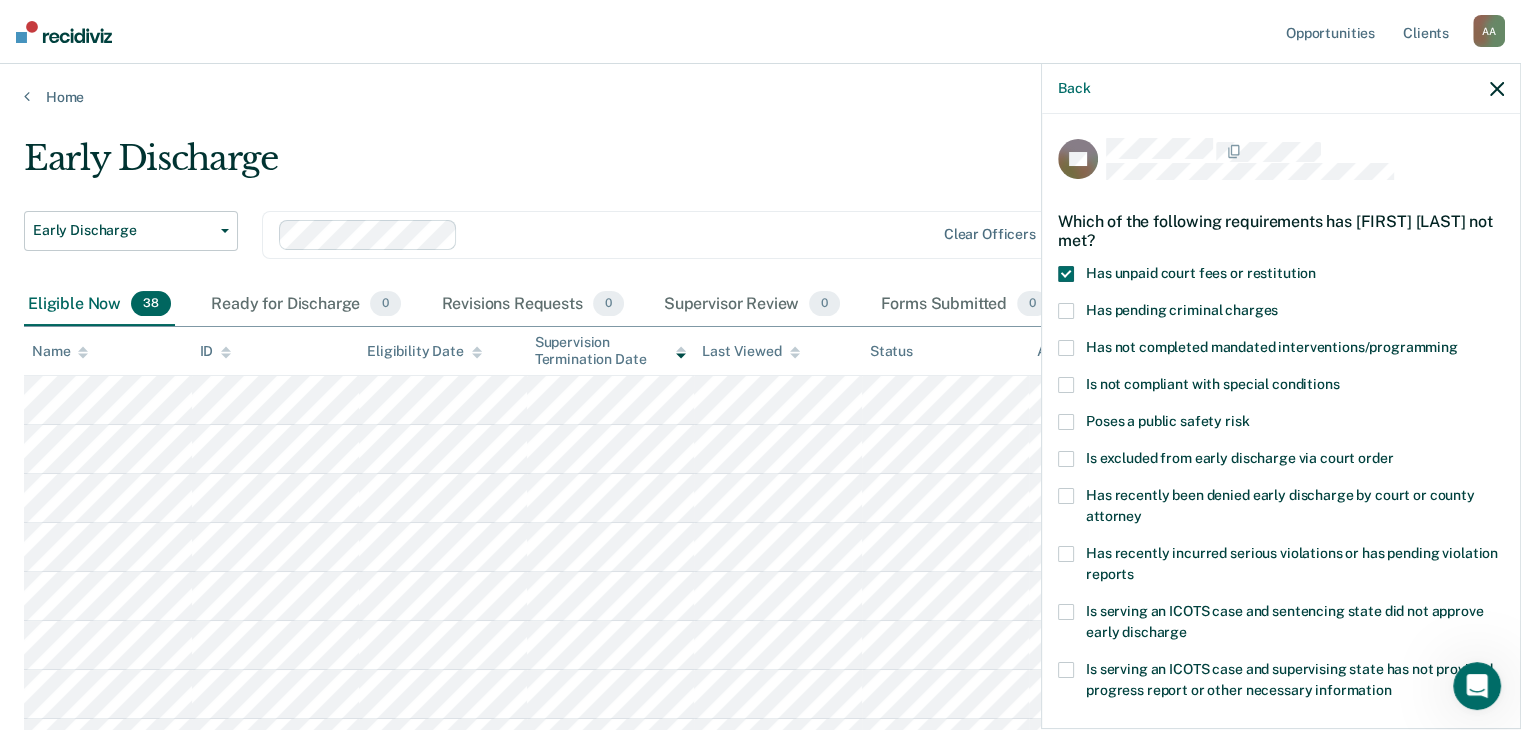 click at bounding box center [1066, 348] 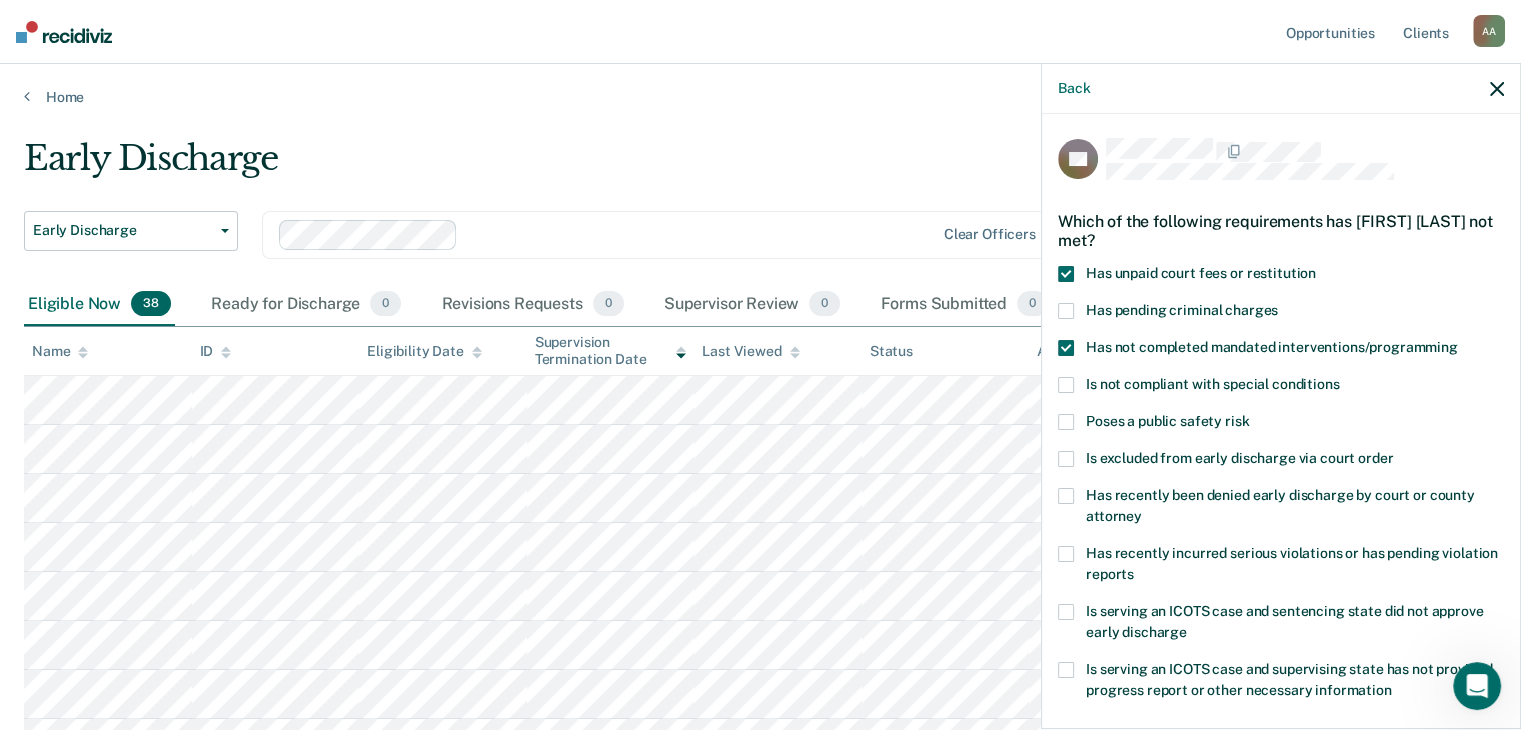 scroll, scrollTop: 100, scrollLeft: 0, axis: vertical 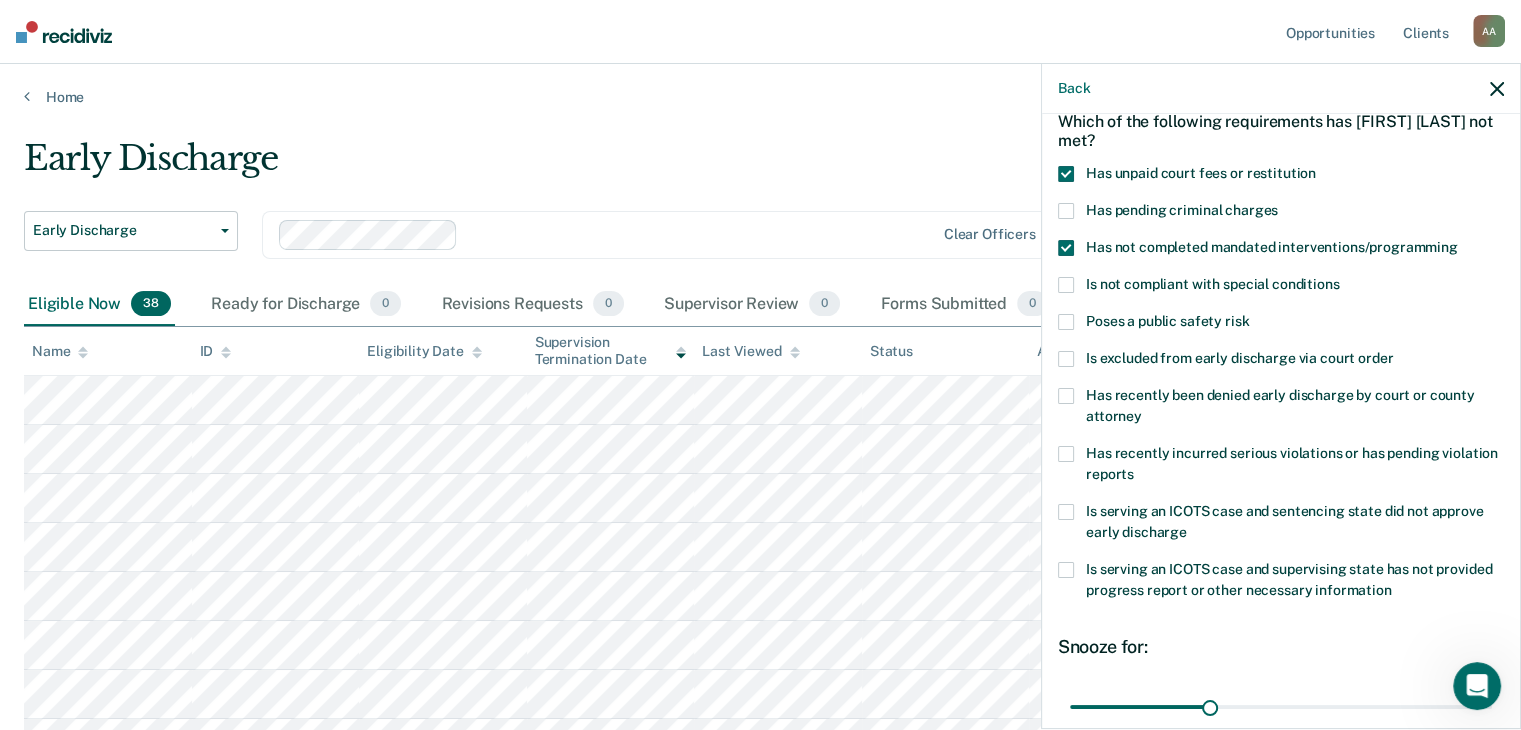 click at bounding box center (1066, 512) 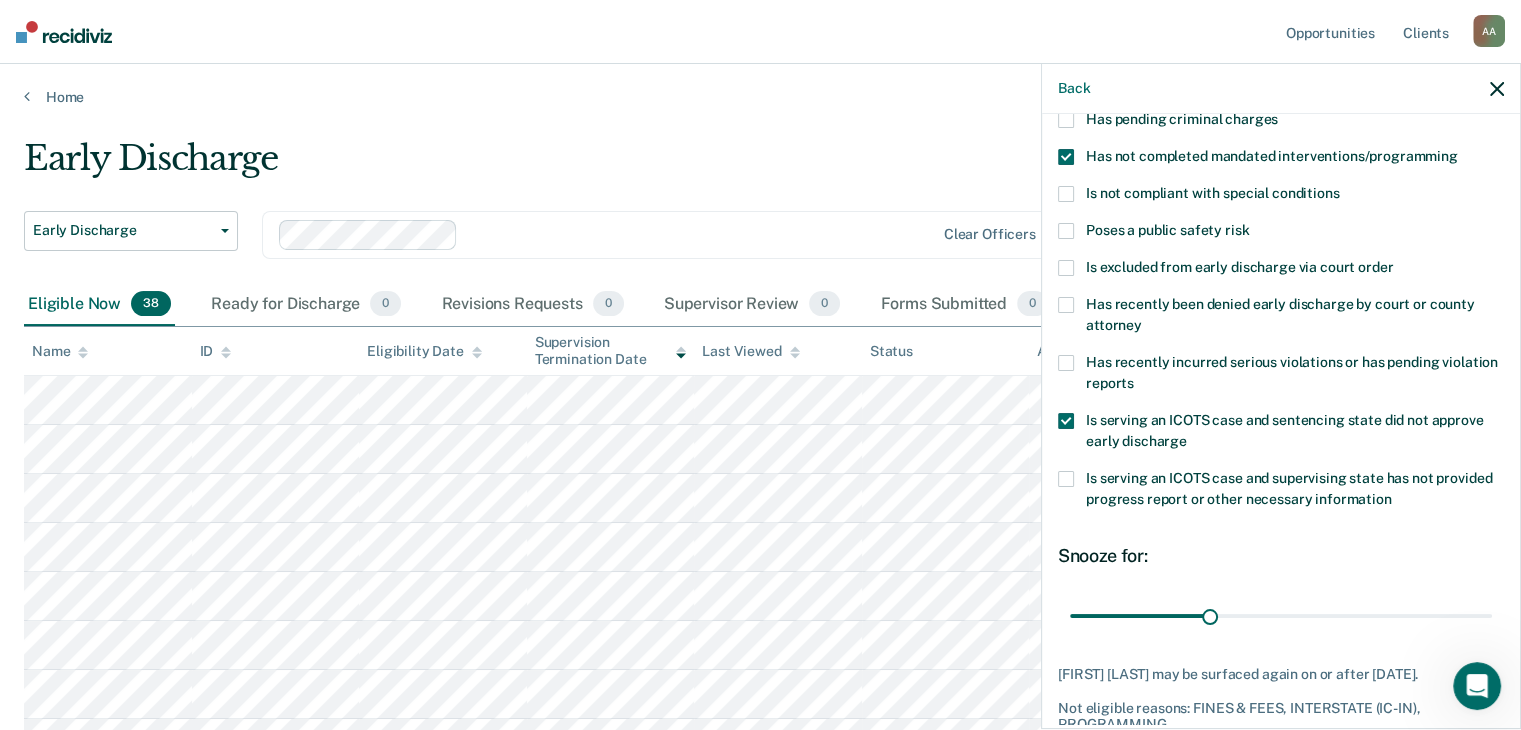 scroll, scrollTop: 306, scrollLeft: 0, axis: vertical 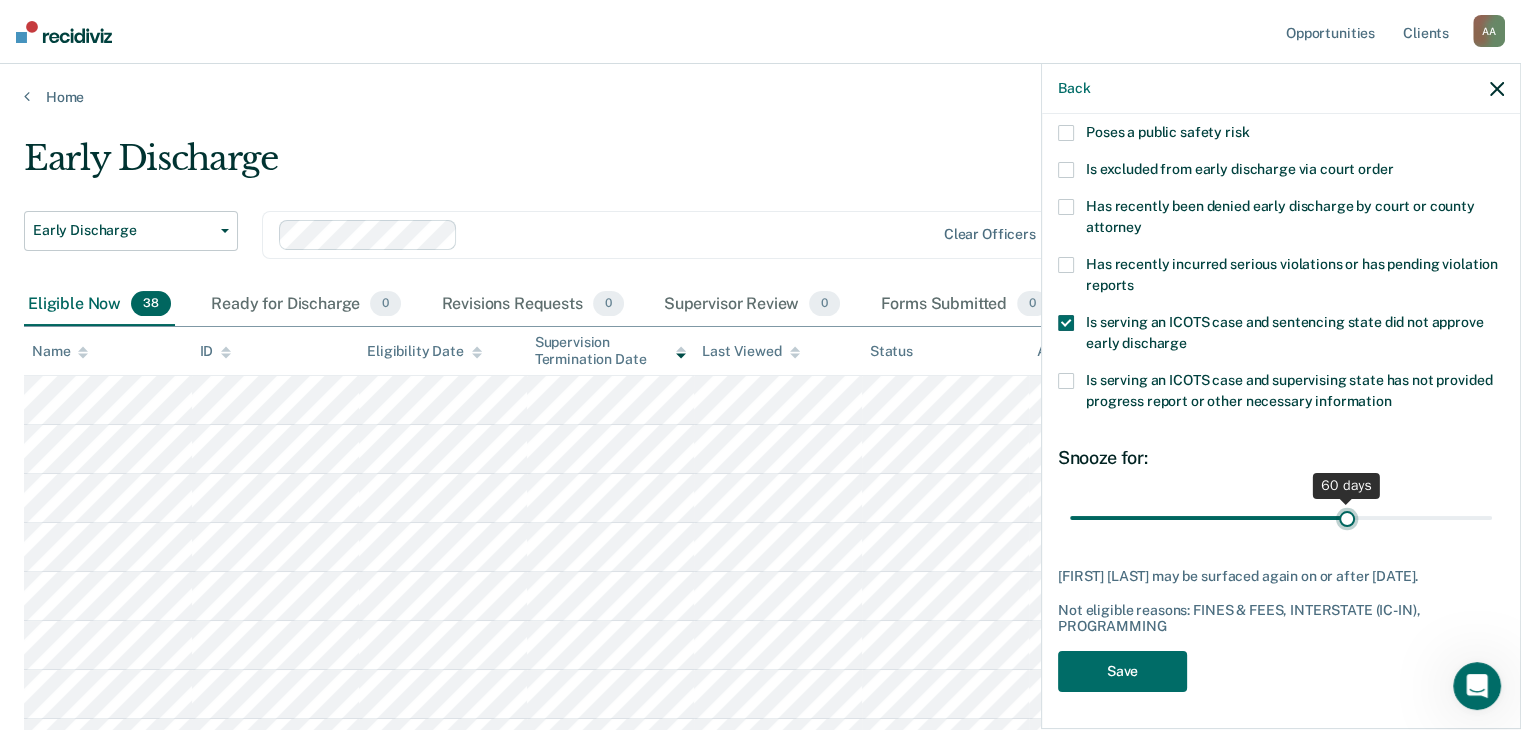 drag, startPoint x: 1208, startPoint y: 493, endPoint x: 1335, endPoint y: 506, distance: 127.66362 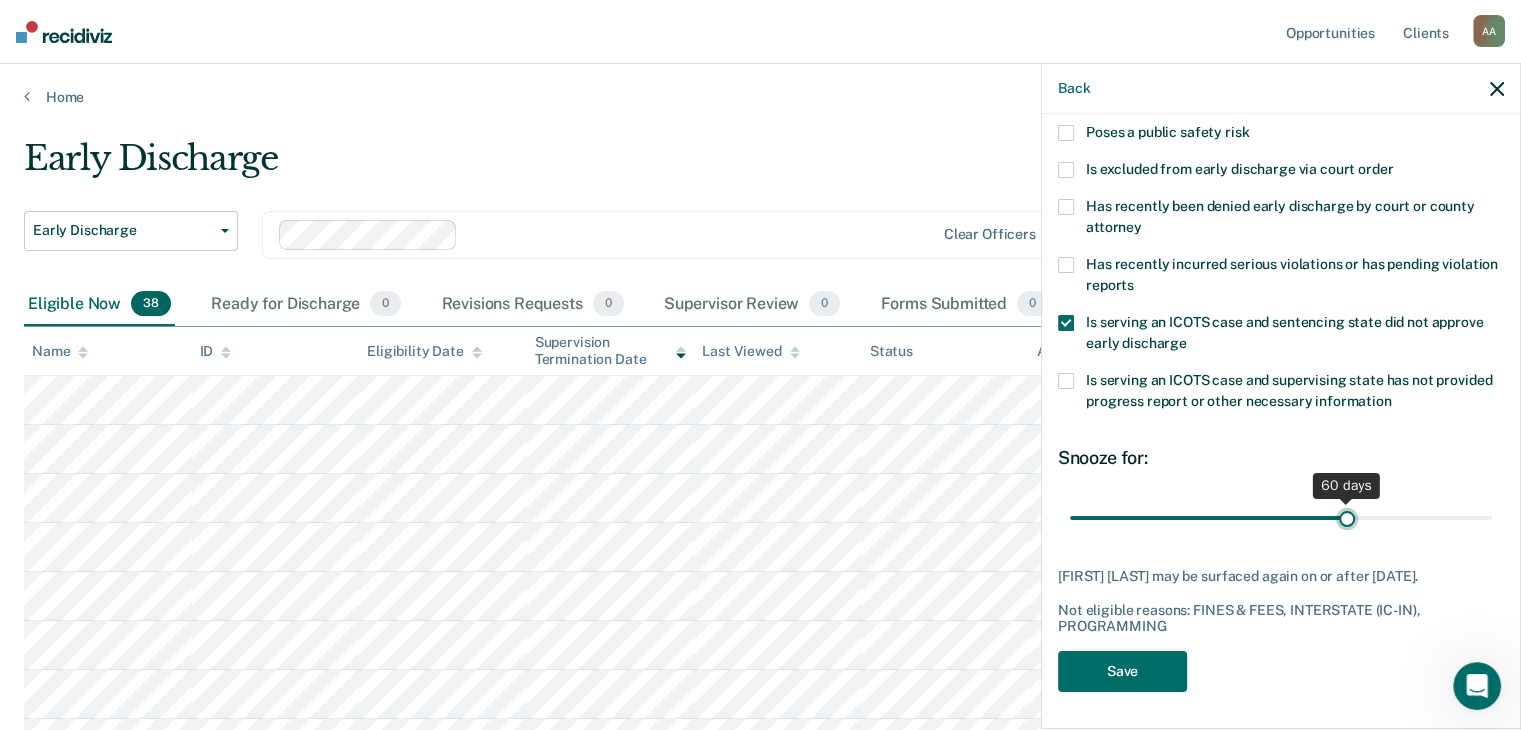 type on "60" 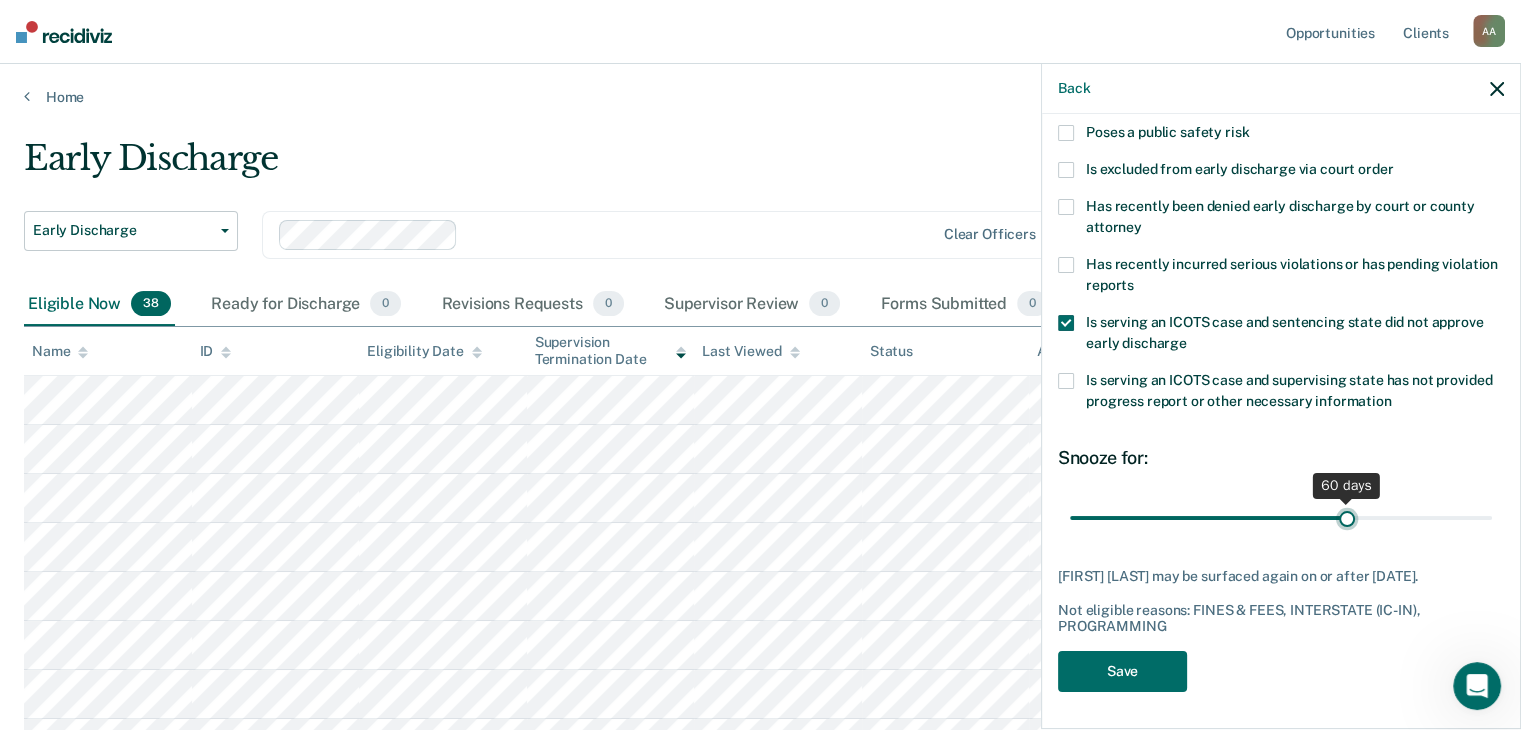 click at bounding box center (1281, 518) 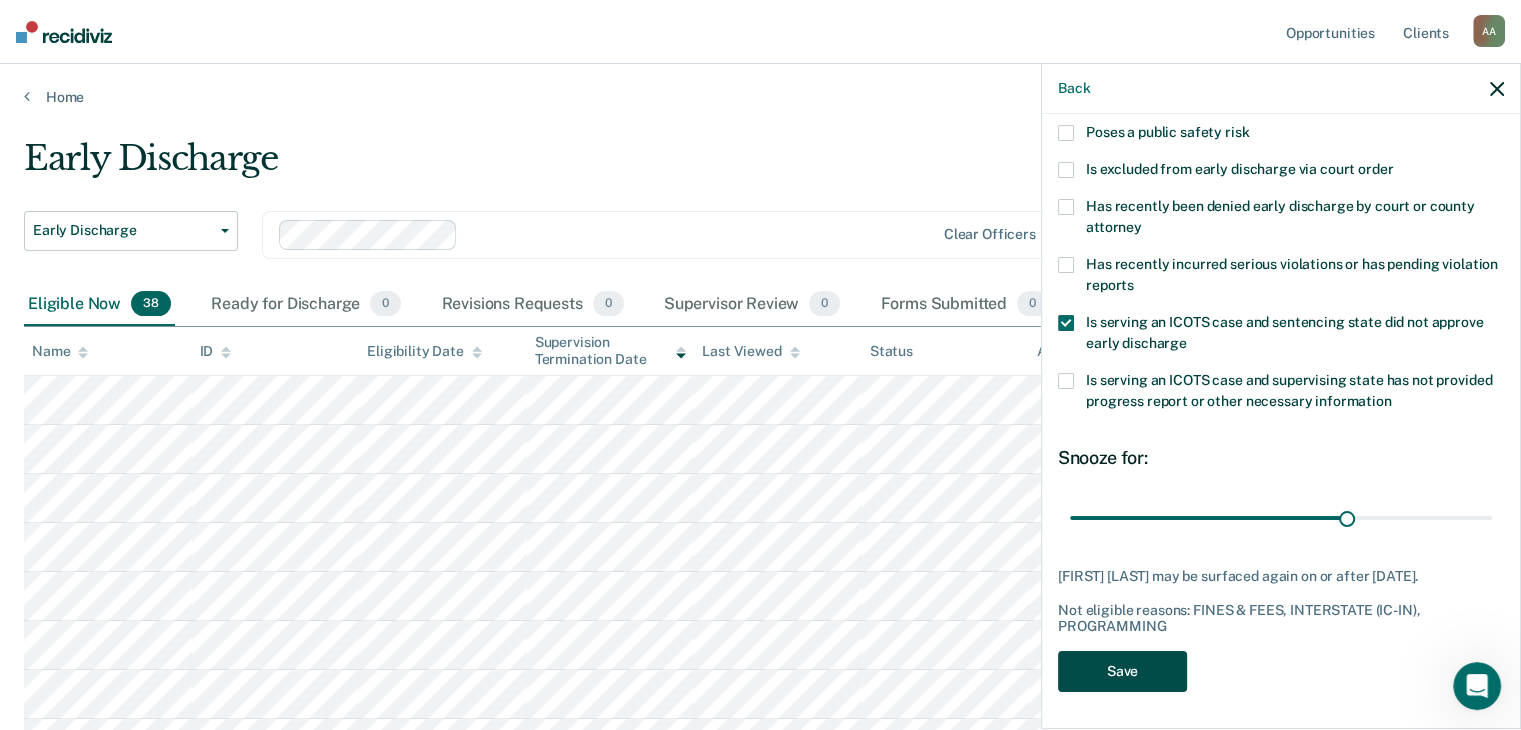 click on "Save" at bounding box center [1122, 671] 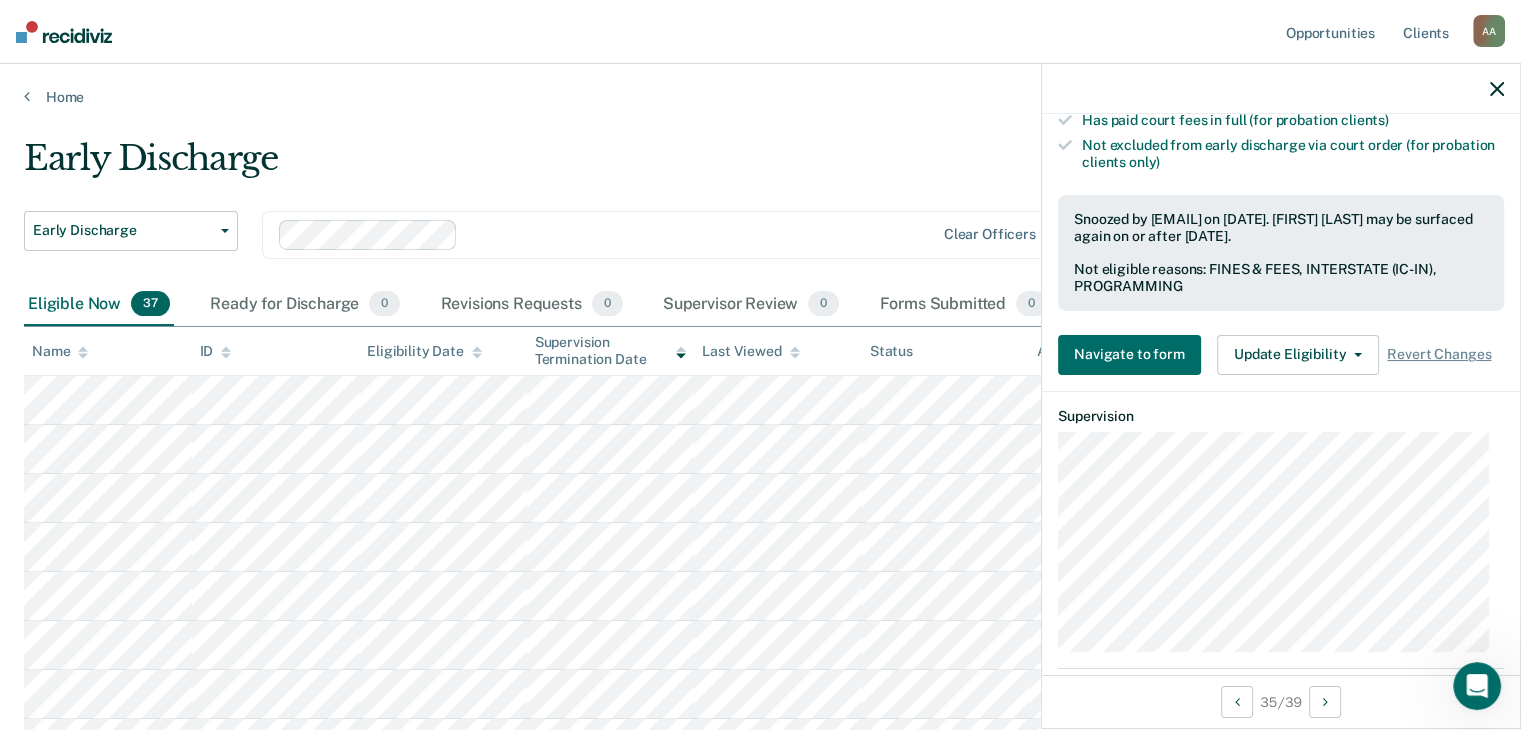scroll, scrollTop: 700, scrollLeft: 0, axis: vertical 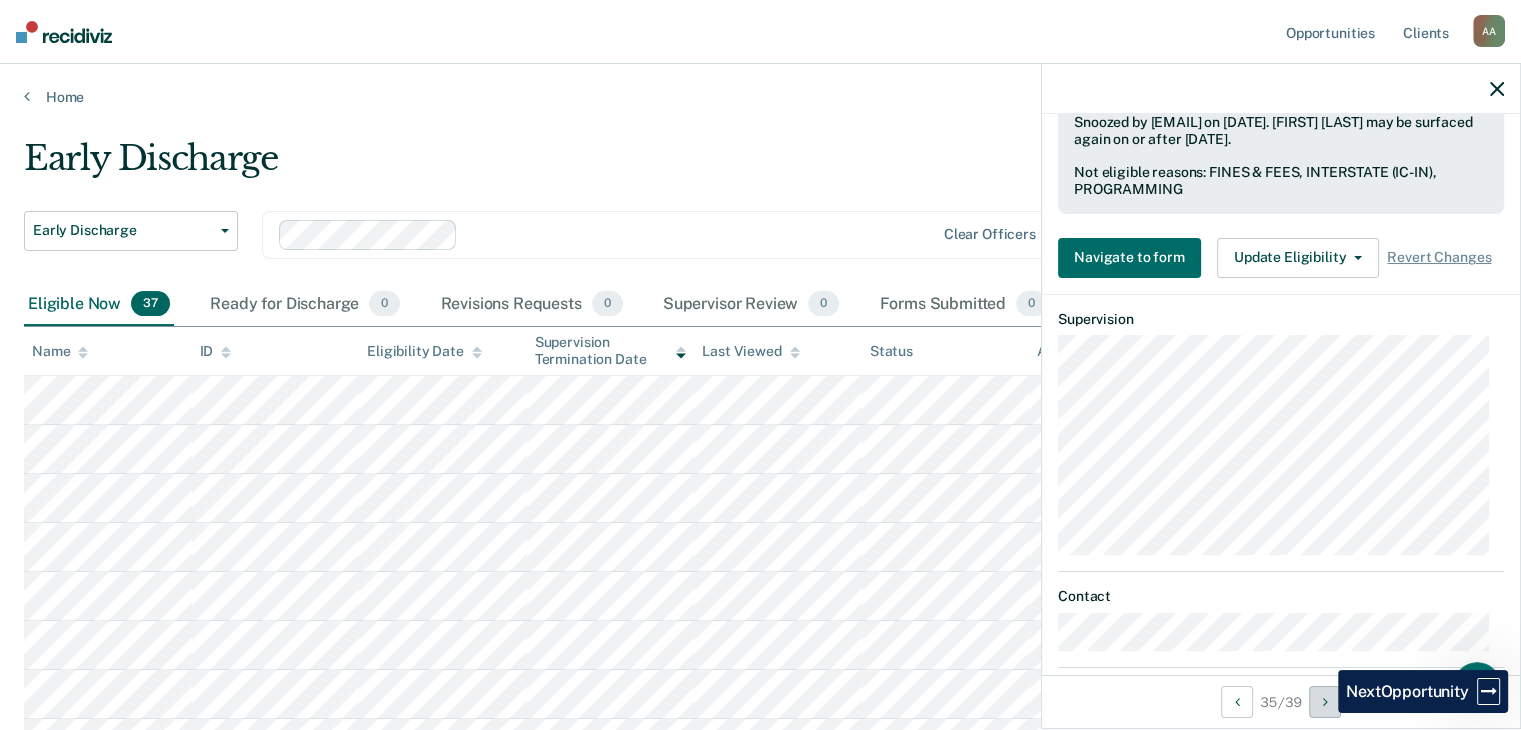 click at bounding box center (1325, 702) 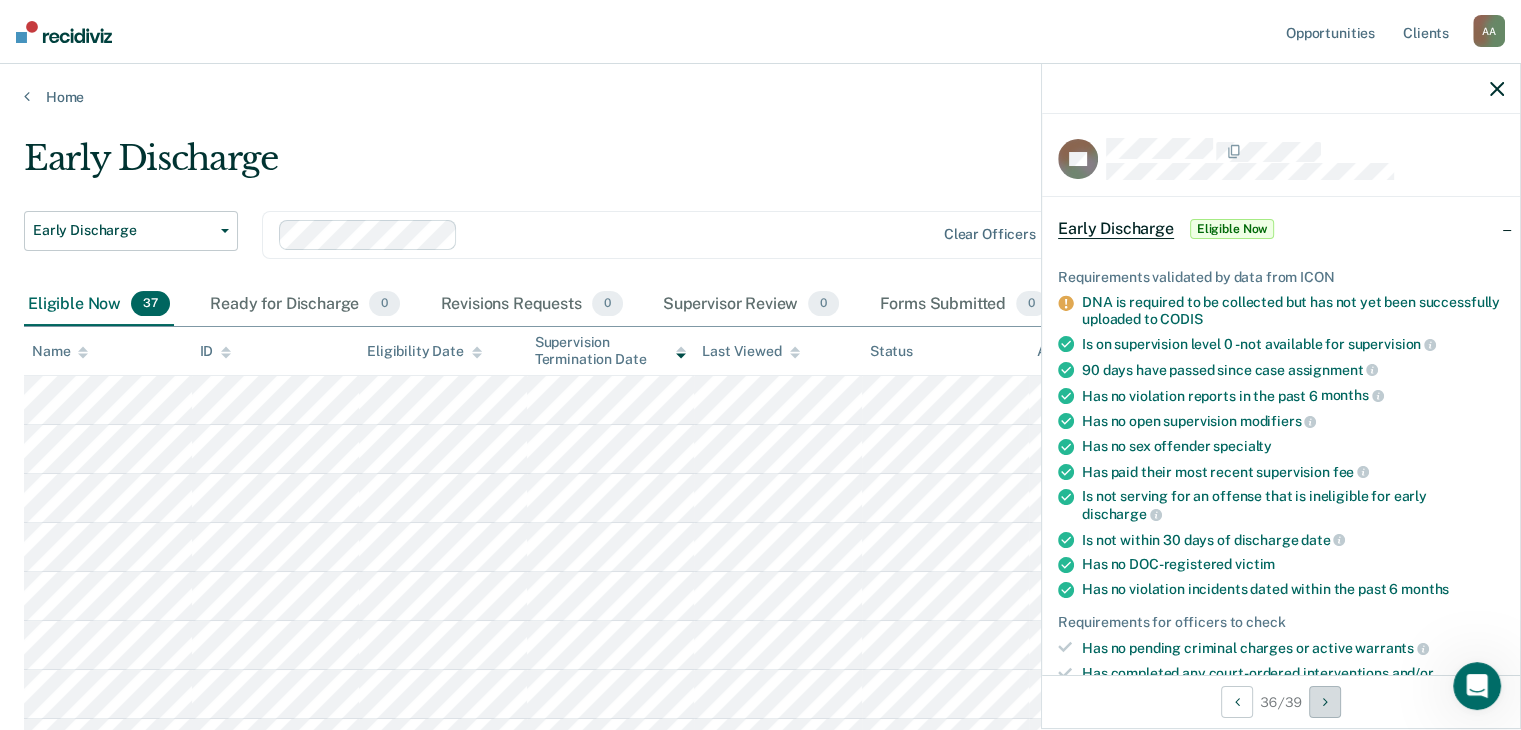 scroll, scrollTop: 0, scrollLeft: 0, axis: both 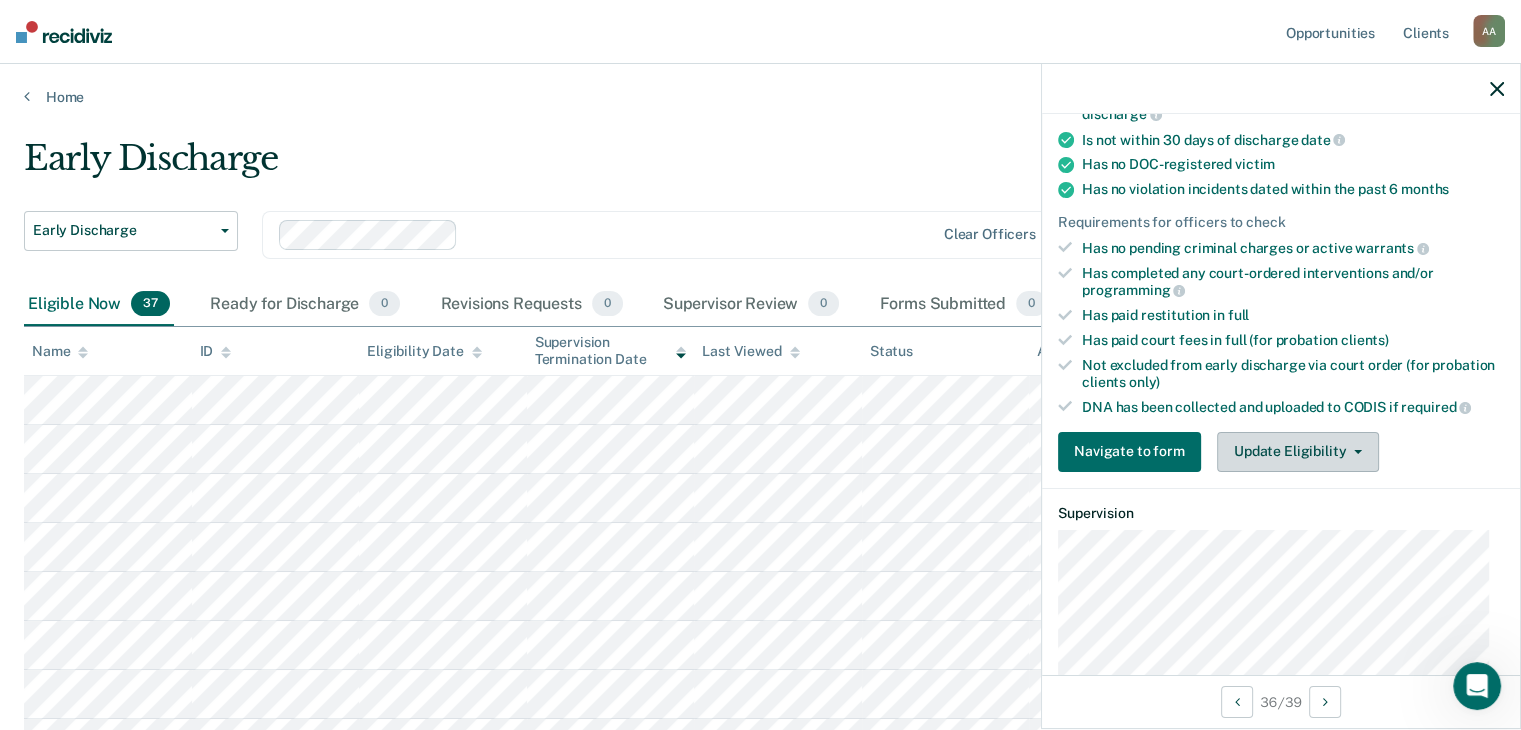 click at bounding box center [1354, 452] 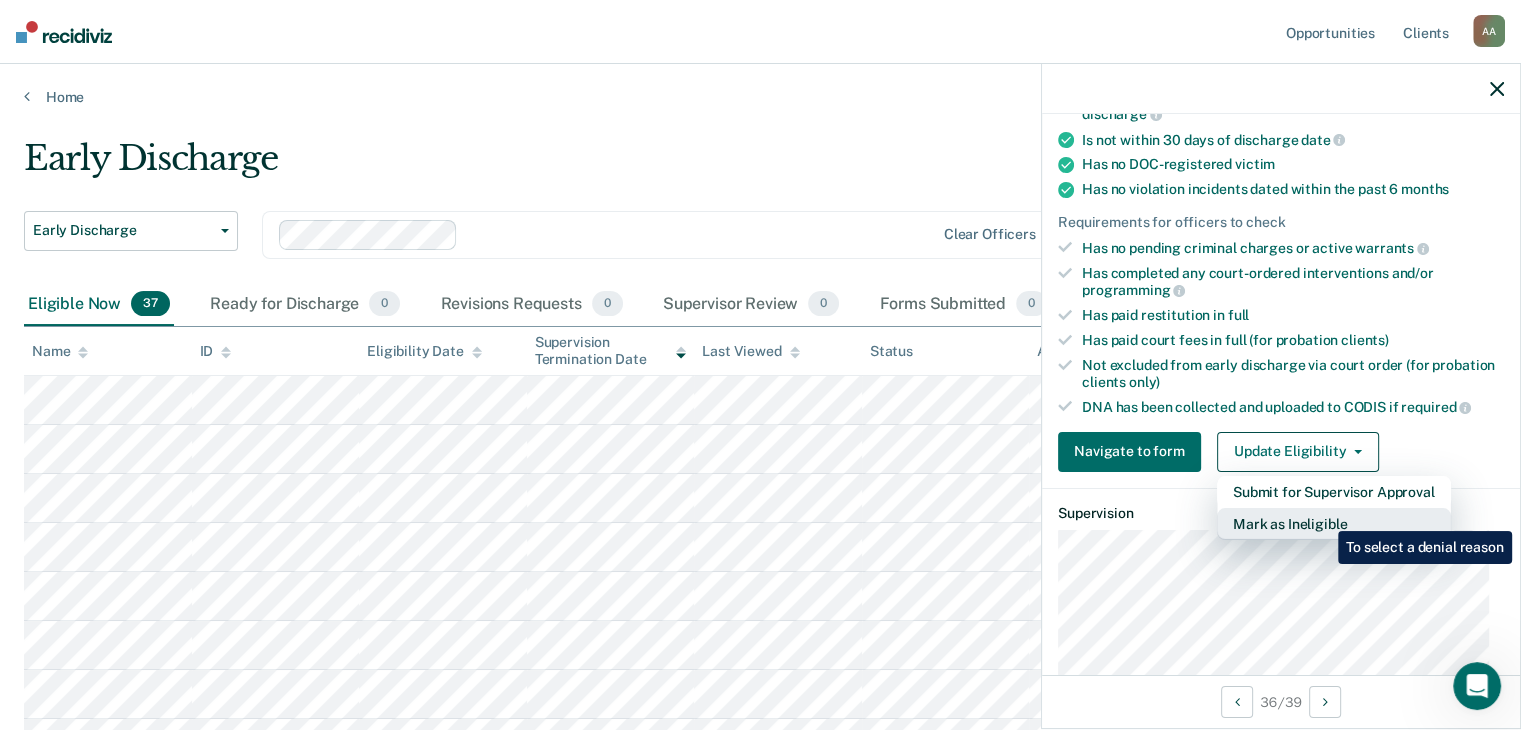 click on "Mark as Ineligible" at bounding box center [1334, 524] 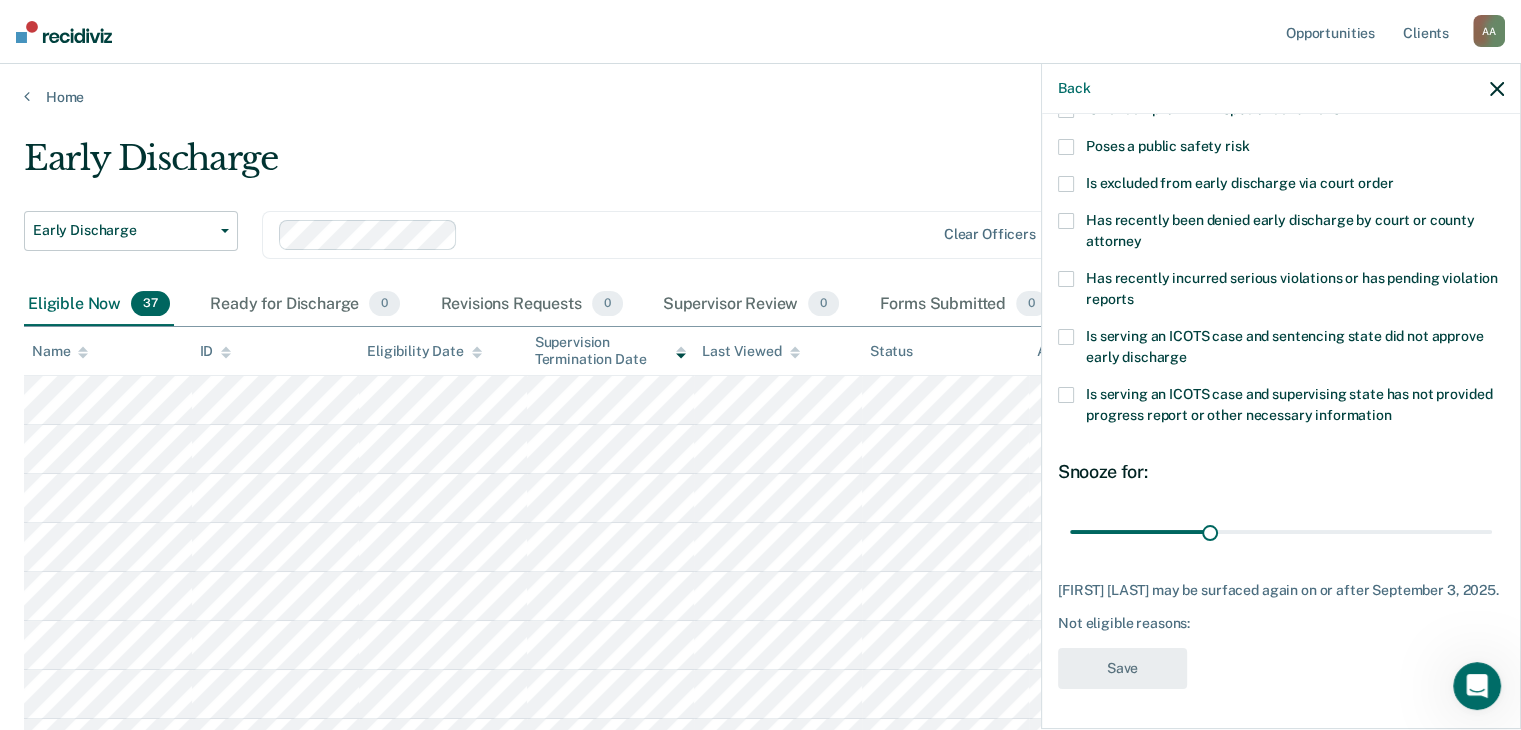 scroll, scrollTop: 272, scrollLeft: 0, axis: vertical 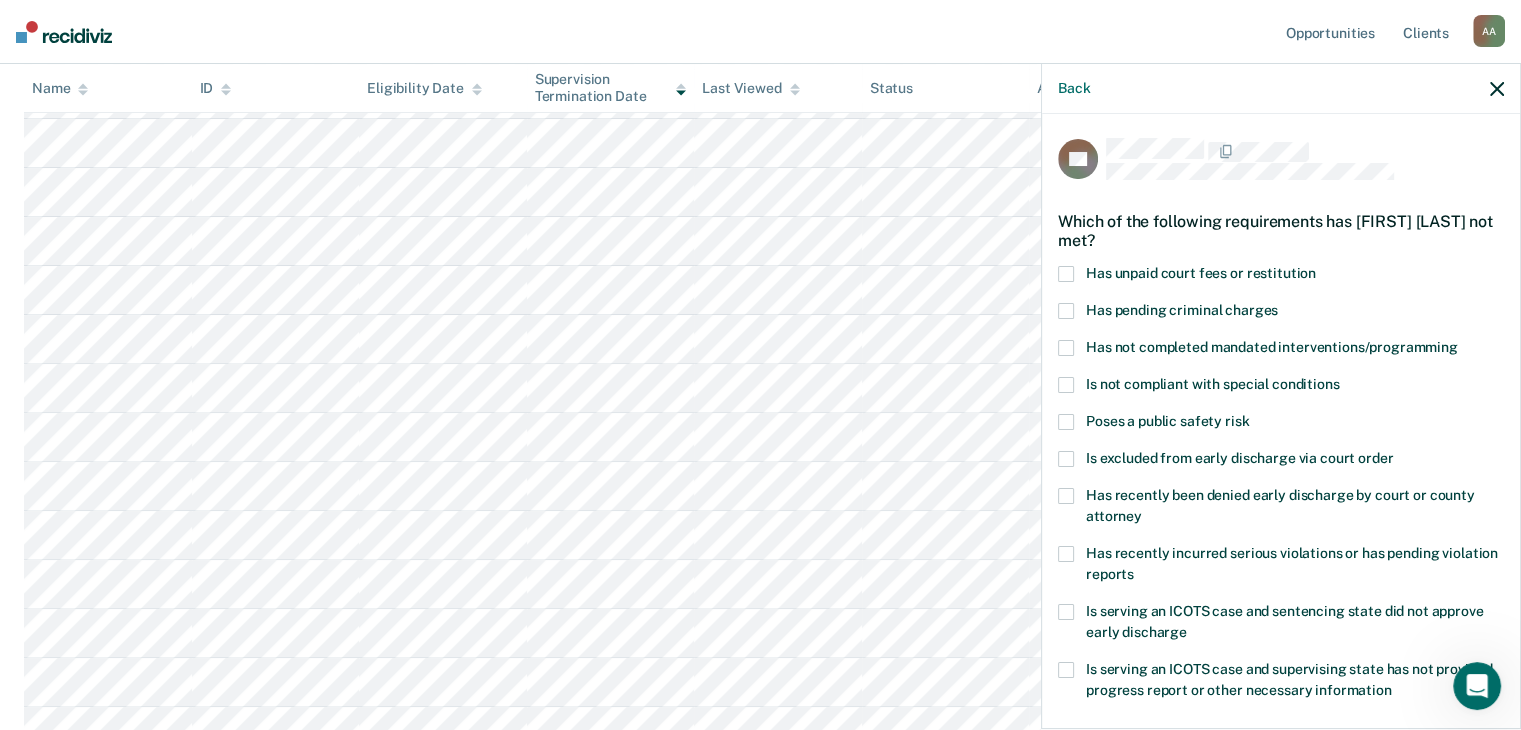 click at bounding box center [1066, 274] 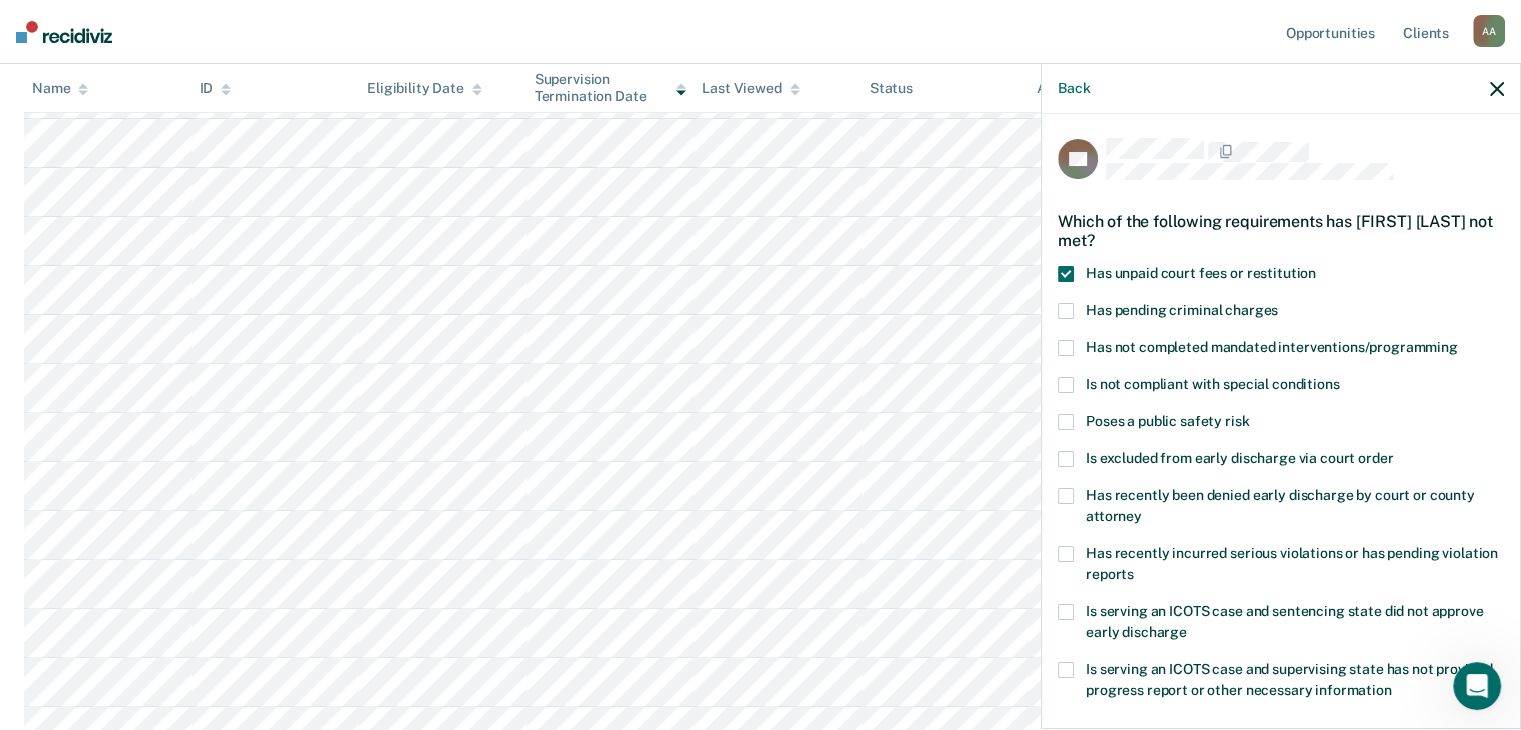 click on "Has not completed mandated interventions/programming" at bounding box center [1281, 350] 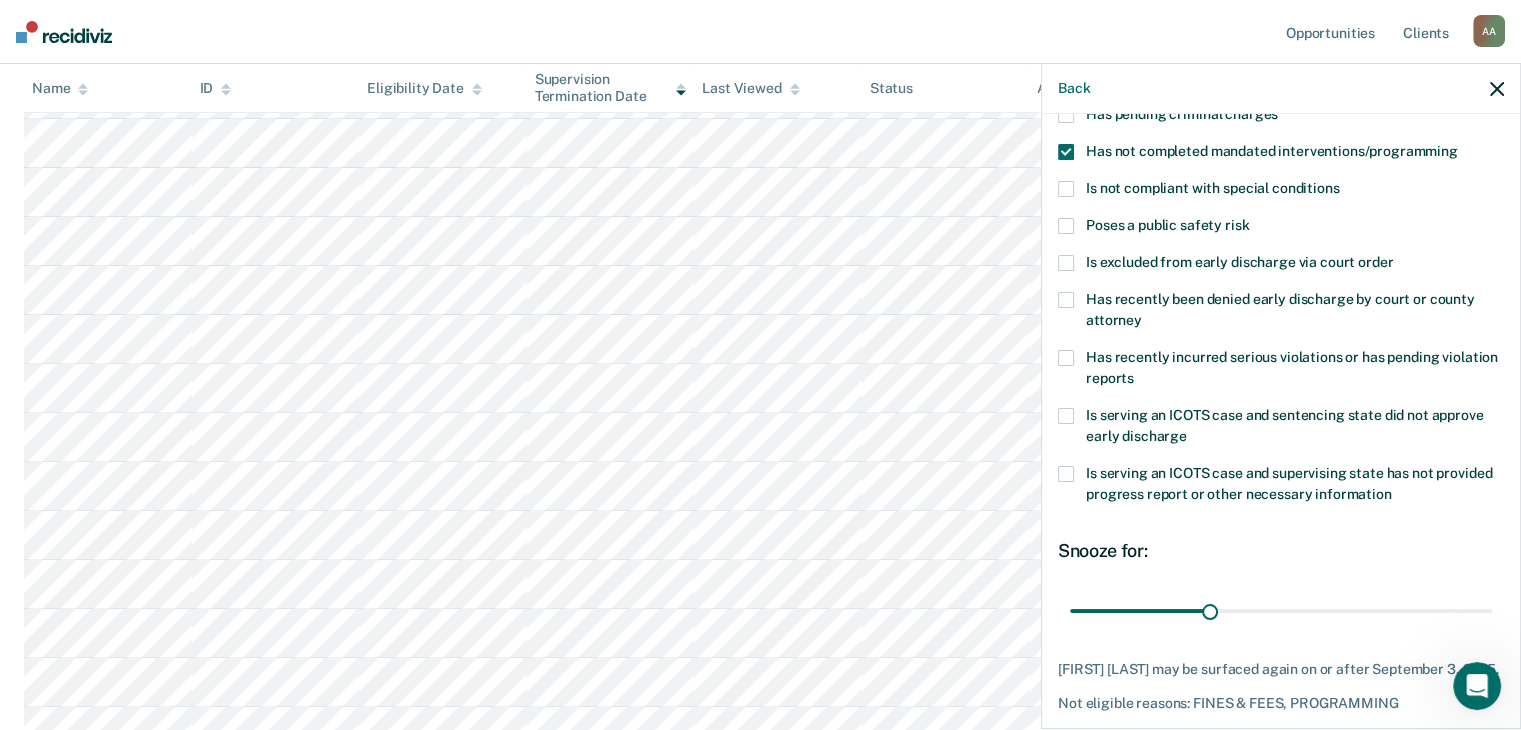 scroll, scrollTop: 200, scrollLeft: 0, axis: vertical 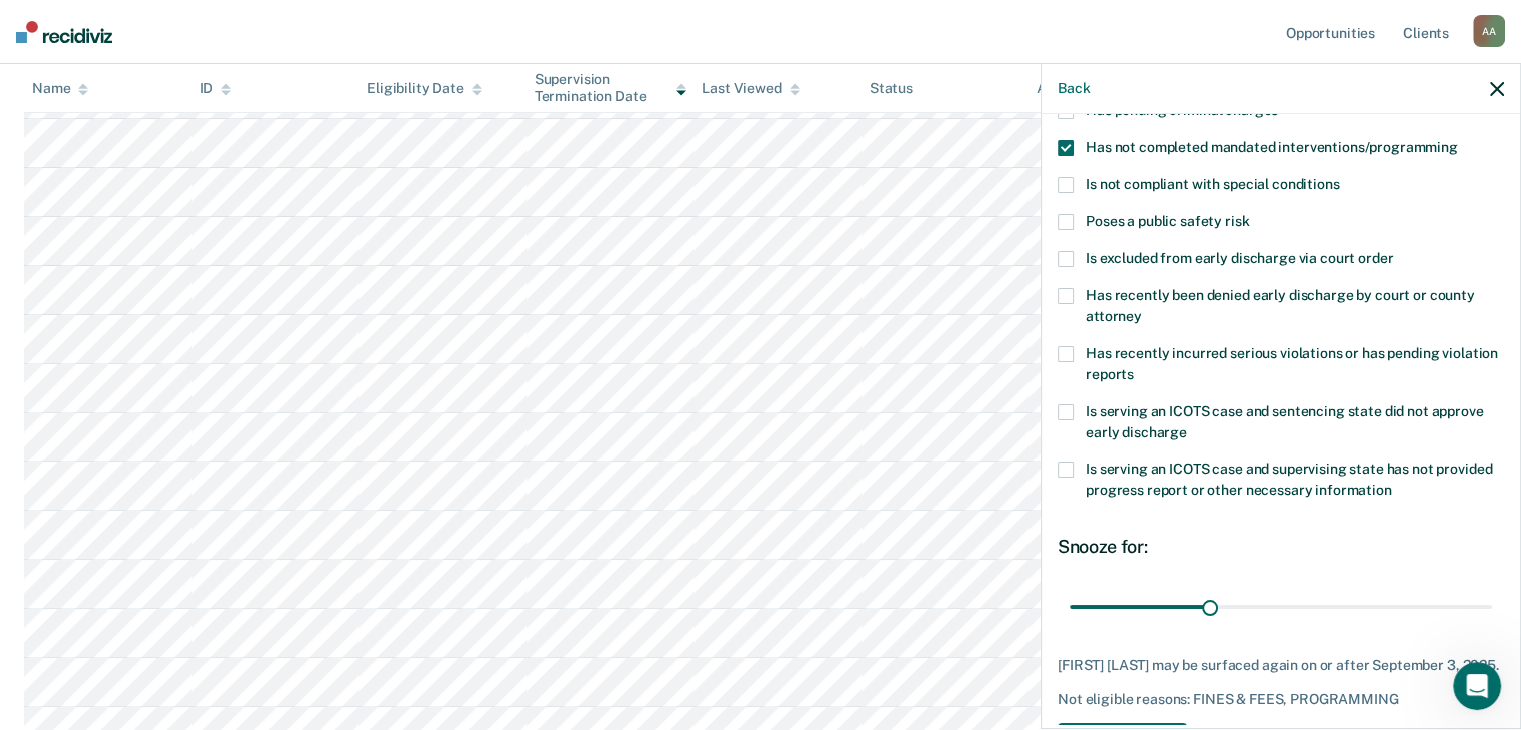 click at bounding box center [1066, 470] 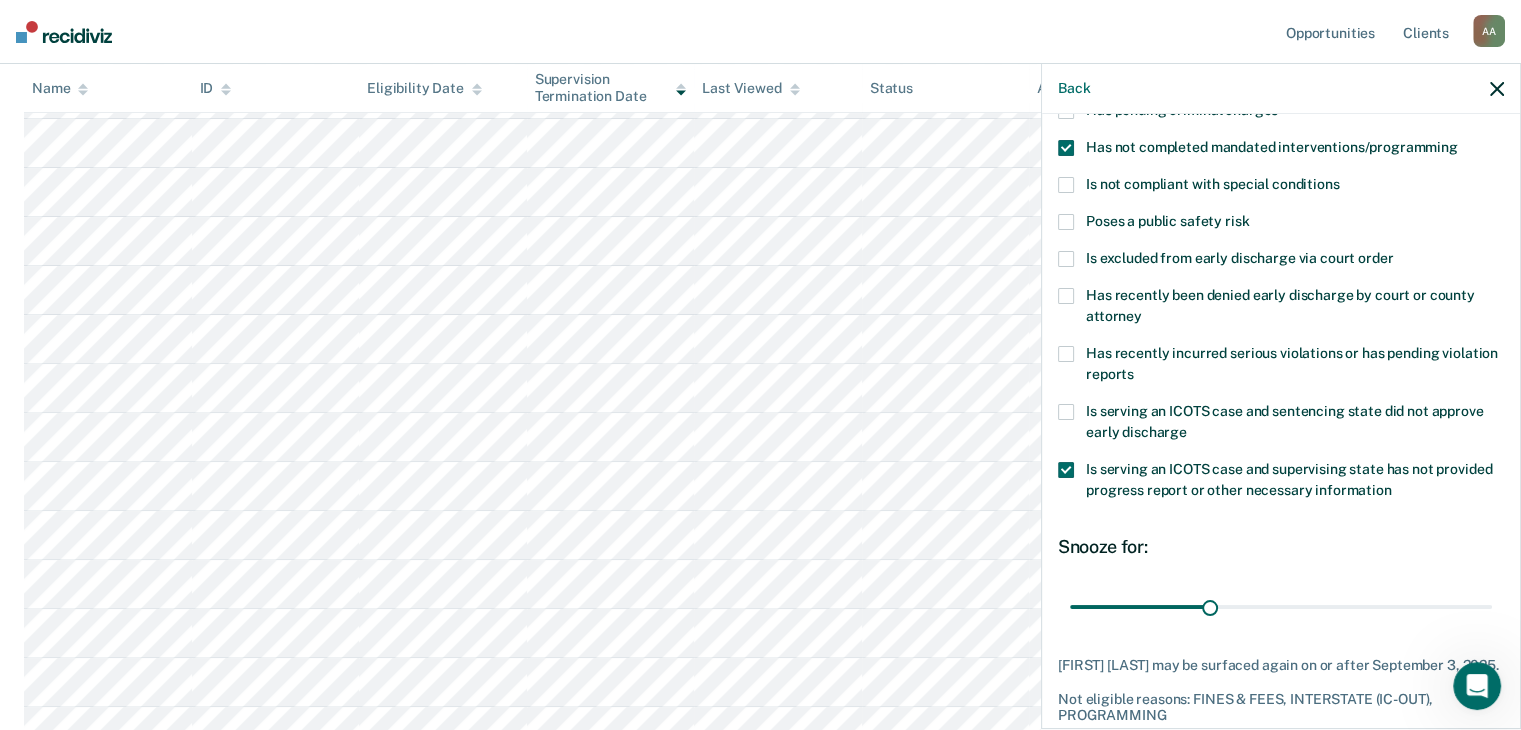 scroll, scrollTop: 289, scrollLeft: 0, axis: vertical 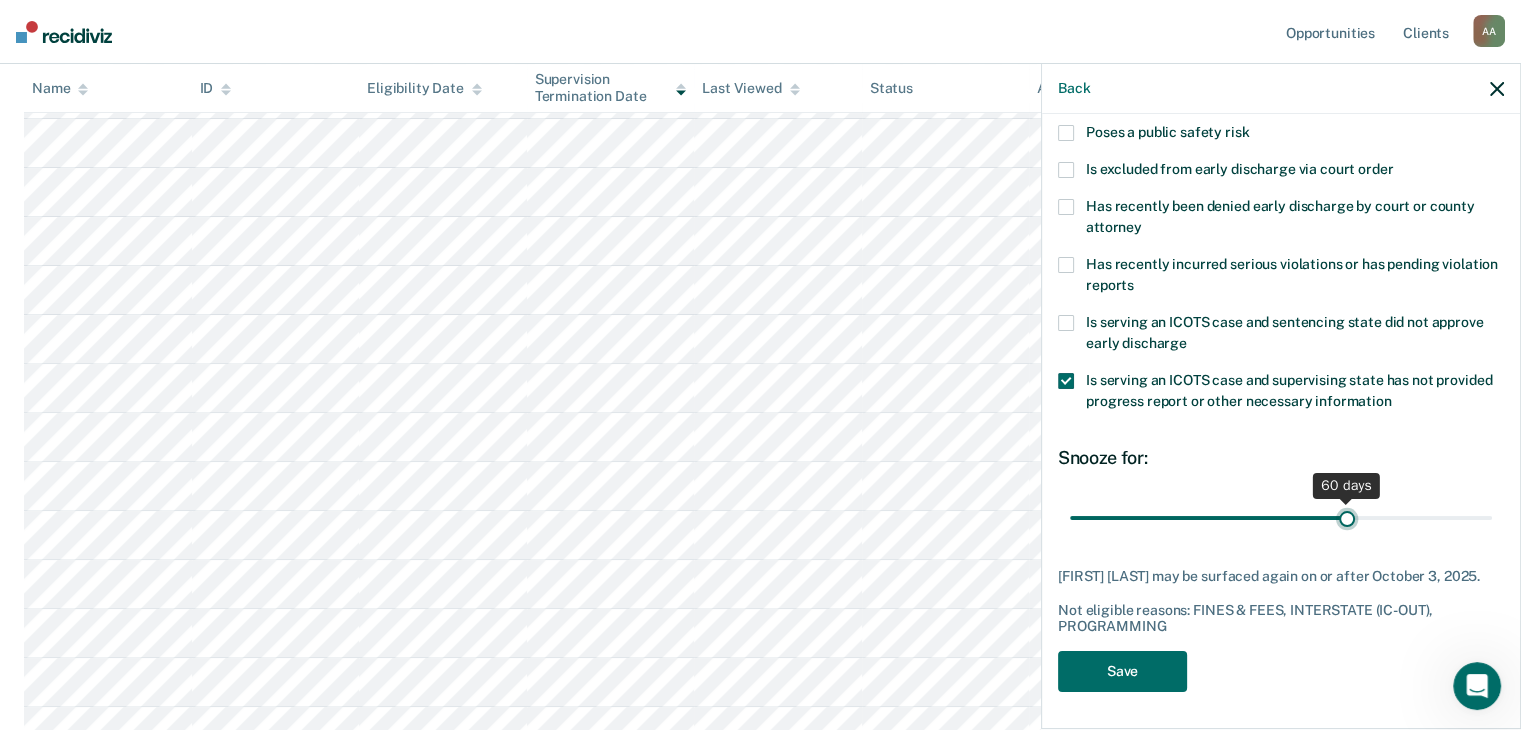 drag, startPoint x: 1209, startPoint y: 522, endPoint x: 1335, endPoint y: 517, distance: 126.09917 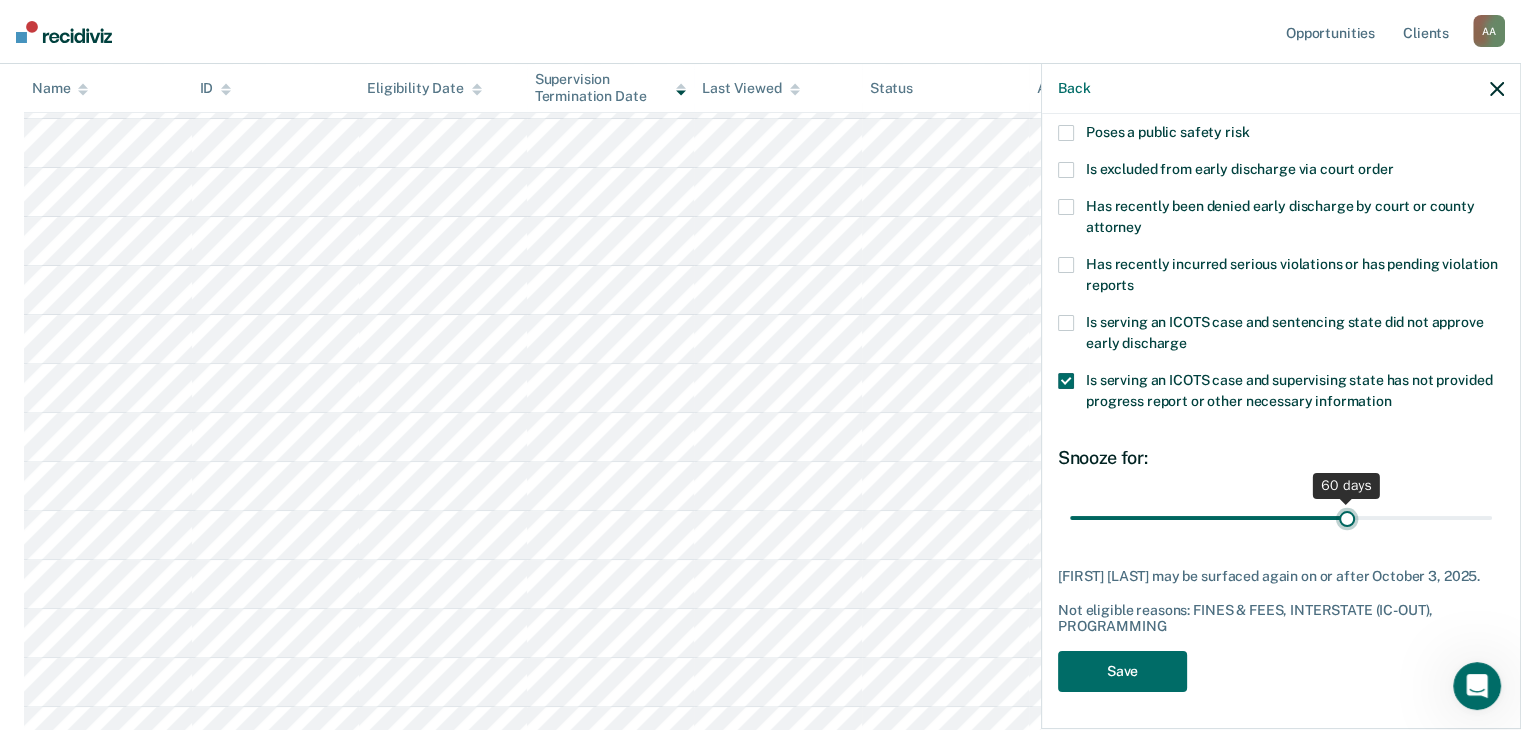 type on "60" 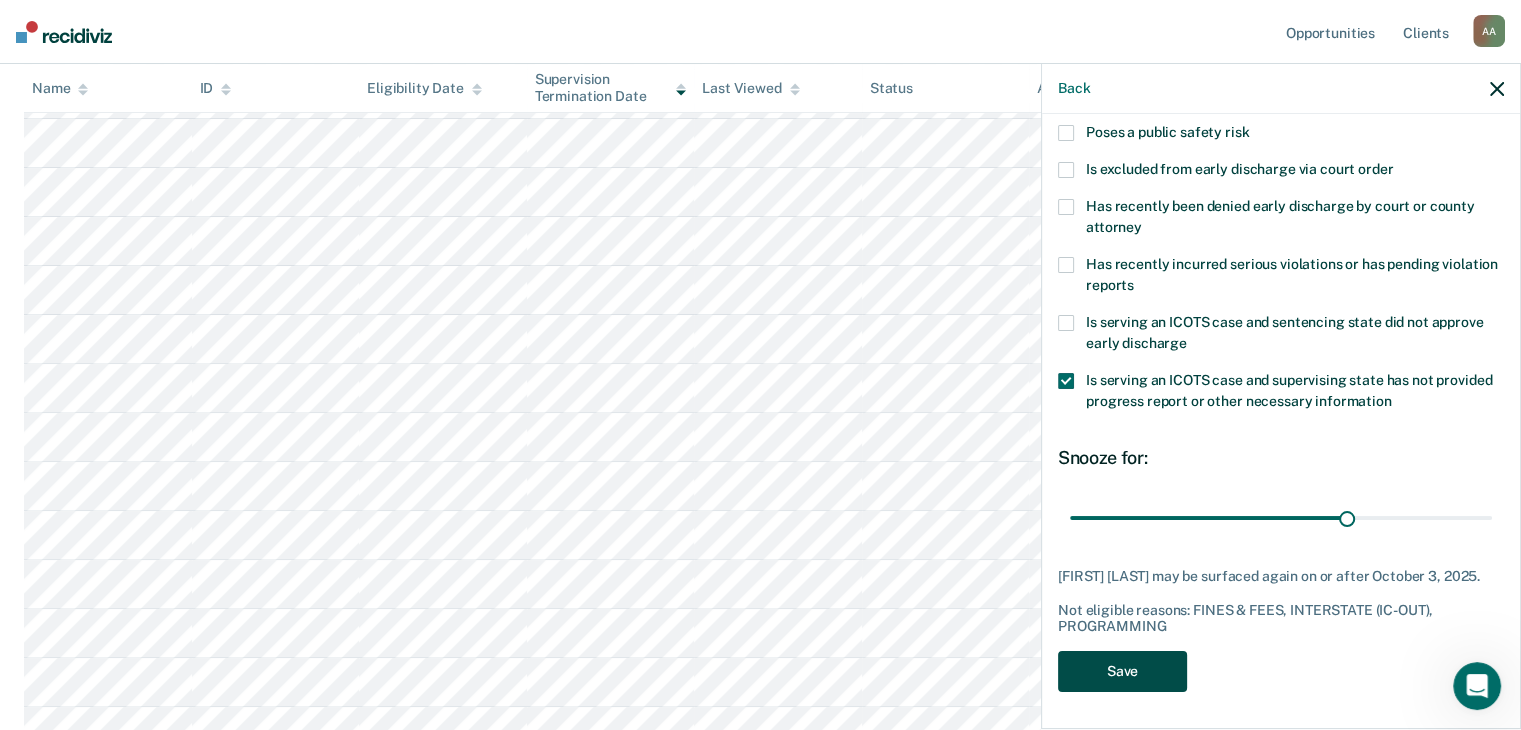 click on "Save" at bounding box center [1122, 671] 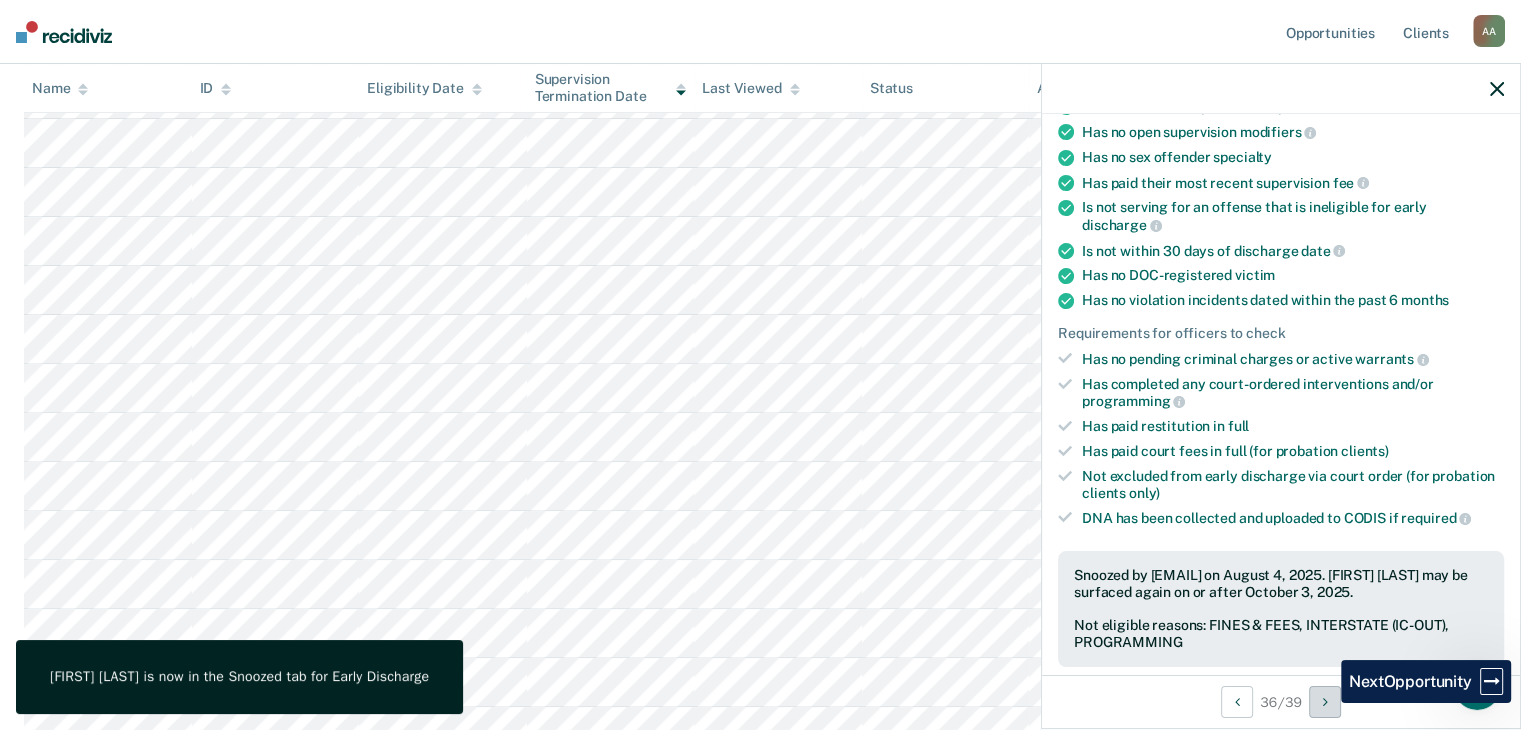 click at bounding box center (1325, 702) 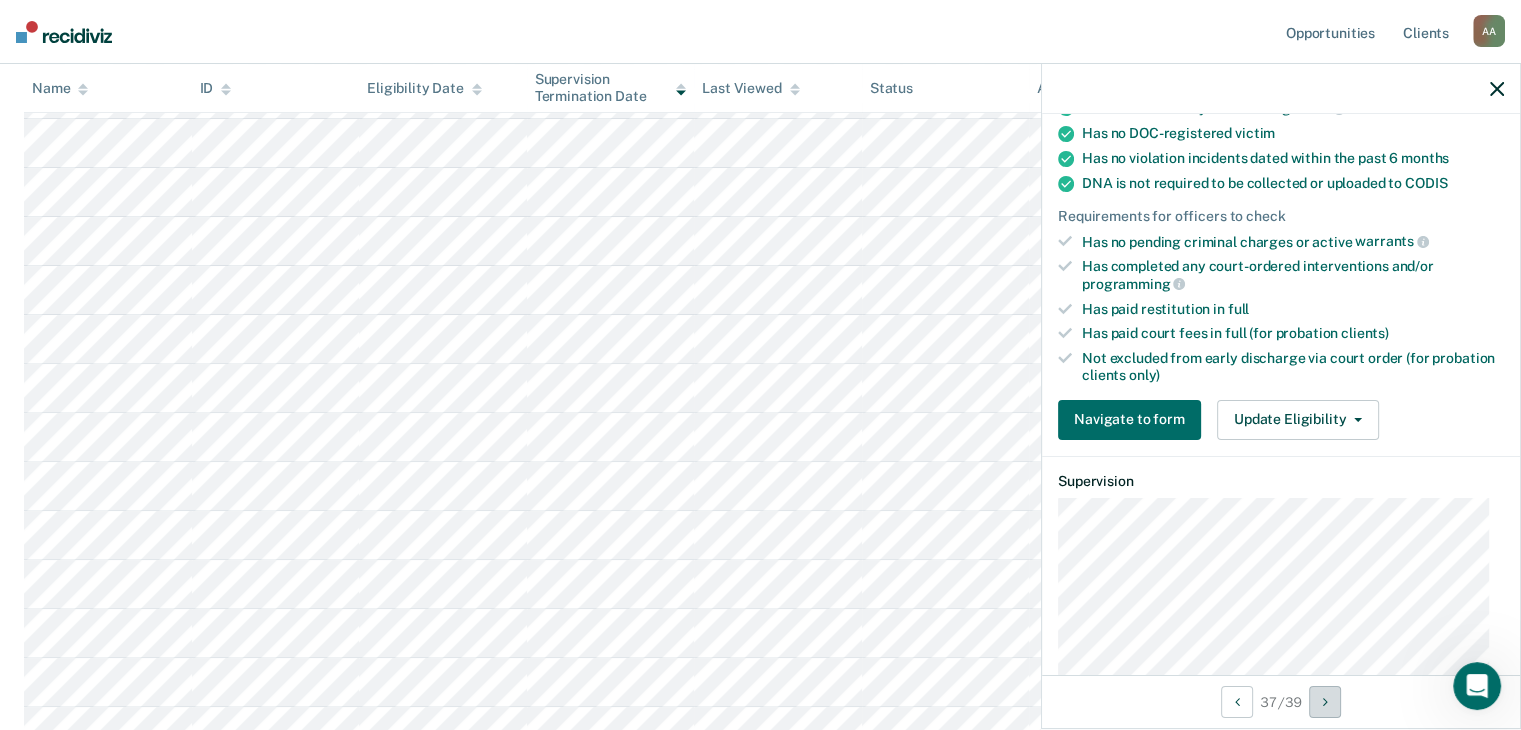 scroll, scrollTop: 400, scrollLeft: 0, axis: vertical 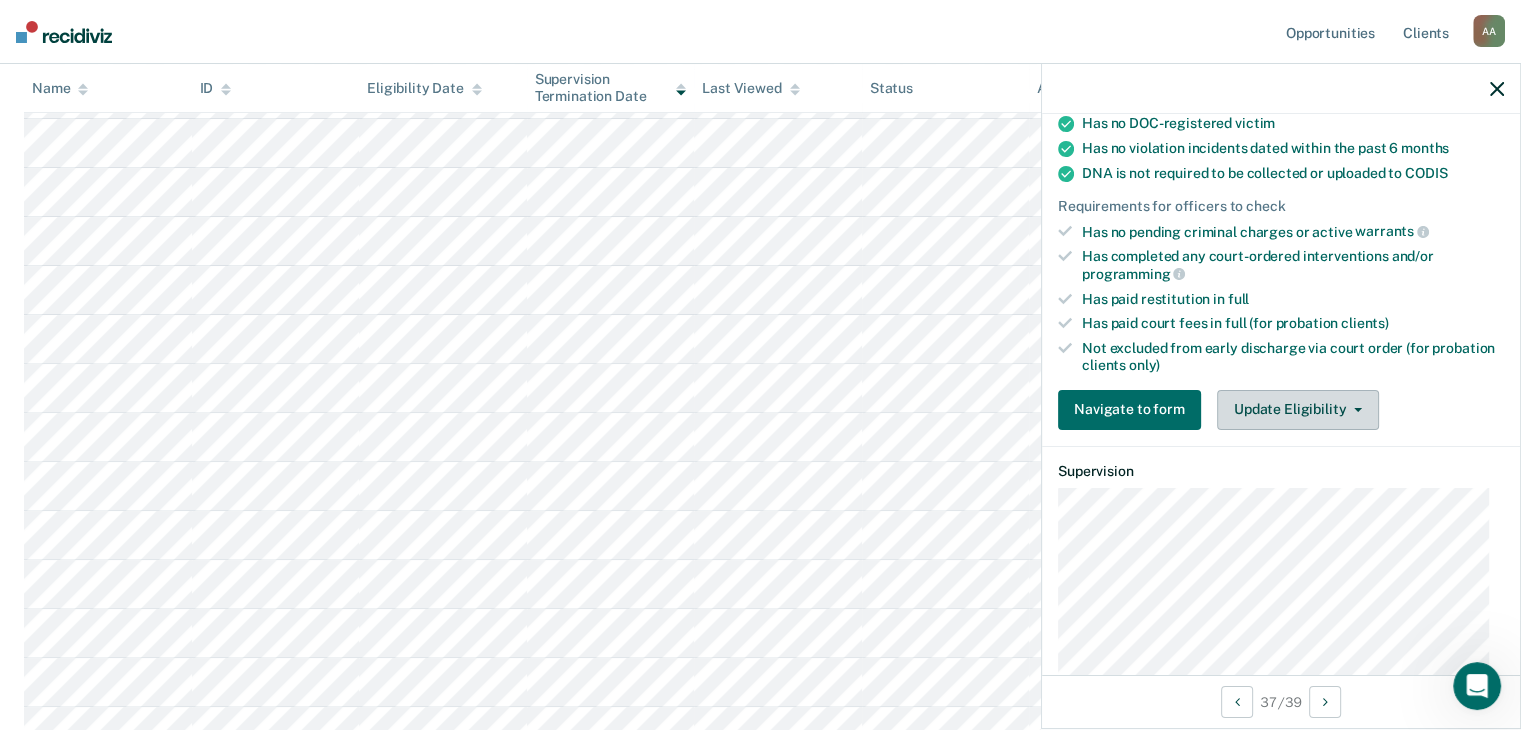 click on "Update Eligibility" at bounding box center (1298, 410) 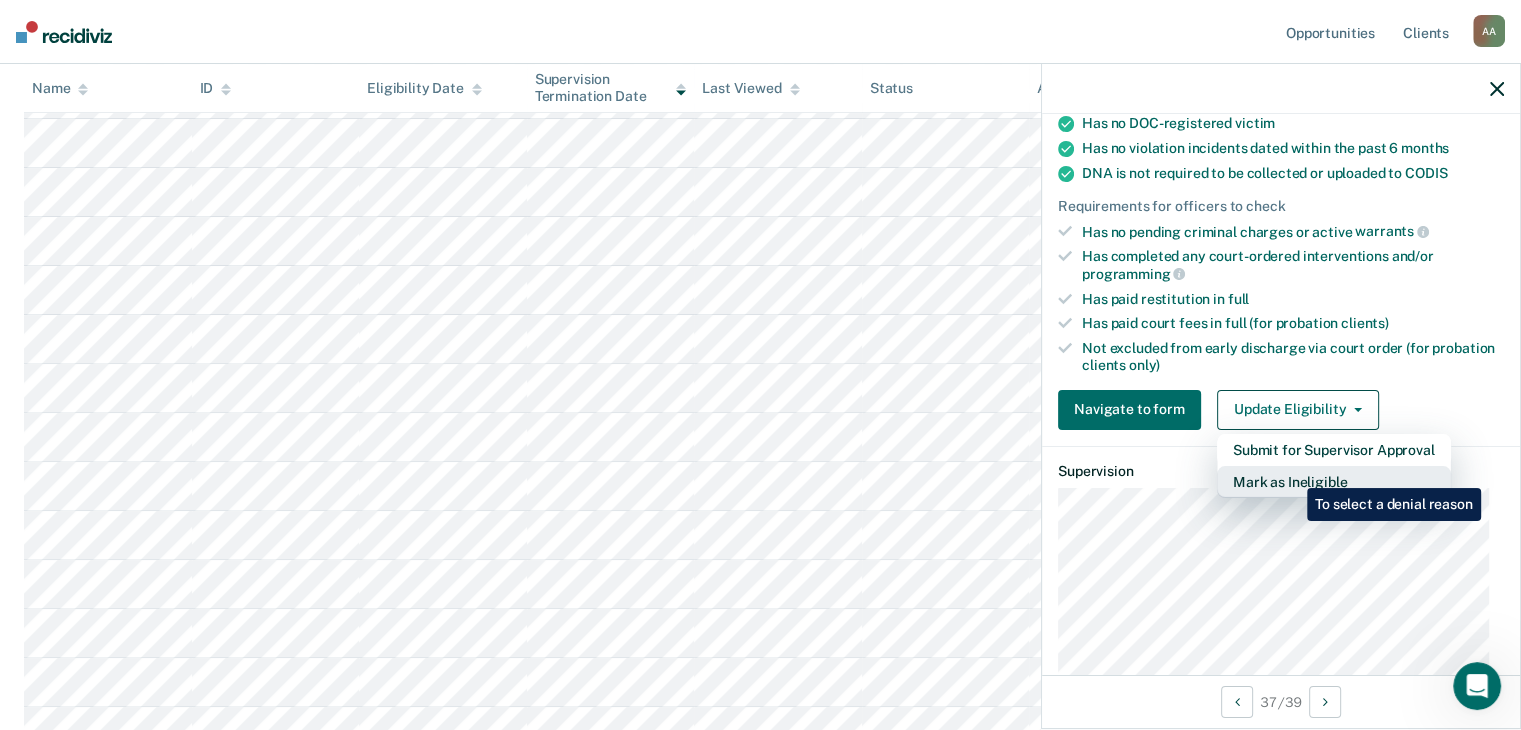 click on "Mark as Ineligible" at bounding box center (1334, 482) 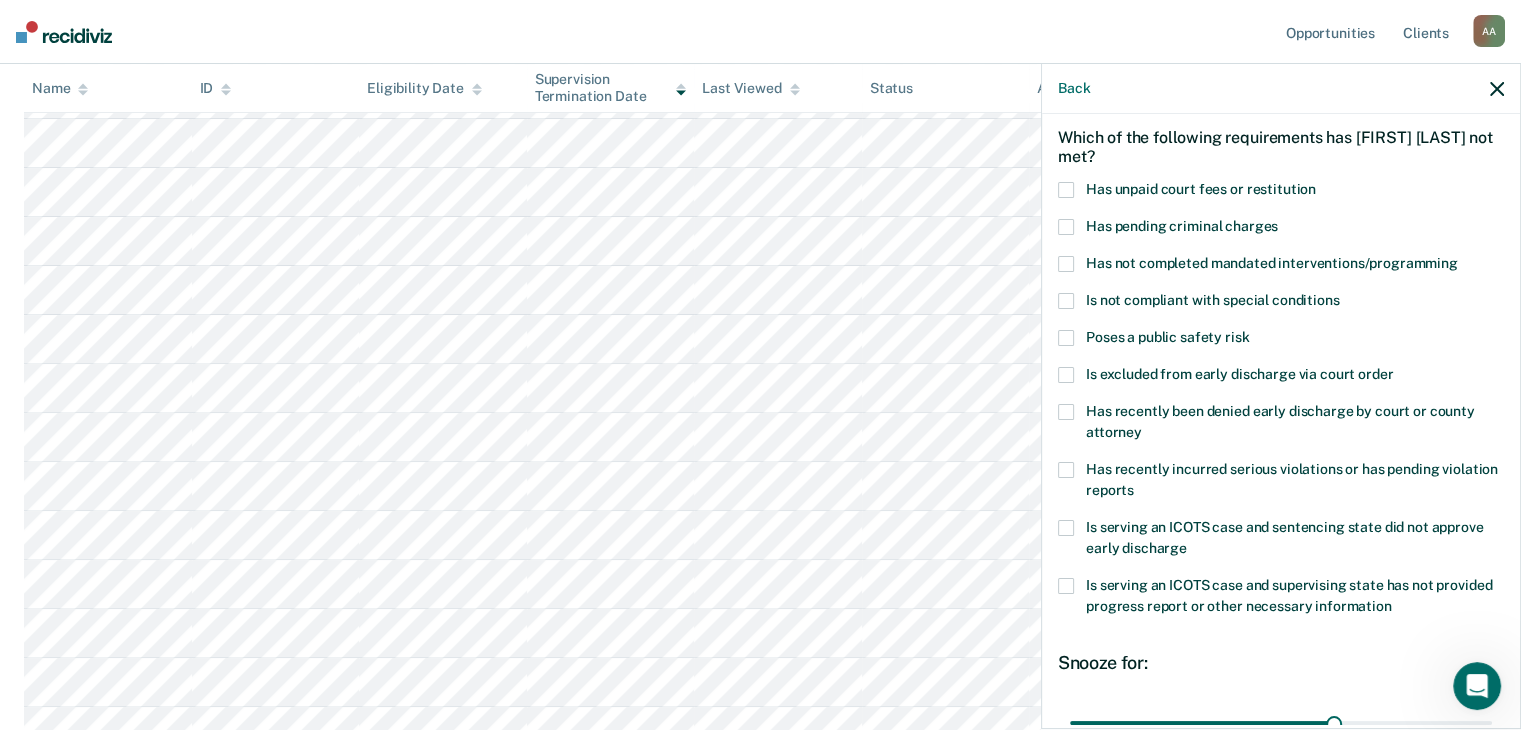scroll, scrollTop: 0, scrollLeft: 0, axis: both 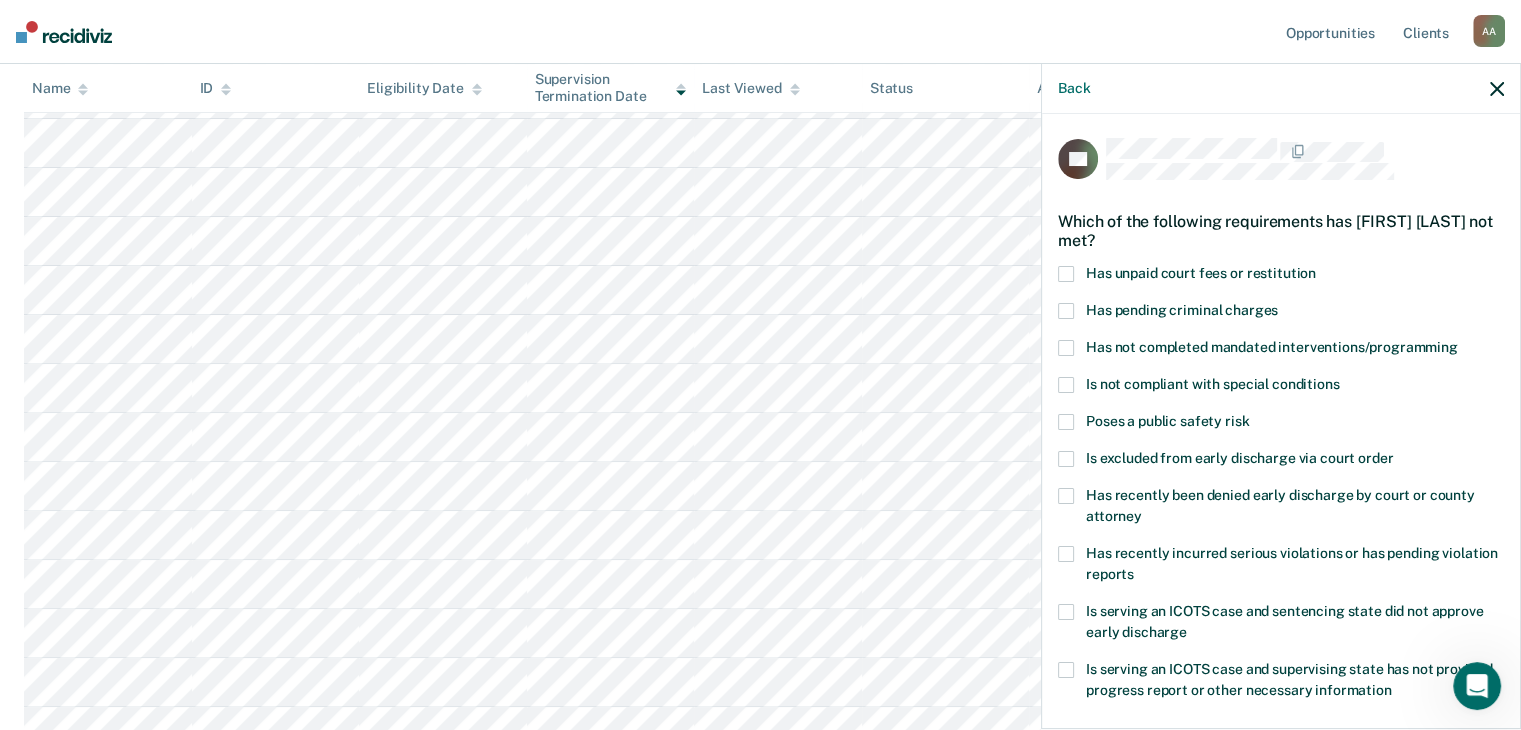click at bounding box center (1066, 274) 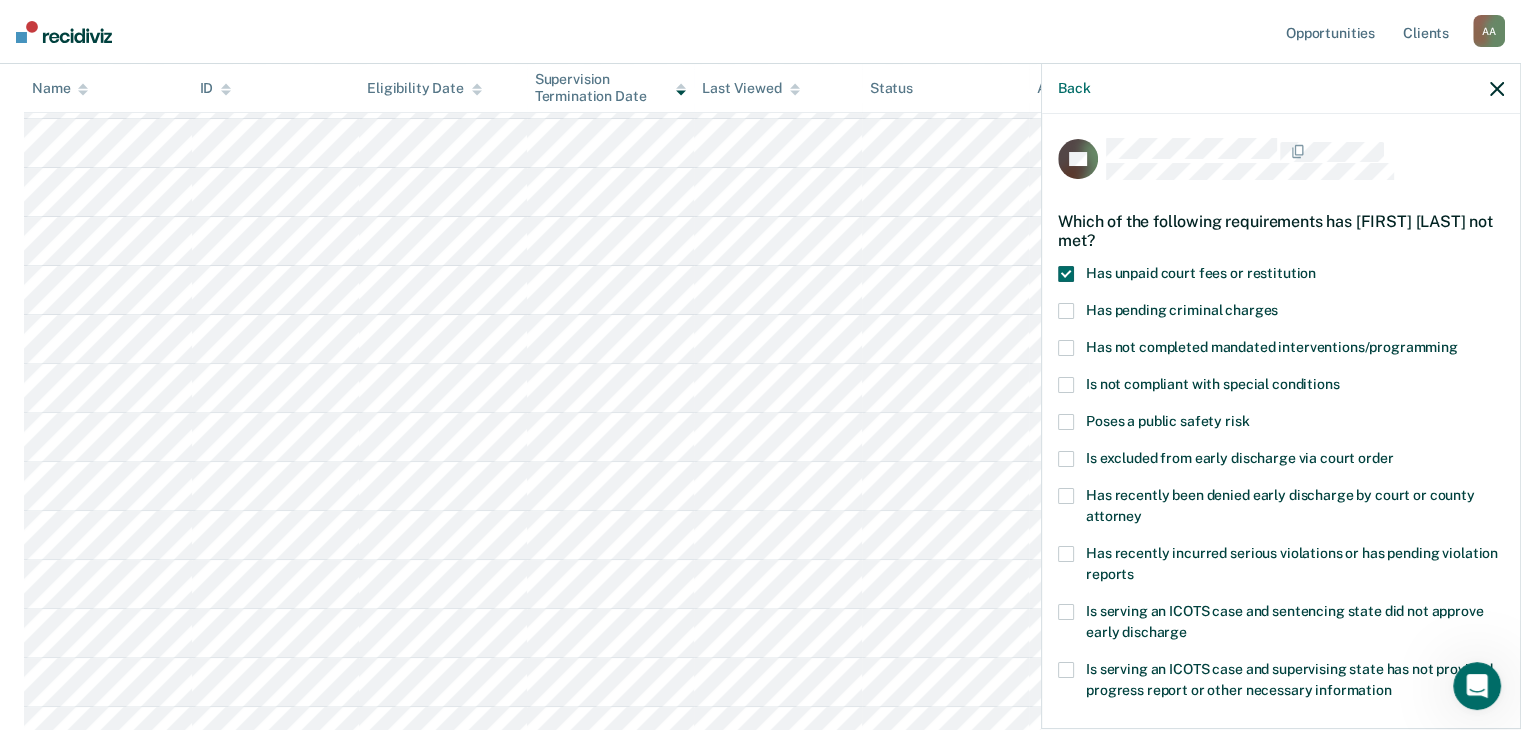 click at bounding box center [1066, 348] 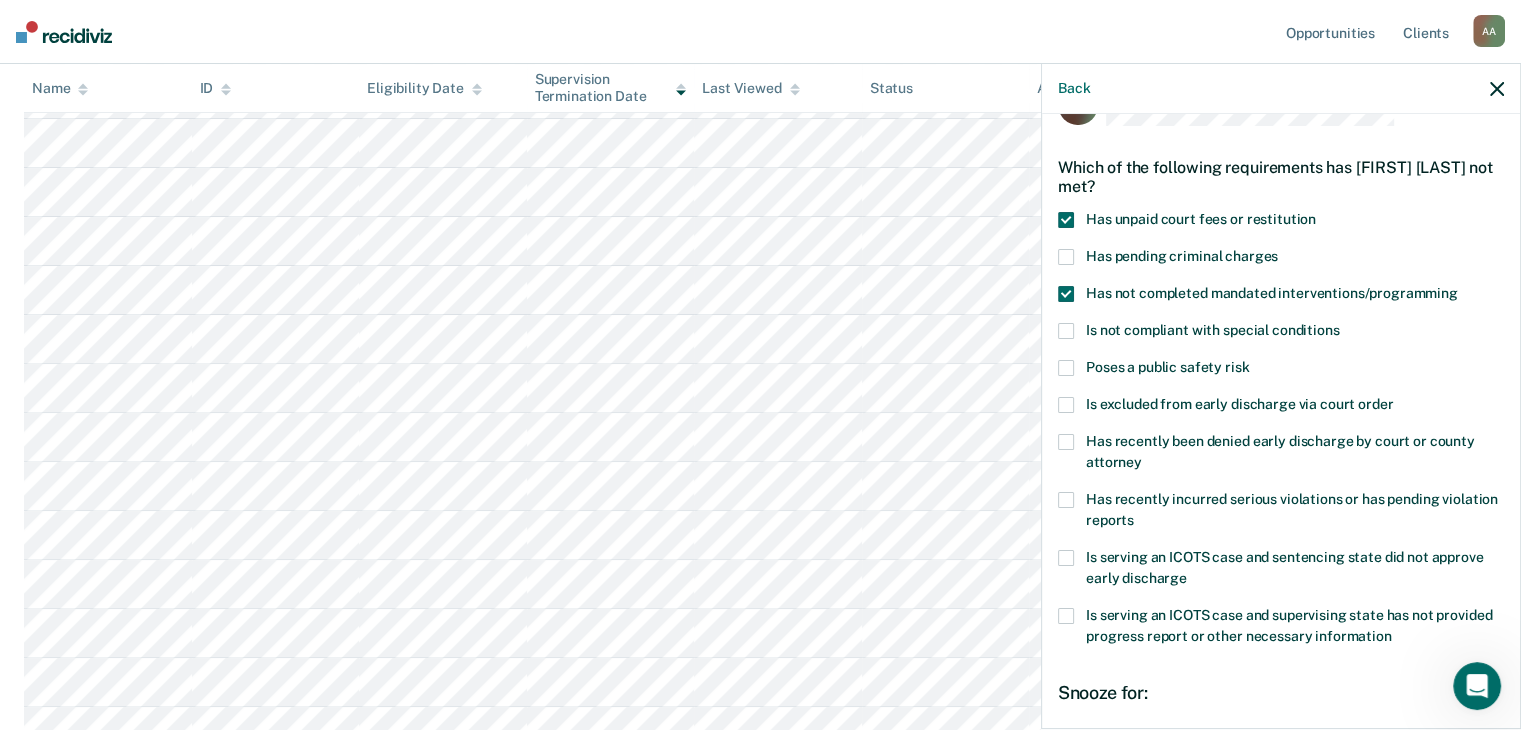 scroll, scrollTop: 100, scrollLeft: 0, axis: vertical 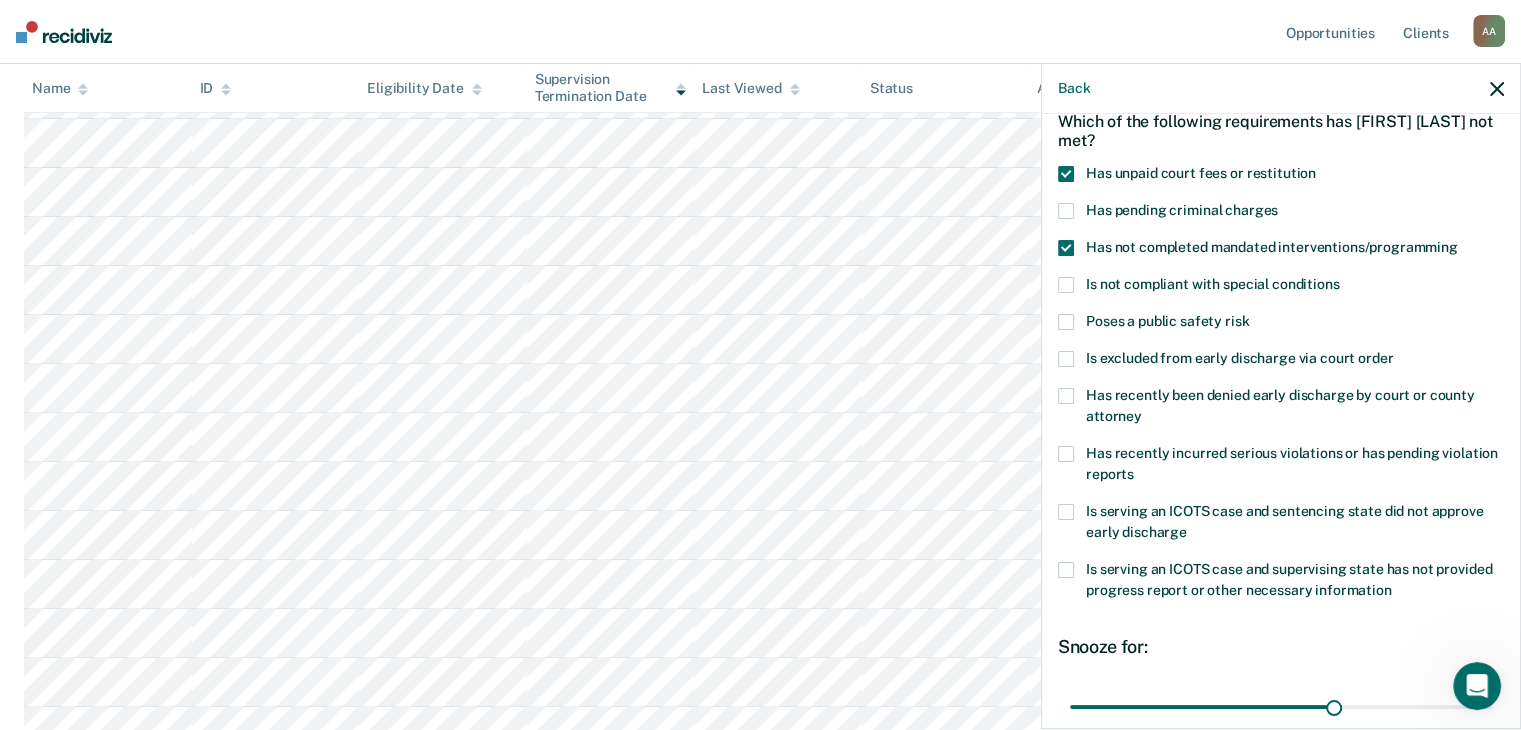 click at bounding box center (1066, 454) 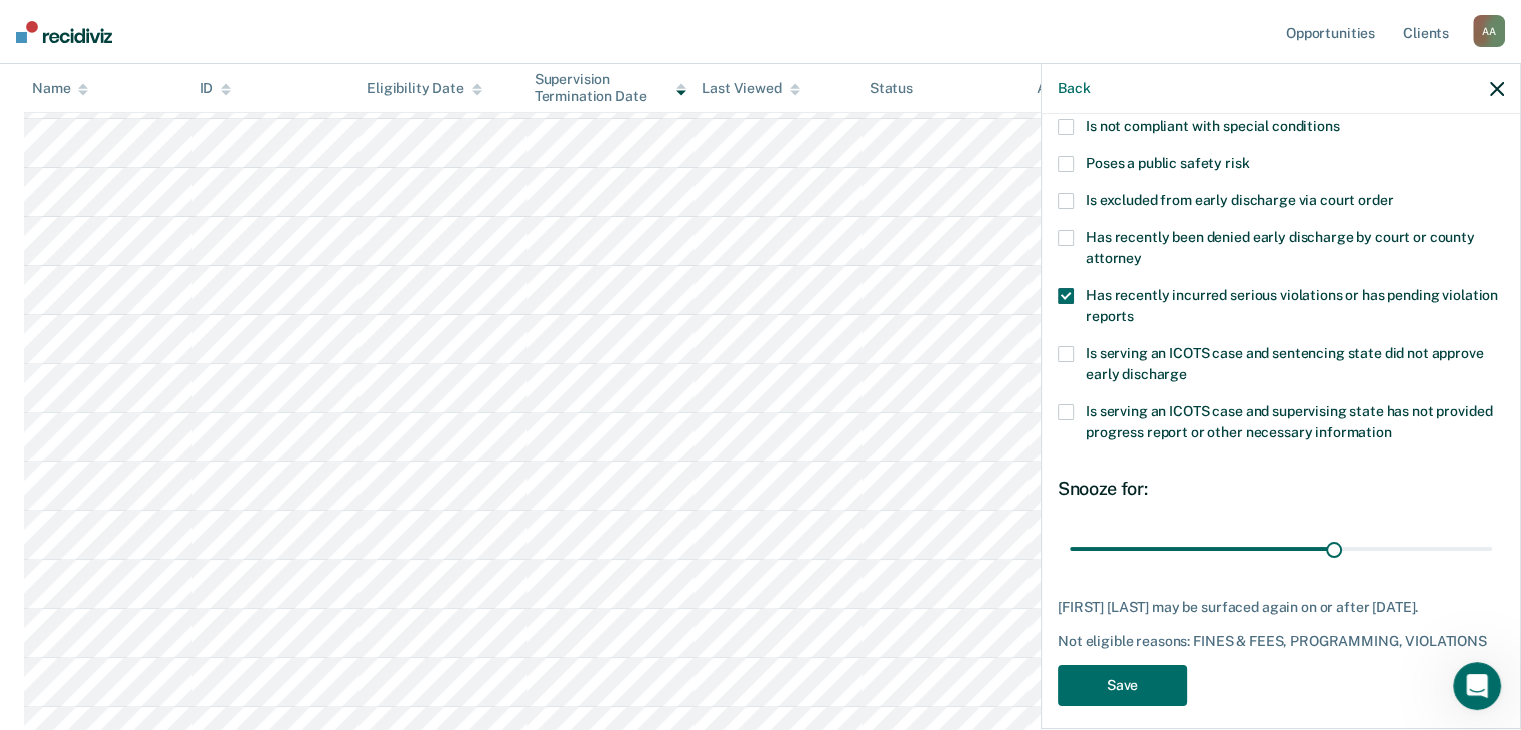 scroll, scrollTop: 289, scrollLeft: 0, axis: vertical 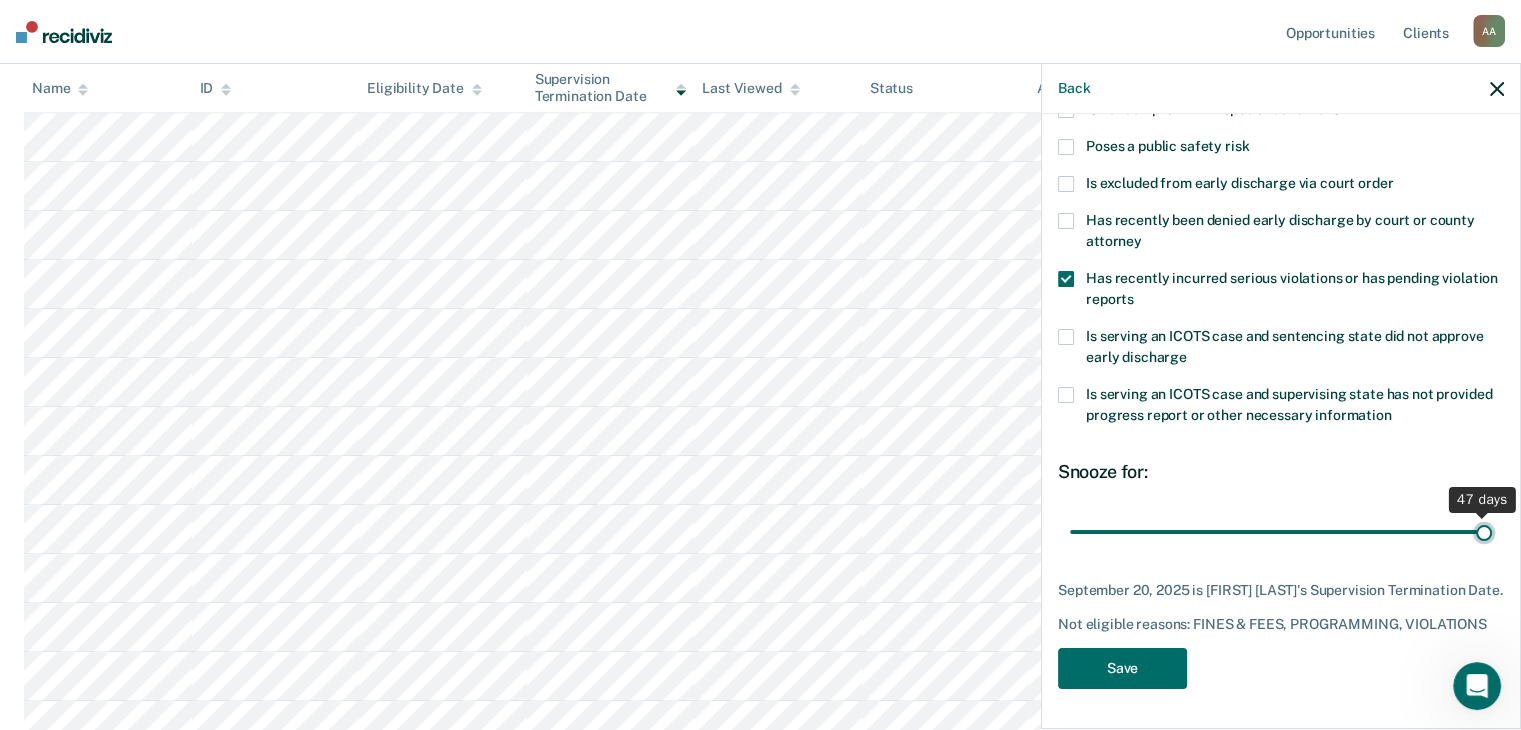 drag, startPoint x: 1322, startPoint y: 514, endPoint x: 1491, endPoint y: 509, distance: 169.07394 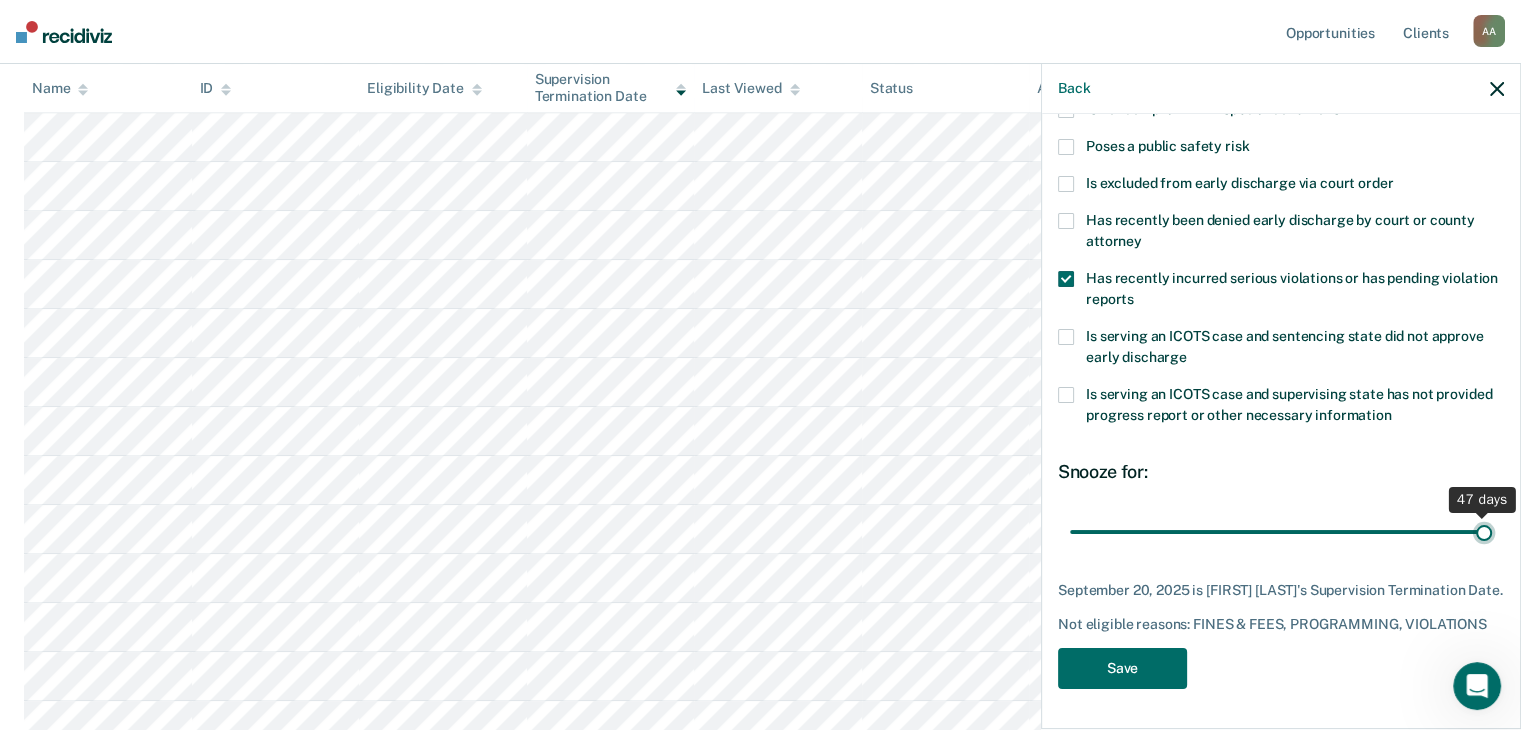 type on "47" 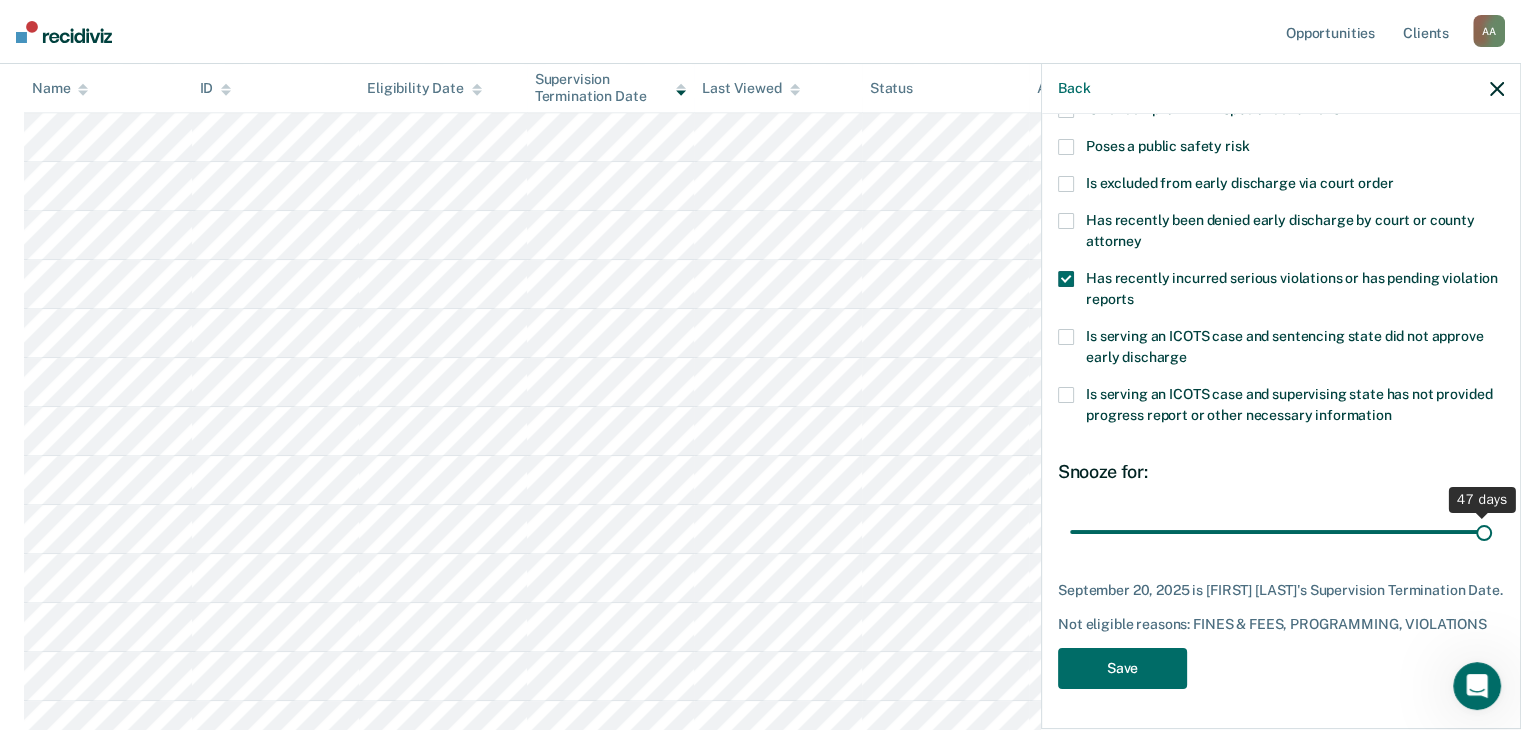 scroll, scrollTop: 1000, scrollLeft: 0, axis: vertical 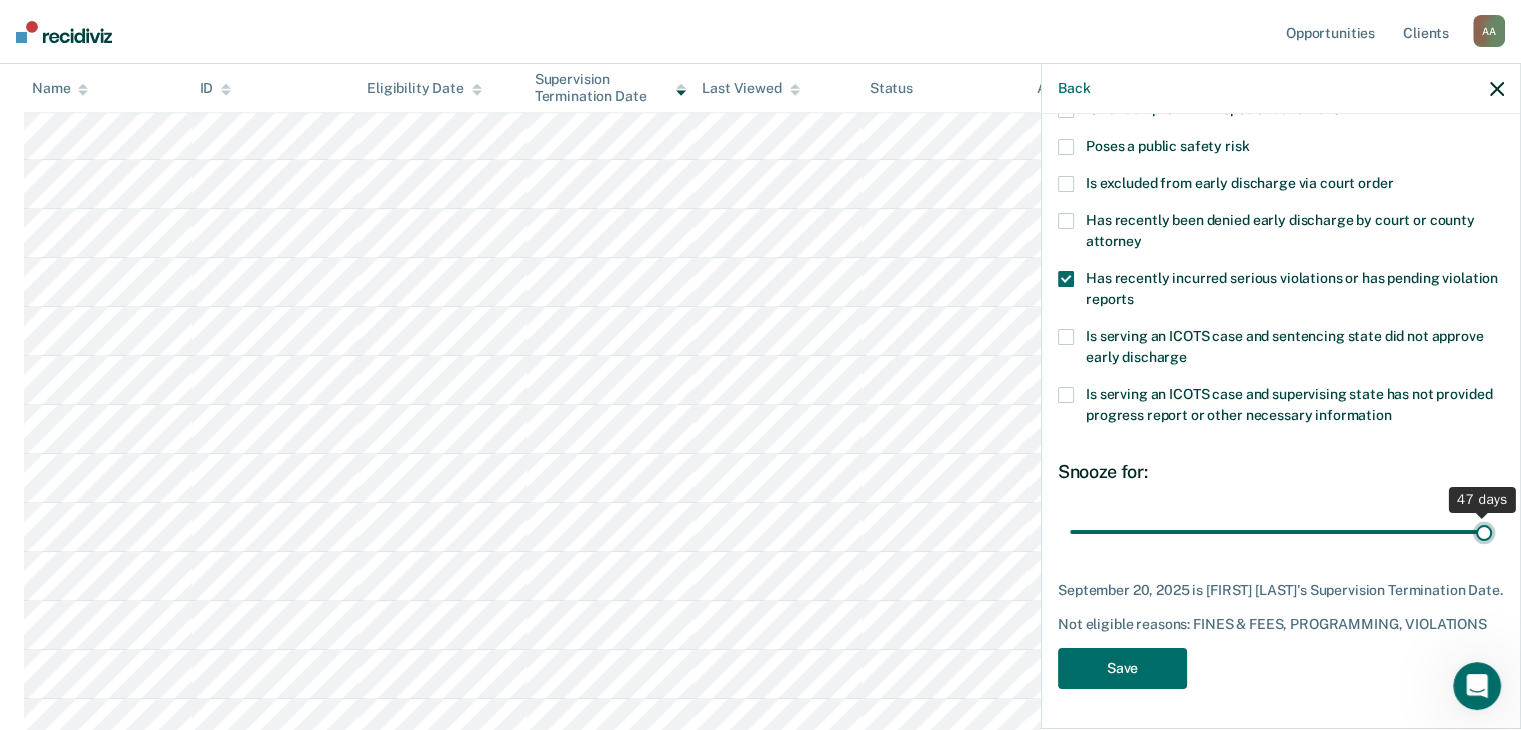 drag, startPoint x: 1468, startPoint y: 518, endPoint x: 1536, endPoint y: 521, distance: 68.06615 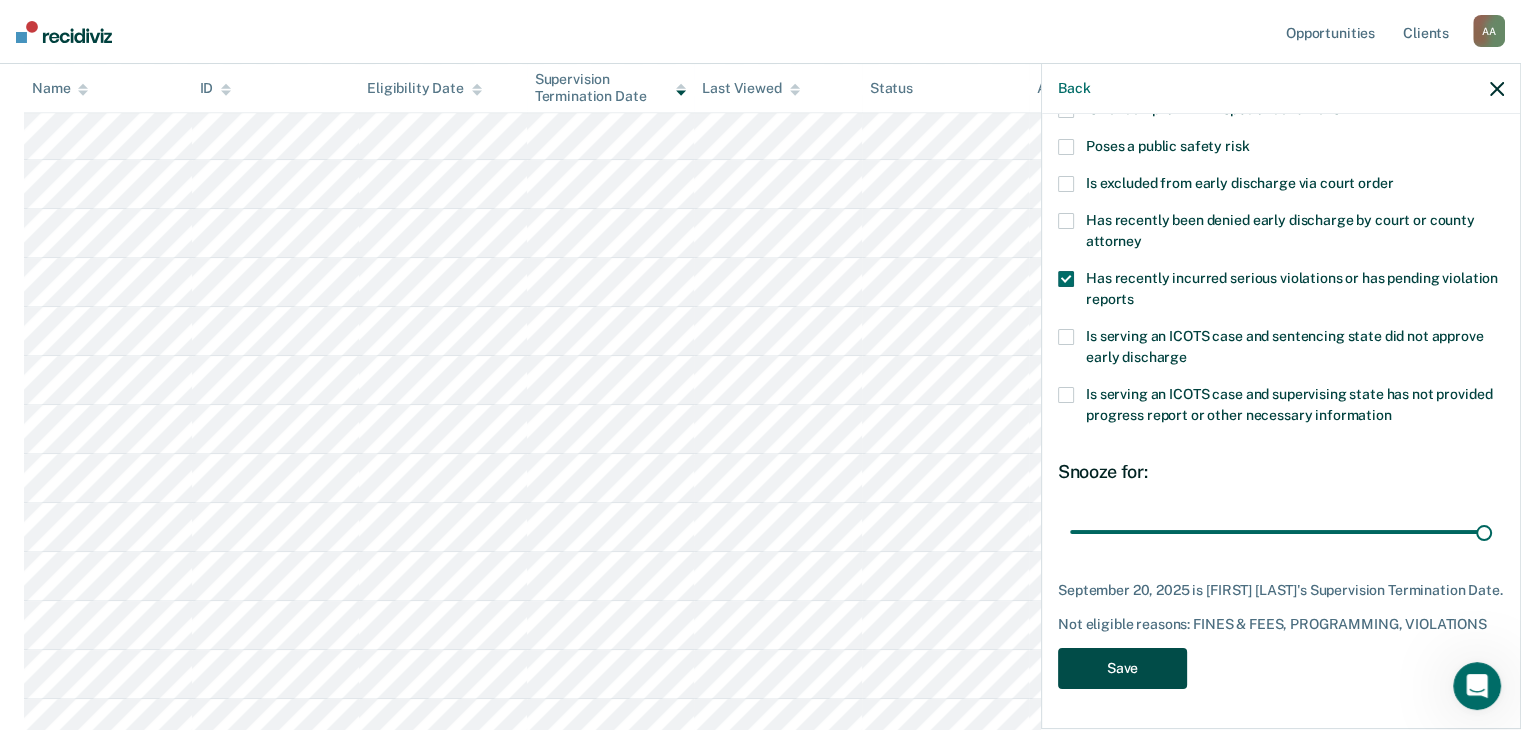 click on "Save" at bounding box center (1122, 668) 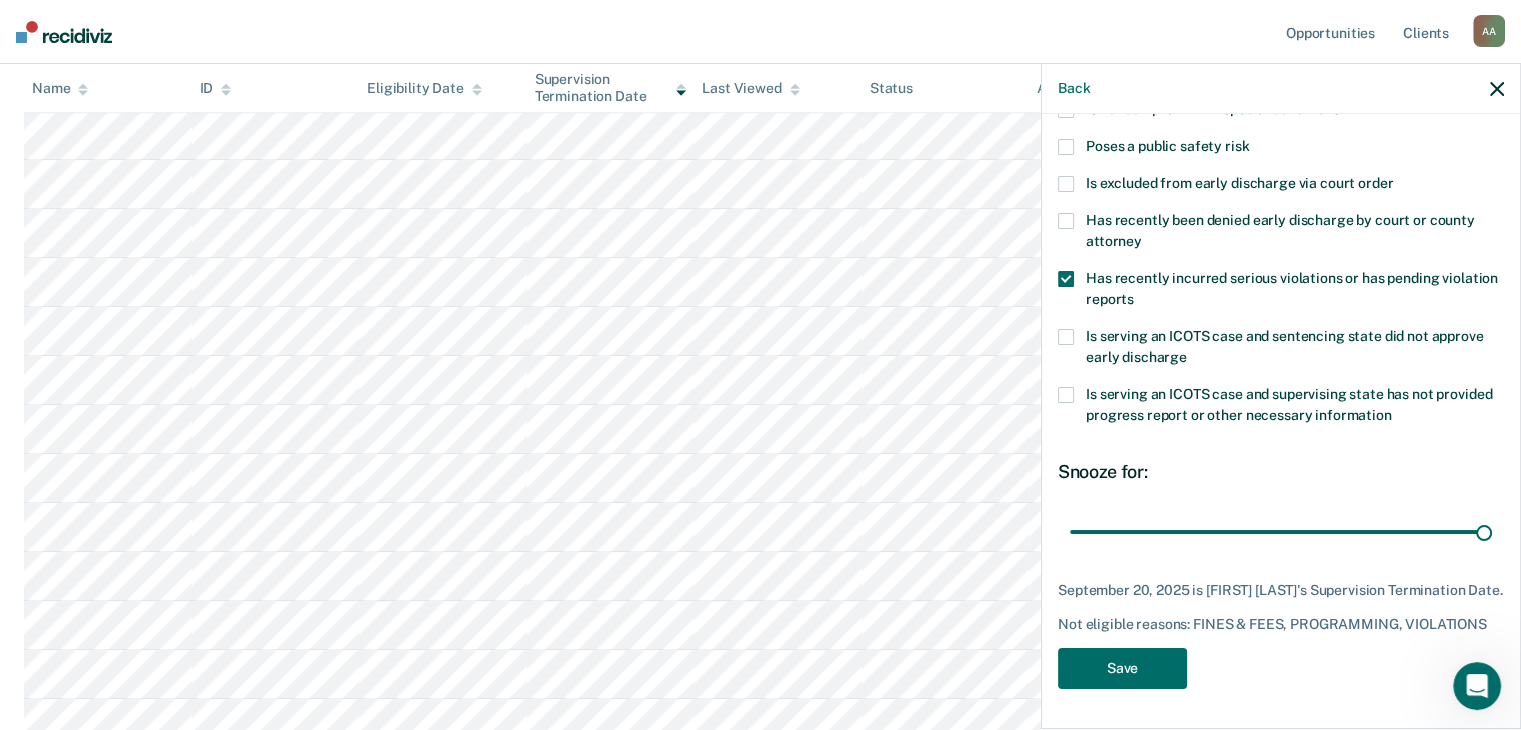 scroll, scrollTop: 189, scrollLeft: 0, axis: vertical 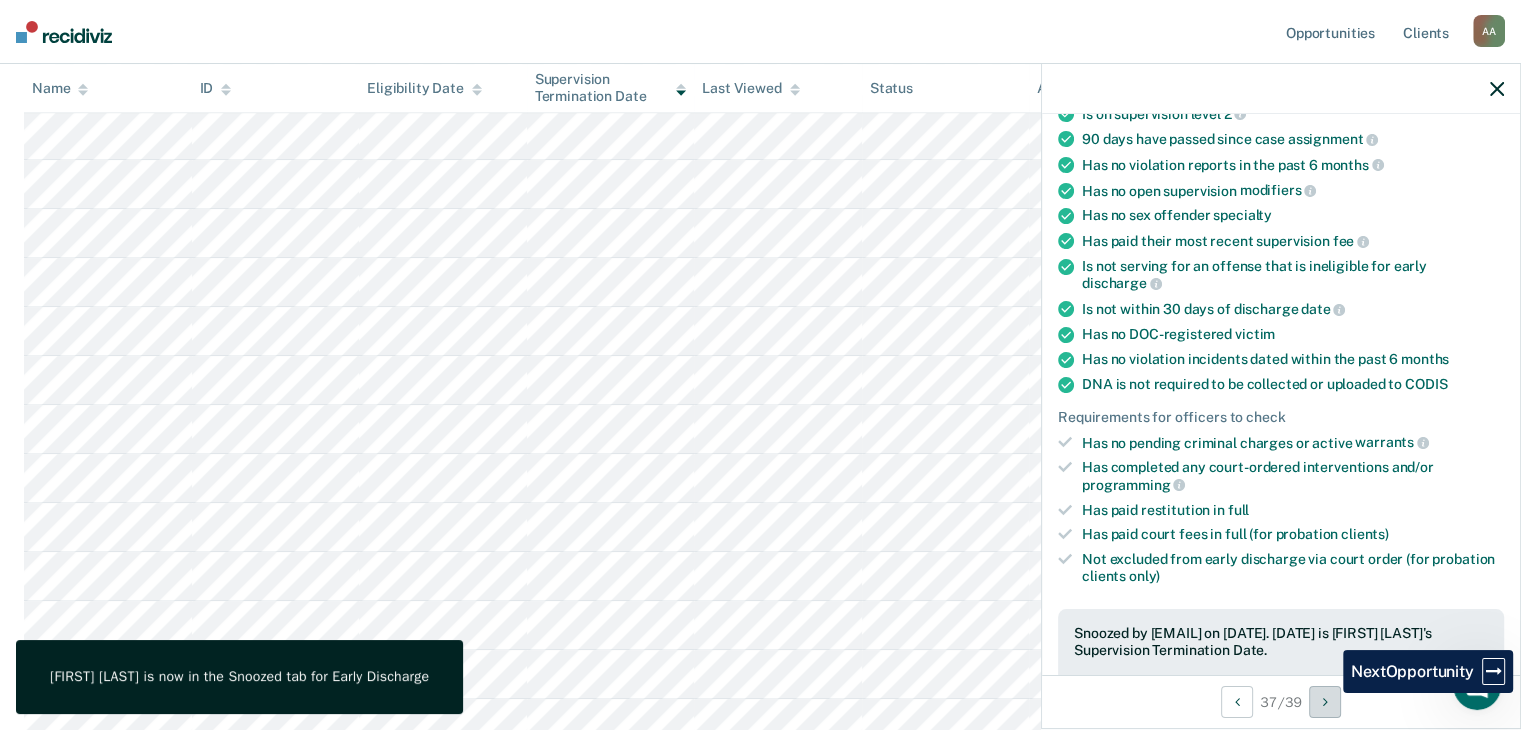 click at bounding box center (1325, 702) 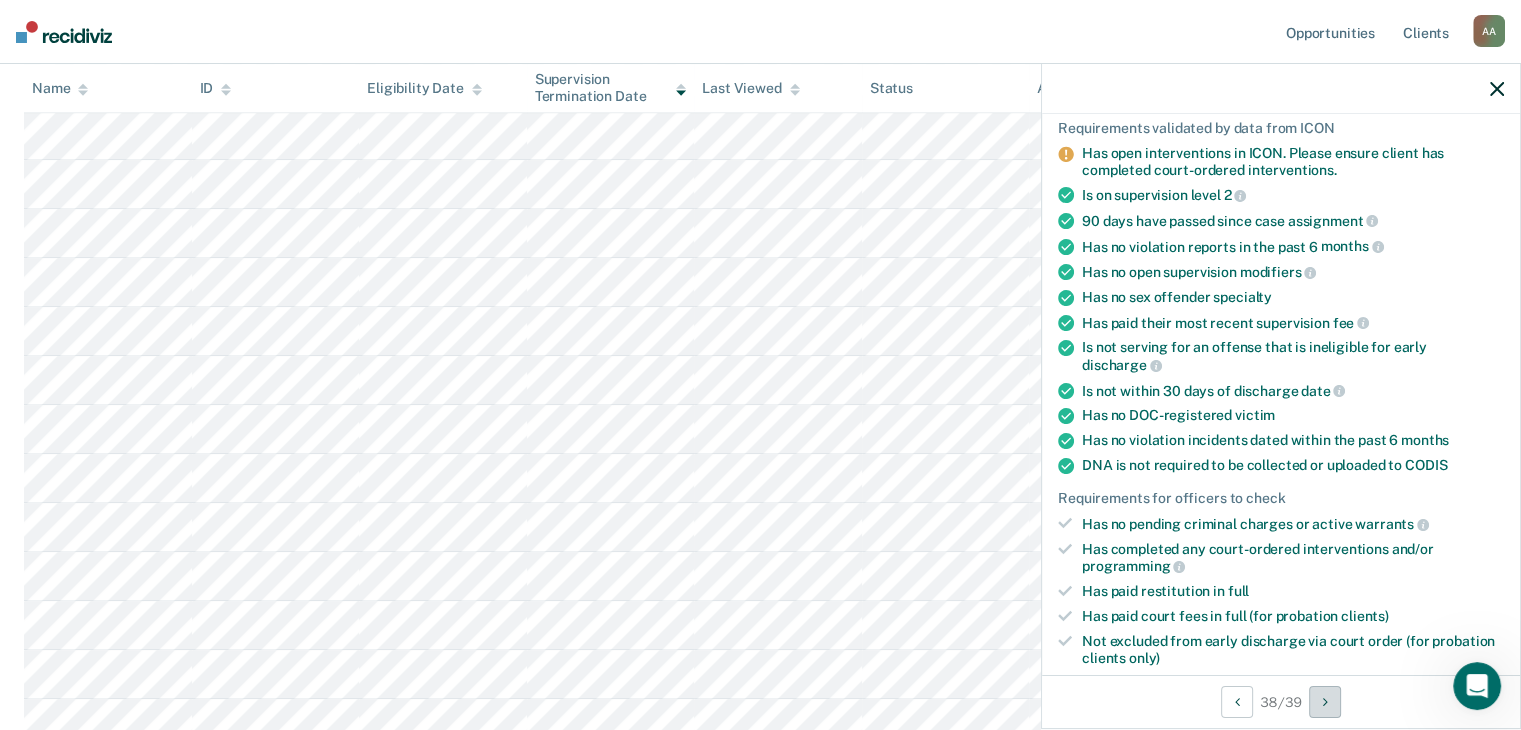 scroll, scrollTop: 300, scrollLeft: 0, axis: vertical 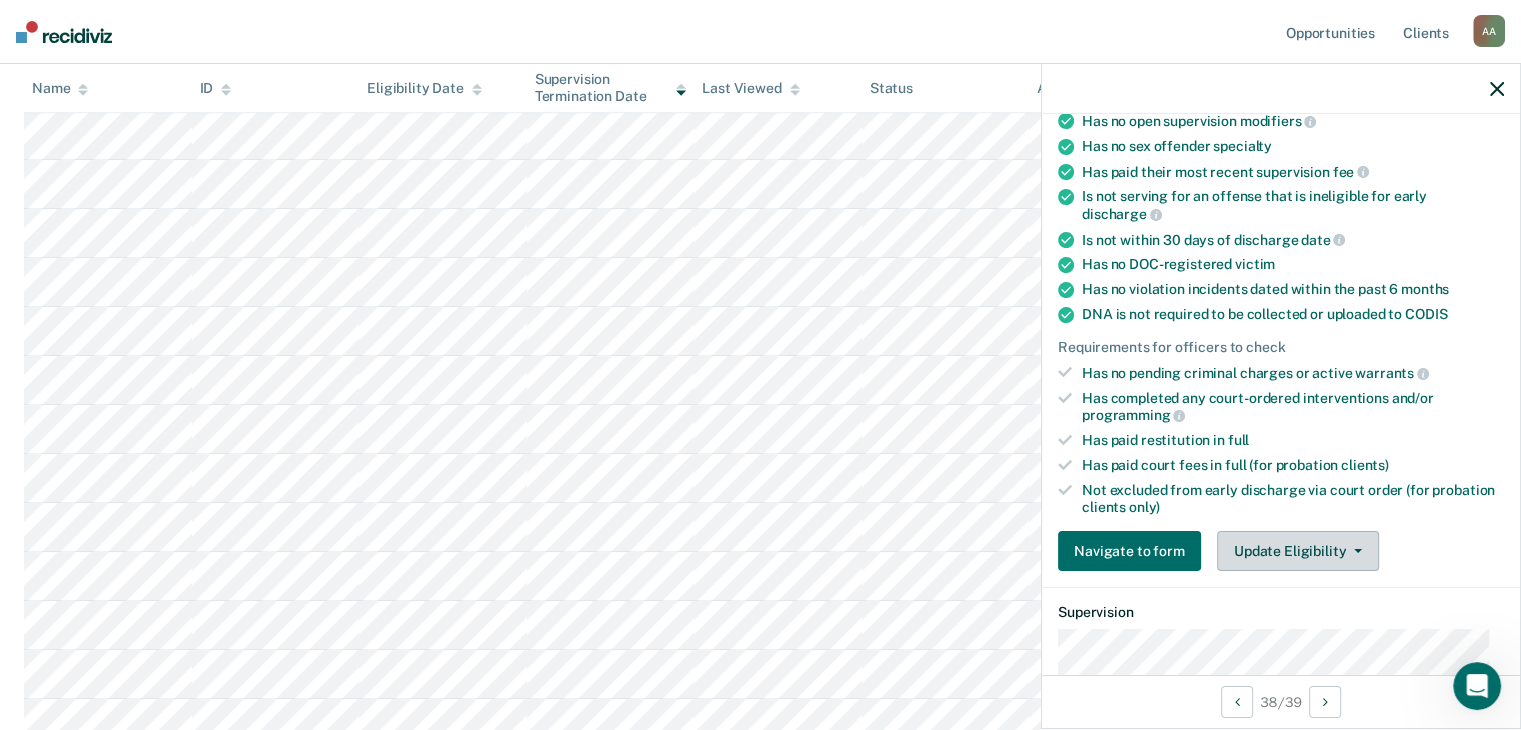 click on "Update Eligibility" at bounding box center (1298, 551) 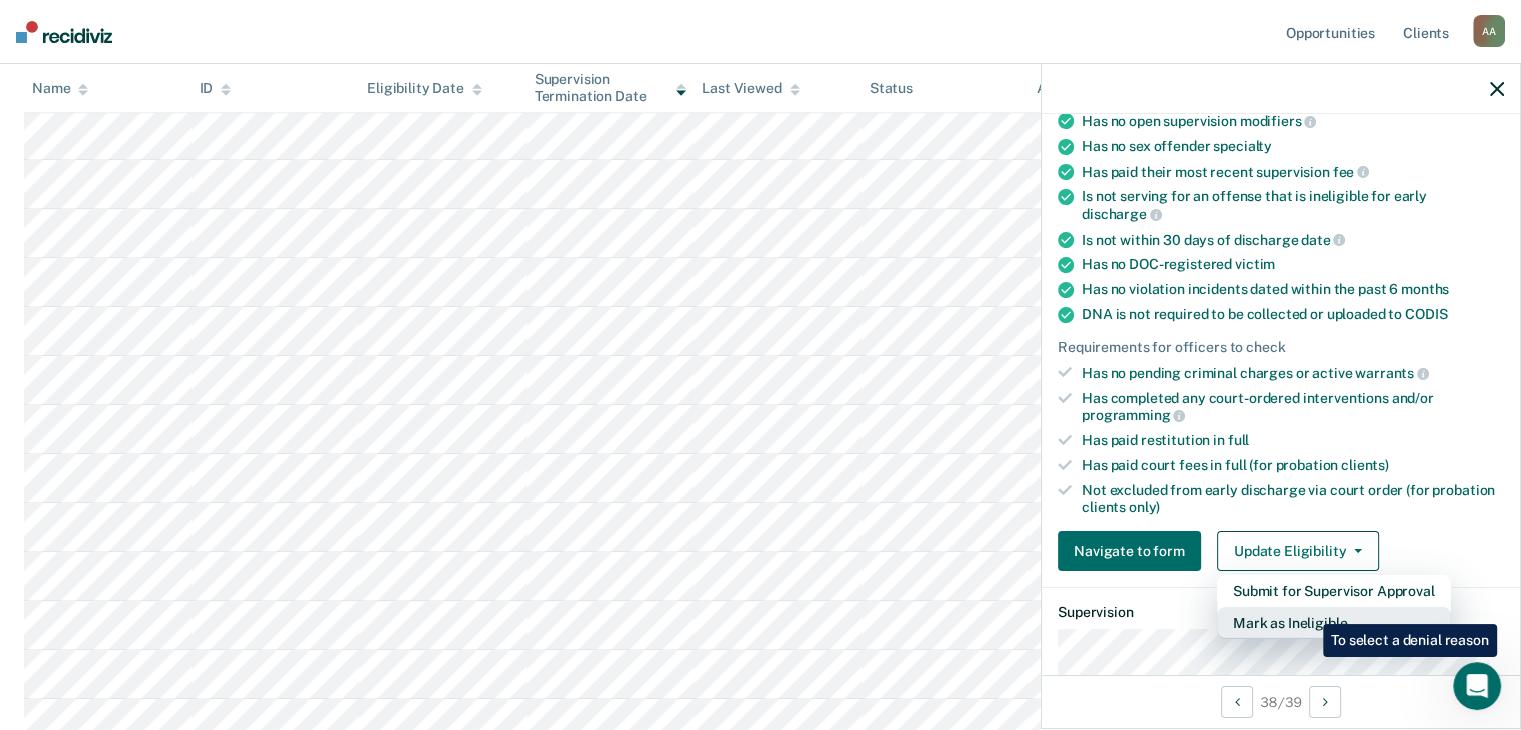 click on "Mark as Ineligible" at bounding box center [1334, 623] 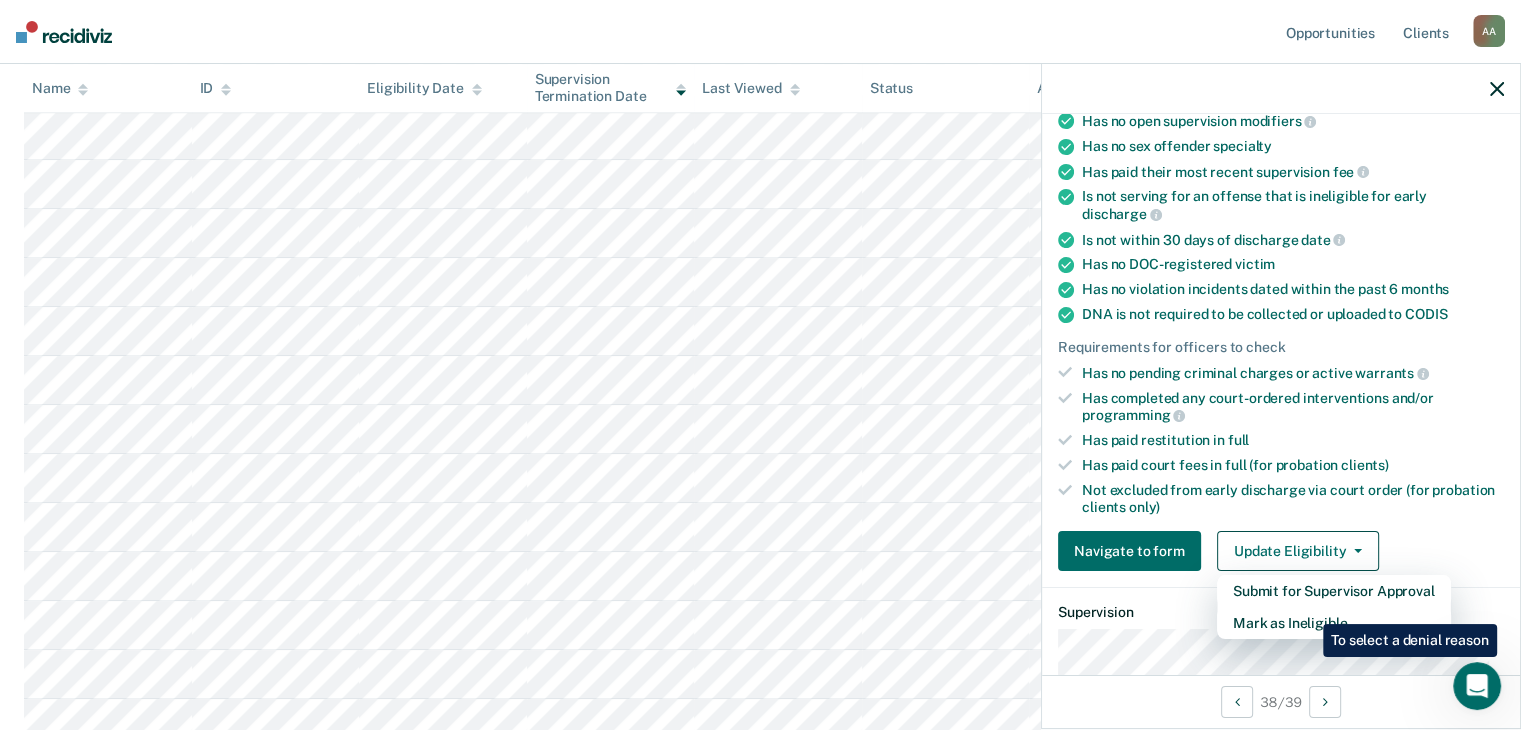 scroll, scrollTop: 289, scrollLeft: 0, axis: vertical 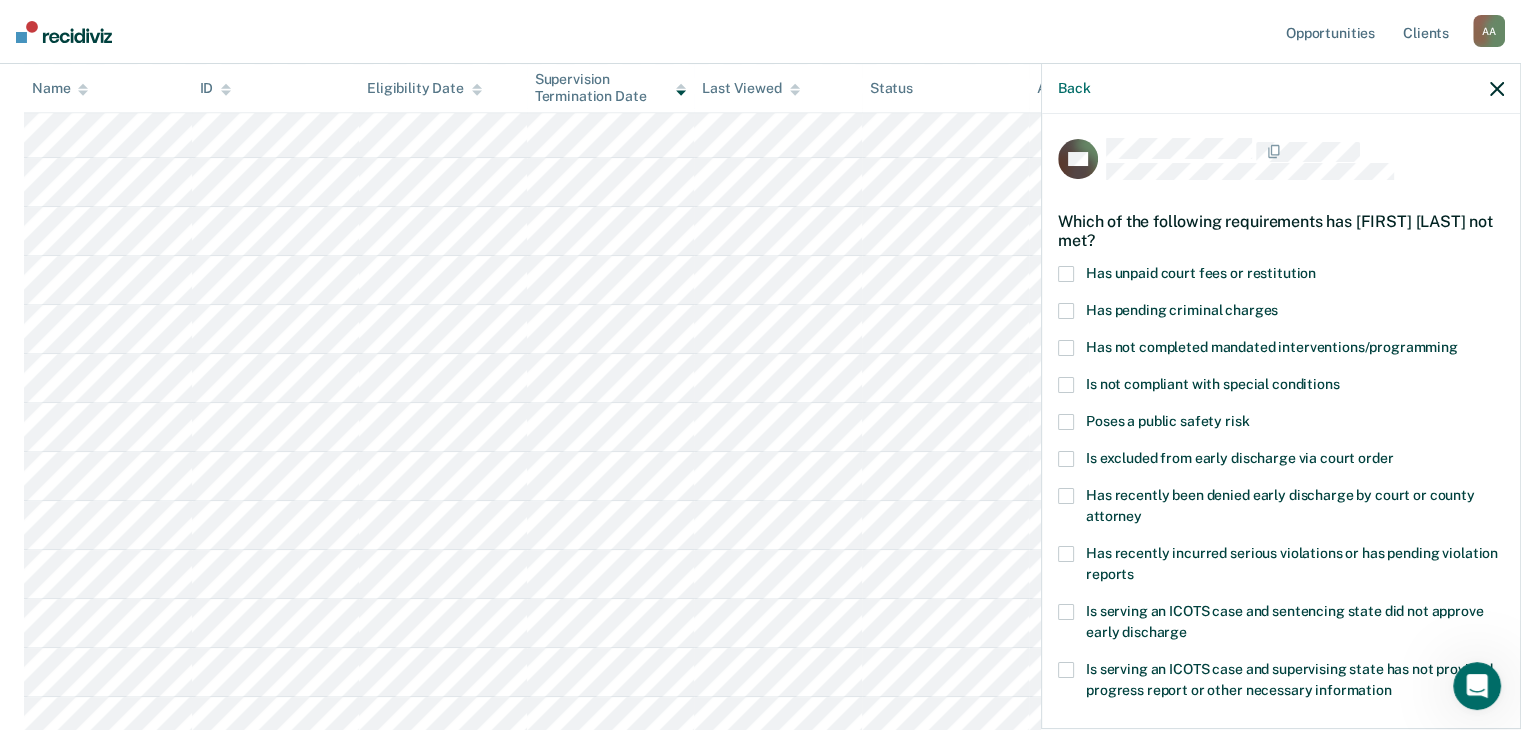click at bounding box center [1066, 274] 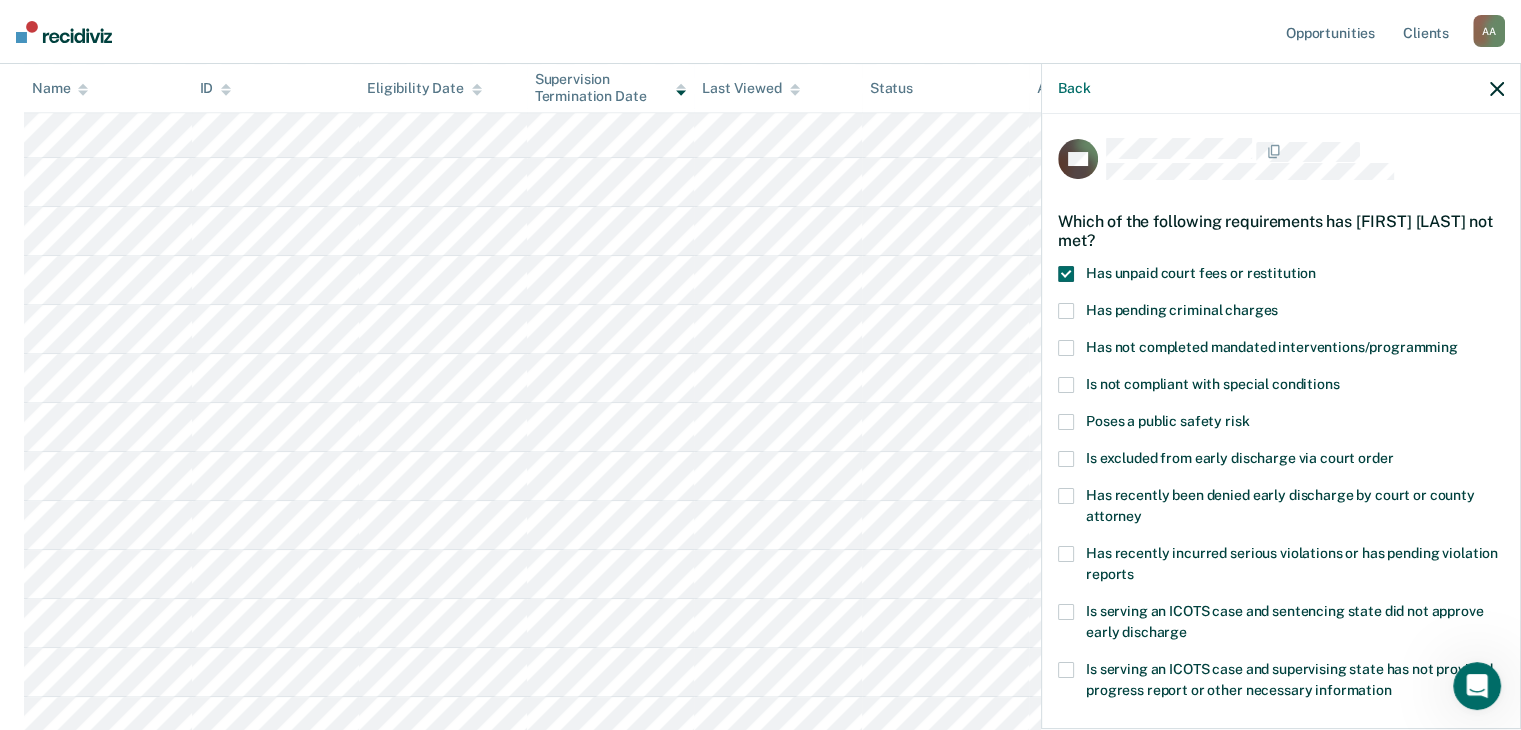 click on "CH   Which of the following requirements has [FIRST] [LAST] not met? Has unpaid court fees or restitution  Has pending criminal charges Has not completed mandated interventions/programming Is not compliant with special conditions Poses a public safety risk Is excluded from early discharge via court order  Has recently been denied early discharge by court or county attorney Has recently incurred serious violations or has pending violation reports Is serving an ICOTS case and sentencing state did not approve early discharge Is serving an ICOTS case and supervising state has not provided progress report or other necessary information Snooze for: 30 days [FIRST] [LAST] may be surfaced again on or after September 3, 2025. Not eligible reasons: FINES & FEES Save" at bounding box center (1281, 419) 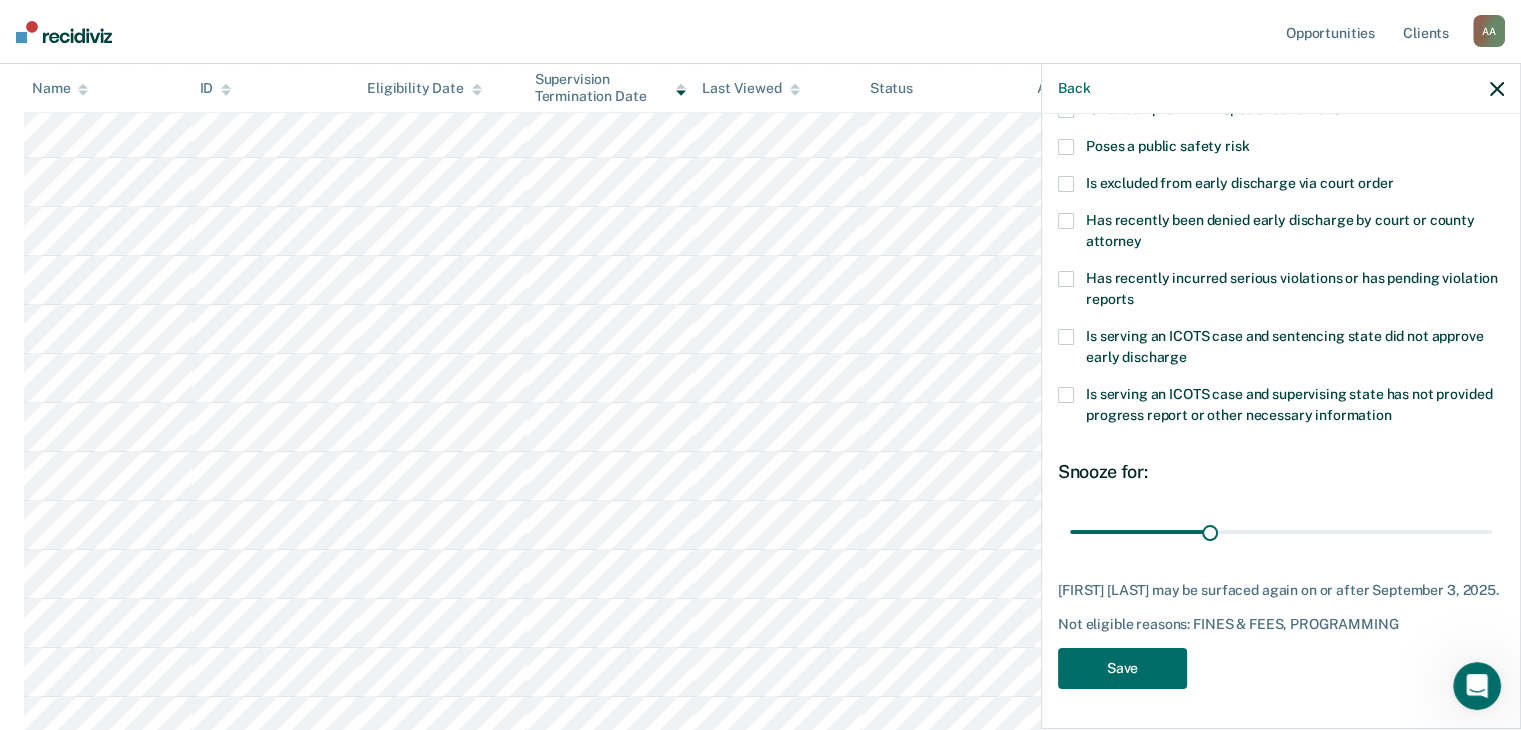 scroll, scrollTop: 289, scrollLeft: 0, axis: vertical 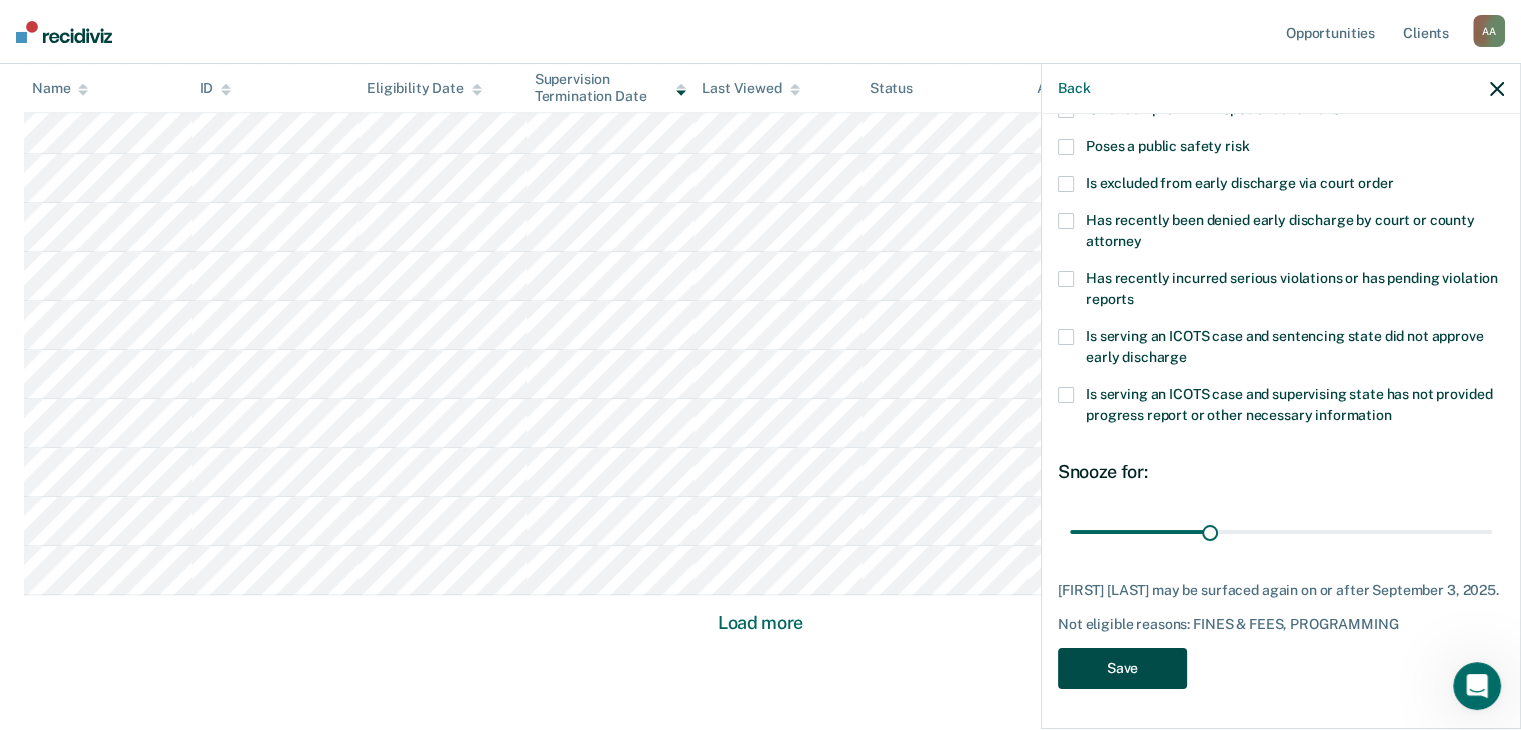 click on "Save" at bounding box center [1122, 668] 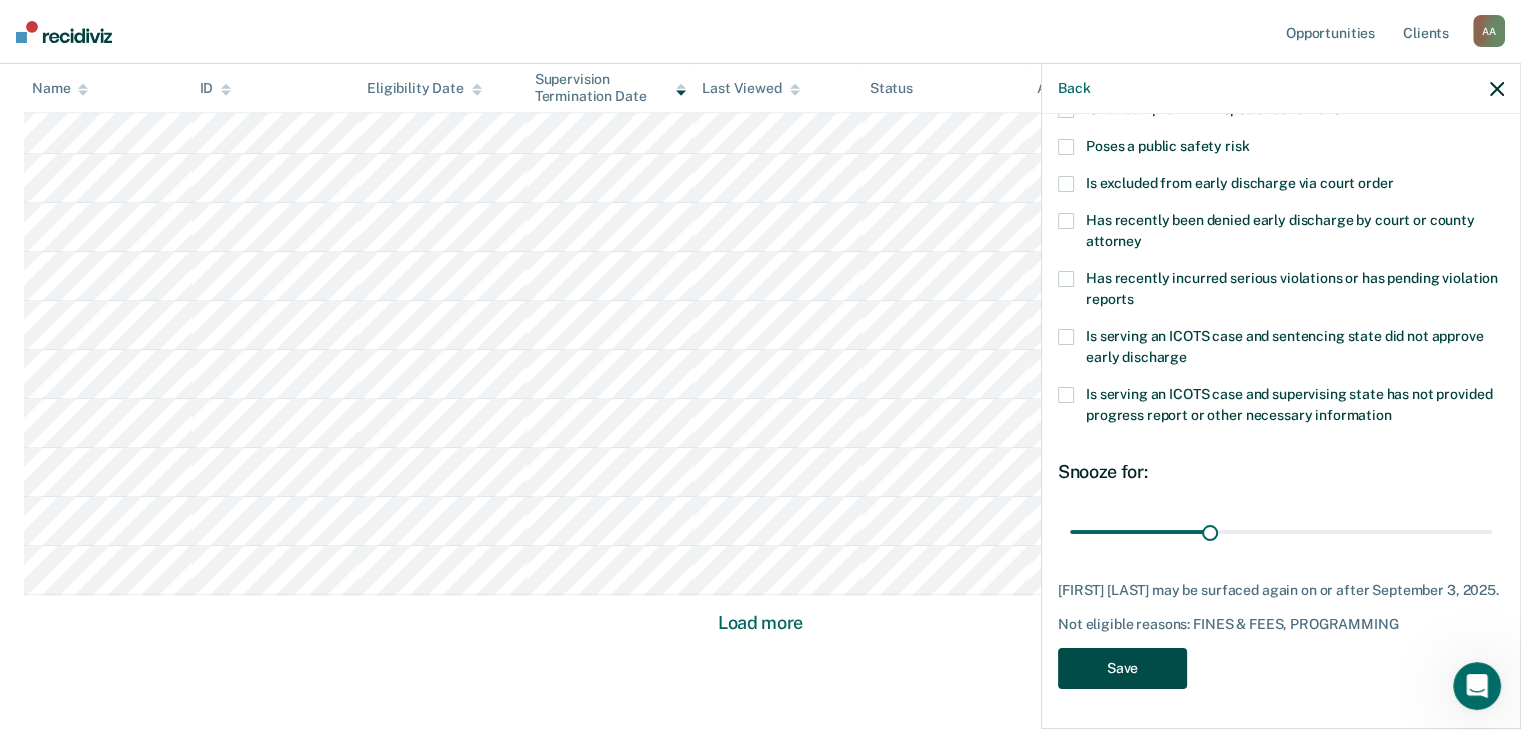 scroll, scrollTop: 1201, scrollLeft: 0, axis: vertical 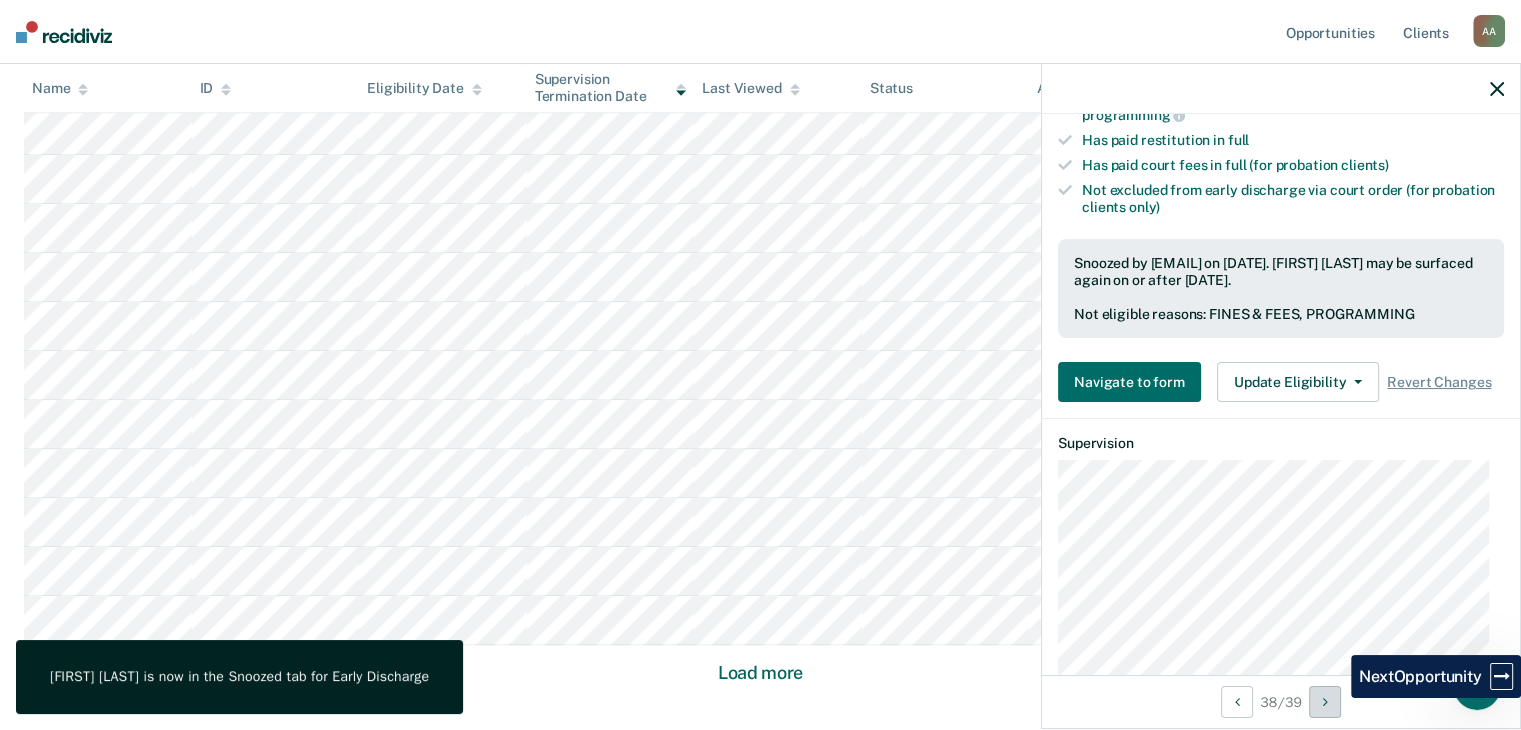 click at bounding box center [1325, 702] 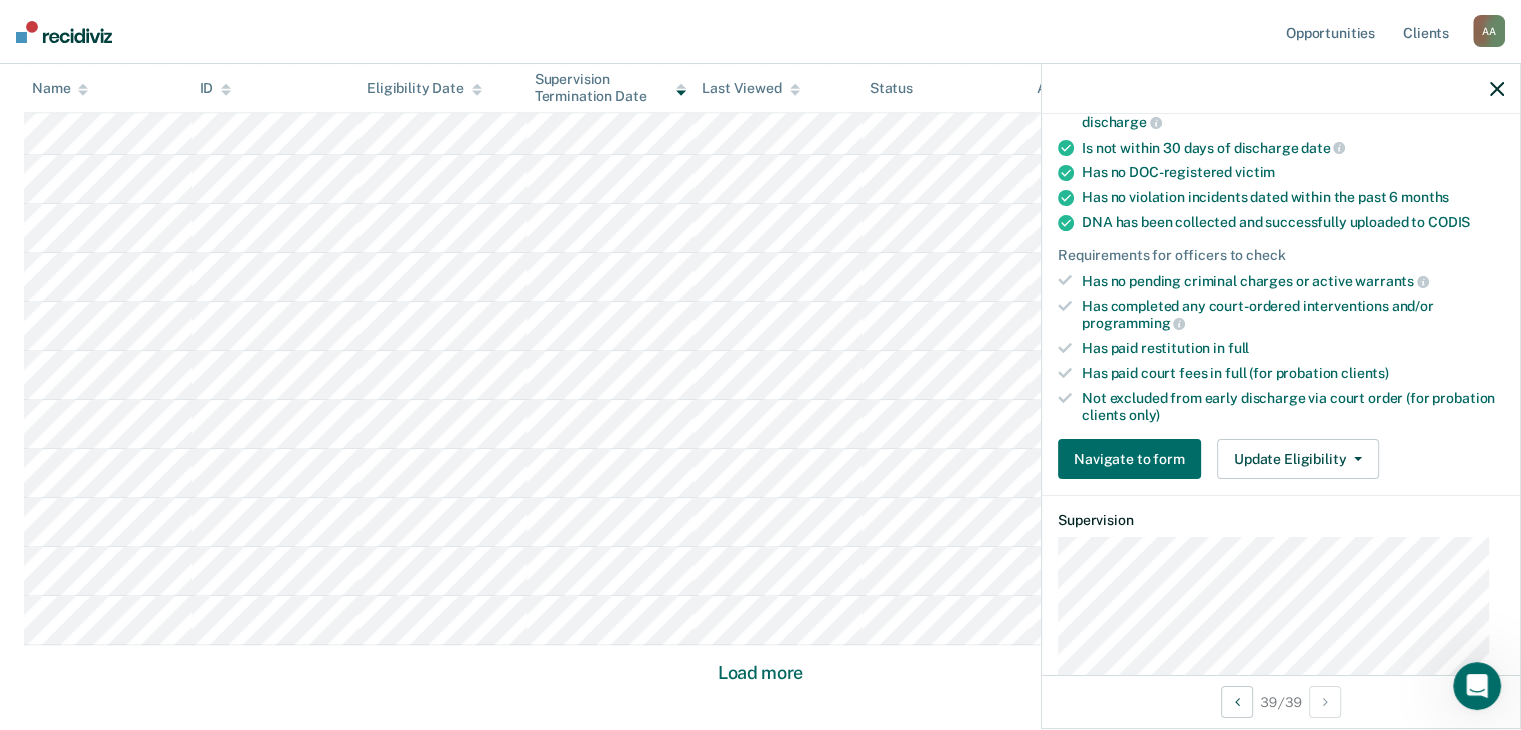 scroll, scrollTop: 500, scrollLeft: 0, axis: vertical 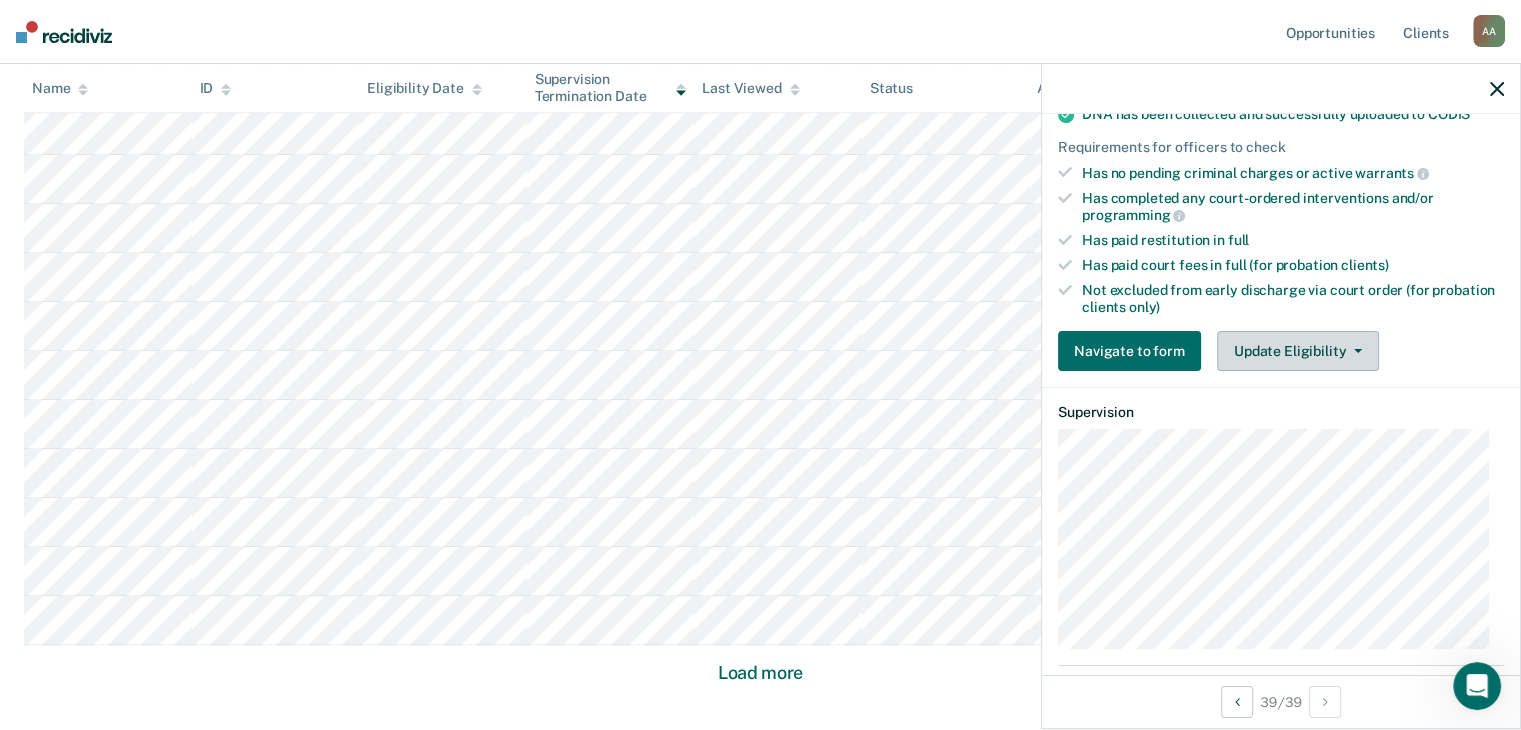 click on "Update Eligibility" at bounding box center [1298, 351] 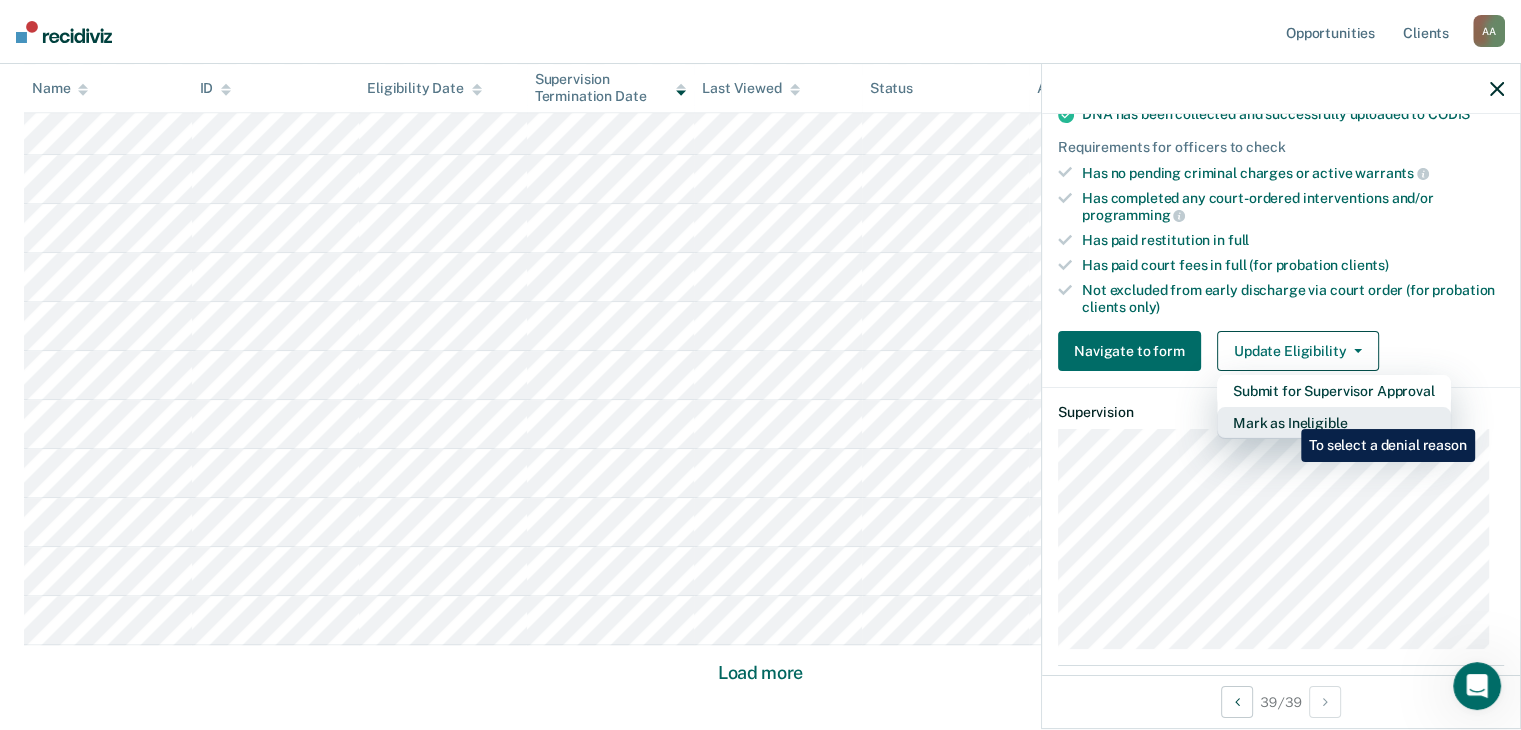 click on "Mark as Ineligible" at bounding box center [1334, 423] 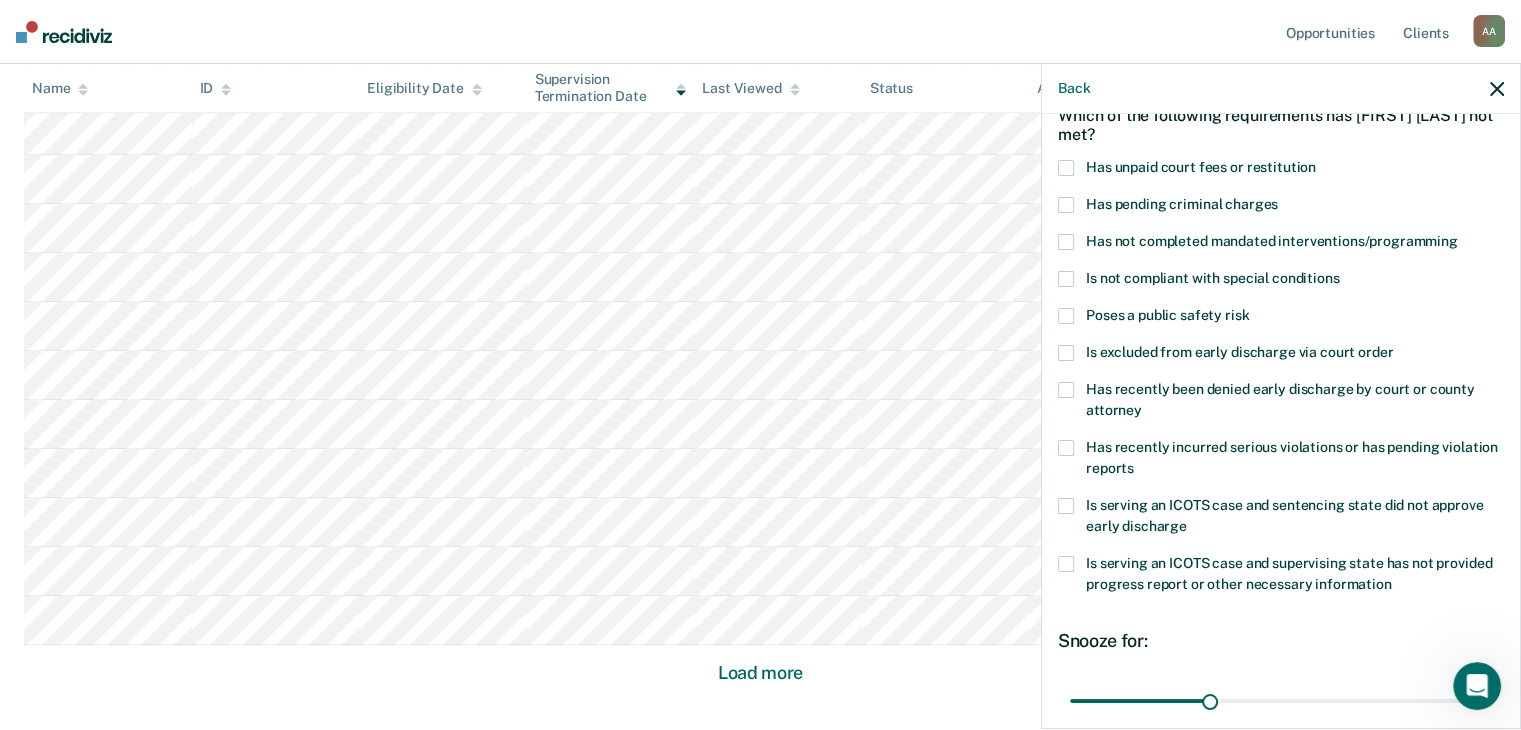 scroll, scrollTop: 0, scrollLeft: 0, axis: both 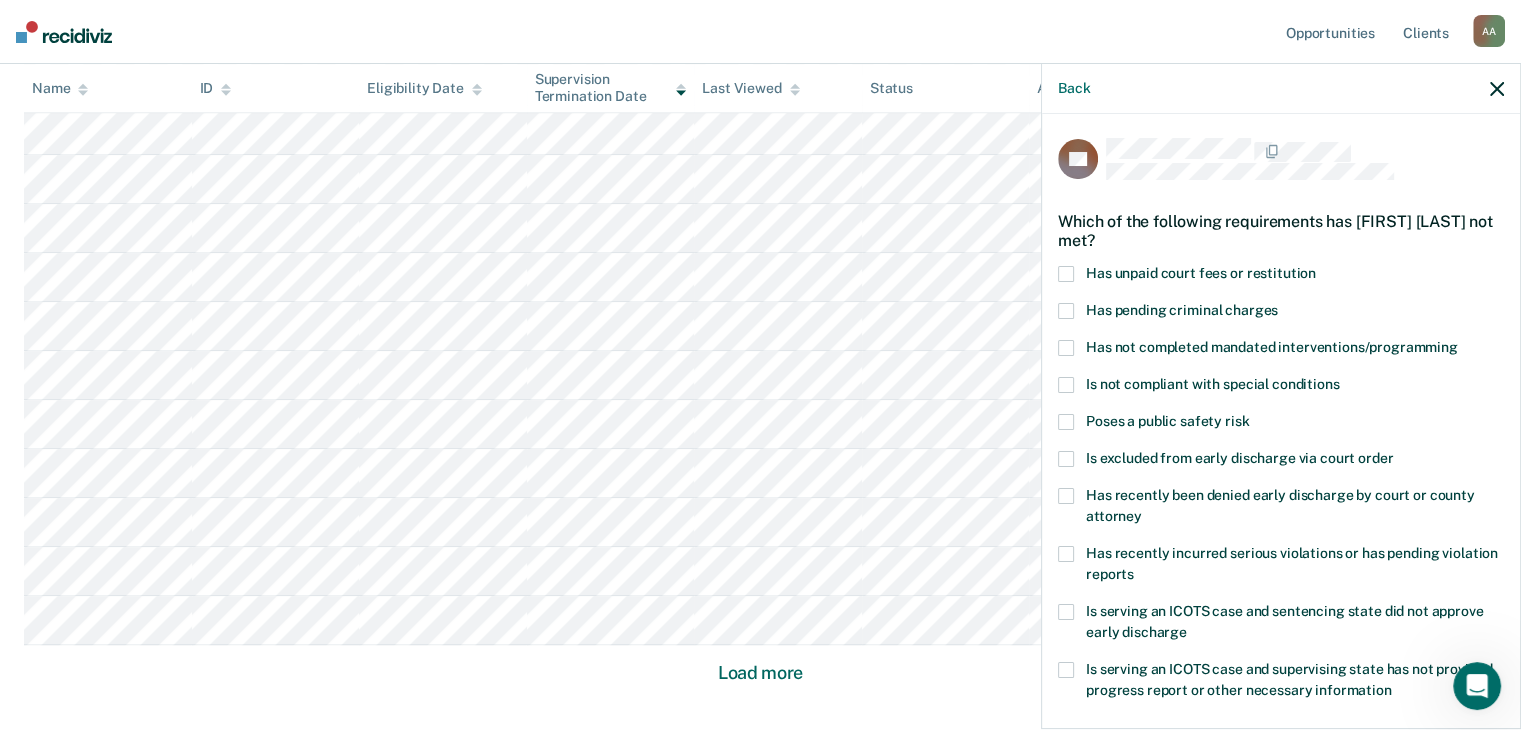 click at bounding box center (1066, 274) 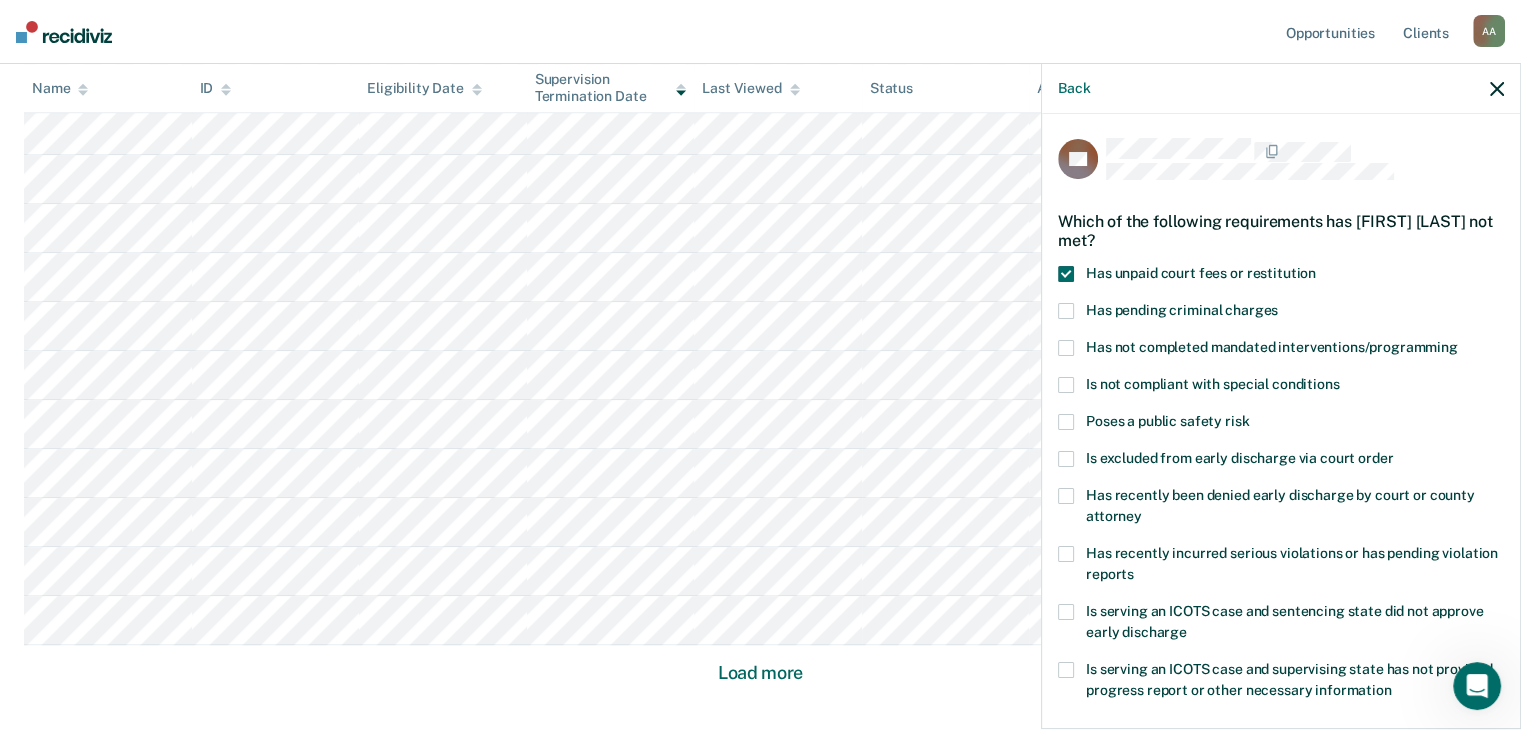 click at bounding box center (1066, 348) 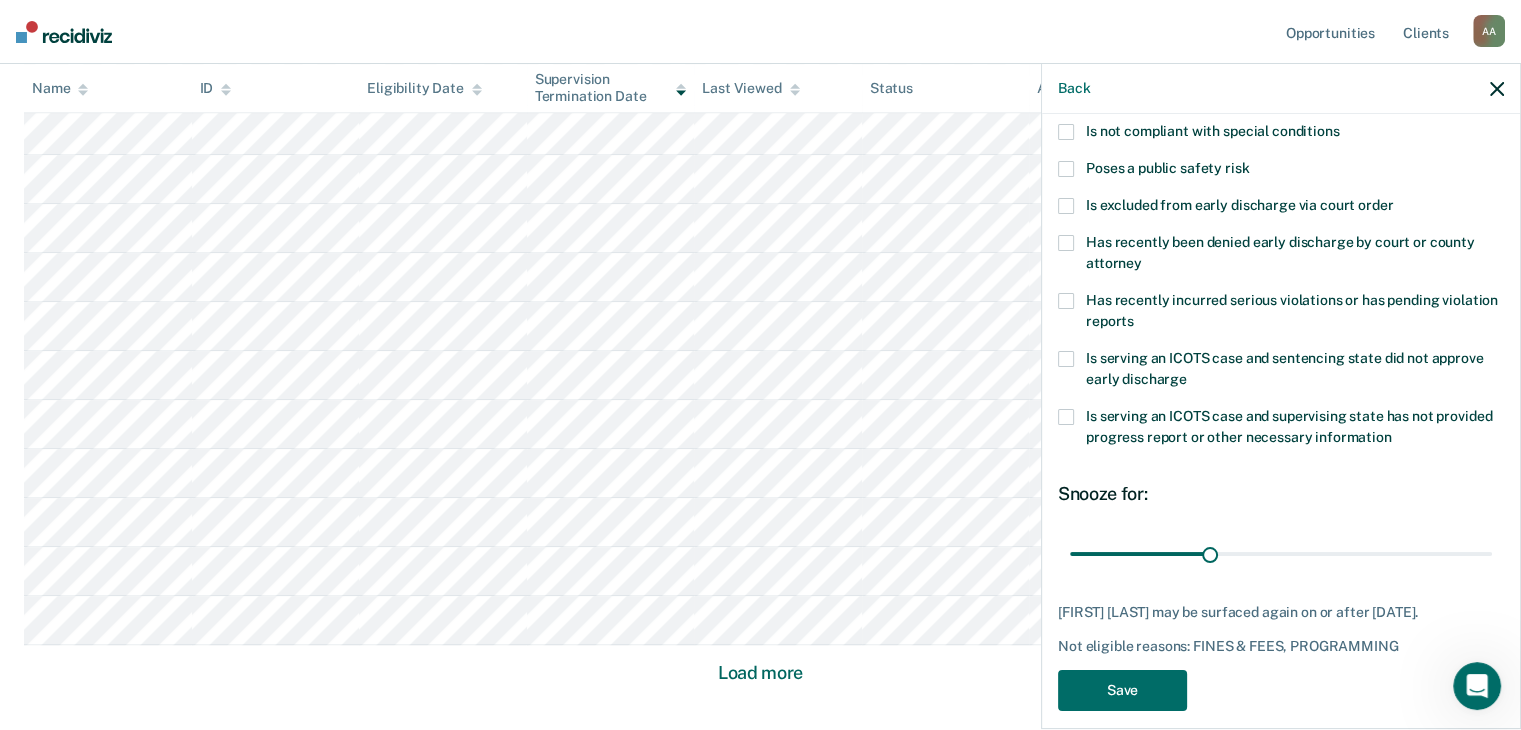 scroll, scrollTop: 289, scrollLeft: 0, axis: vertical 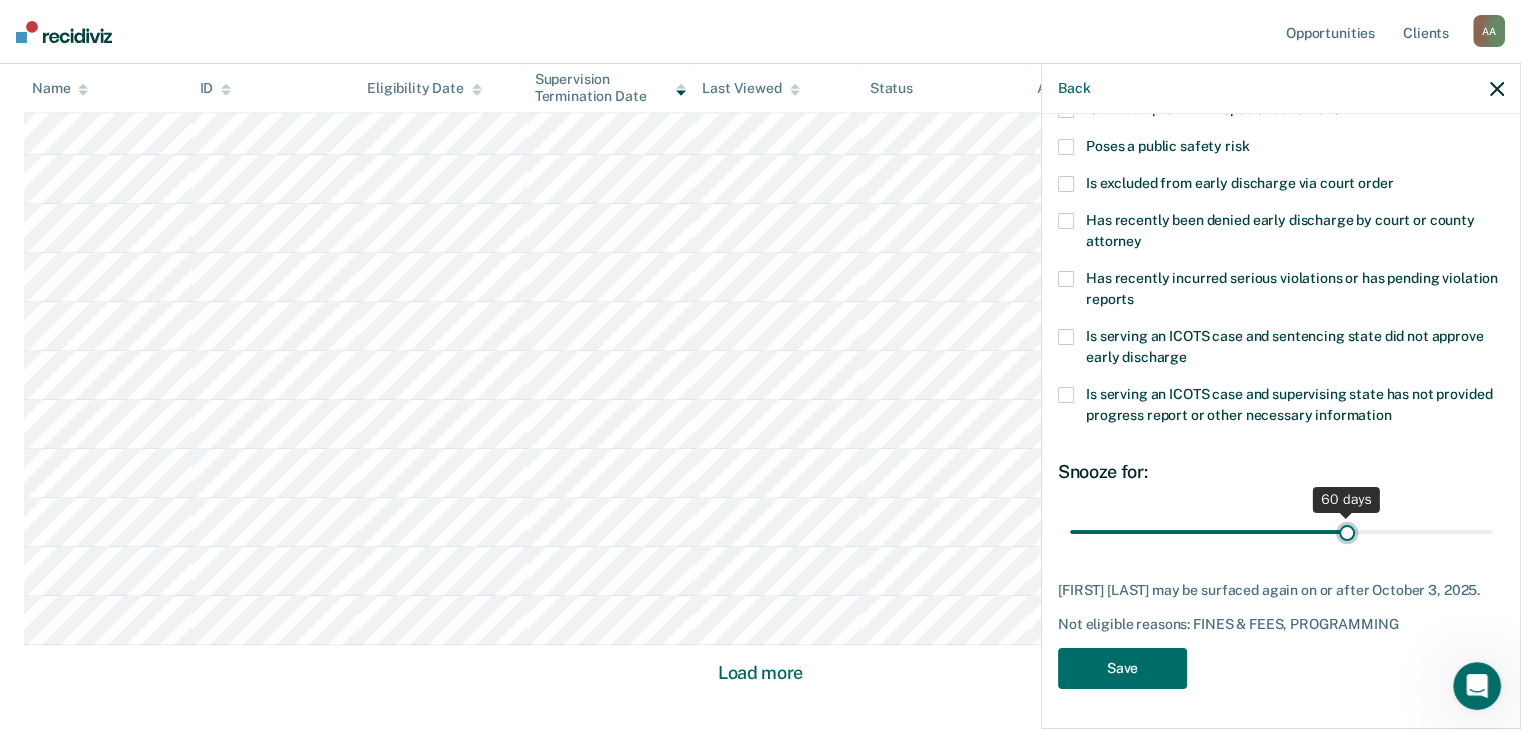 drag, startPoint x: 1207, startPoint y: 518, endPoint x: 1337, endPoint y: 521, distance: 130.0346 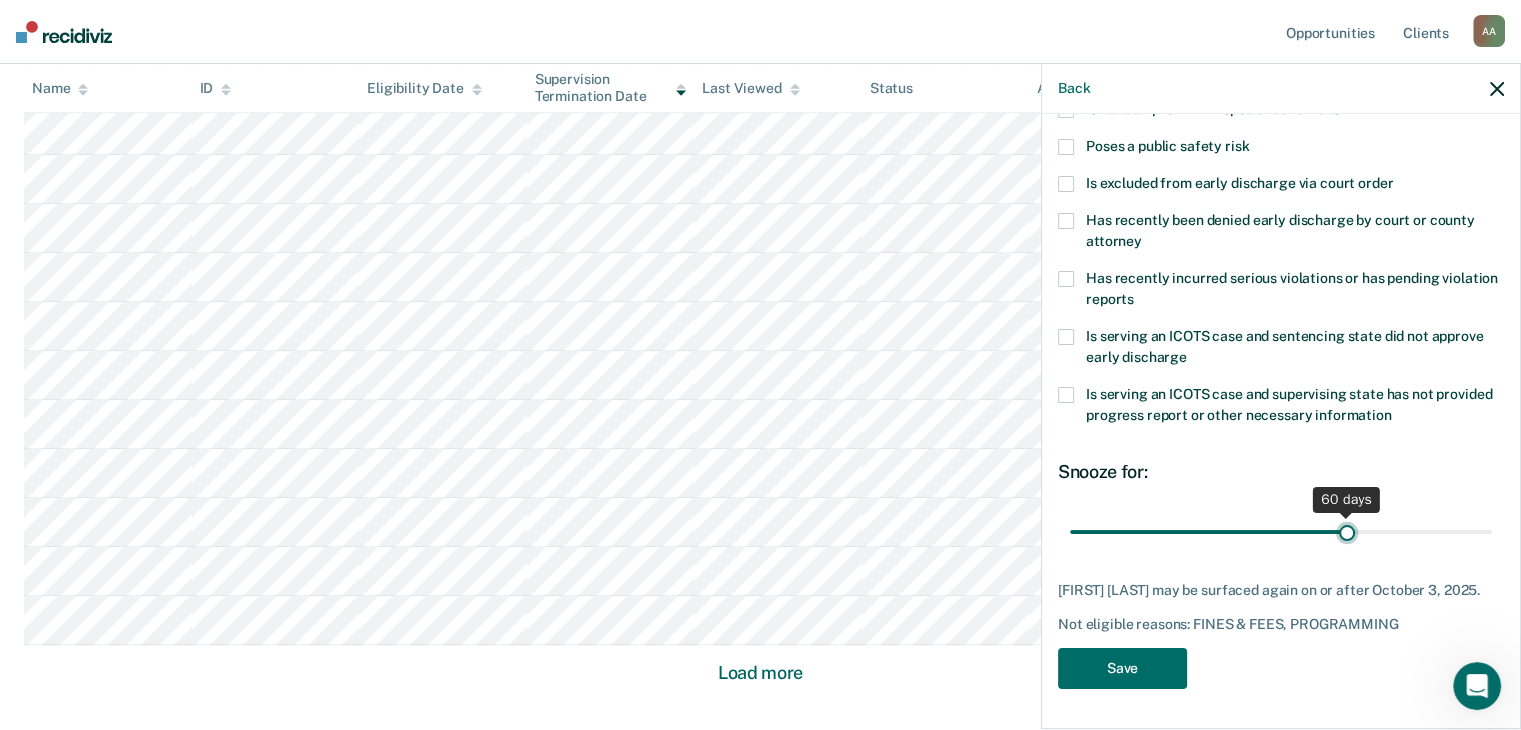 type on "60" 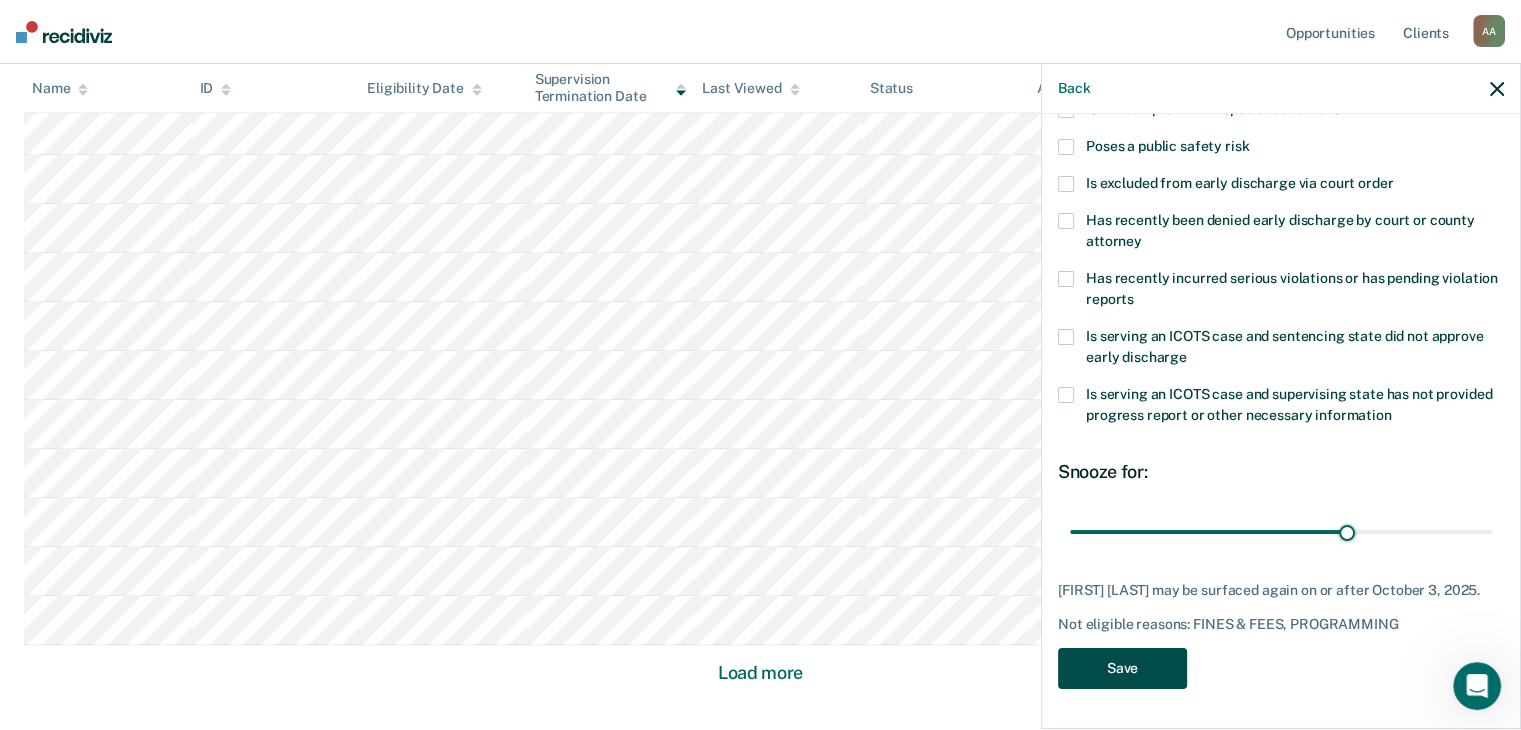 click on "Save" at bounding box center (1122, 668) 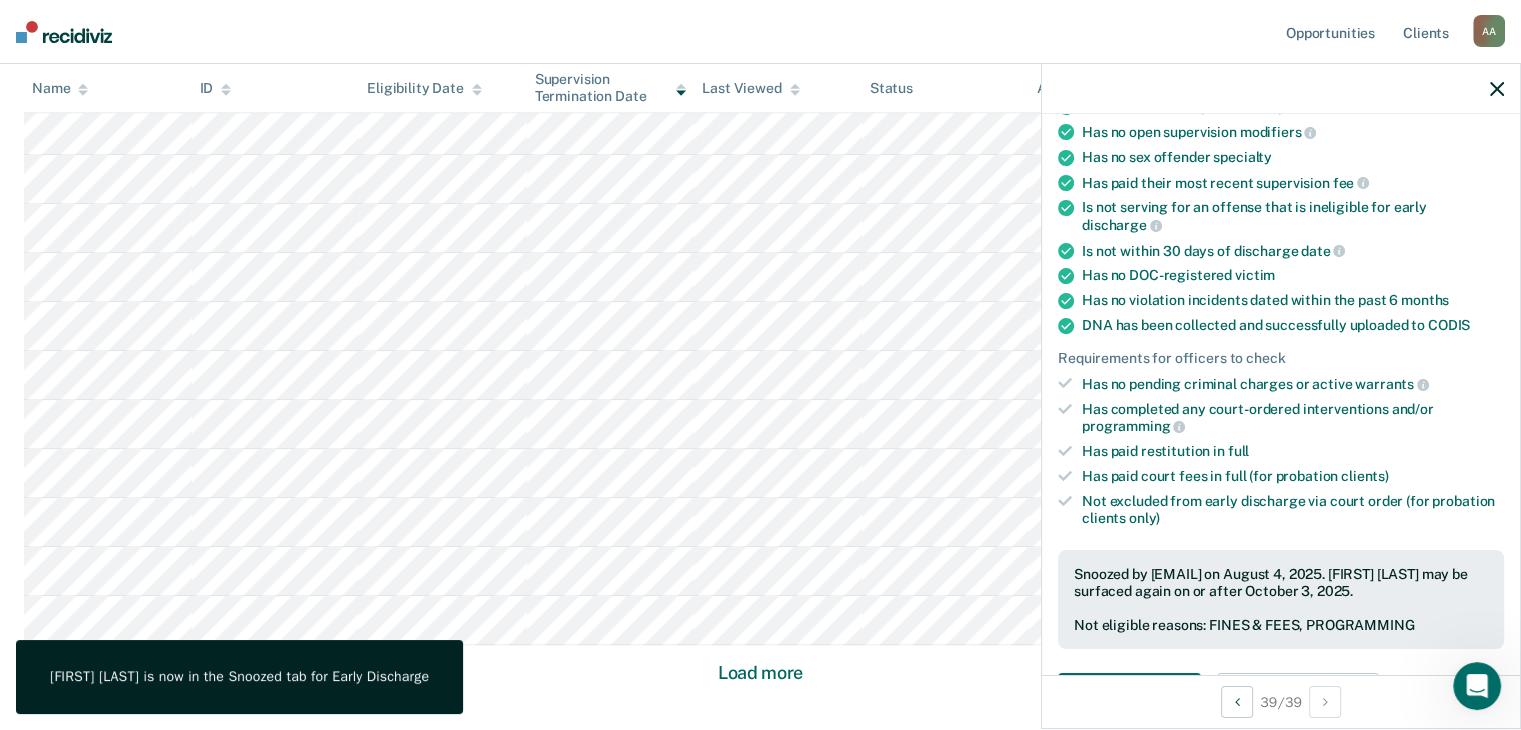 click at bounding box center (1497, 88) 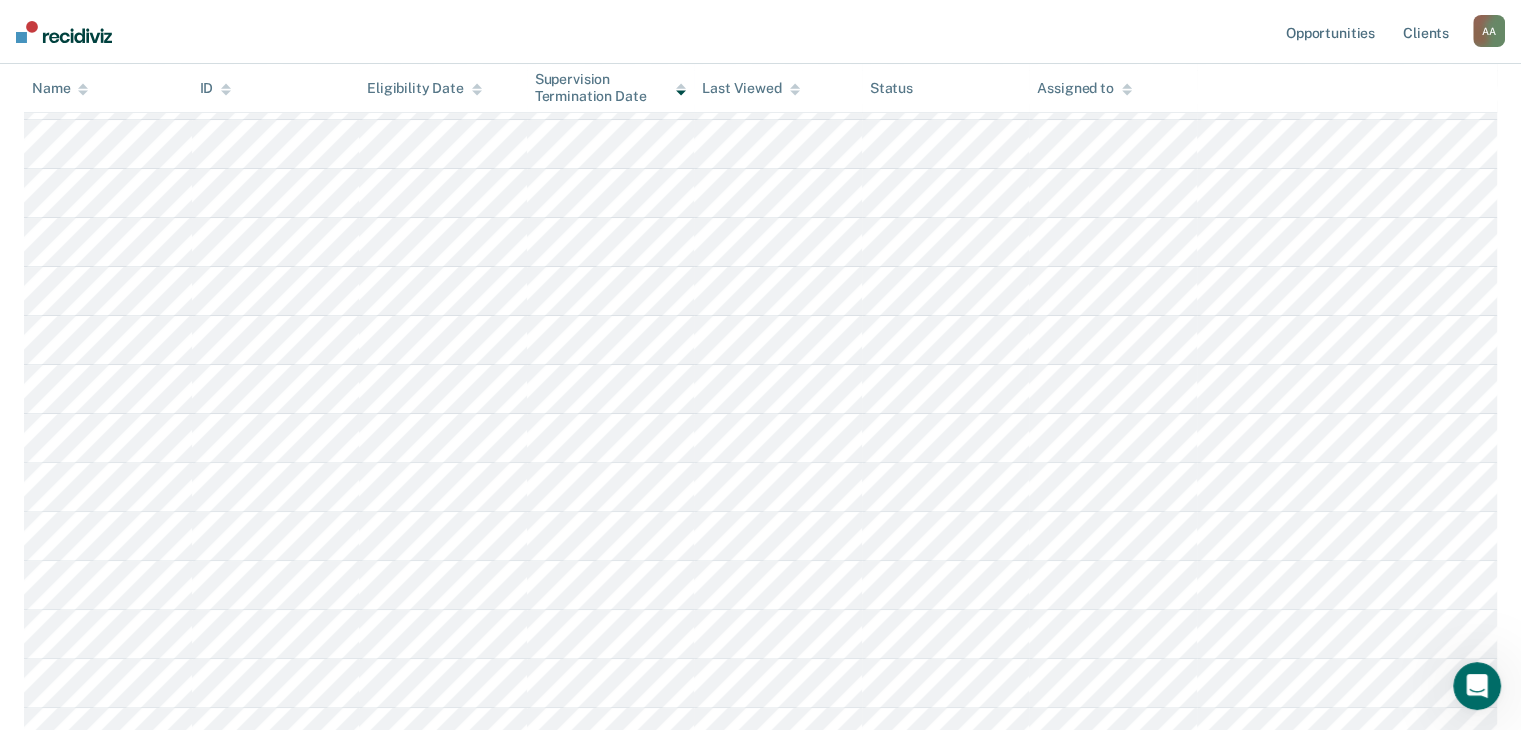 scroll, scrollTop: 0, scrollLeft: 0, axis: both 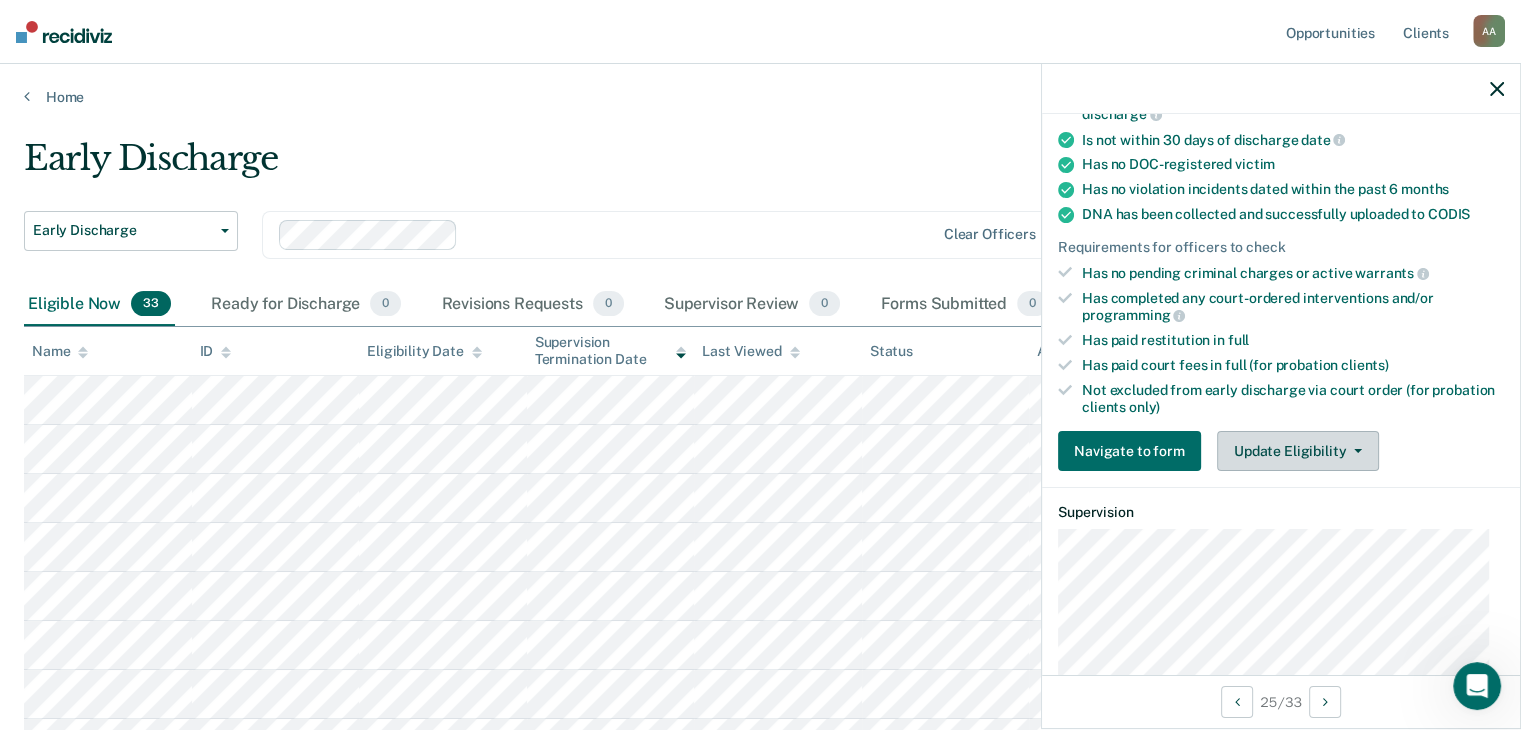 click on "Update Eligibility" at bounding box center [1298, 451] 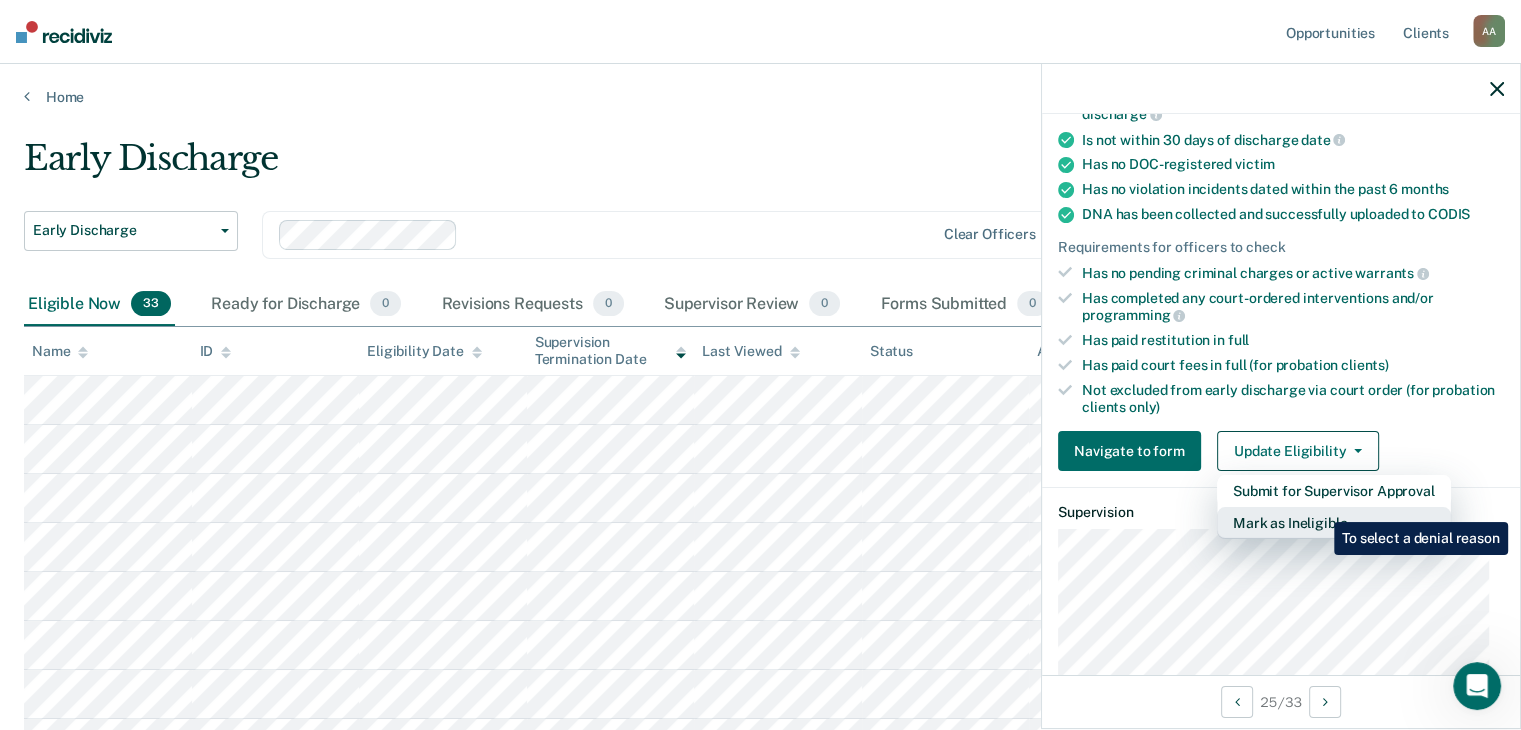 click on "Mark as Ineligible" at bounding box center [1334, 523] 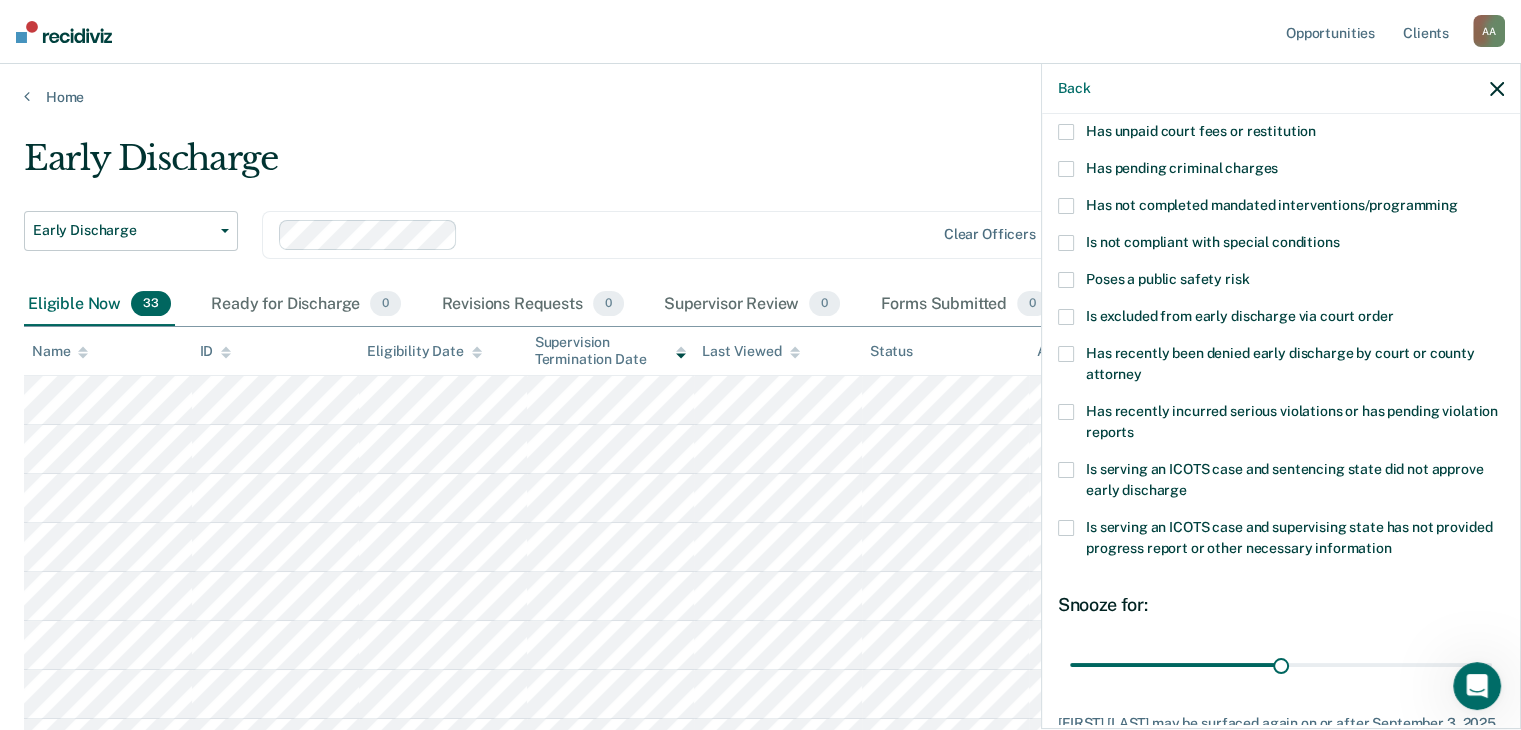 scroll, scrollTop: 0, scrollLeft: 0, axis: both 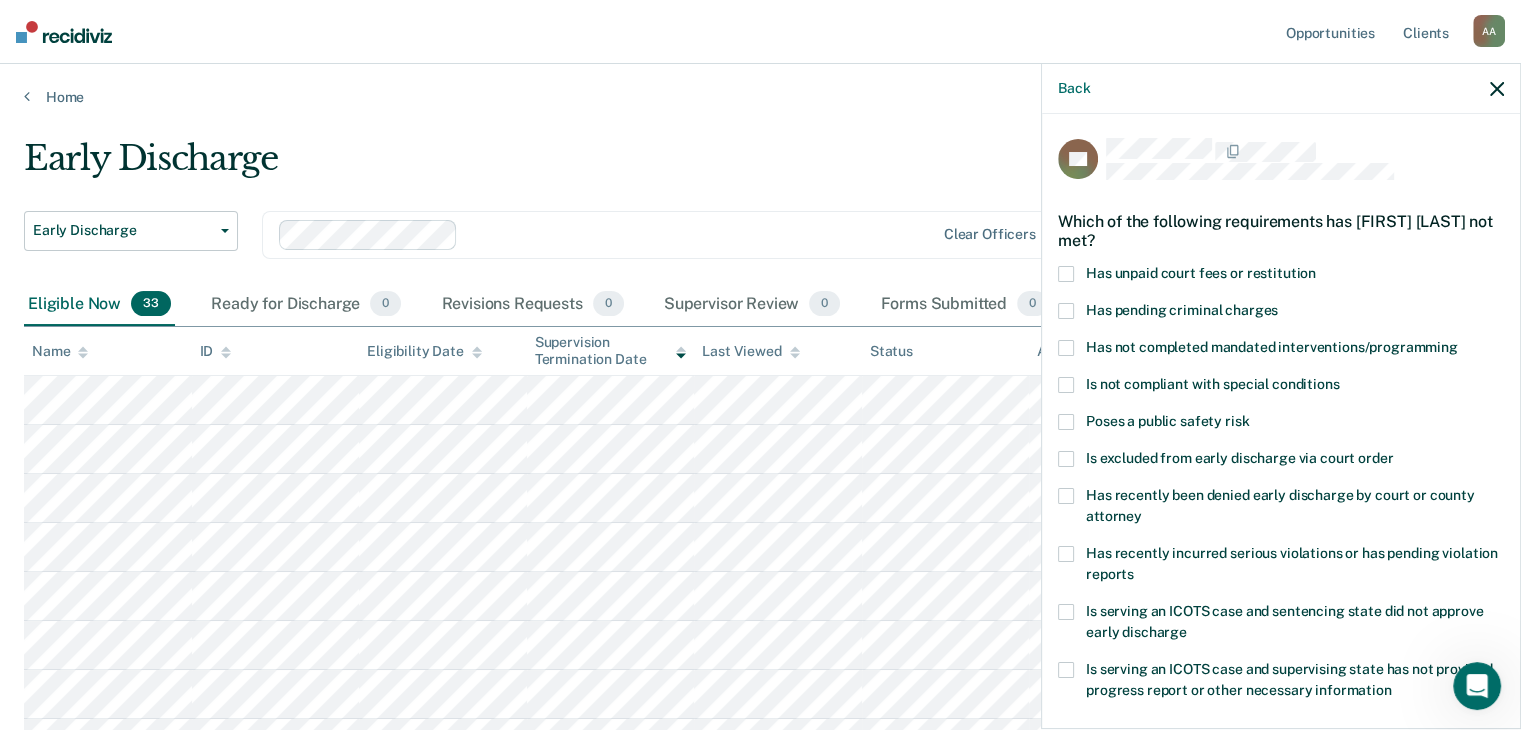 click on "Has unpaid court fees or restitution" at bounding box center (1281, 276) 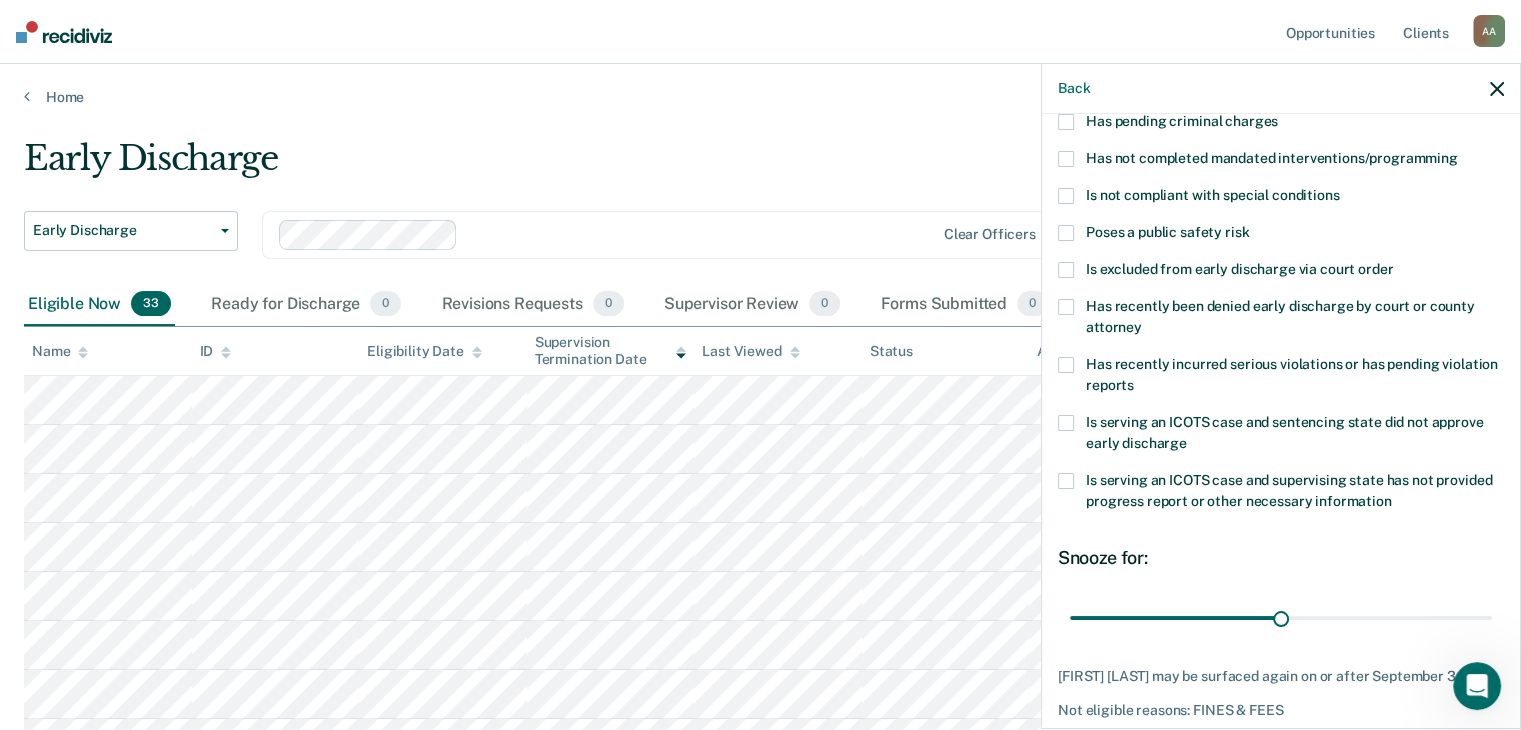 scroll, scrollTop: 289, scrollLeft: 0, axis: vertical 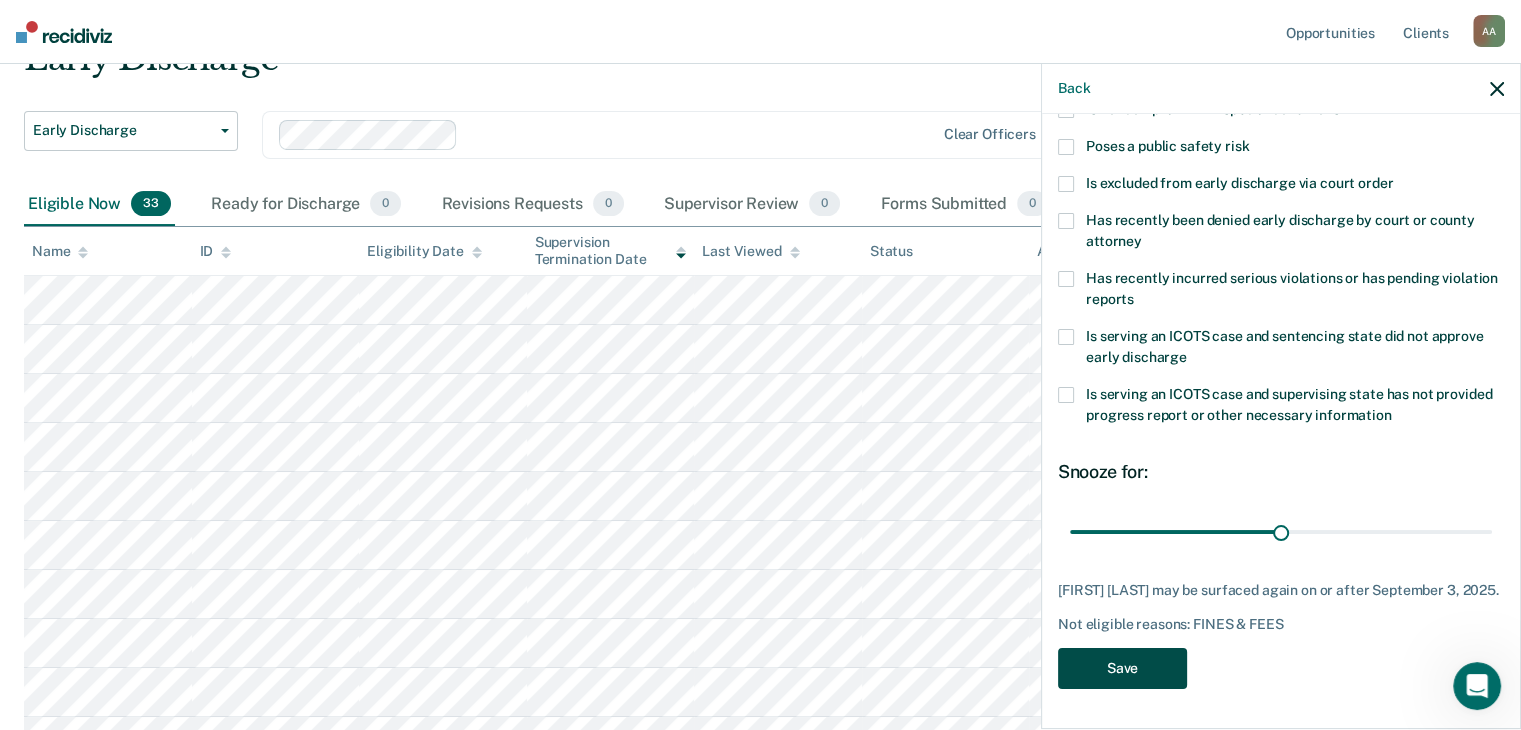 click on "Save" at bounding box center [1122, 668] 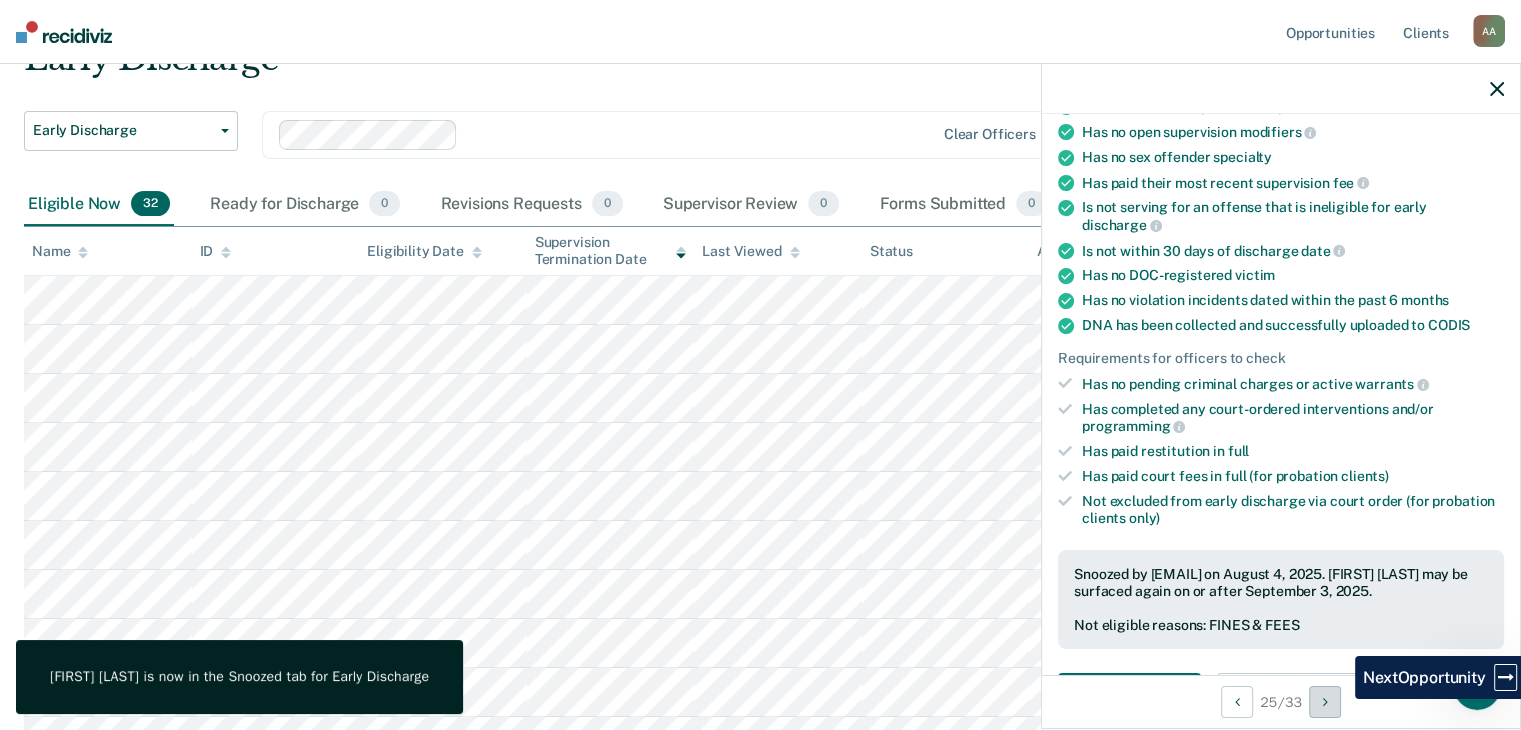 click at bounding box center [1325, 702] 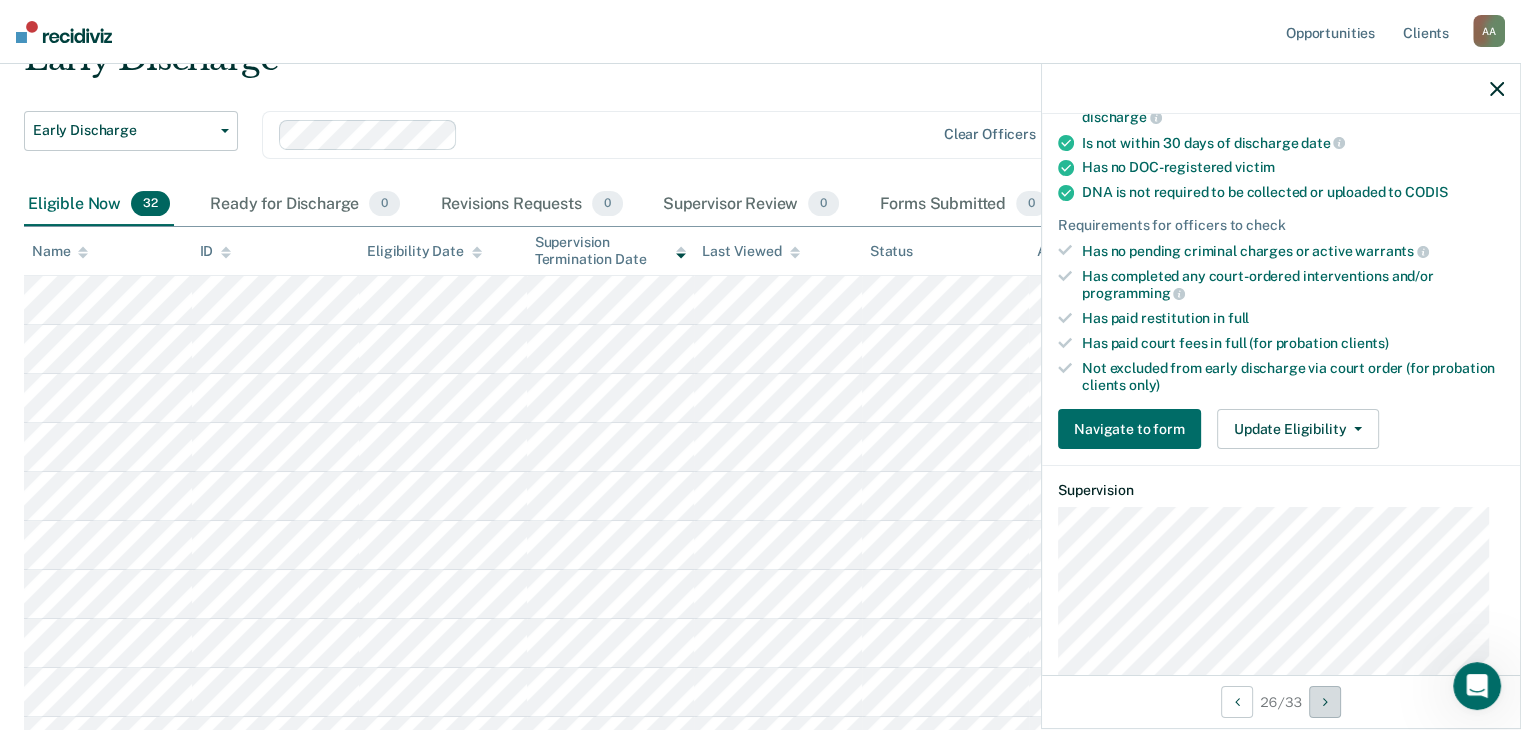 scroll, scrollTop: 400, scrollLeft: 0, axis: vertical 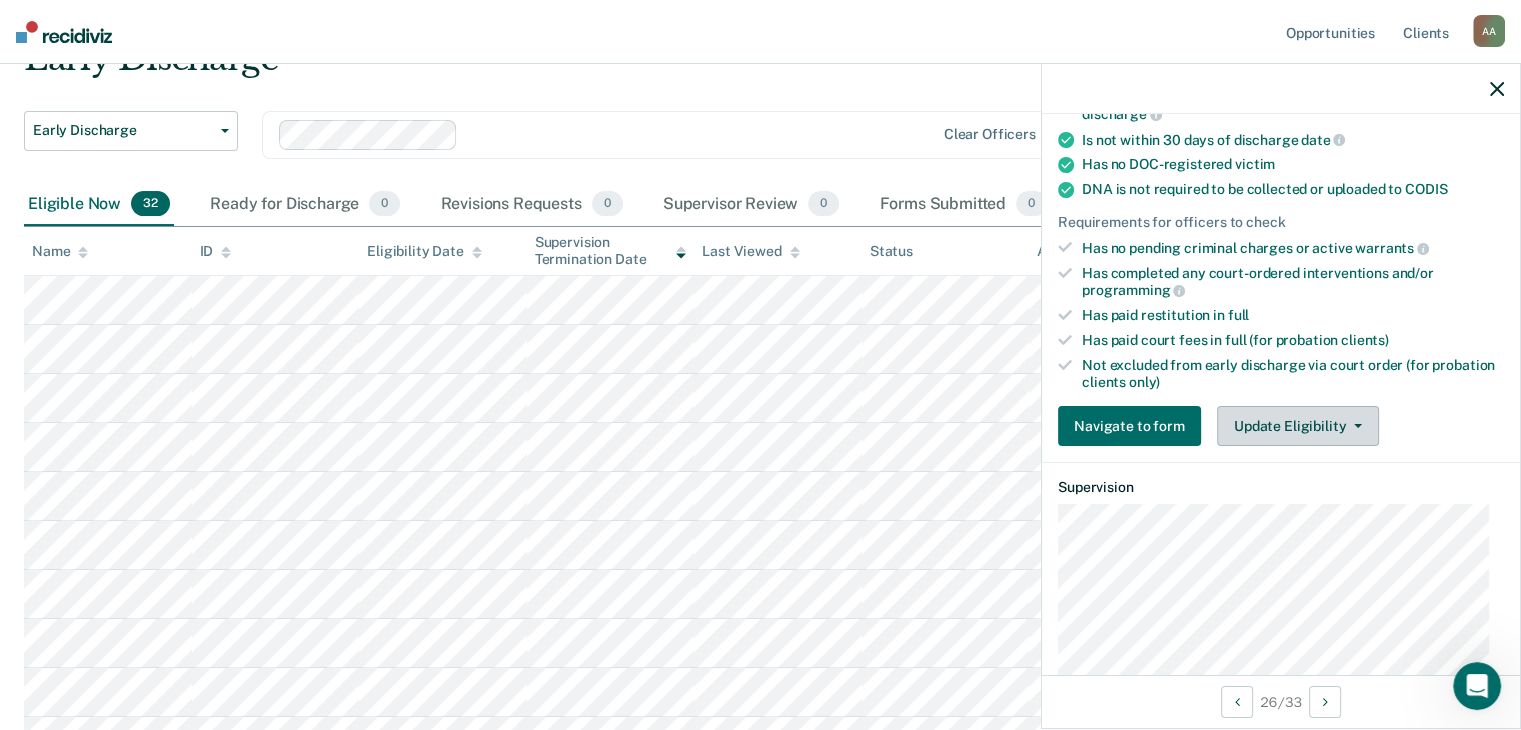 click on "Update Eligibility" at bounding box center [1298, 426] 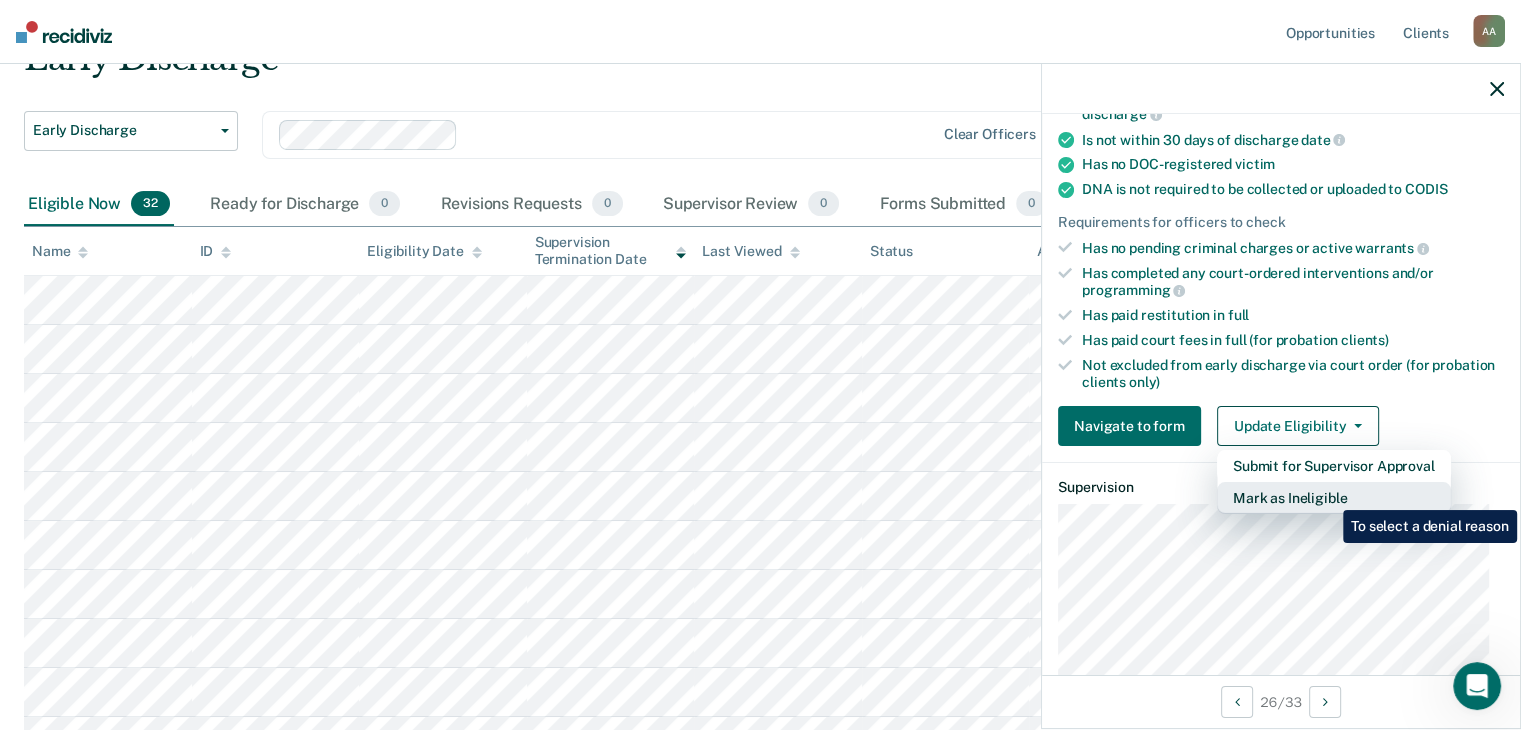 click on "Mark as Ineligible" at bounding box center [1334, 498] 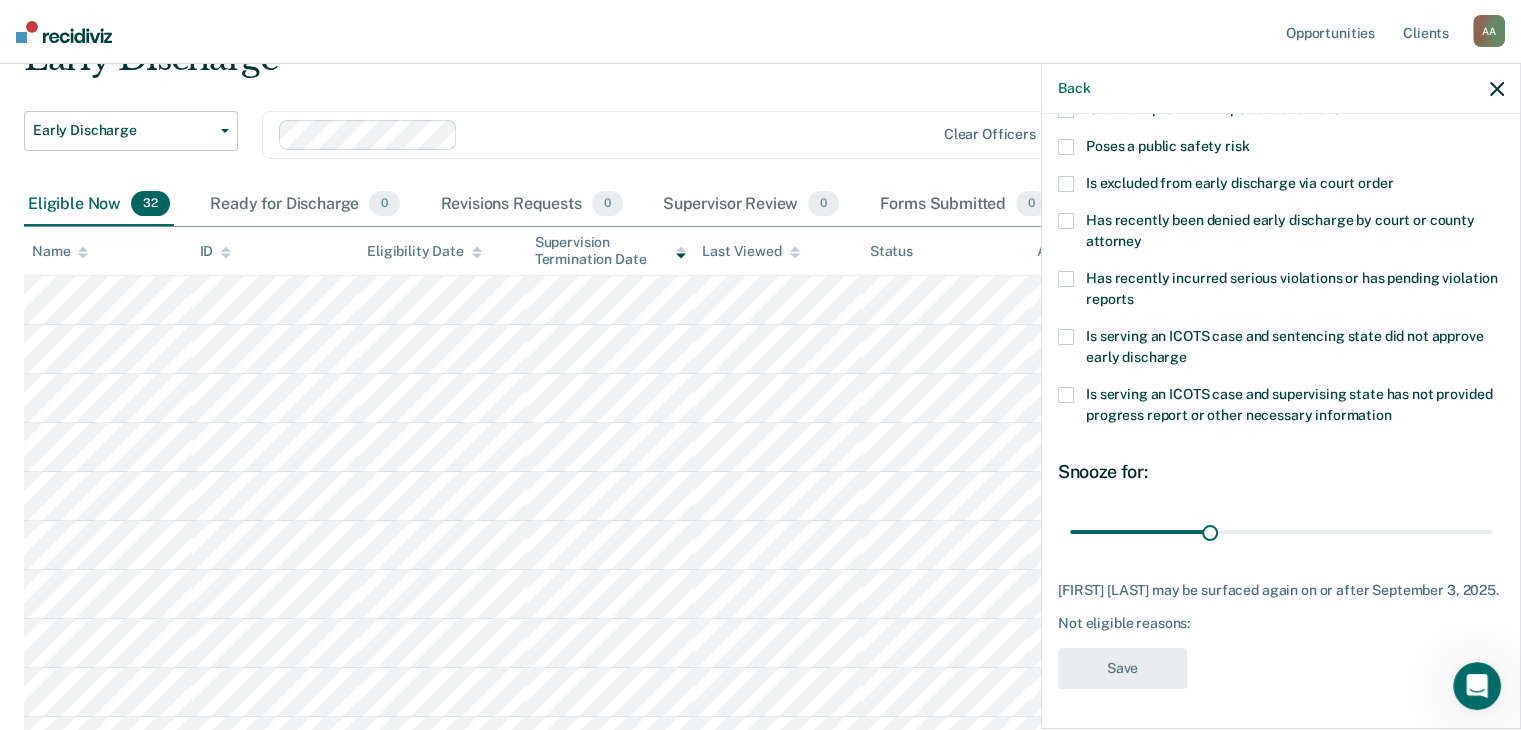 scroll, scrollTop: 272, scrollLeft: 0, axis: vertical 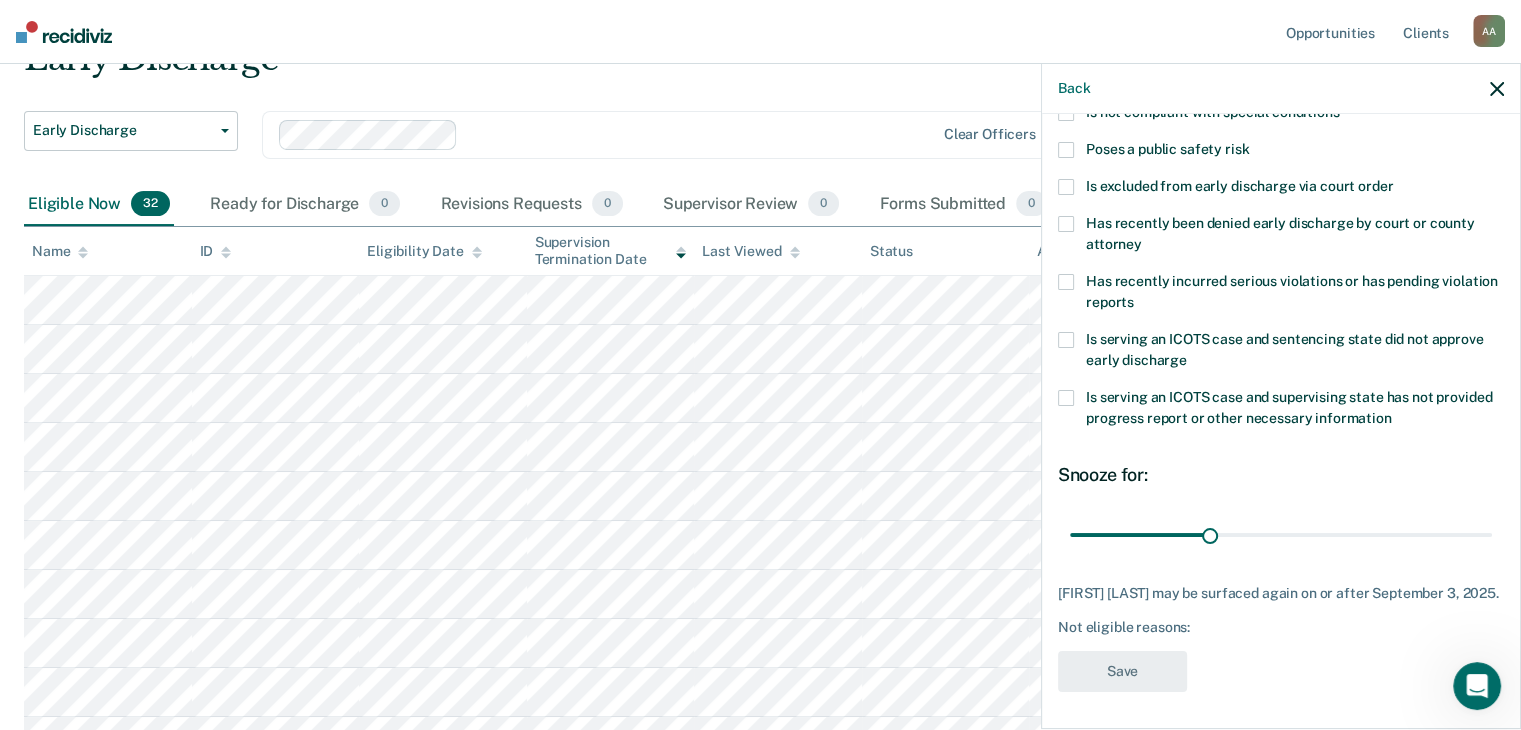 click at bounding box center (1066, 340) 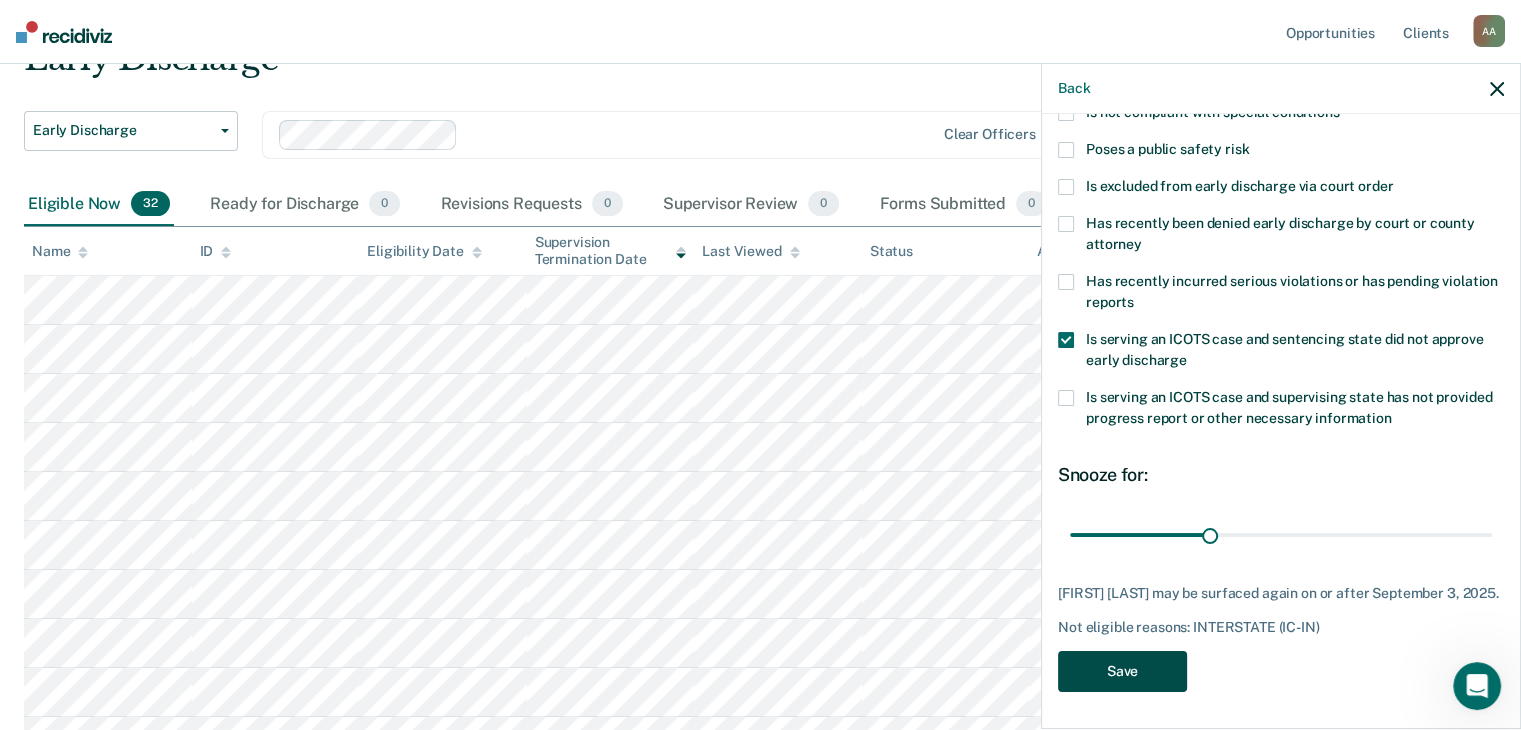 click on "Save" at bounding box center (1122, 671) 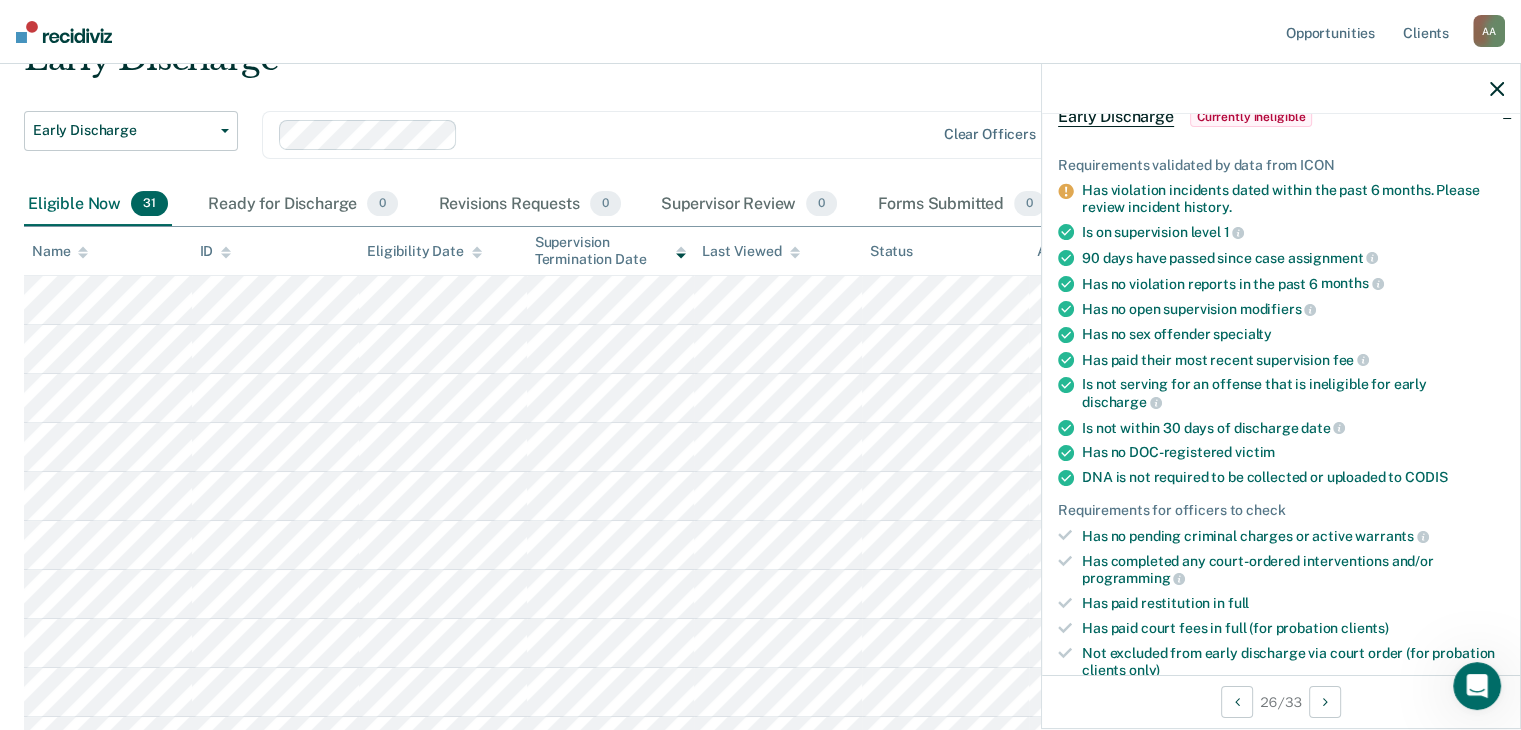 scroll, scrollTop: 0, scrollLeft: 0, axis: both 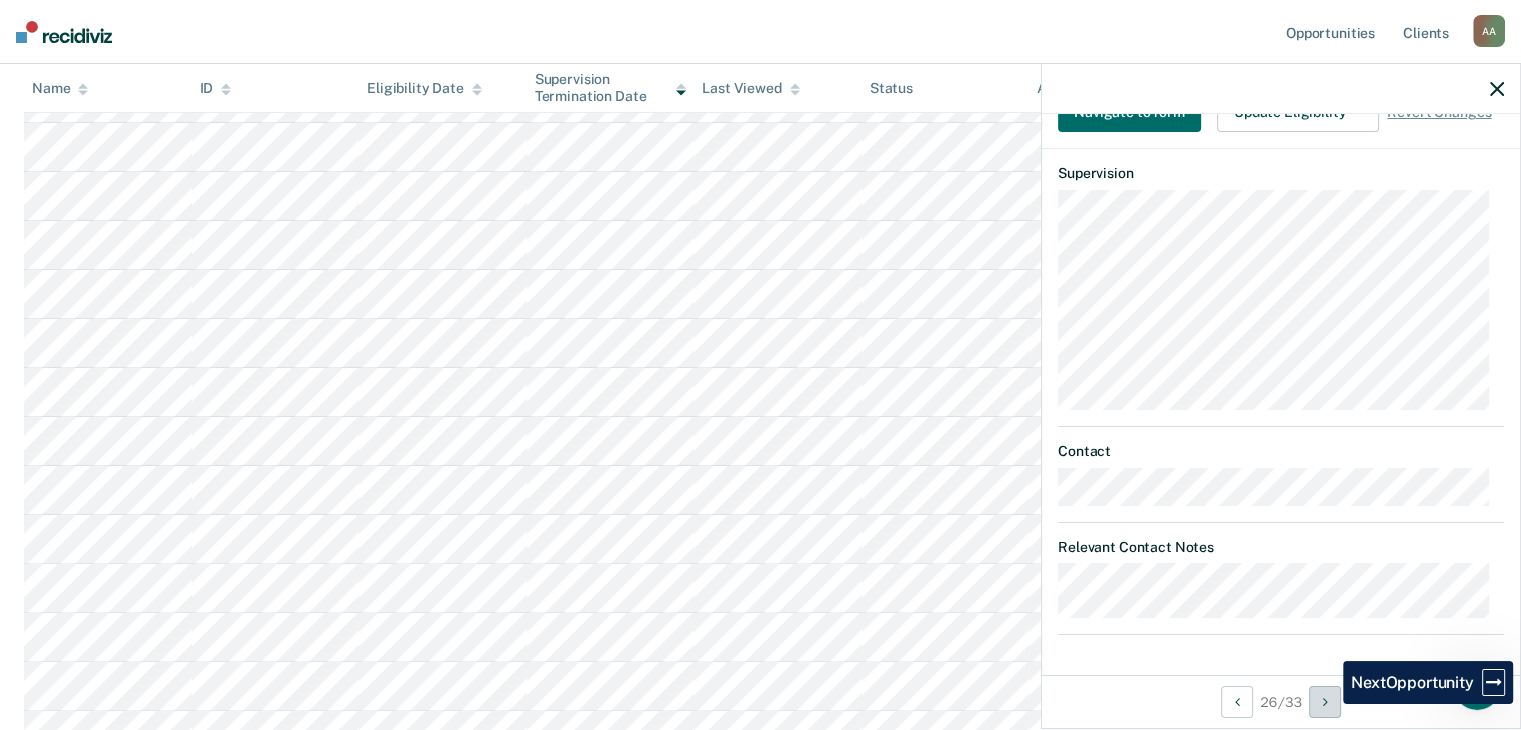 click at bounding box center (1325, 702) 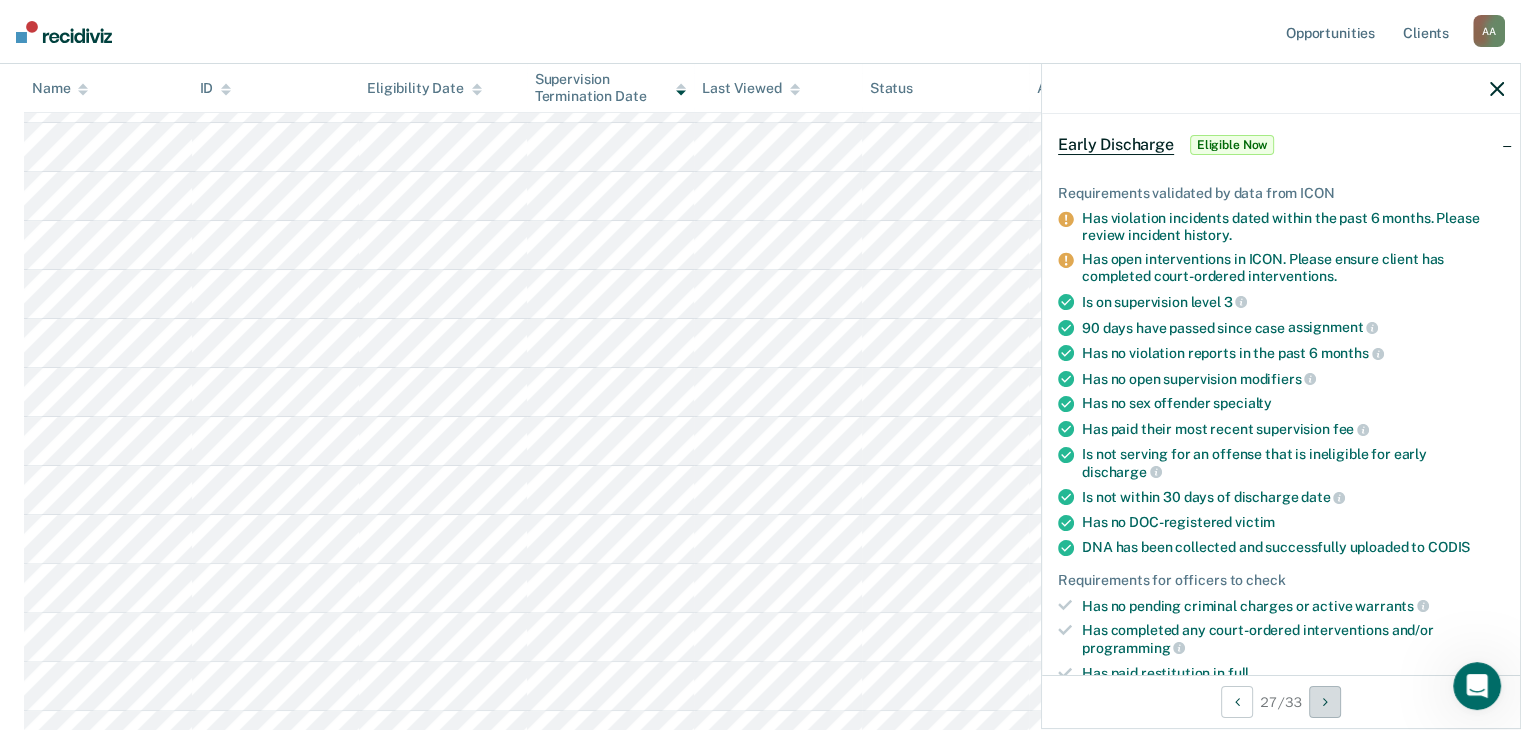 scroll, scrollTop: 300, scrollLeft: 0, axis: vertical 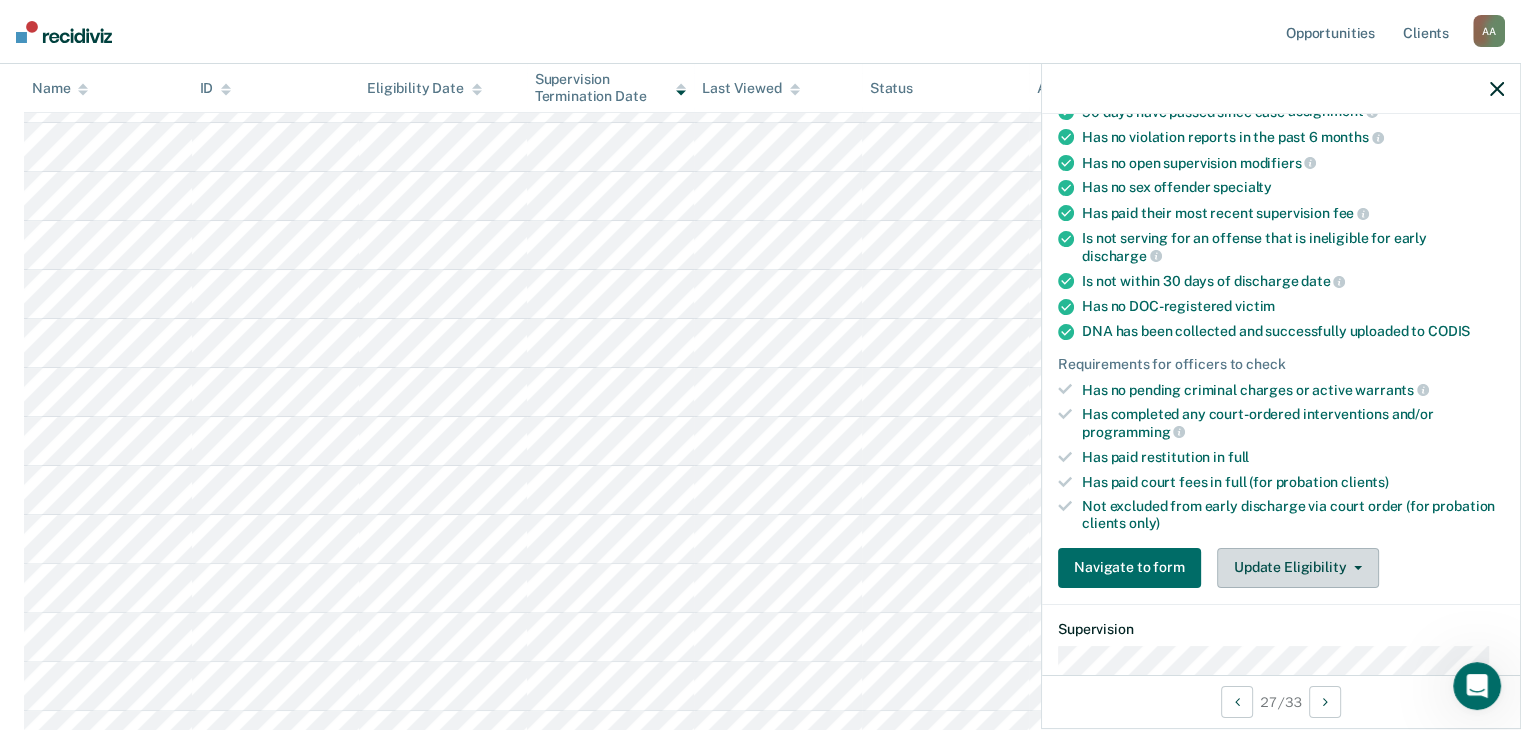 click on "Update Eligibility" at bounding box center (1298, 568) 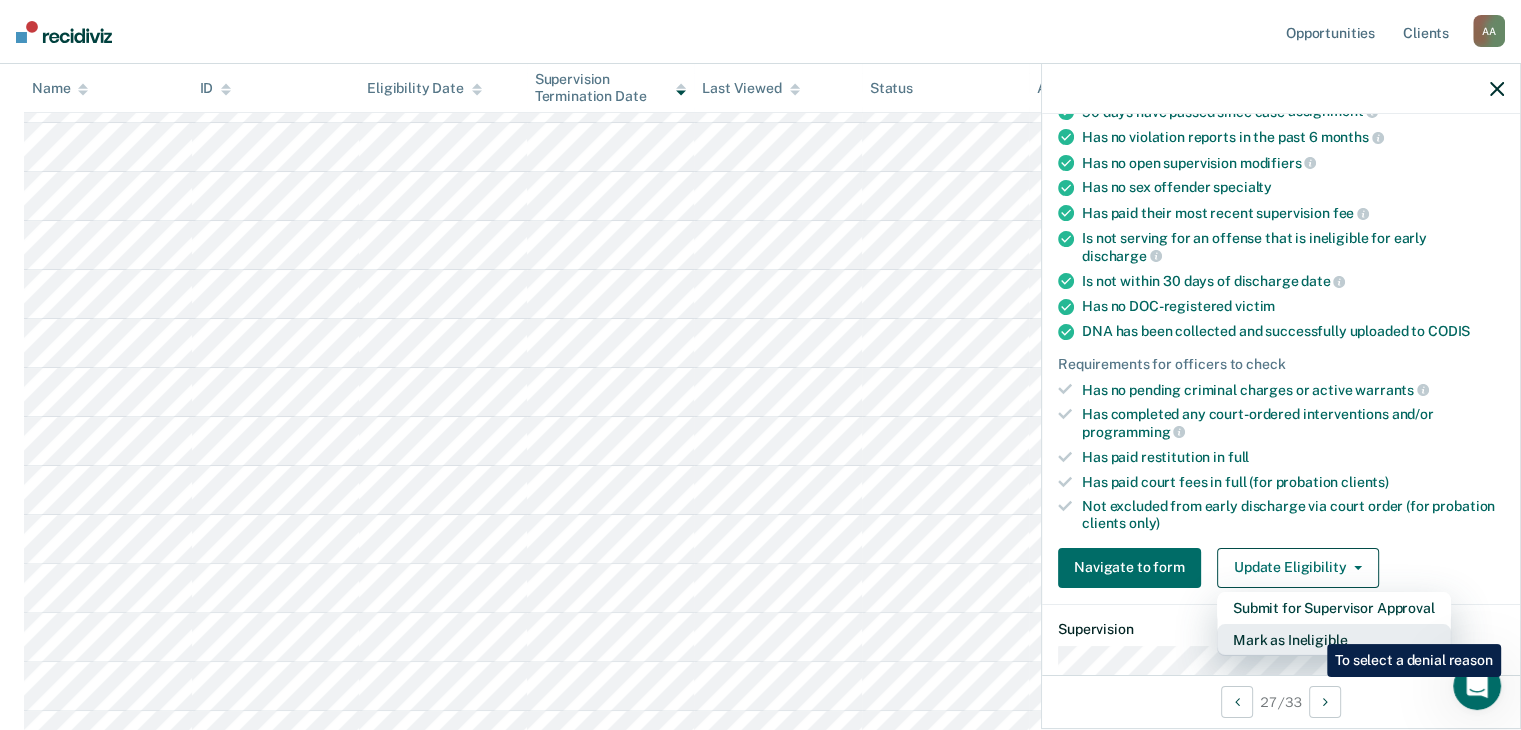 click on "Mark as Ineligible" at bounding box center (1334, 640) 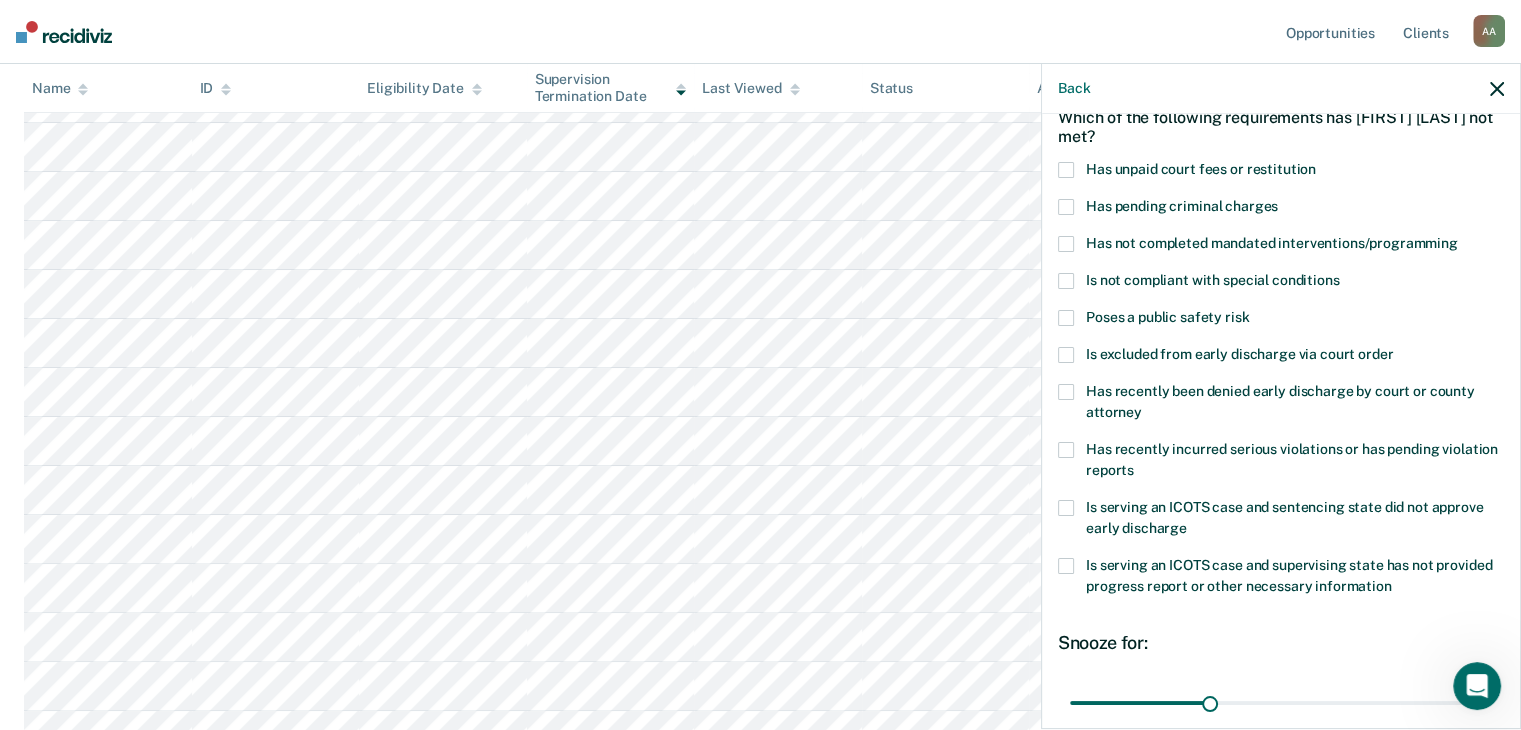 scroll, scrollTop: 0, scrollLeft: 0, axis: both 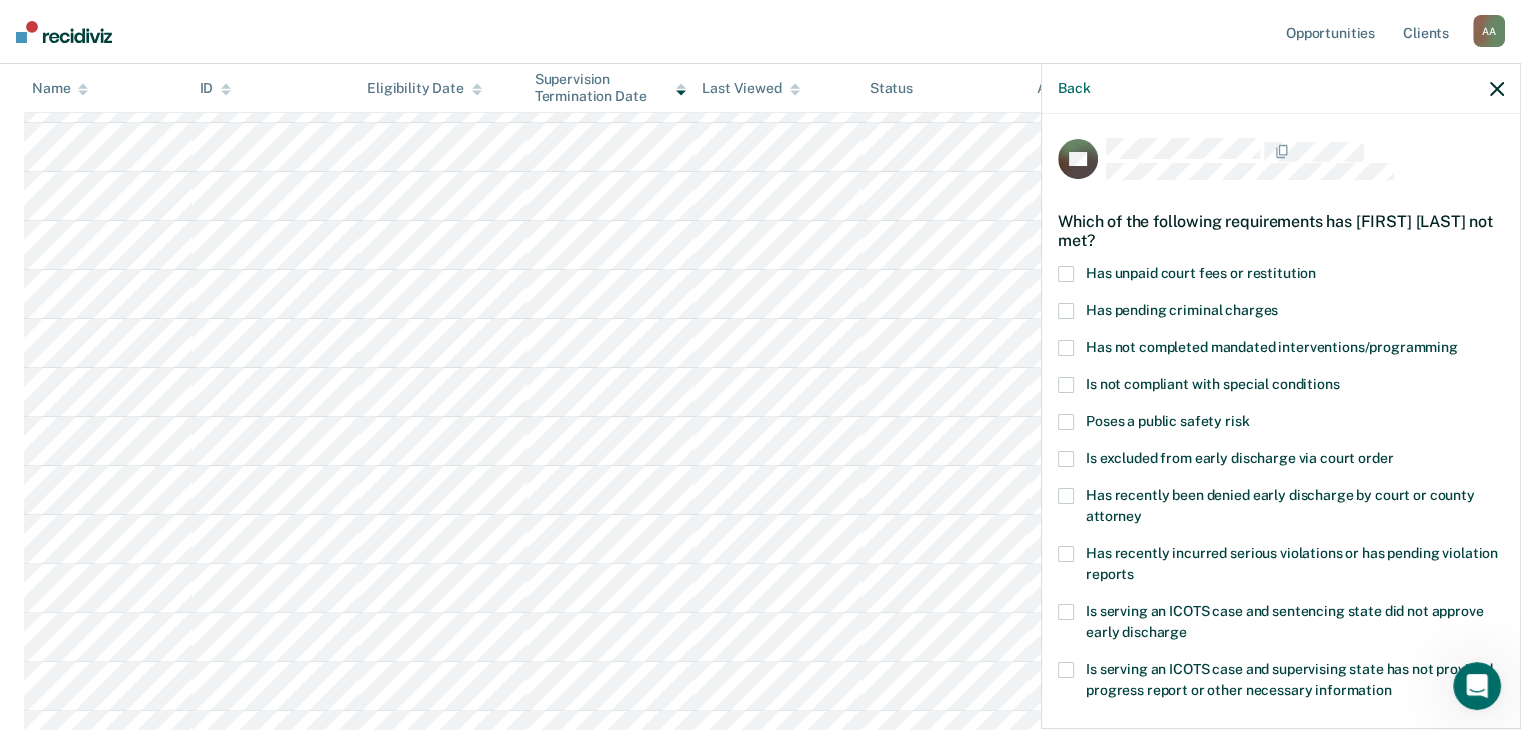 click at bounding box center [1066, 274] 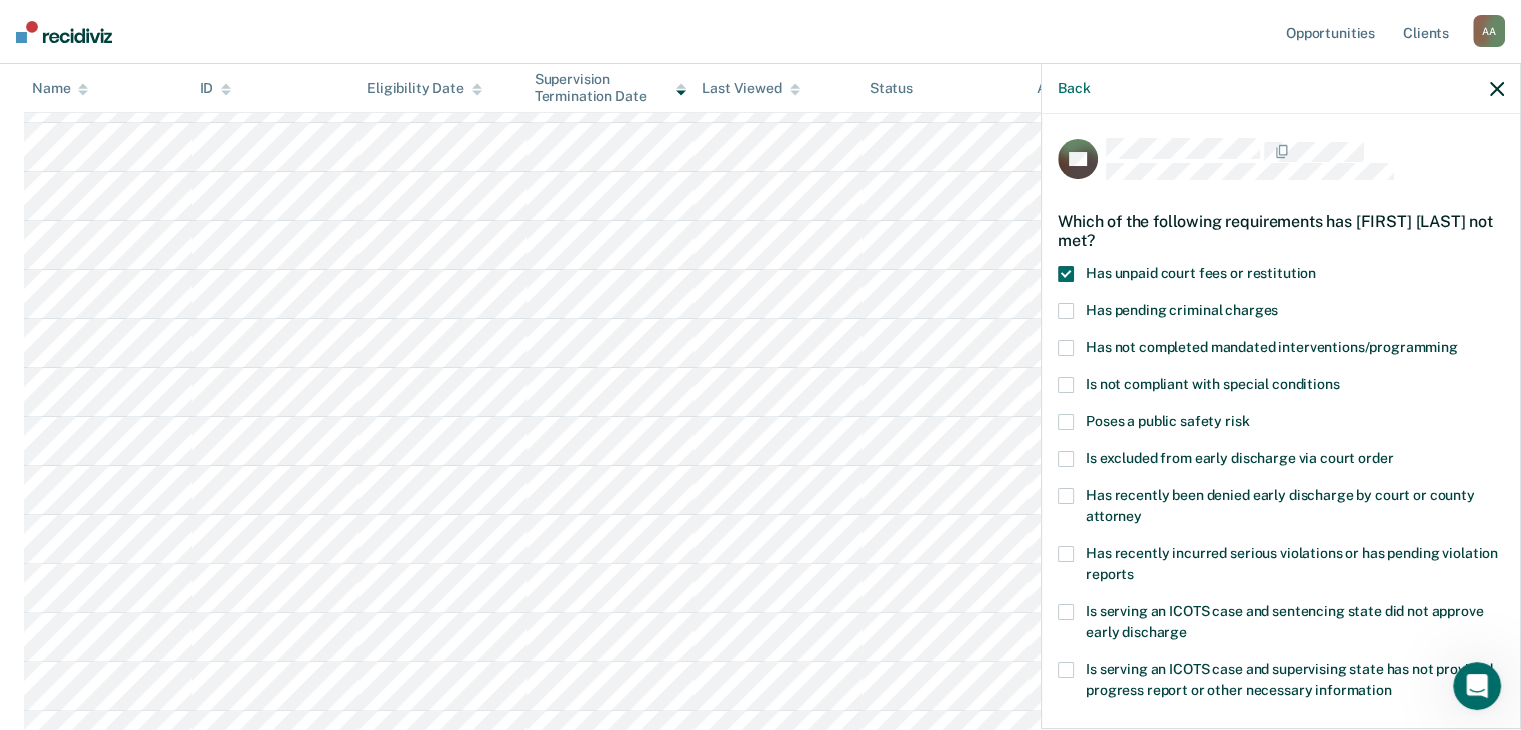 click at bounding box center [1066, 348] 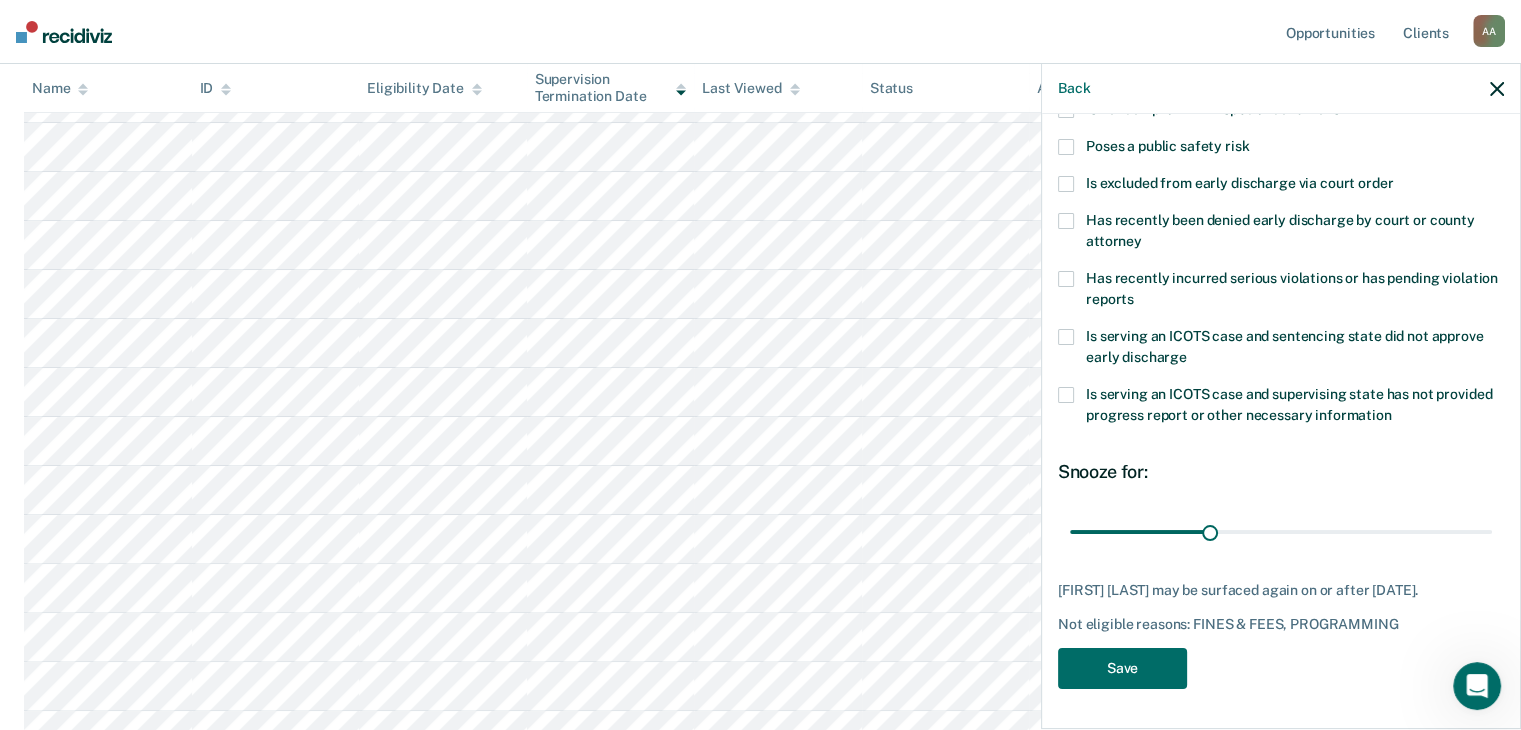 scroll, scrollTop: 289, scrollLeft: 0, axis: vertical 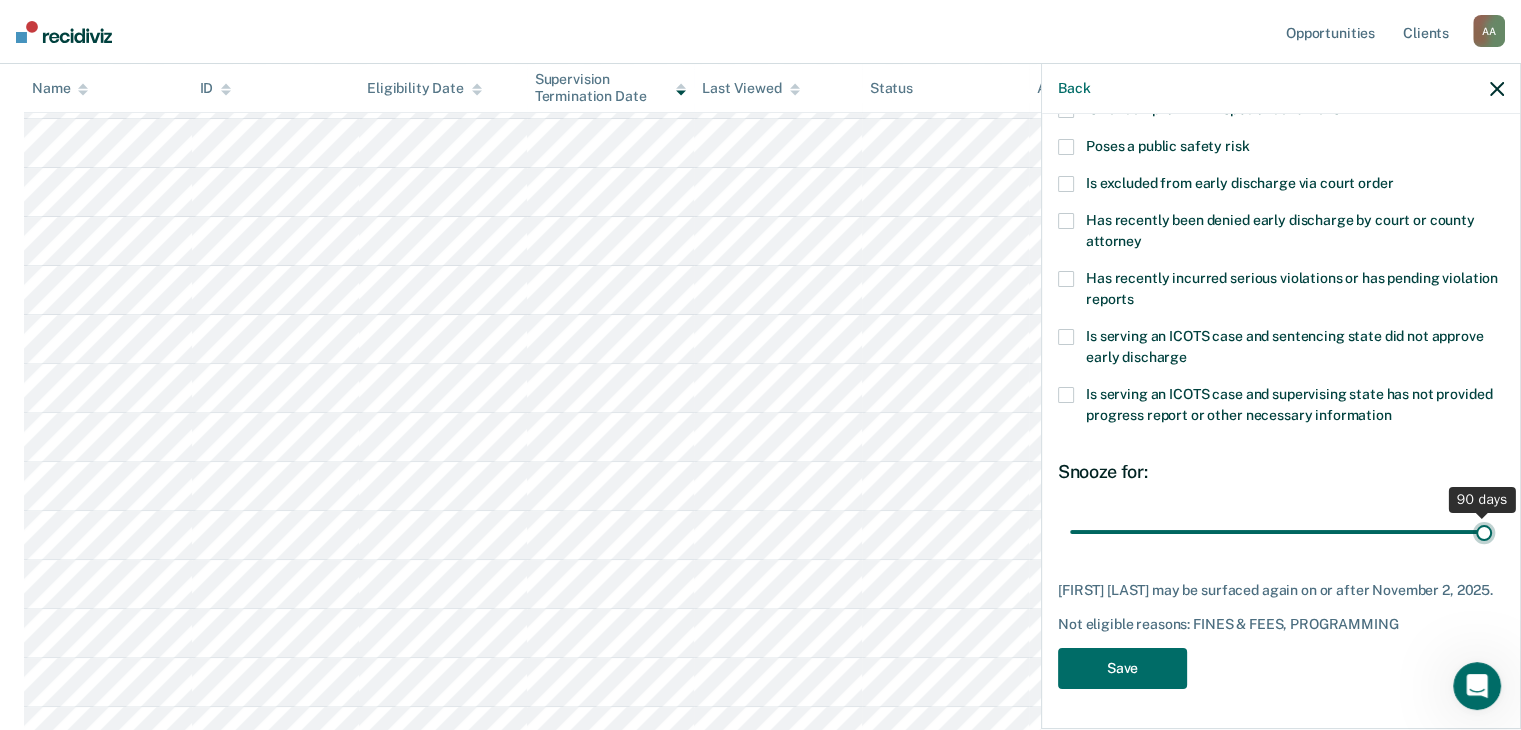 drag, startPoint x: 1204, startPoint y: 515, endPoint x: 1493, endPoint y: 520, distance: 289.04324 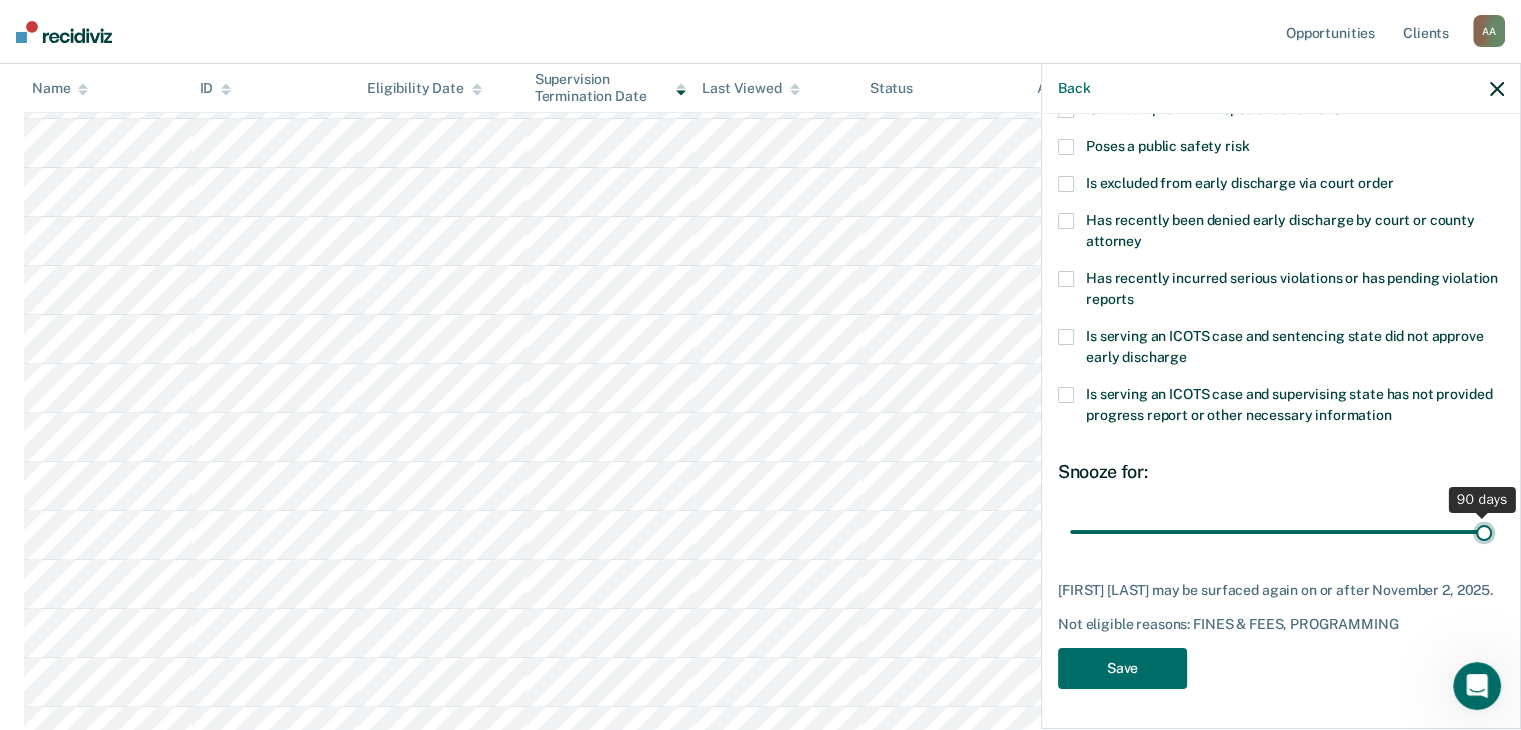 type on "90" 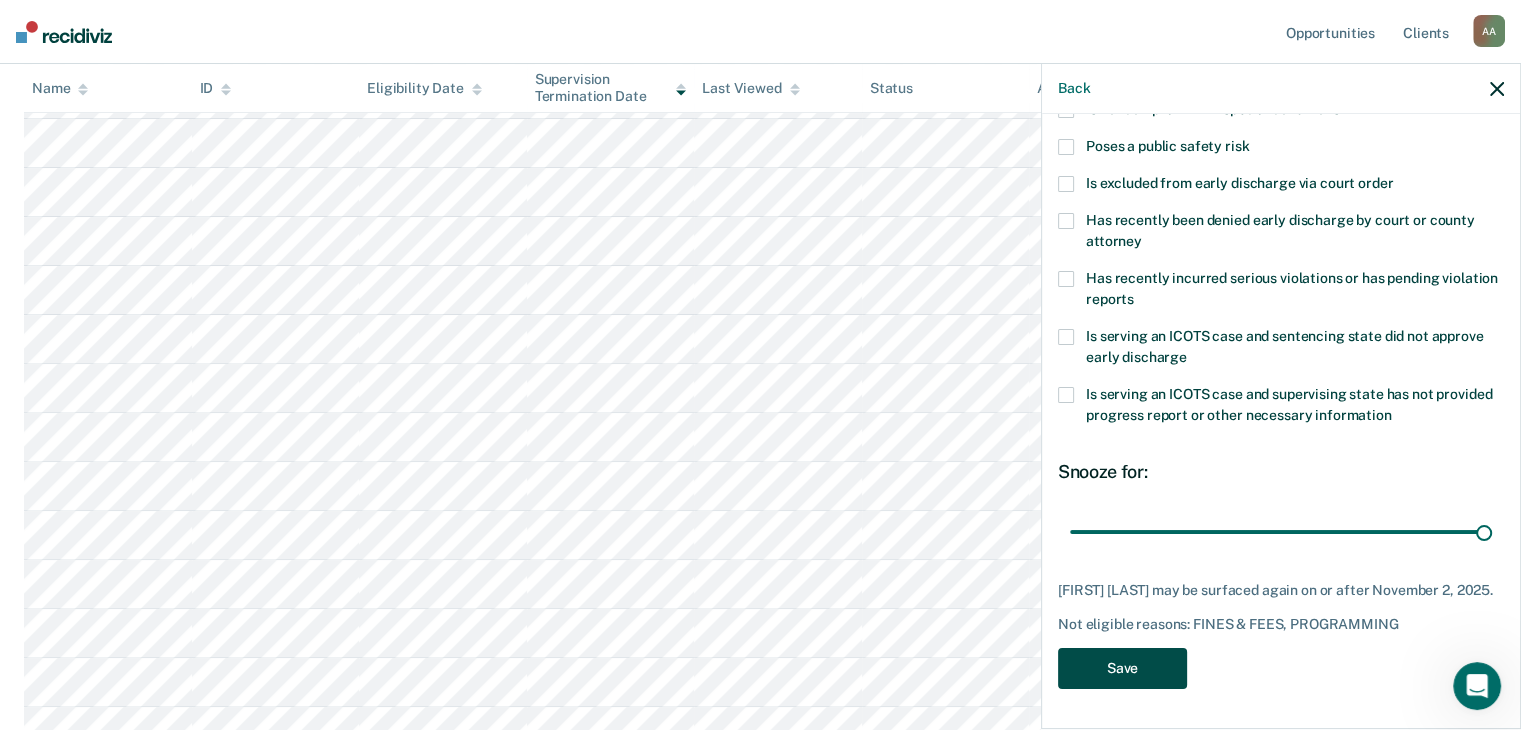 click on "Save" at bounding box center (1122, 668) 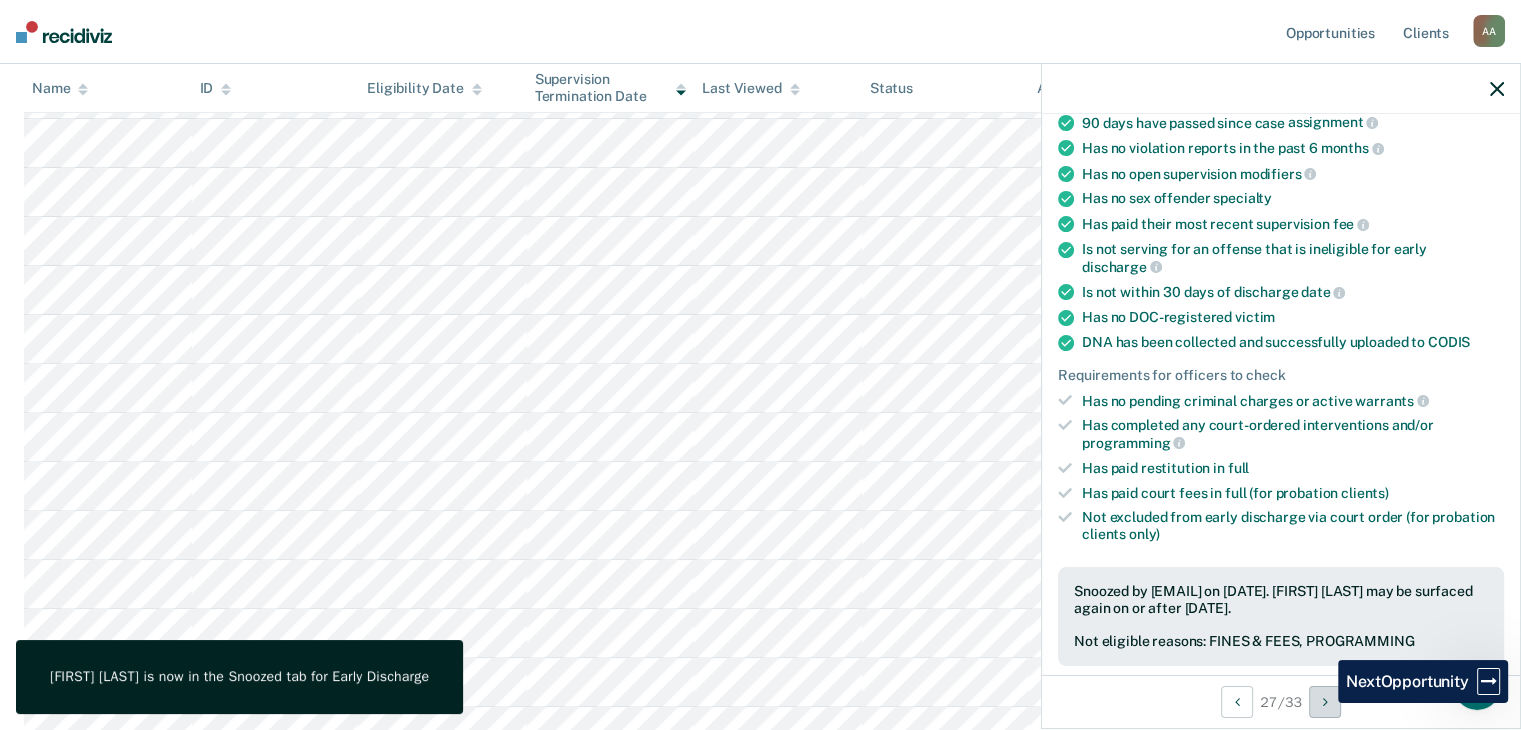 click at bounding box center [1325, 702] 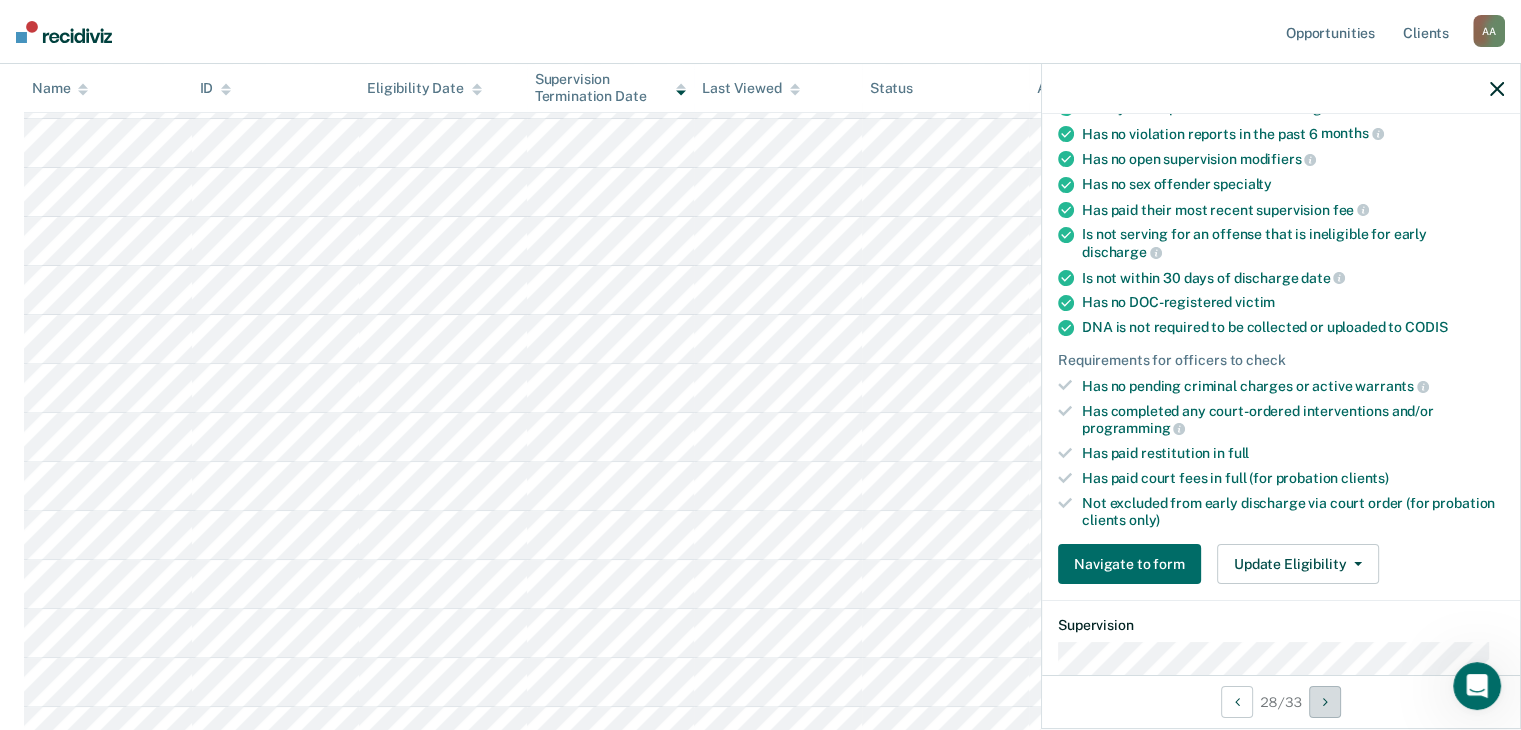 scroll, scrollTop: 300, scrollLeft: 0, axis: vertical 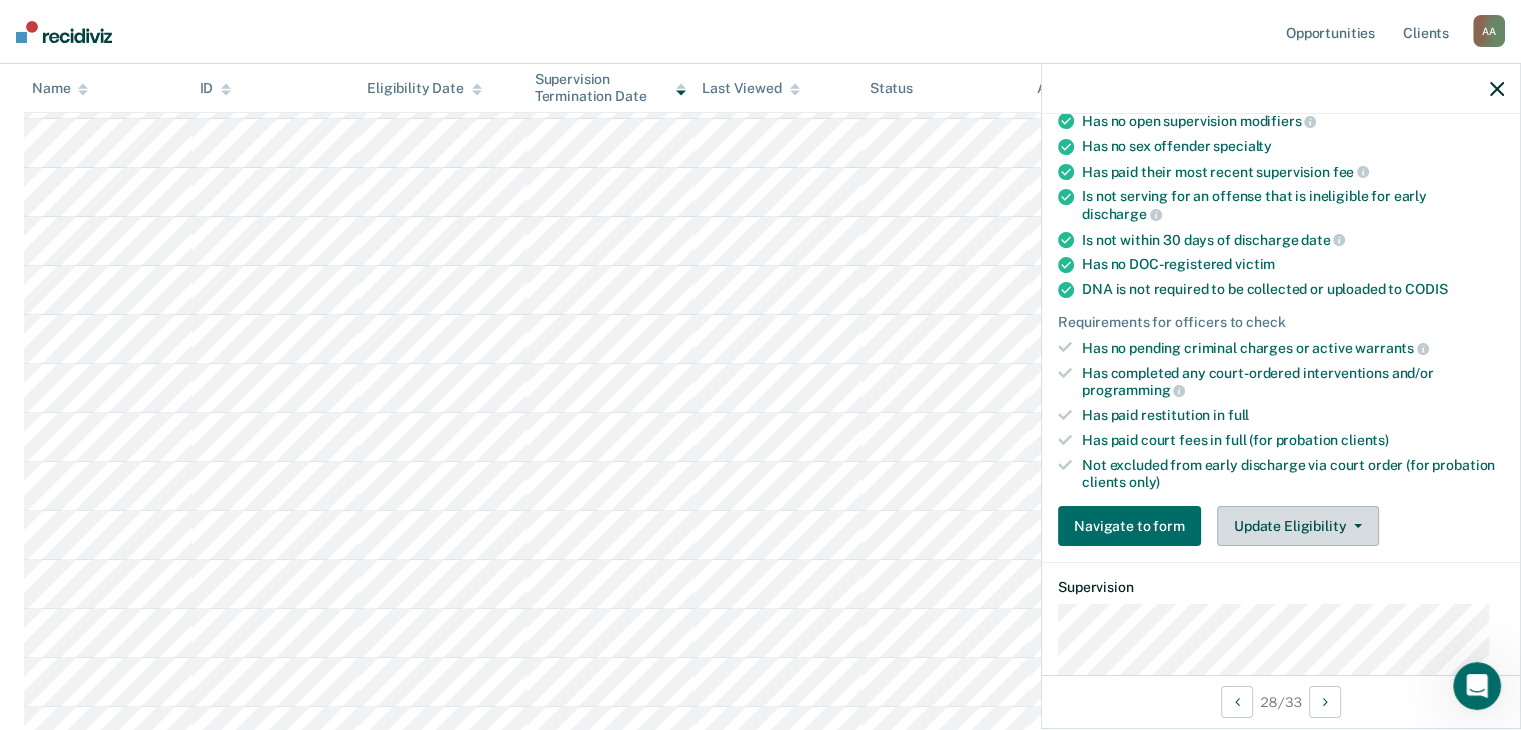 click on "Update Eligibility" at bounding box center [1298, 526] 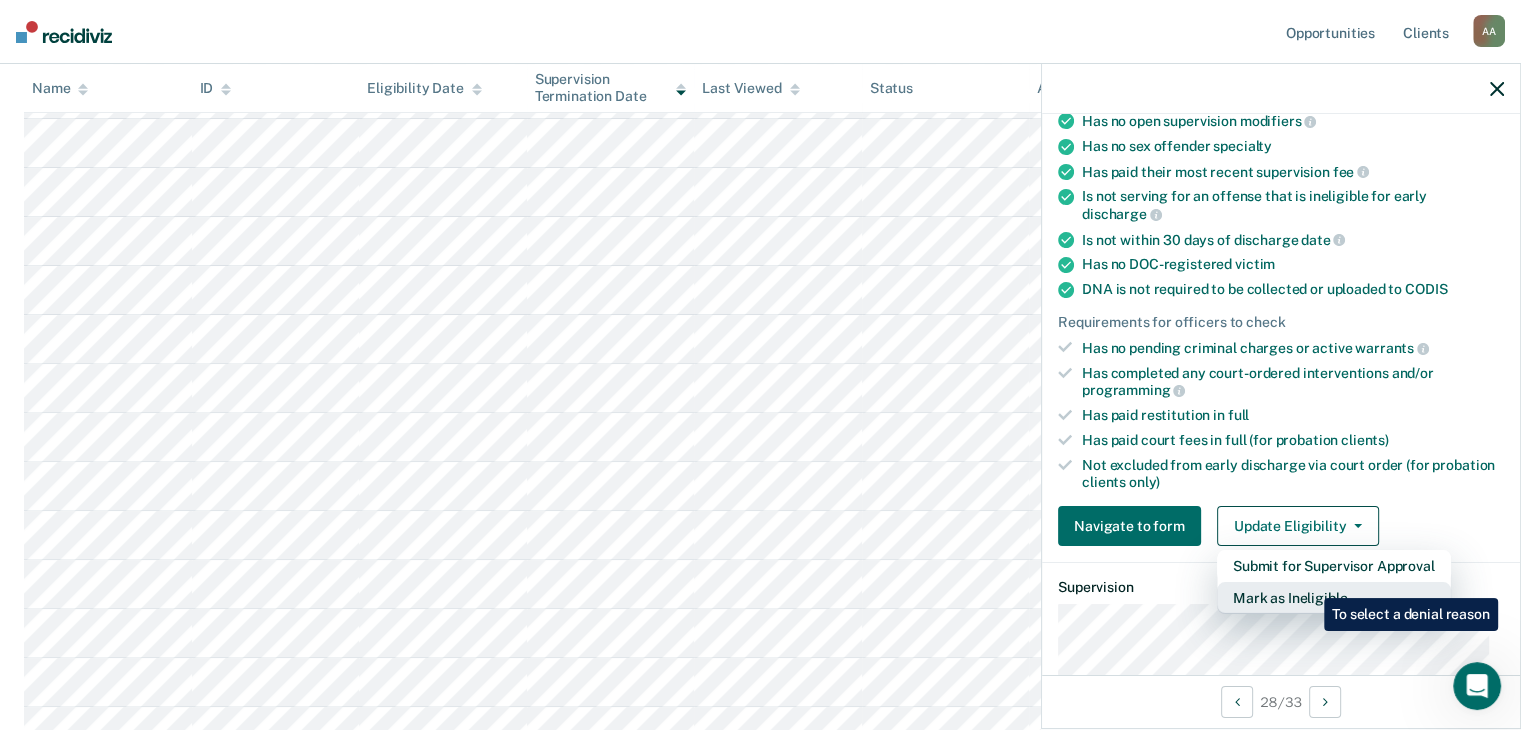 click on "Mark as Ineligible" at bounding box center [1334, 598] 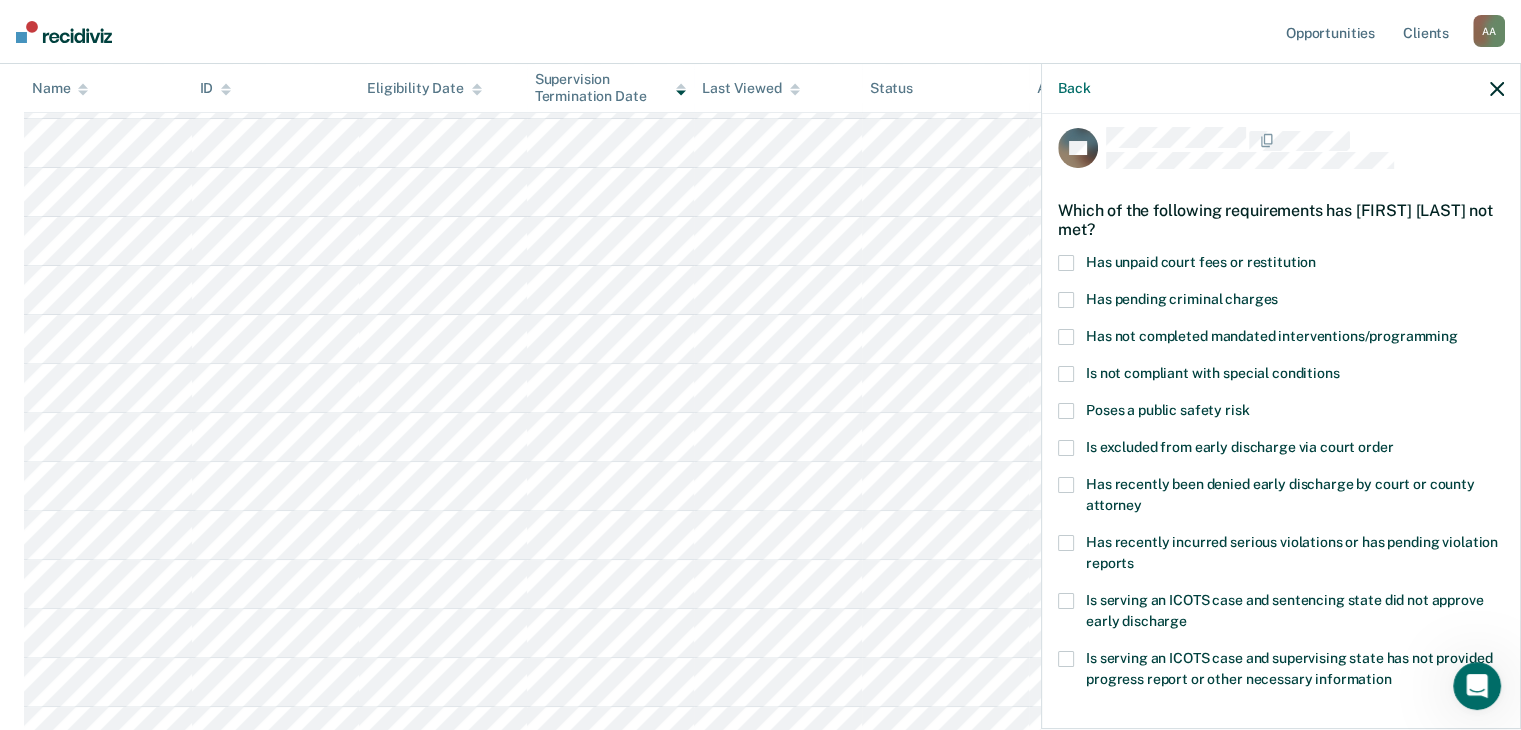 scroll, scrollTop: 0, scrollLeft: 0, axis: both 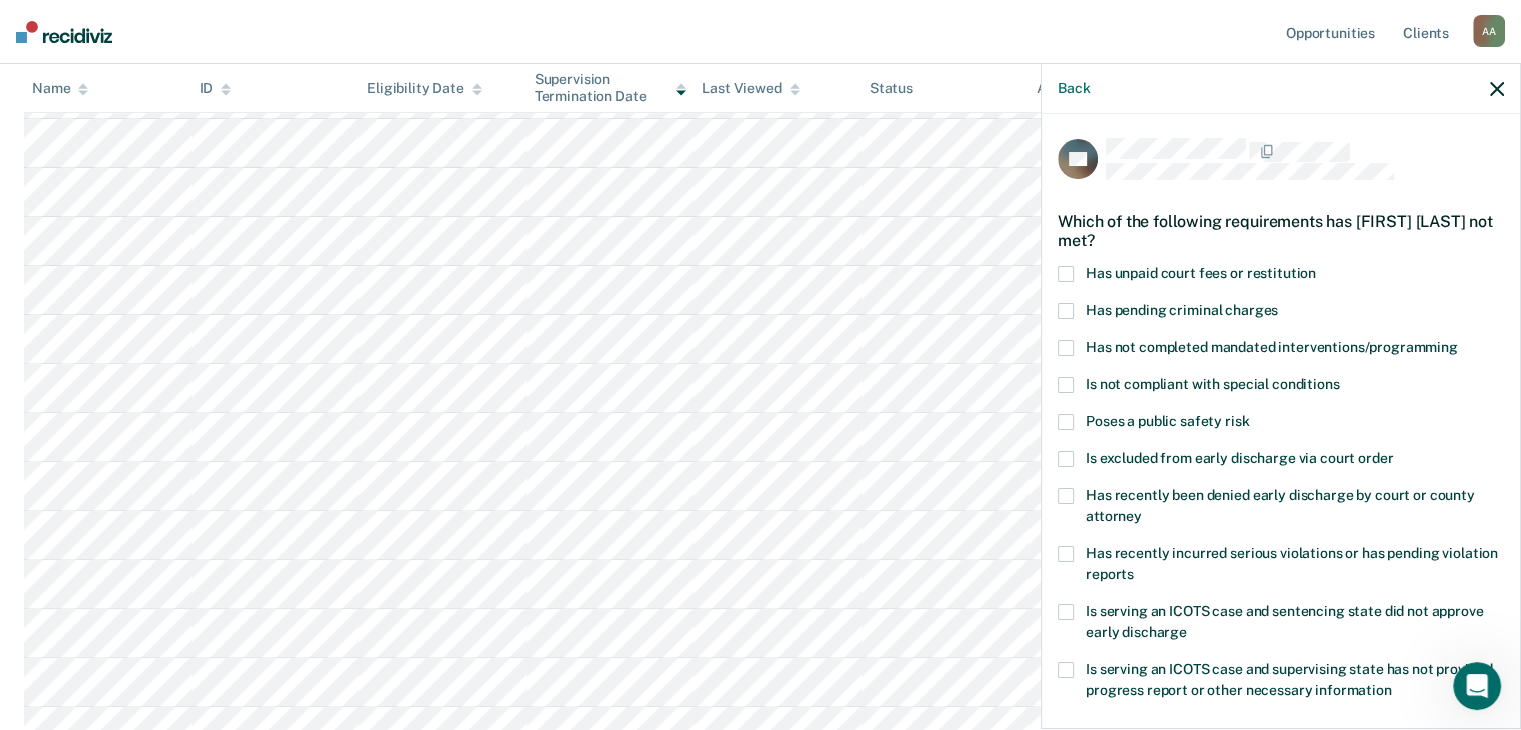 click at bounding box center [1066, 311] 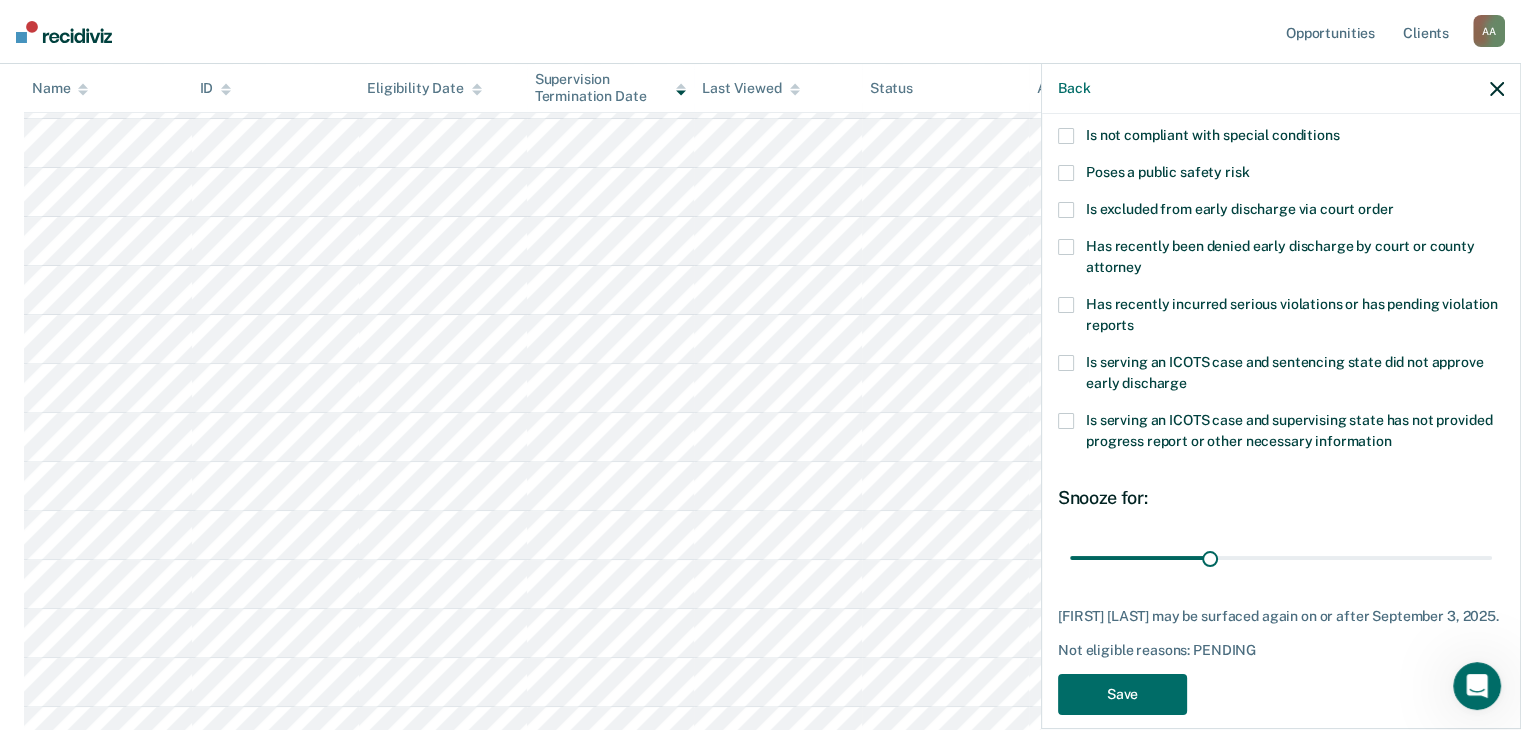 scroll, scrollTop: 289, scrollLeft: 0, axis: vertical 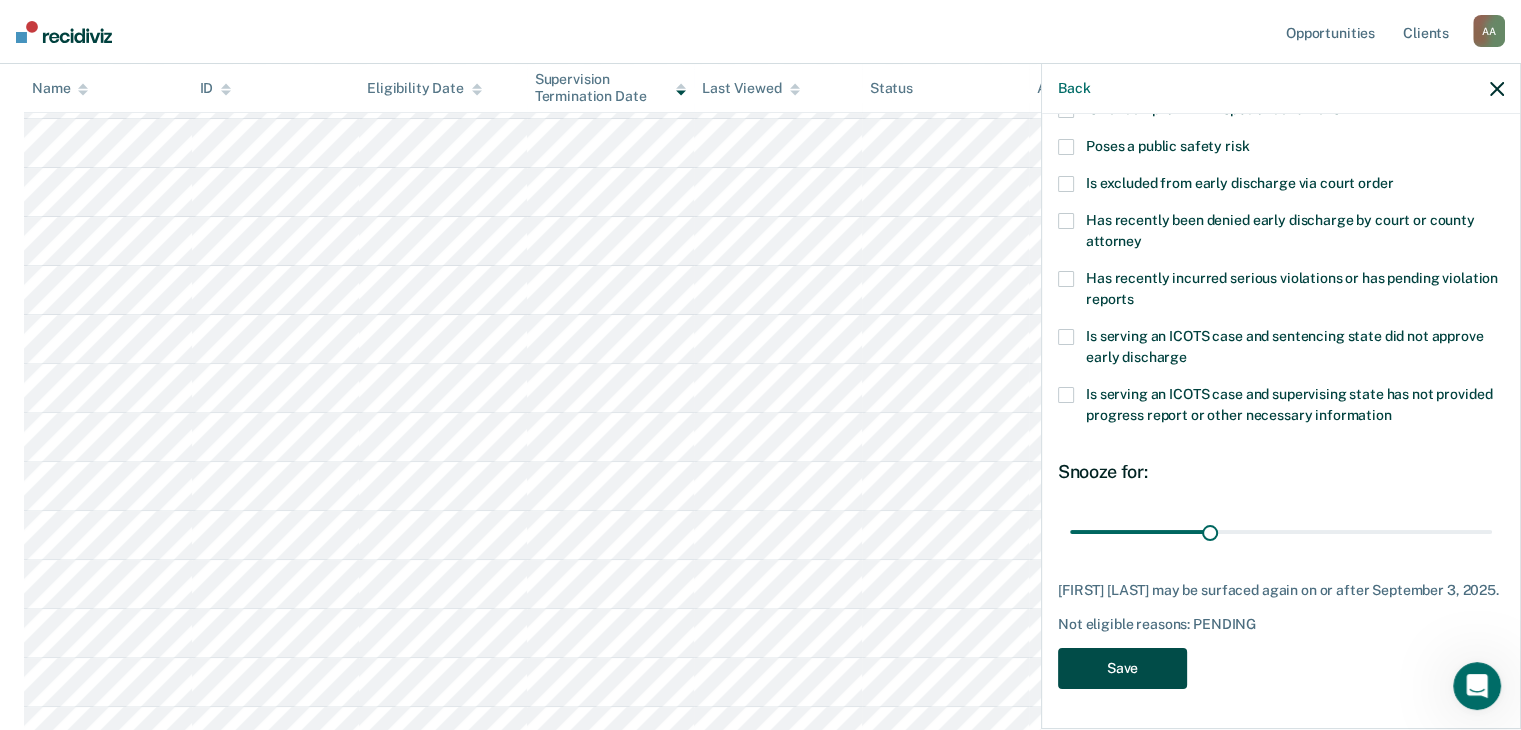click on "Save" at bounding box center (1122, 668) 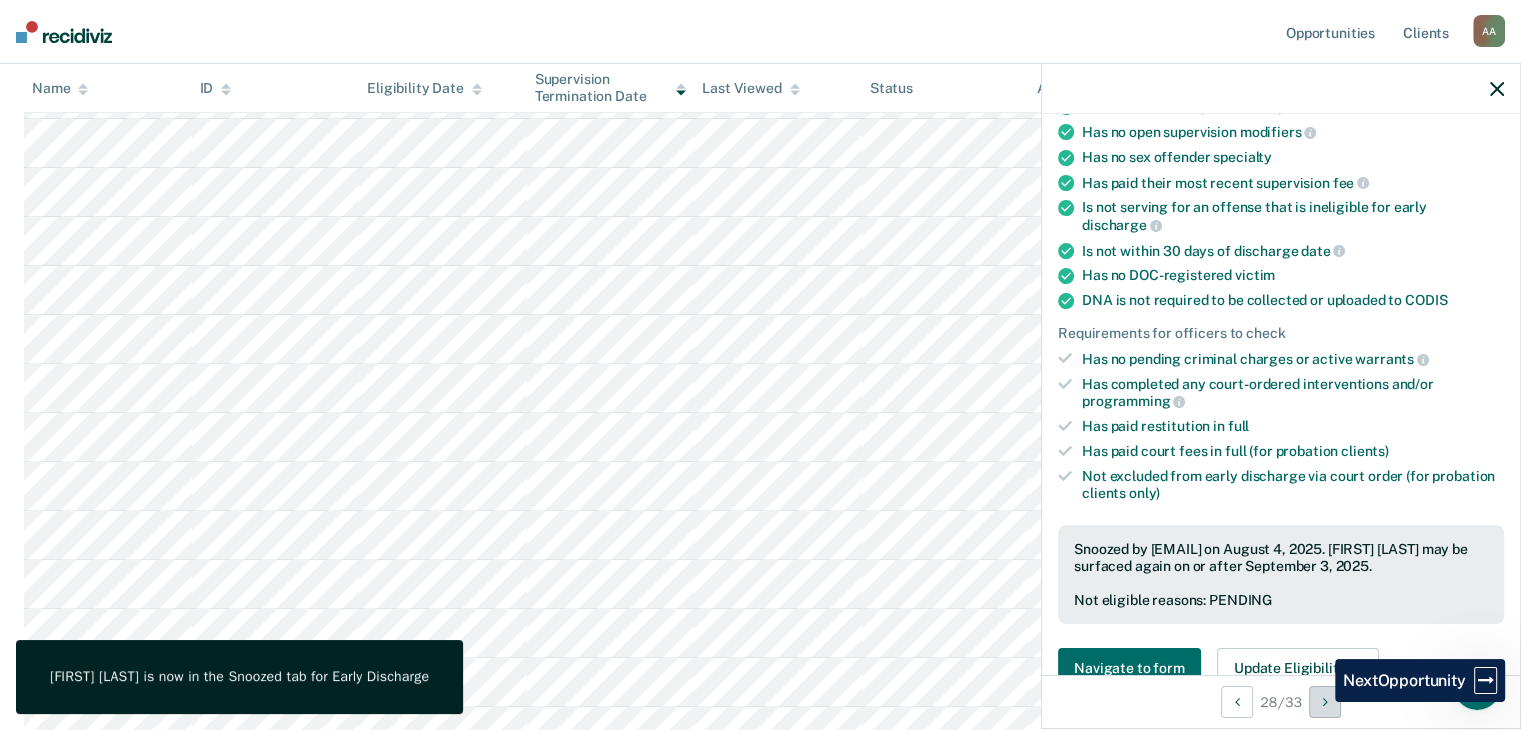 click at bounding box center (1325, 702) 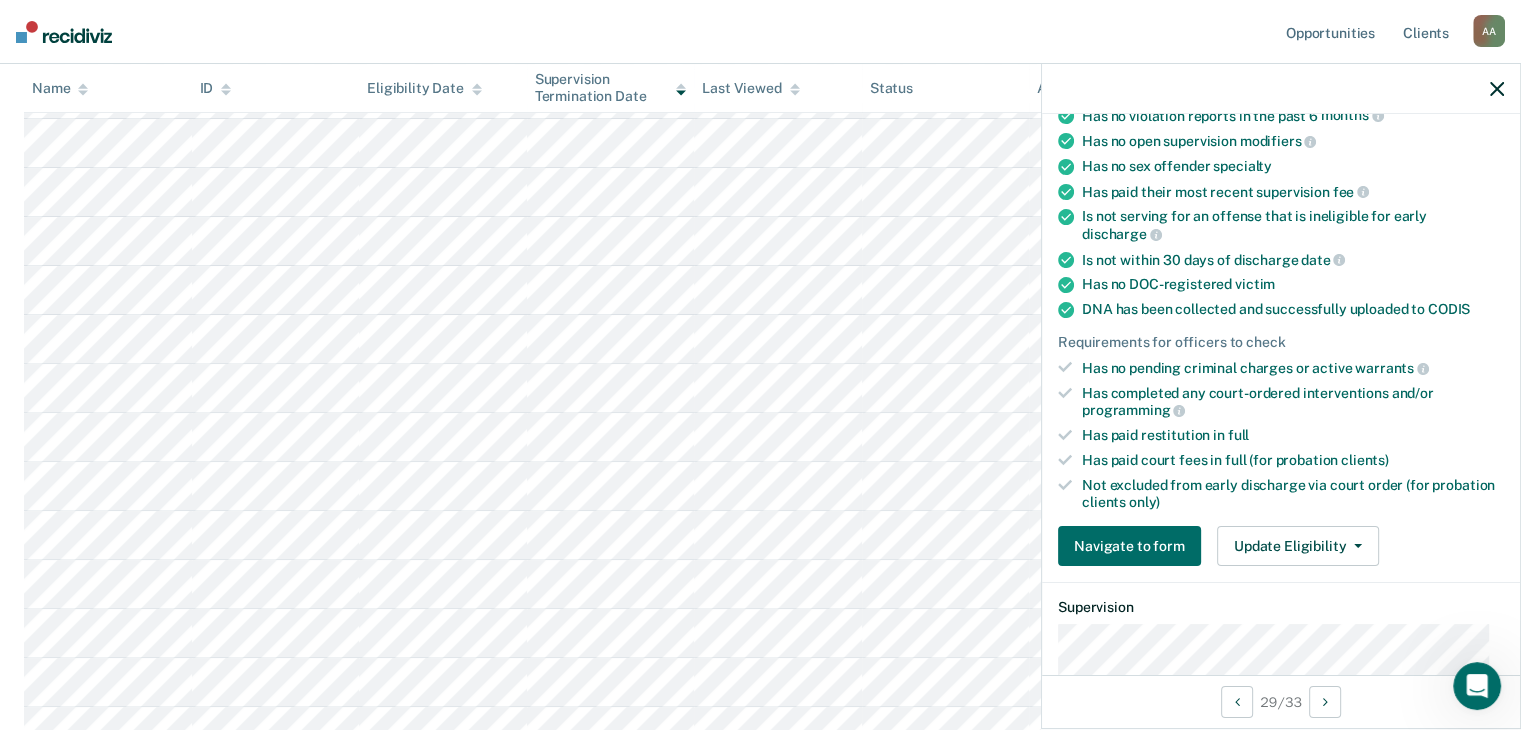 scroll, scrollTop: 300, scrollLeft: 0, axis: vertical 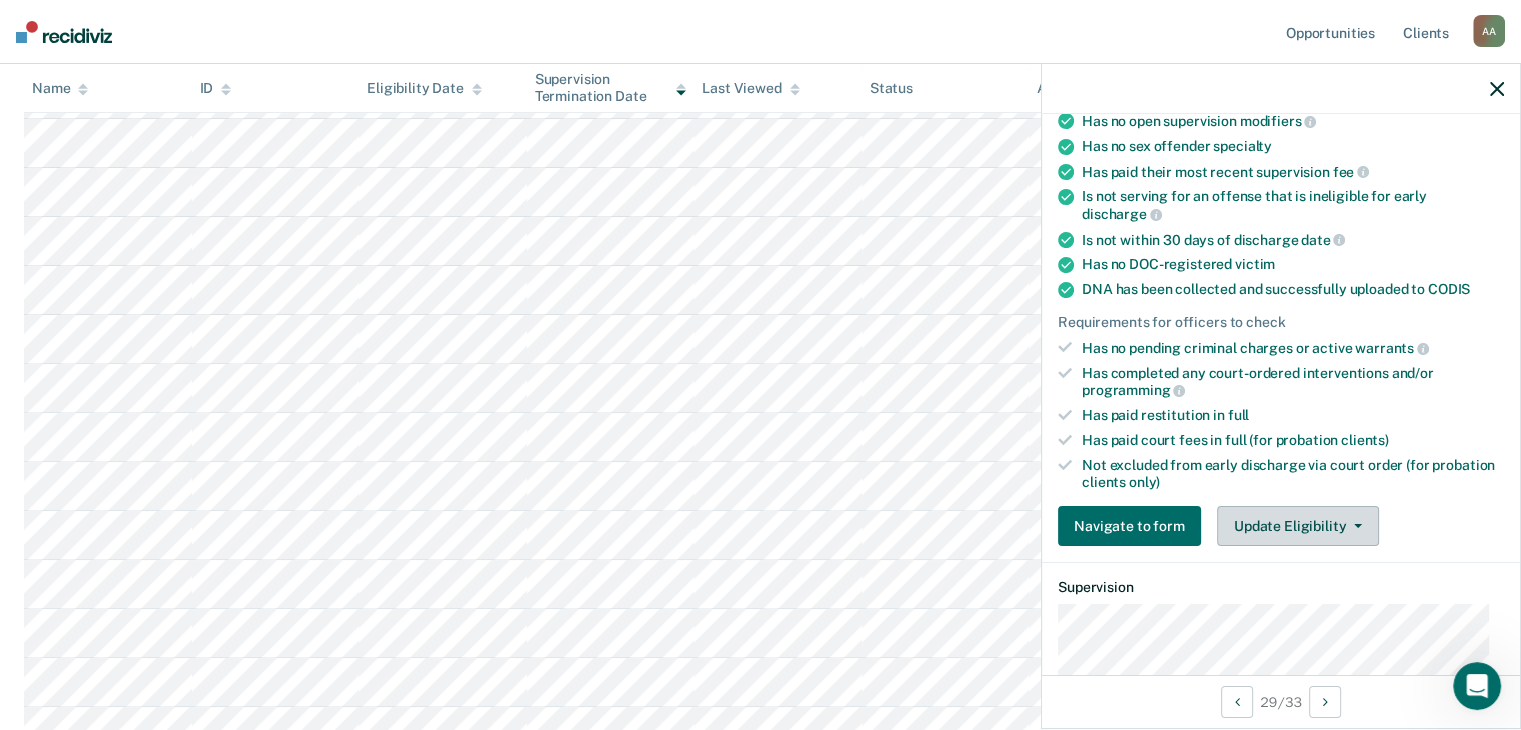 click on "Update Eligibility" at bounding box center (1298, 526) 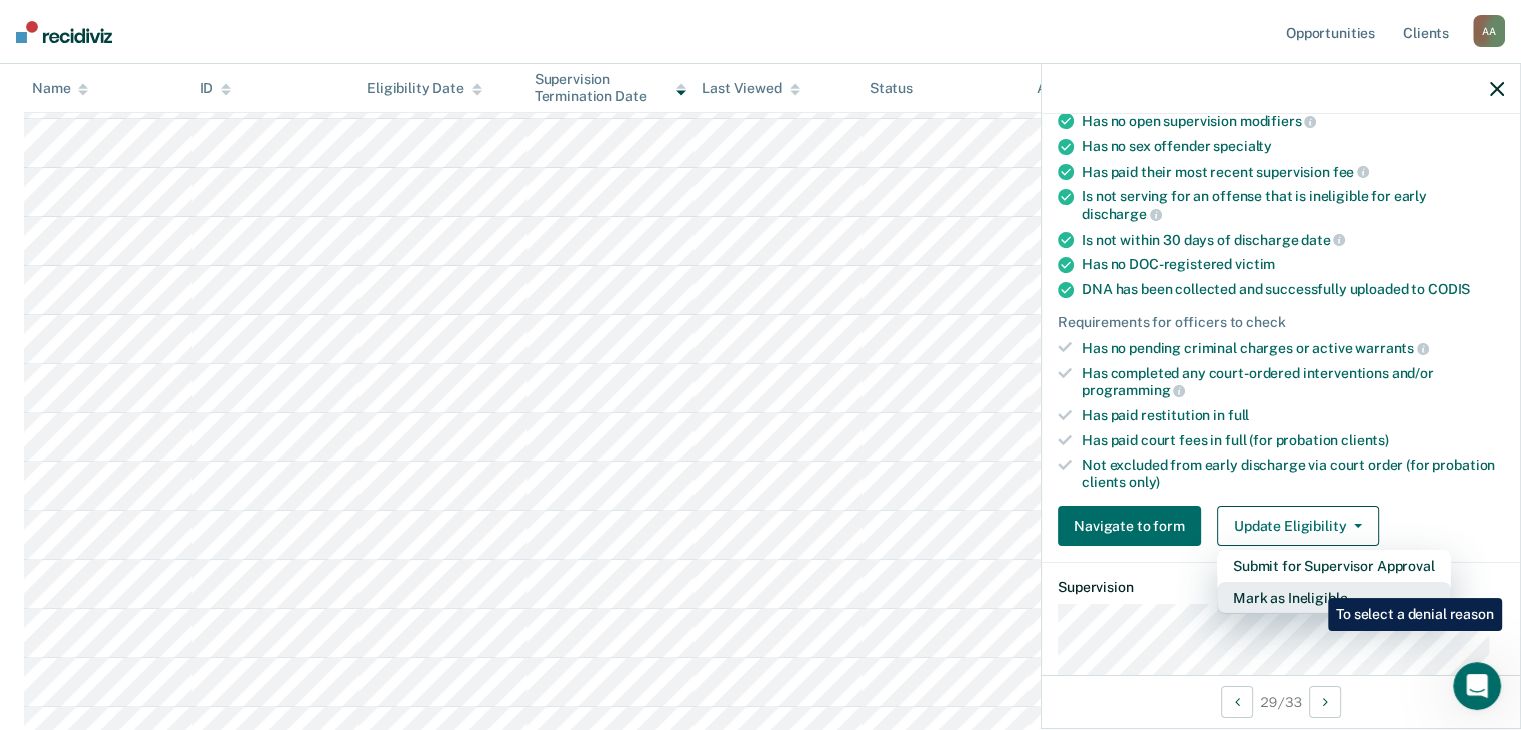 click on "Mark as Ineligible" at bounding box center (1334, 598) 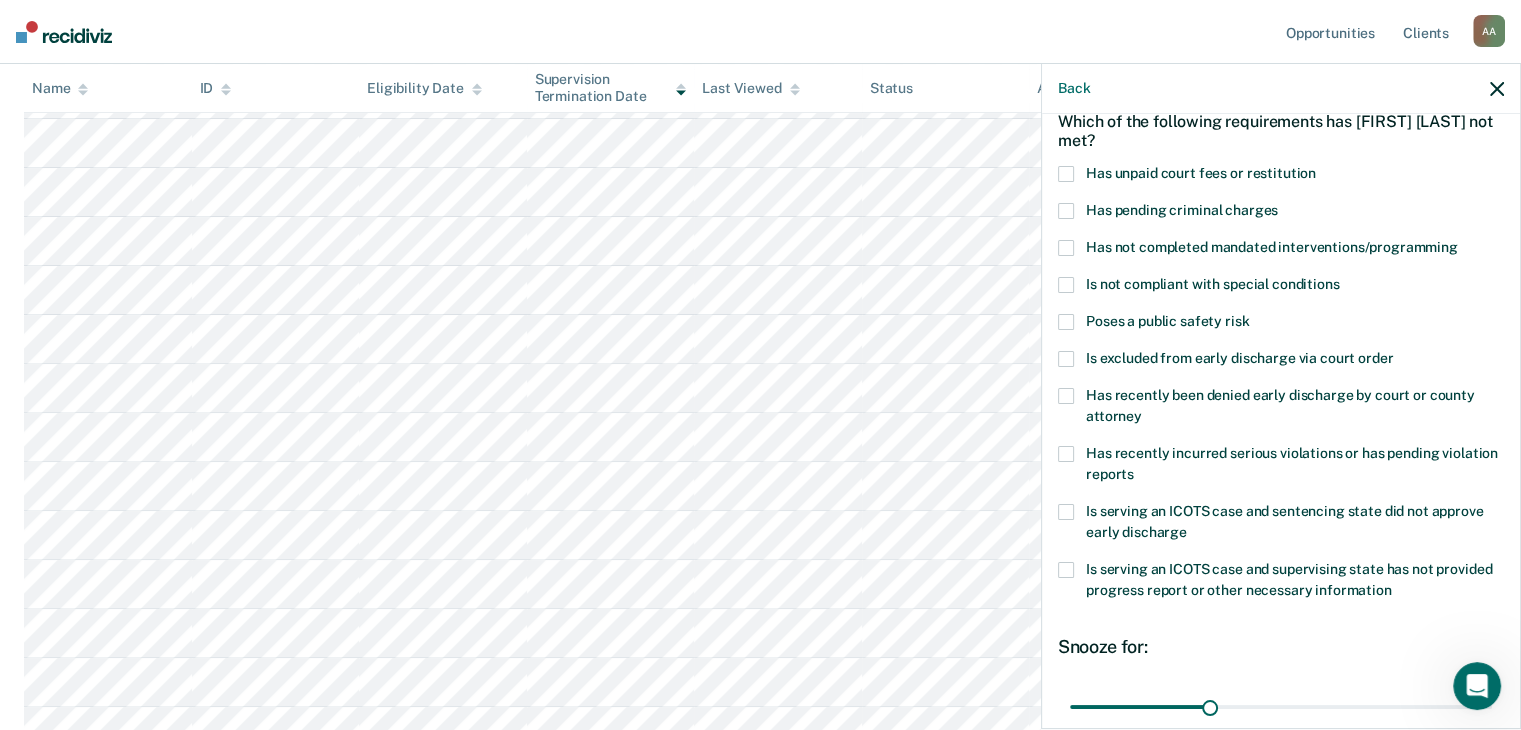 scroll, scrollTop: 200, scrollLeft: 0, axis: vertical 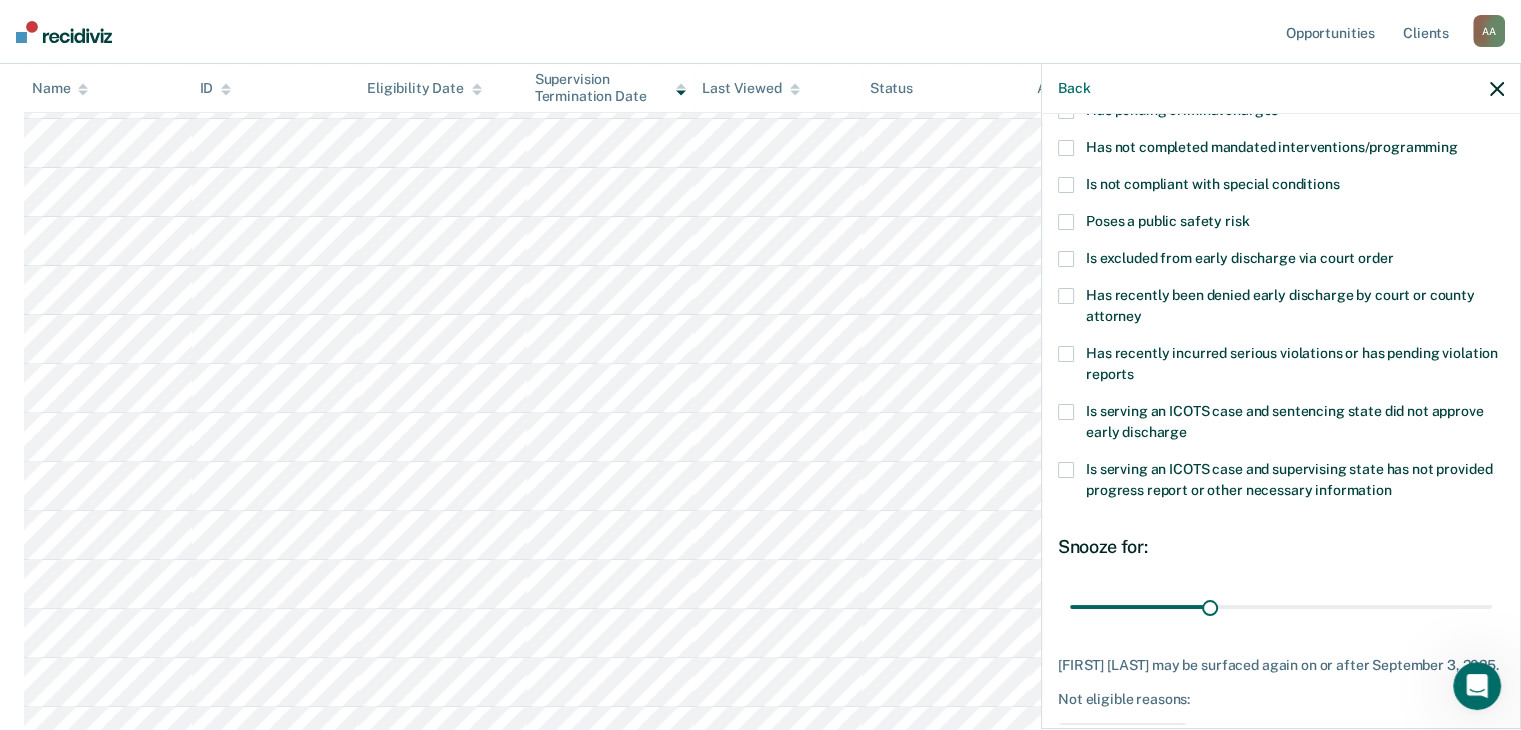 click at bounding box center (1066, 222) 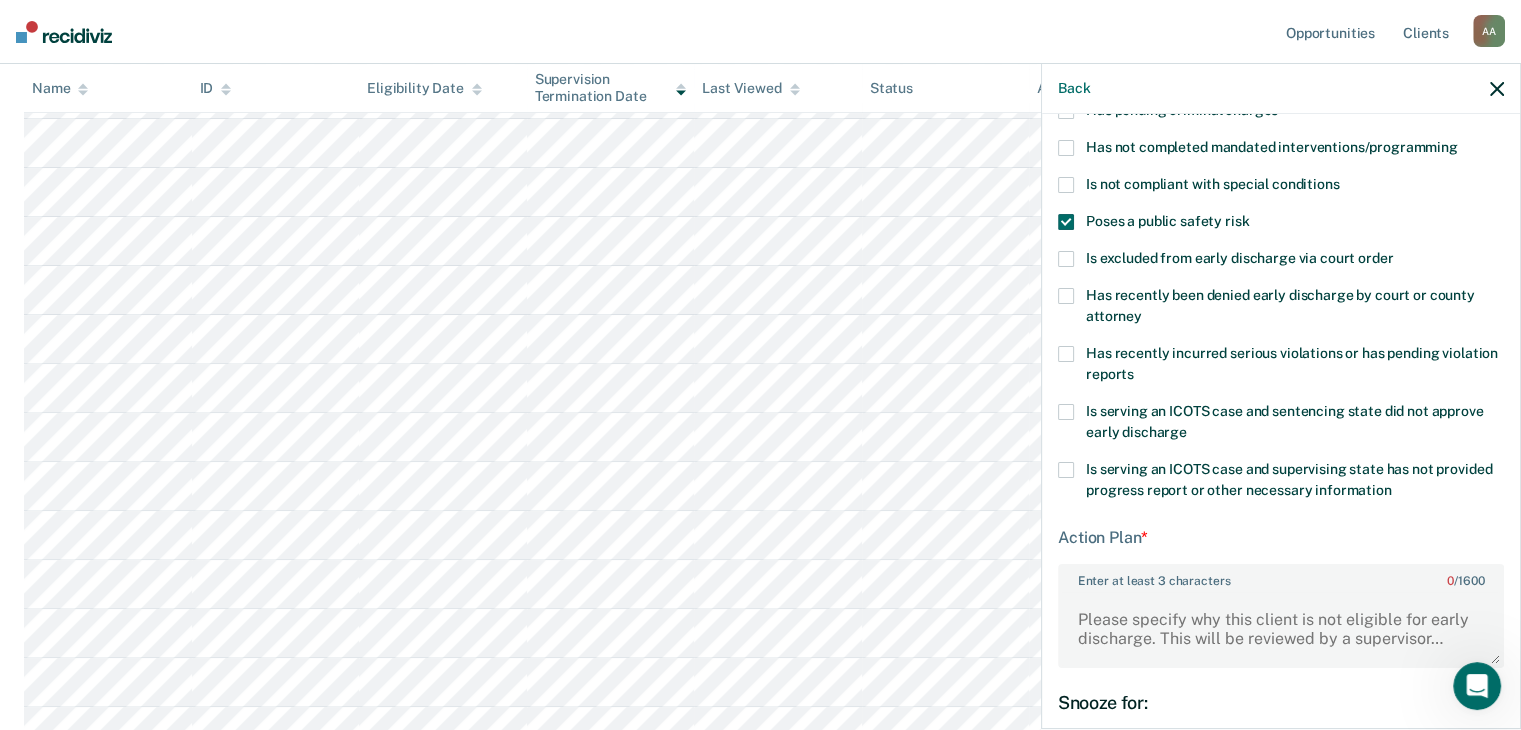 click at bounding box center (1066, 222) 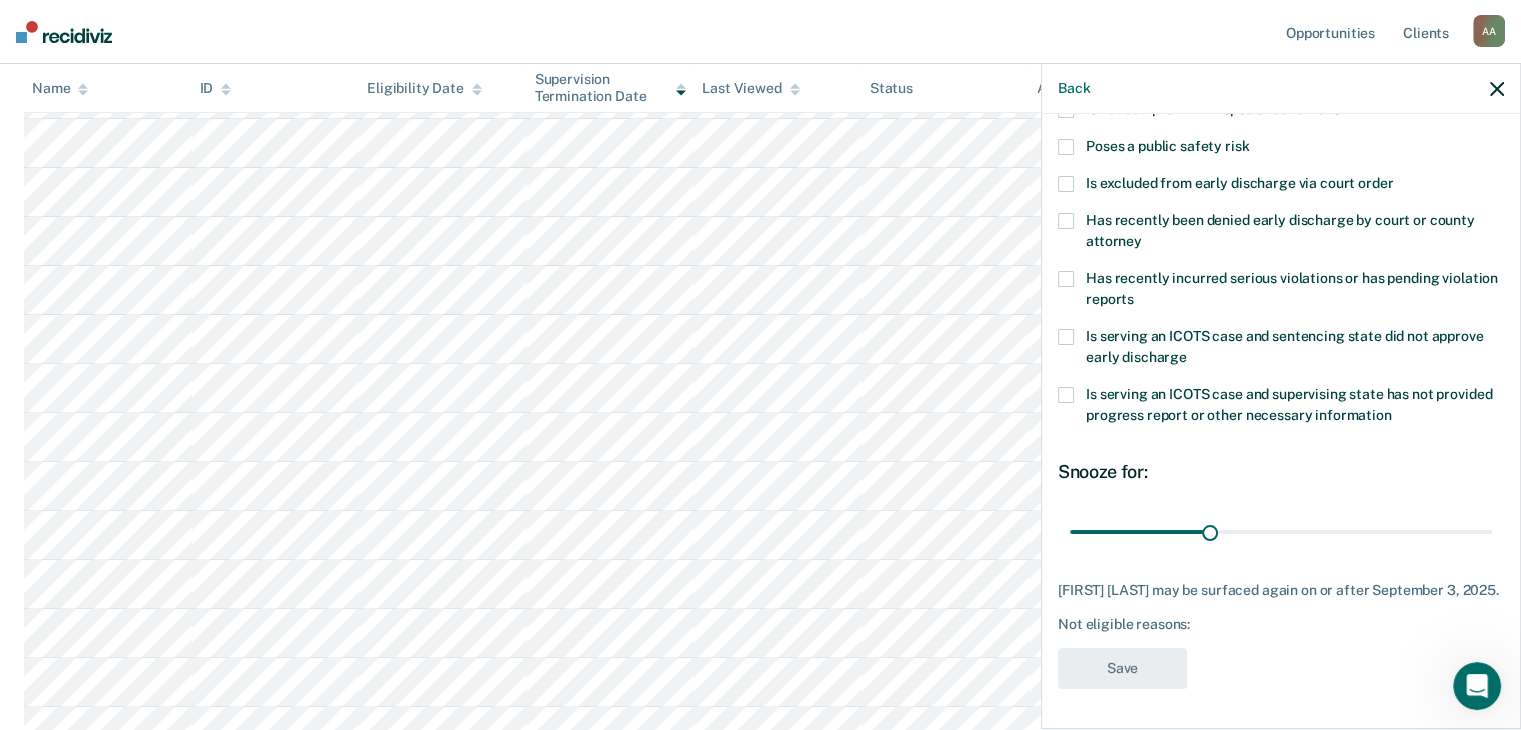 scroll, scrollTop: 289, scrollLeft: 0, axis: vertical 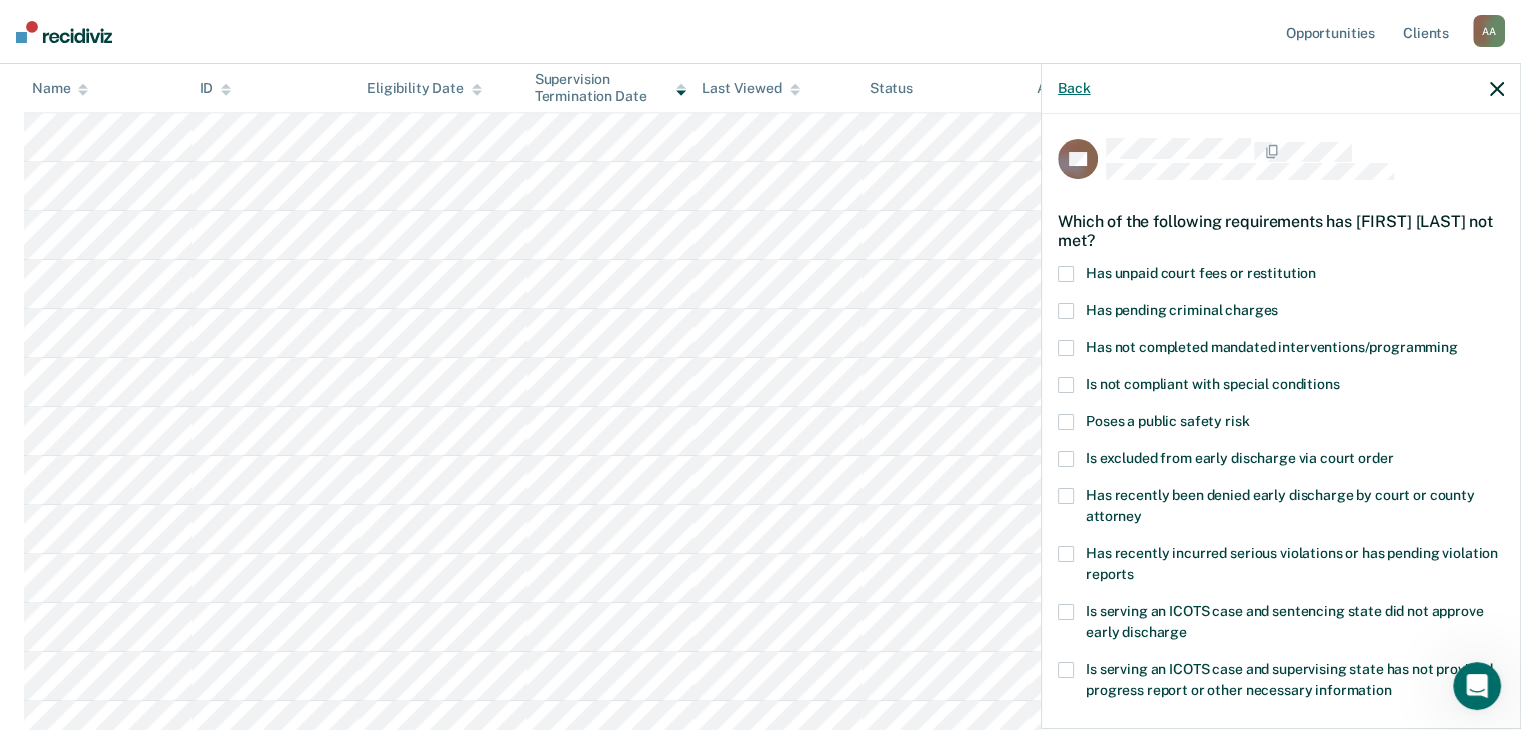 click on "Back" at bounding box center [1074, 88] 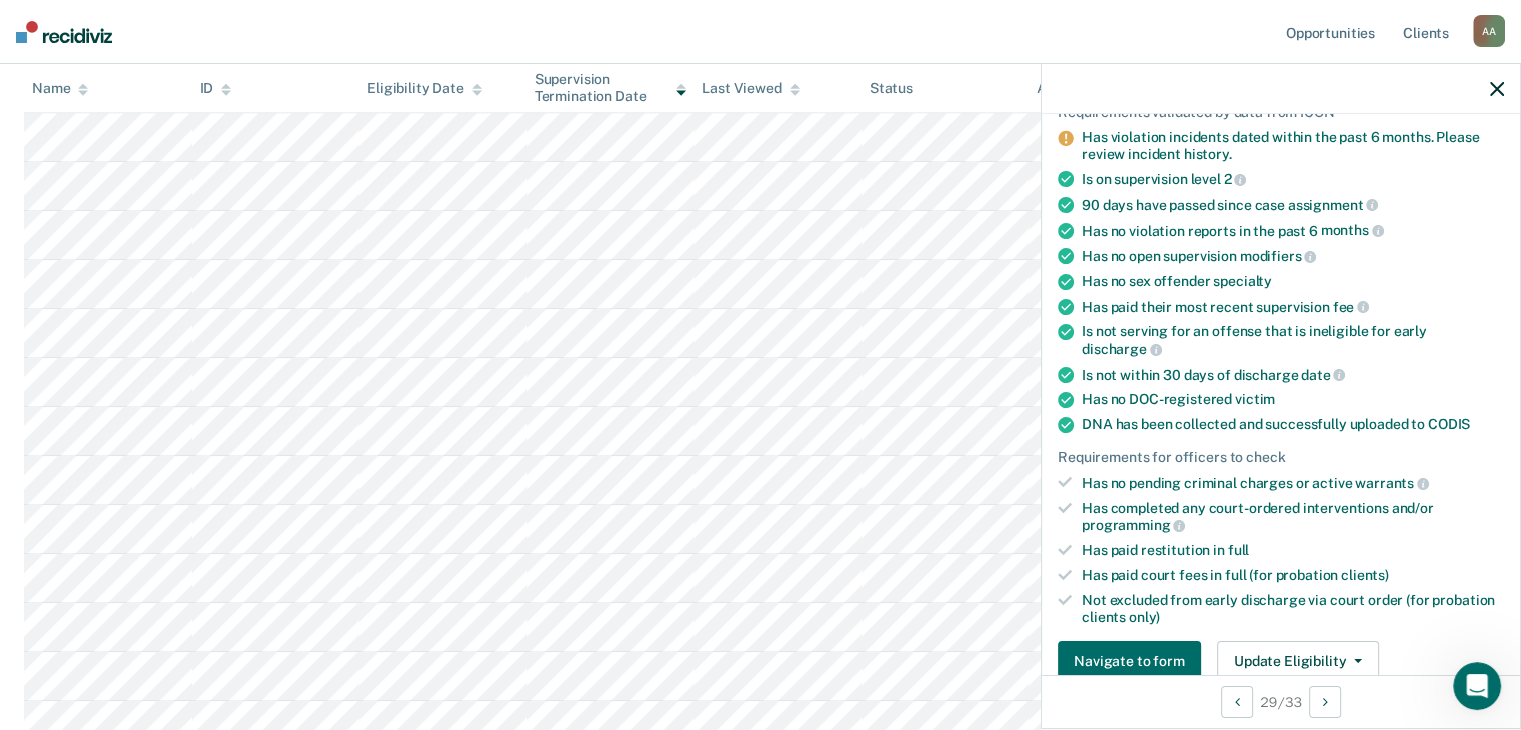 scroll, scrollTop: 400, scrollLeft: 0, axis: vertical 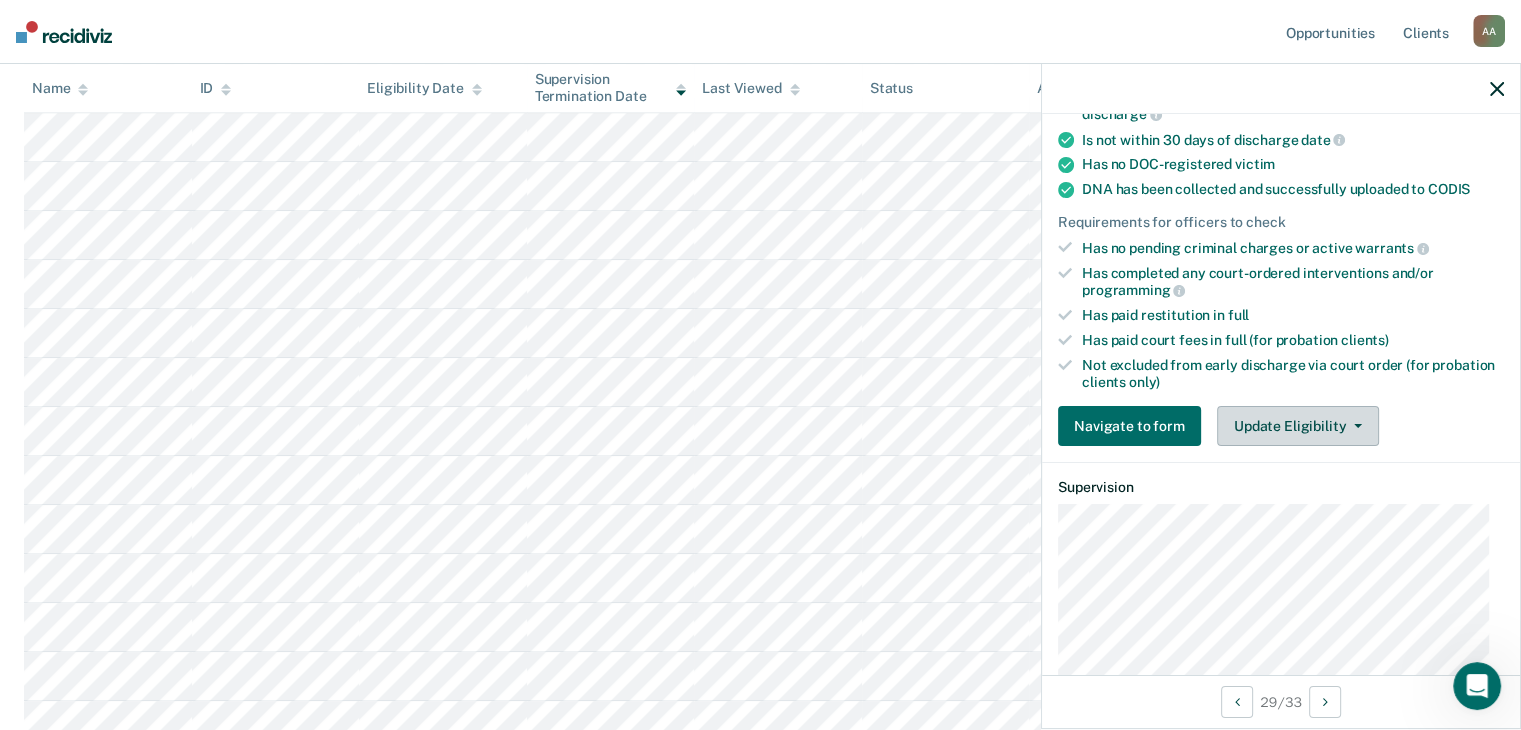 click on "Update Eligibility" at bounding box center [1298, 426] 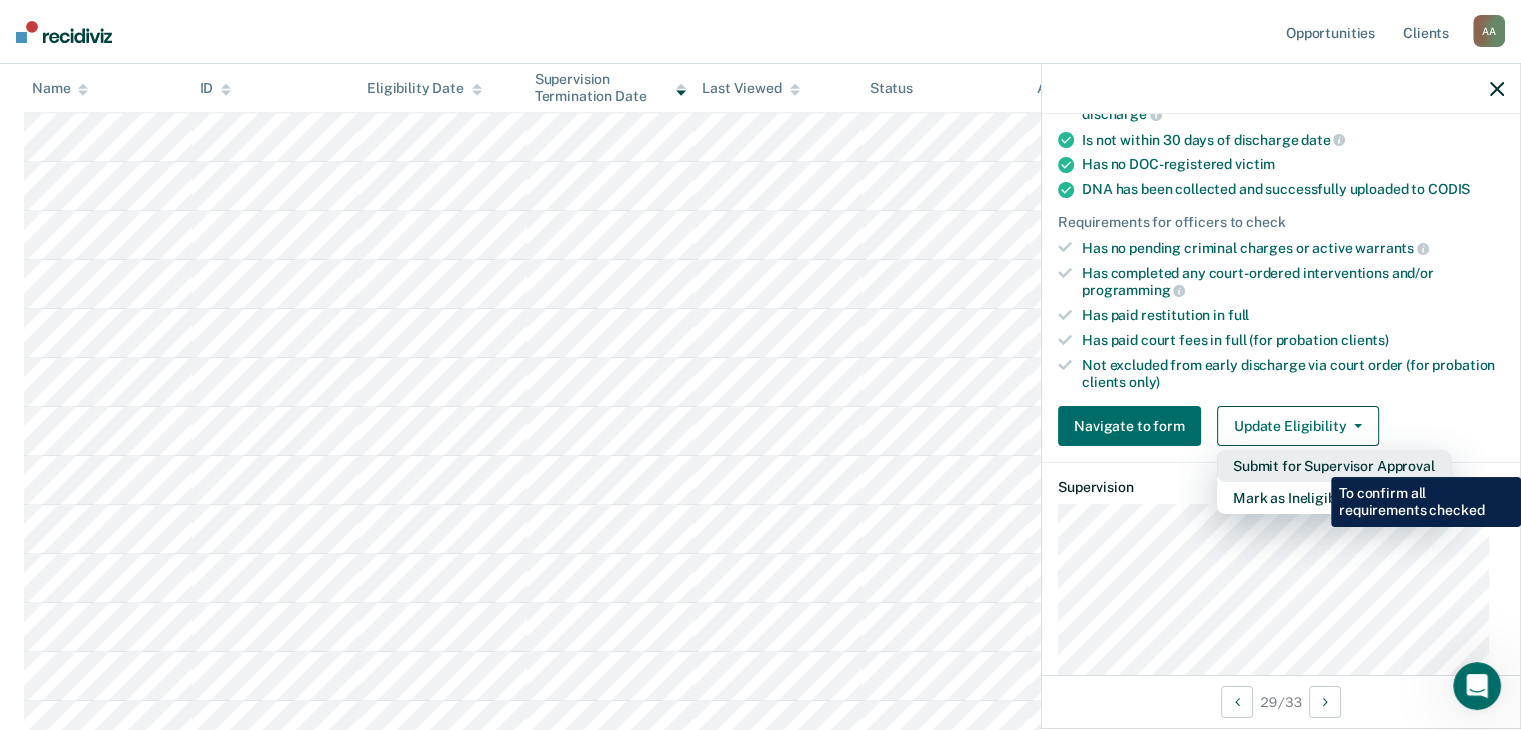 click on "Submit for Supervisor Approval" at bounding box center [1334, 466] 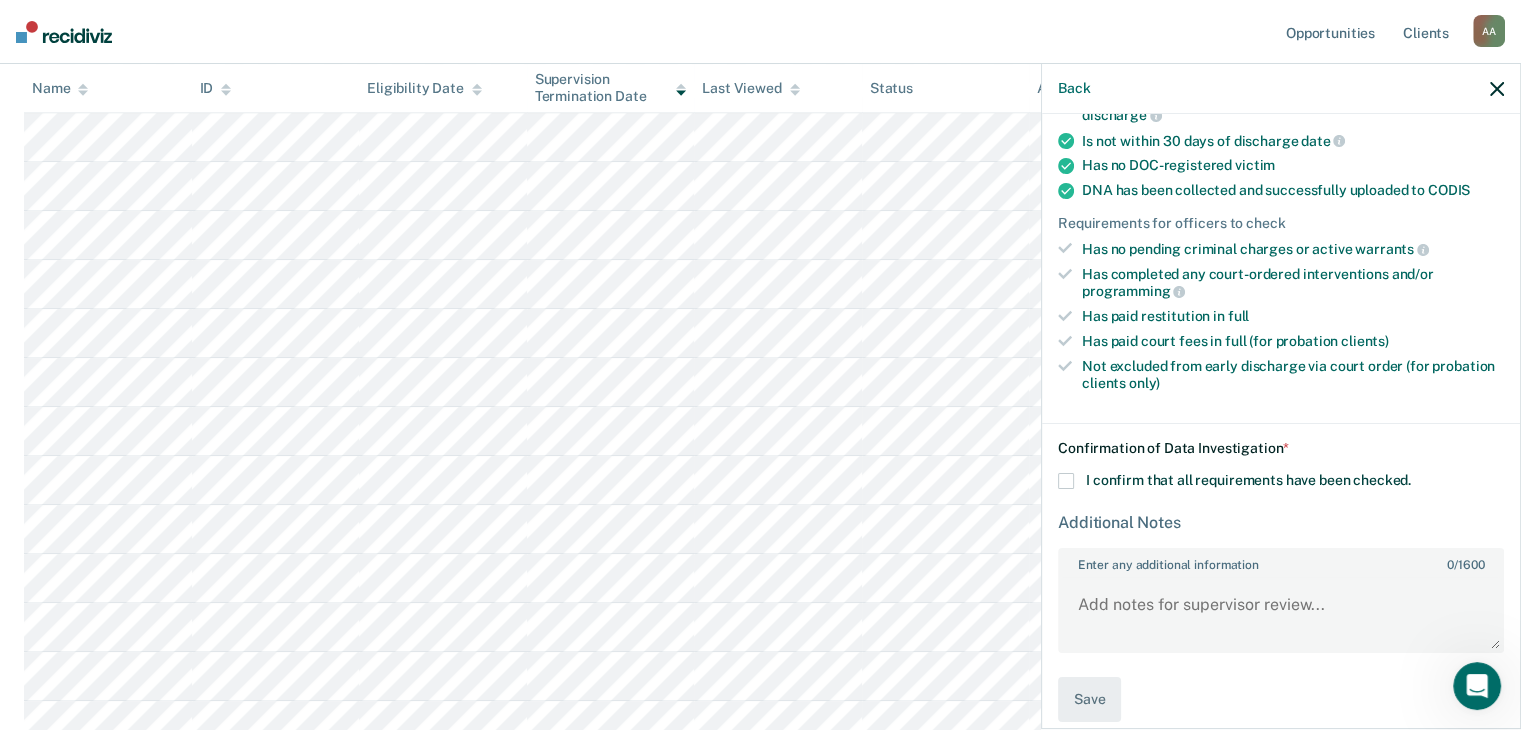 scroll, scrollTop: 400, scrollLeft: 0, axis: vertical 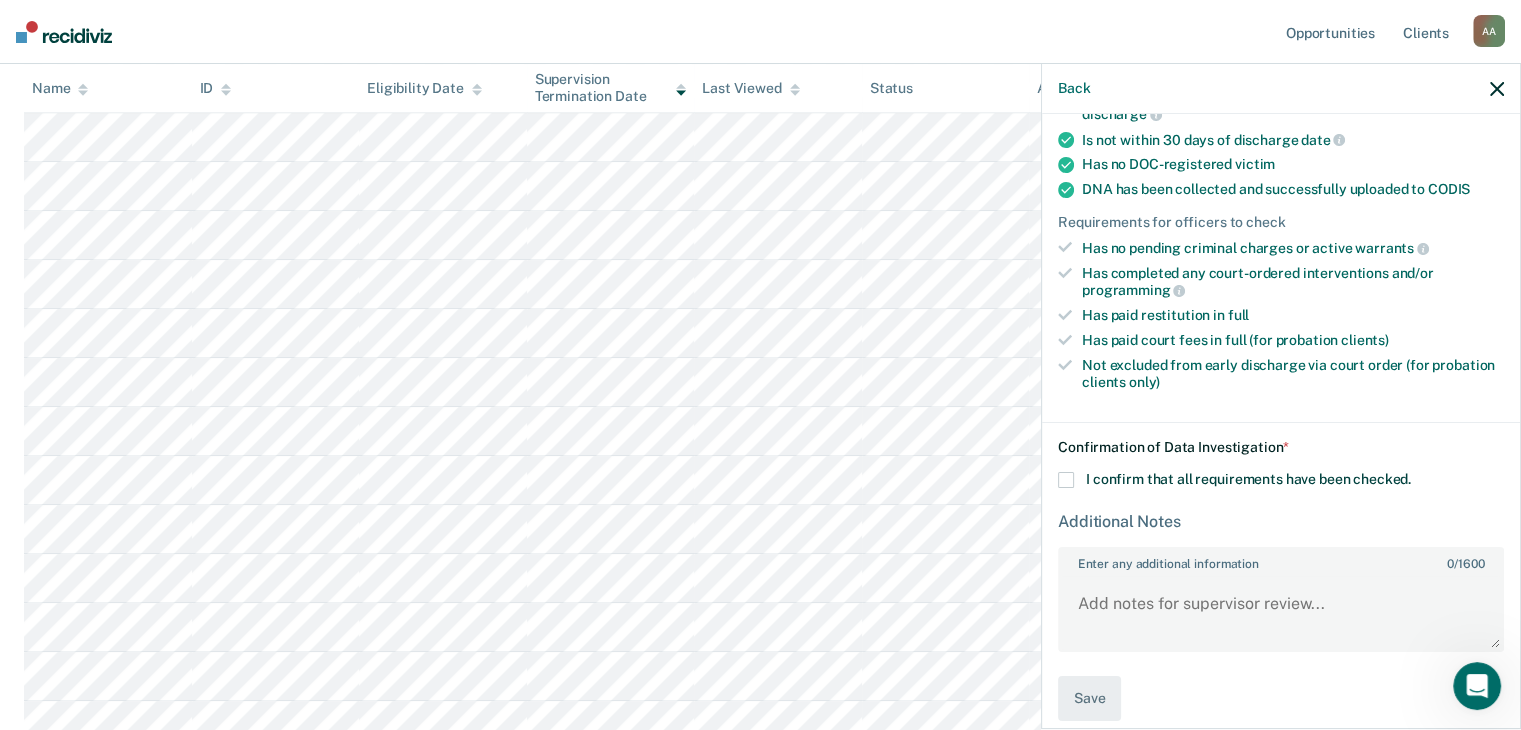 click at bounding box center [1066, 480] 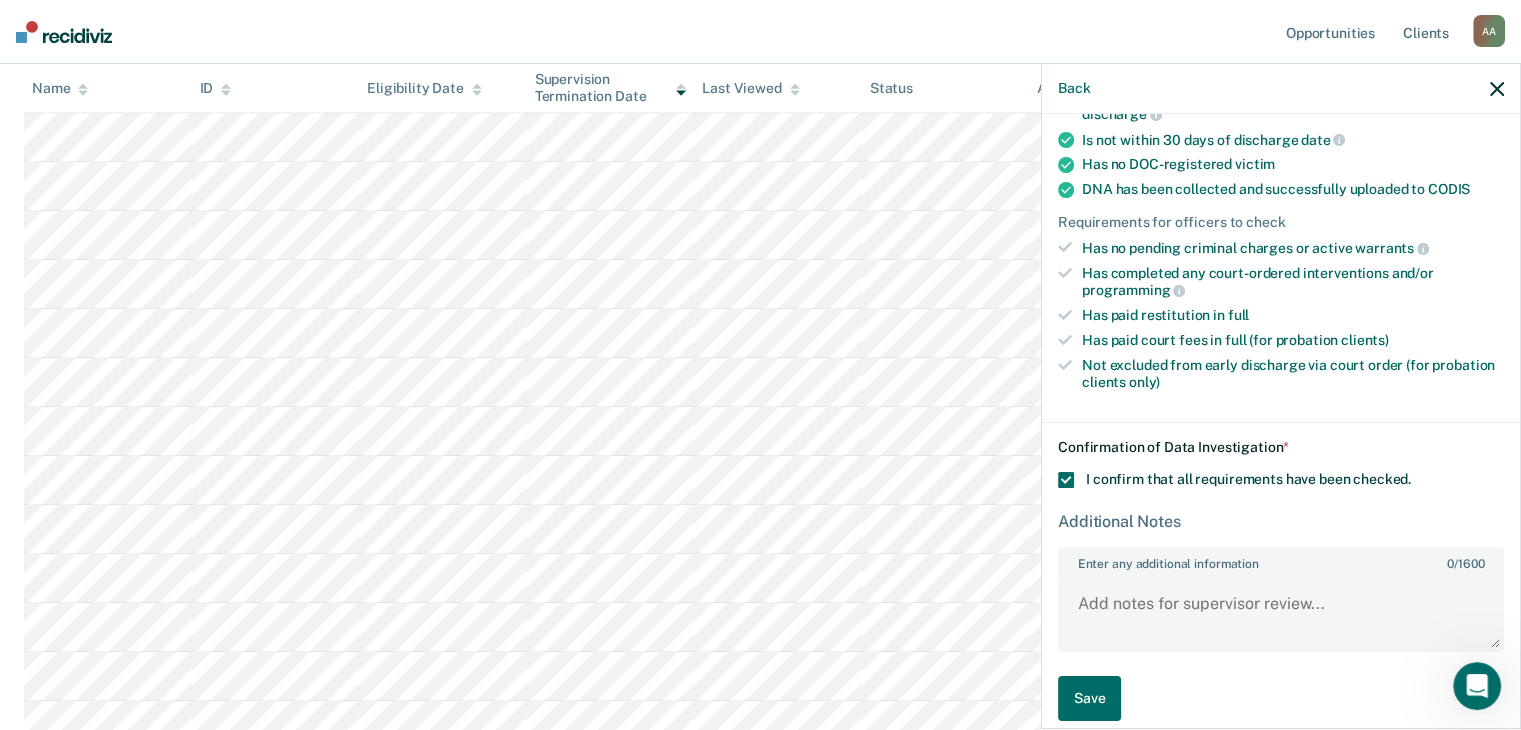 scroll, scrollTop: 409, scrollLeft: 0, axis: vertical 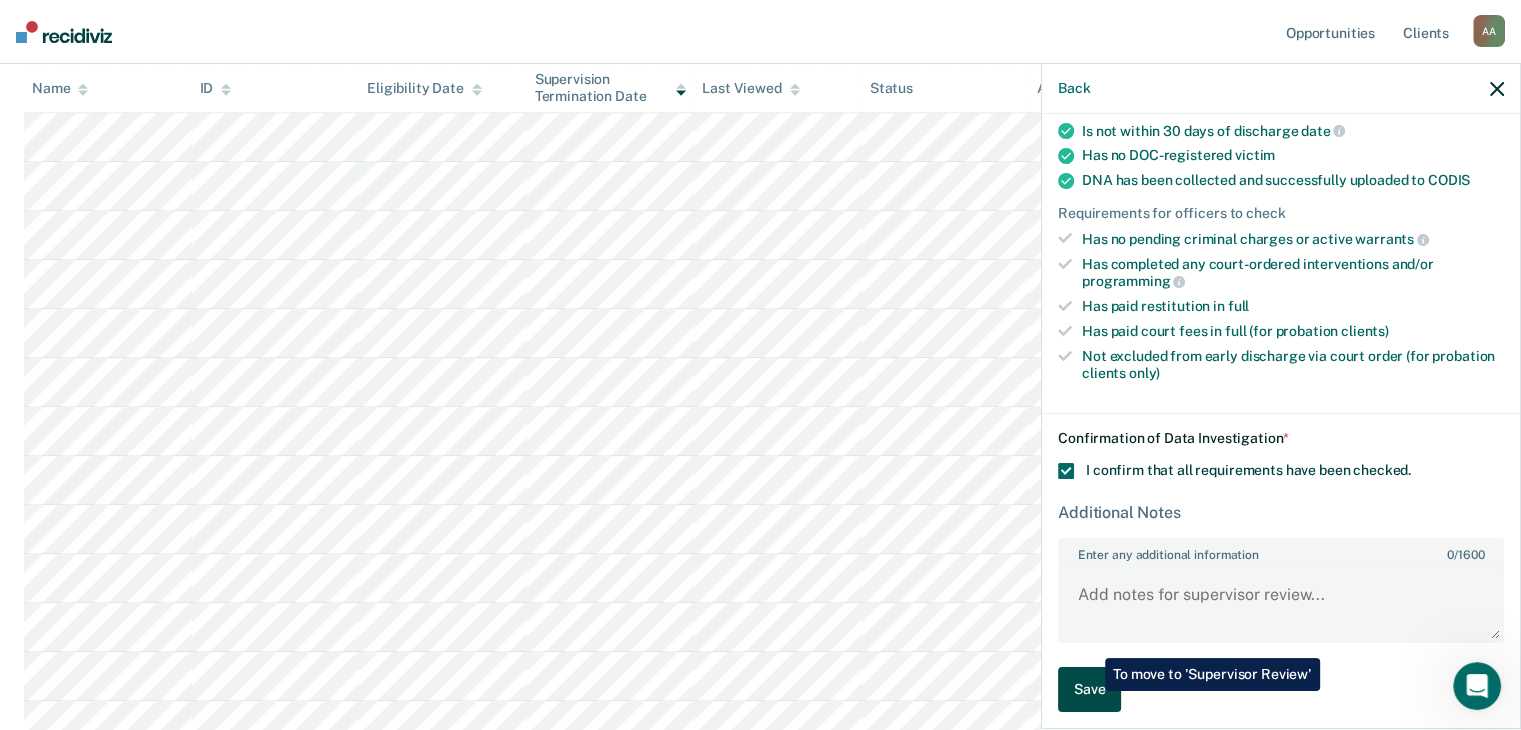 click on "Save" at bounding box center (1089, 689) 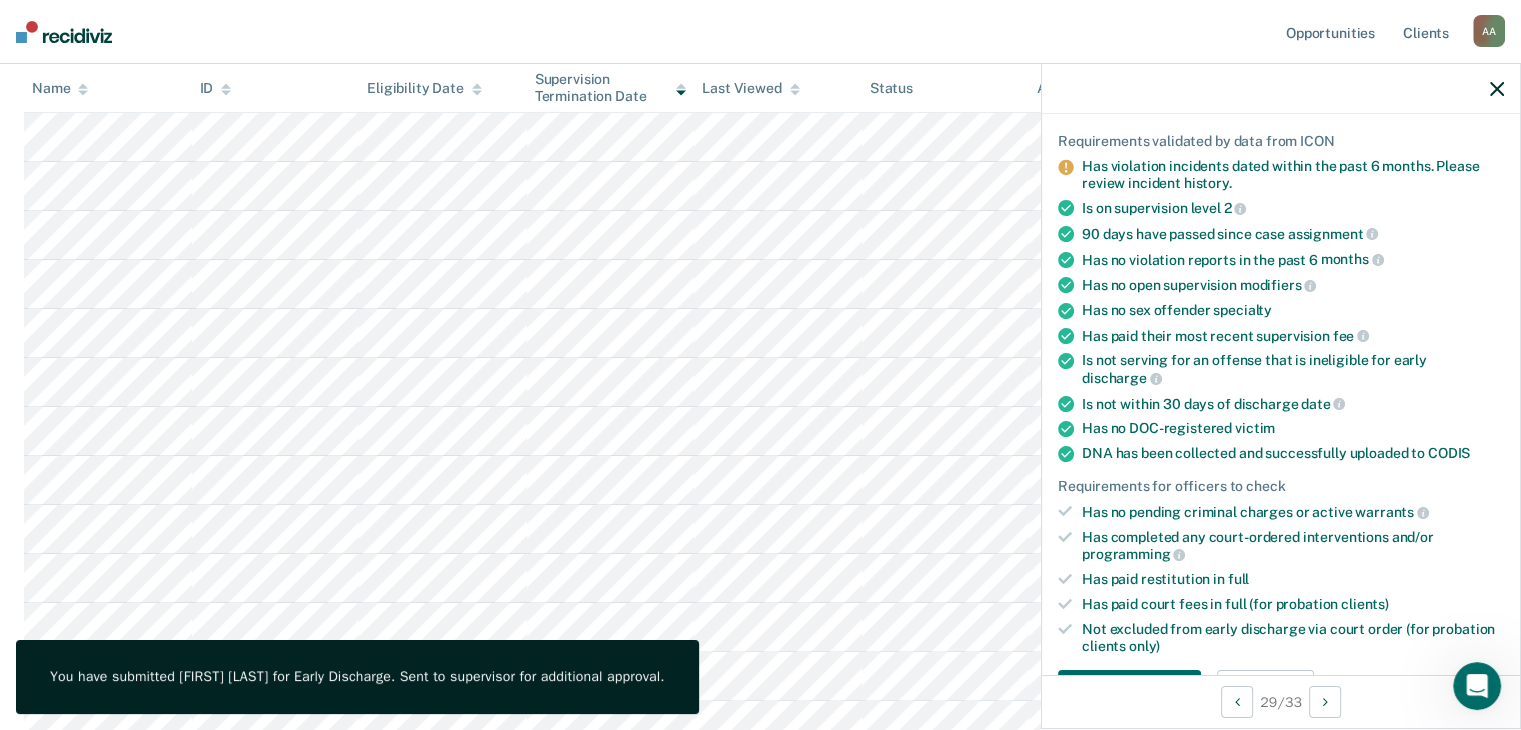 scroll, scrollTop: 400, scrollLeft: 0, axis: vertical 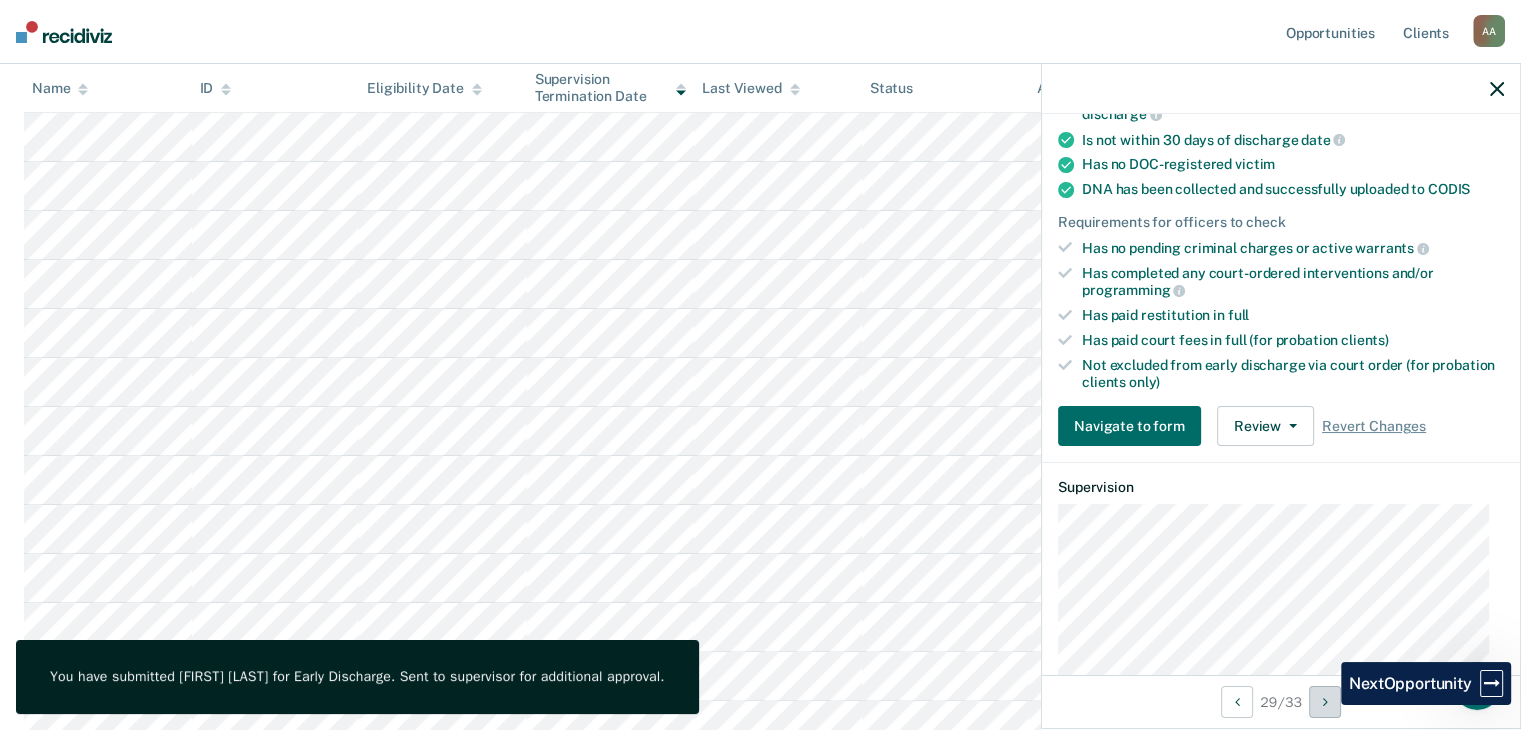 click at bounding box center [1325, 702] 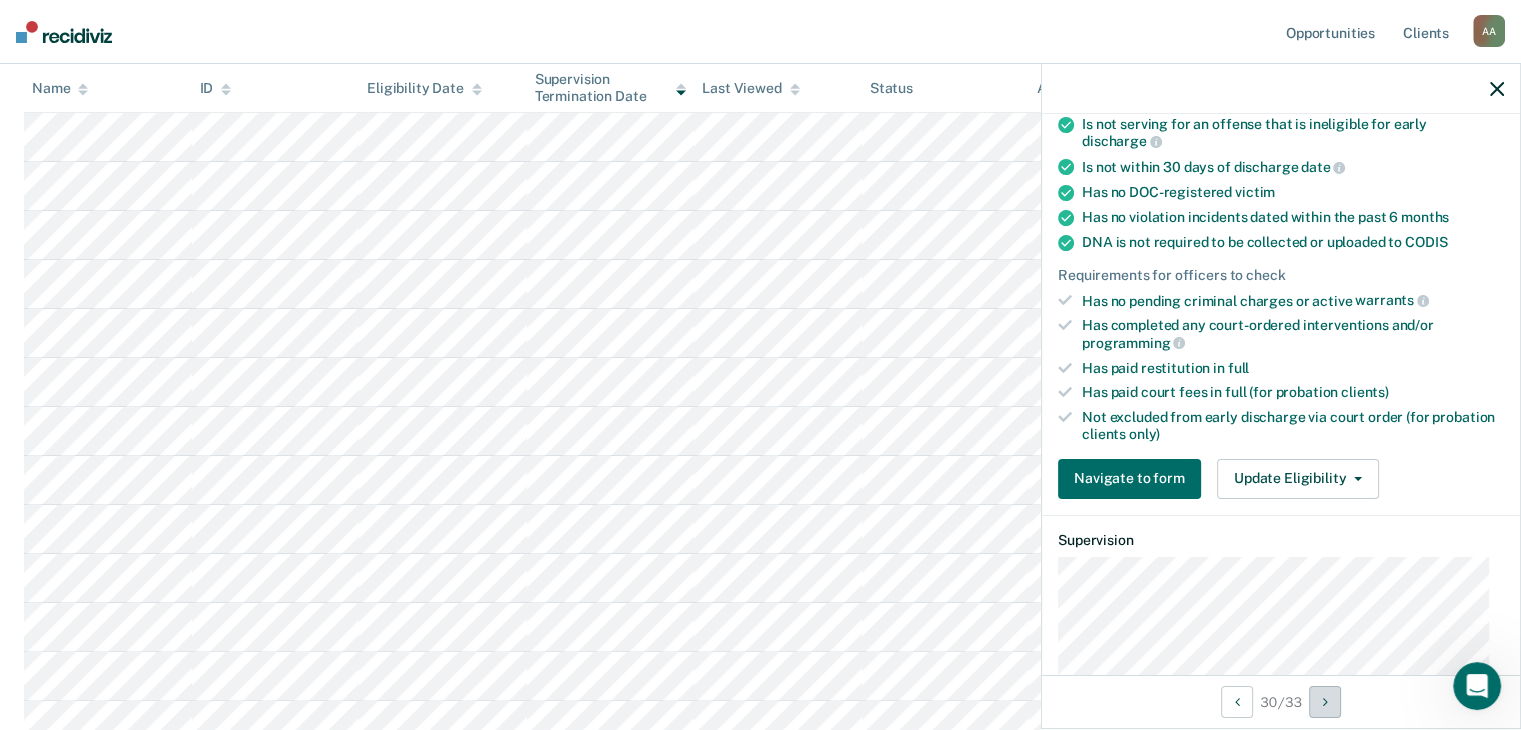 scroll, scrollTop: 400, scrollLeft: 0, axis: vertical 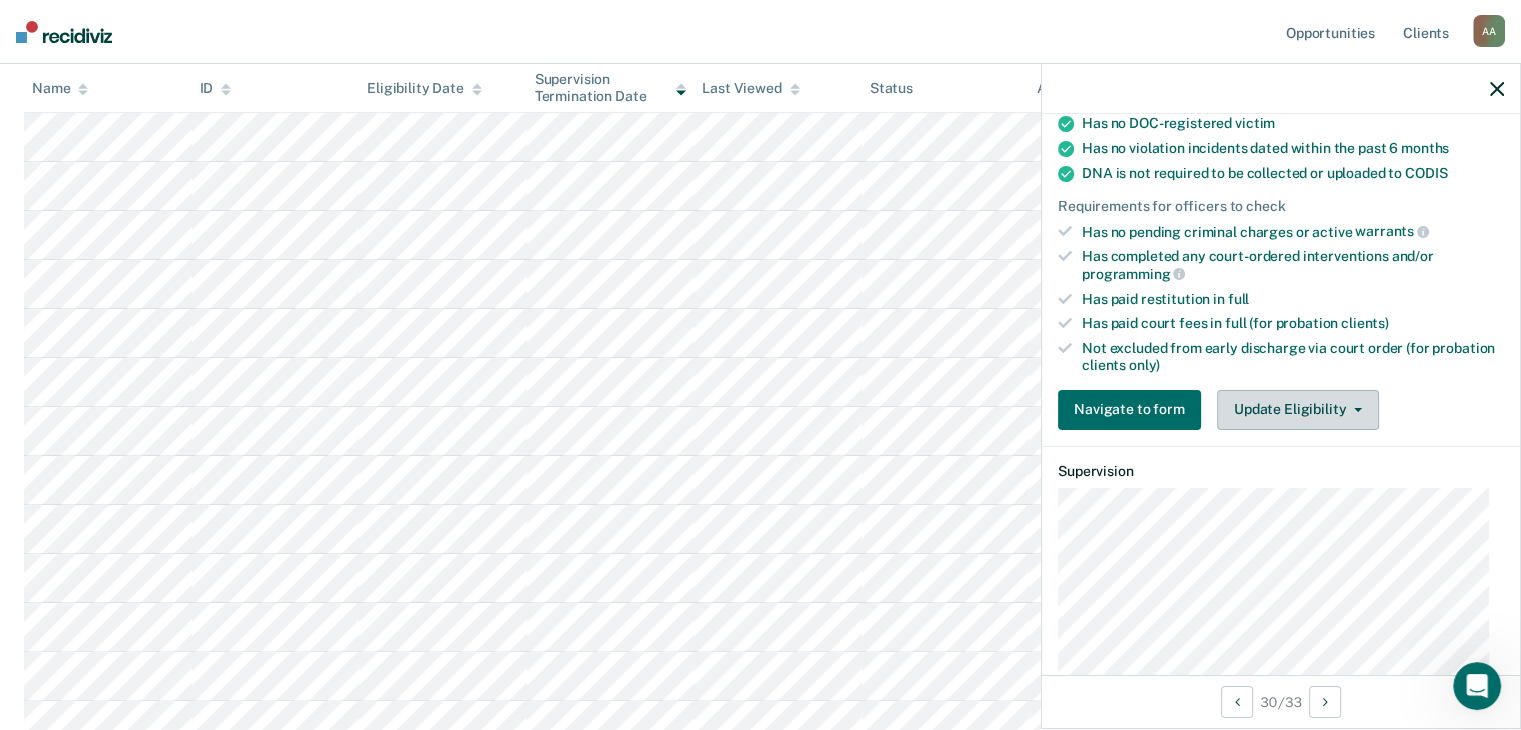 click on "Update Eligibility" at bounding box center [1298, 410] 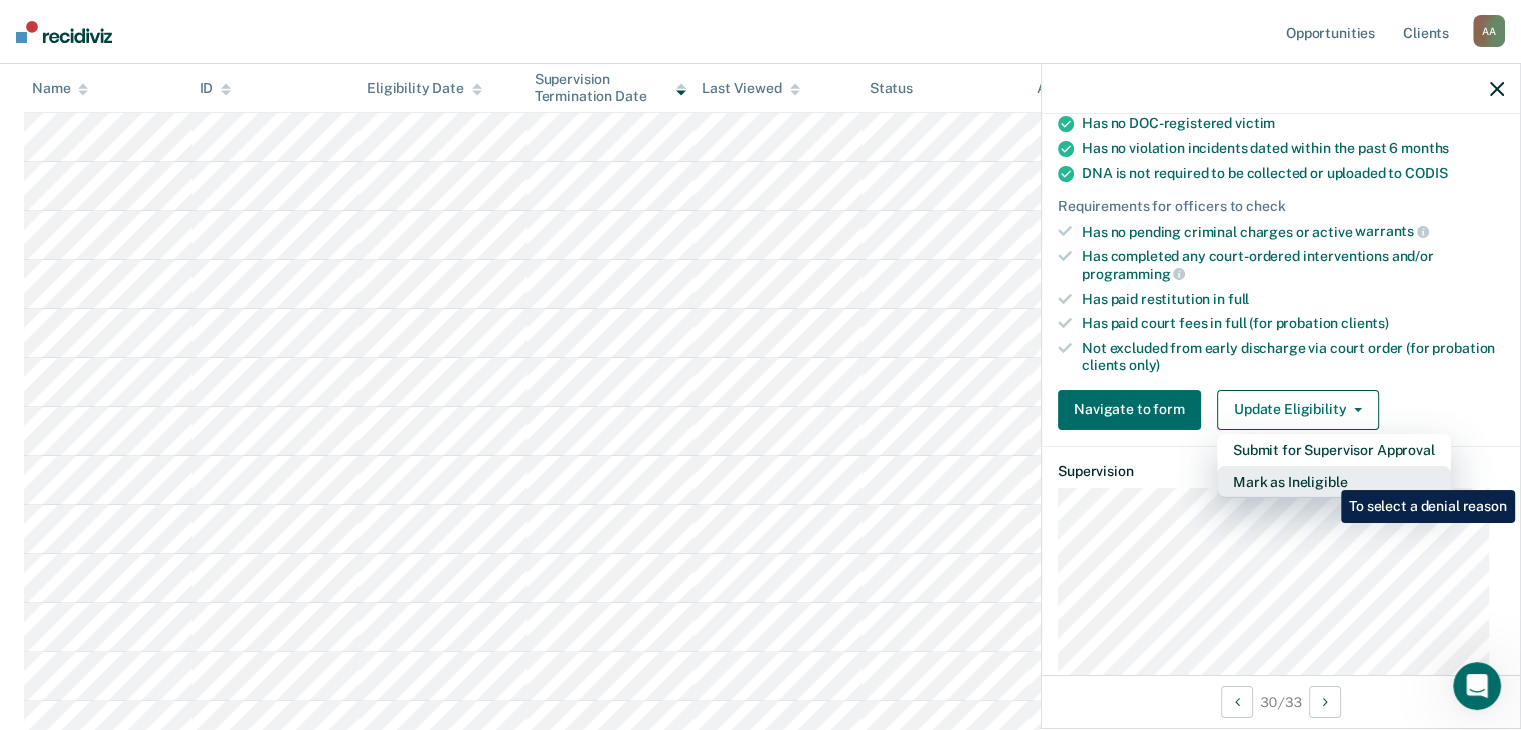 click on "Mark as Ineligible" at bounding box center (1334, 482) 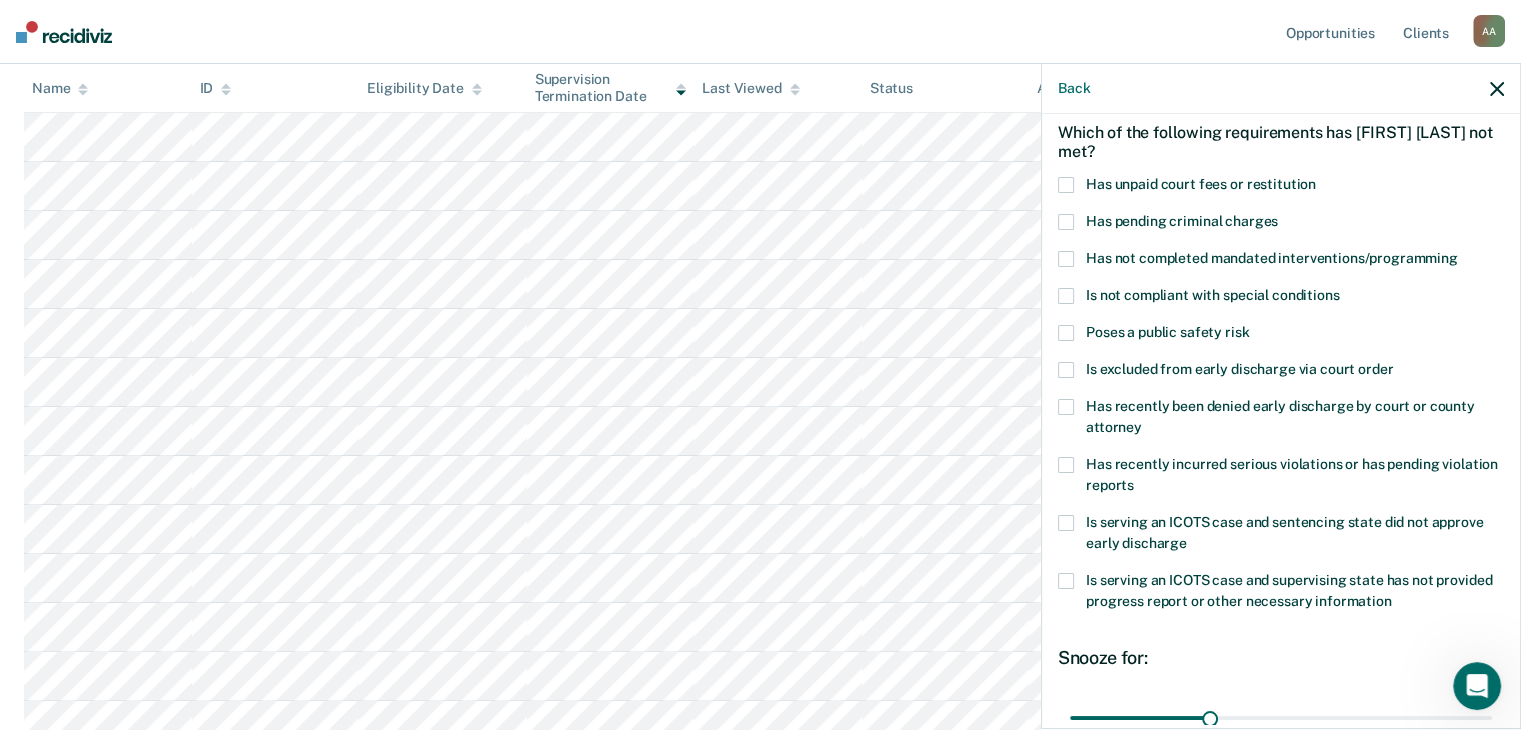 scroll, scrollTop: 0, scrollLeft: 0, axis: both 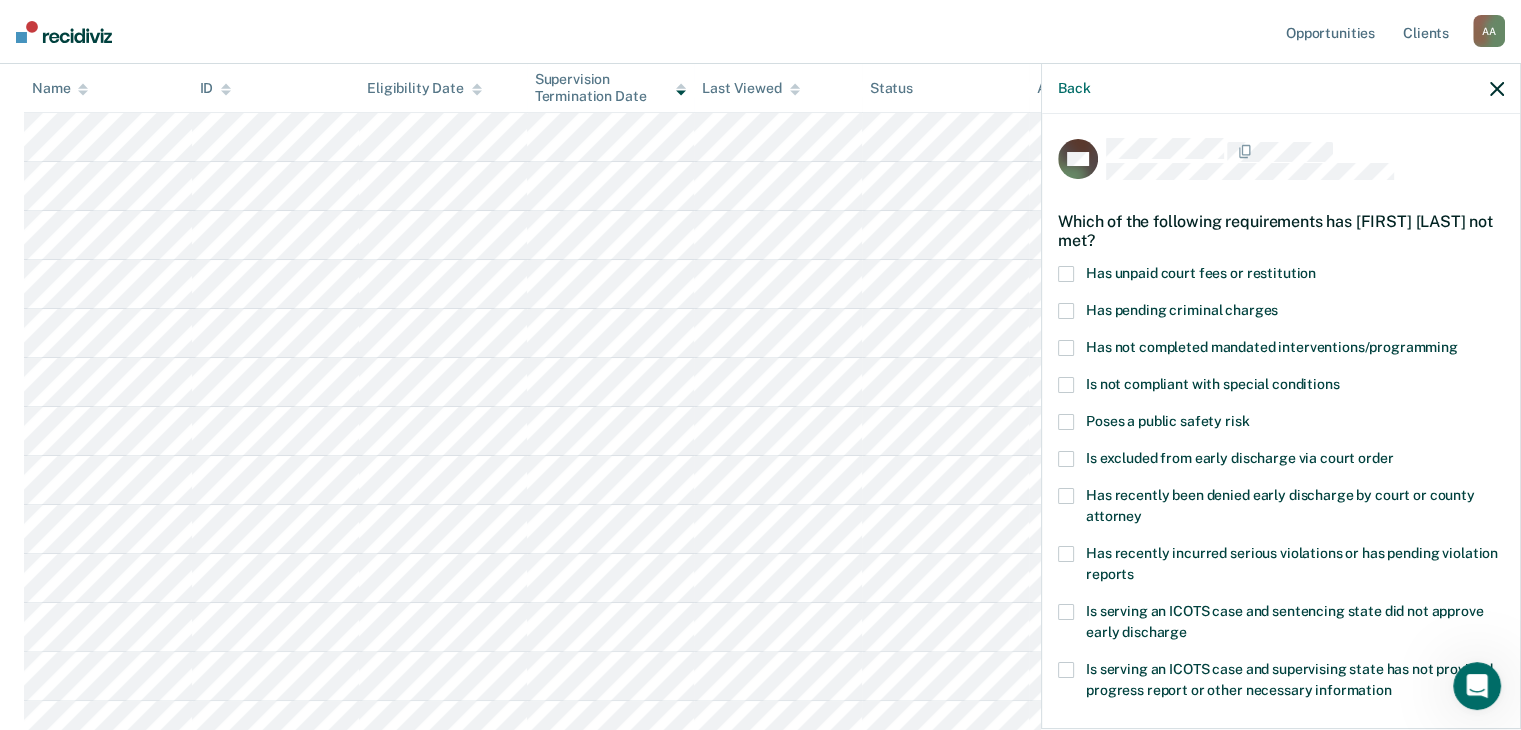 click at bounding box center (1066, 274) 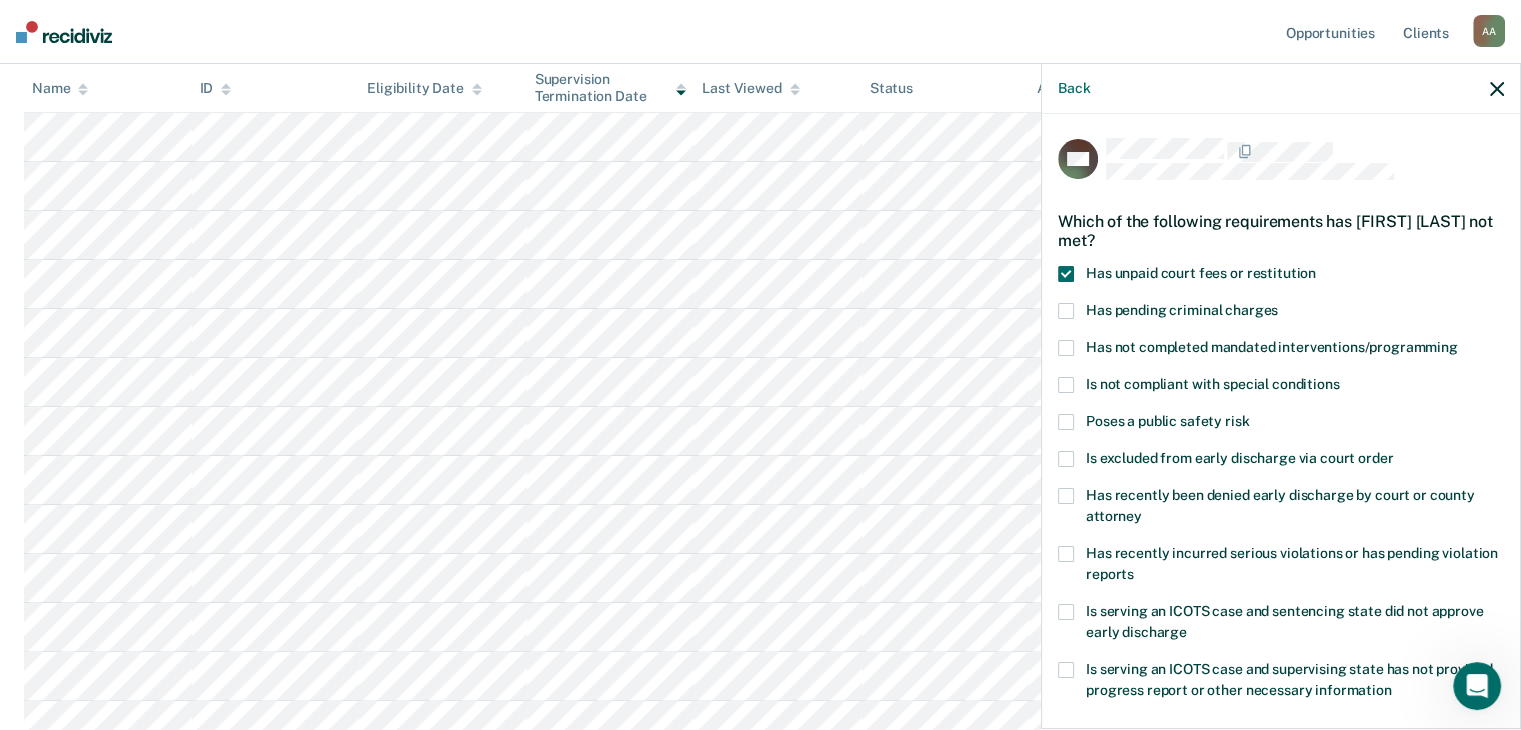 click at bounding box center [1066, 348] 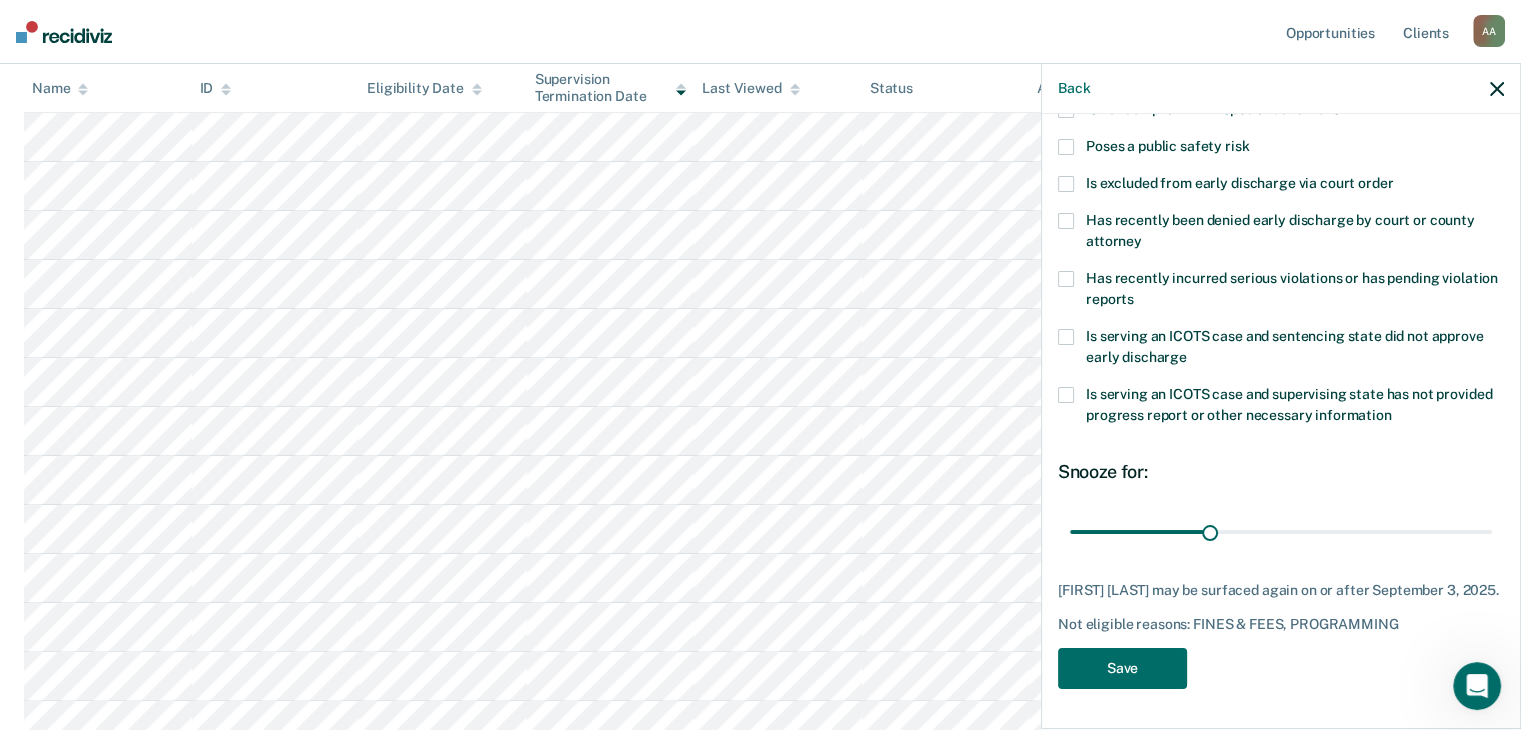 scroll, scrollTop: 289, scrollLeft: 0, axis: vertical 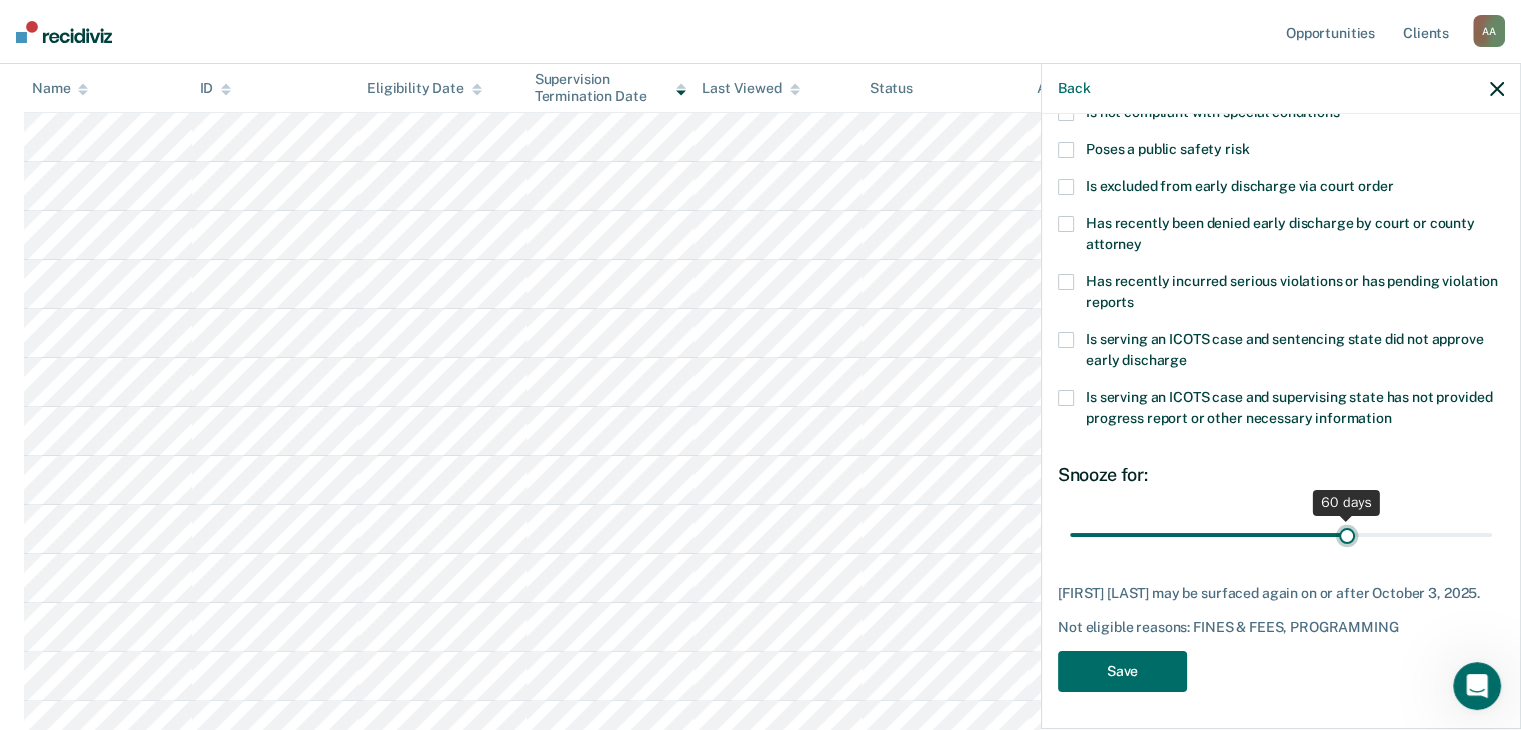 drag, startPoint x: 1204, startPoint y: 523, endPoint x: 1335, endPoint y: 517, distance: 131.13733 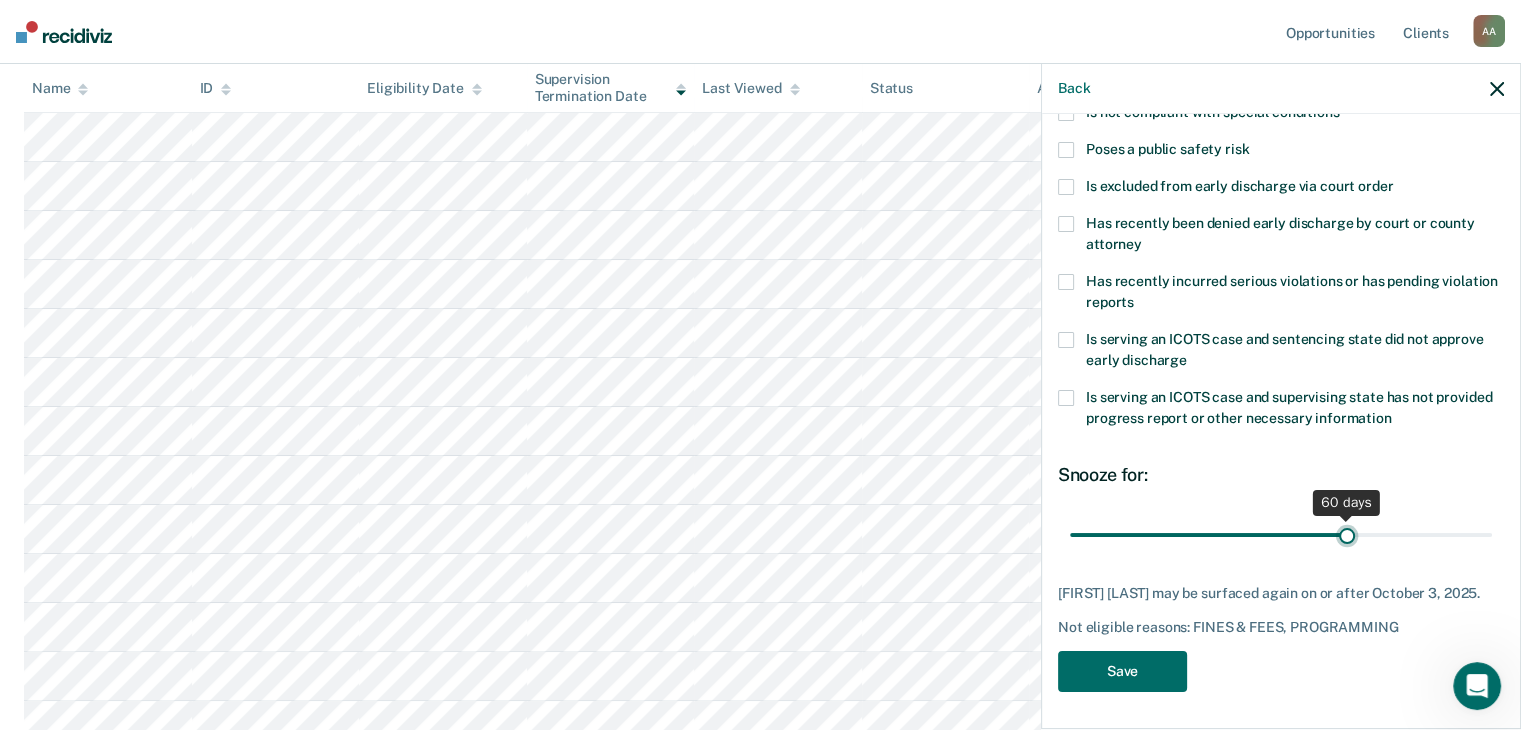 type on "60" 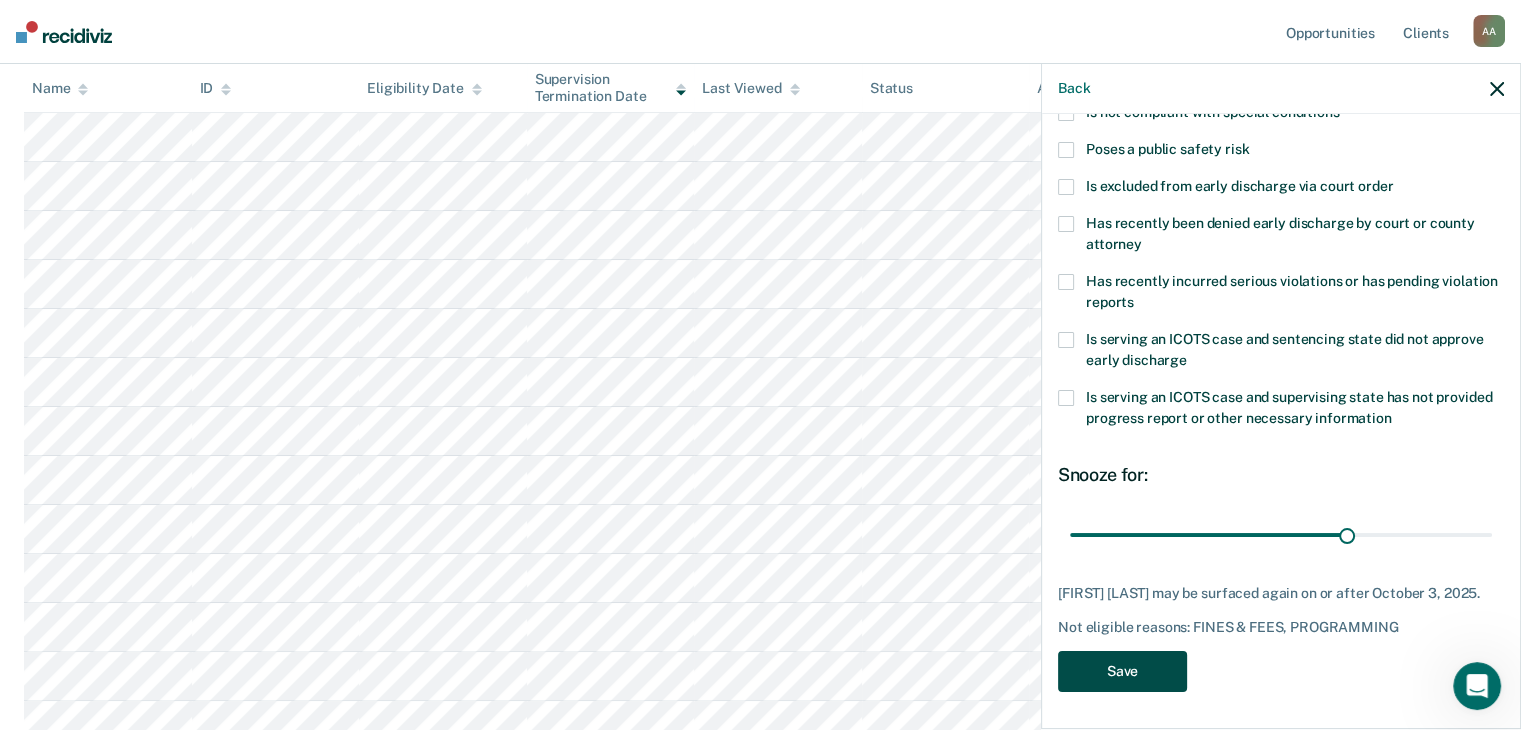 click on "Save" at bounding box center [1122, 671] 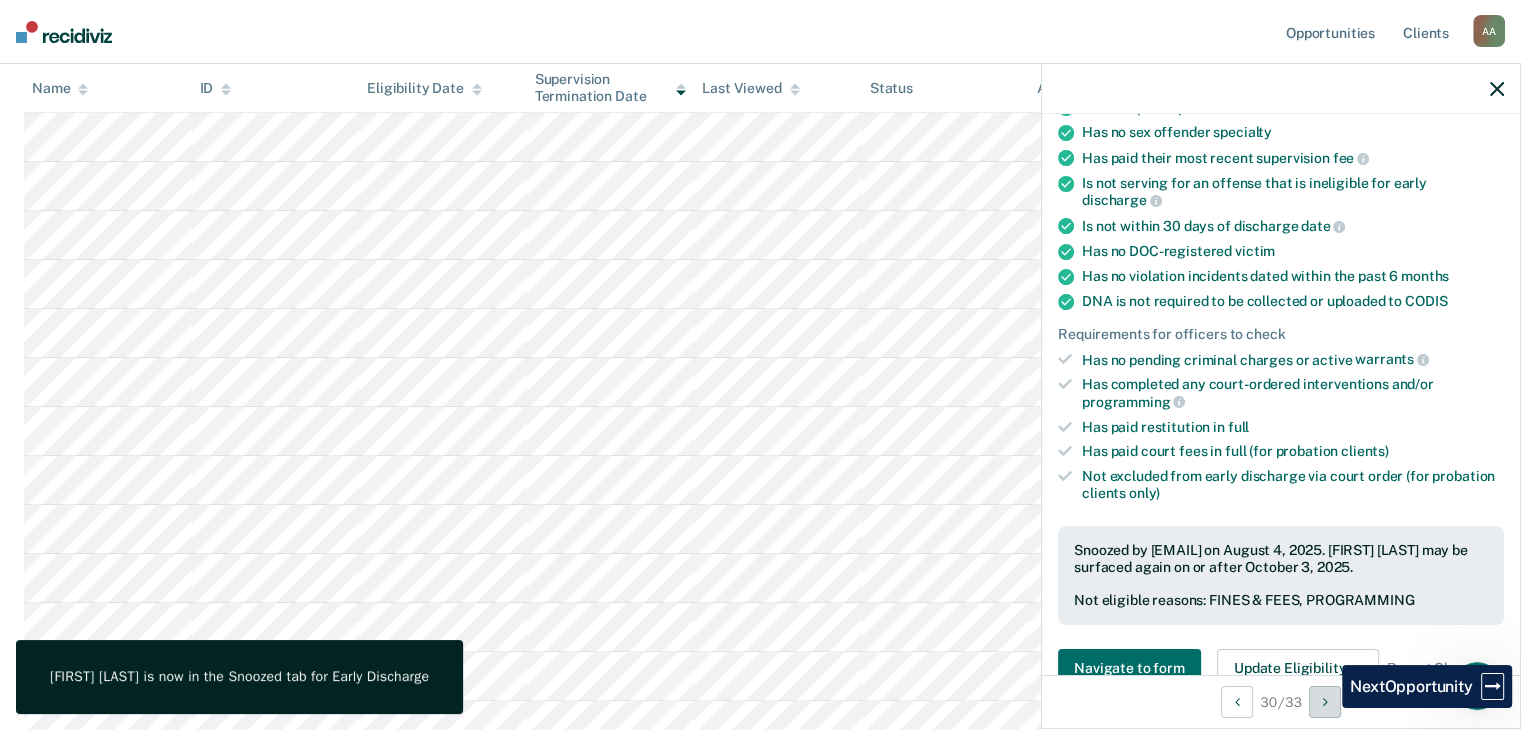 click at bounding box center [1325, 702] 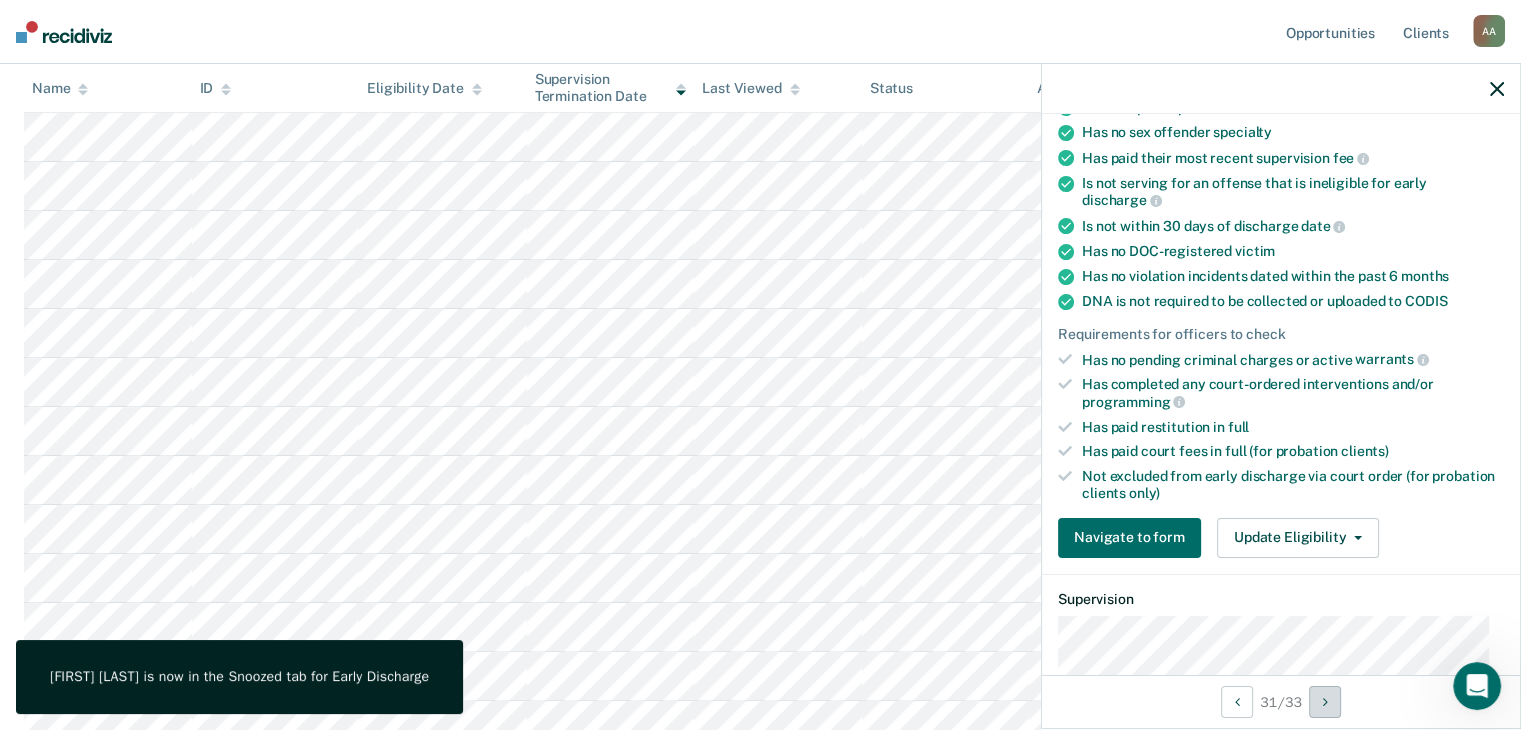 scroll, scrollTop: 0, scrollLeft: 0, axis: both 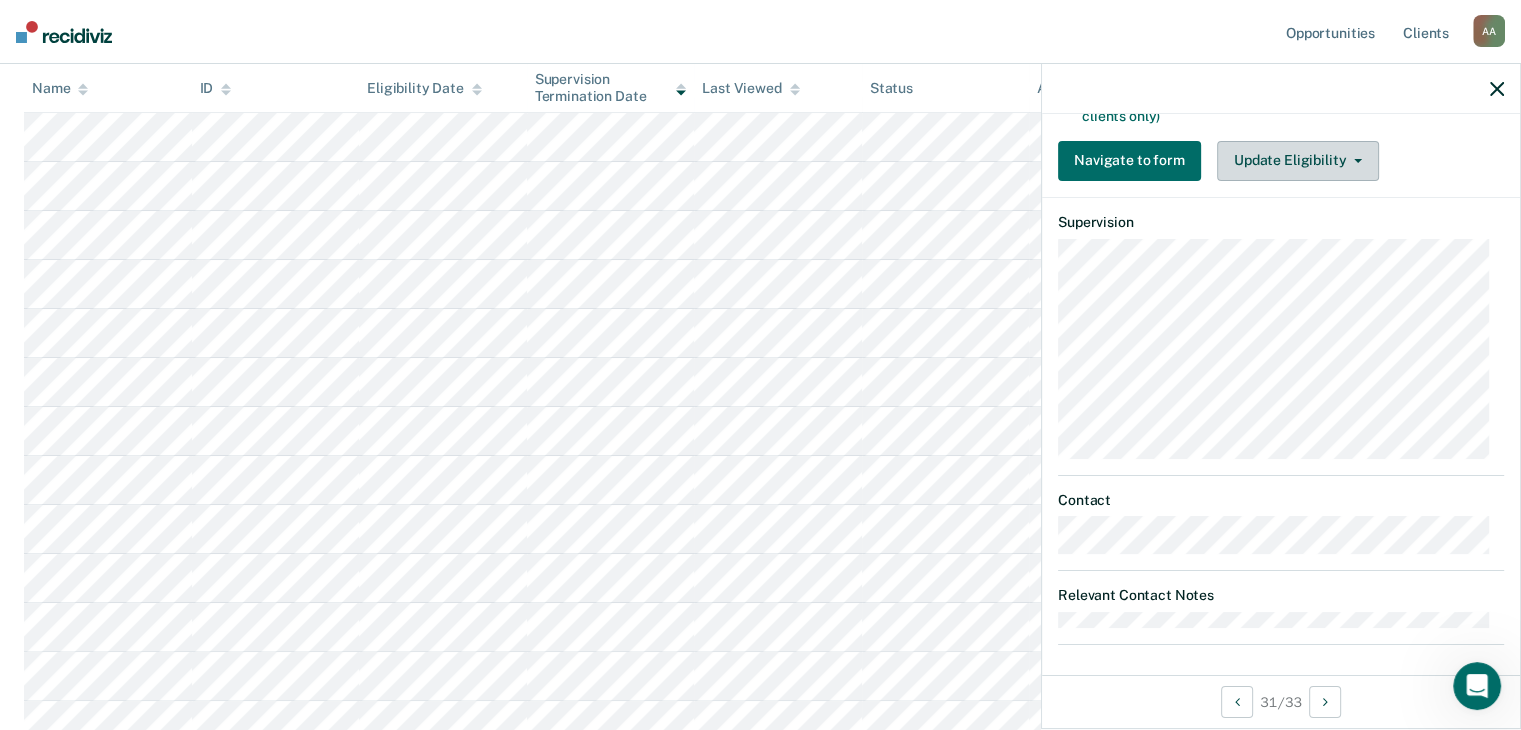 click on "Update Eligibility" at bounding box center (1298, 161) 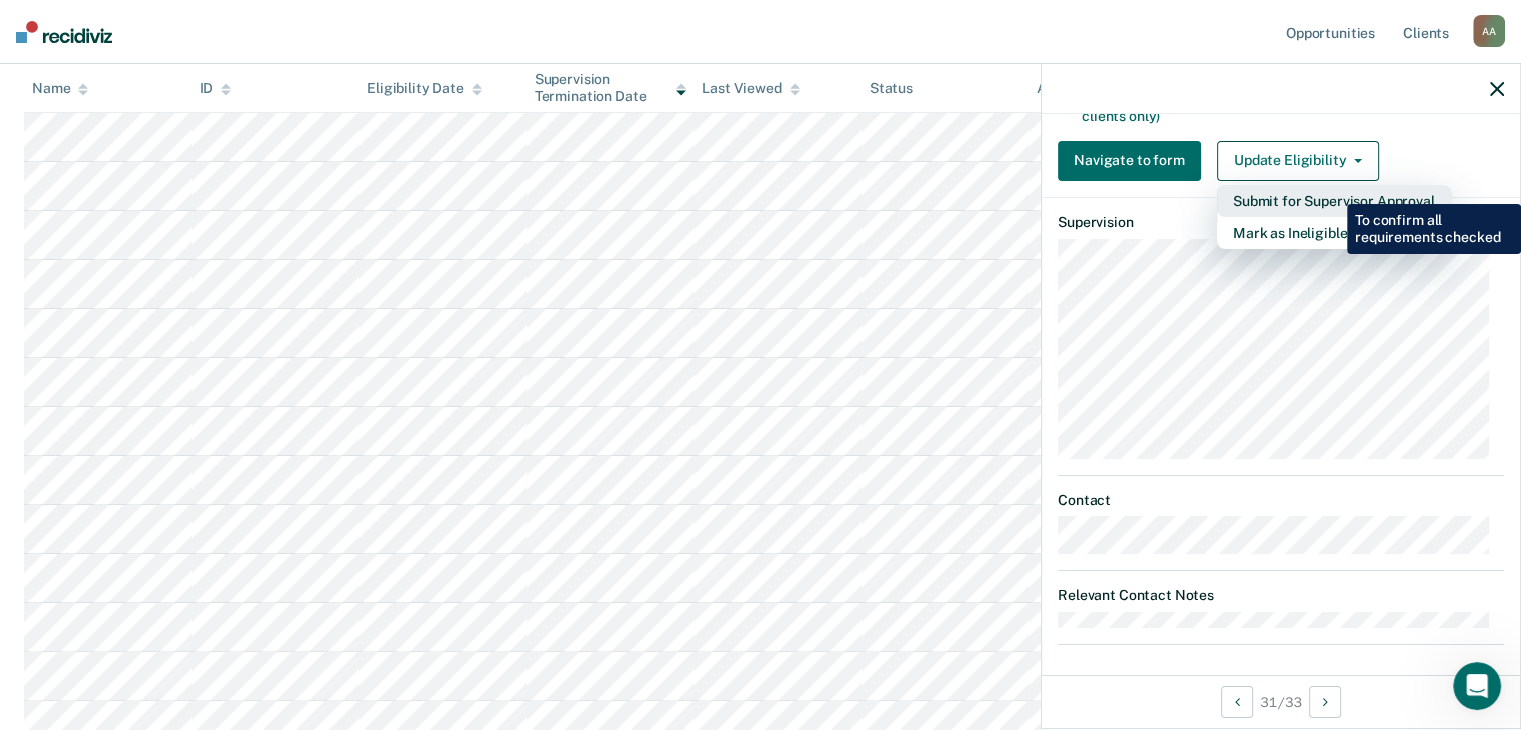 click on "Submit for Supervisor Approval" at bounding box center (1334, 201) 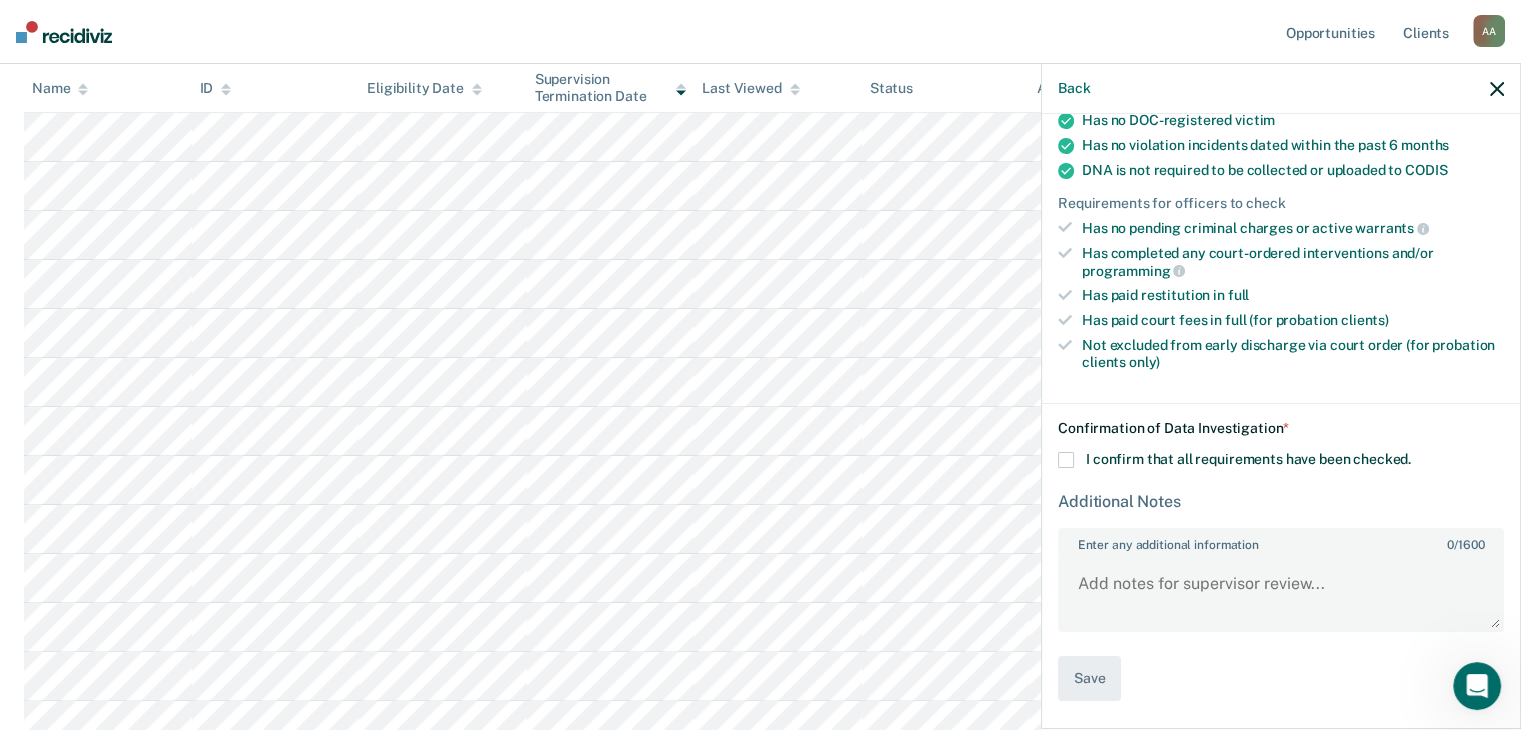 scroll, scrollTop: 393, scrollLeft: 0, axis: vertical 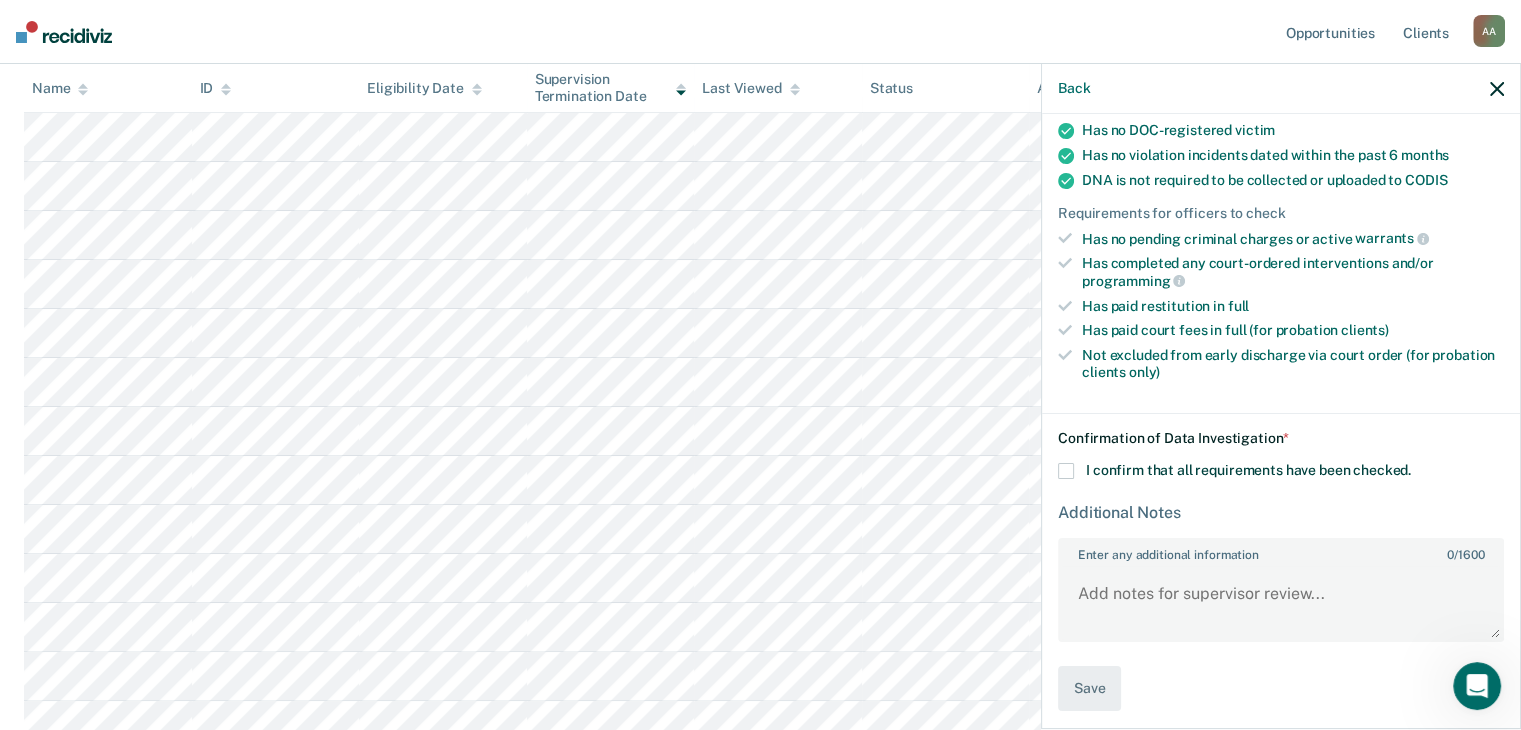 click at bounding box center [1066, 471] 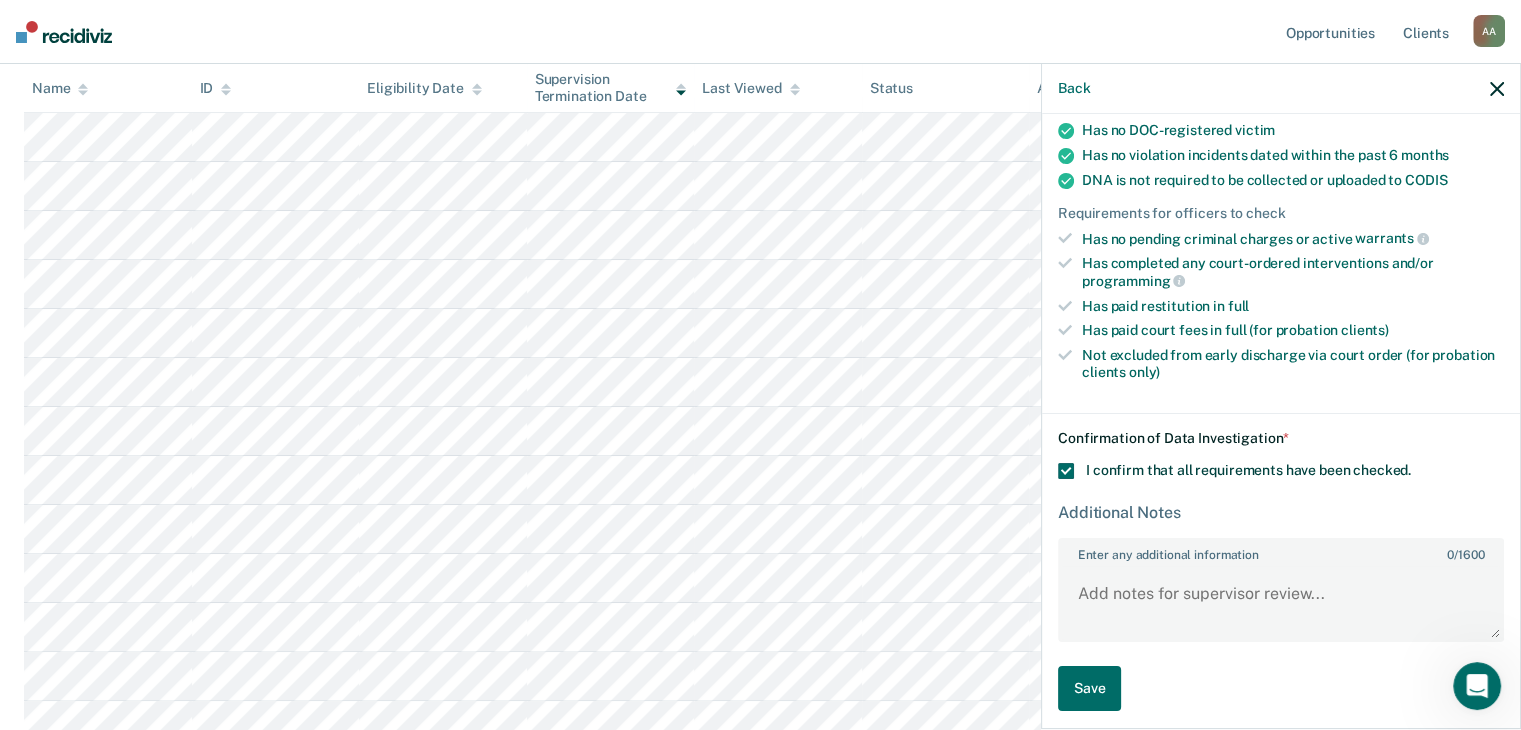 scroll, scrollTop: 392, scrollLeft: 0, axis: vertical 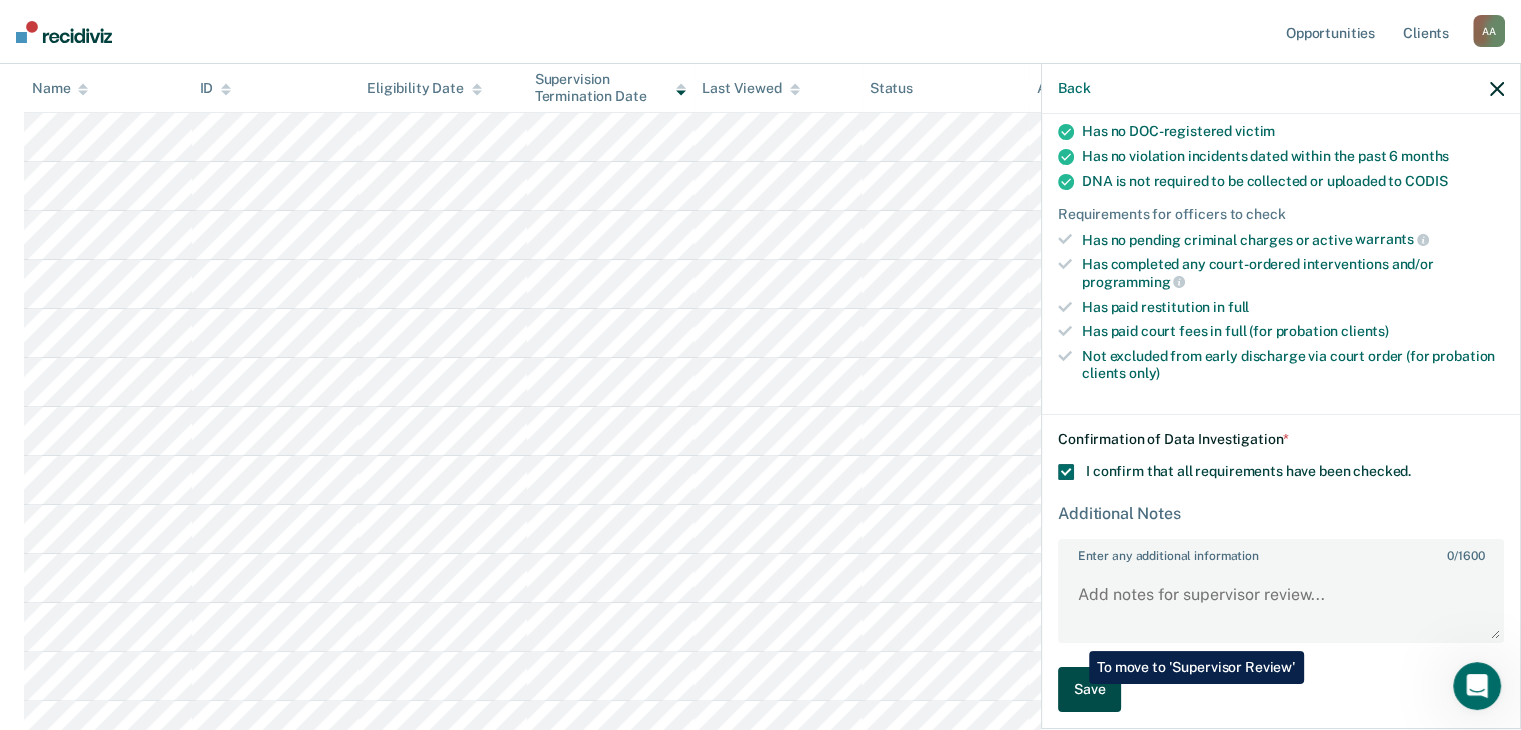 click on "Save" at bounding box center [1089, 689] 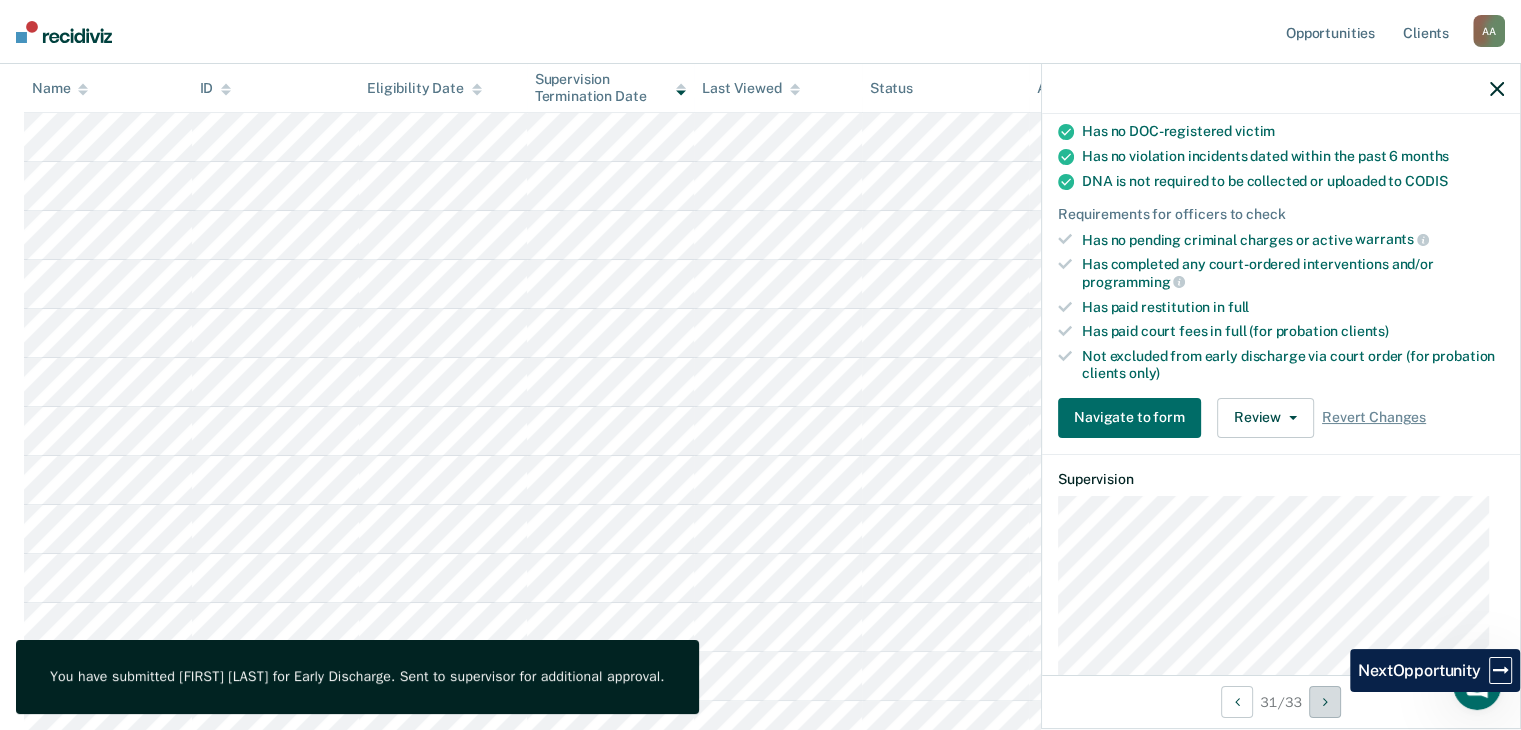 click at bounding box center [1325, 702] 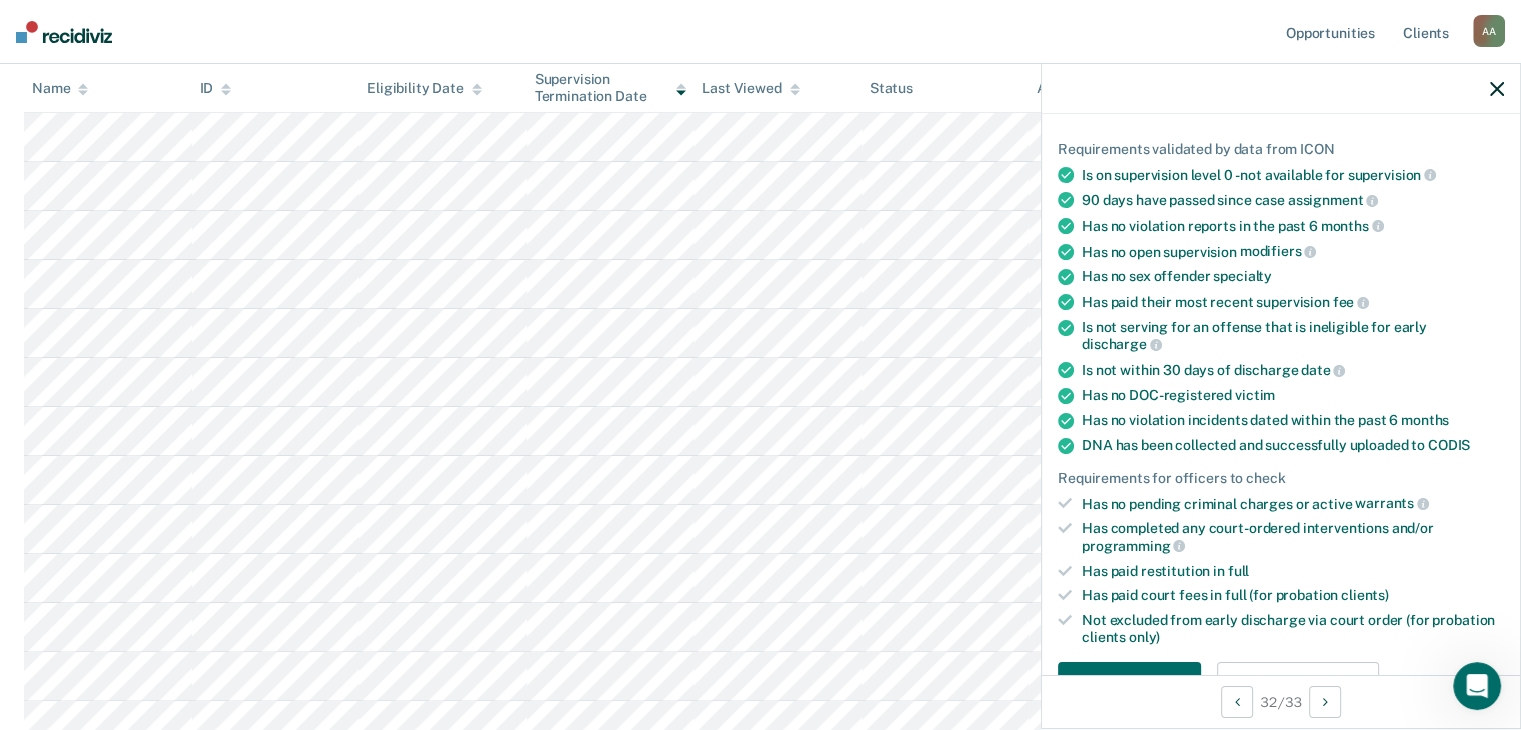 scroll, scrollTop: 300, scrollLeft: 0, axis: vertical 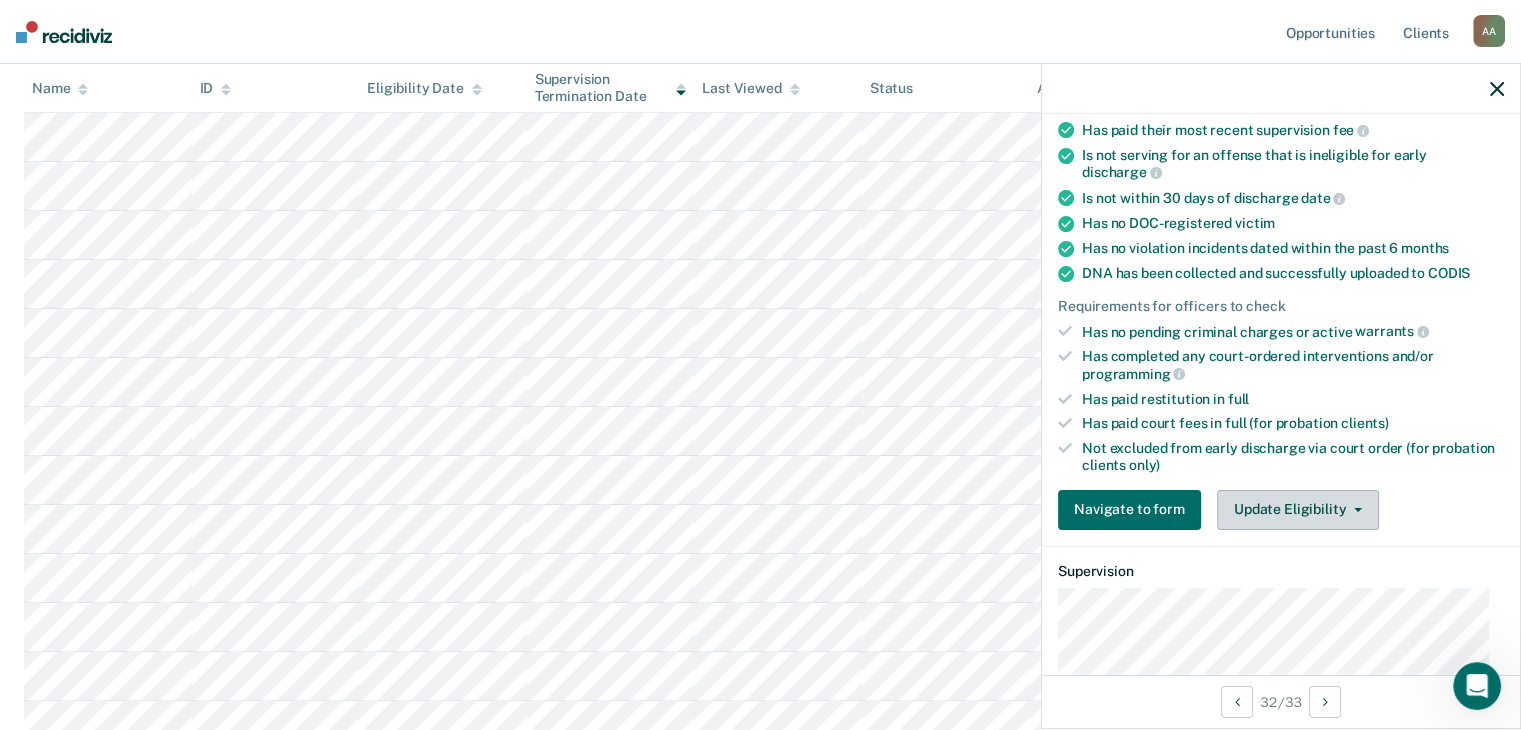 click at bounding box center (1354, 510) 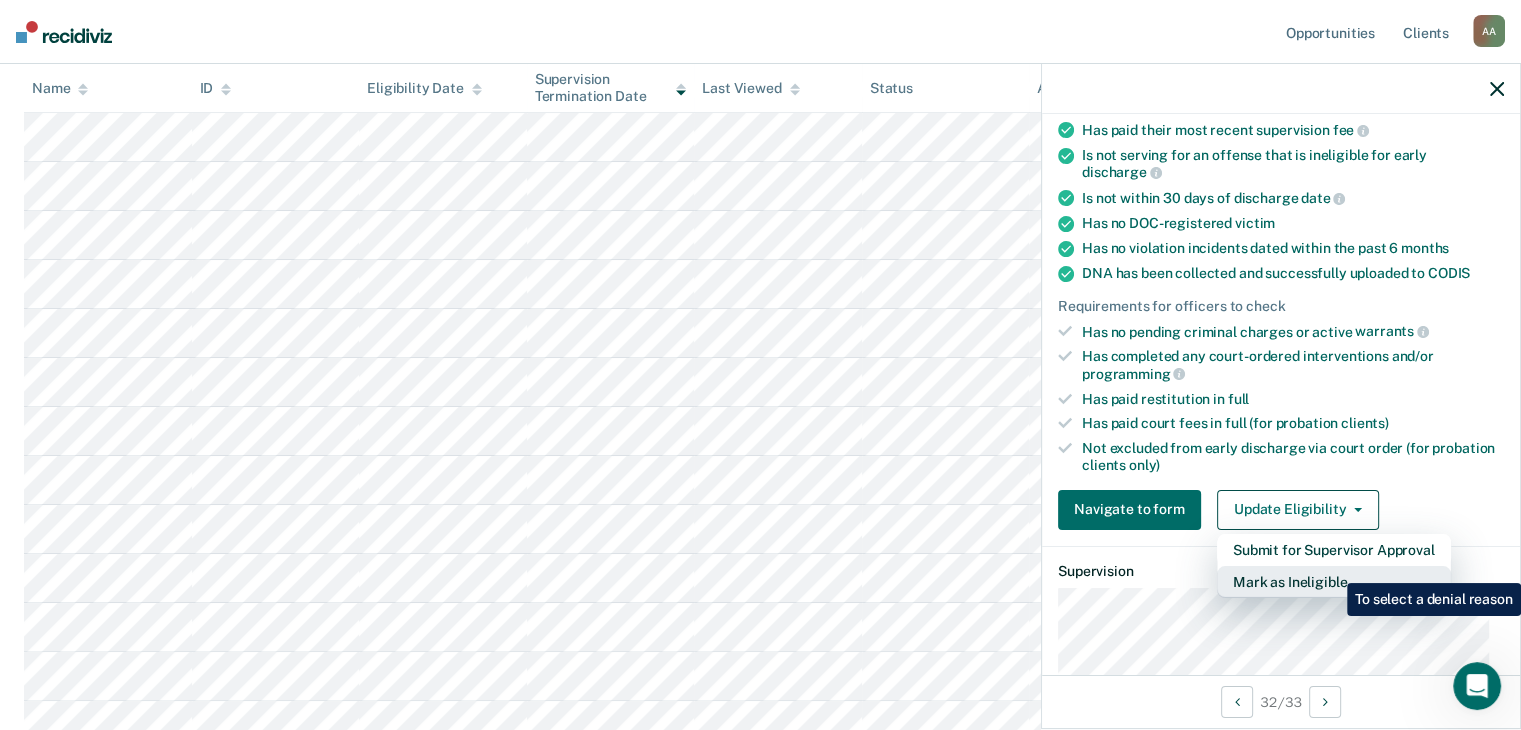 click on "Mark as Ineligible" at bounding box center (1334, 582) 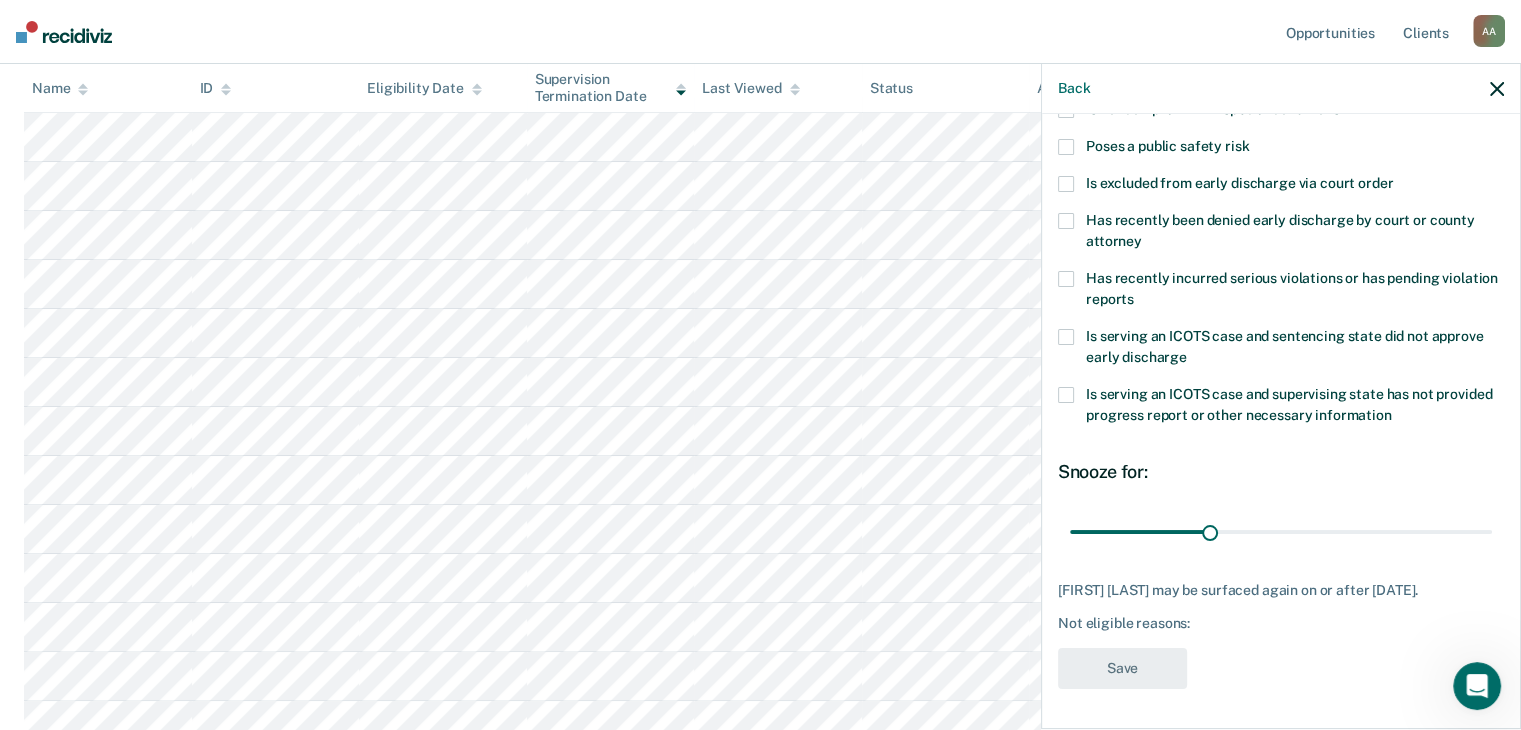 scroll, scrollTop: 289, scrollLeft: 0, axis: vertical 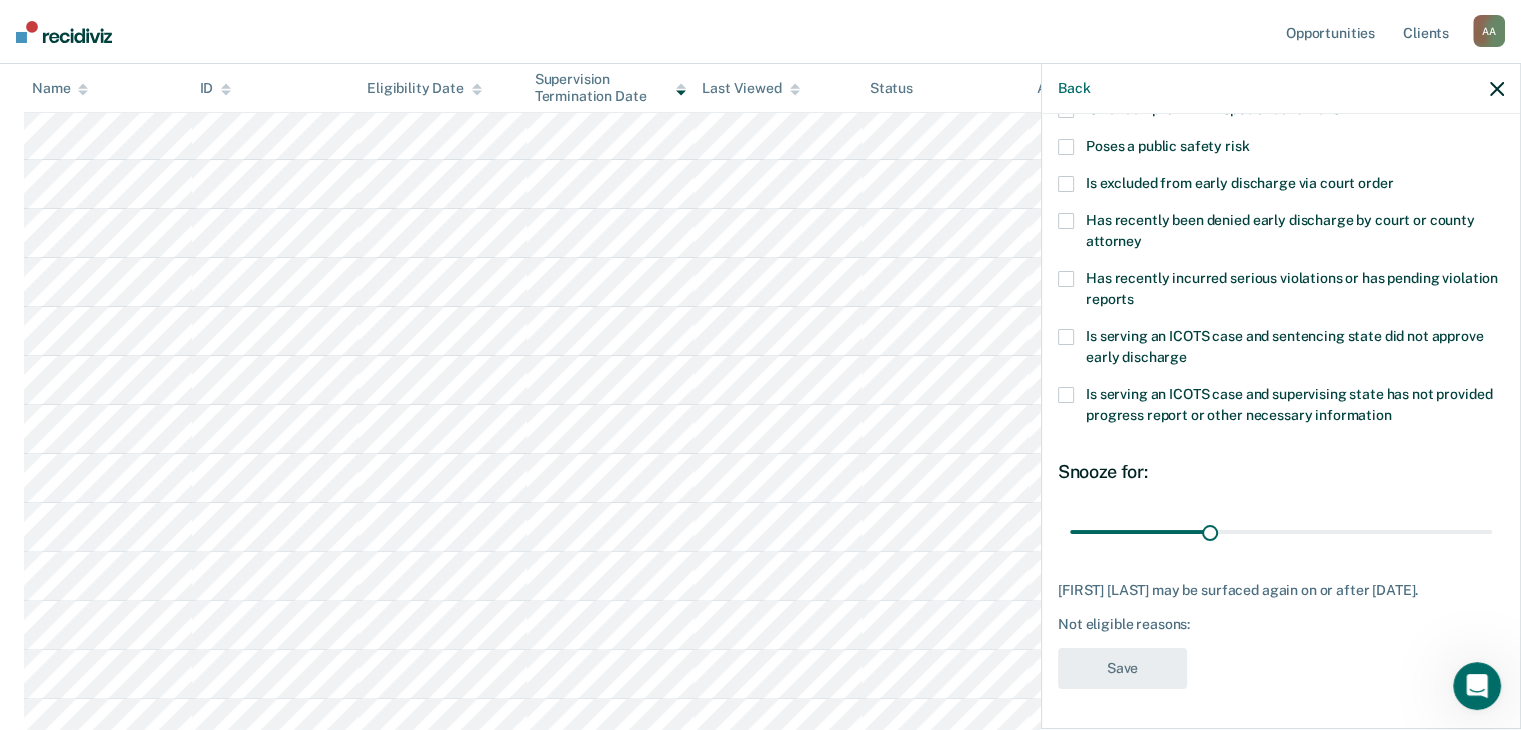 click at bounding box center (1066, 395) 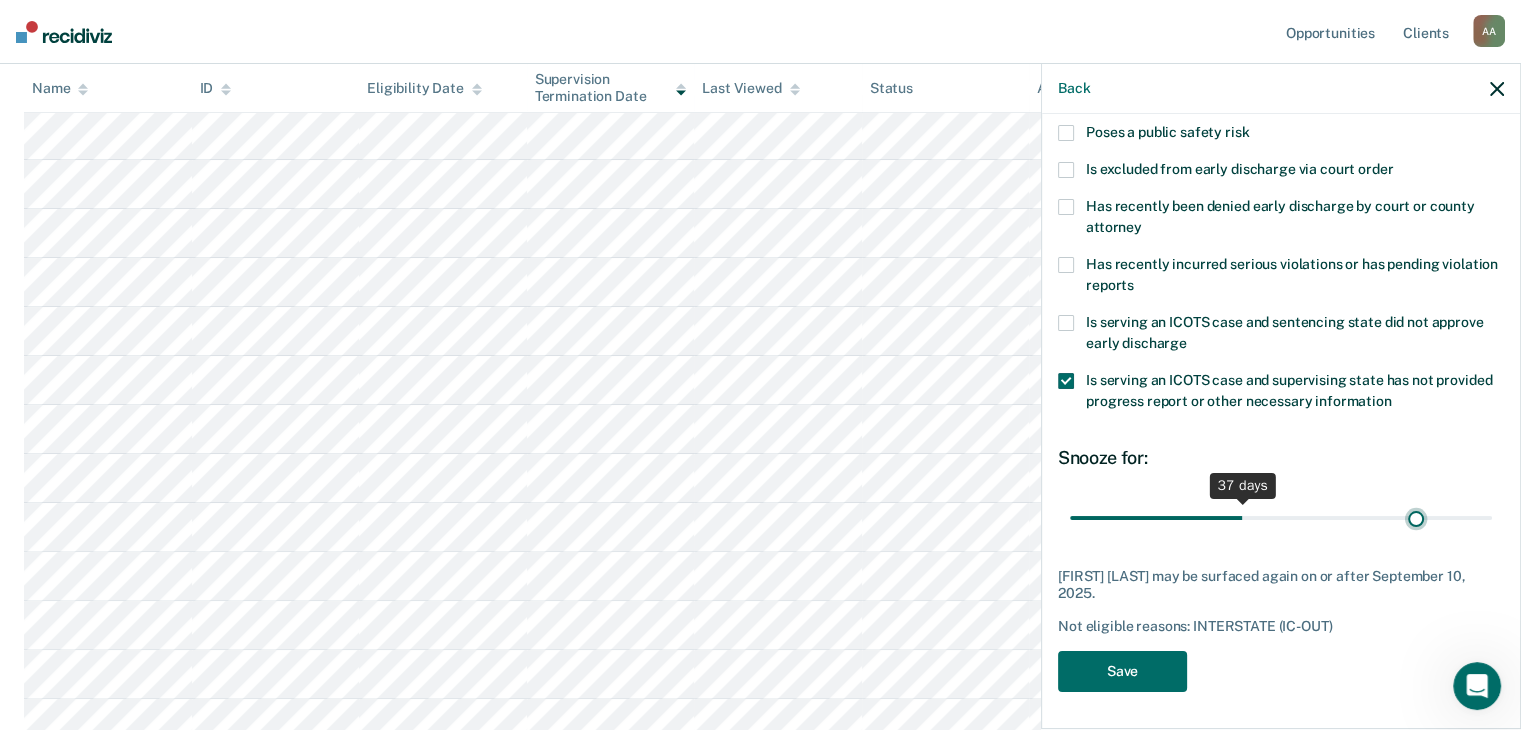 scroll, scrollTop: 289, scrollLeft: 0, axis: vertical 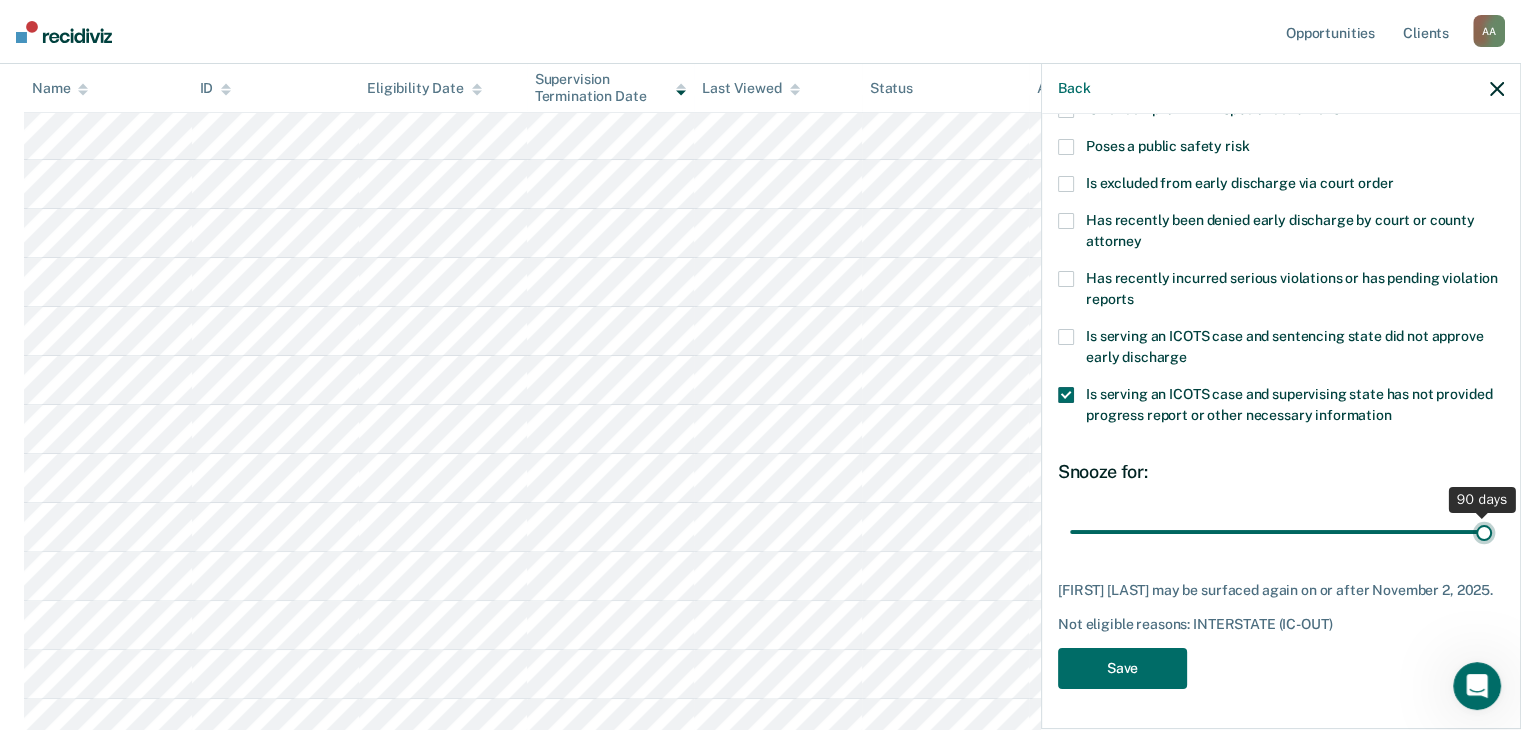 drag, startPoint x: 1207, startPoint y: 518, endPoint x: 1545, endPoint y: 530, distance: 338.21295 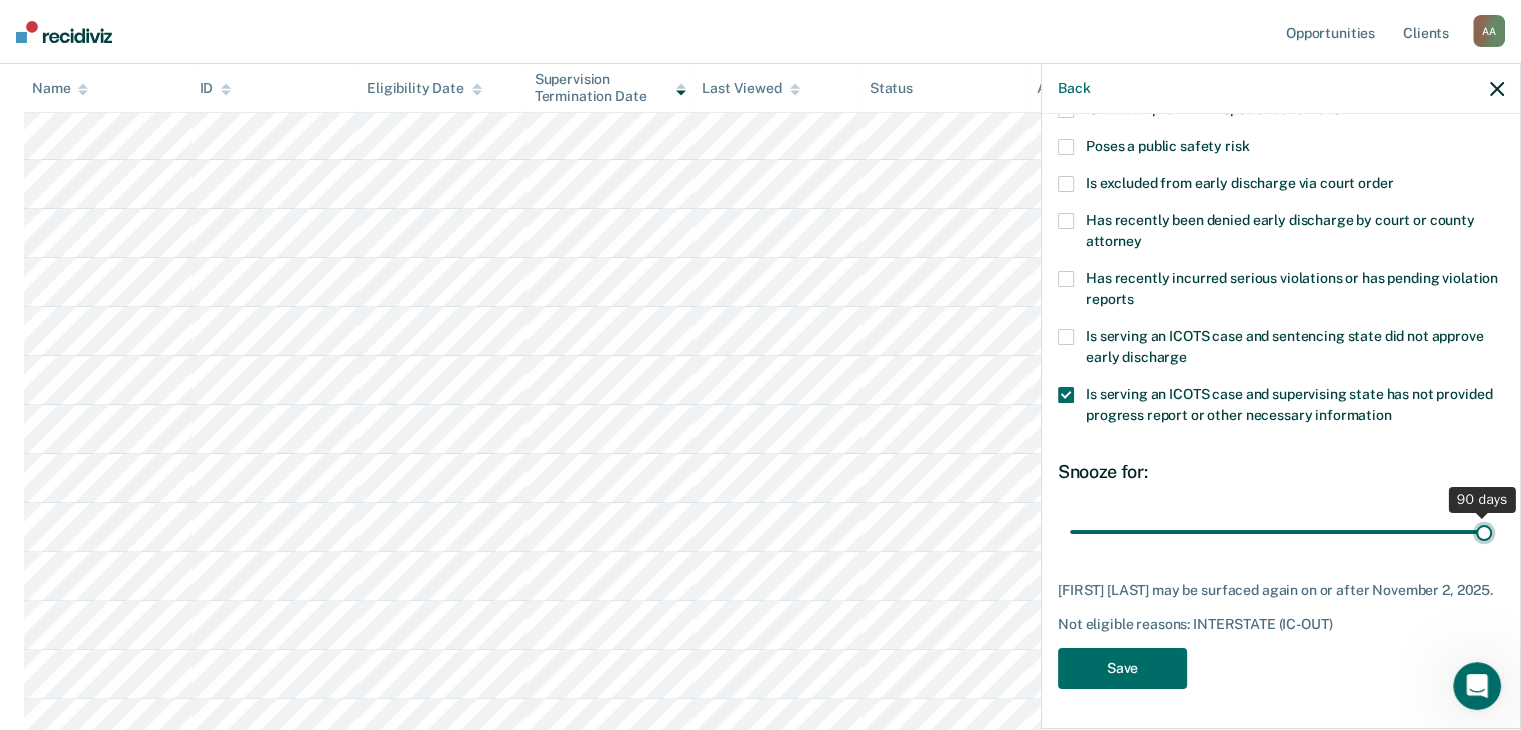 type on "90" 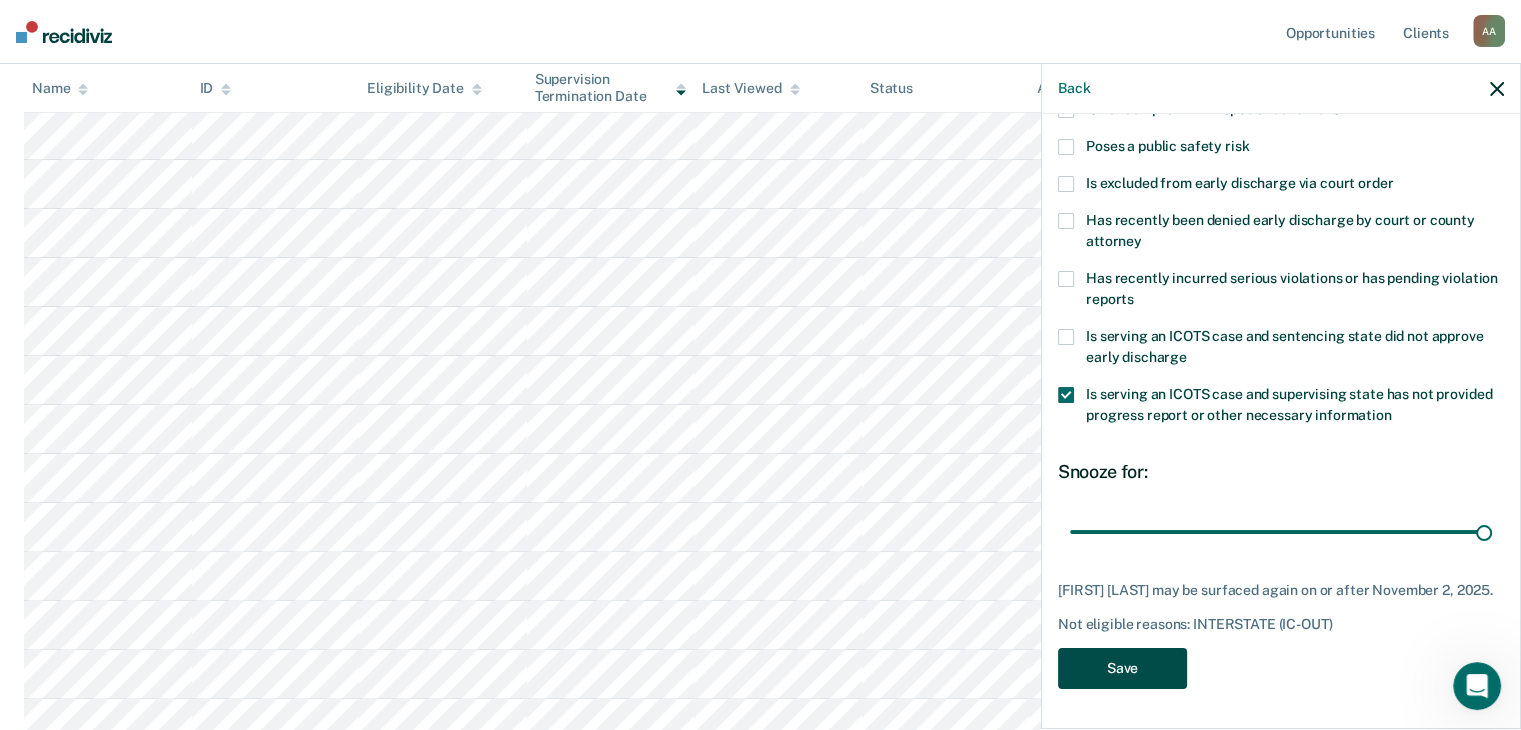 click on "Save" at bounding box center [1122, 668] 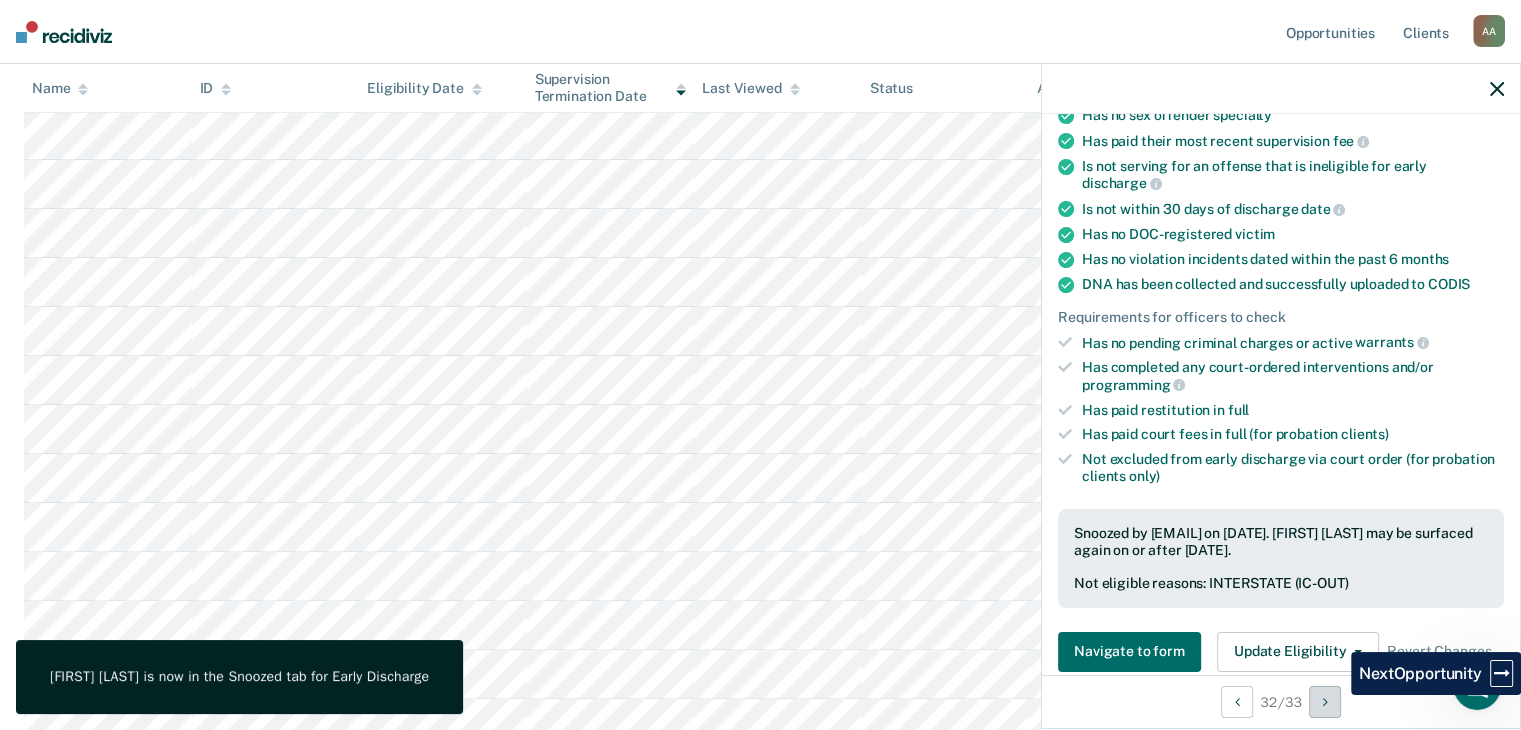 click at bounding box center (1325, 702) 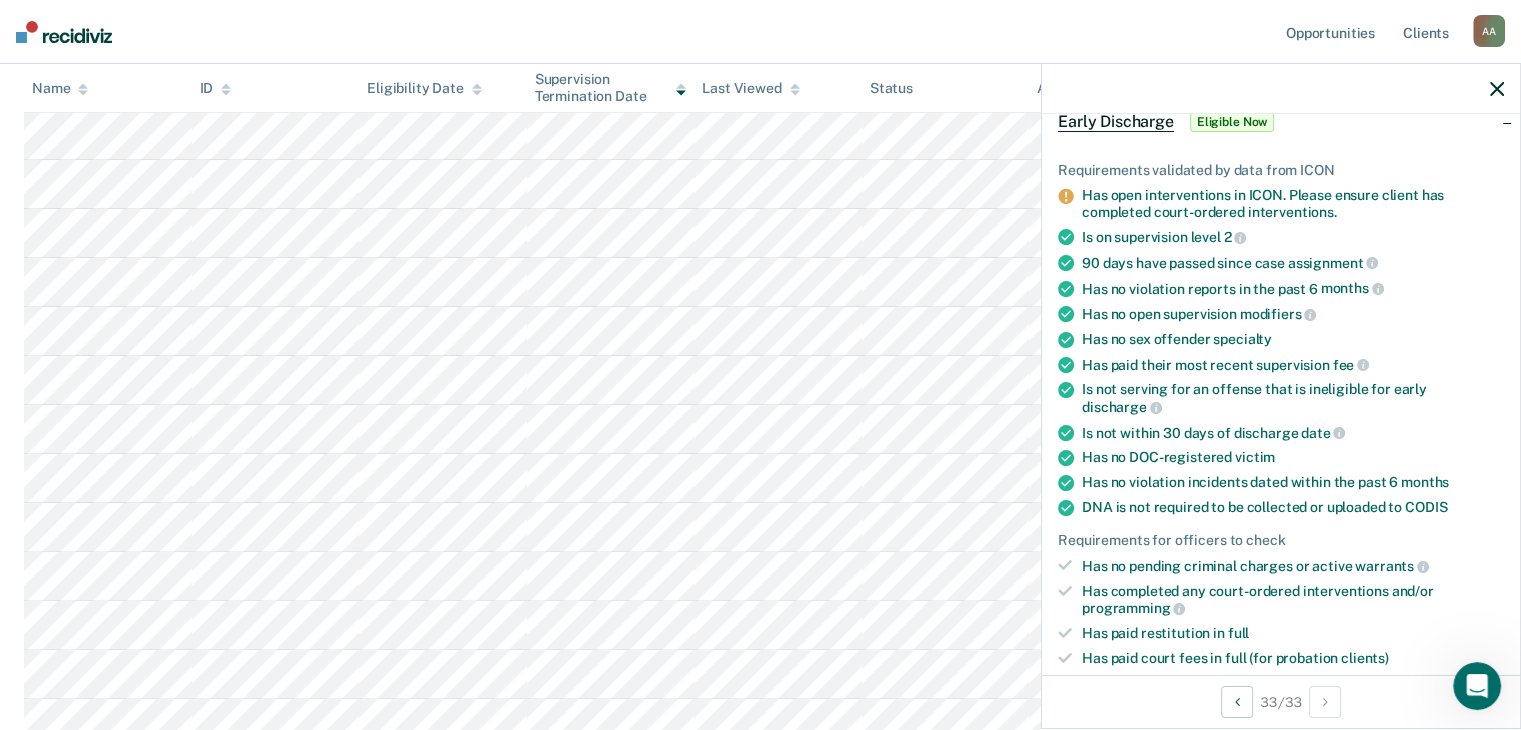scroll, scrollTop: 300, scrollLeft: 0, axis: vertical 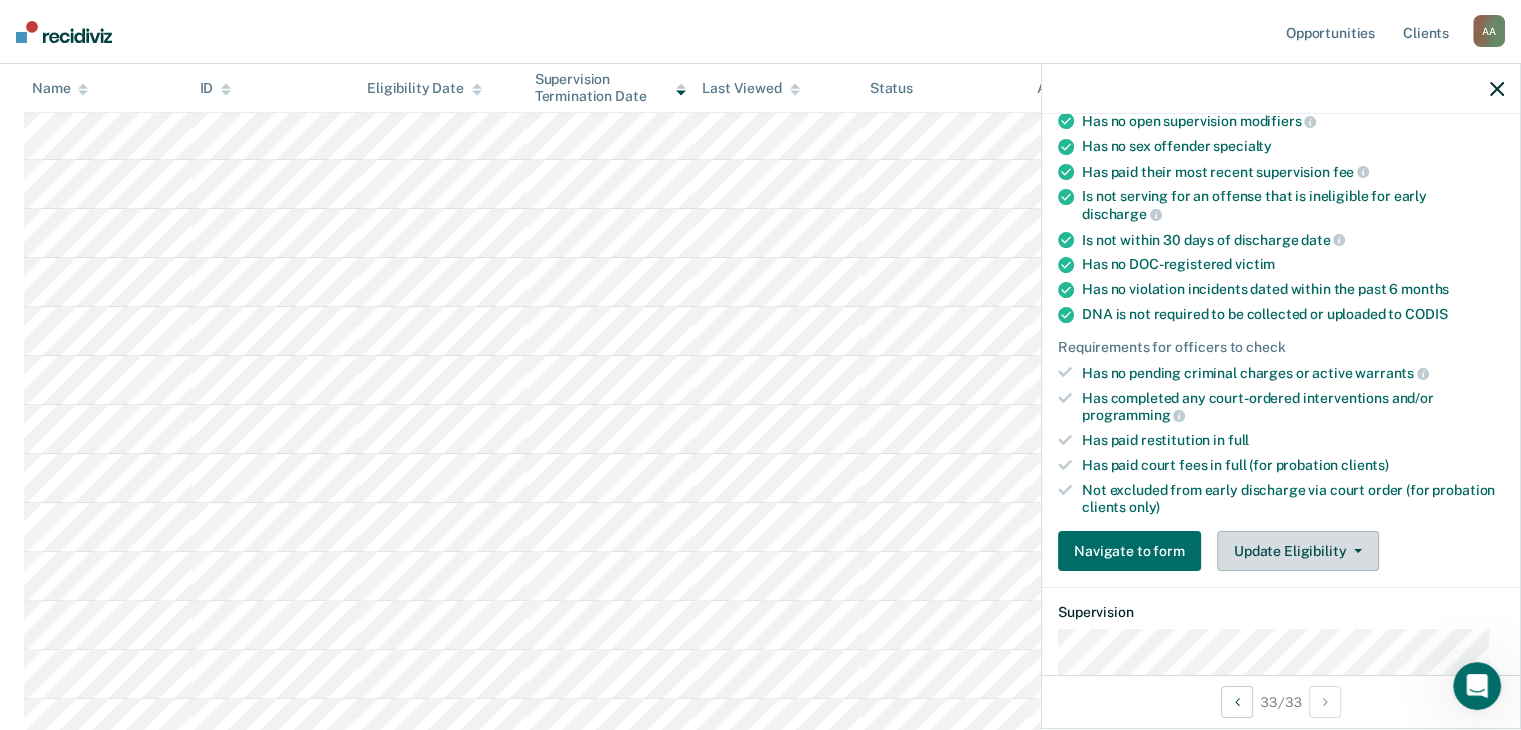 click on "Update Eligibility" at bounding box center (1298, 551) 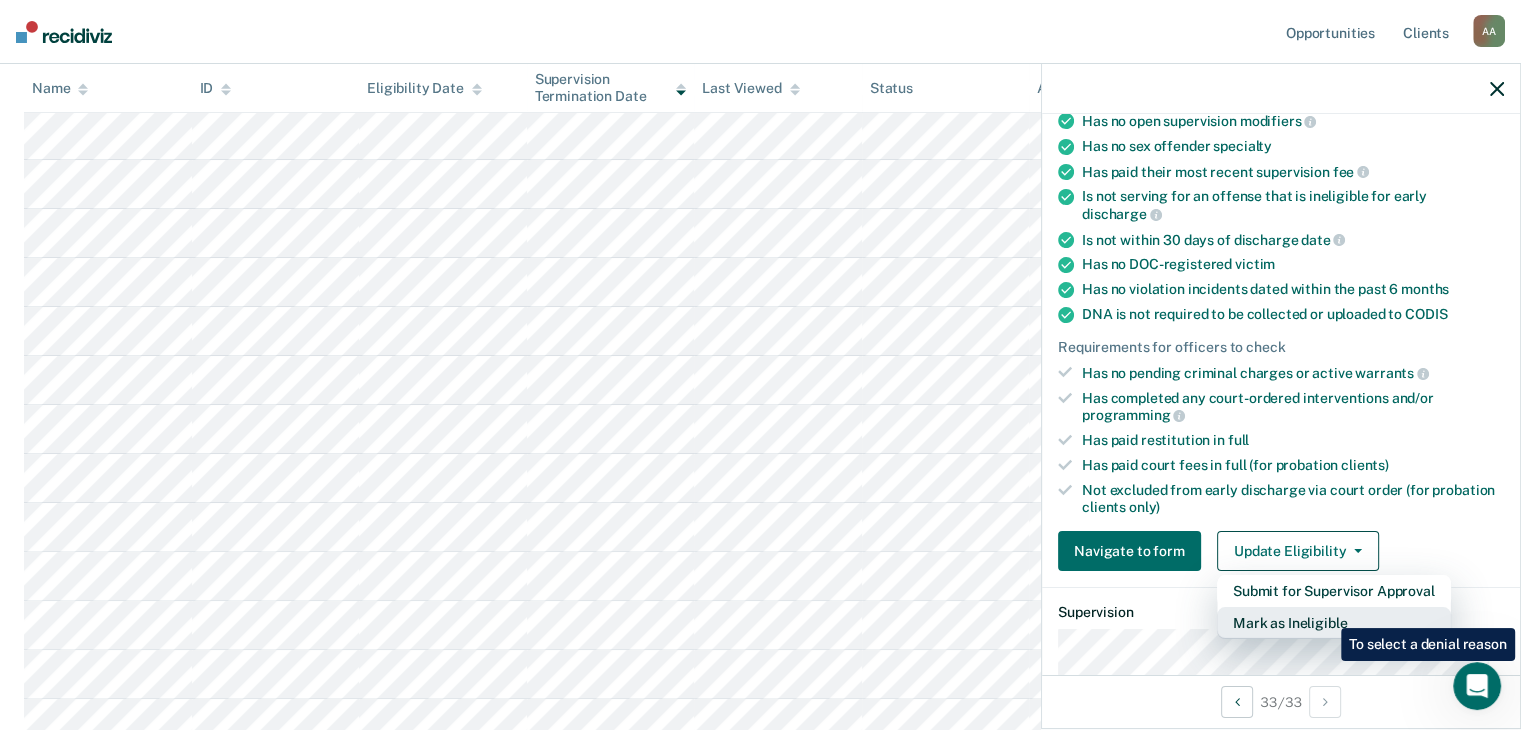 click on "Mark as Ineligible" at bounding box center [1334, 623] 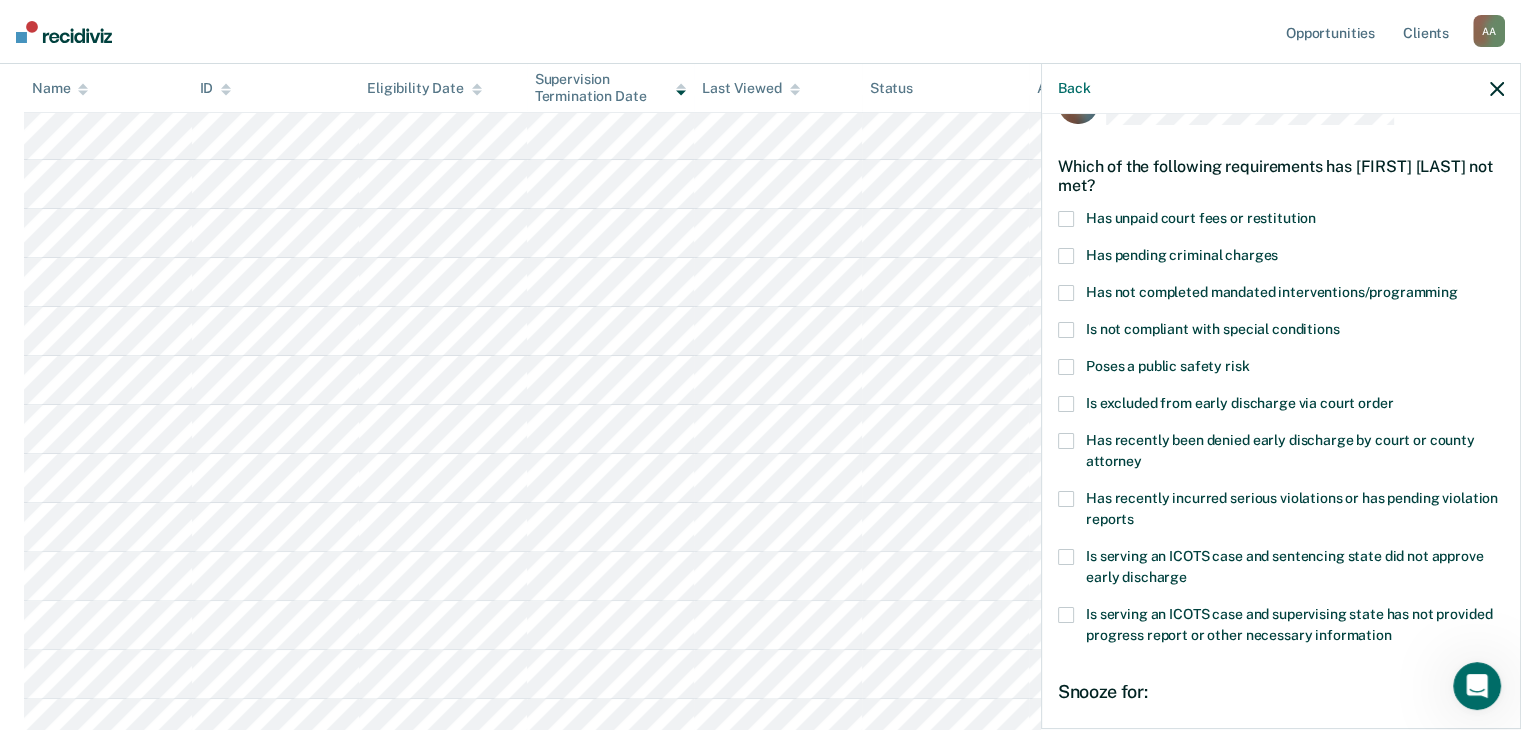 scroll, scrollTop: 0, scrollLeft: 0, axis: both 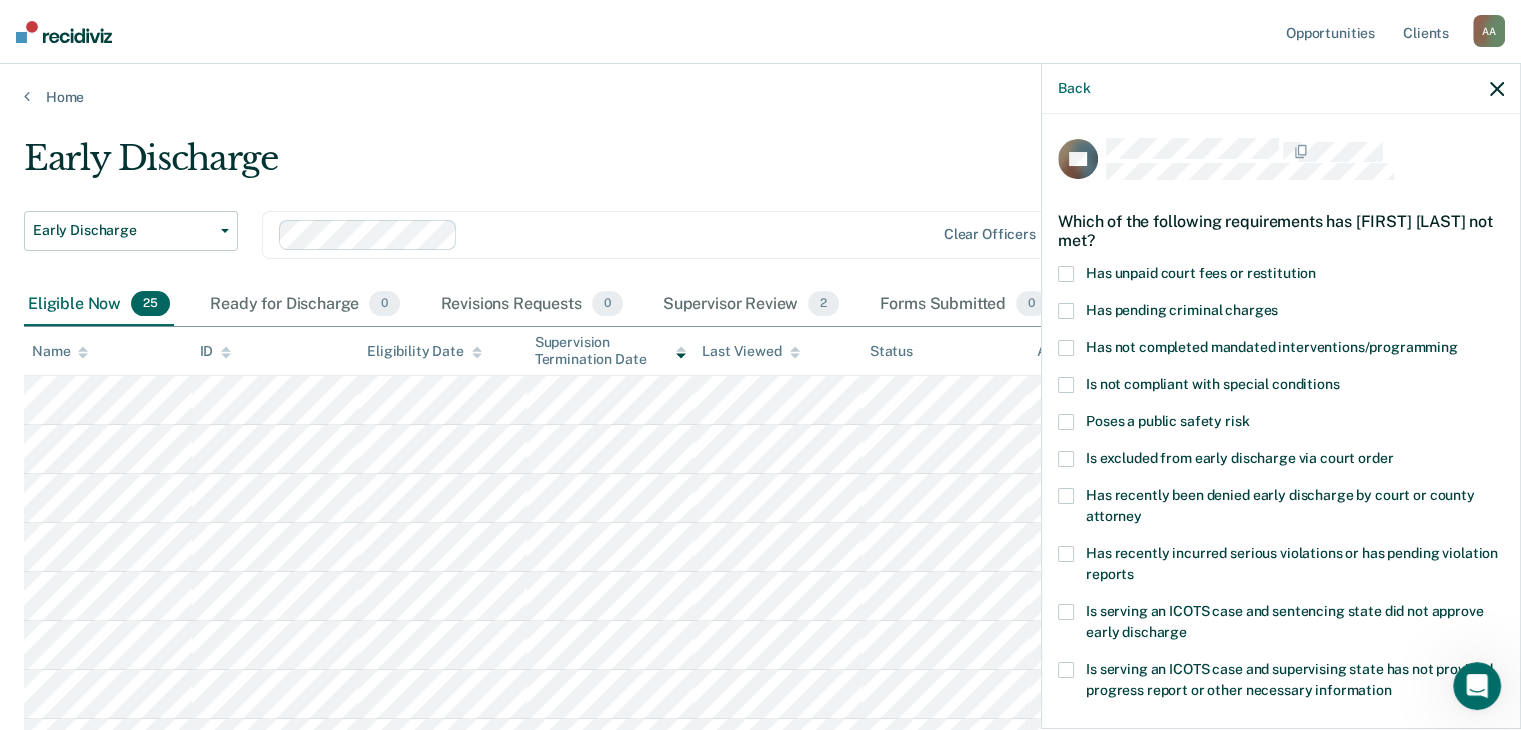 click at bounding box center [1066, 348] 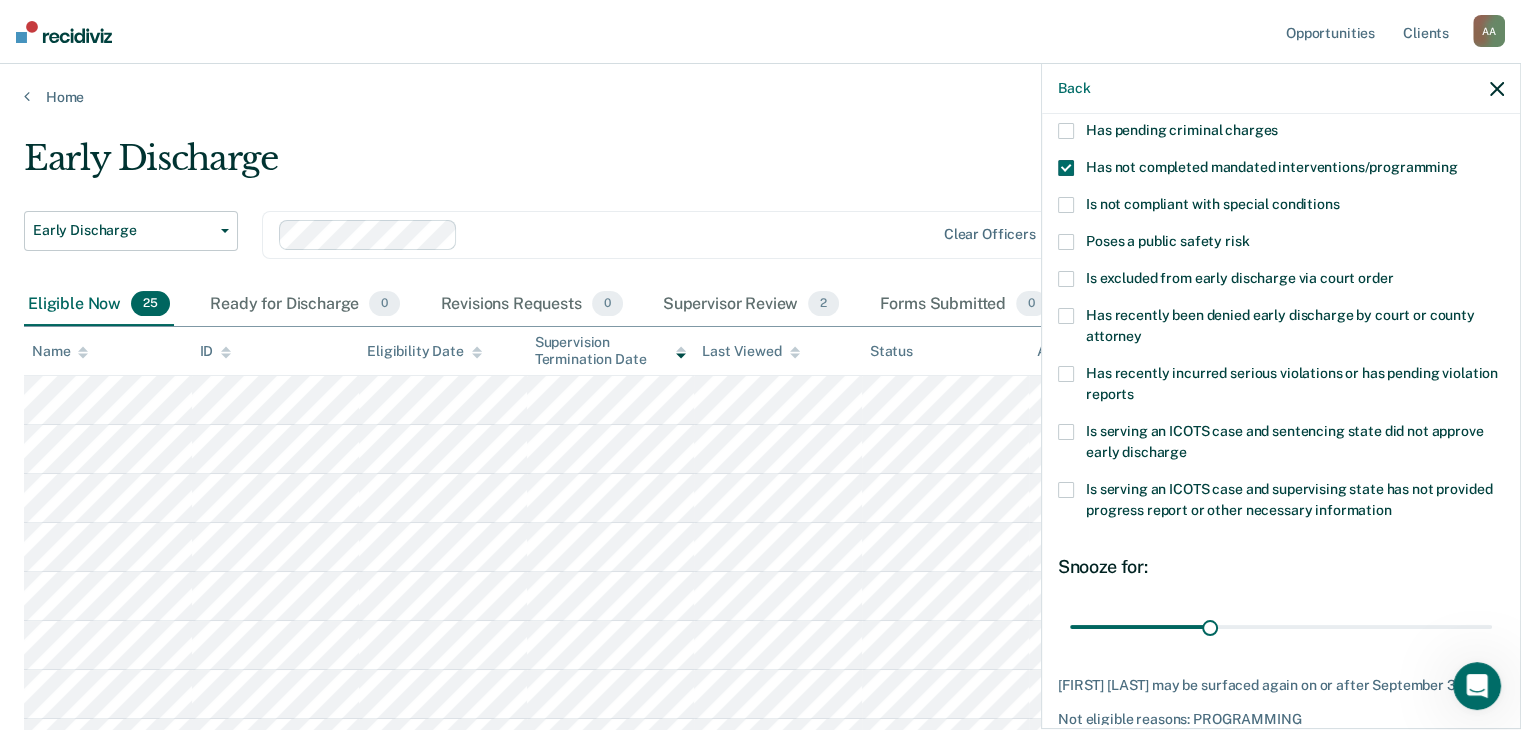 scroll, scrollTop: 289, scrollLeft: 0, axis: vertical 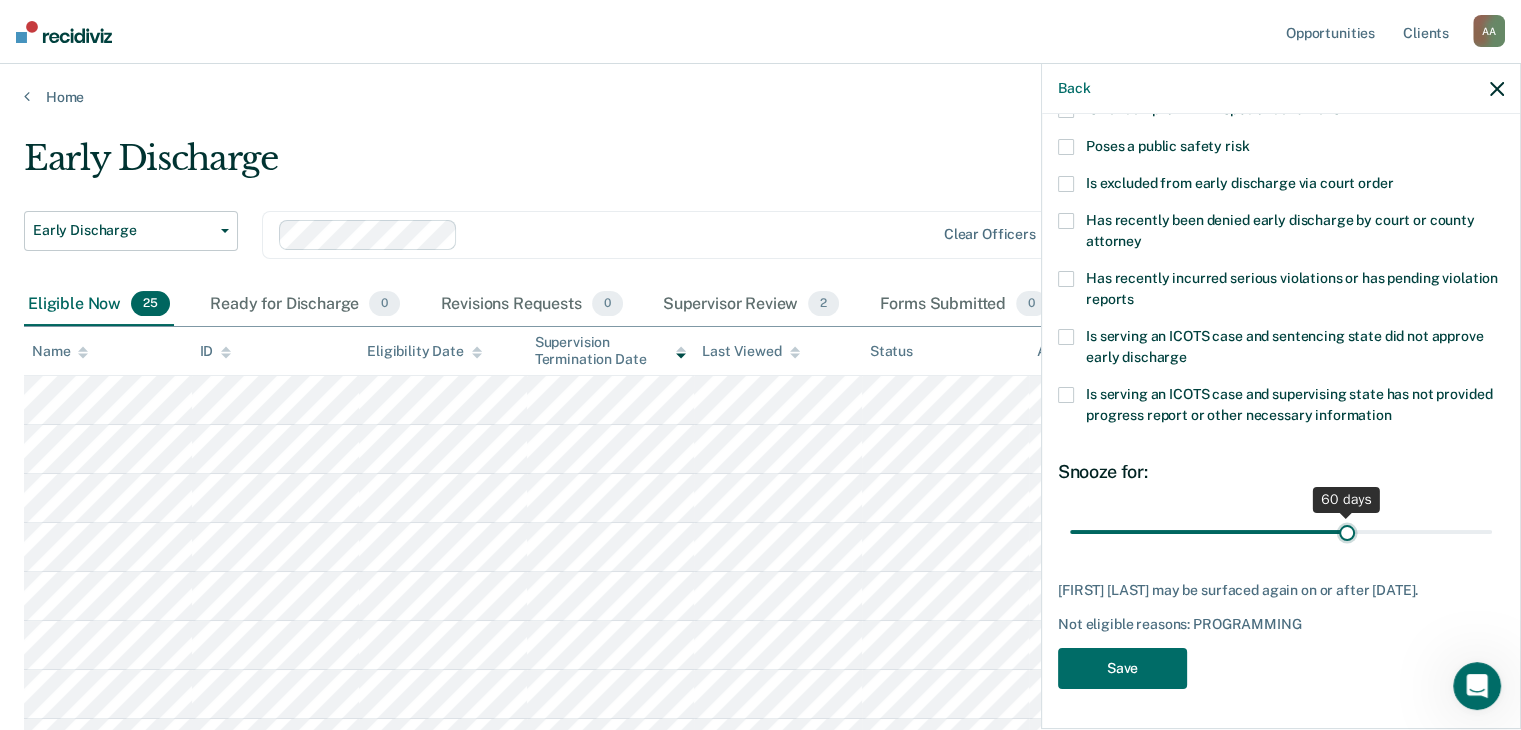 drag, startPoint x: 1251, startPoint y: 522, endPoint x: 1336, endPoint y: 520, distance: 85.02353 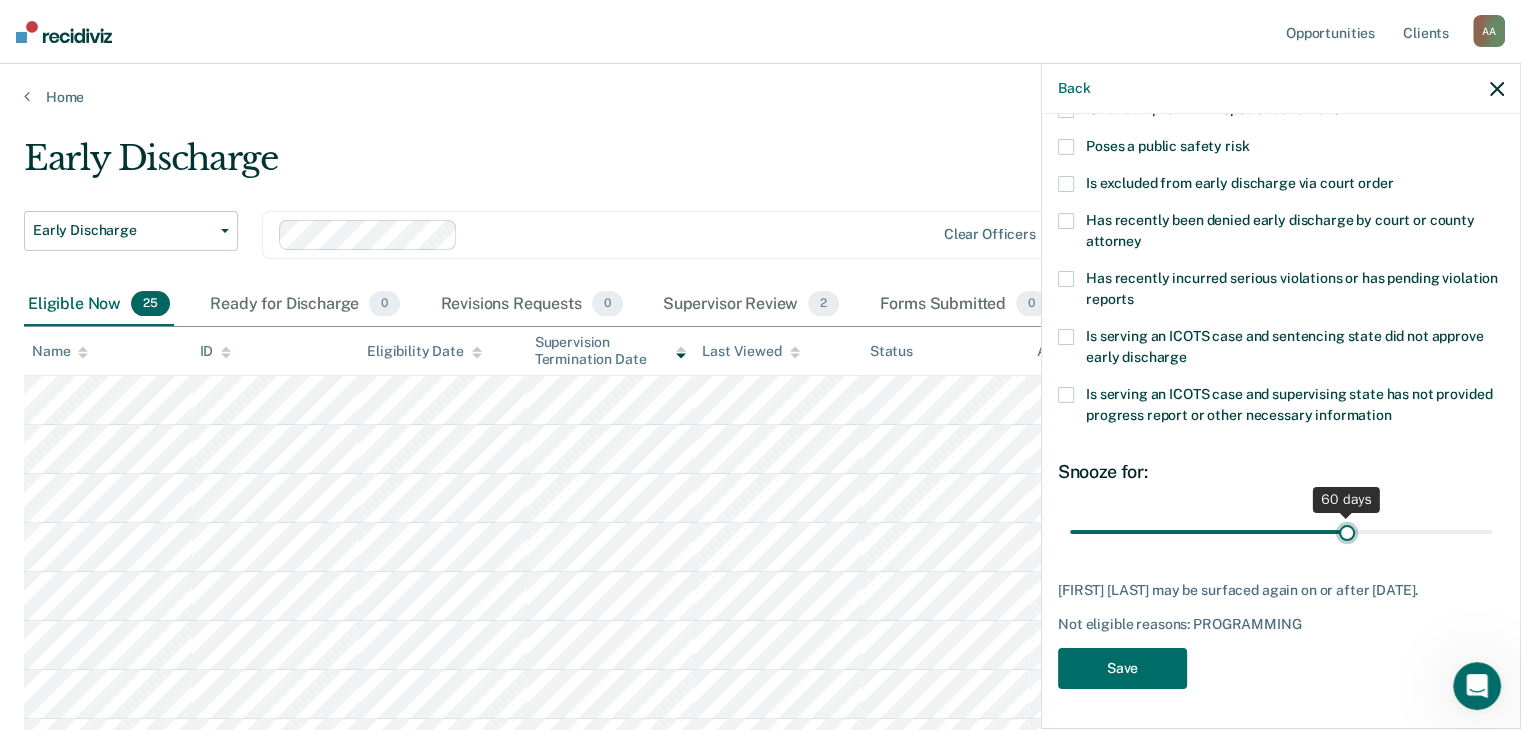 type on "60" 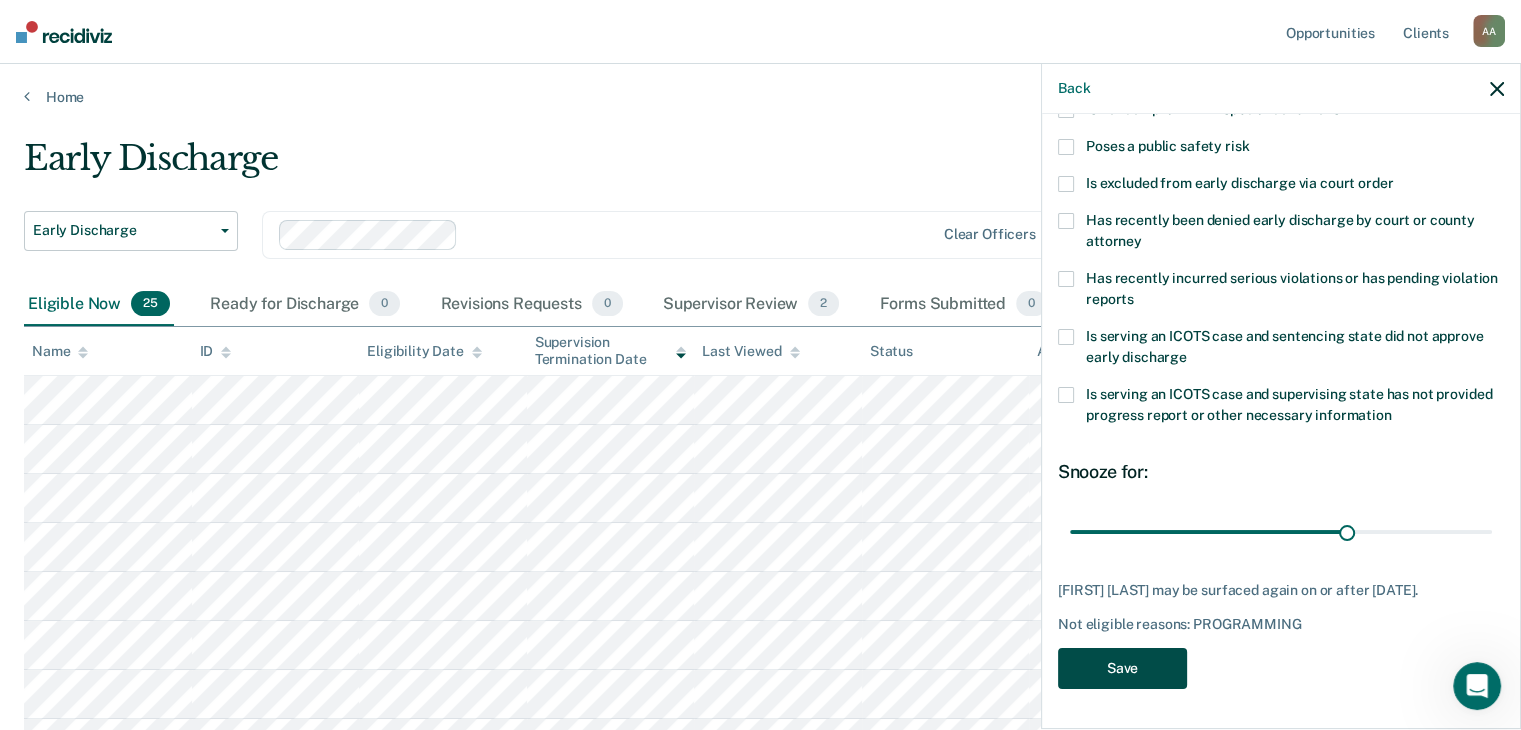click on "Save" at bounding box center [1122, 668] 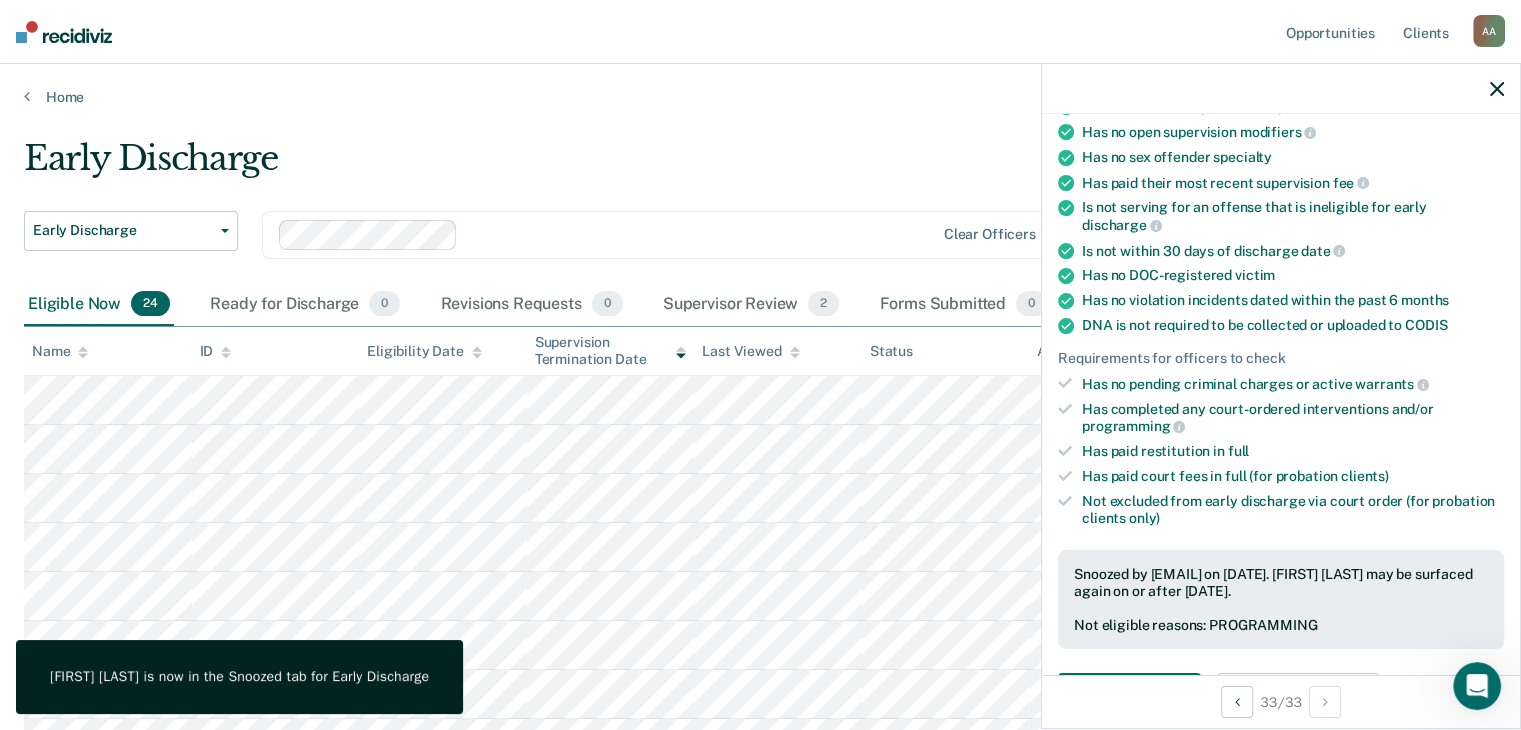 click 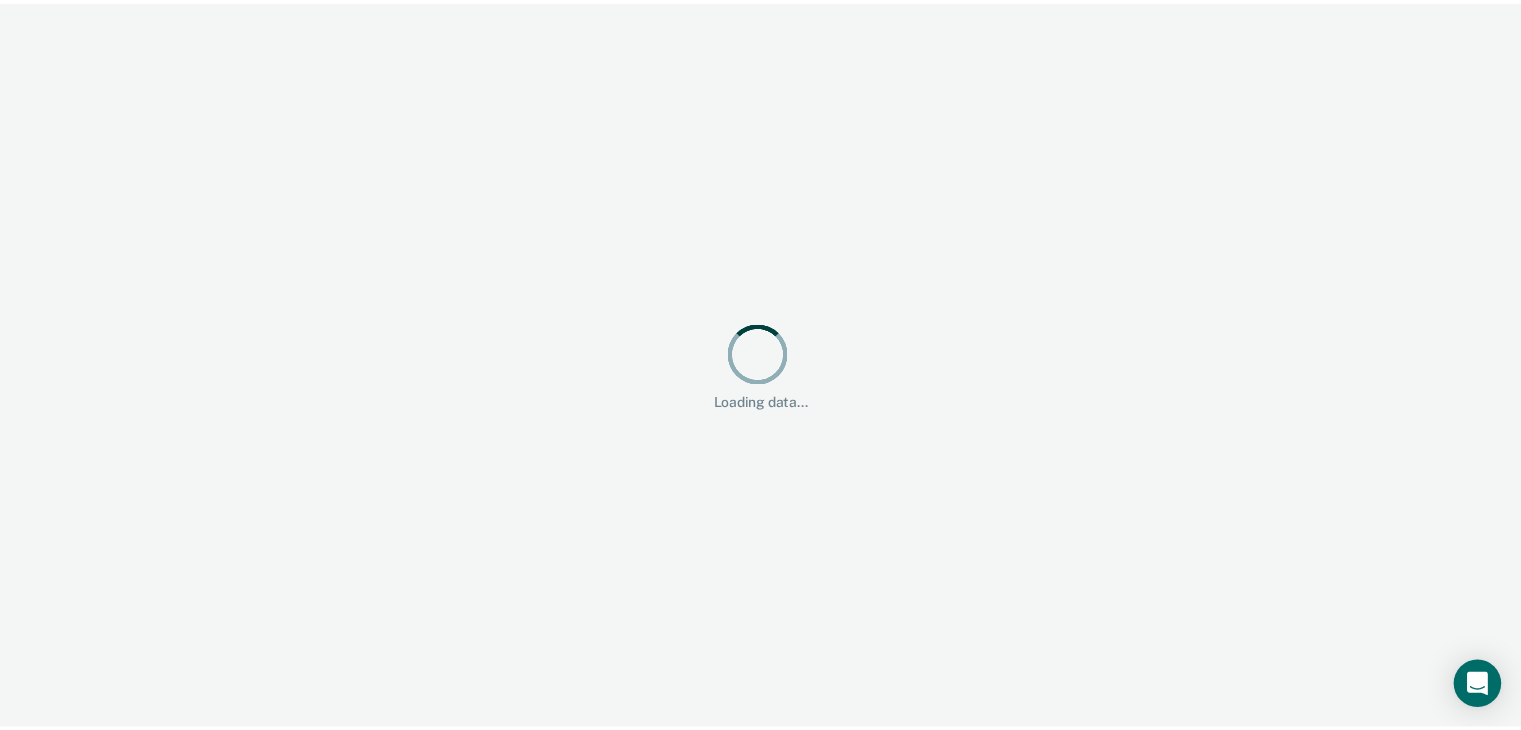 scroll, scrollTop: 0, scrollLeft: 0, axis: both 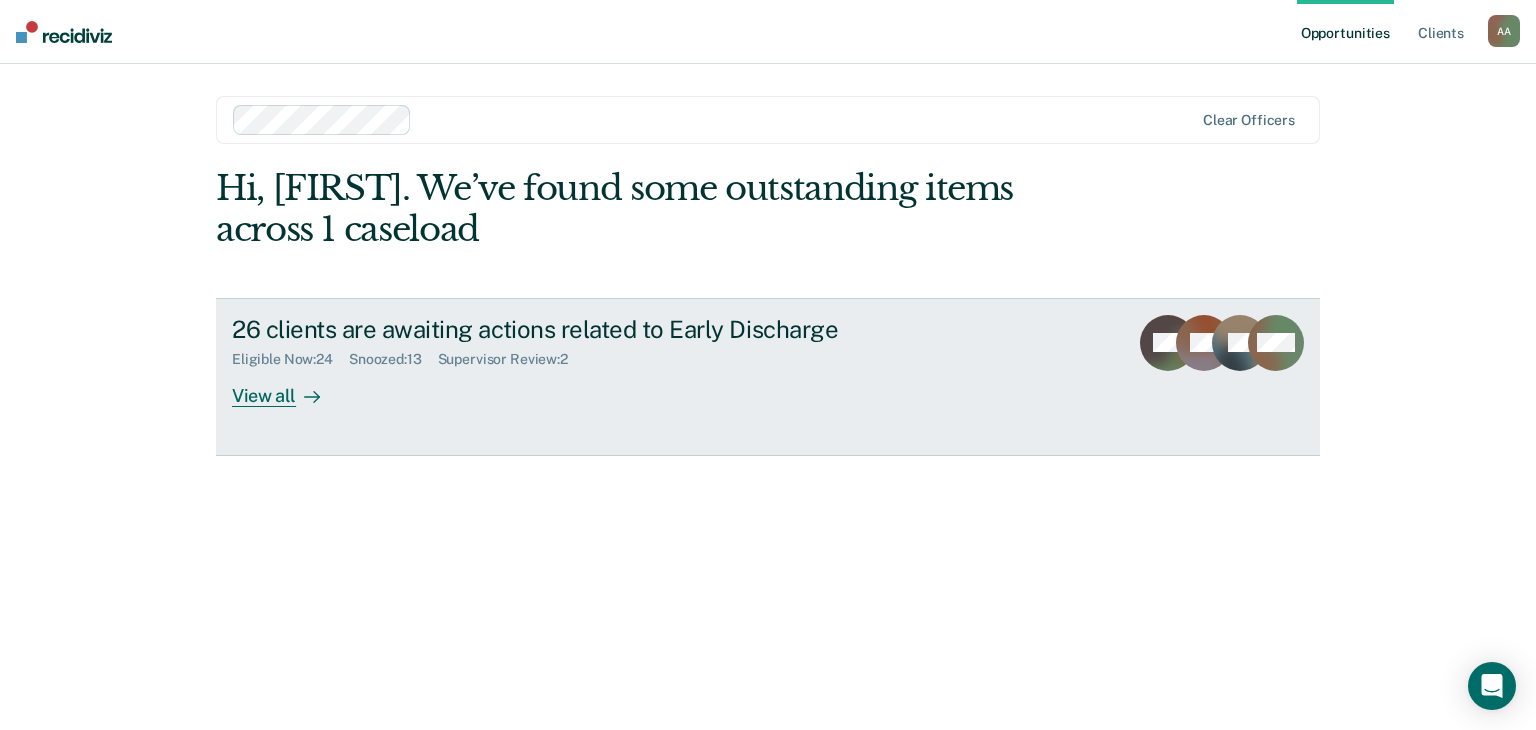 click on "View all" at bounding box center (288, 387) 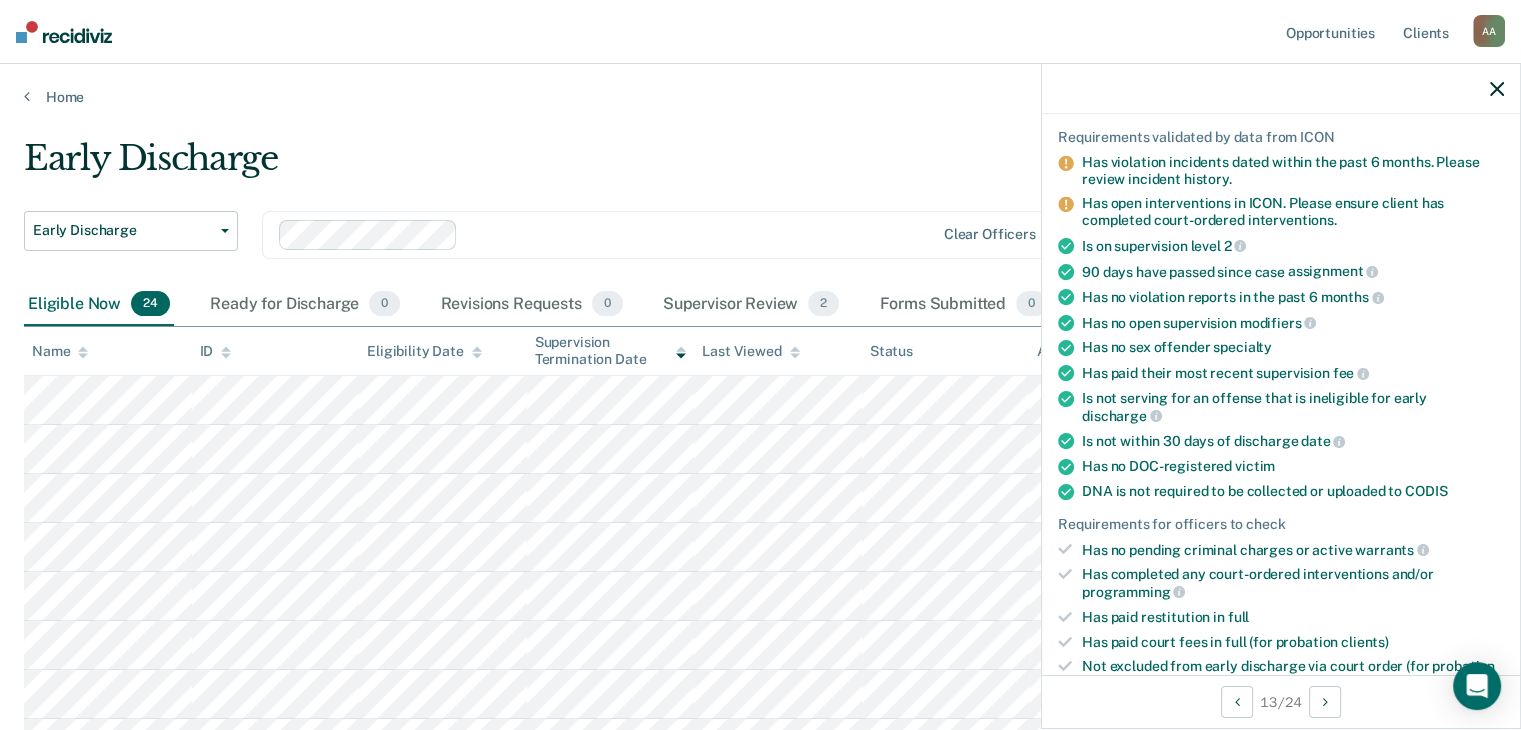 scroll, scrollTop: 400, scrollLeft: 0, axis: vertical 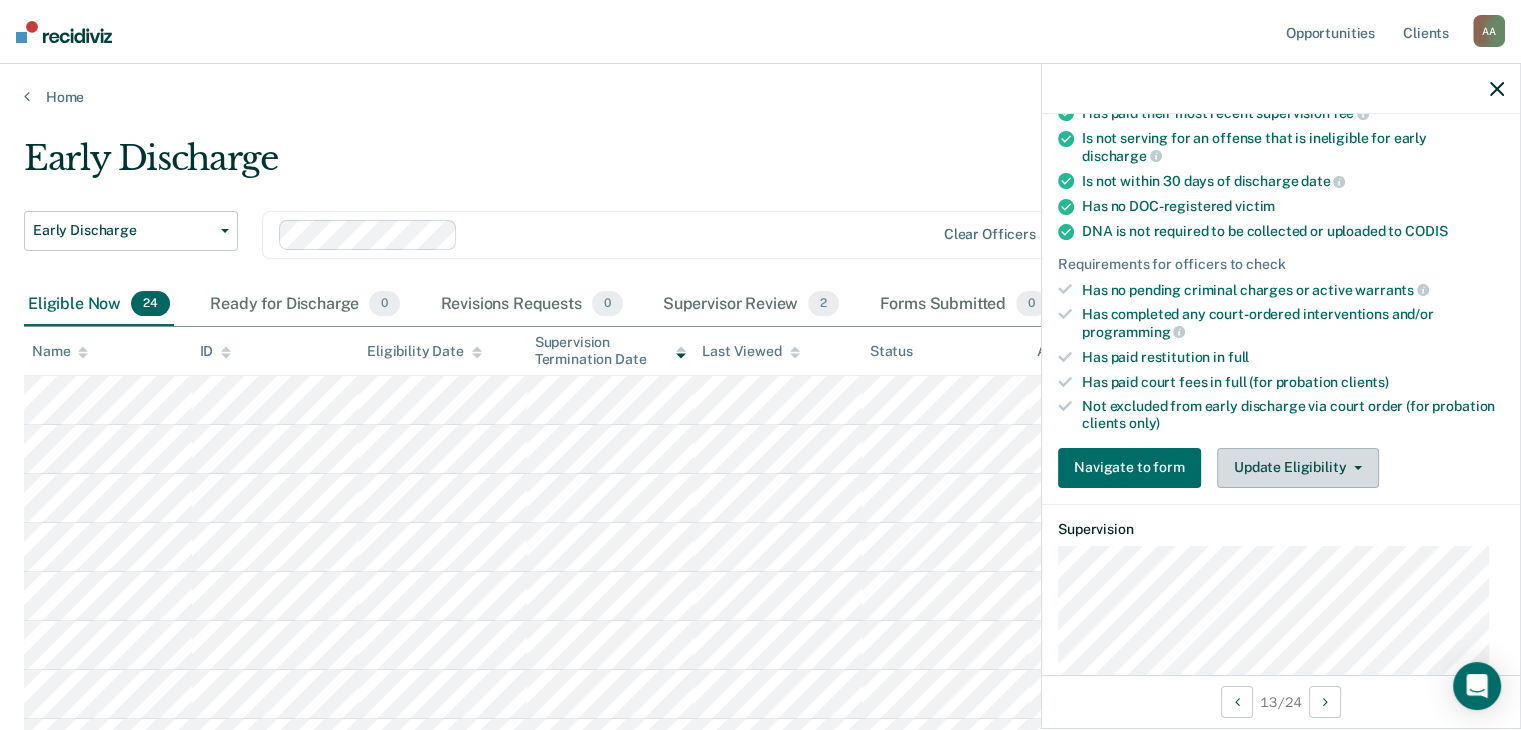 click on "Update Eligibility" at bounding box center [1298, 468] 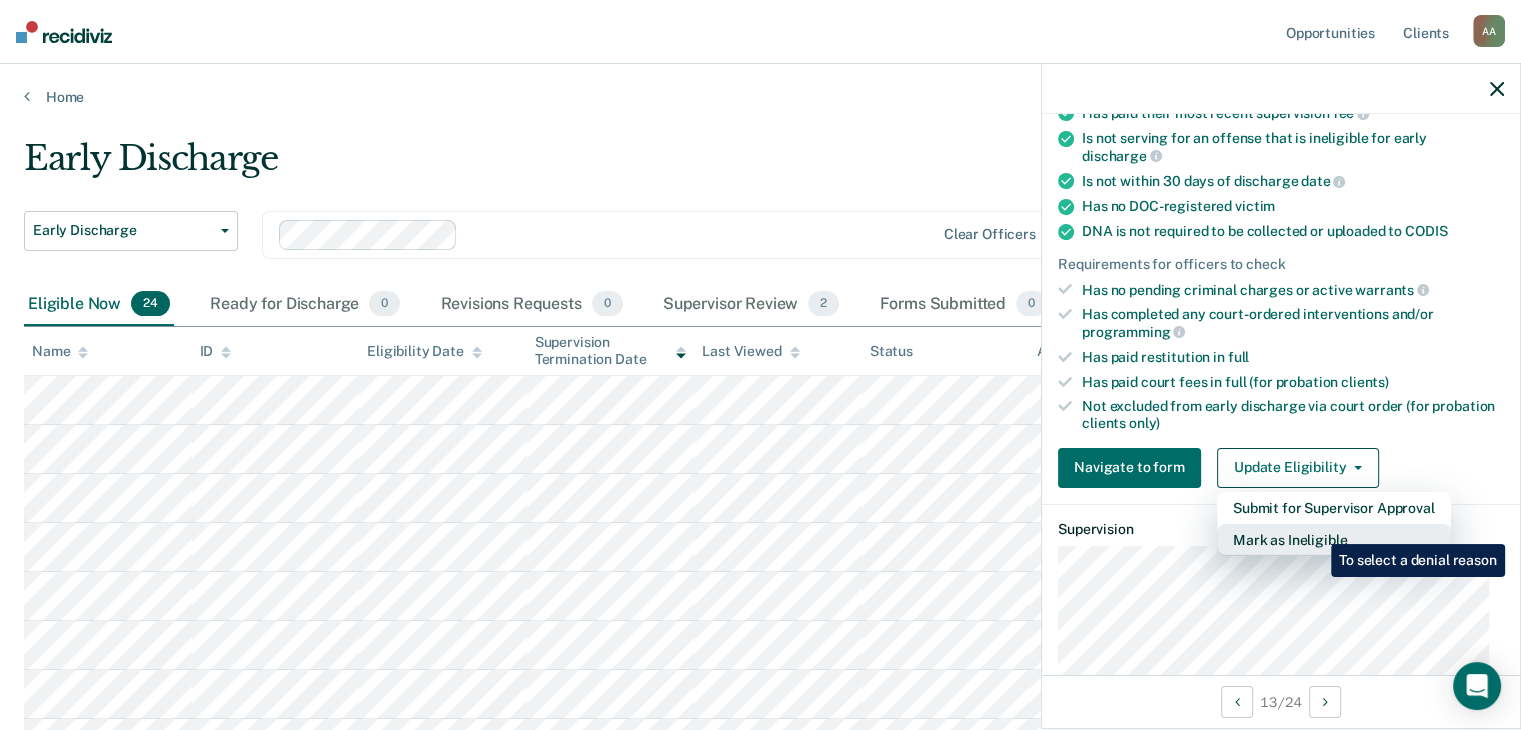 click on "Mark as Ineligible" at bounding box center [1334, 540] 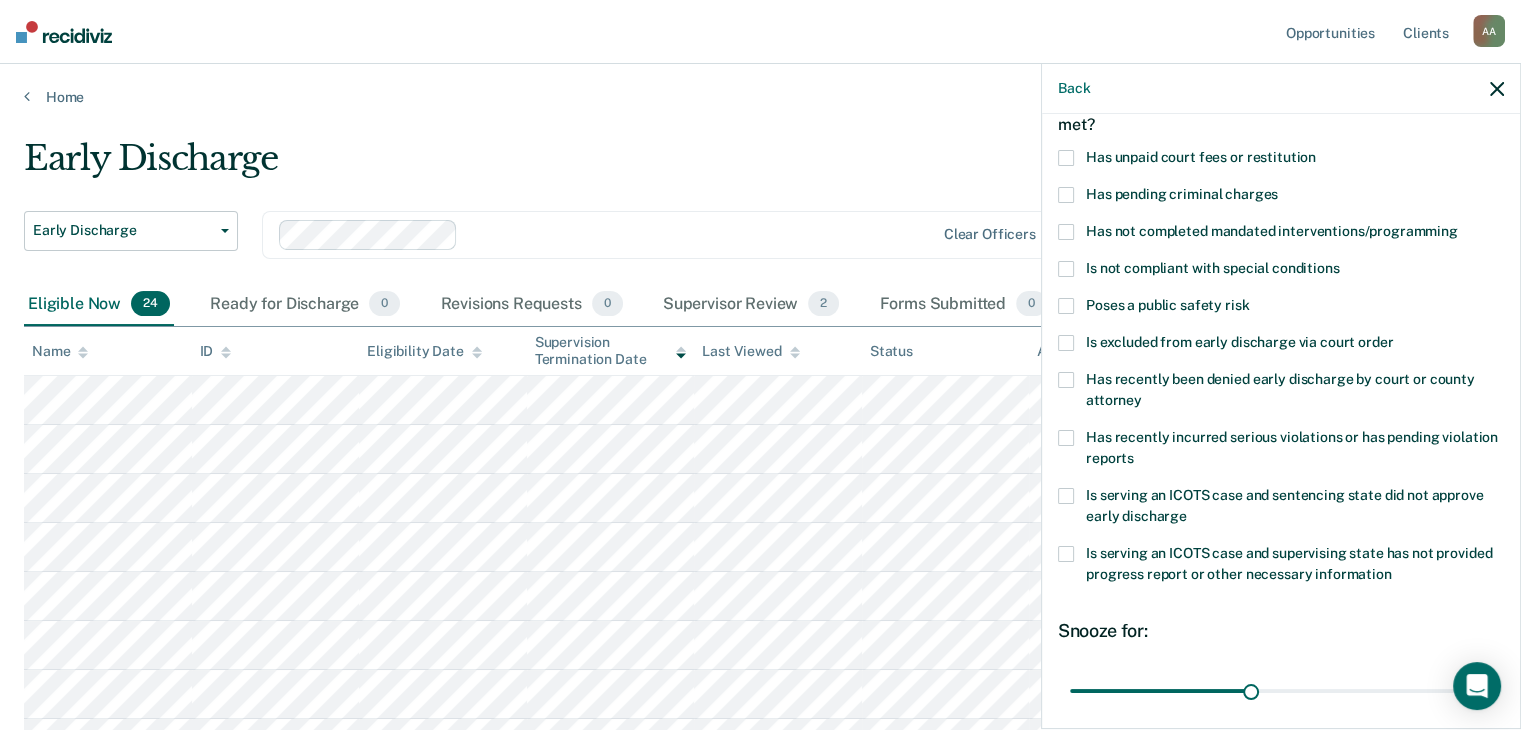 scroll, scrollTop: 89, scrollLeft: 0, axis: vertical 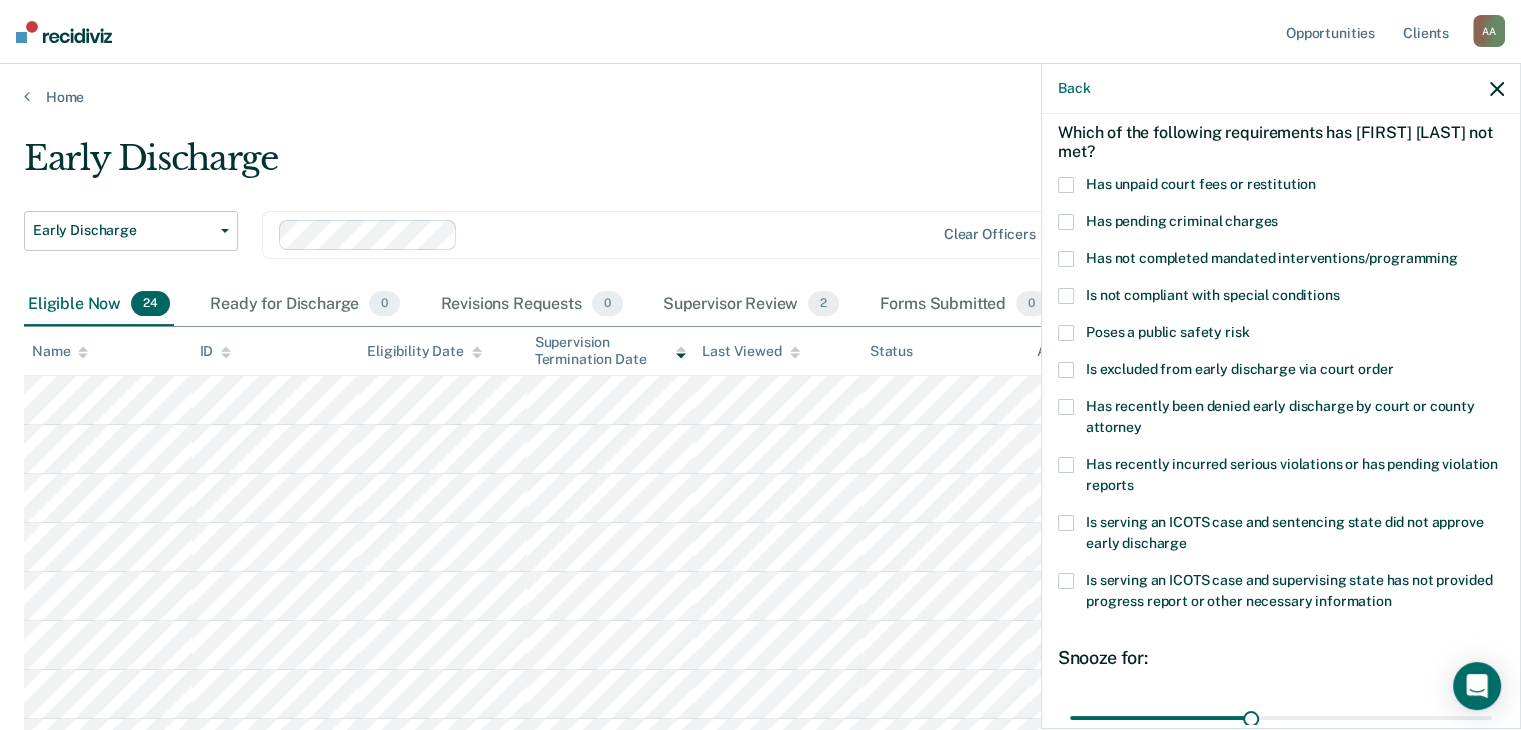 click at bounding box center [1066, 259] 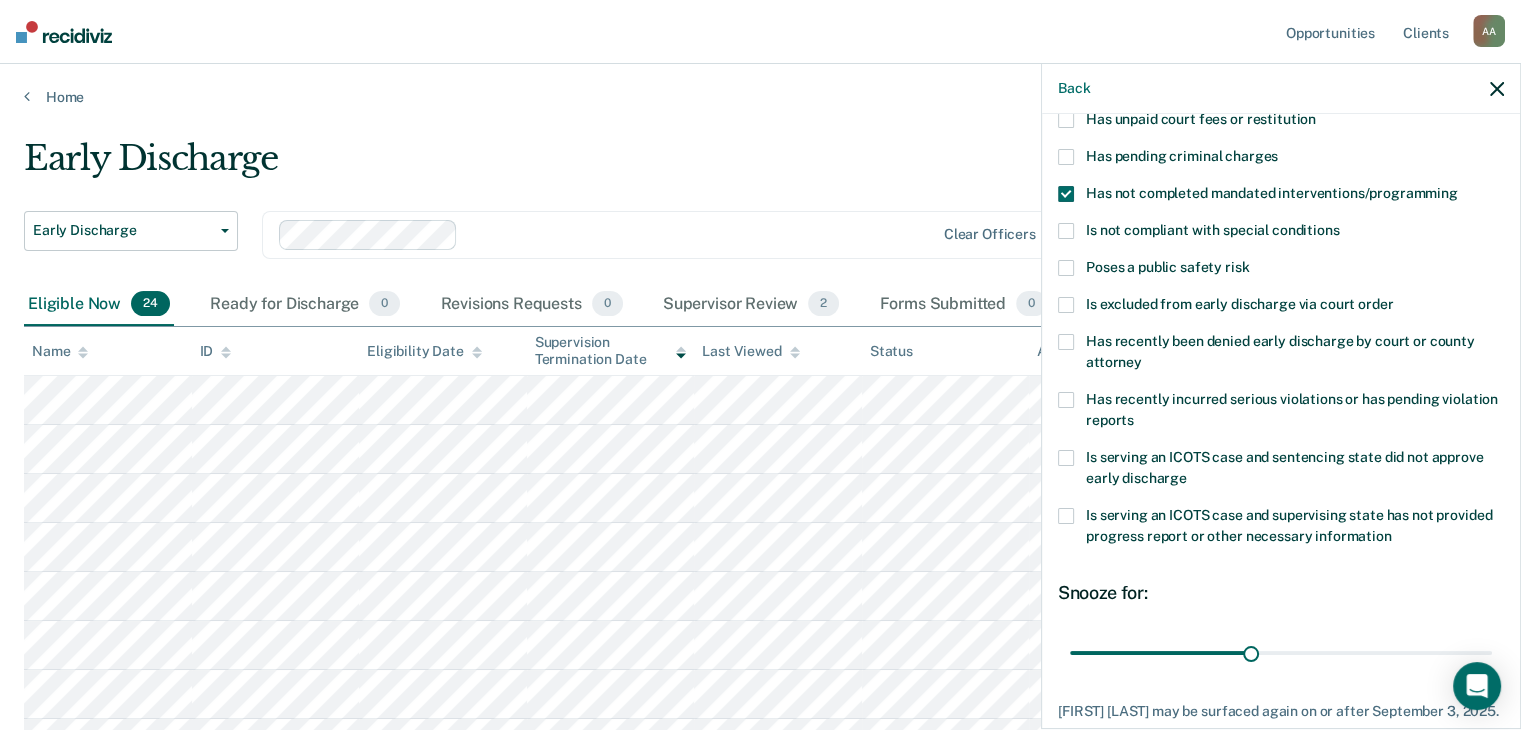 scroll, scrollTop: 289, scrollLeft: 0, axis: vertical 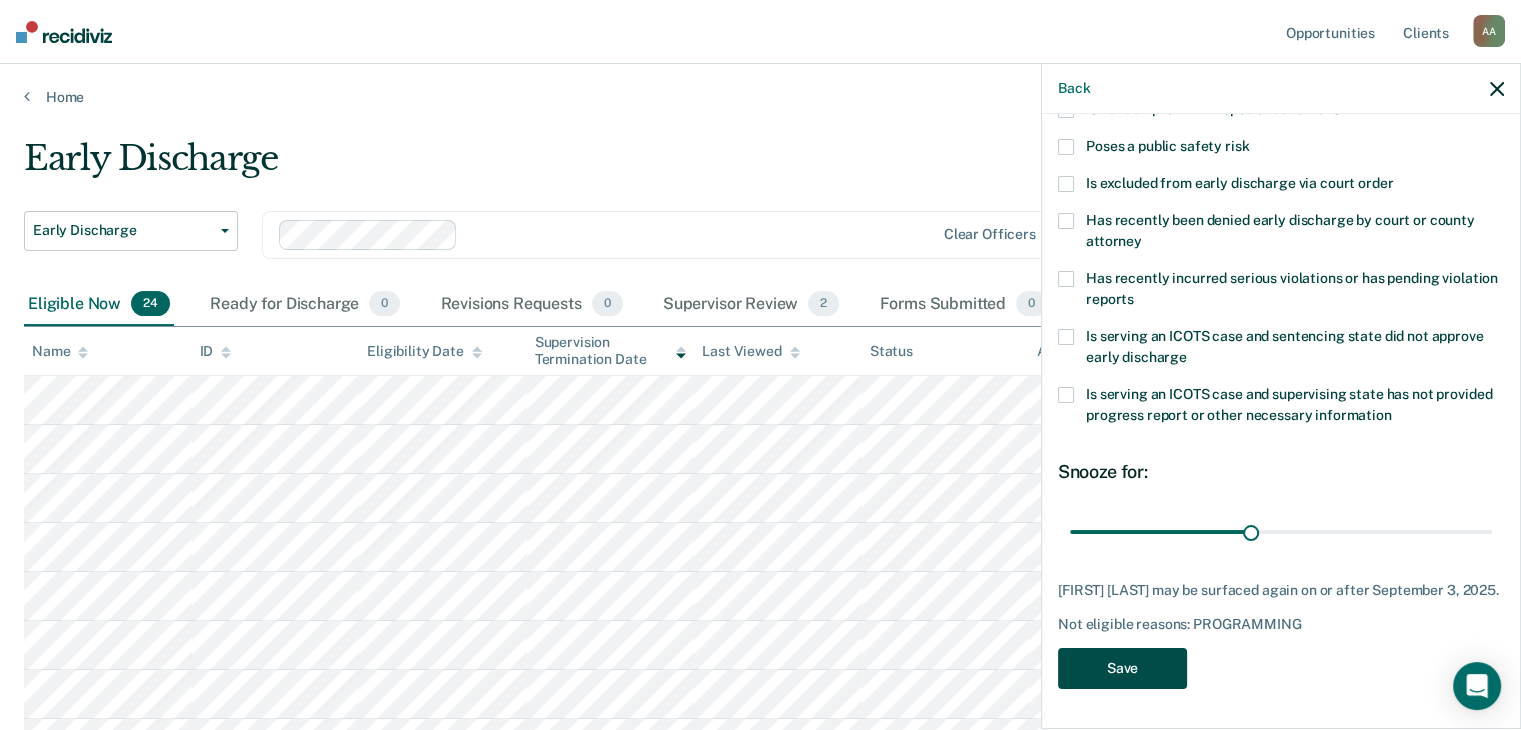 click on "Save" at bounding box center [1122, 668] 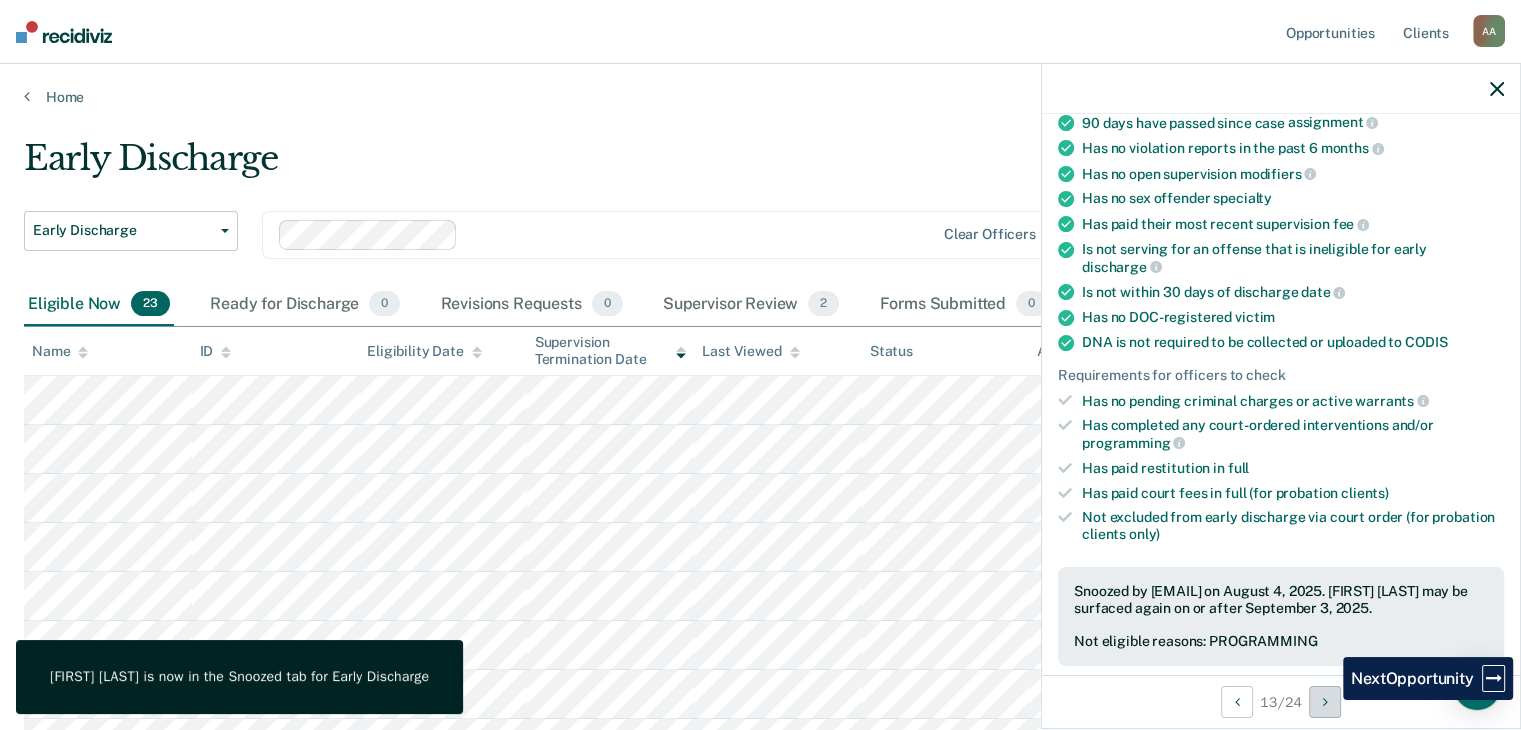 click at bounding box center [1325, 702] 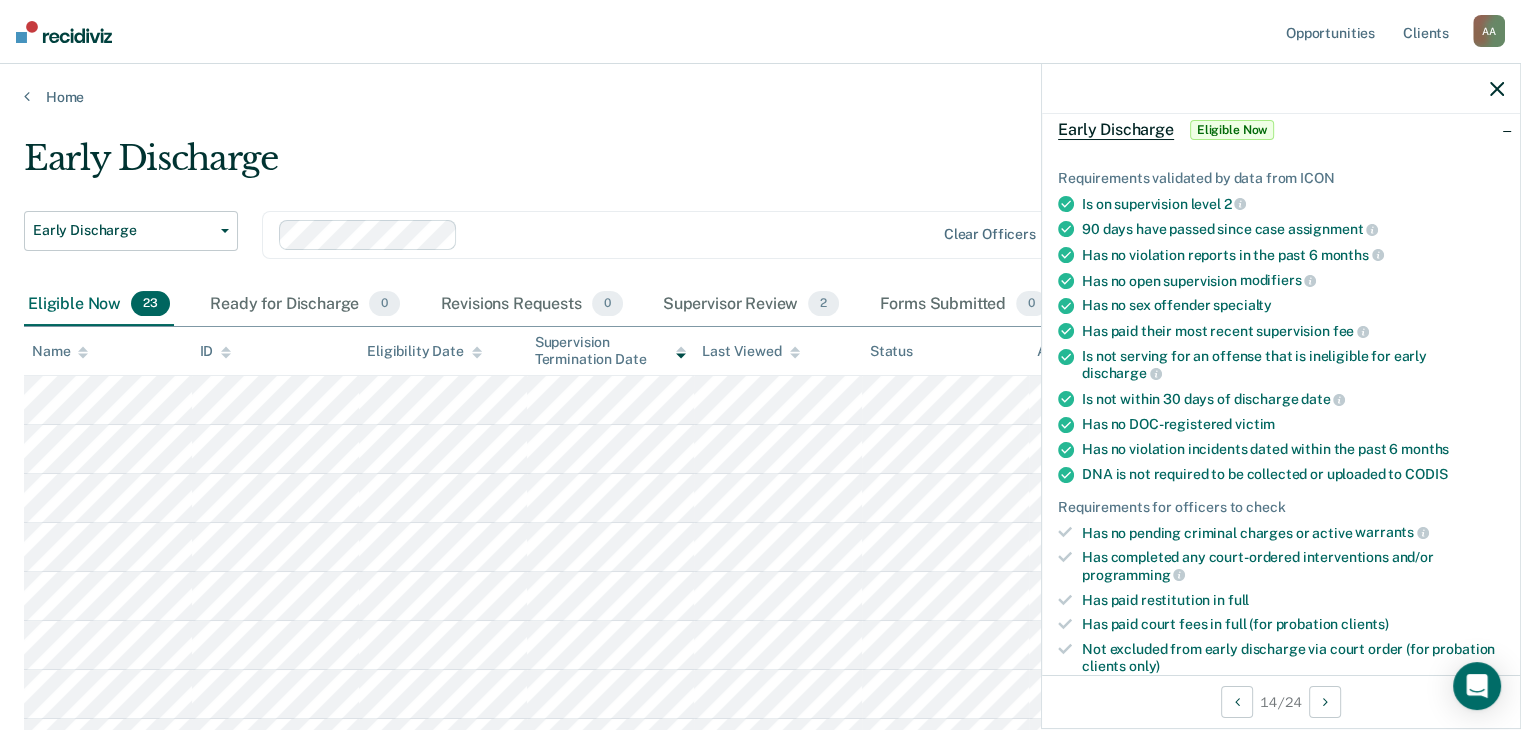 scroll, scrollTop: 400, scrollLeft: 0, axis: vertical 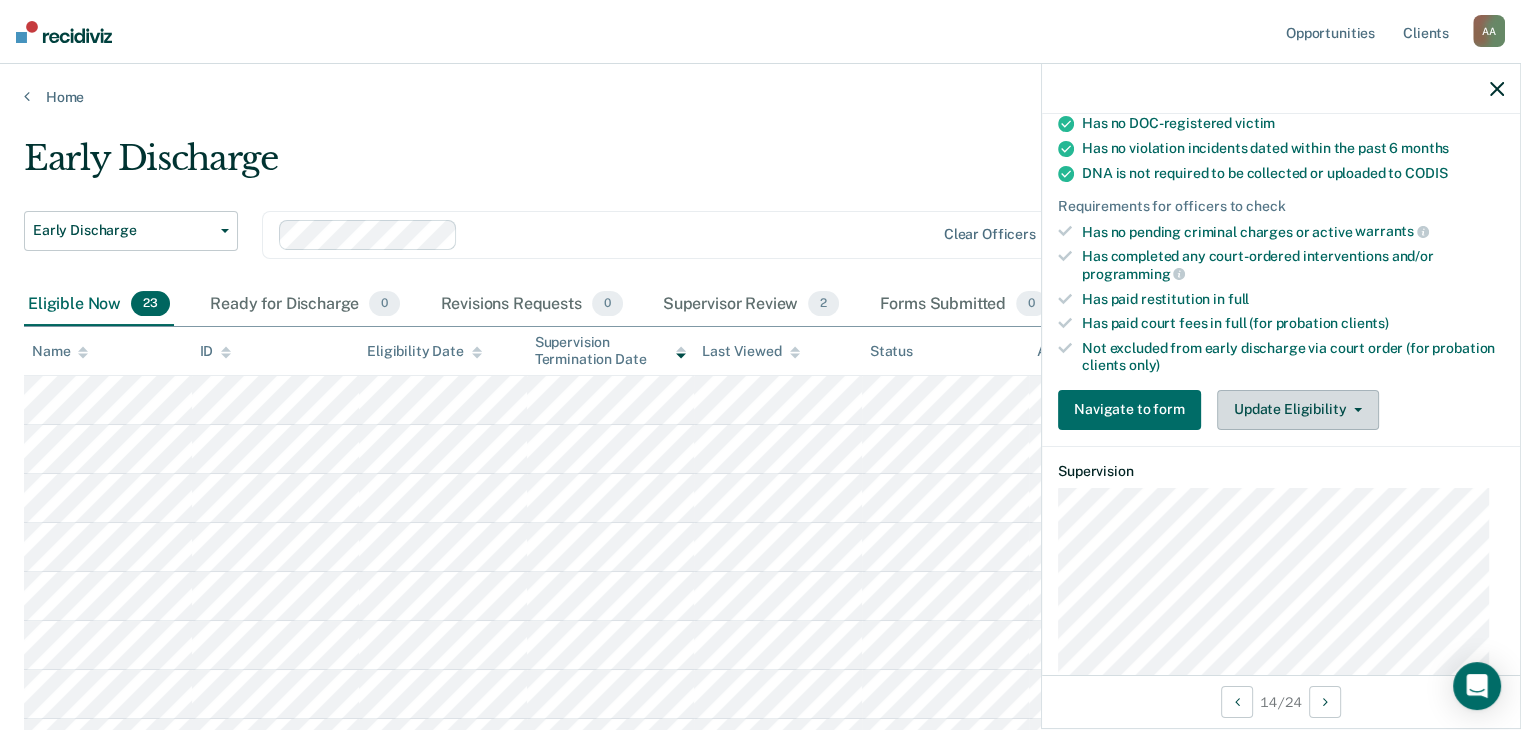 click on "Update Eligibility" at bounding box center [1298, 410] 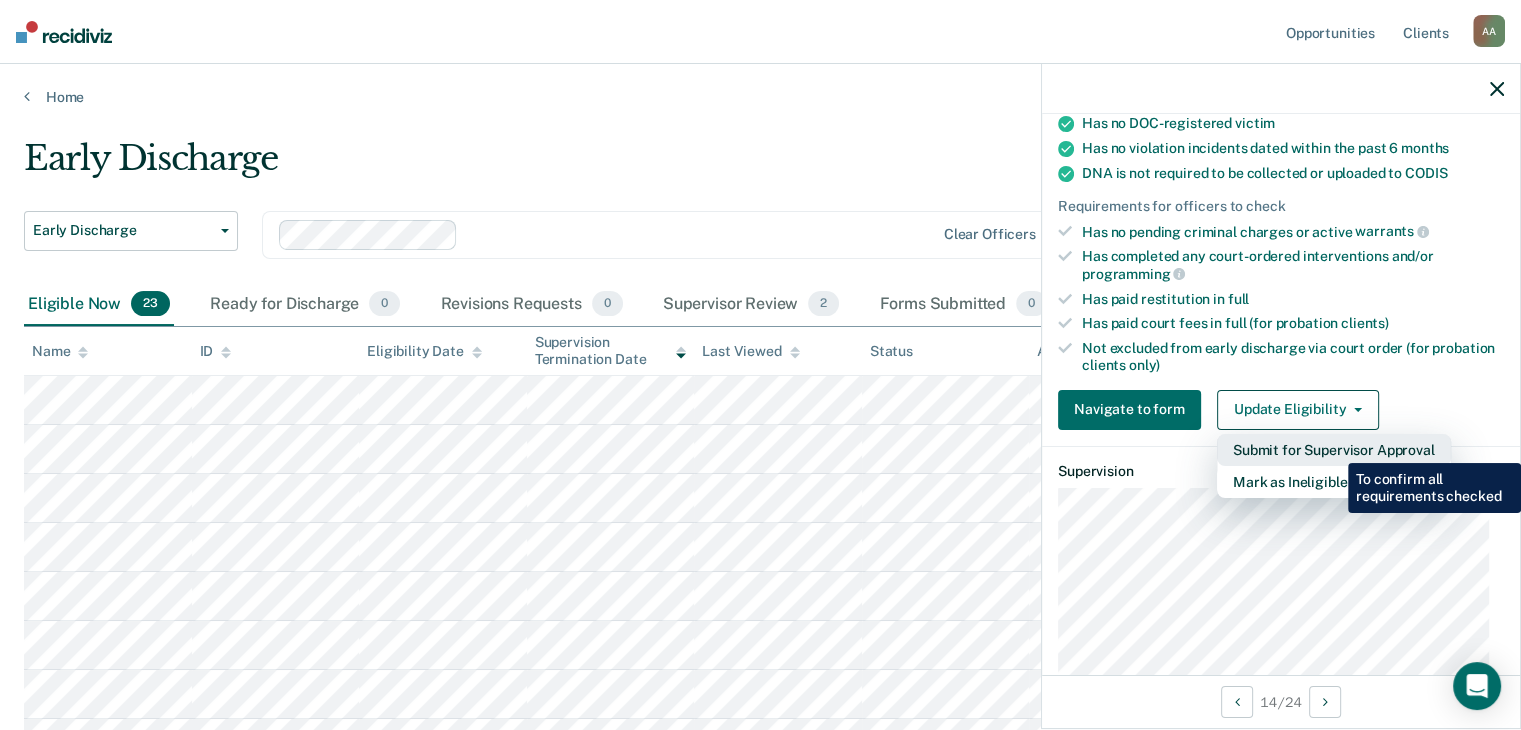 click on "Submit for Supervisor Approval" at bounding box center [1334, 450] 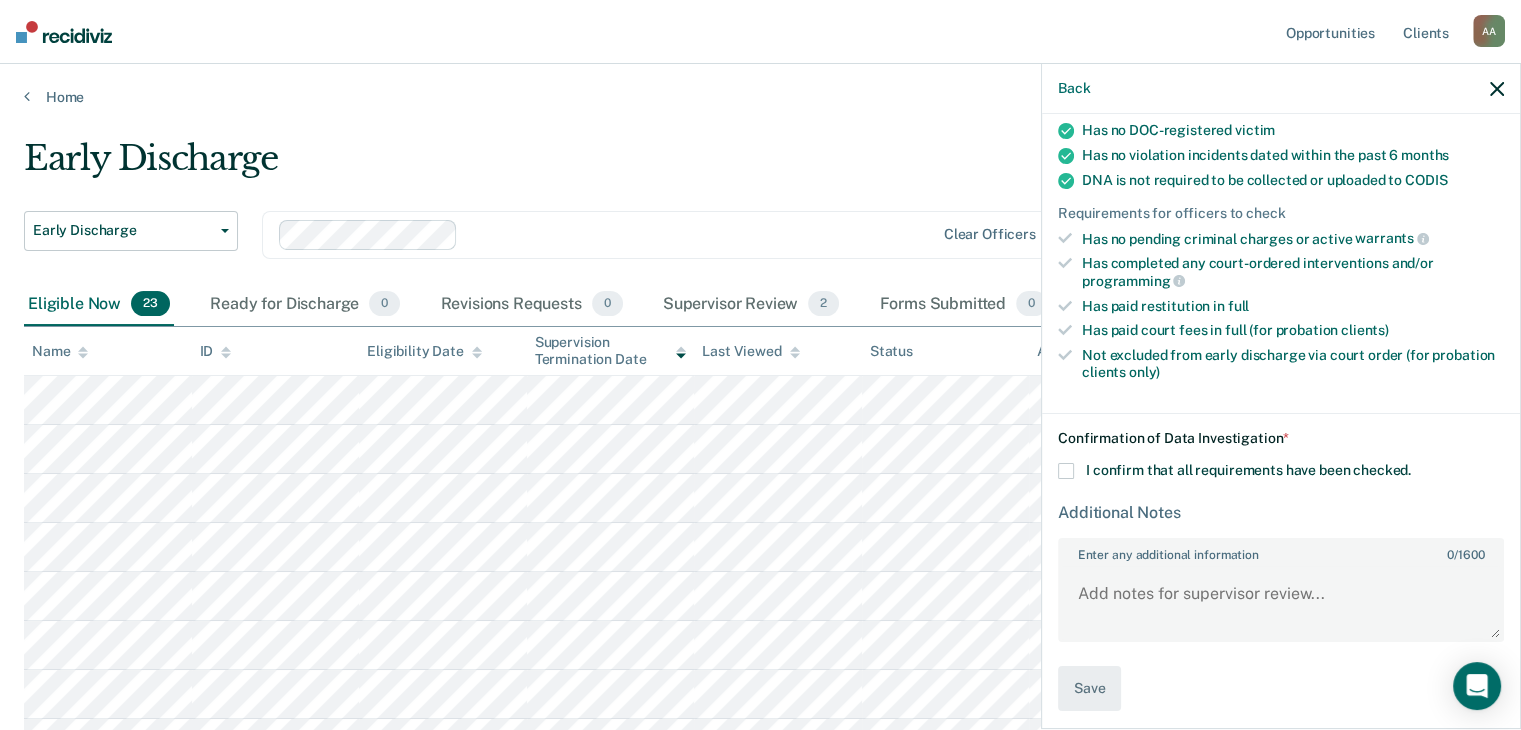 scroll, scrollTop: 392, scrollLeft: 0, axis: vertical 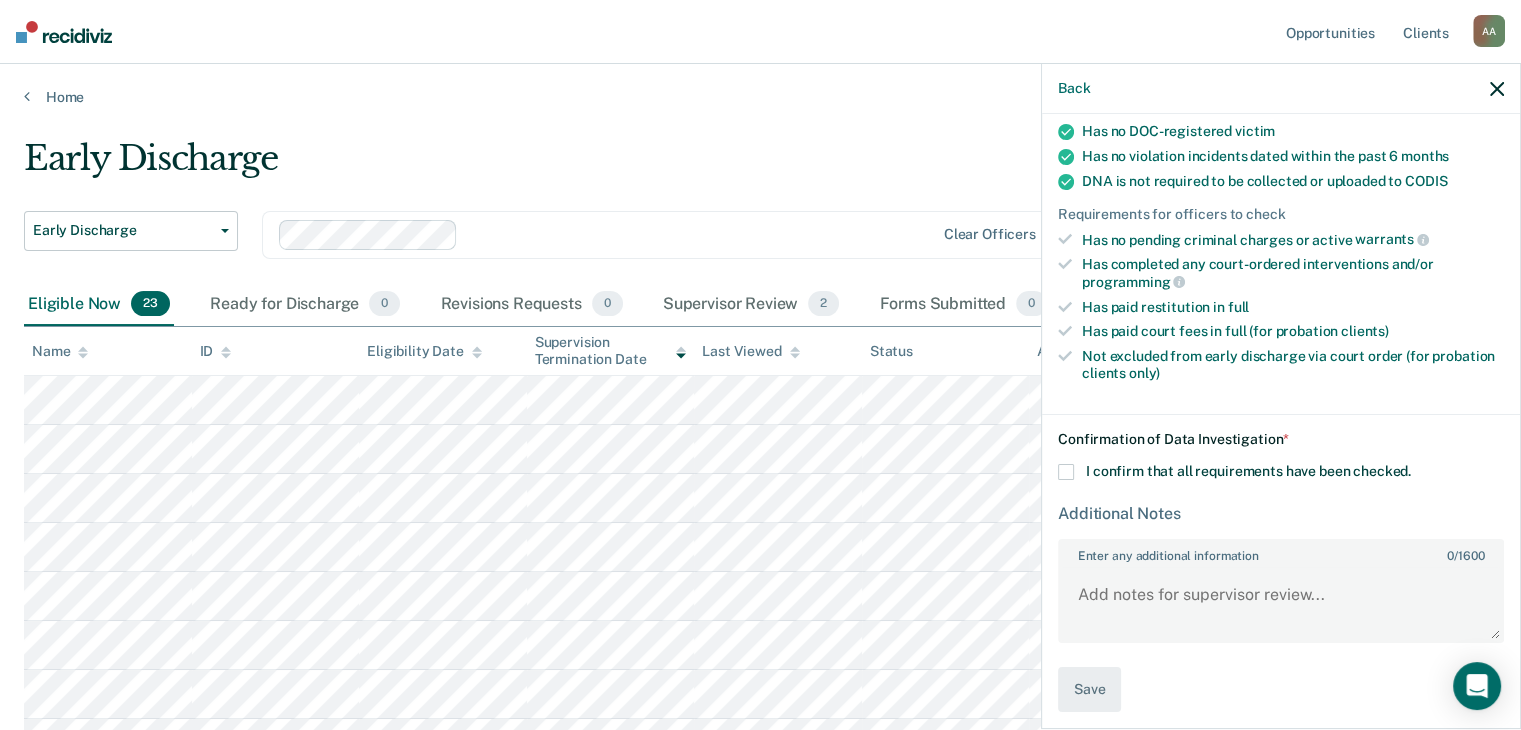 click at bounding box center (1066, 472) 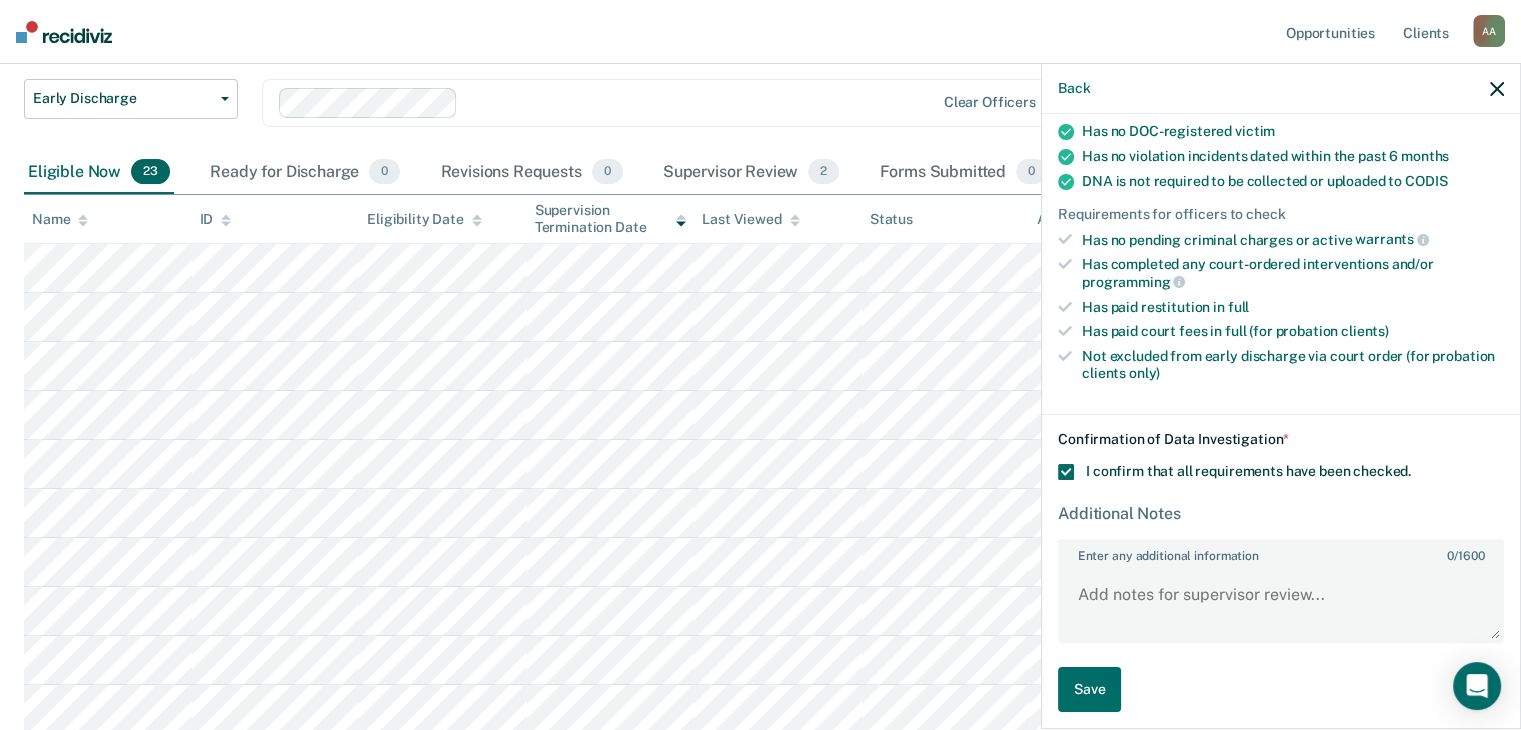 scroll, scrollTop: 300, scrollLeft: 0, axis: vertical 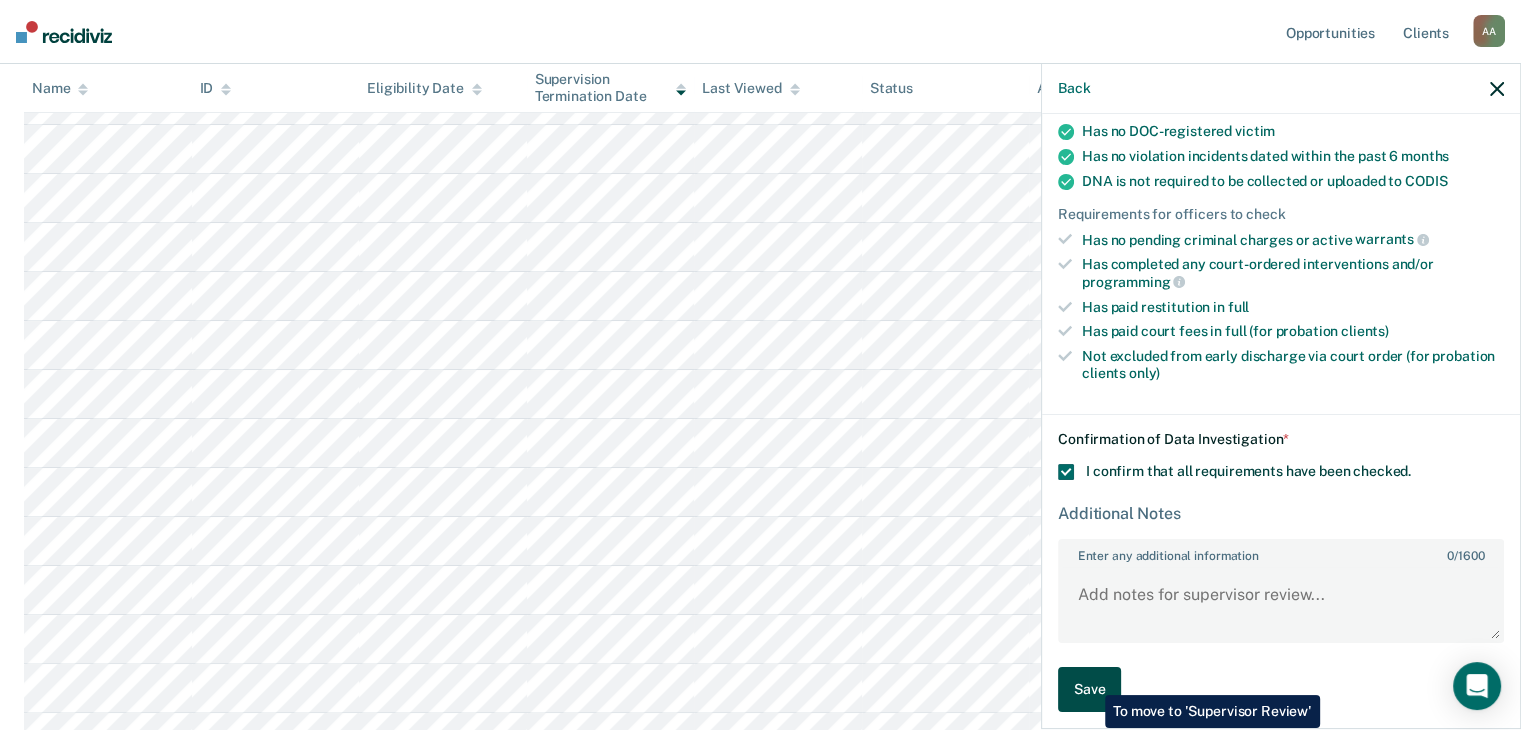 click on "Save" at bounding box center (1089, 689) 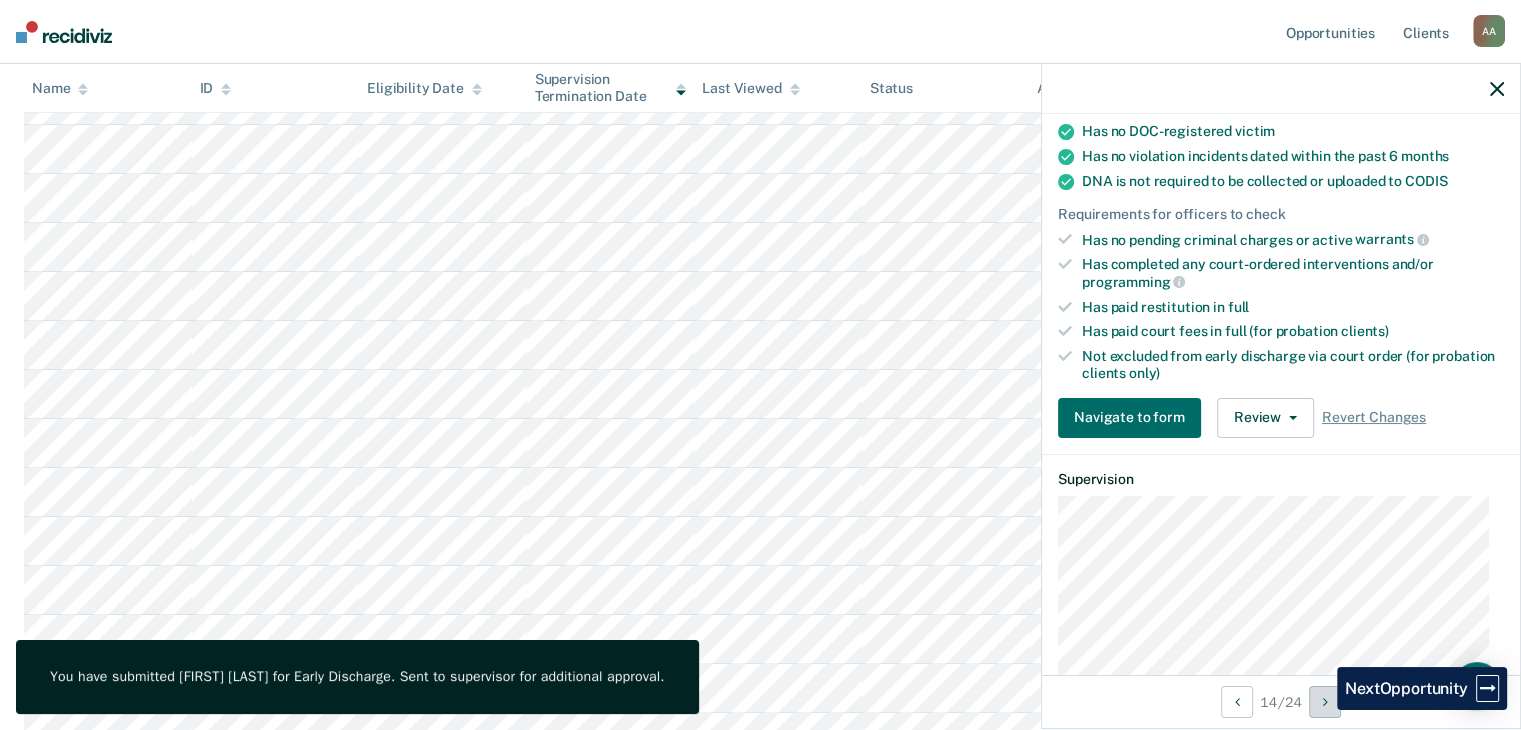 click at bounding box center (1325, 702) 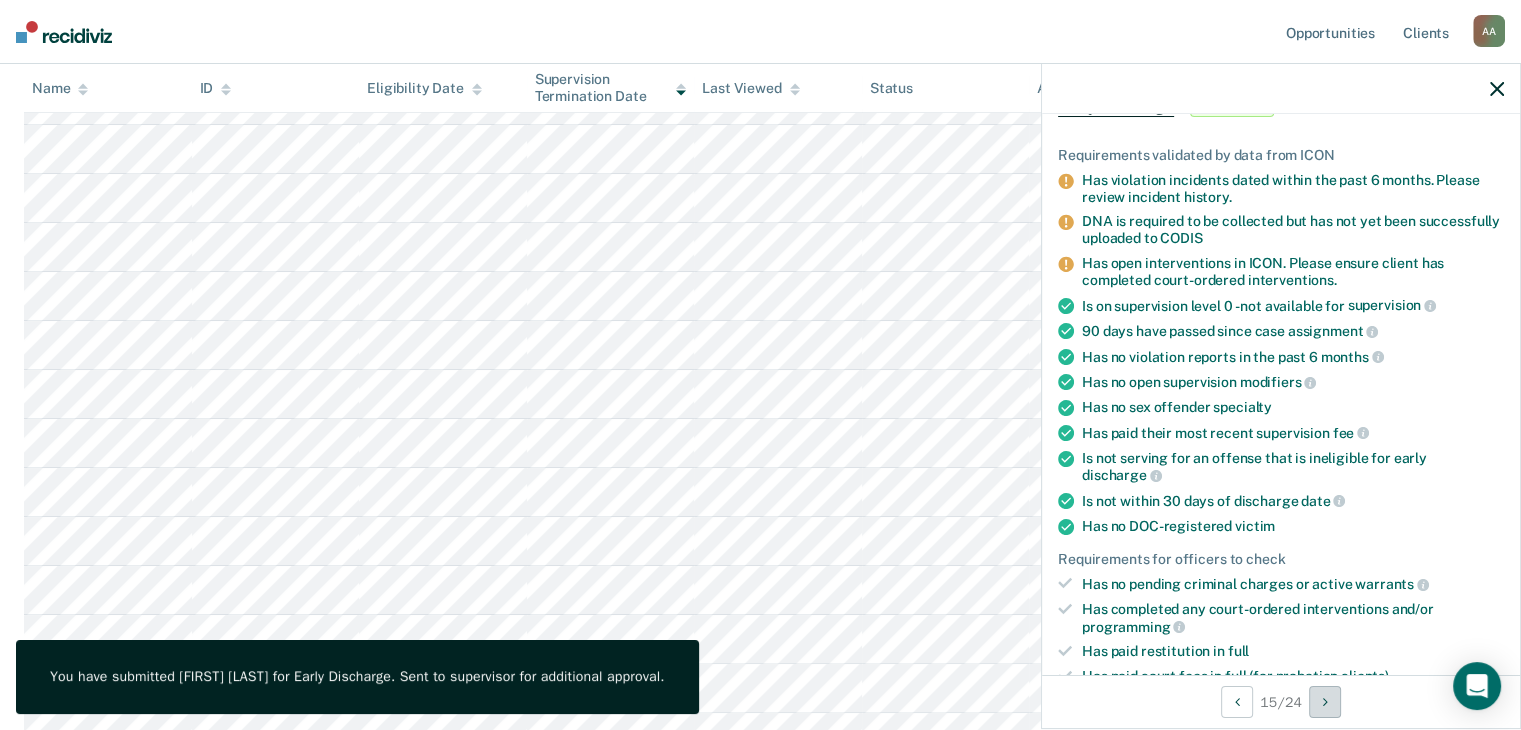 scroll, scrollTop: 400, scrollLeft: 0, axis: vertical 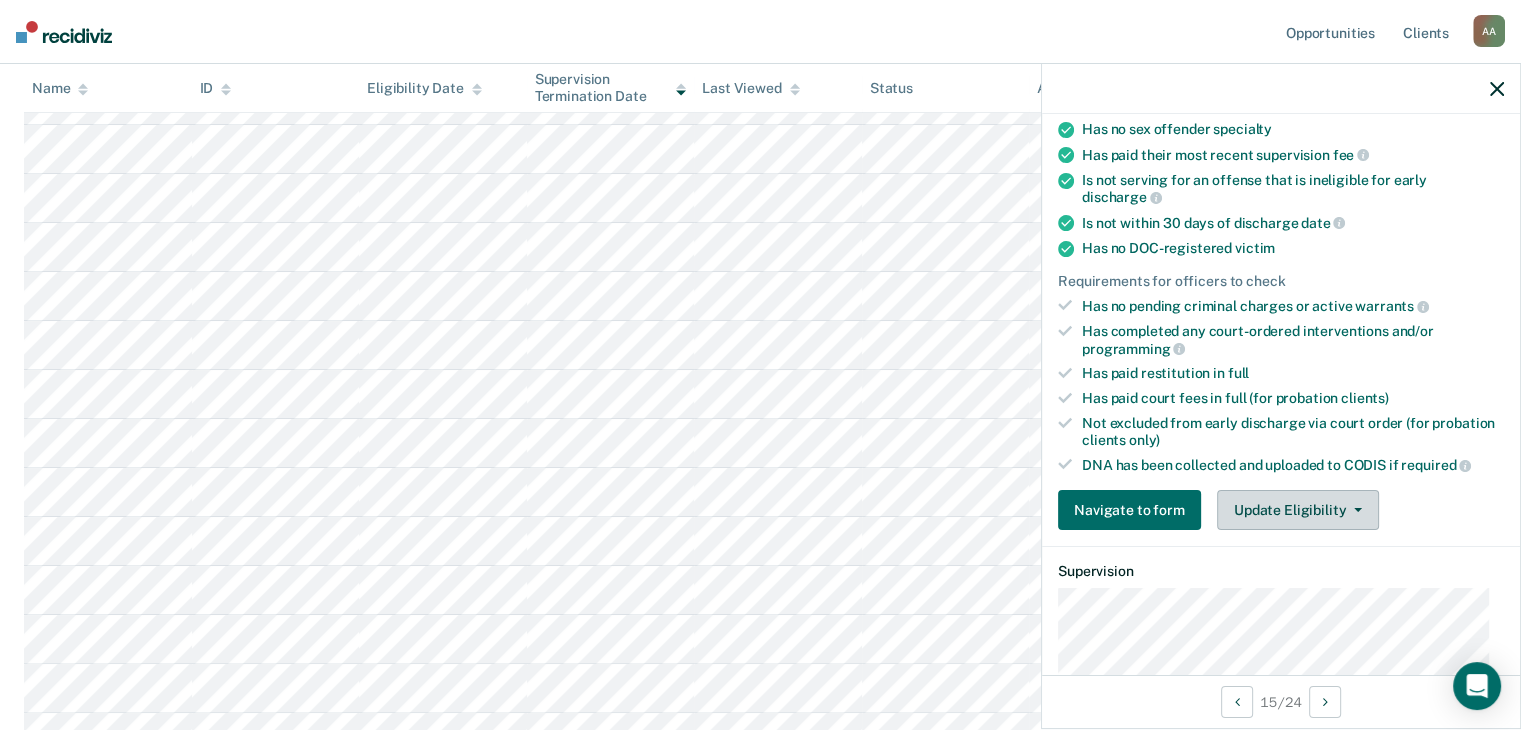 click on "Update Eligibility" at bounding box center (1298, 510) 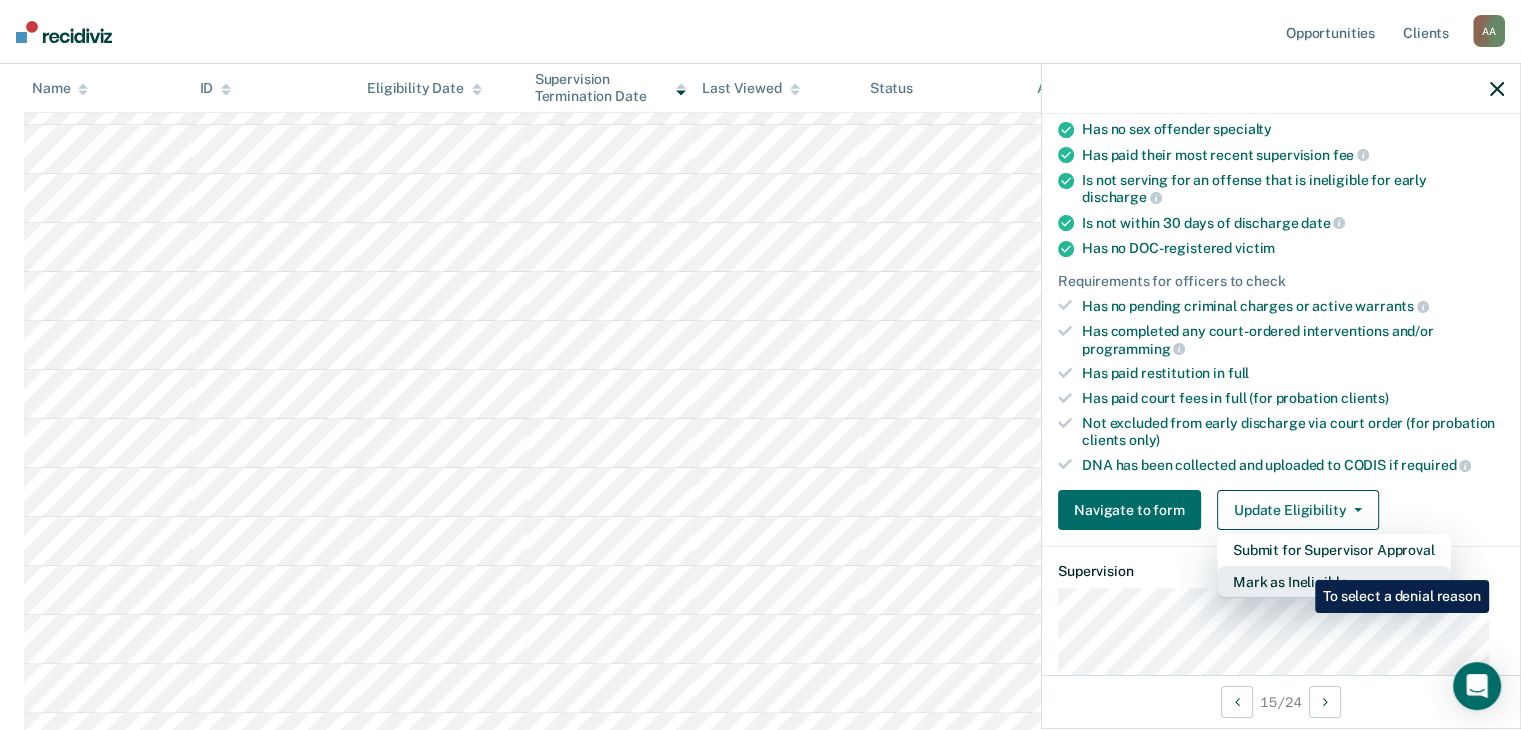 click on "Mark as Ineligible" at bounding box center [1334, 582] 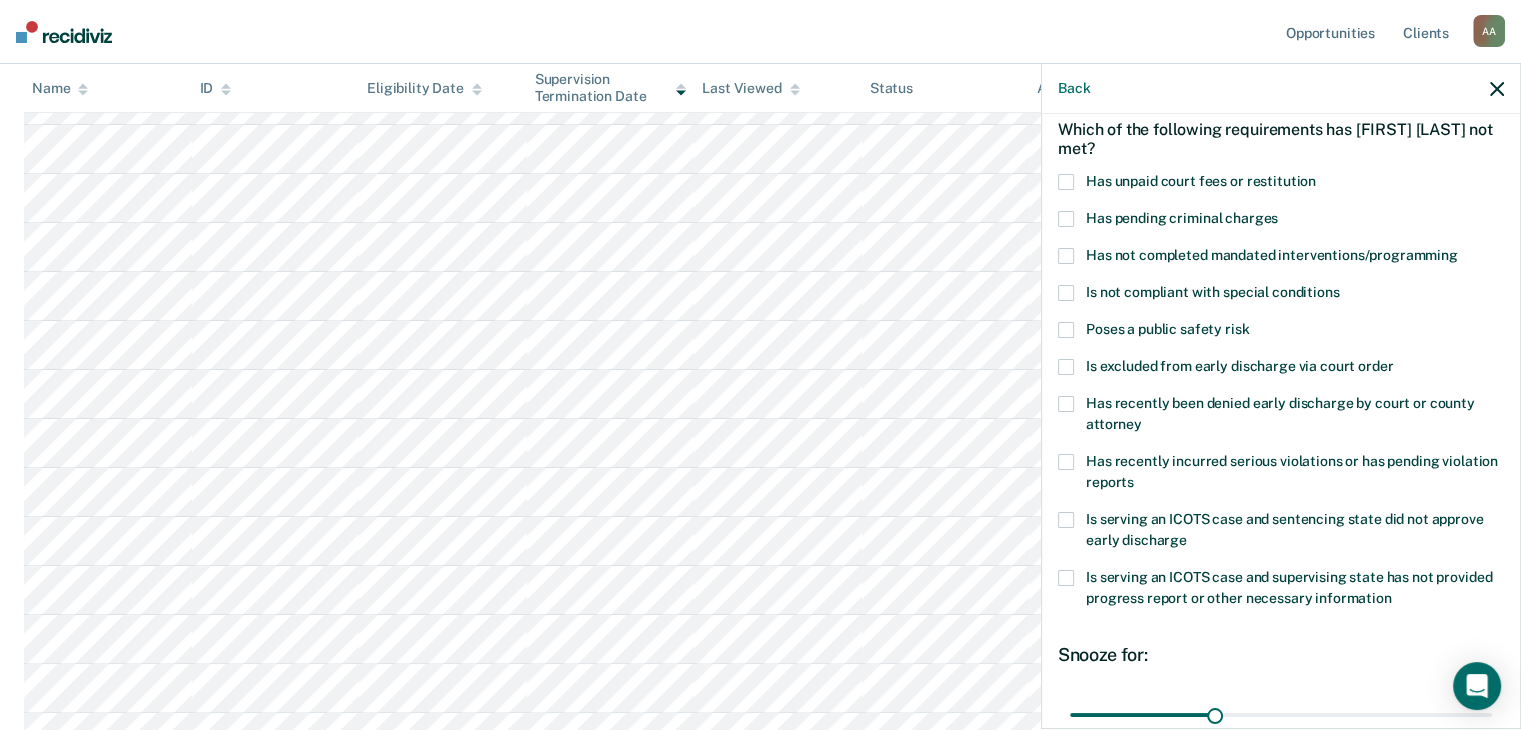 scroll, scrollTop: 0, scrollLeft: 0, axis: both 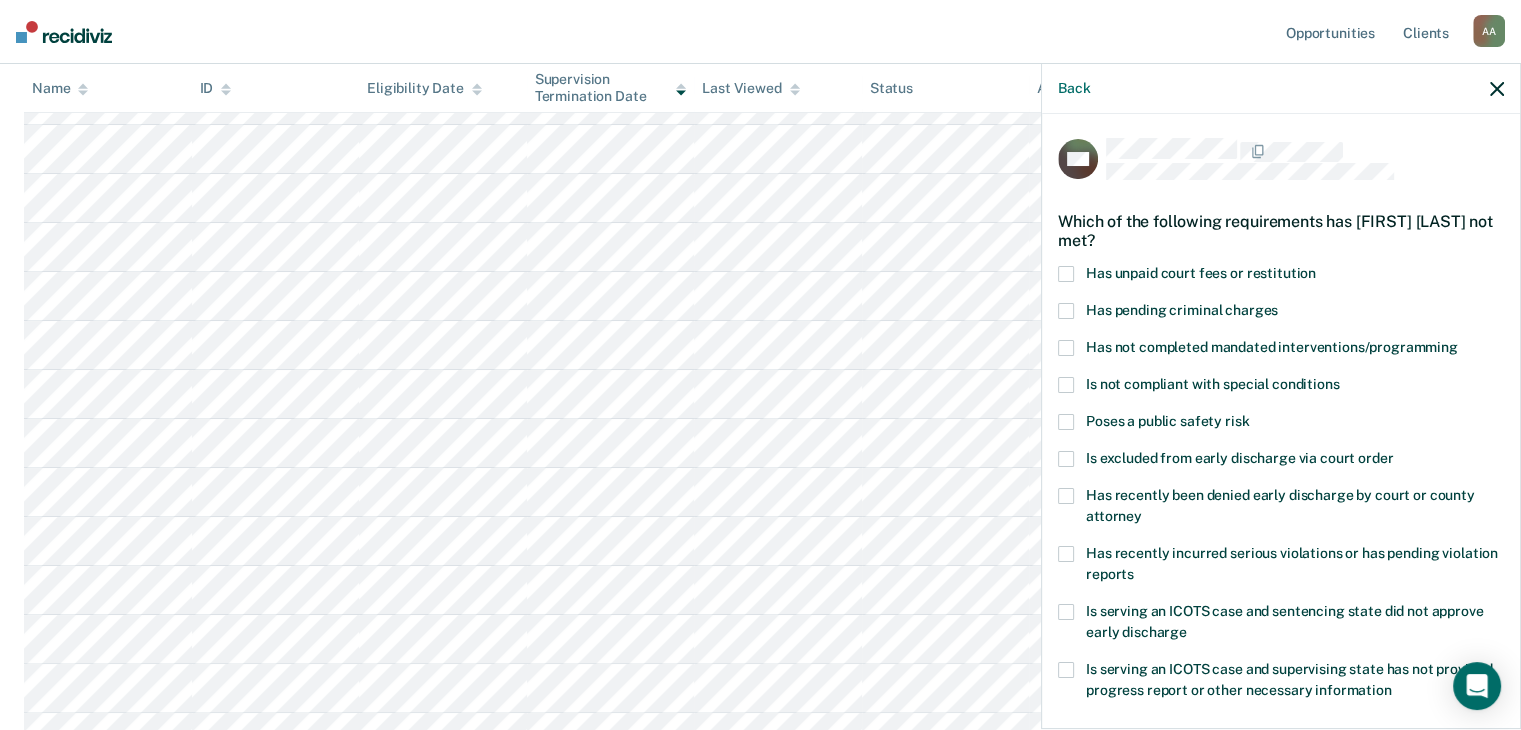 click at bounding box center [1066, 274] 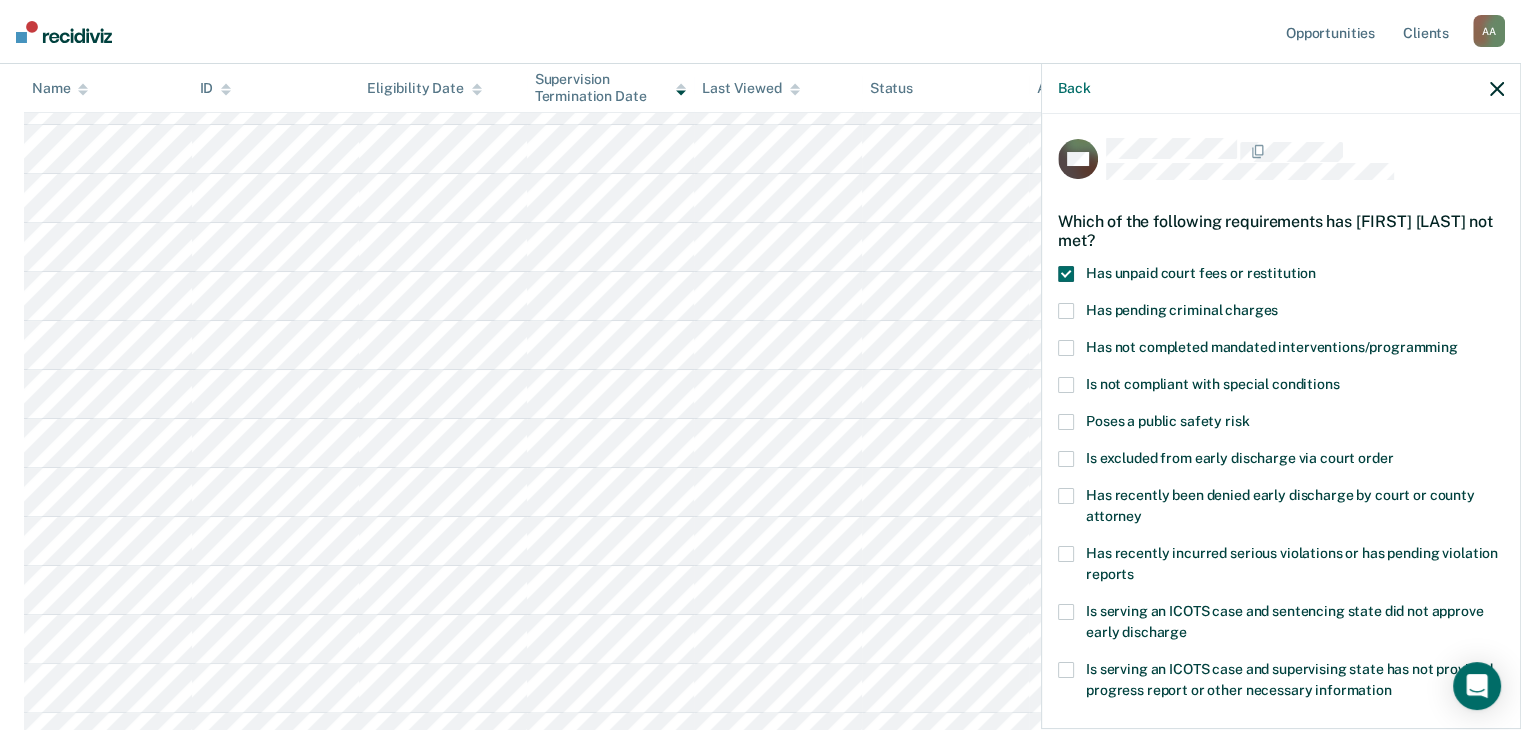 click on "Has not completed mandated interventions/programming" at bounding box center [1281, 350] 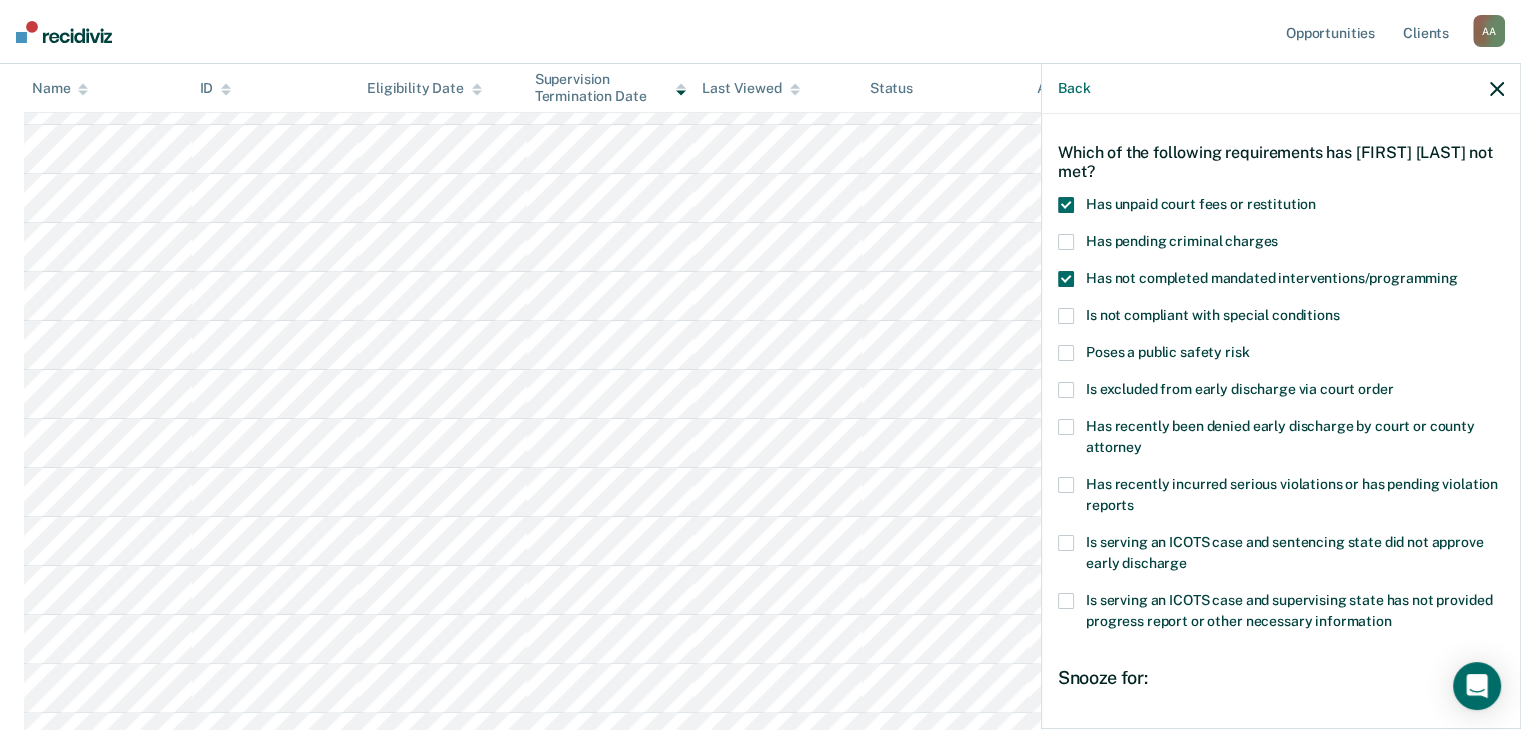 scroll, scrollTop: 100, scrollLeft: 0, axis: vertical 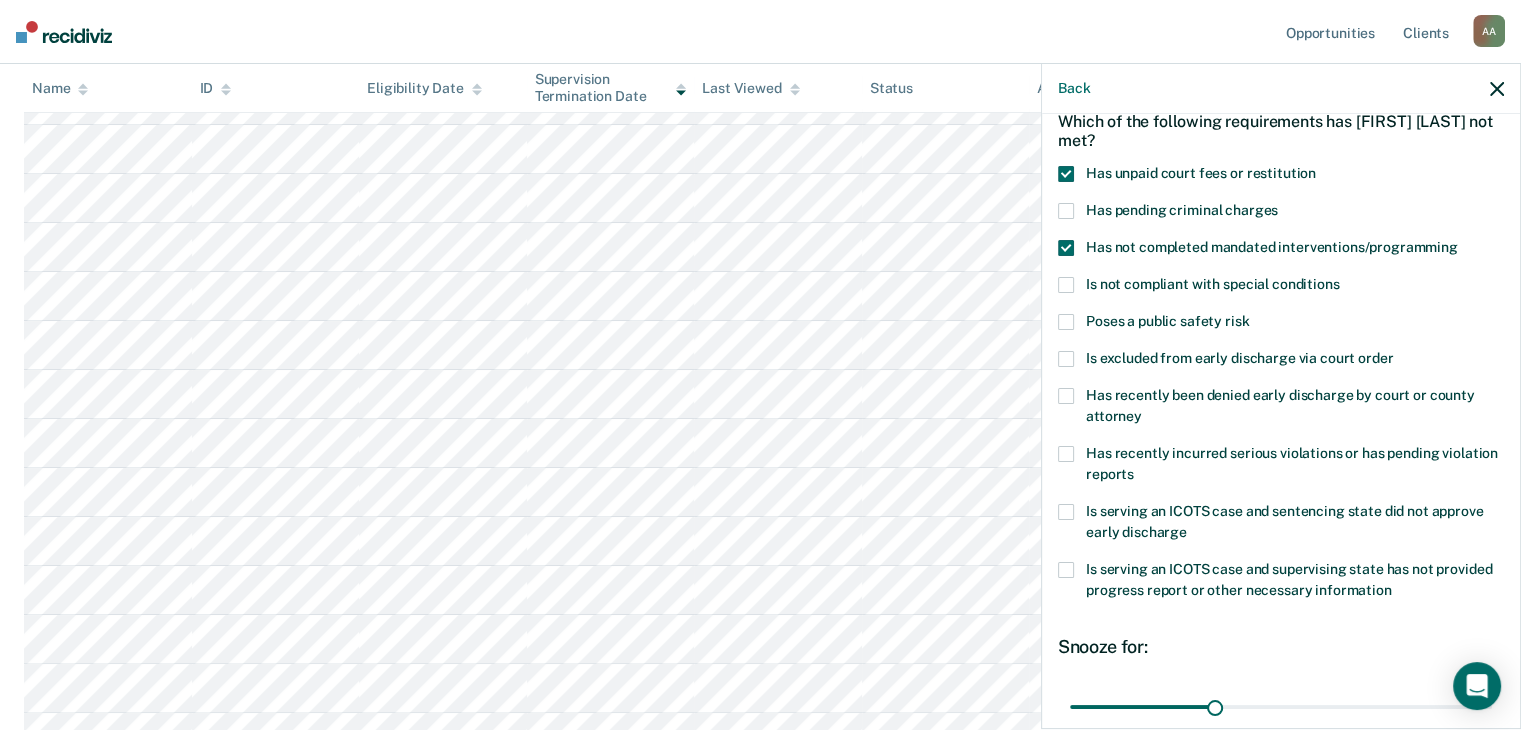 click at bounding box center (1066, 570) 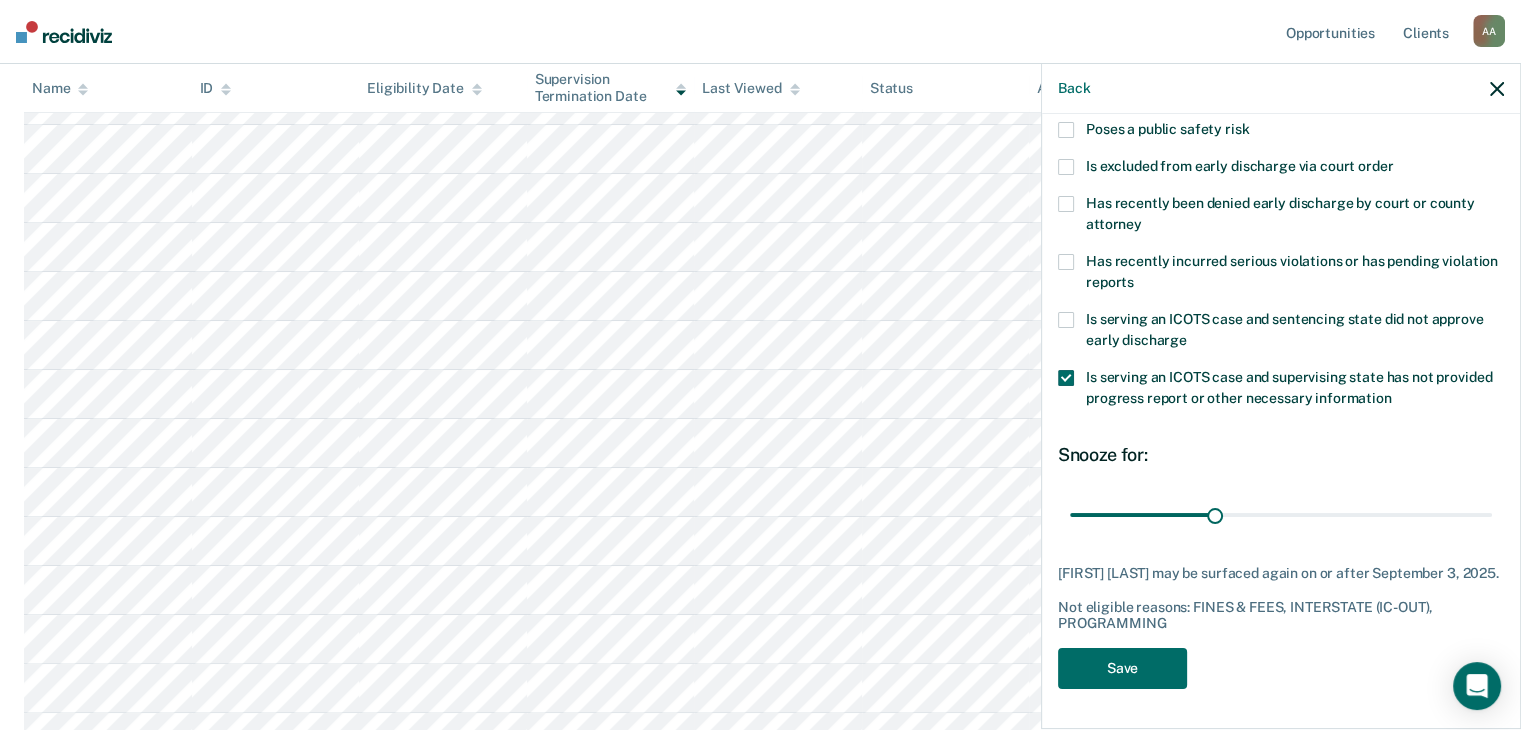 scroll, scrollTop: 306, scrollLeft: 0, axis: vertical 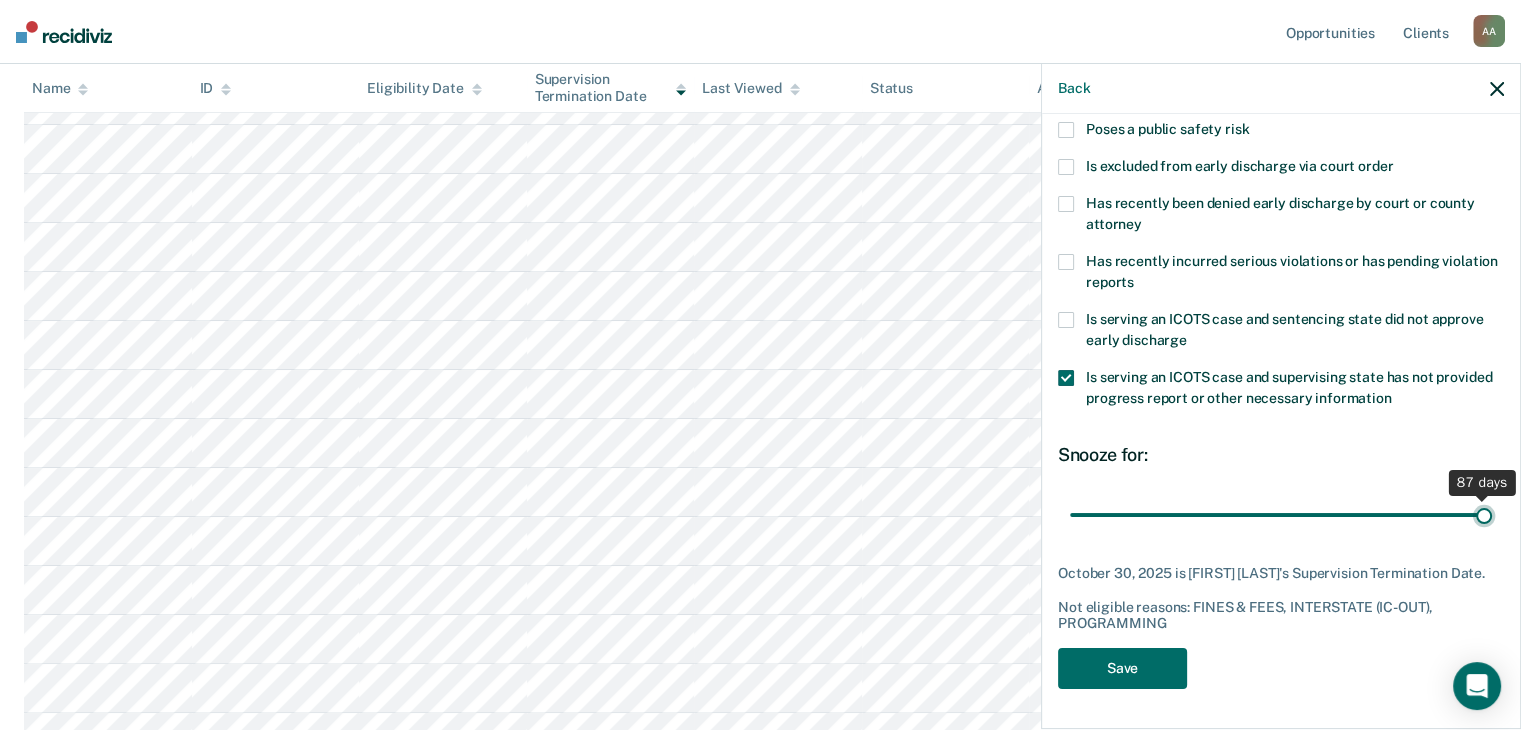 drag, startPoint x: 1208, startPoint y: 502, endPoint x: 1487, endPoint y: 500, distance: 279.00717 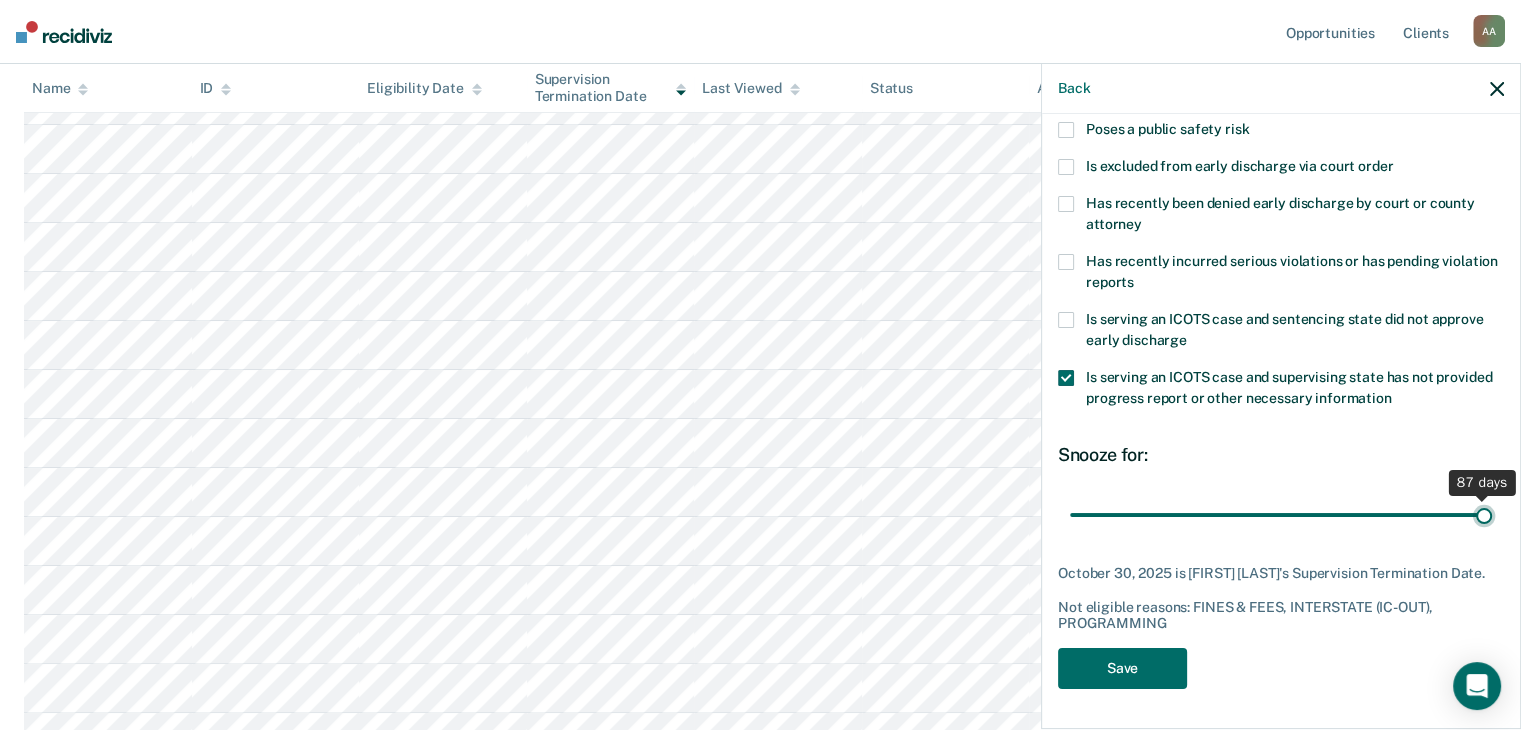 type on "87" 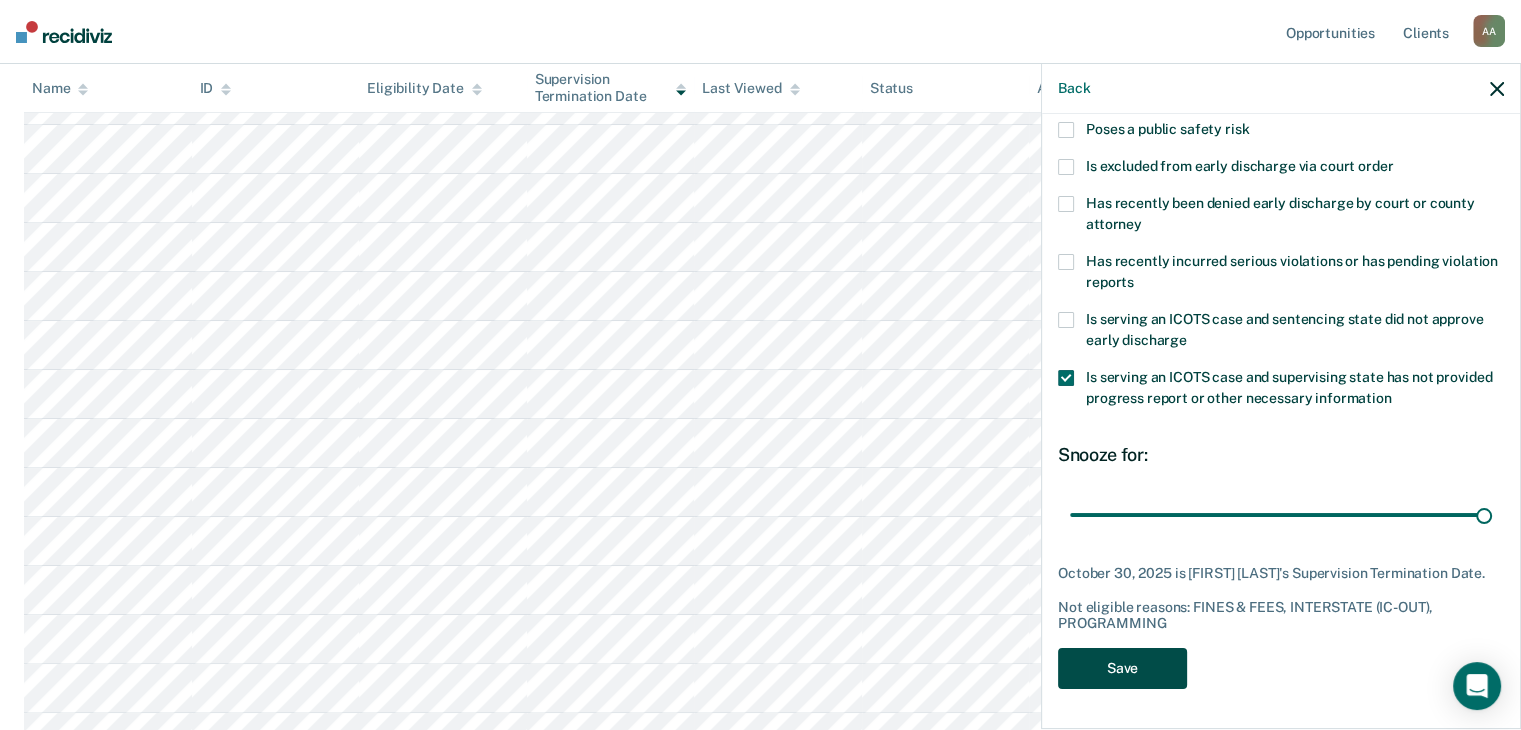 click on "Save" at bounding box center [1122, 668] 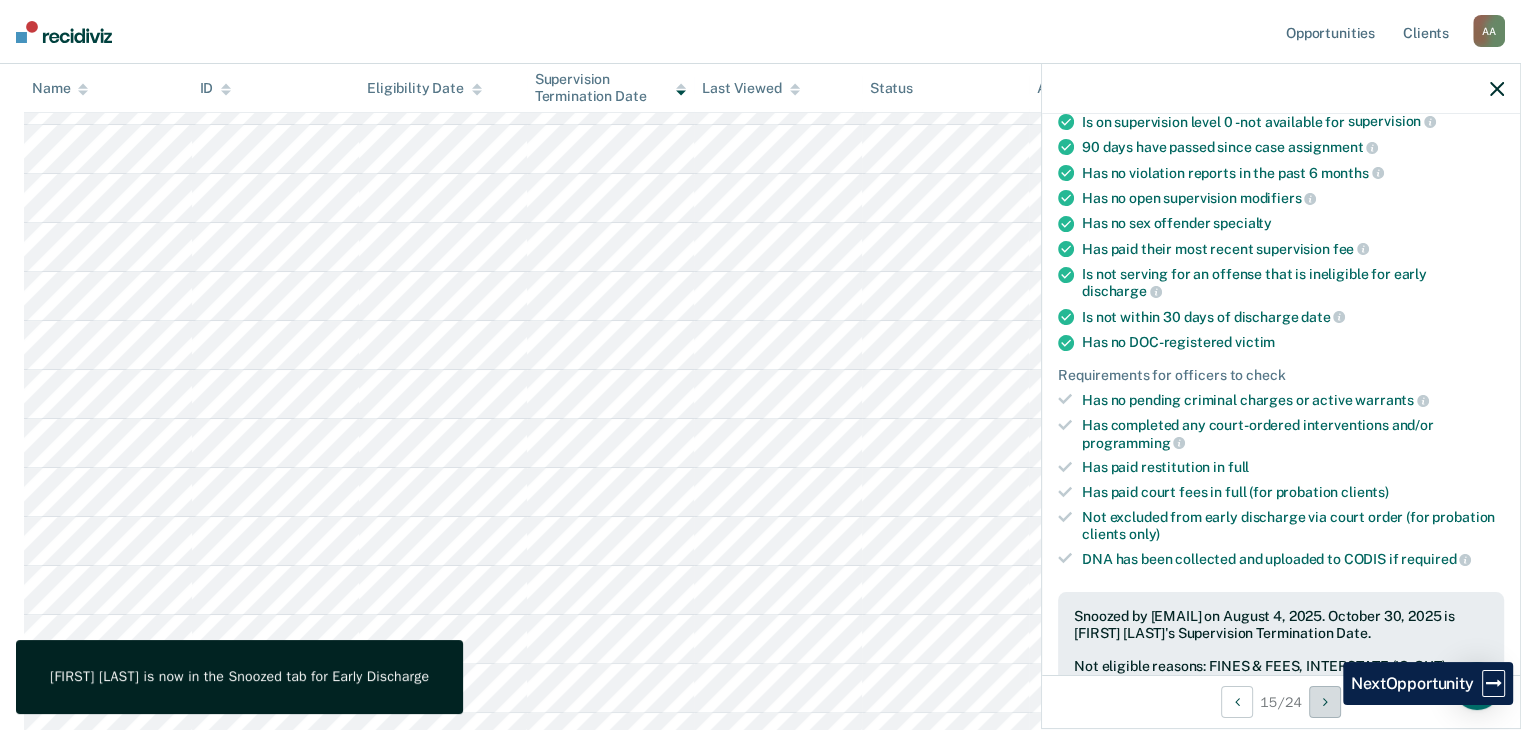 click at bounding box center (1325, 702) 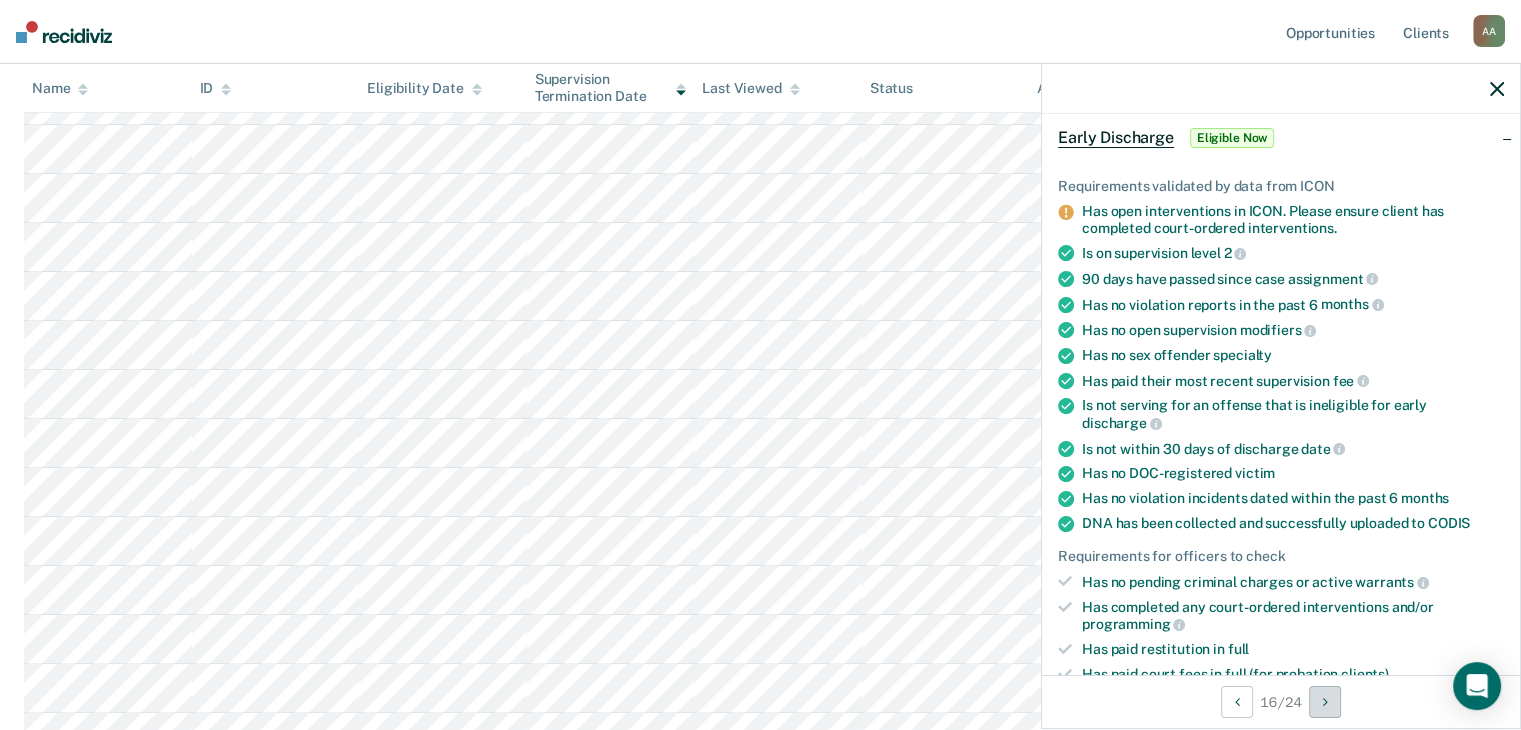 scroll, scrollTop: 300, scrollLeft: 0, axis: vertical 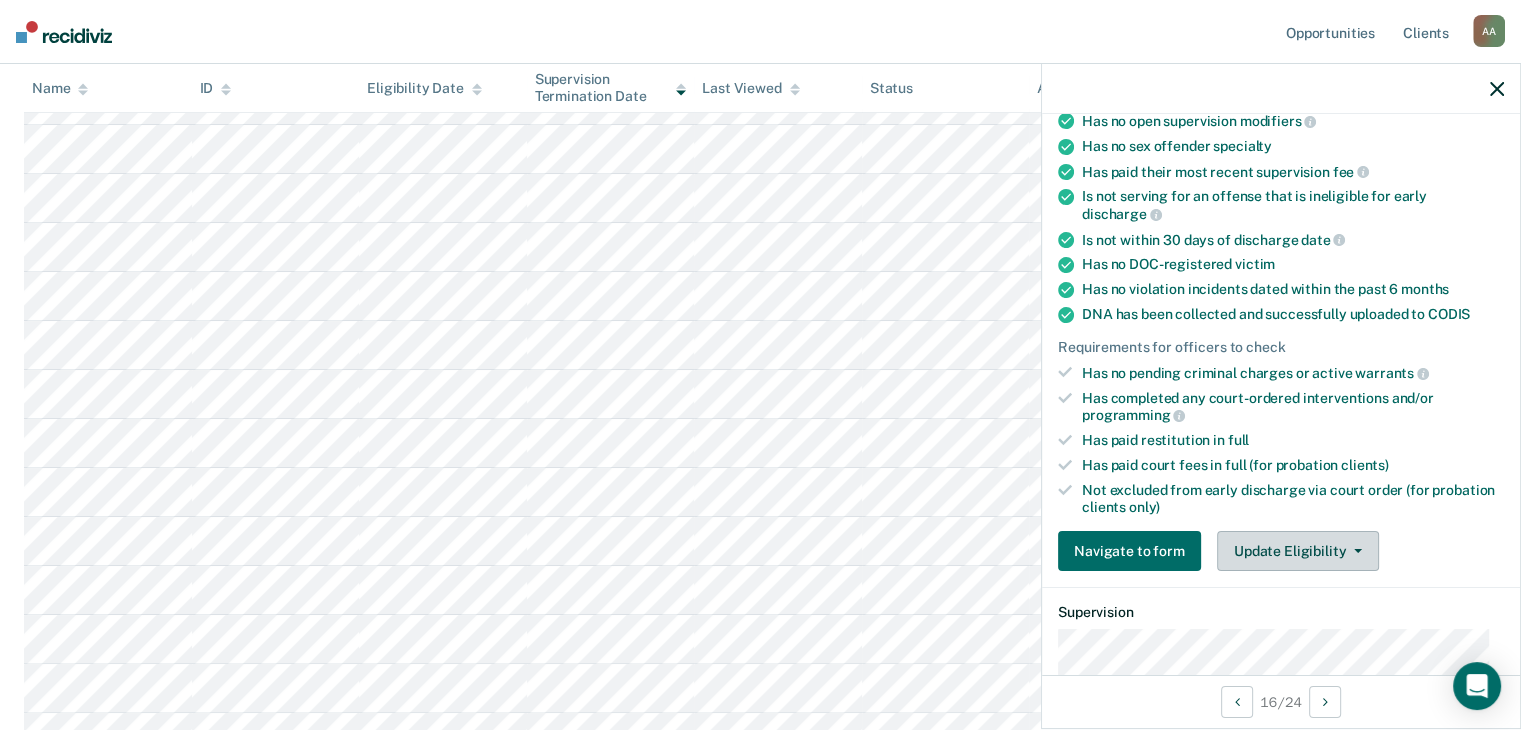 click on "Update Eligibility" at bounding box center (1298, 551) 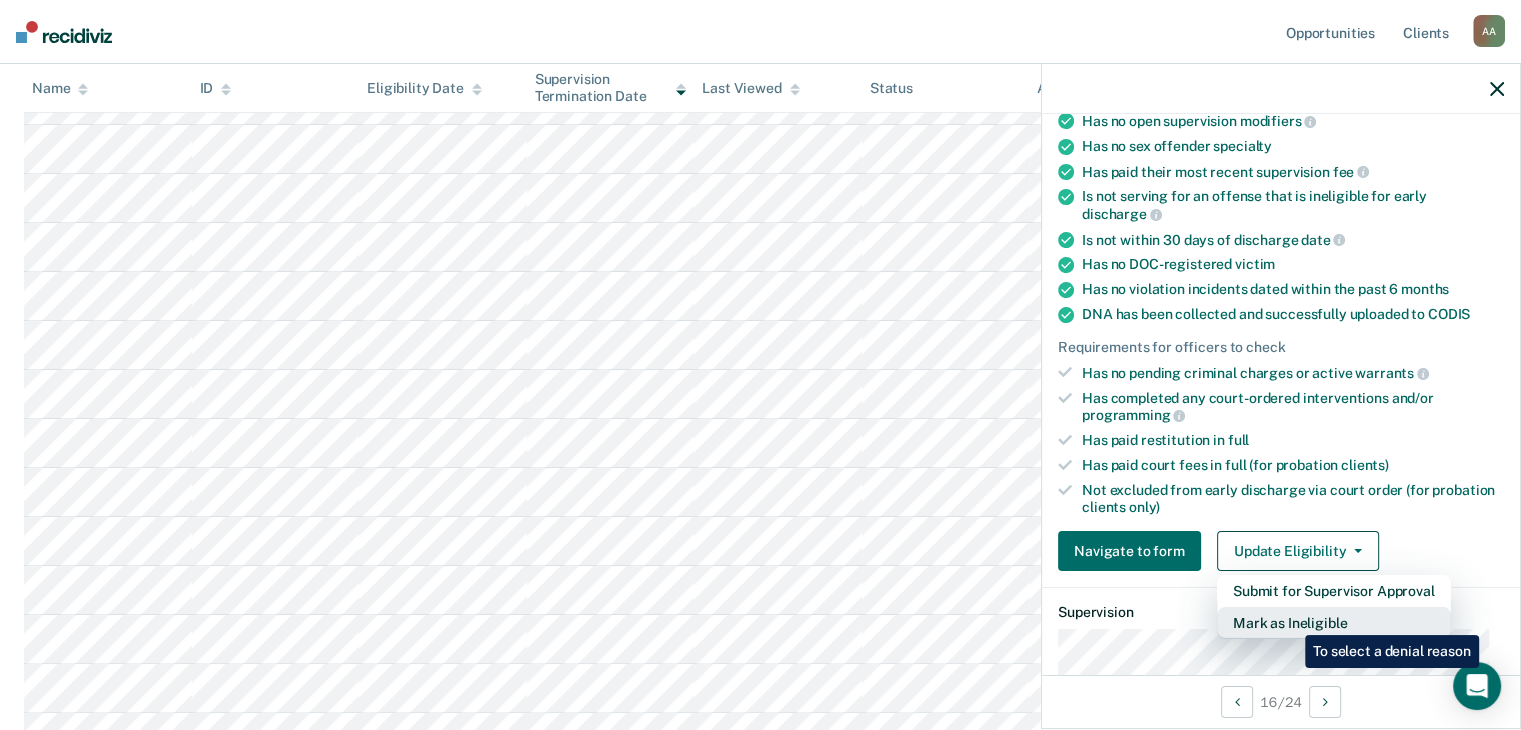 click on "Mark as Ineligible" at bounding box center (1334, 623) 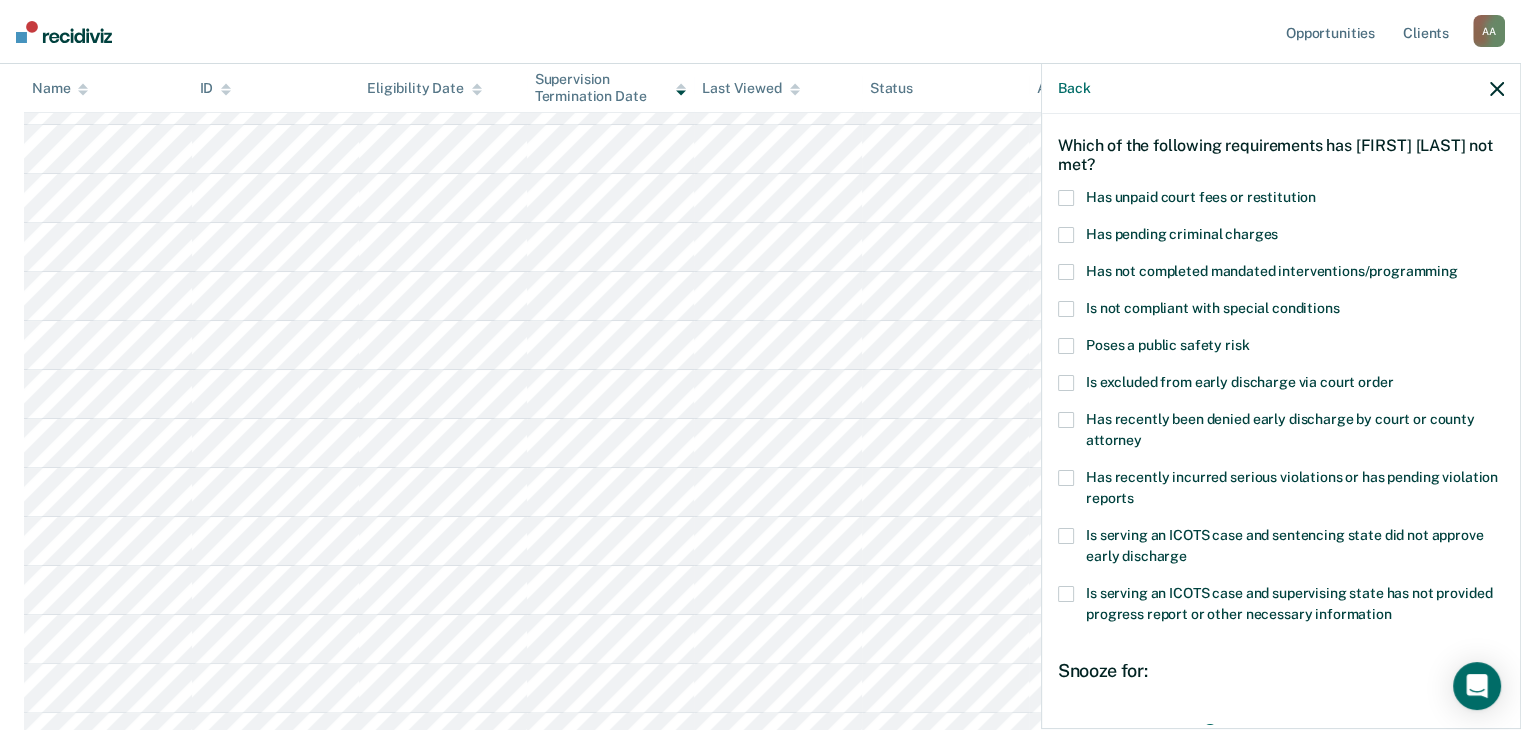 scroll, scrollTop: 0, scrollLeft: 0, axis: both 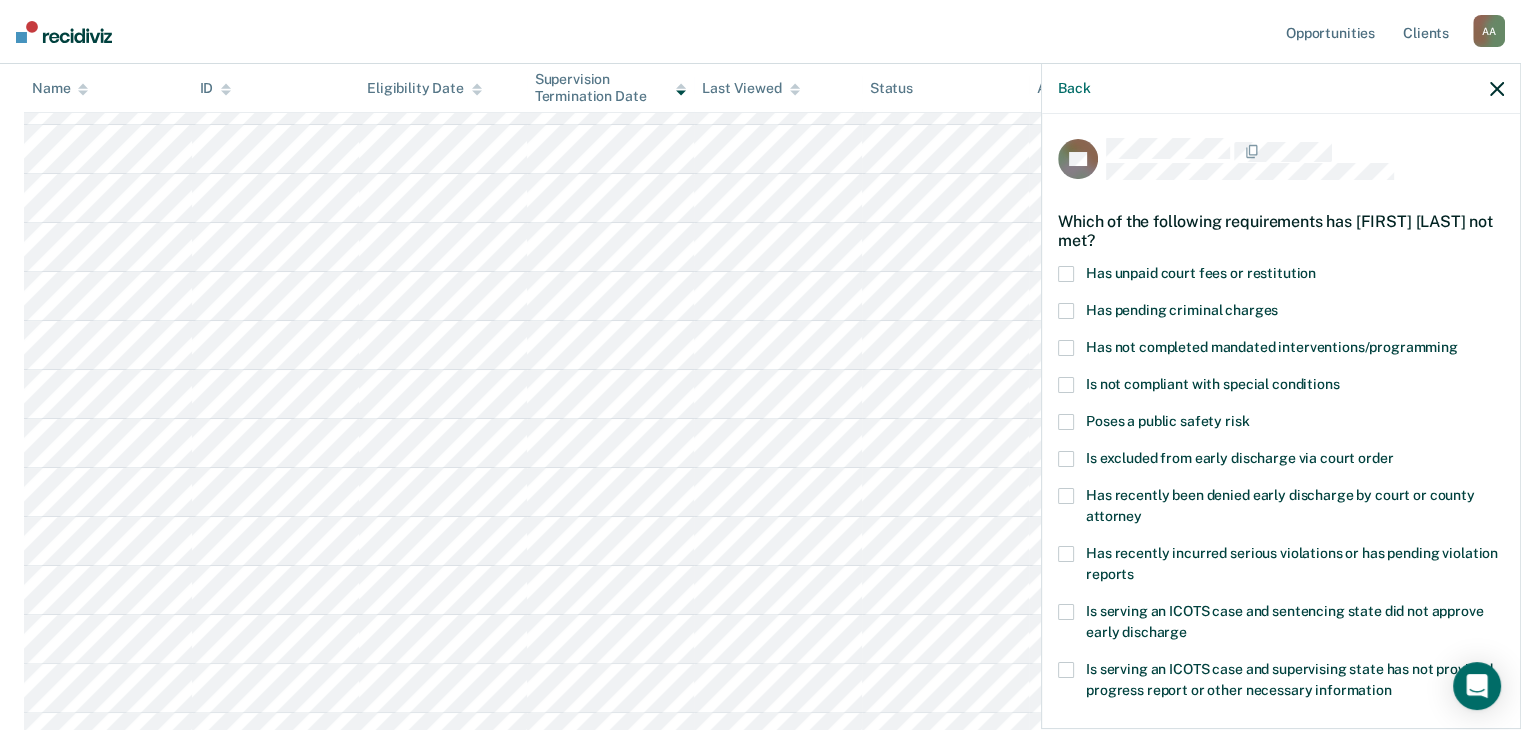 click at bounding box center (1066, 274) 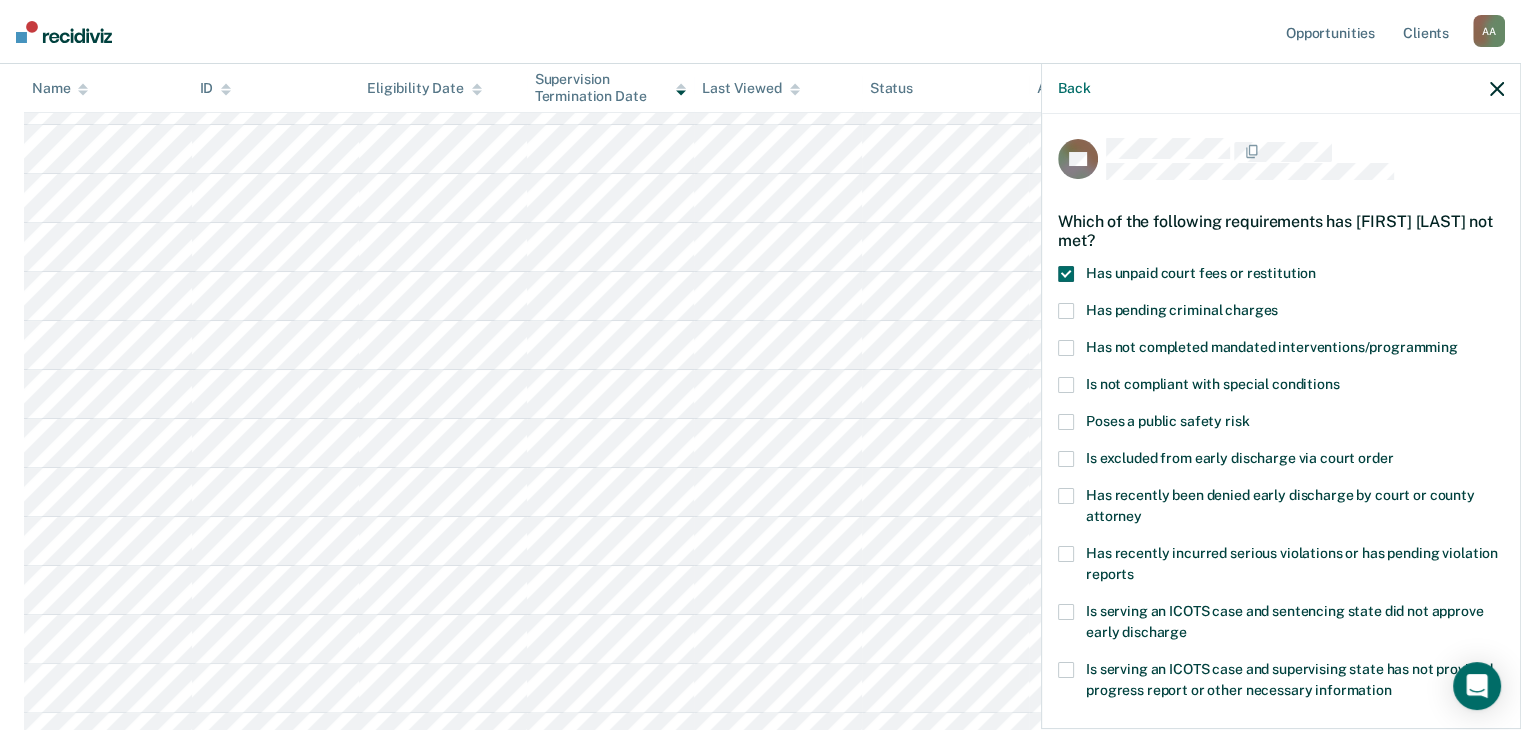 click at bounding box center (1066, 348) 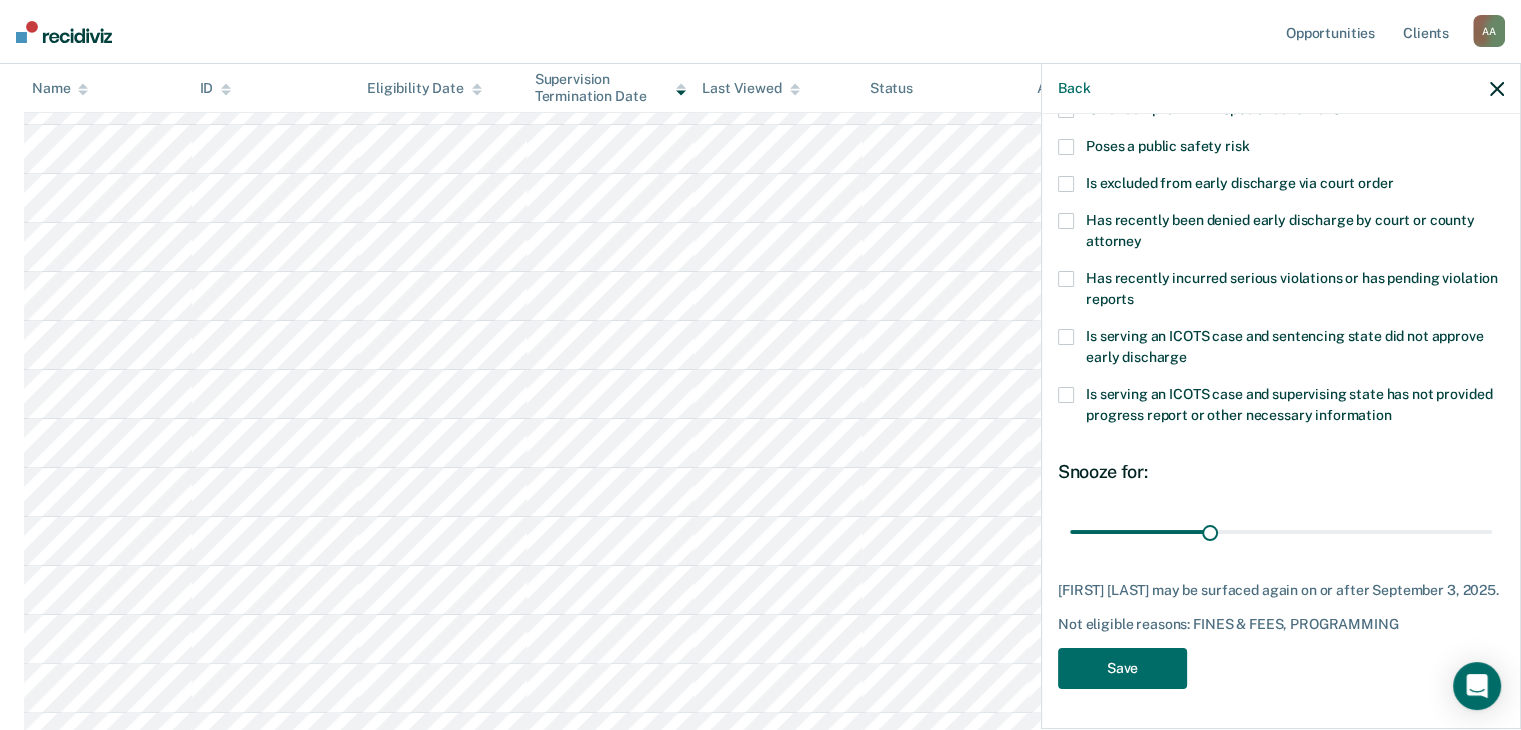 scroll, scrollTop: 189, scrollLeft: 0, axis: vertical 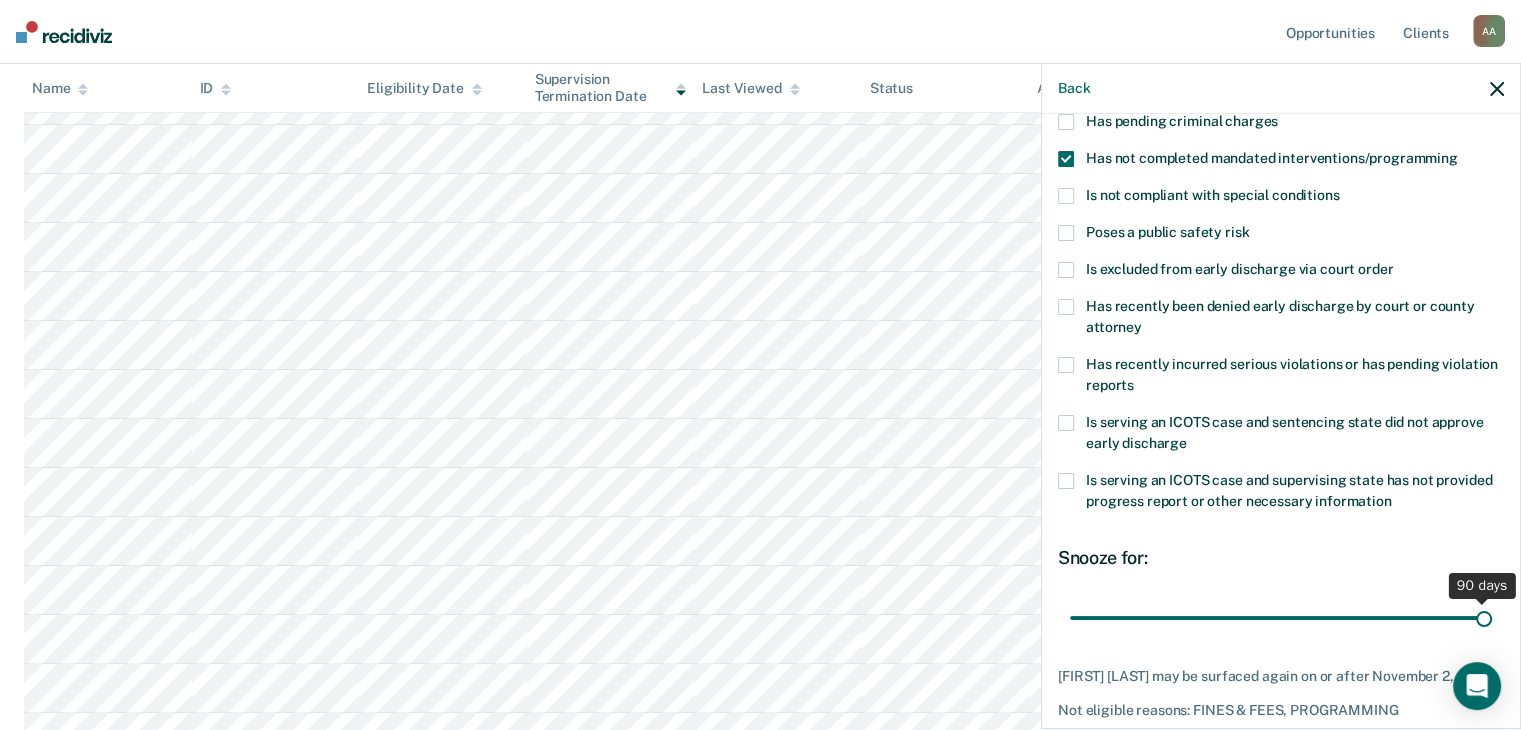 drag, startPoint x: 1203, startPoint y: 617, endPoint x: 1486, endPoint y: 617, distance: 283 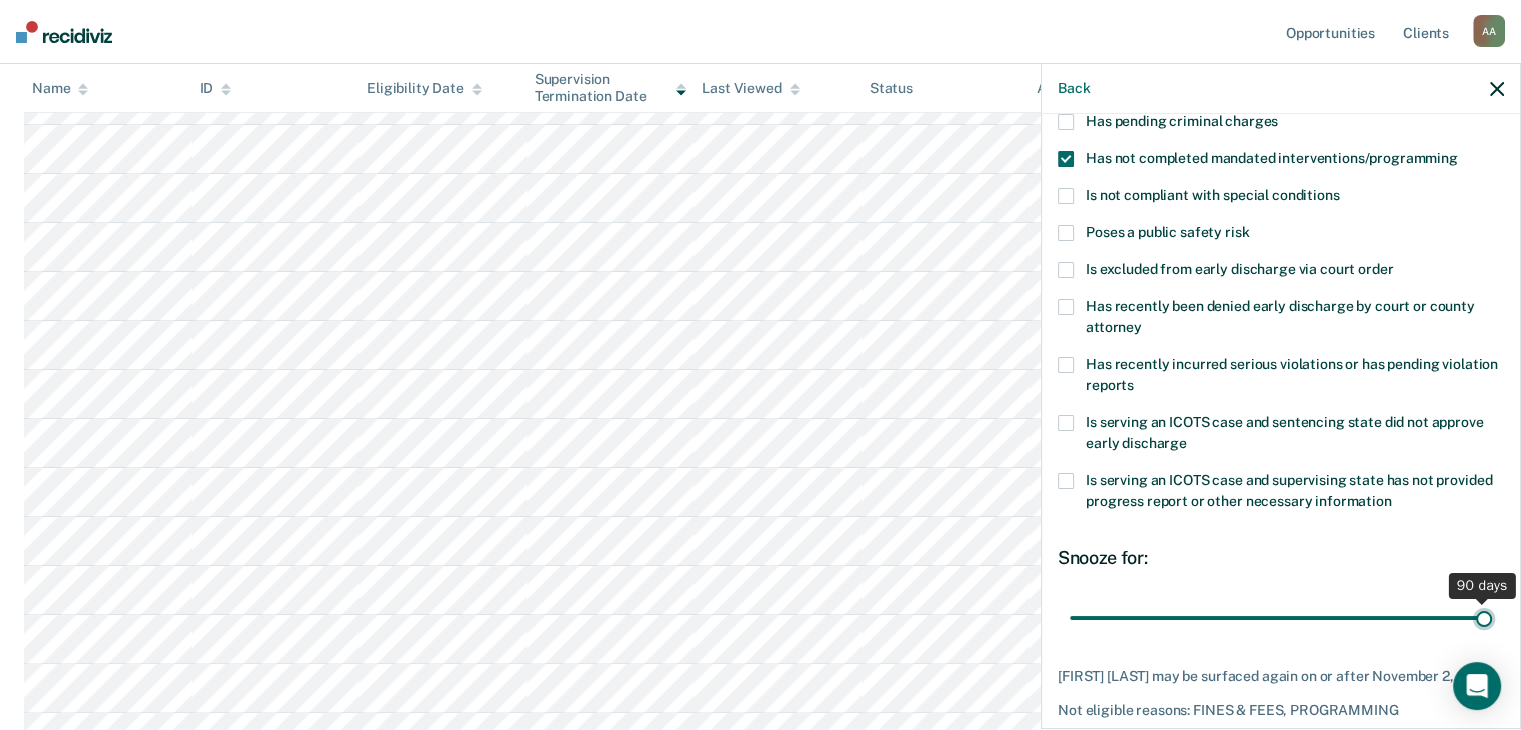type on "90" 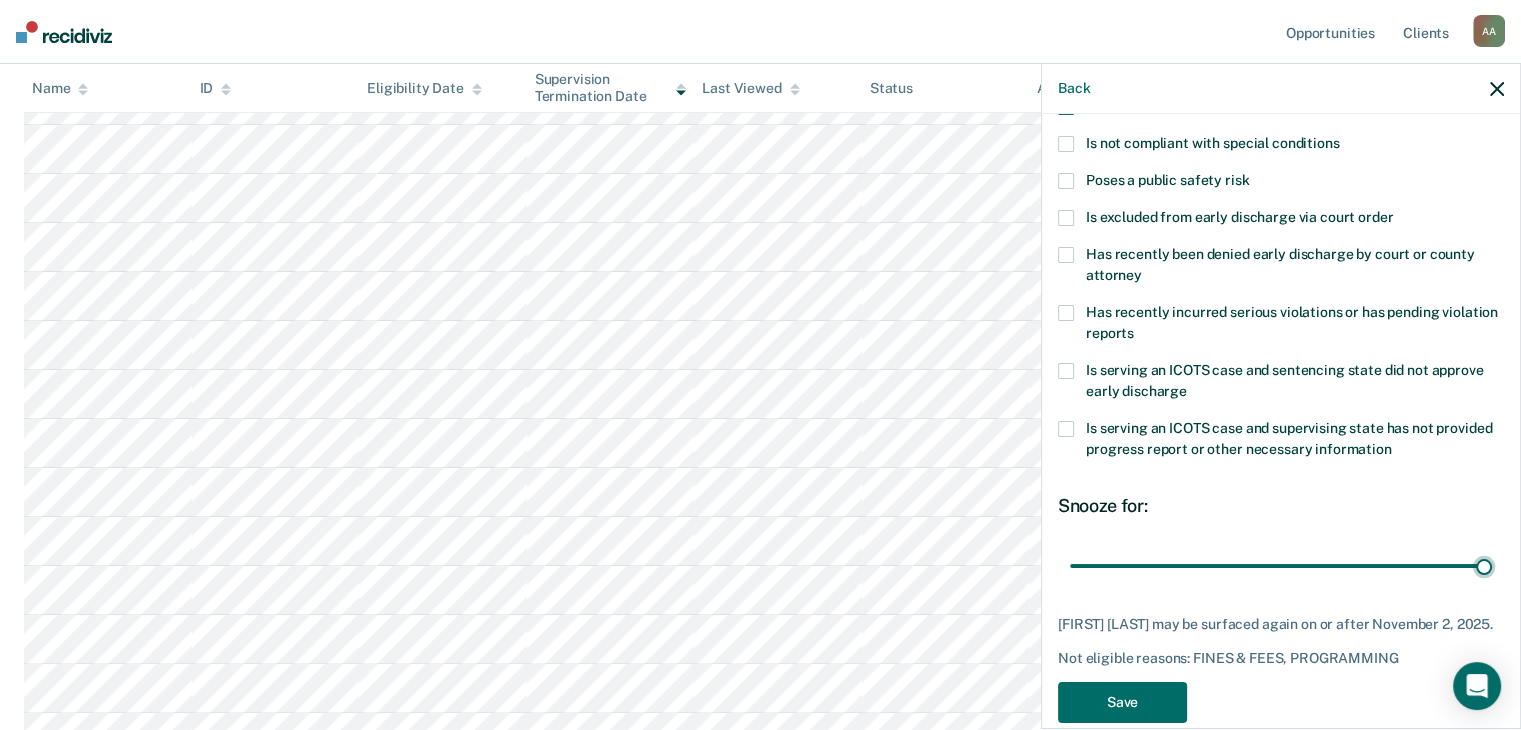 scroll, scrollTop: 289, scrollLeft: 0, axis: vertical 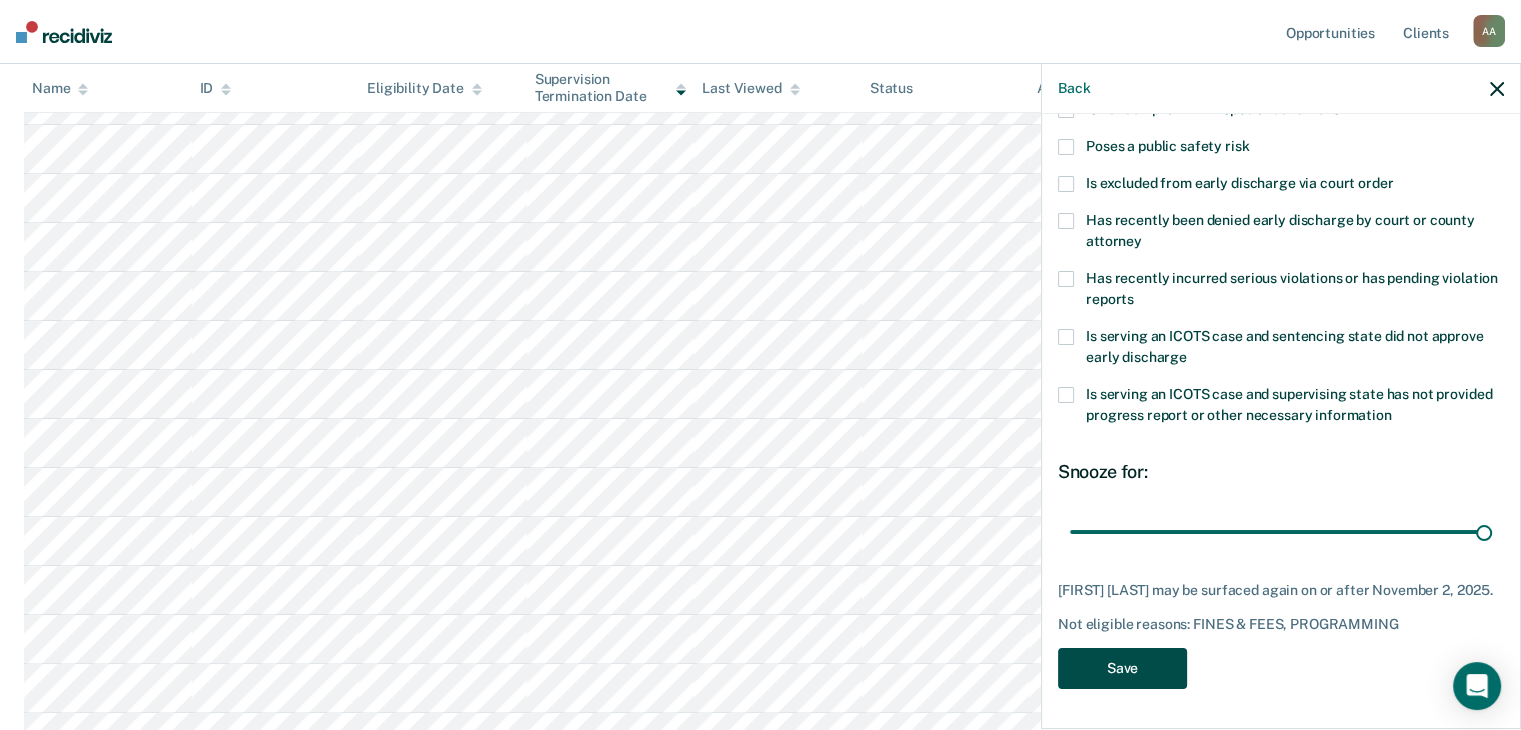 click on "Save" at bounding box center (1122, 668) 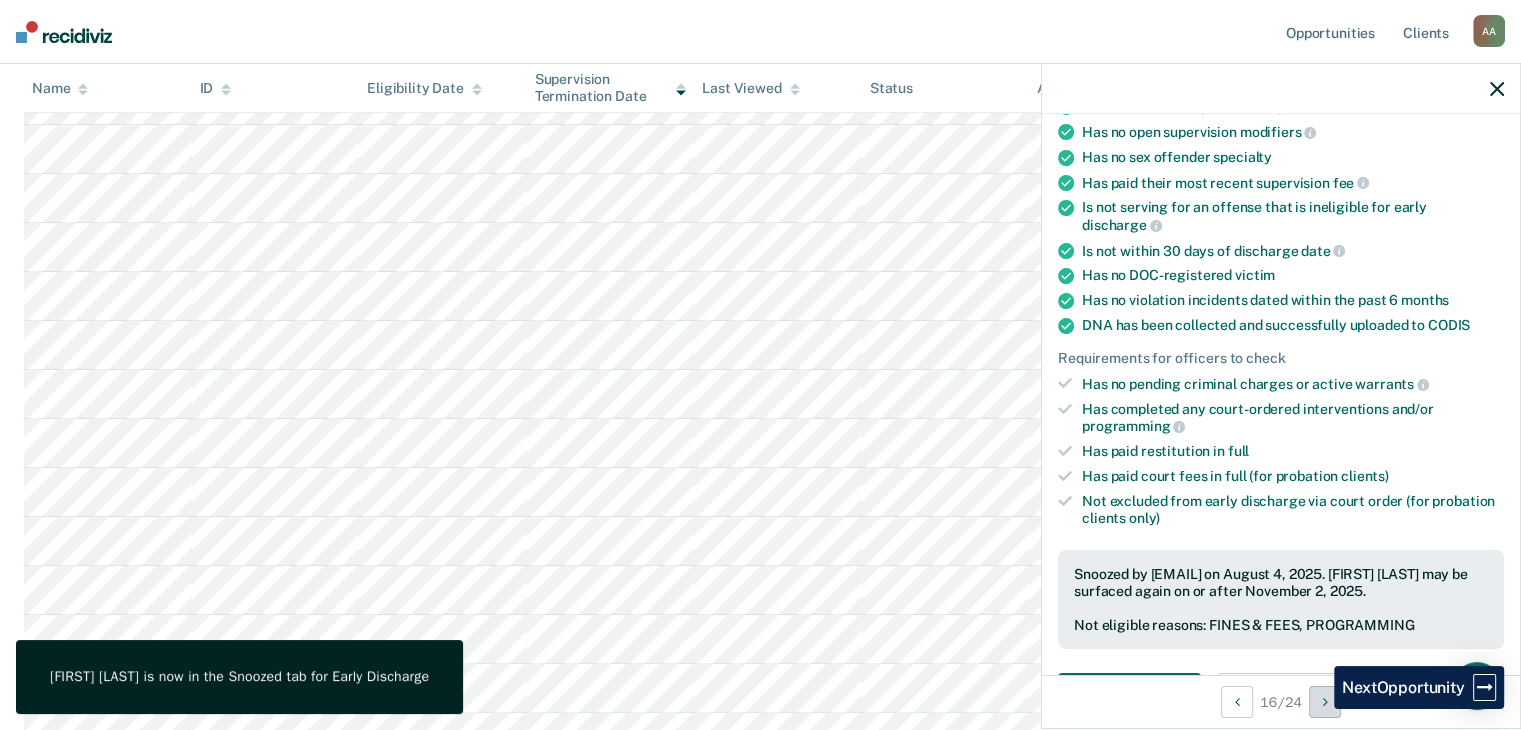 click at bounding box center (1325, 702) 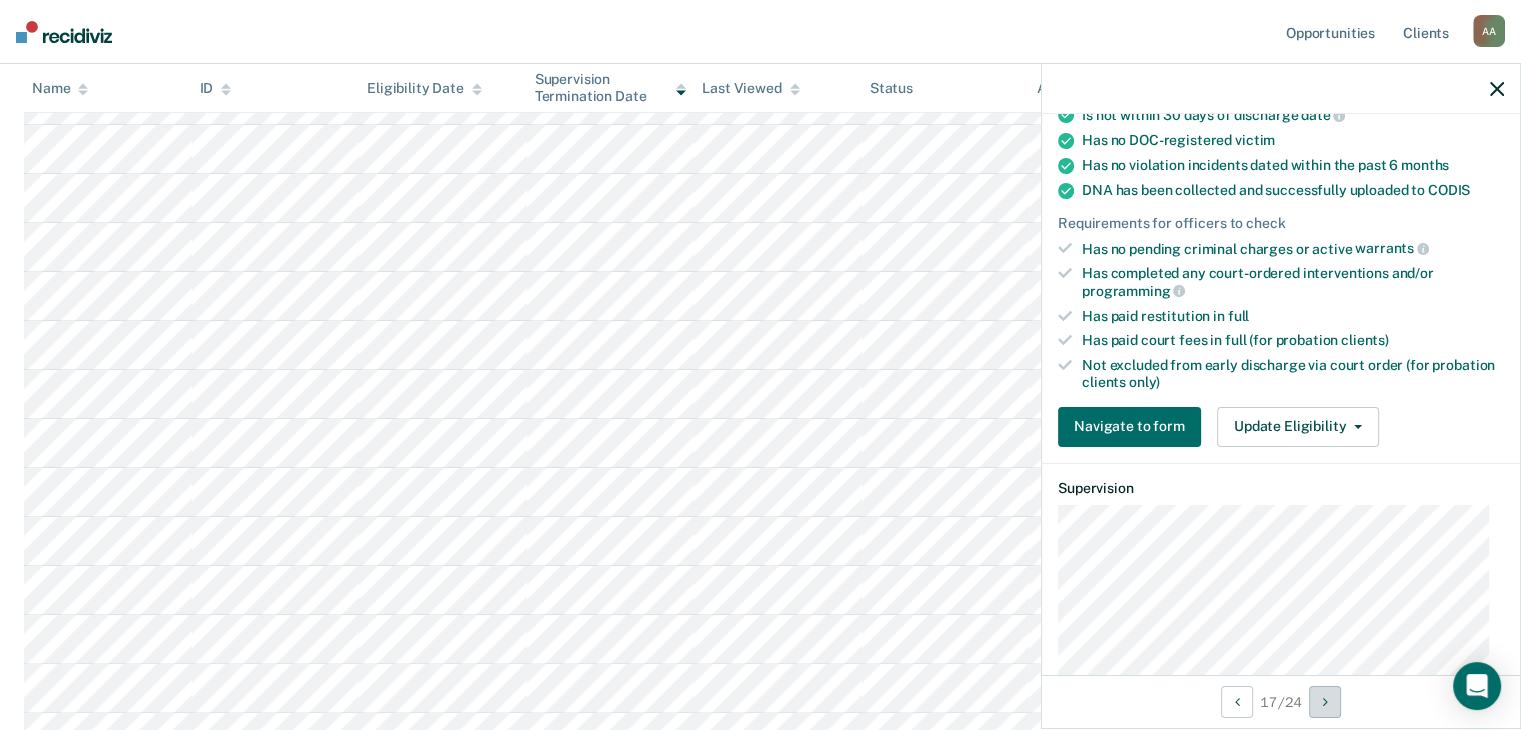 scroll, scrollTop: 600, scrollLeft: 0, axis: vertical 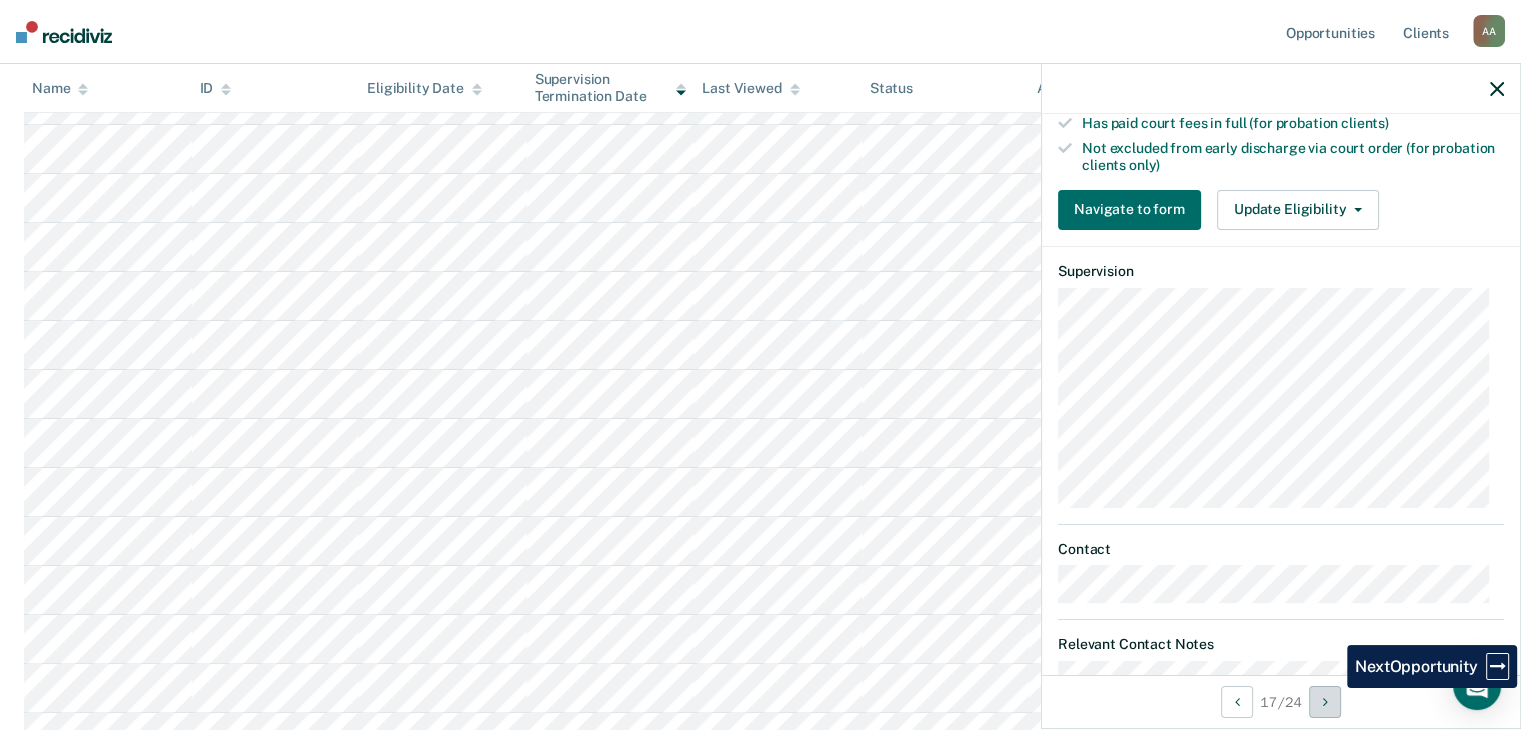 click at bounding box center [1325, 702] 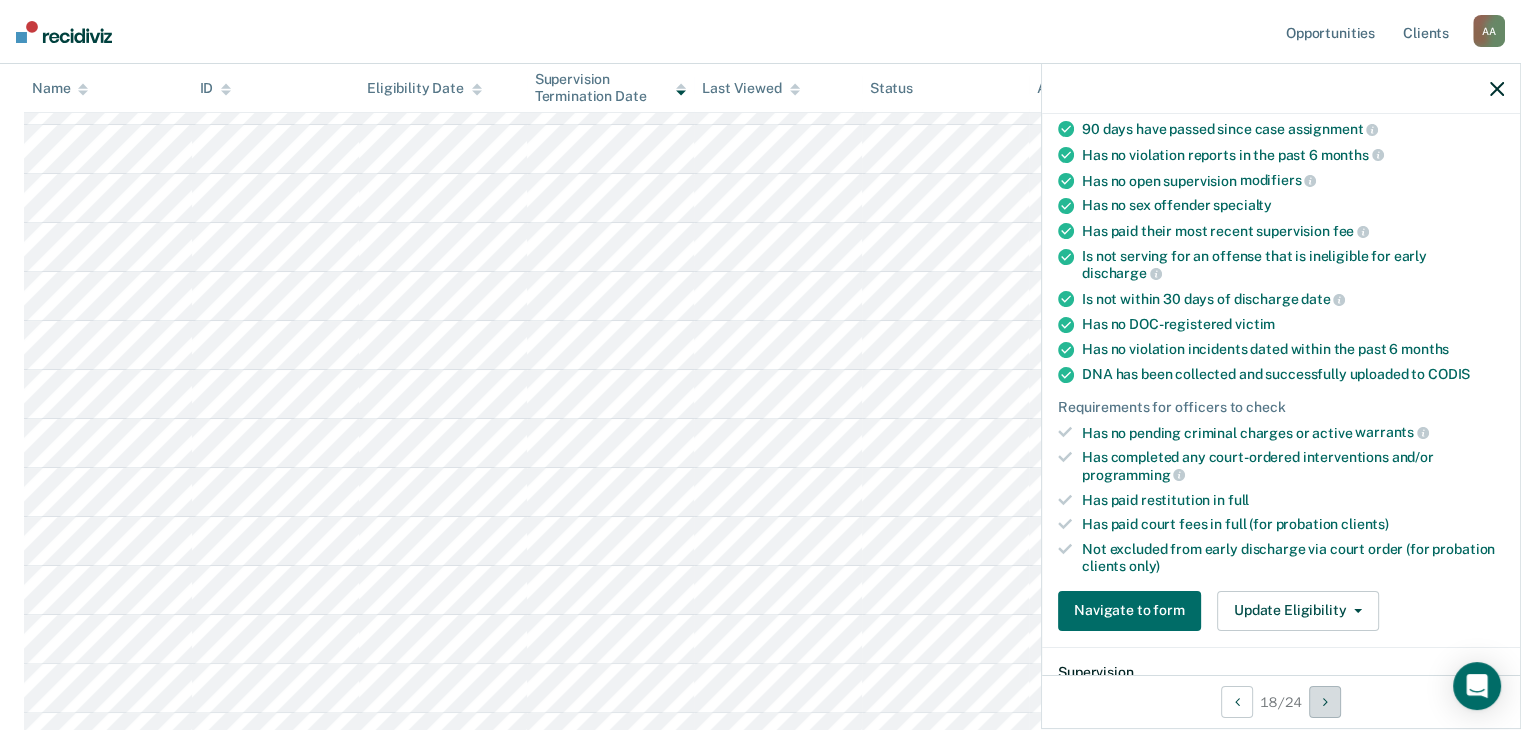 scroll, scrollTop: 300, scrollLeft: 0, axis: vertical 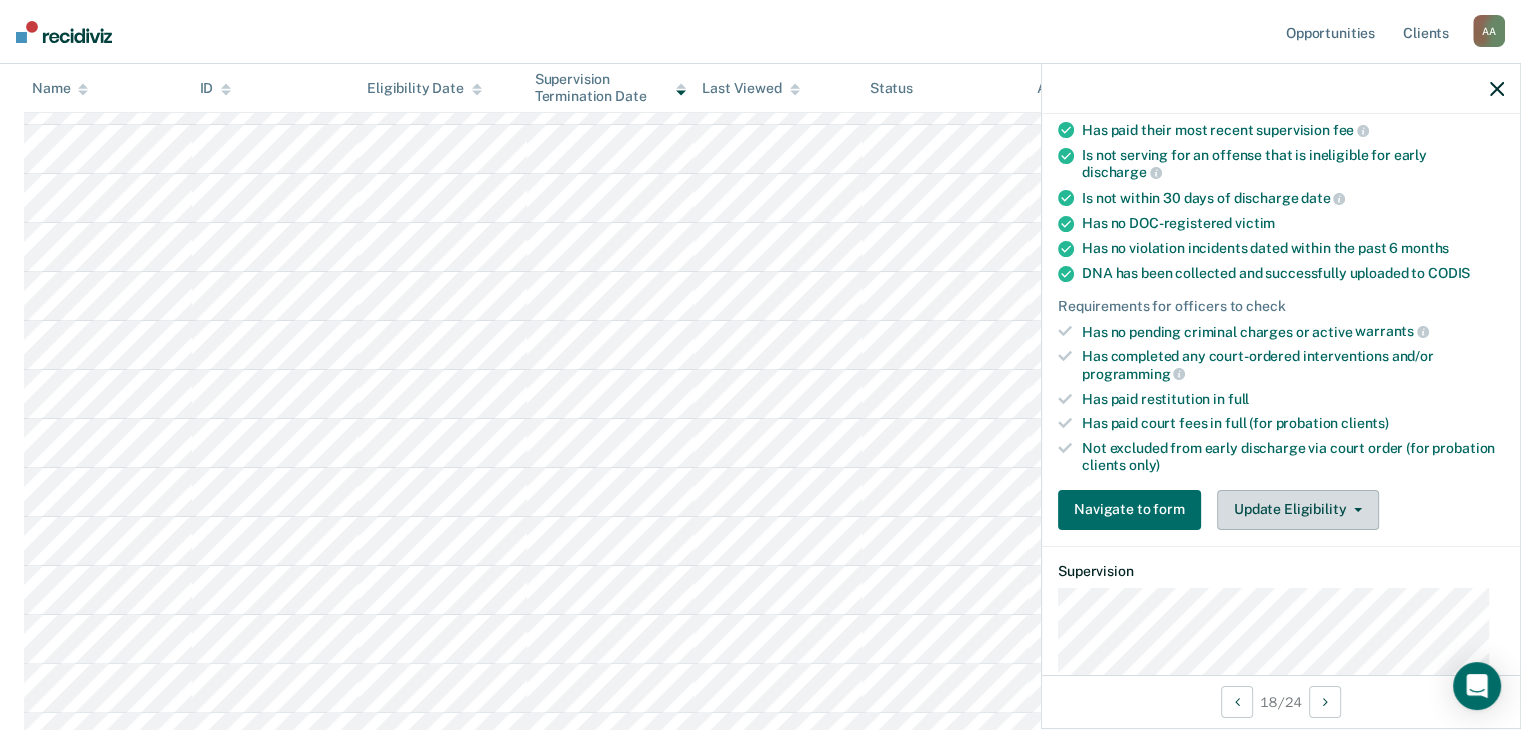 click on "Update Eligibility" at bounding box center [1298, 510] 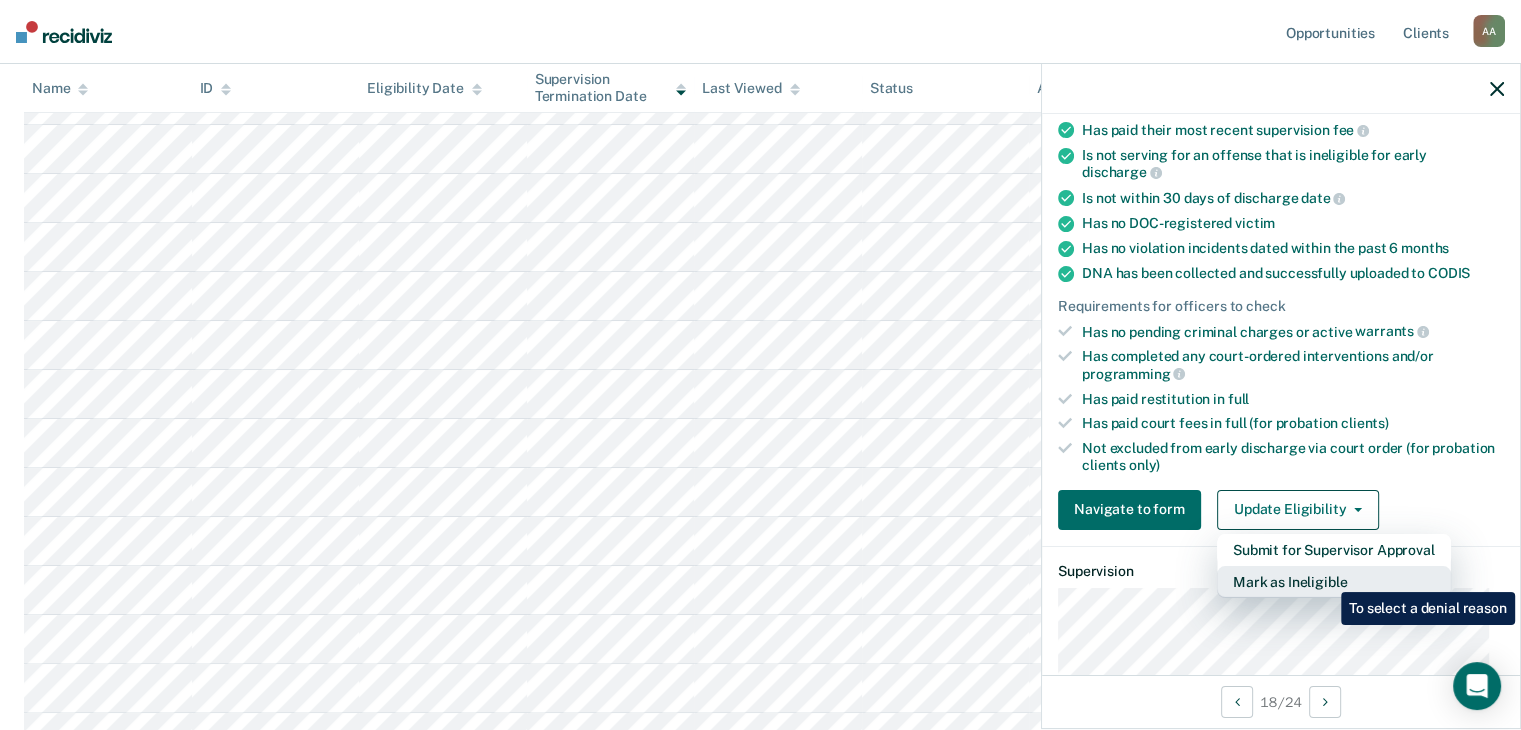 click on "Mark as Ineligible" at bounding box center [1334, 582] 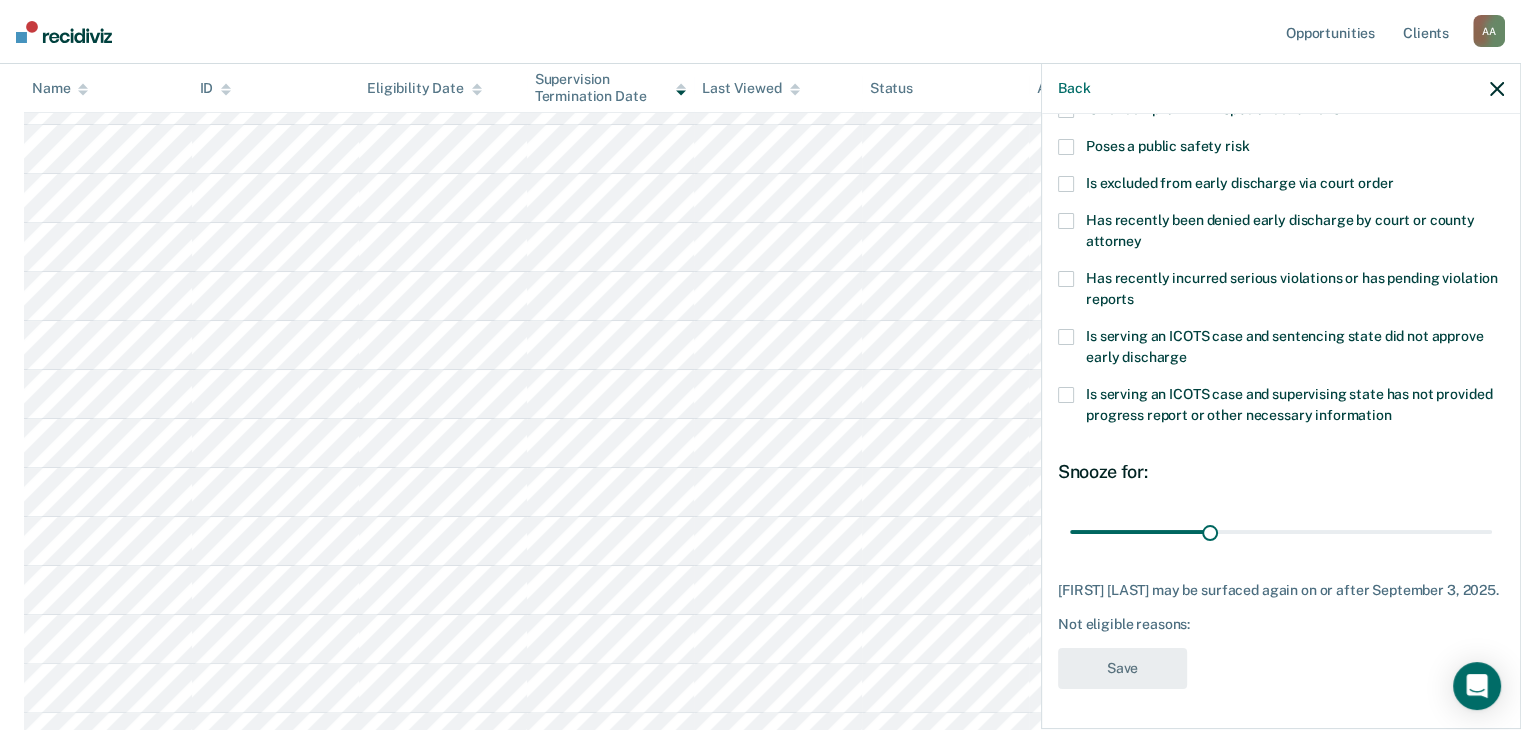 scroll, scrollTop: 0, scrollLeft: 0, axis: both 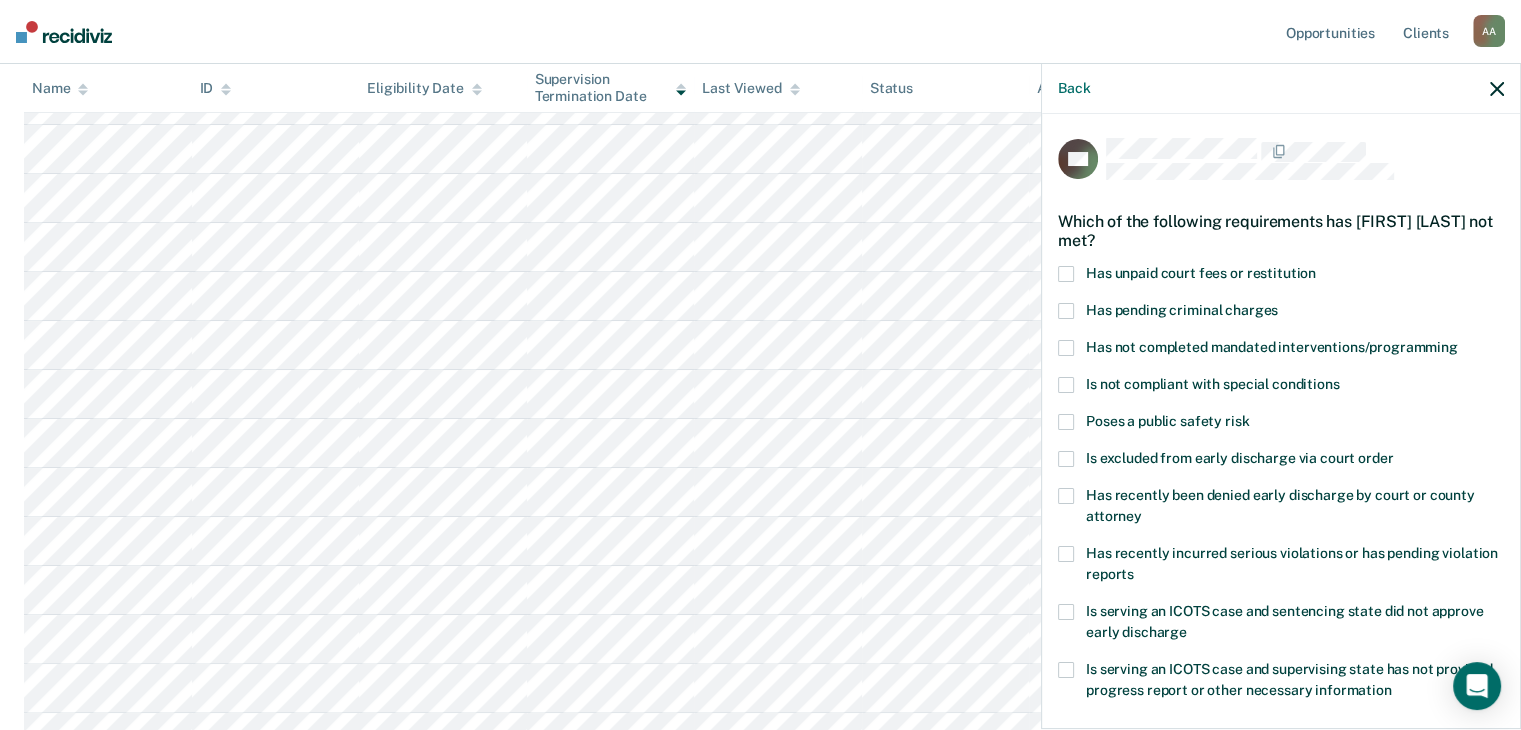 click at bounding box center [1066, 274] 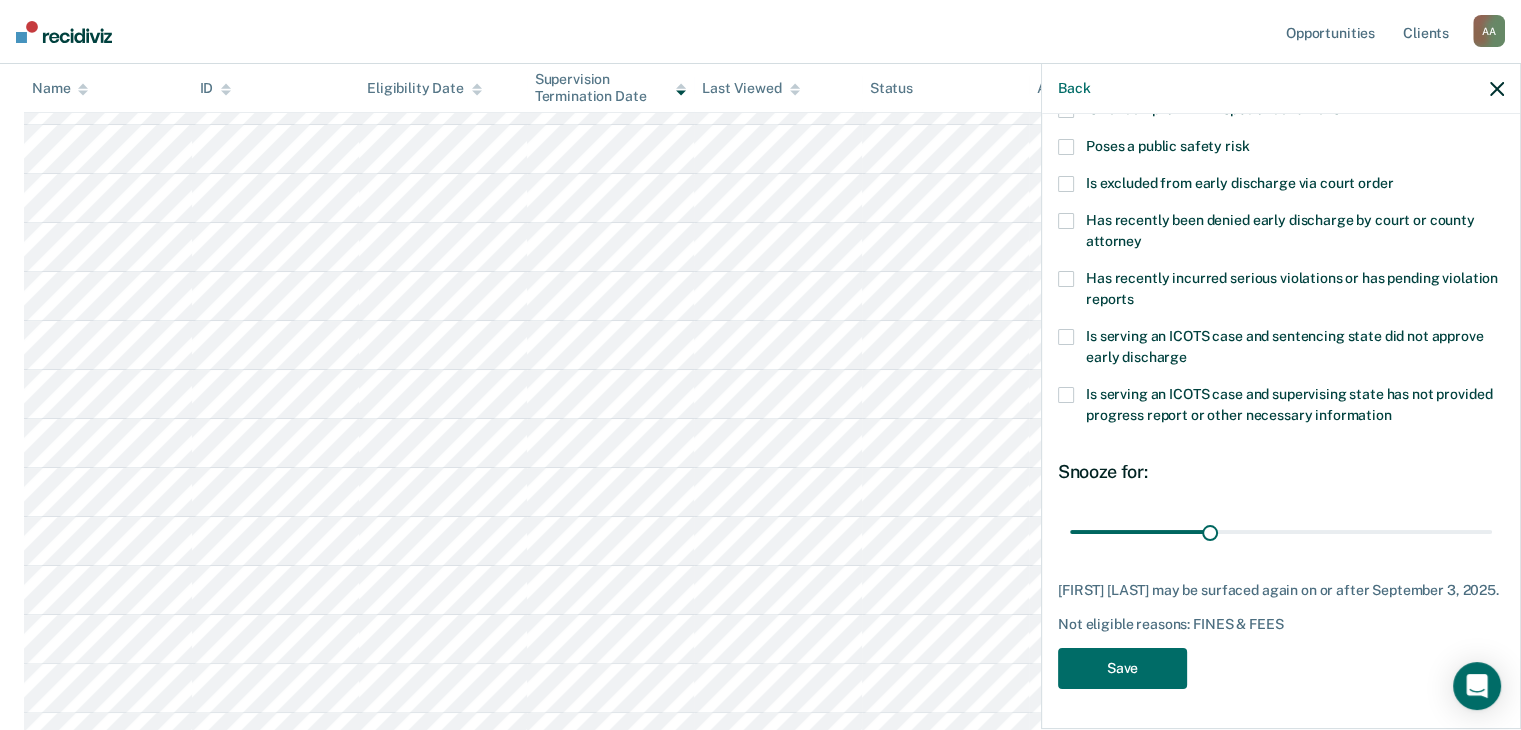 scroll, scrollTop: 289, scrollLeft: 0, axis: vertical 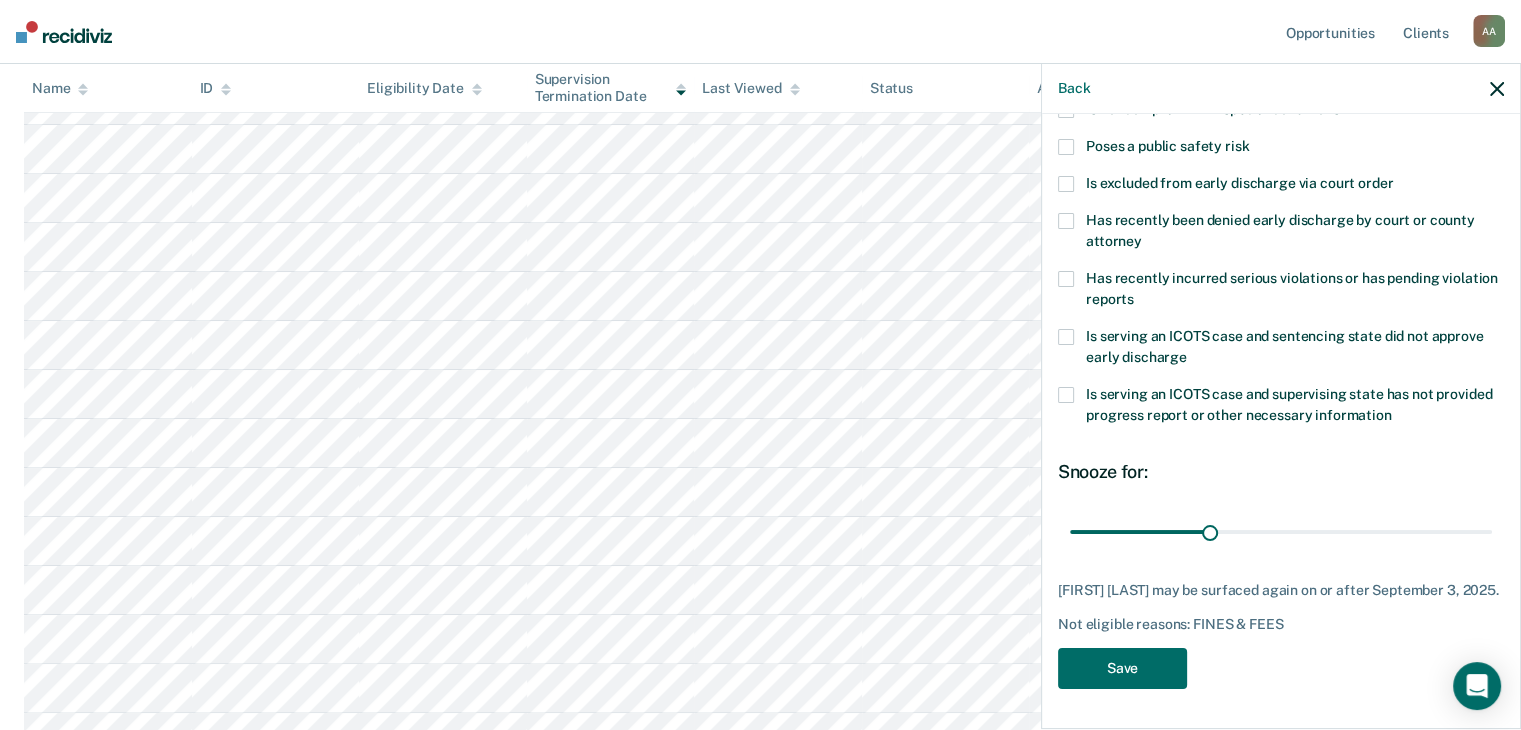 click at bounding box center [1066, 395] 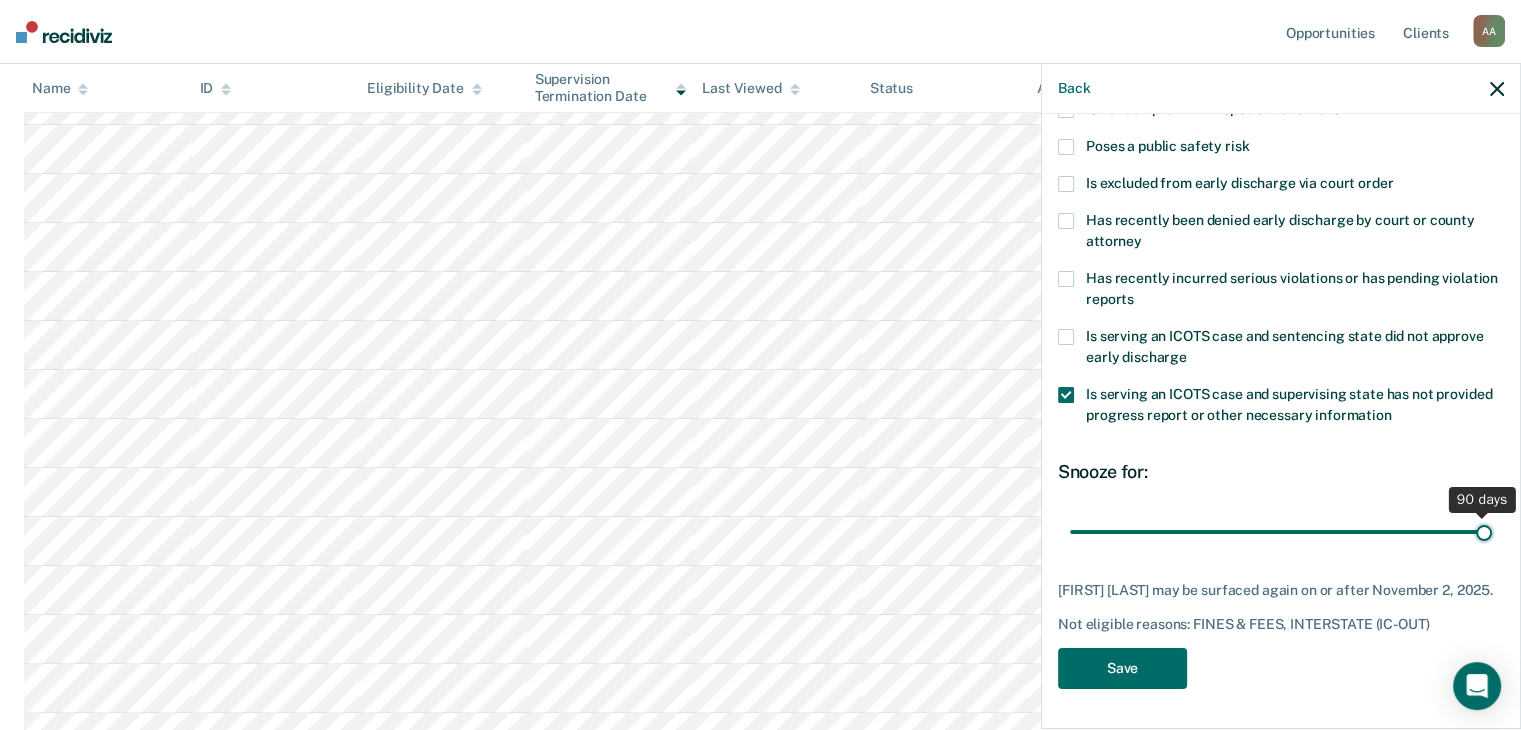 drag, startPoint x: 1200, startPoint y: 510, endPoint x: 1479, endPoint y: 501, distance: 279.1451 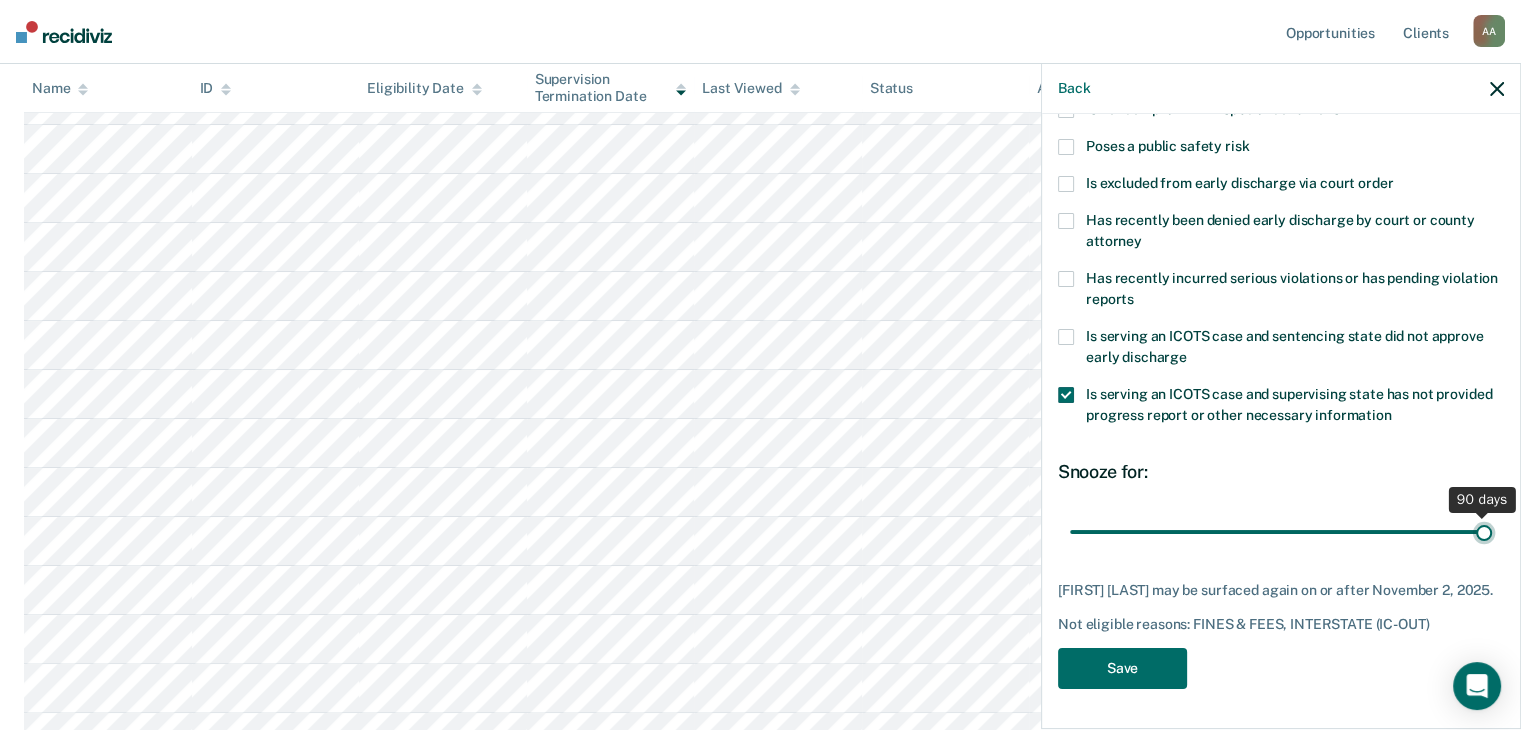 type on "90" 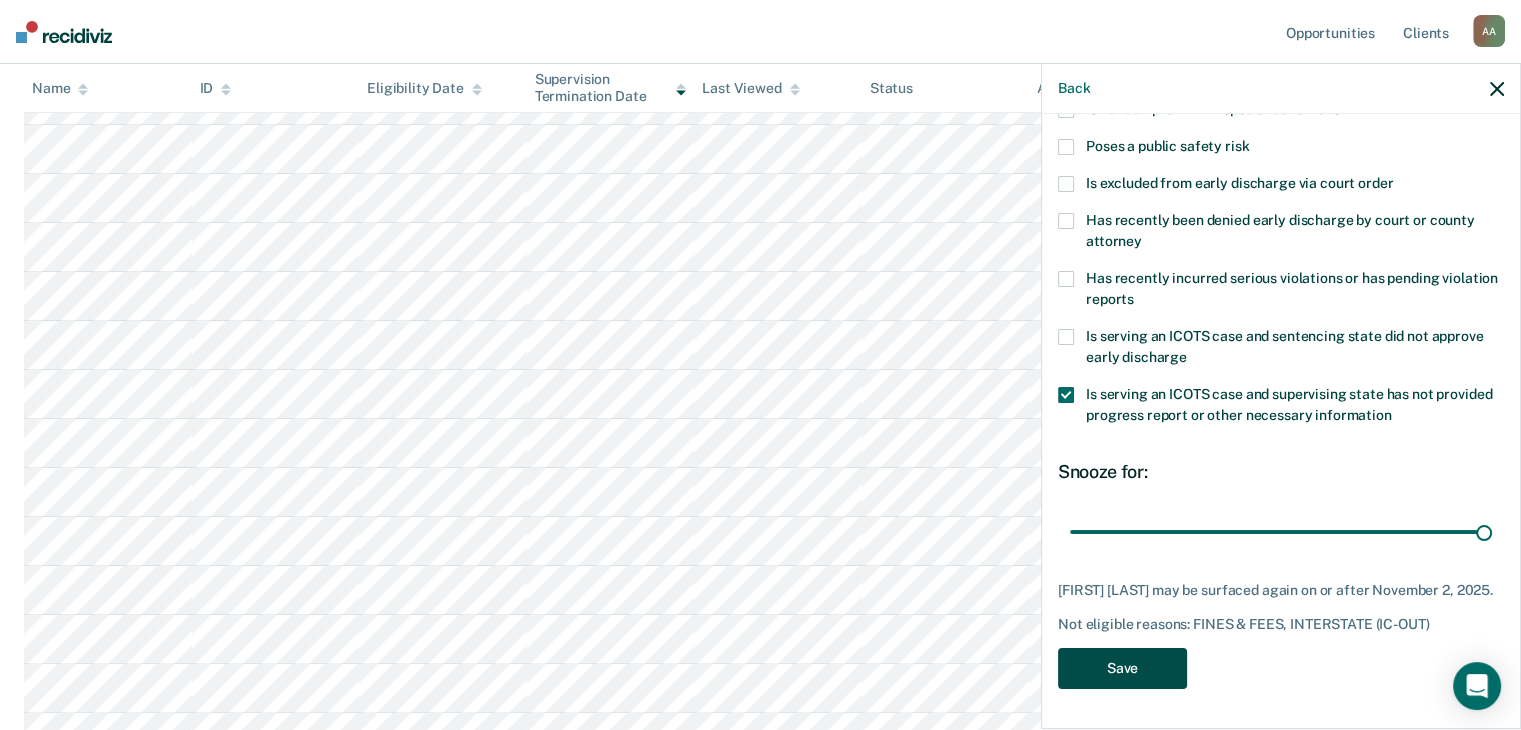 click on "Save" at bounding box center (1122, 668) 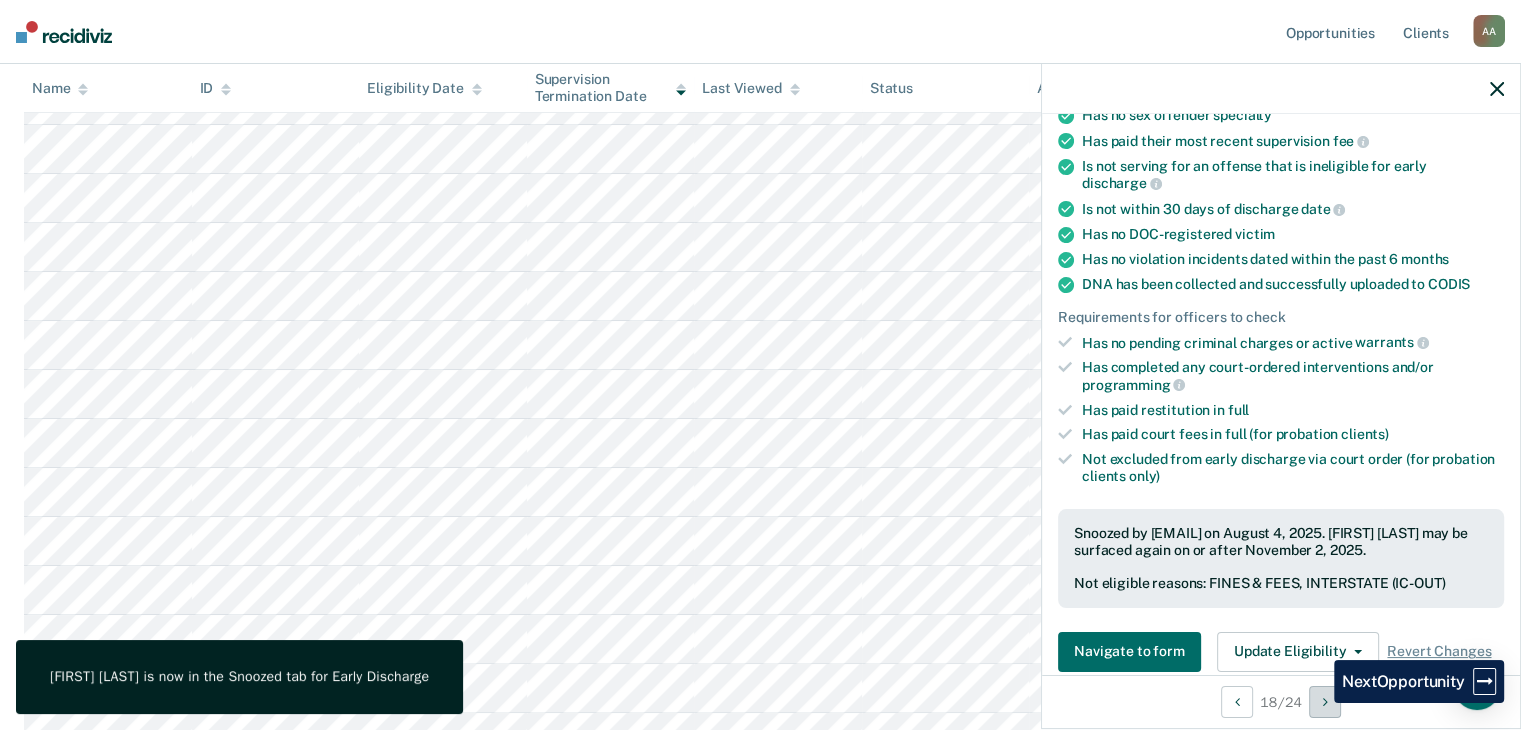 click at bounding box center (1325, 702) 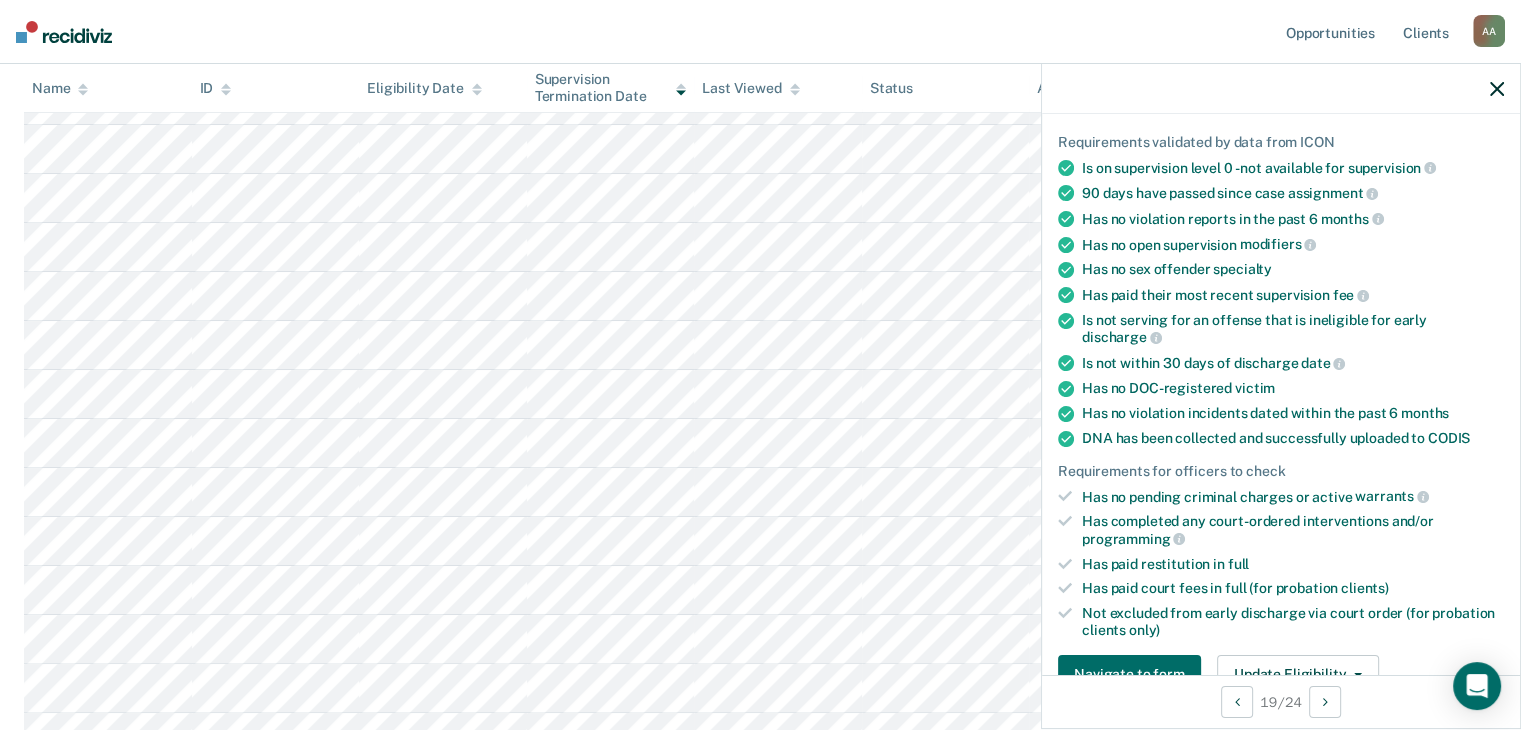 scroll, scrollTop: 300, scrollLeft: 0, axis: vertical 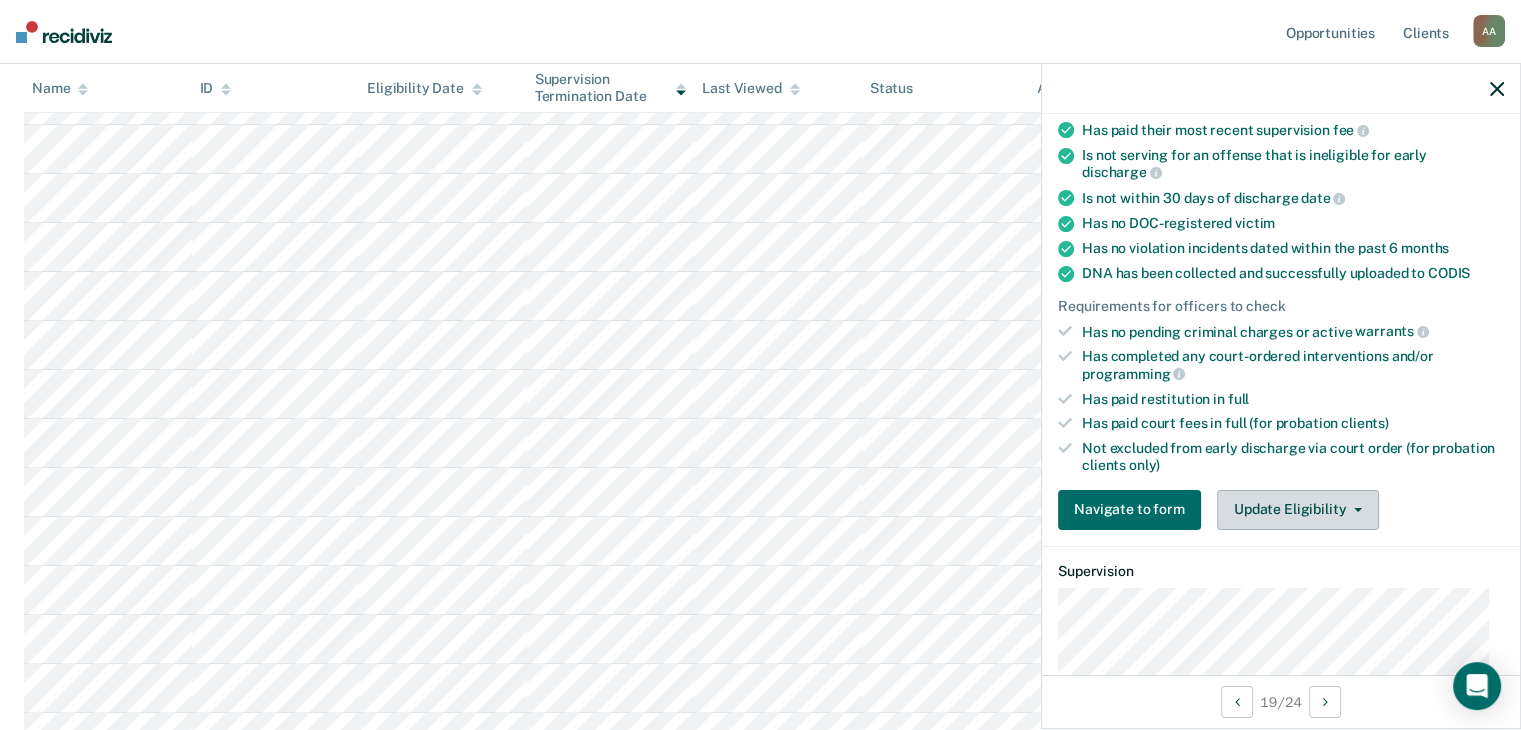 click on "Update Eligibility" at bounding box center [1298, 510] 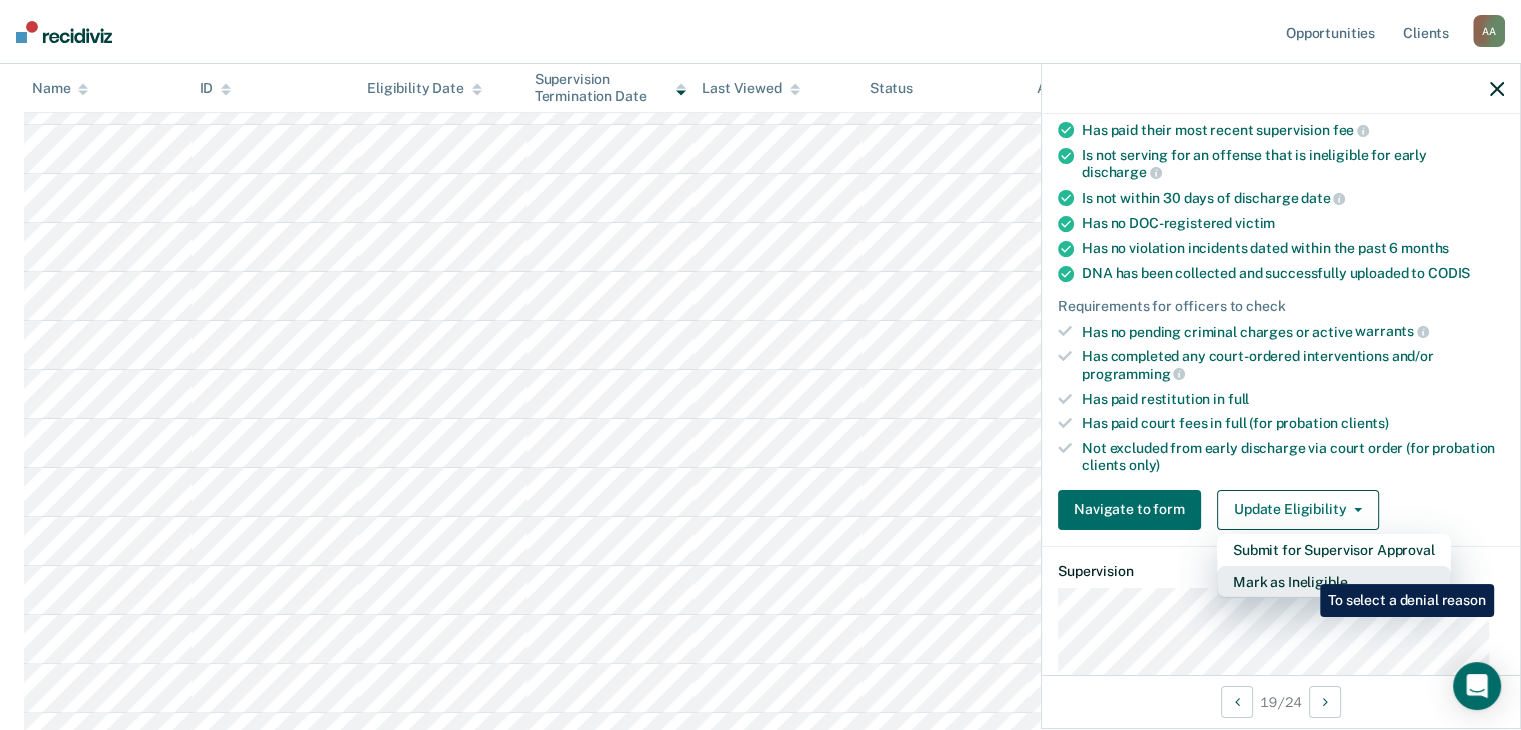 click on "Mark as Ineligible" at bounding box center [1334, 582] 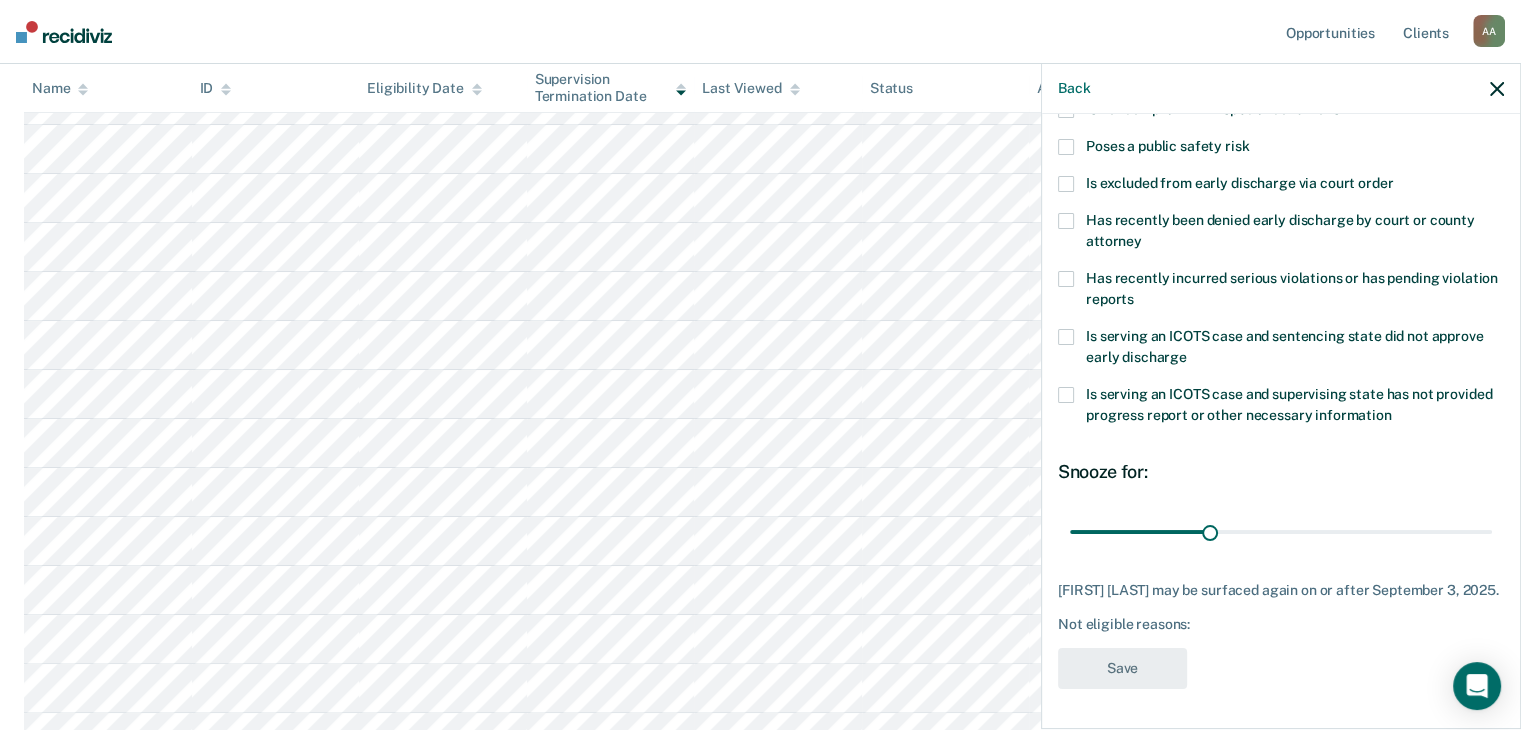 scroll, scrollTop: 289, scrollLeft: 0, axis: vertical 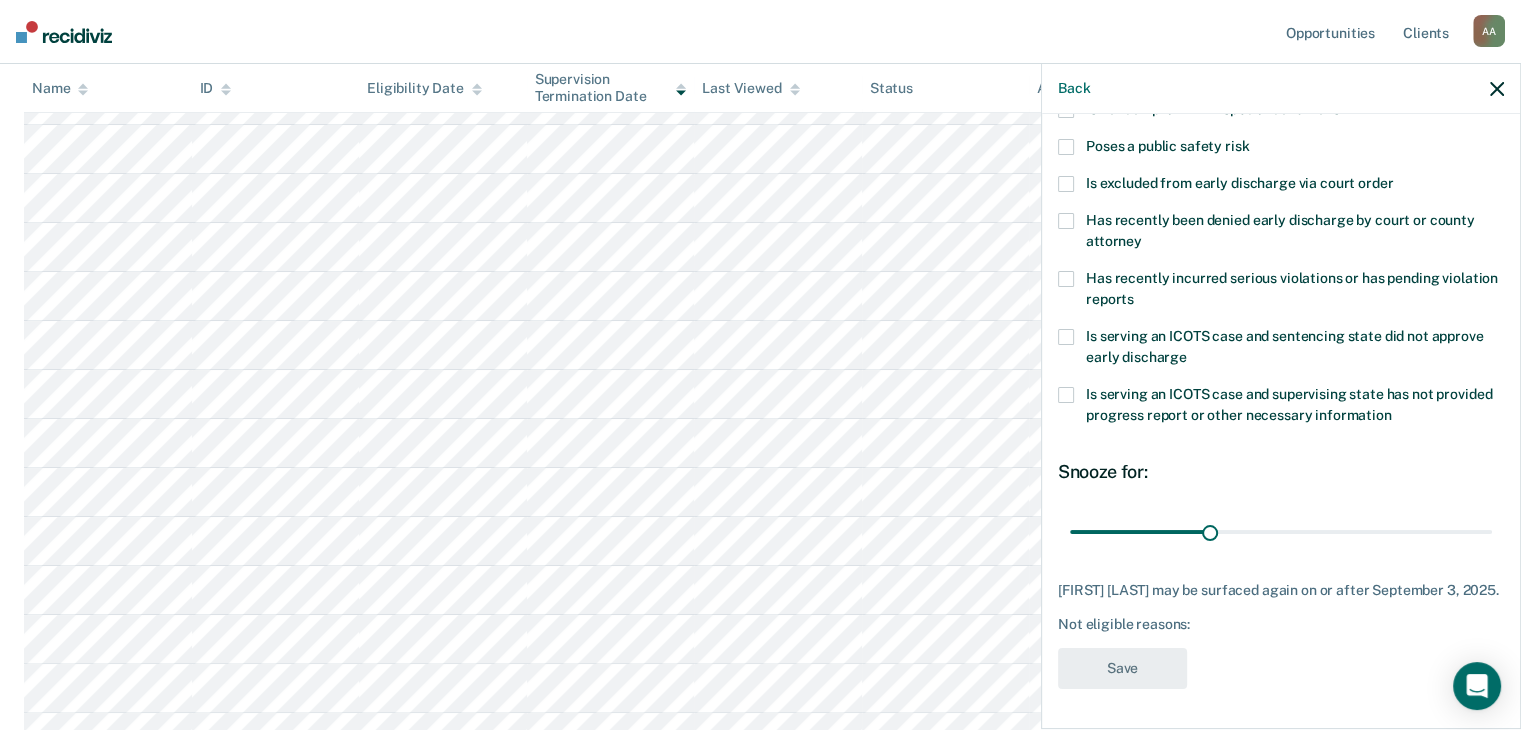 click at bounding box center [1066, 395] 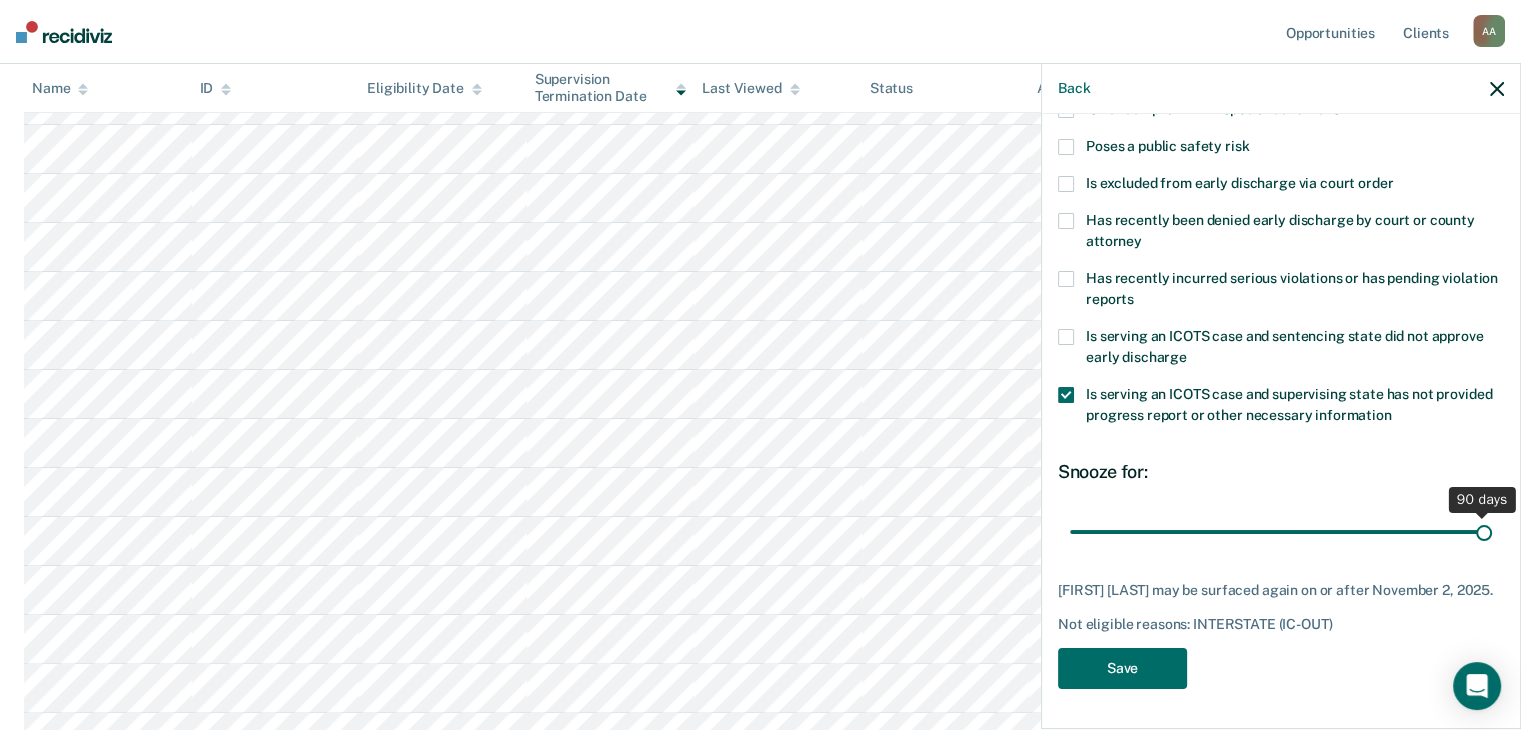 drag, startPoint x: 1207, startPoint y: 513, endPoint x: 1485, endPoint y: 507, distance: 278.06473 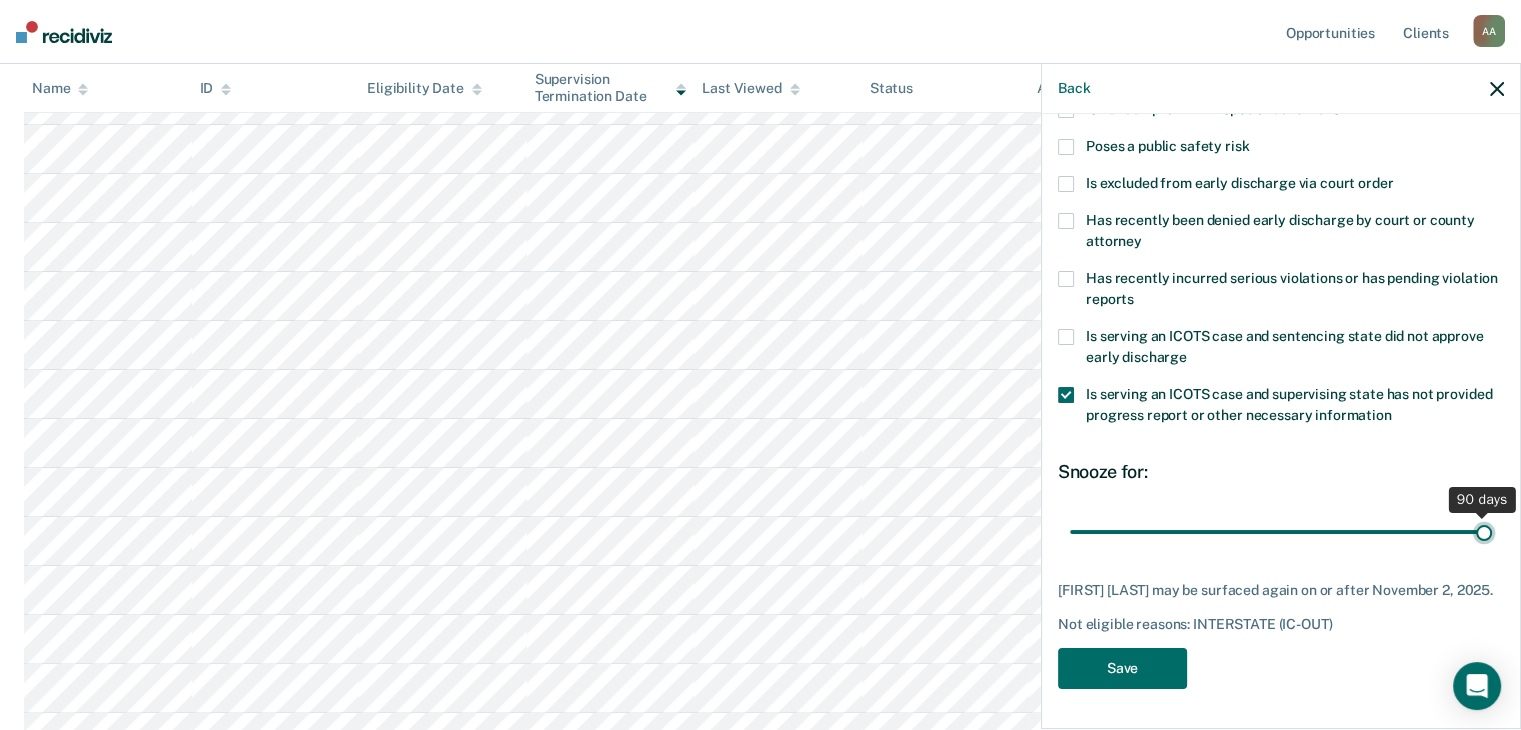 type on "90" 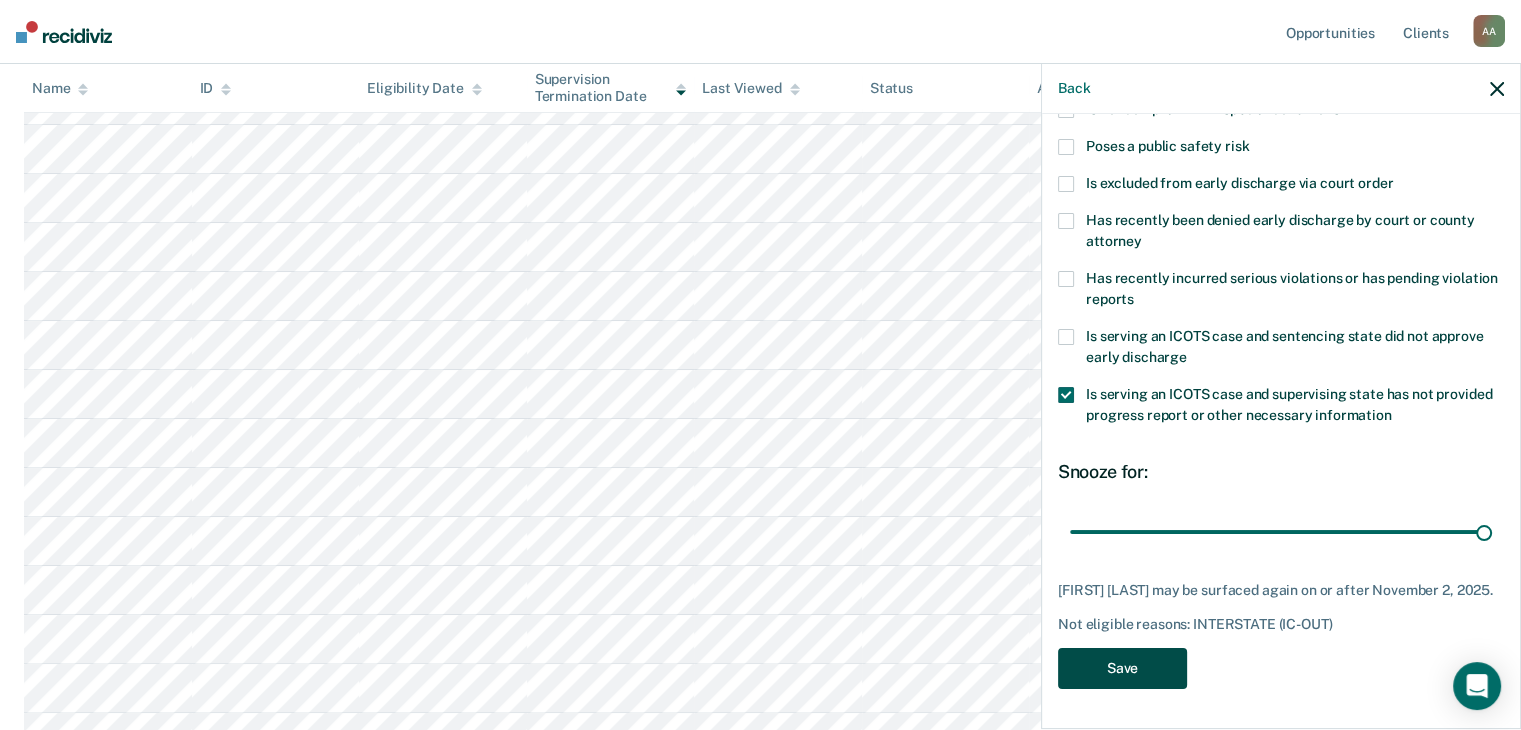 click on "Save" at bounding box center (1122, 668) 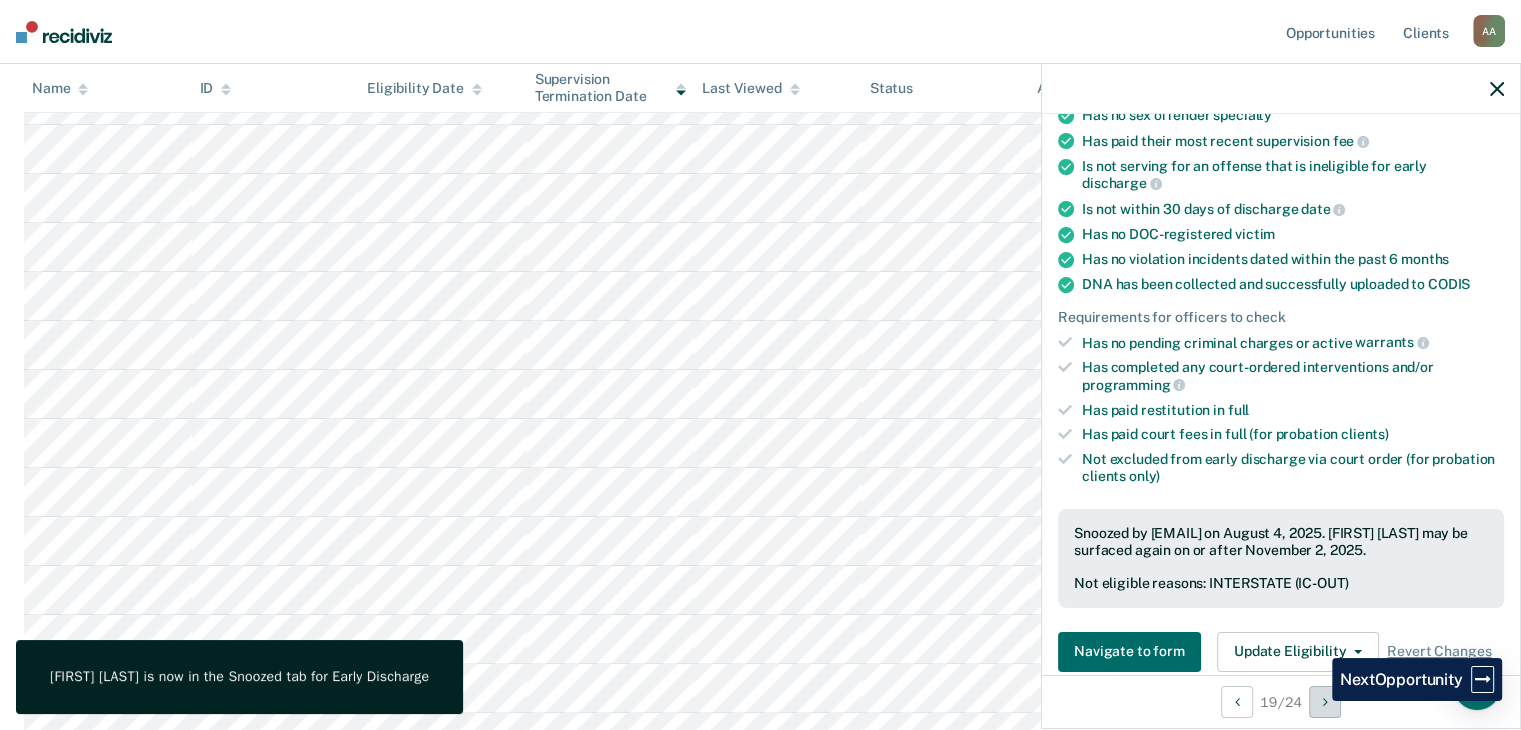 click at bounding box center (1325, 702) 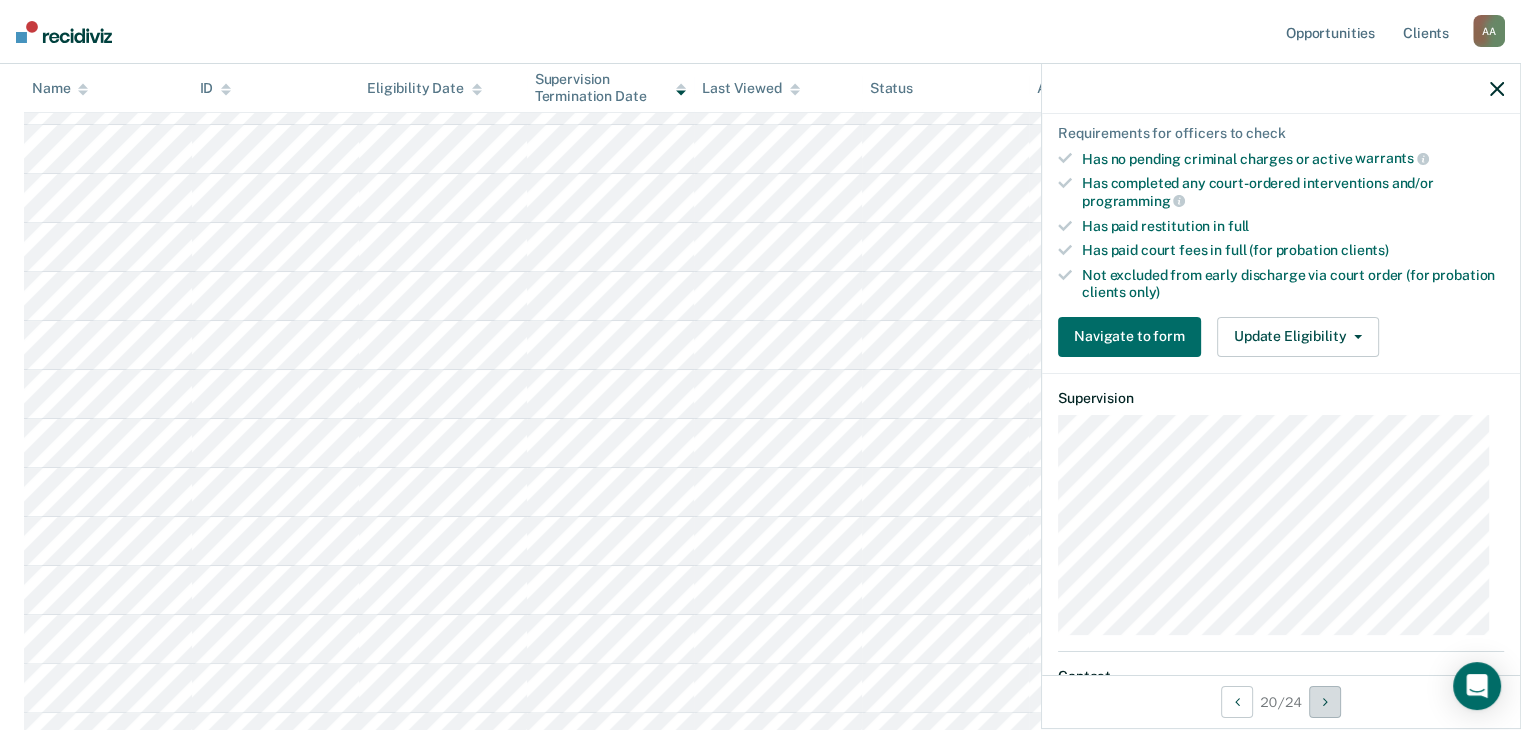 scroll, scrollTop: 500, scrollLeft: 0, axis: vertical 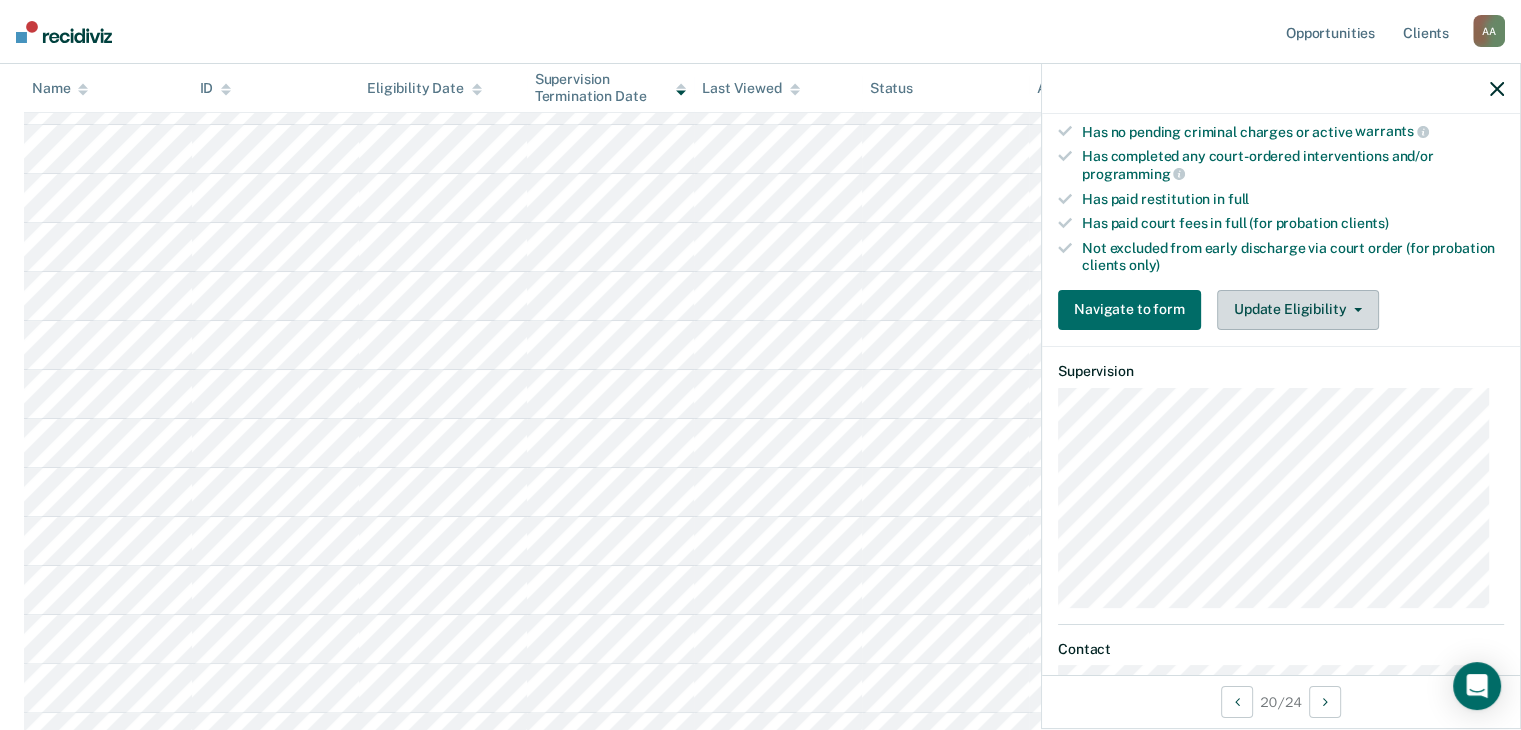 click on "Update Eligibility" at bounding box center [1298, 310] 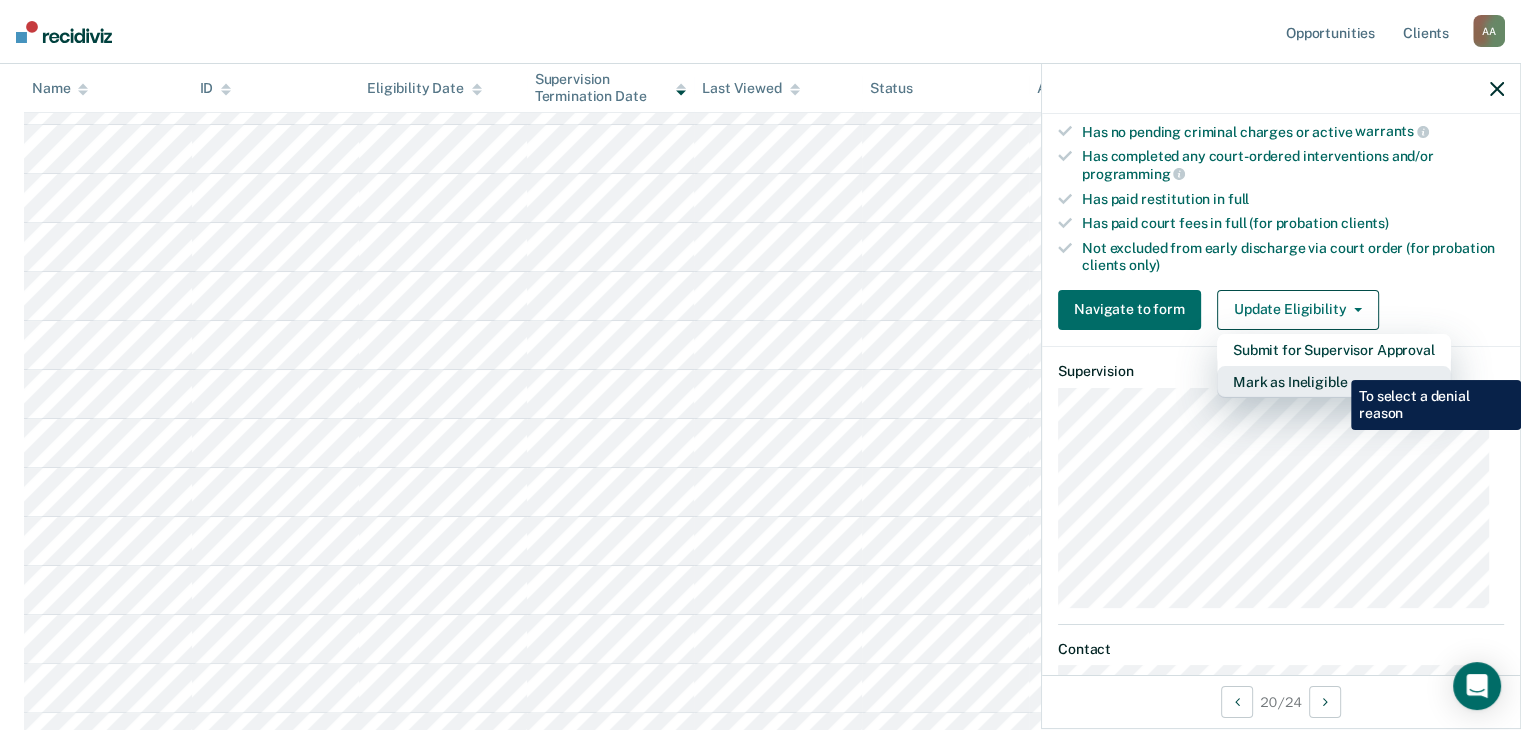 click on "Mark as Ineligible" at bounding box center [1334, 382] 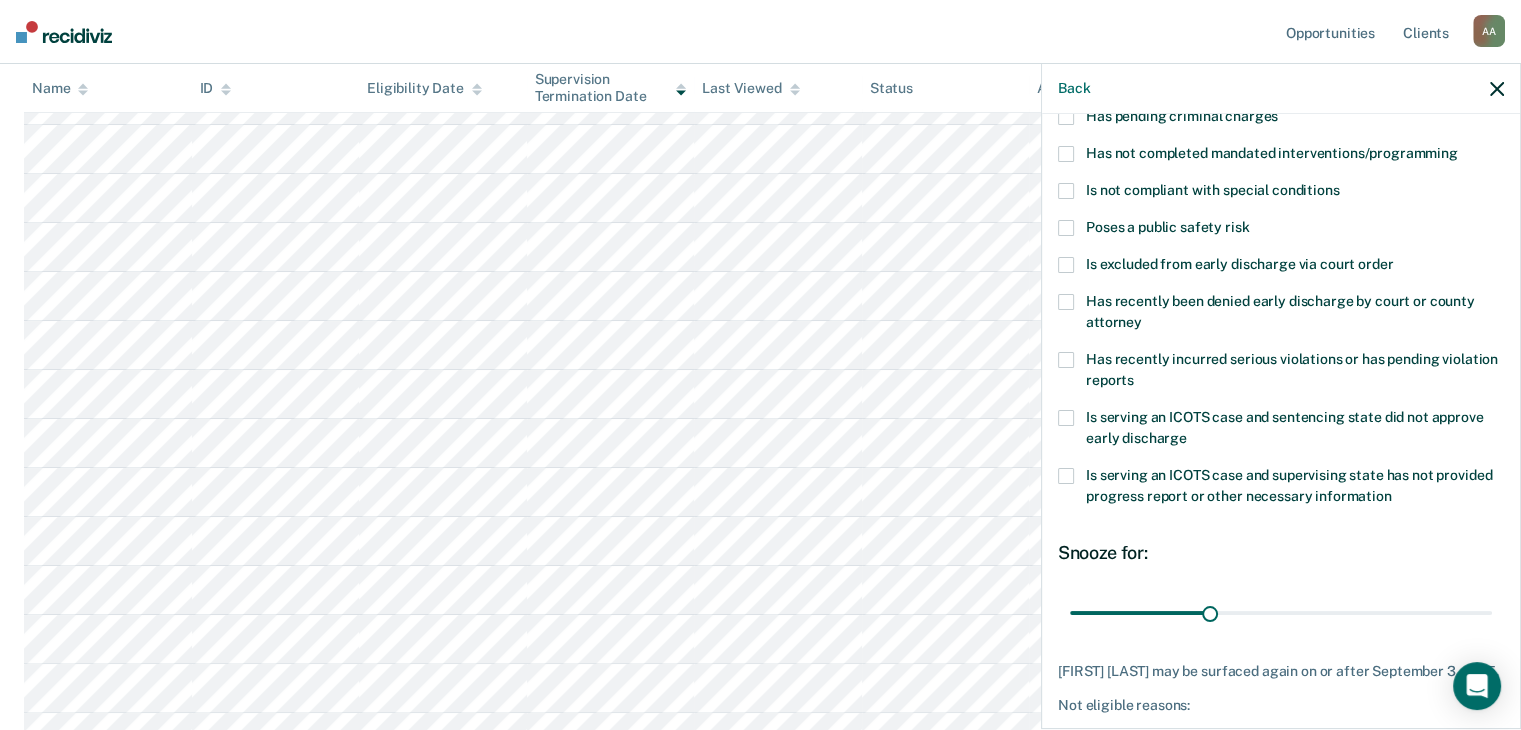 scroll, scrollTop: 89, scrollLeft: 0, axis: vertical 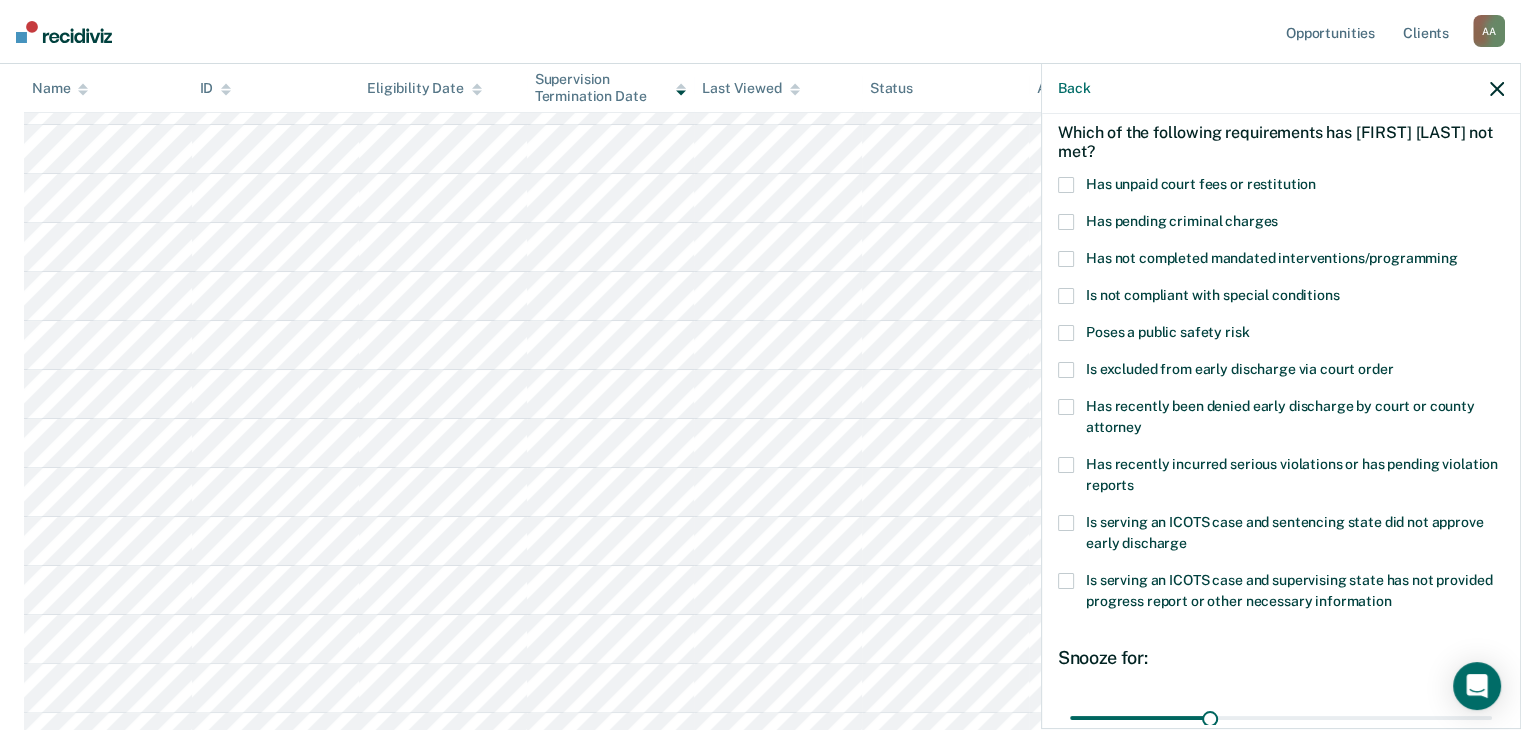 click at bounding box center (1066, 185) 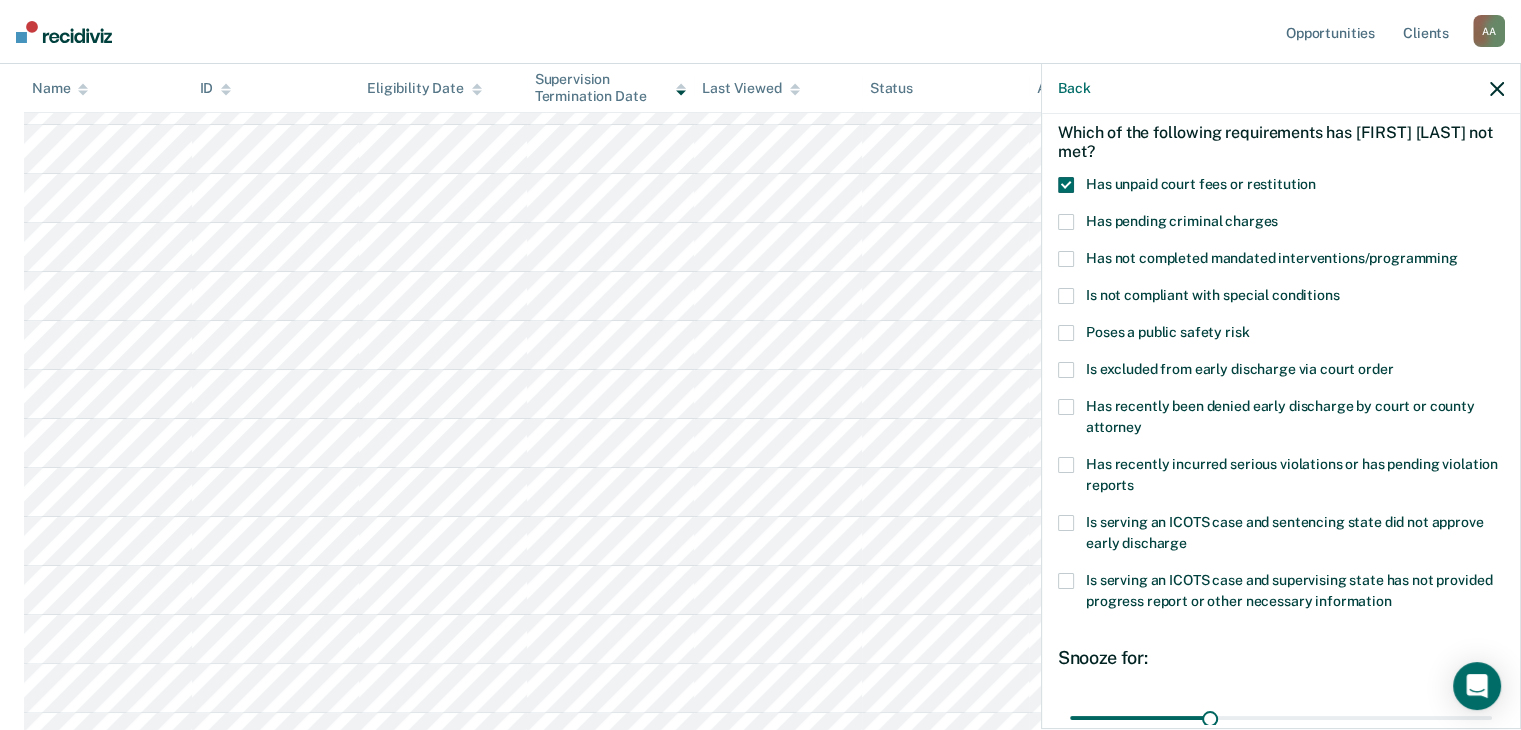 click at bounding box center [1066, 581] 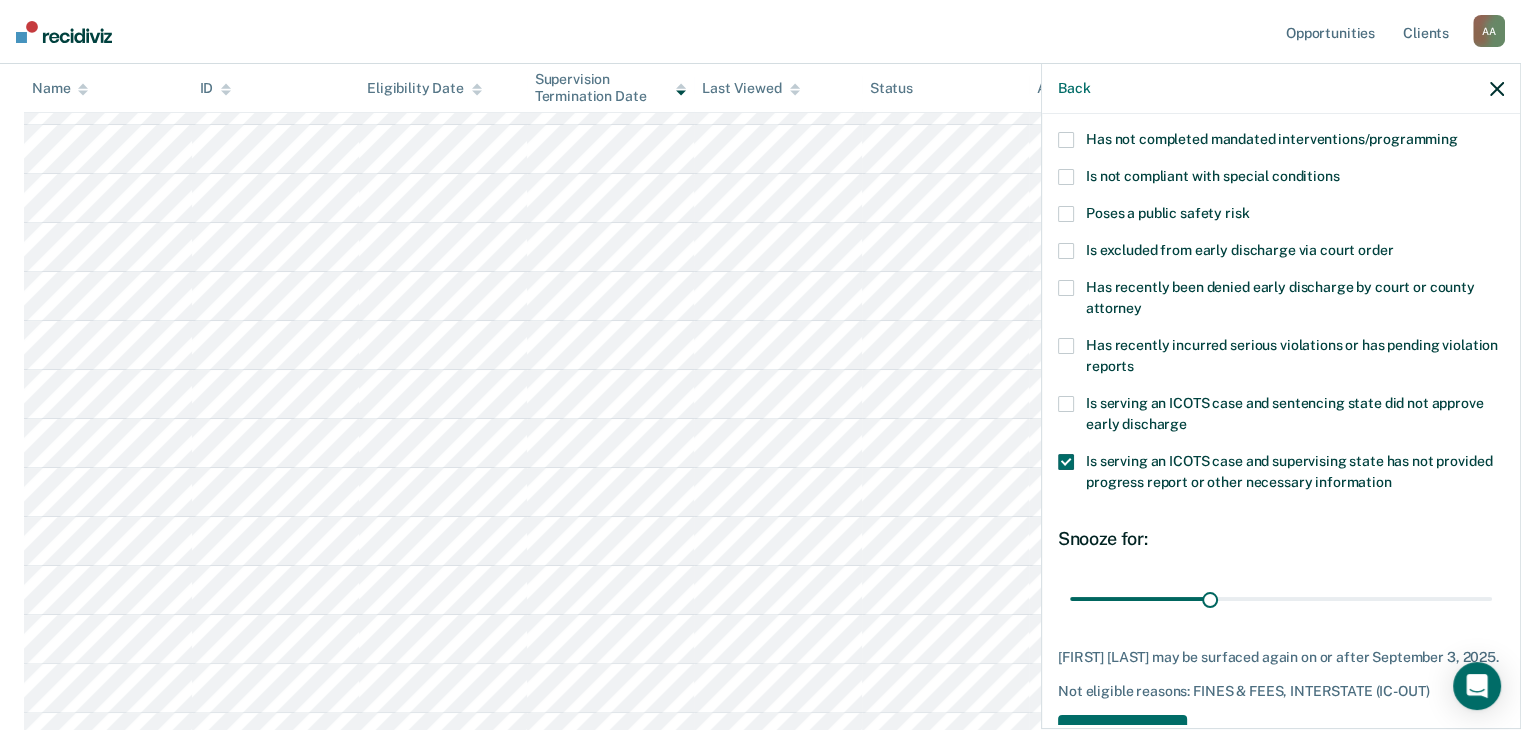 scroll, scrollTop: 289, scrollLeft: 0, axis: vertical 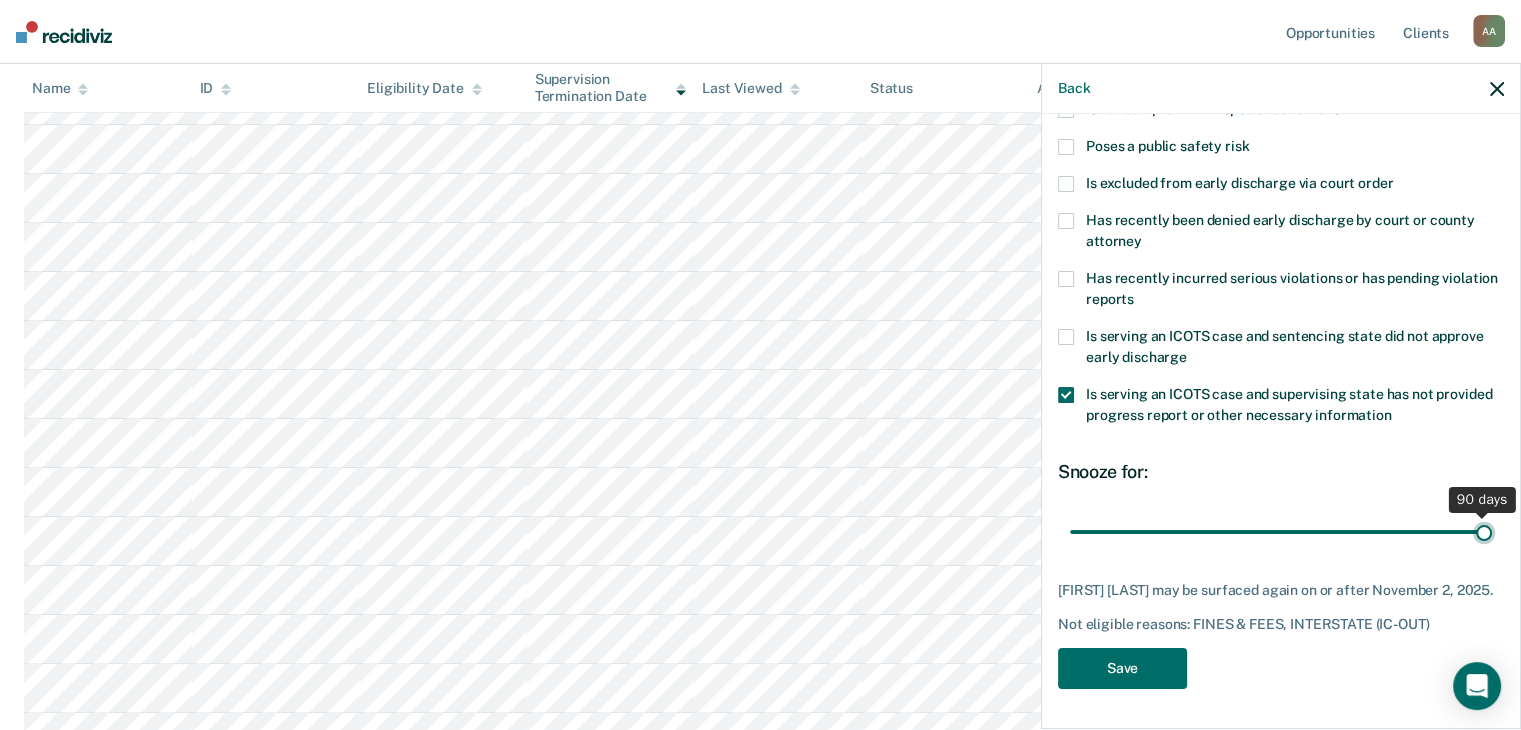 drag, startPoint x: 1209, startPoint y: 517, endPoint x: 1500, endPoint y: 517, distance: 291 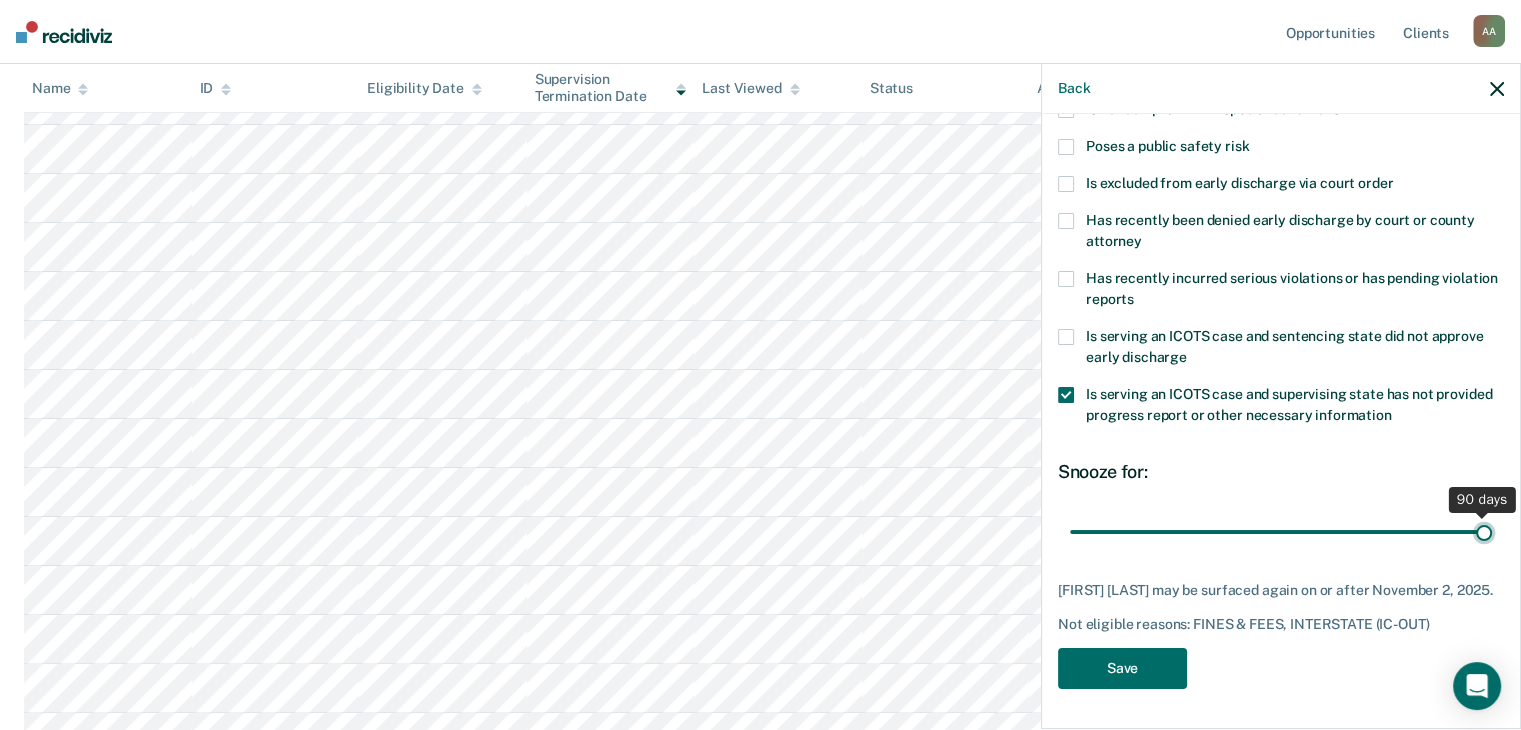 type on "90" 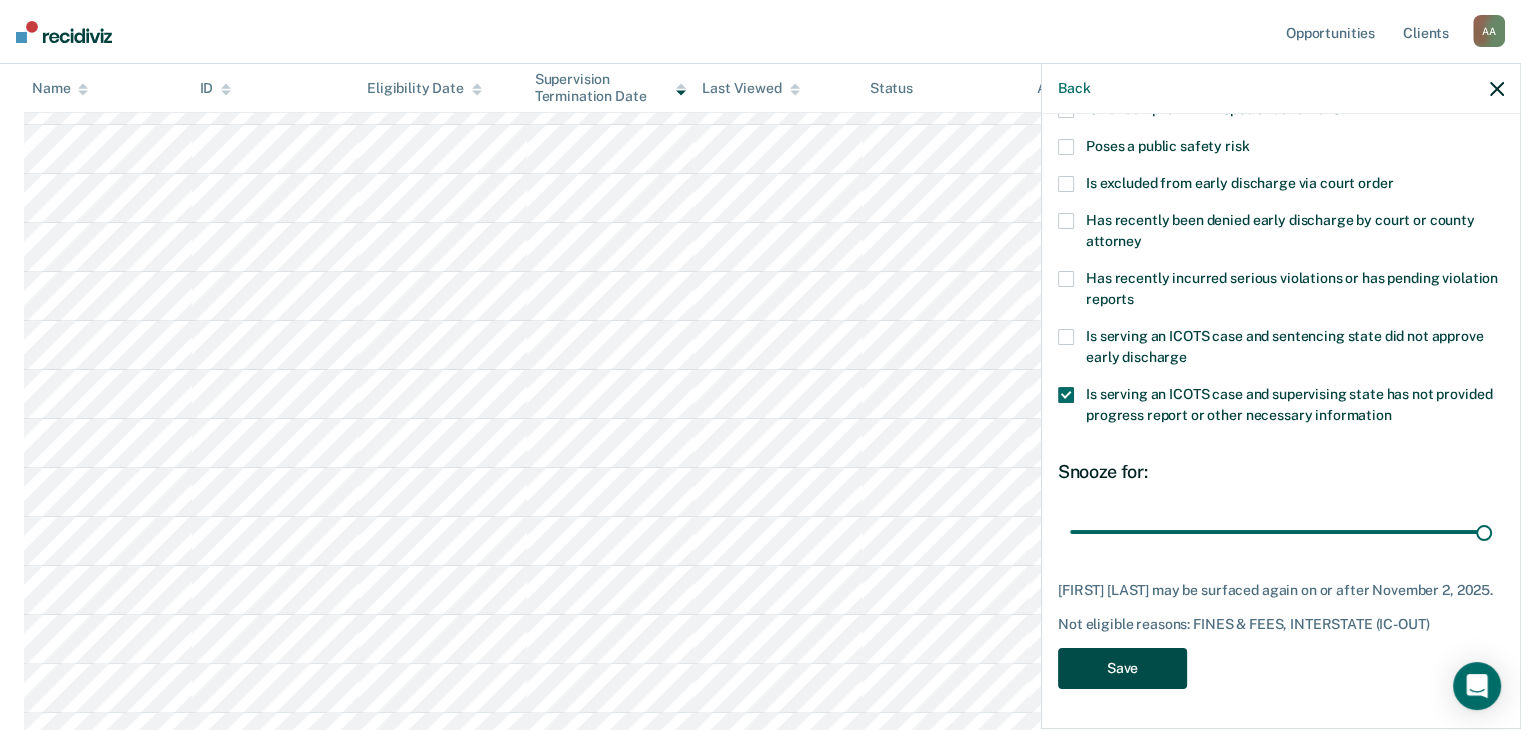 click on "Save" at bounding box center (1122, 668) 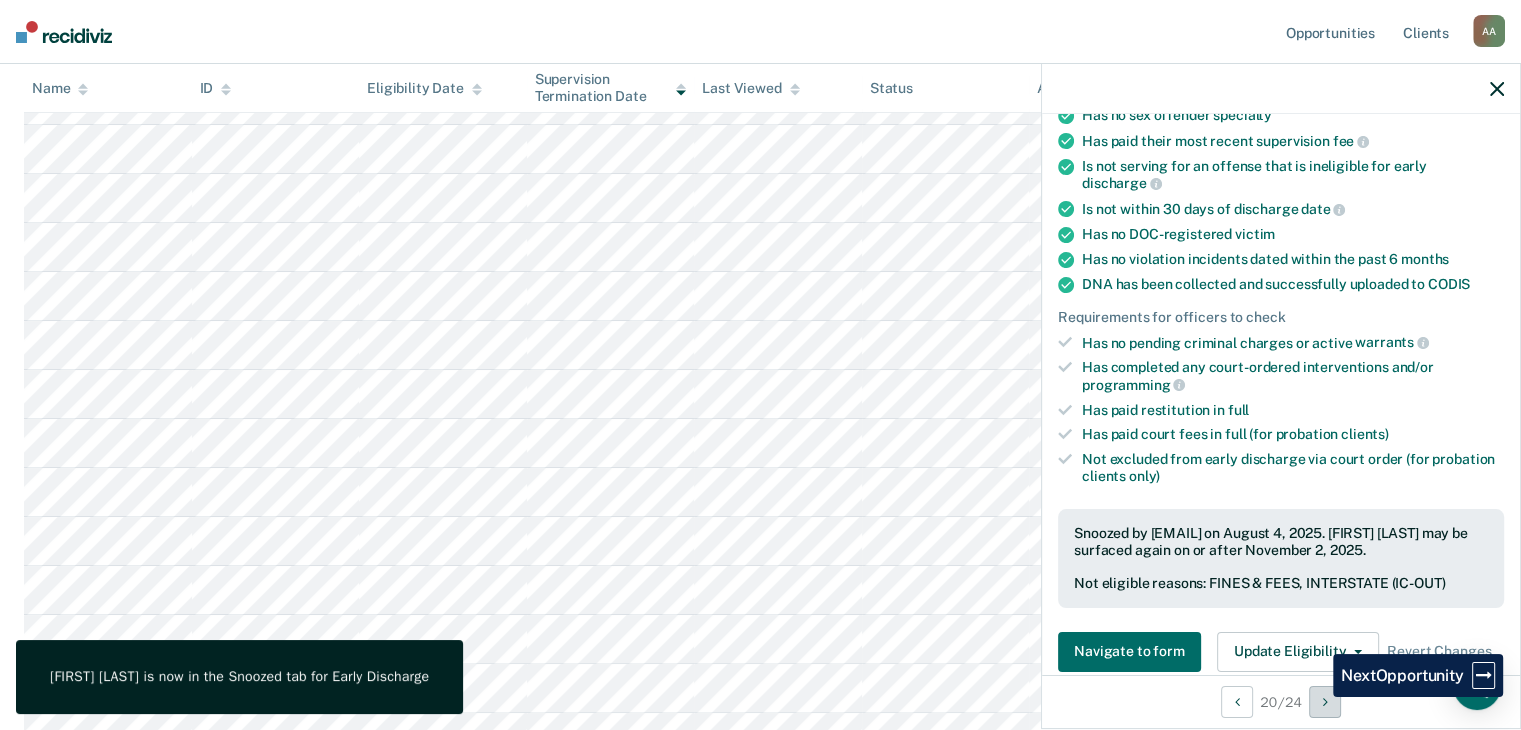 click at bounding box center [1325, 702] 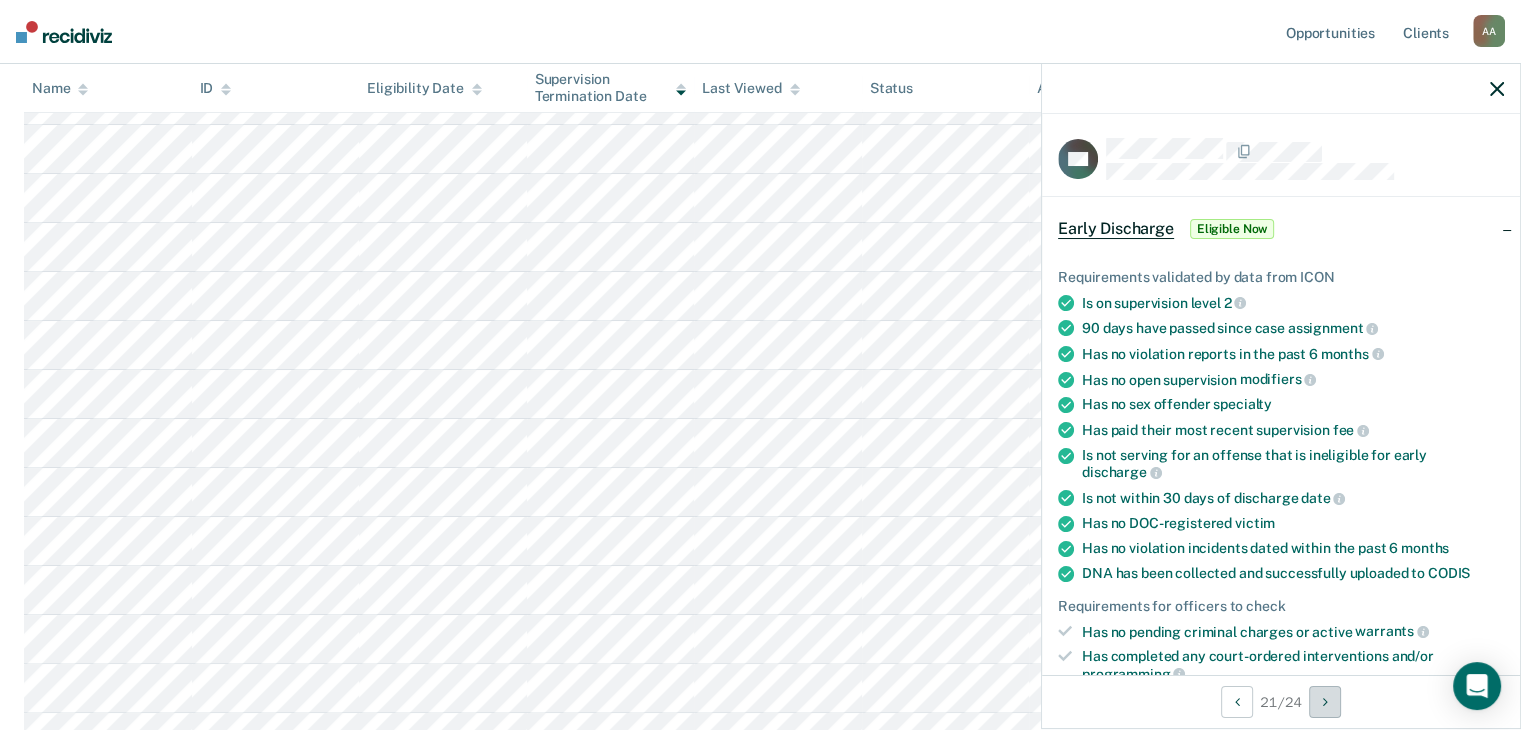 scroll, scrollTop: 200, scrollLeft: 0, axis: vertical 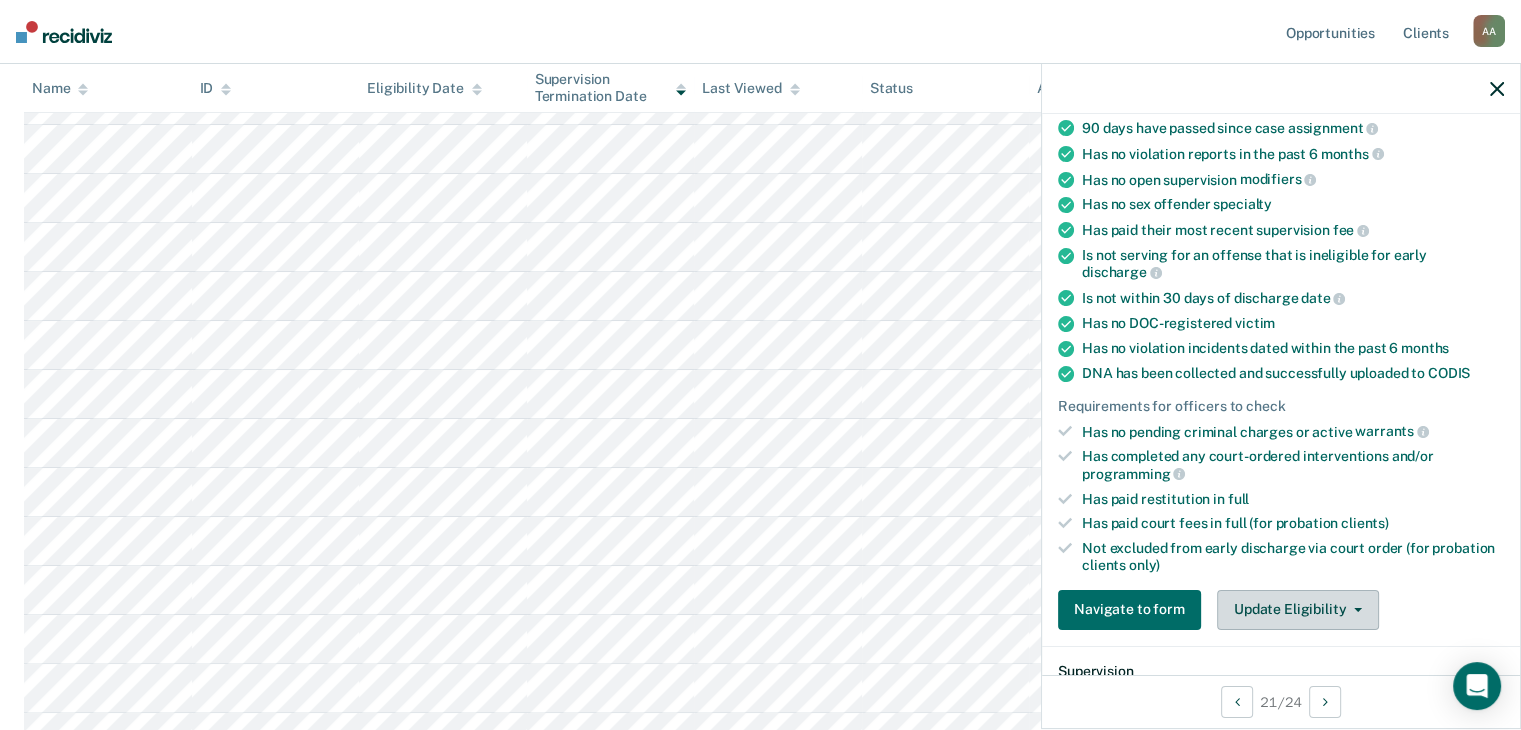 click on "Update Eligibility" at bounding box center [1298, 610] 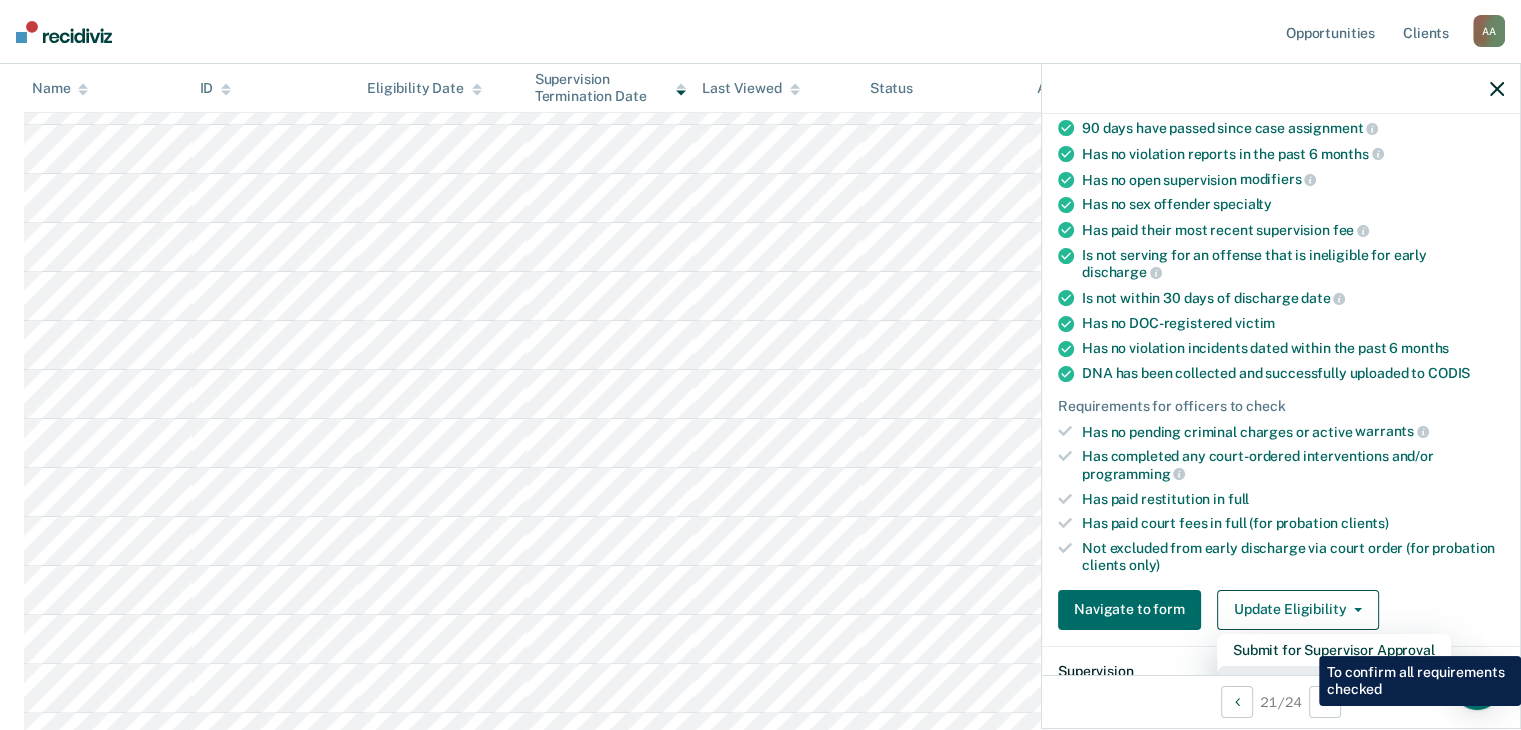 scroll, scrollTop: 214, scrollLeft: 0, axis: vertical 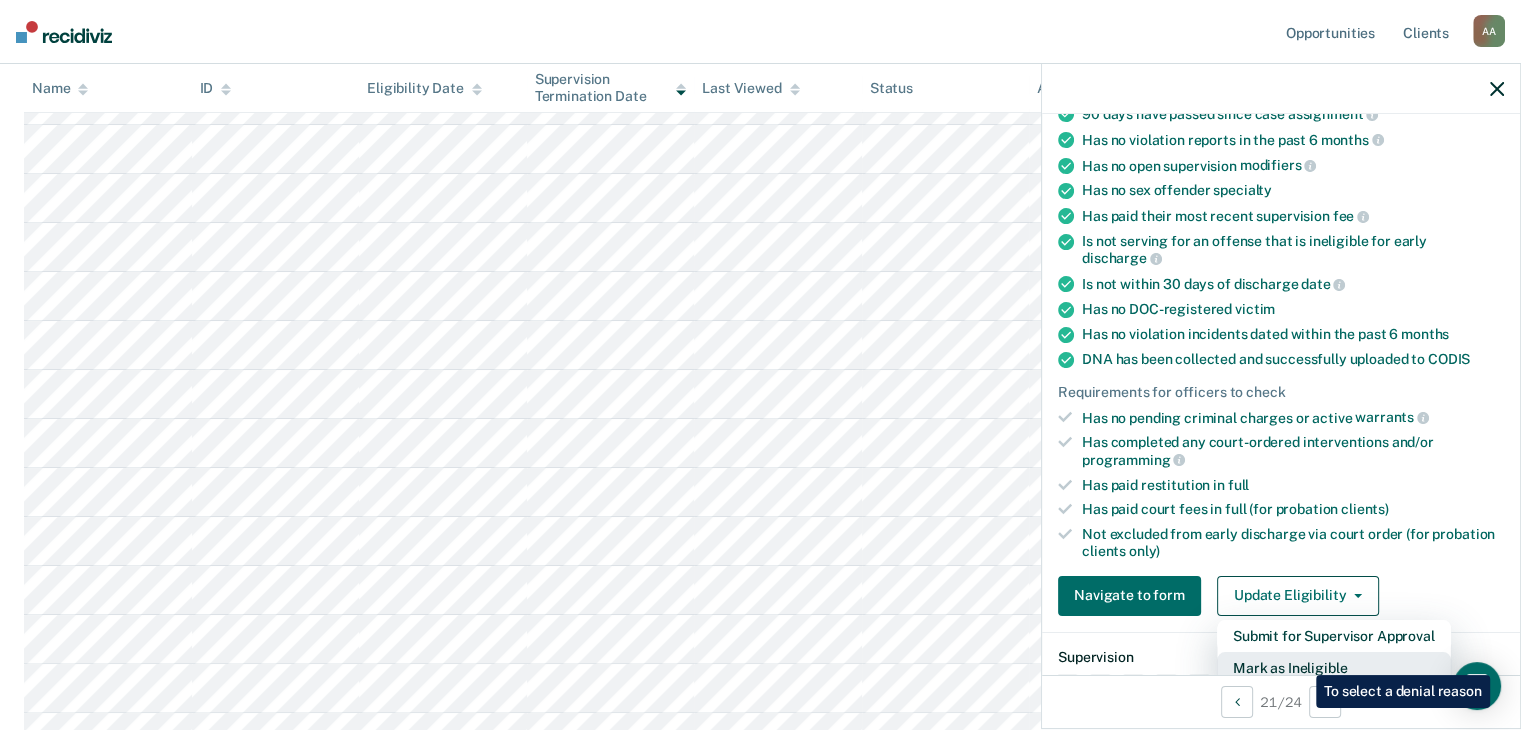 click on "Mark as Ineligible" at bounding box center [1334, 668] 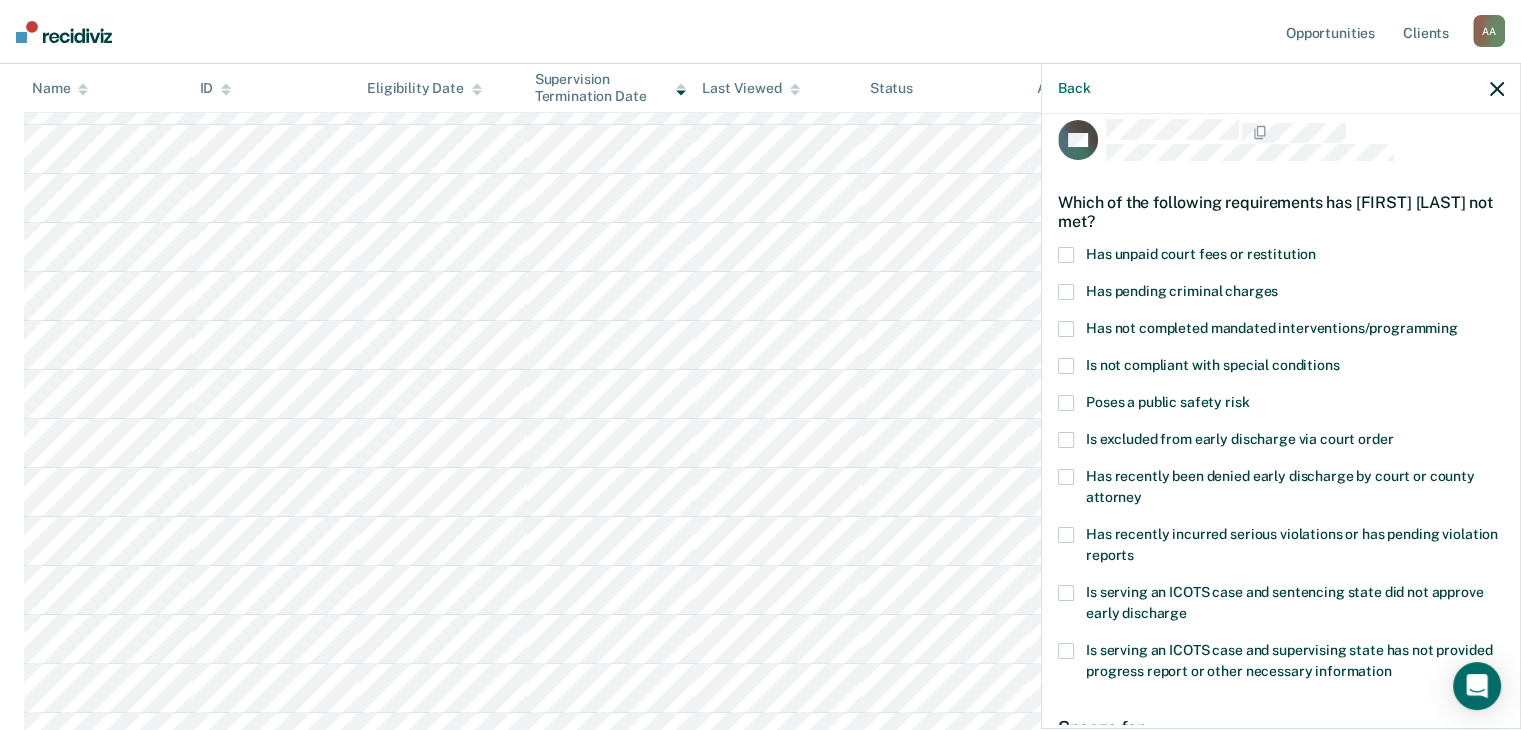 scroll, scrollTop: 14, scrollLeft: 0, axis: vertical 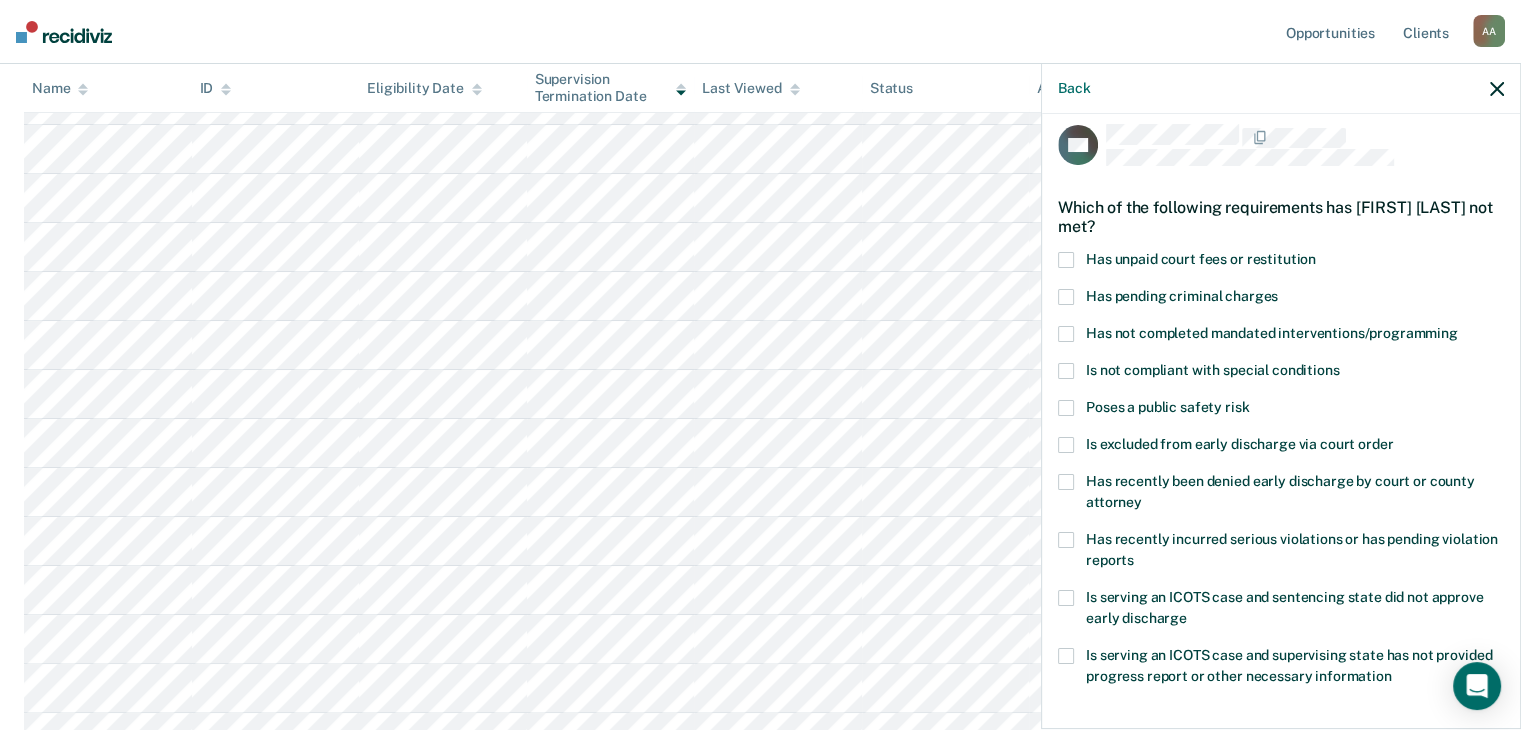 click at bounding box center (1066, 260) 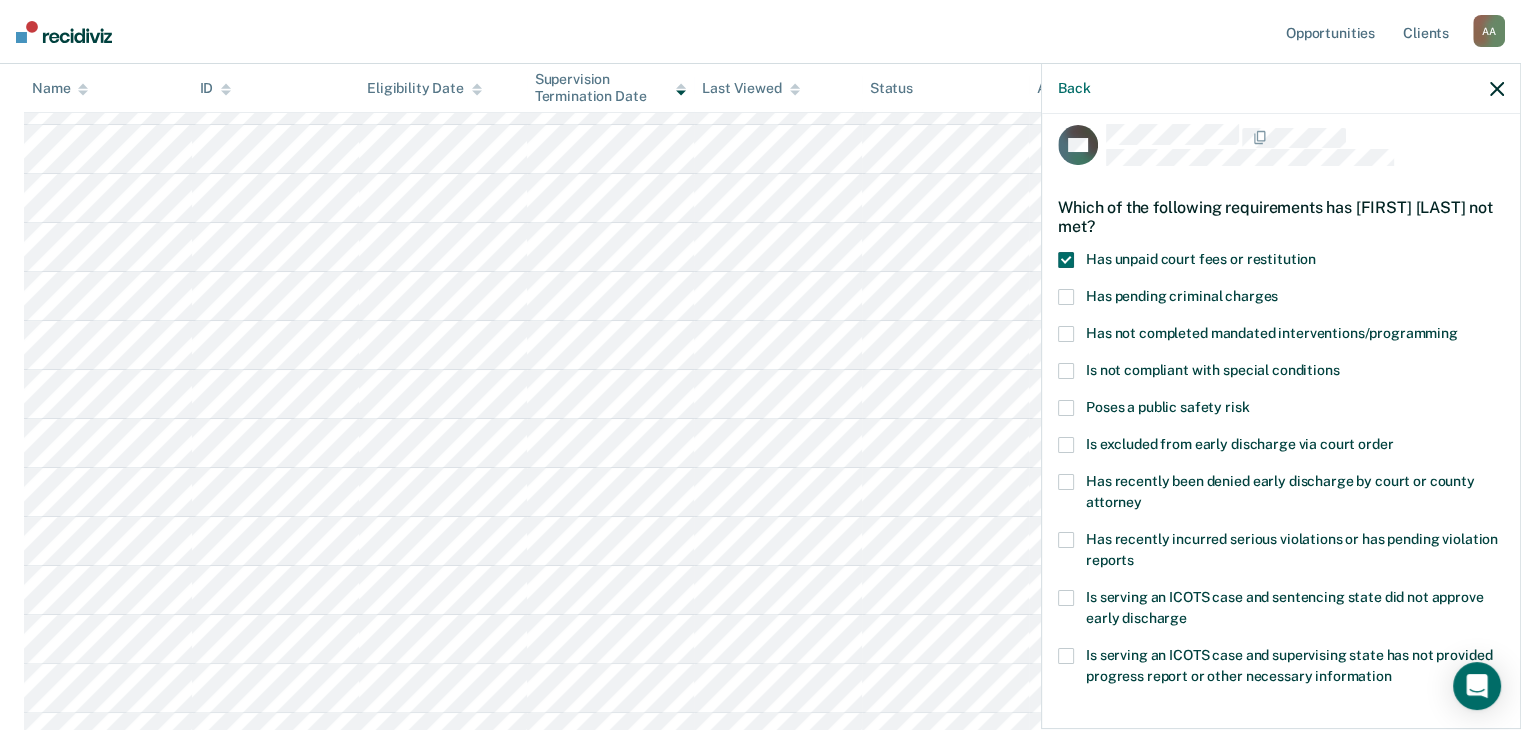 scroll, scrollTop: 289, scrollLeft: 0, axis: vertical 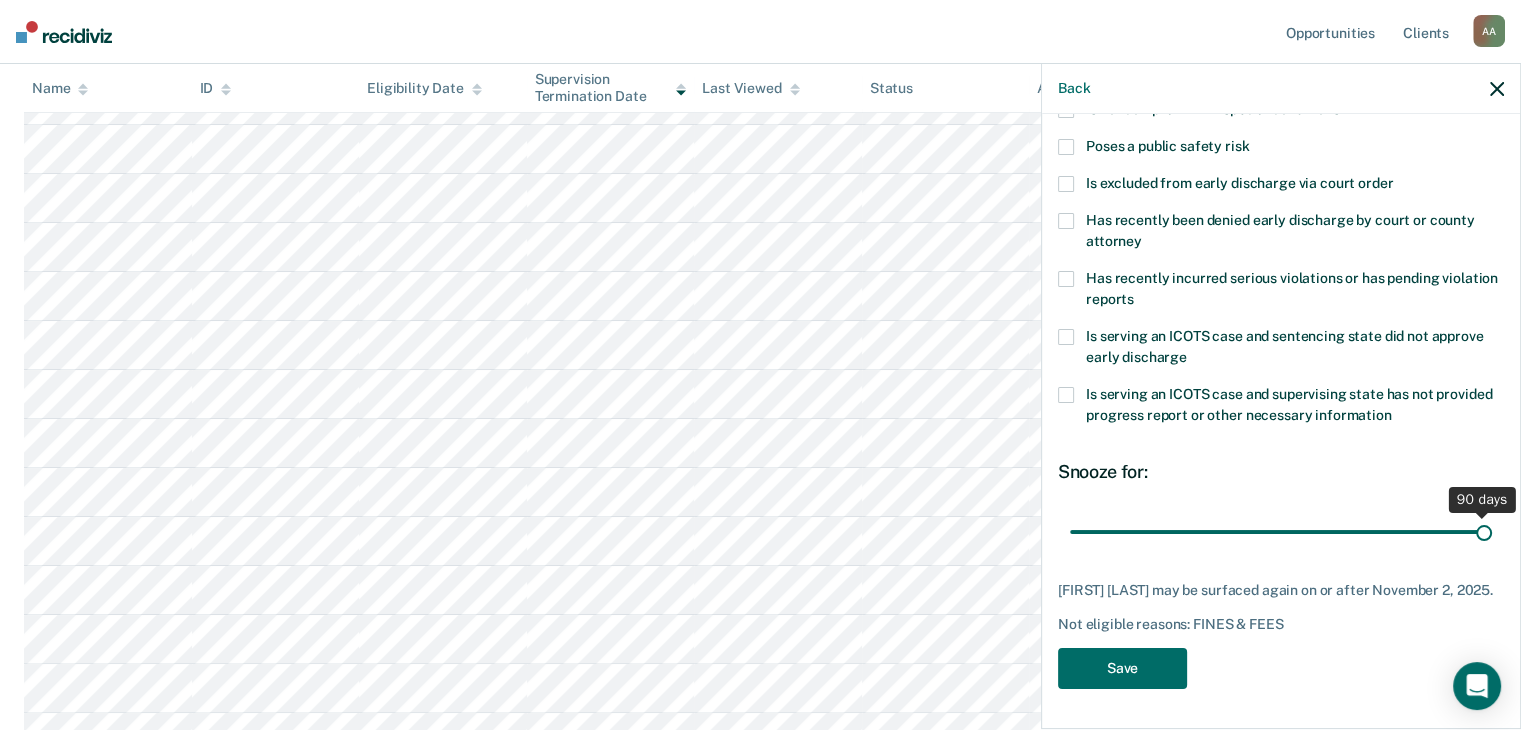 drag, startPoint x: 1204, startPoint y: 513, endPoint x: 1485, endPoint y: 517, distance: 281.02847 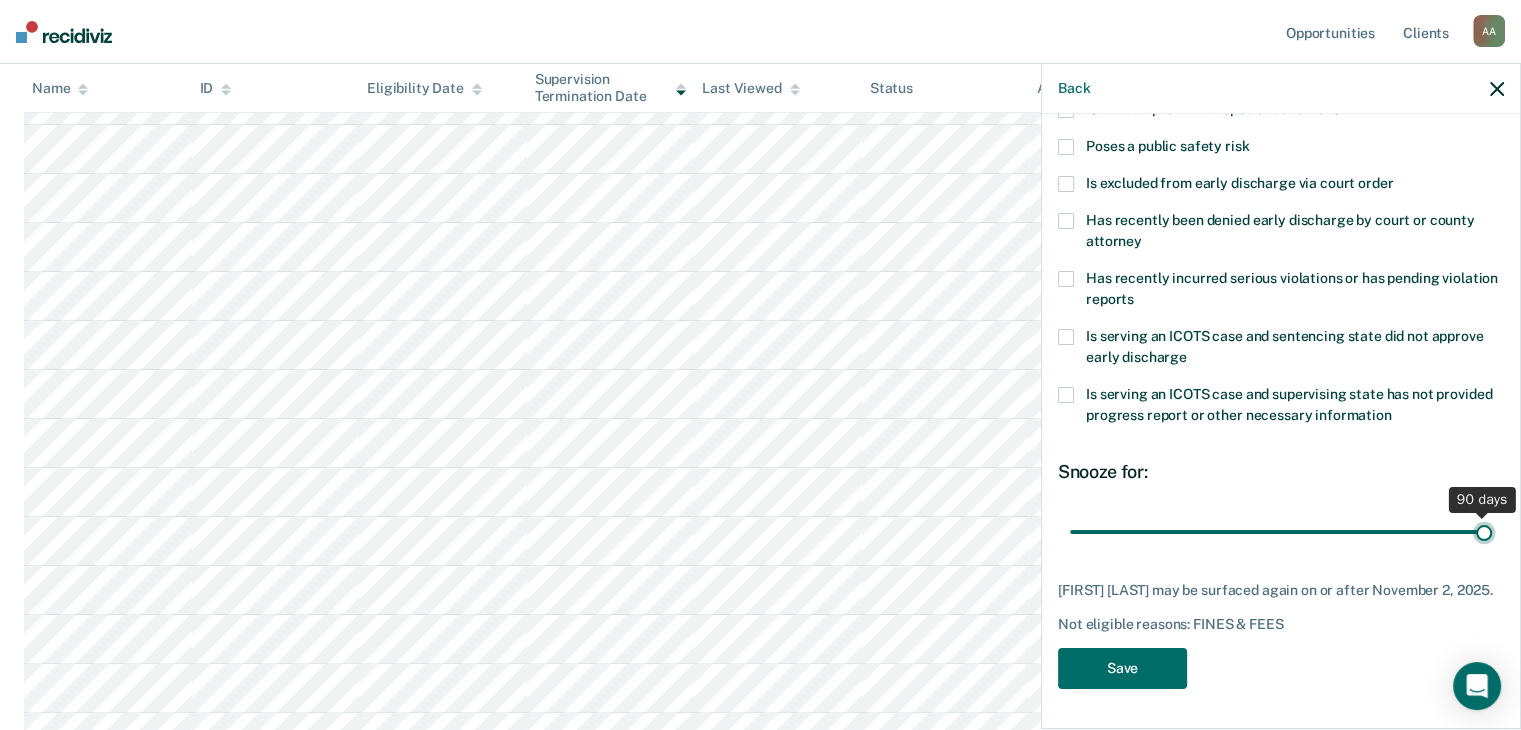 type on "90" 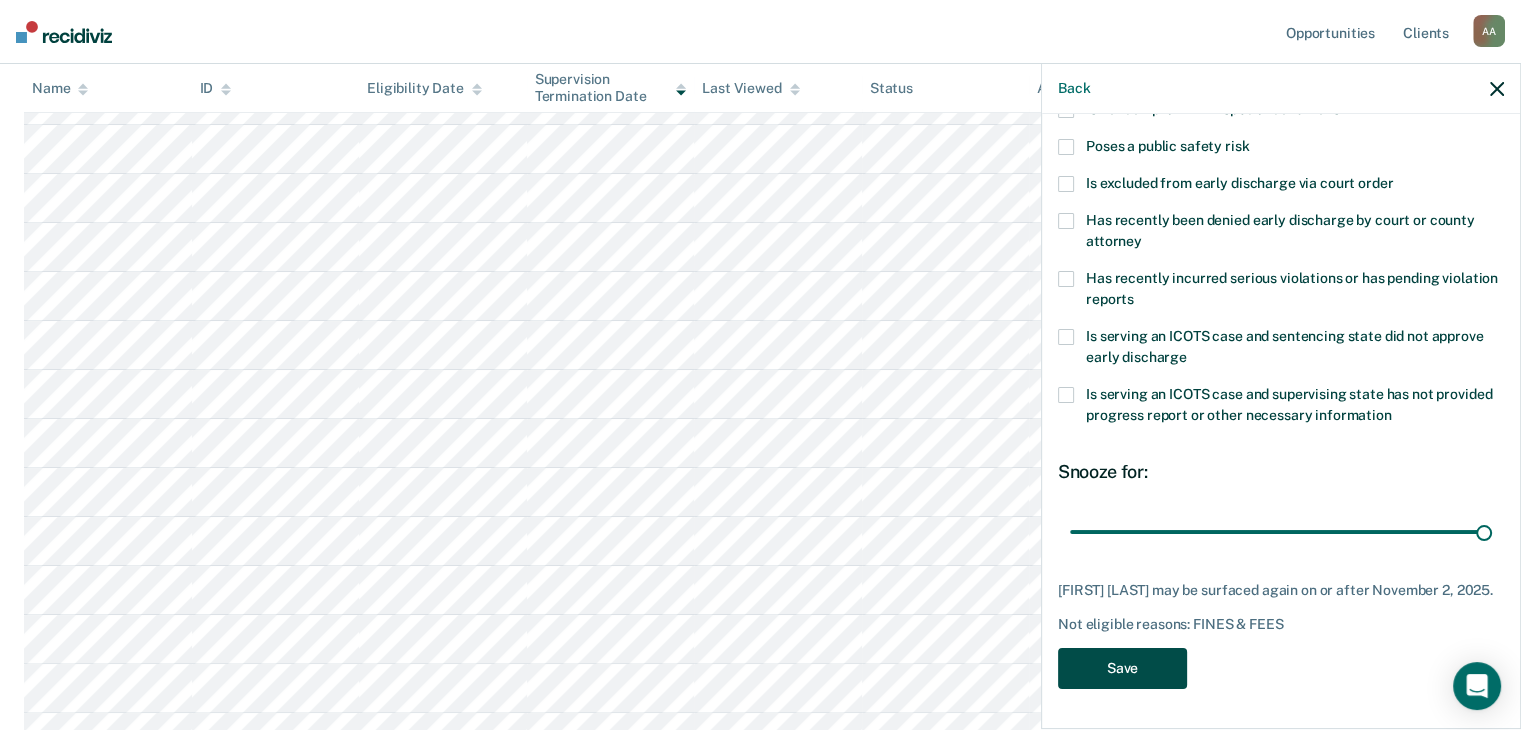 click on "Save" at bounding box center (1122, 668) 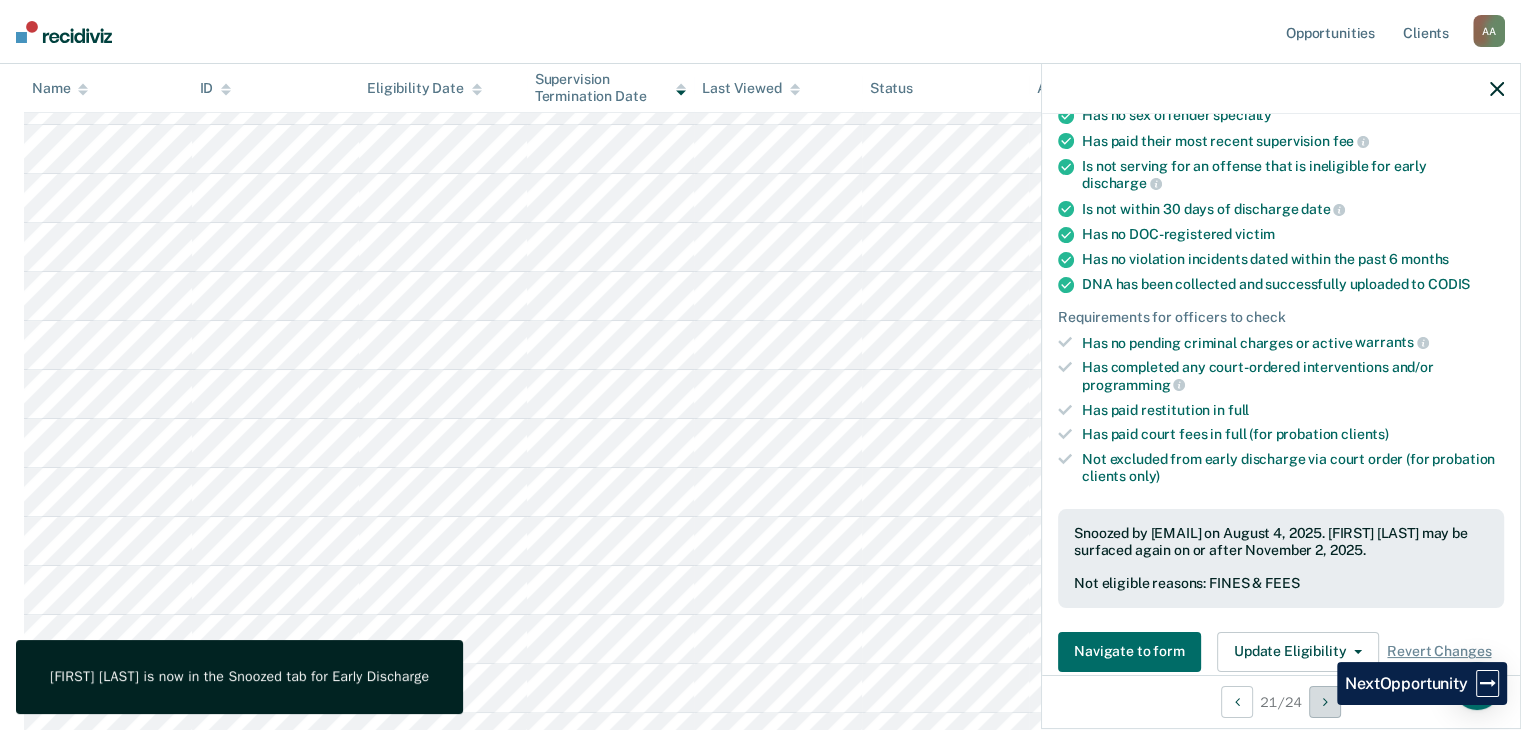 click at bounding box center (1325, 702) 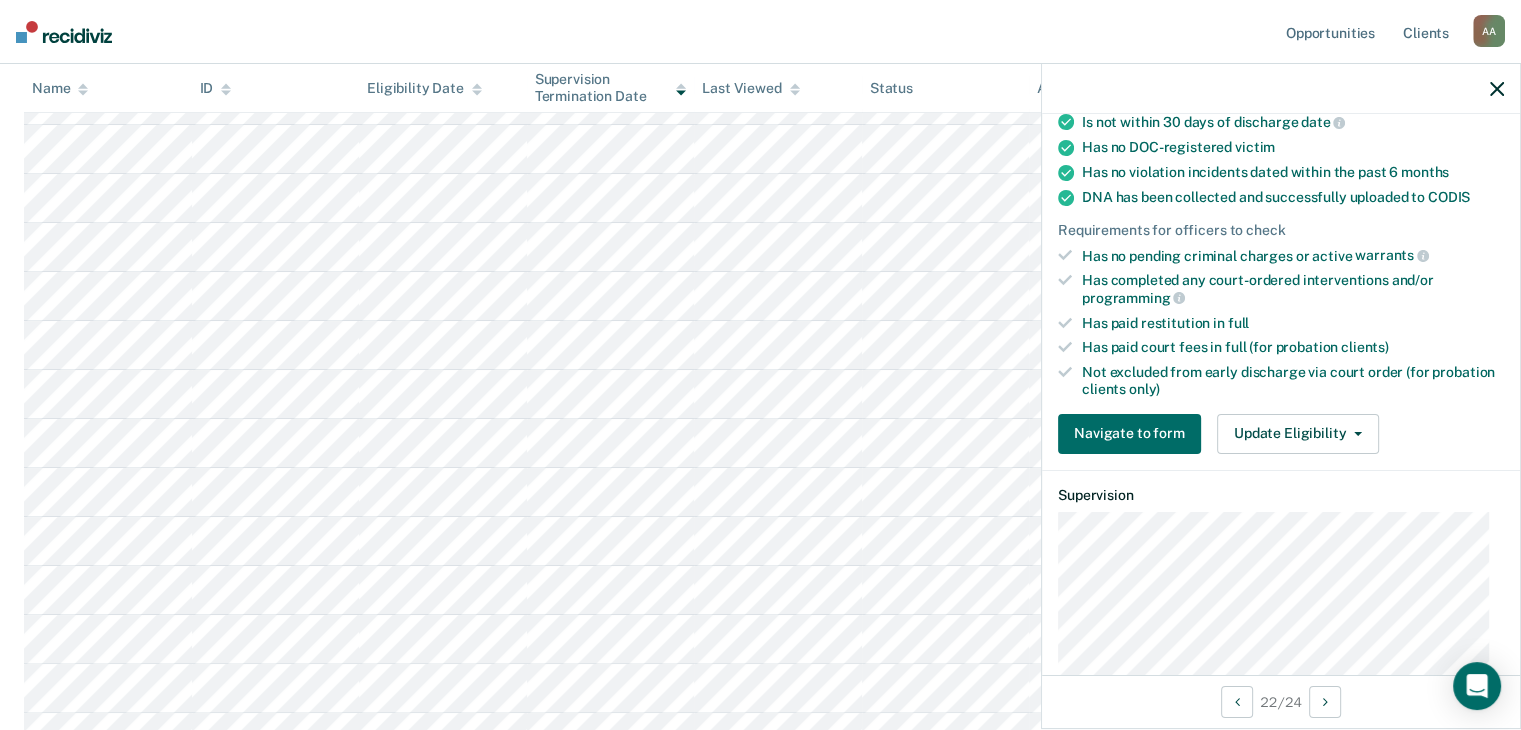 scroll, scrollTop: 400, scrollLeft: 0, axis: vertical 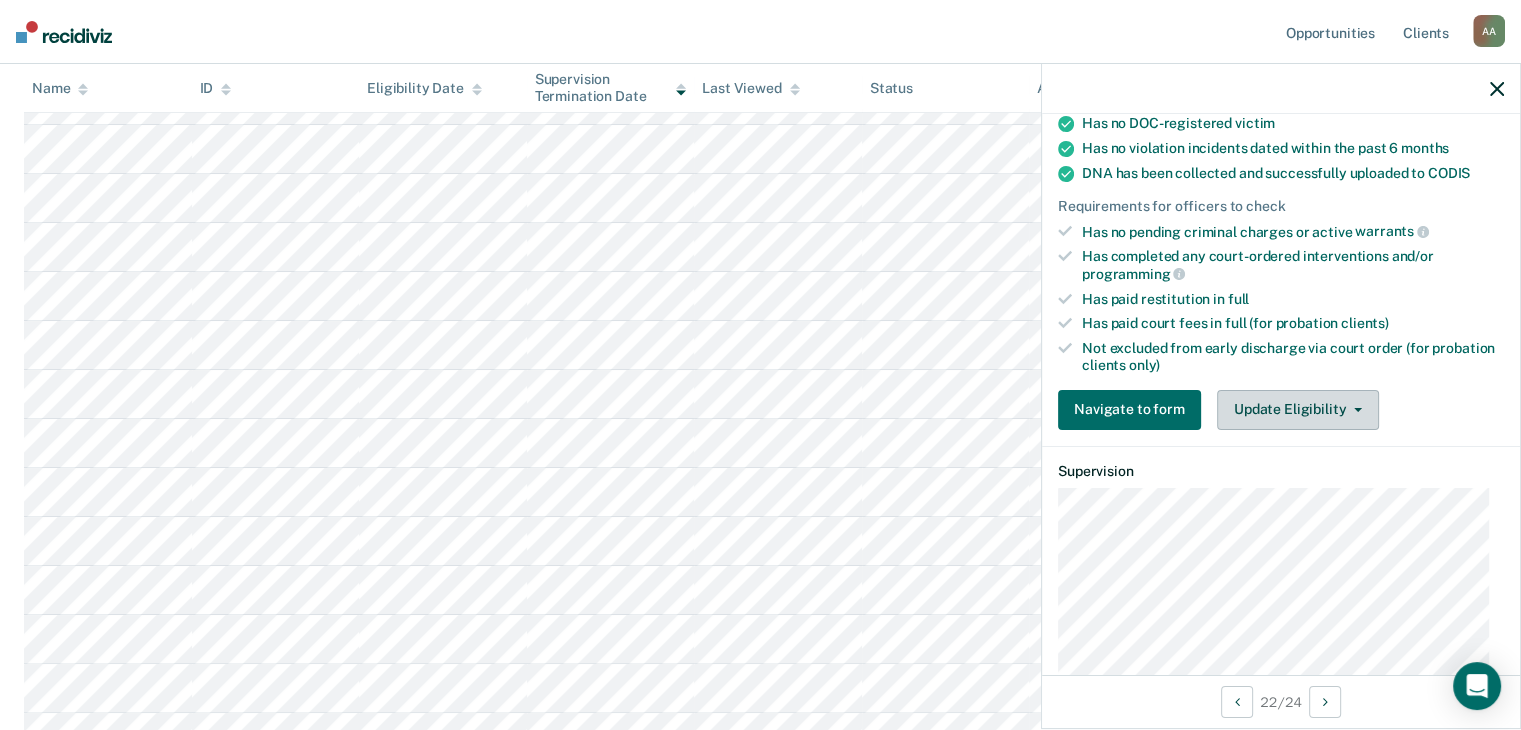 click on "Update Eligibility" at bounding box center [1298, 410] 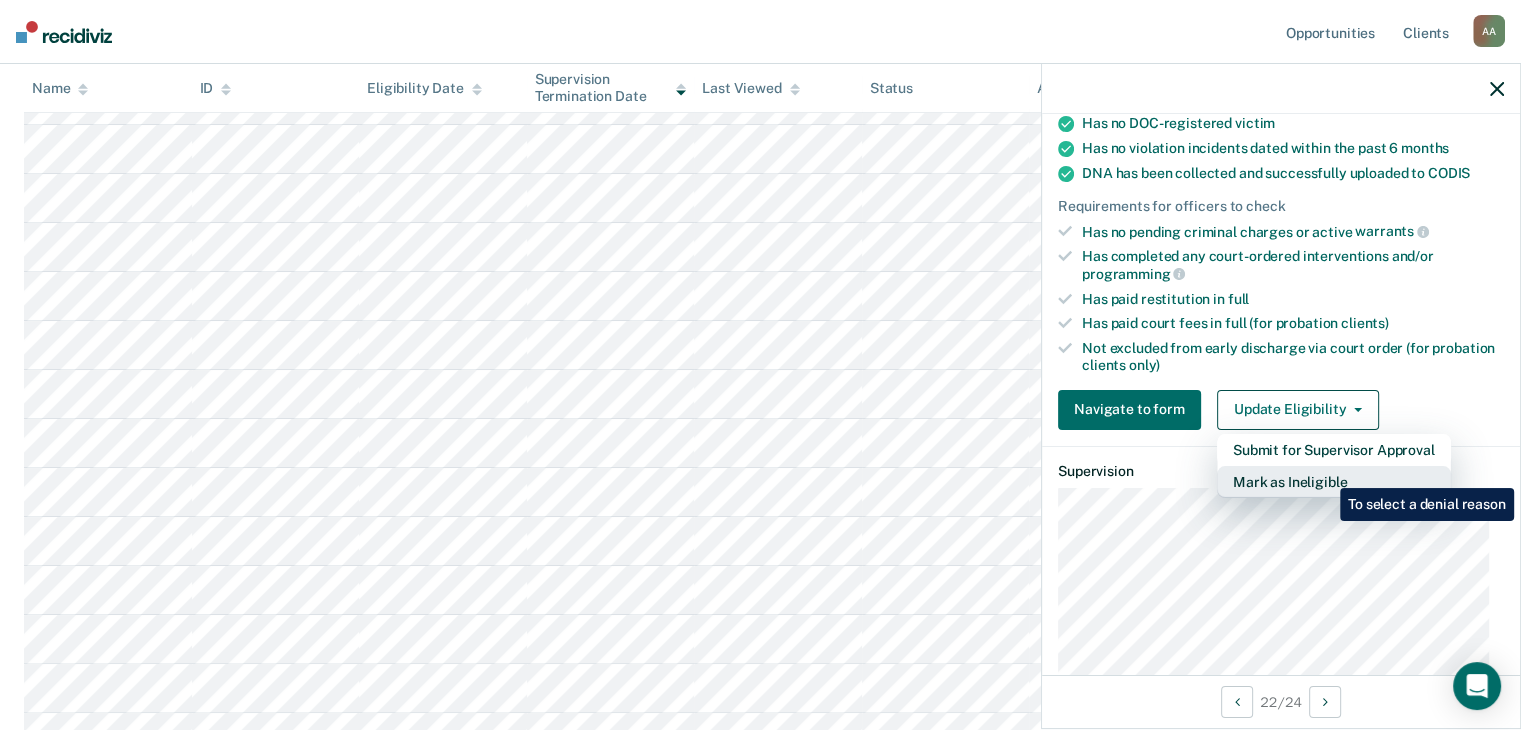 click on "Mark as Ineligible" at bounding box center [1334, 482] 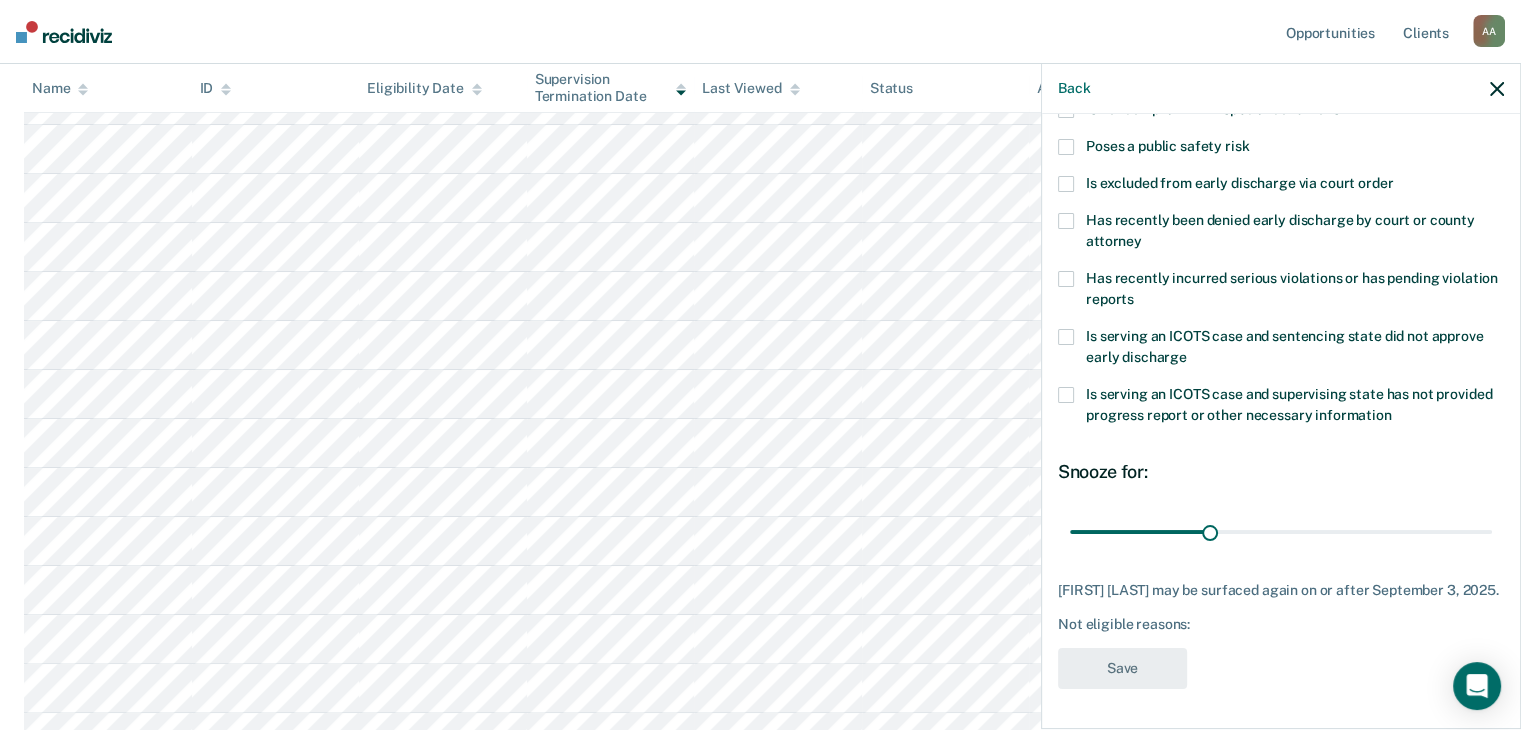 scroll, scrollTop: 0, scrollLeft: 0, axis: both 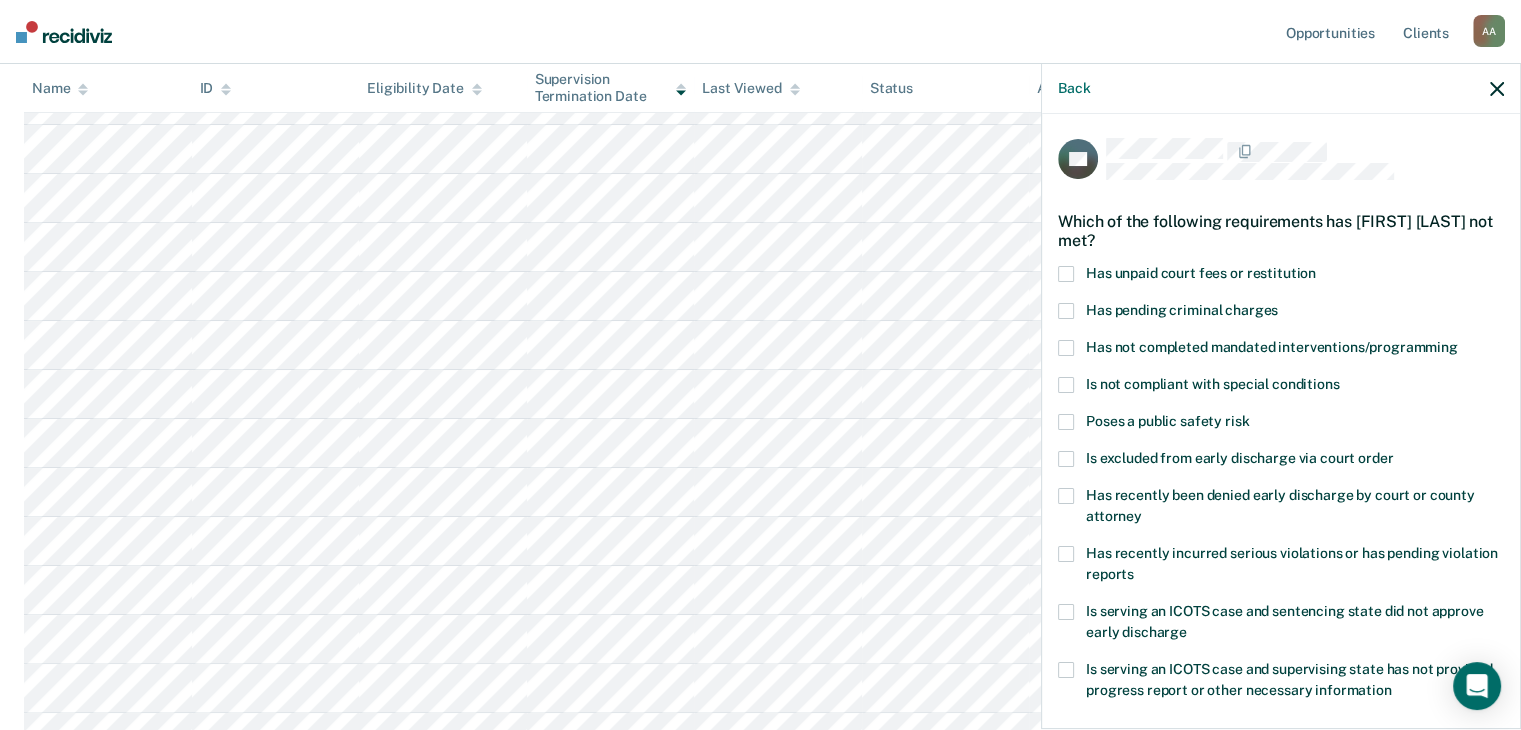 click at bounding box center [1066, 274] 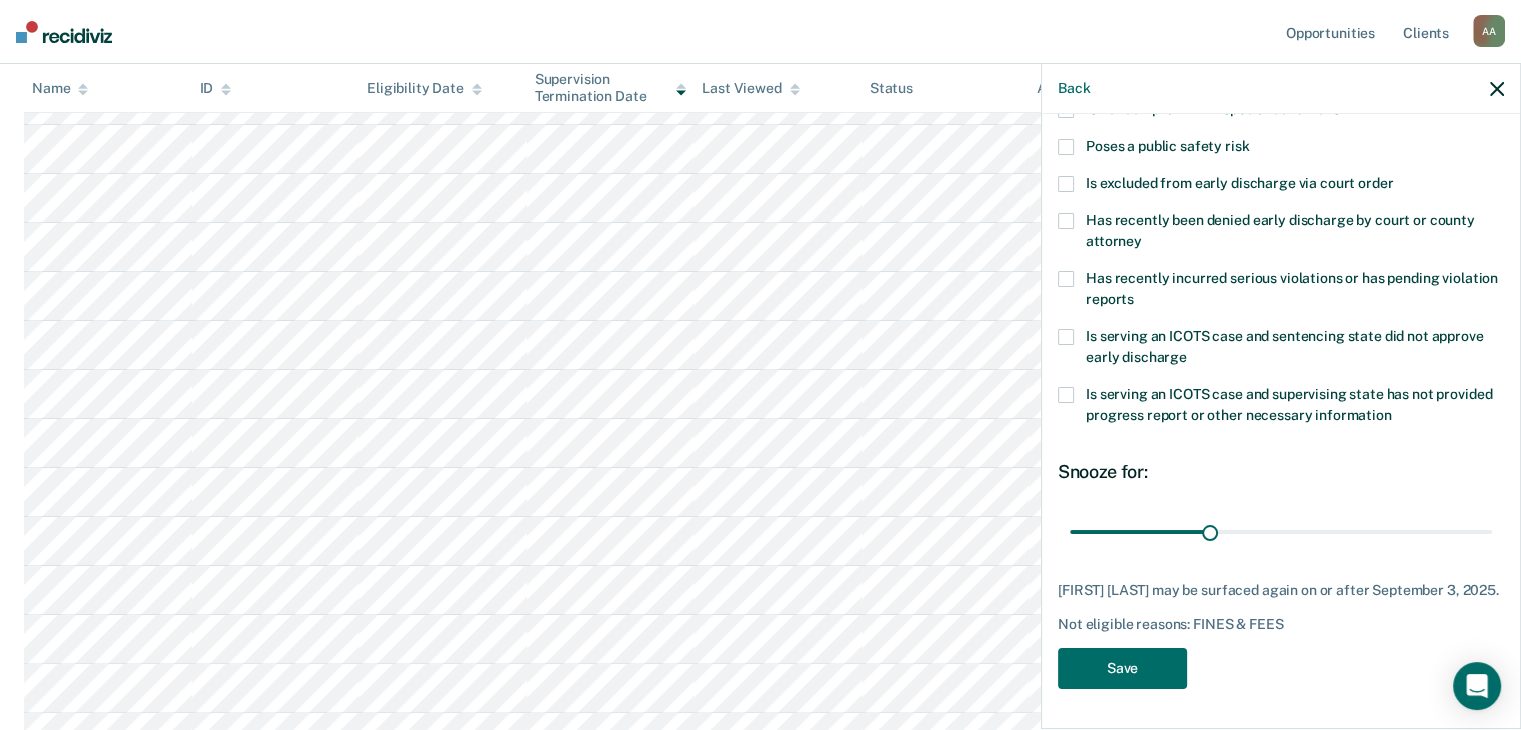 scroll, scrollTop: 289, scrollLeft: 0, axis: vertical 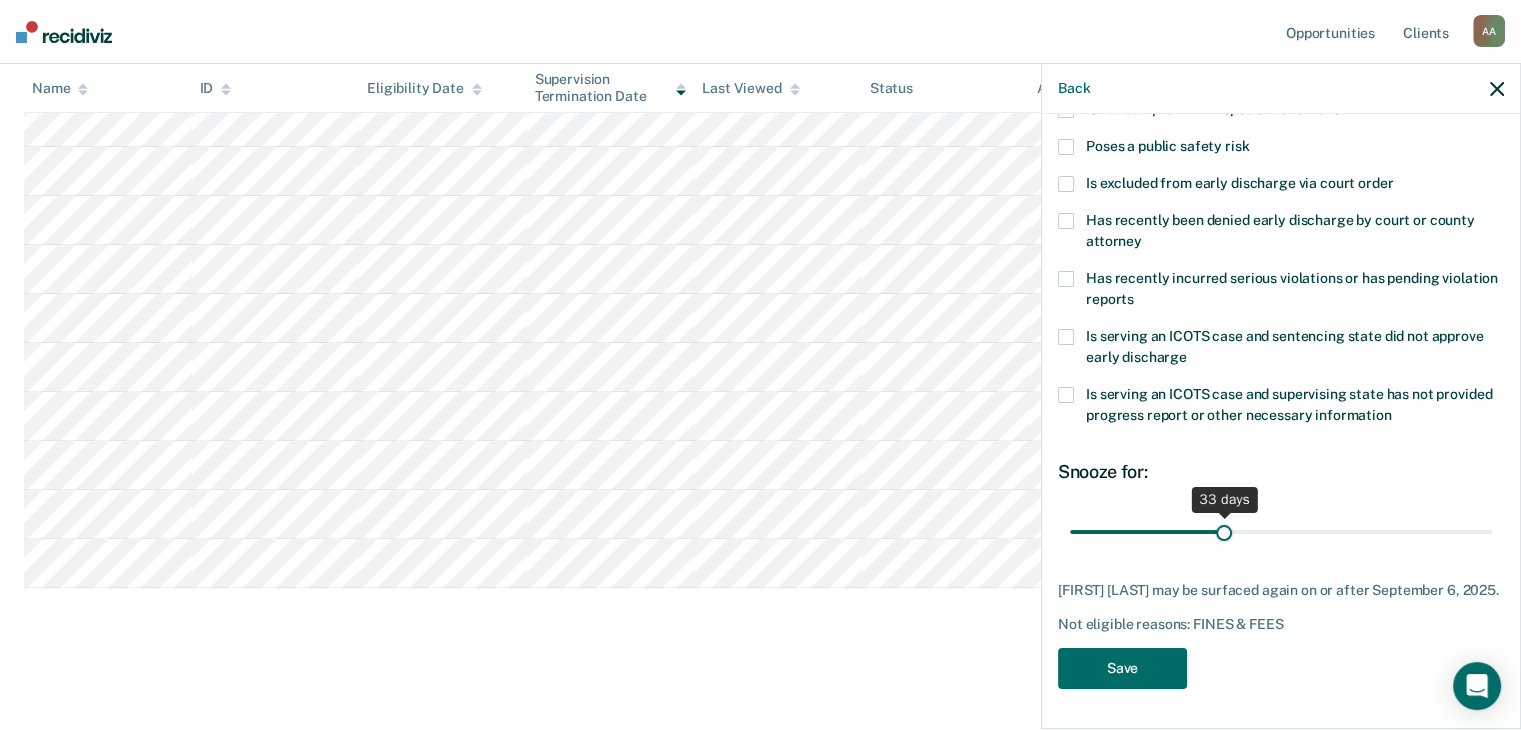 drag, startPoint x: 1204, startPoint y: 527, endPoint x: 1219, endPoint y: 526, distance: 15.033297 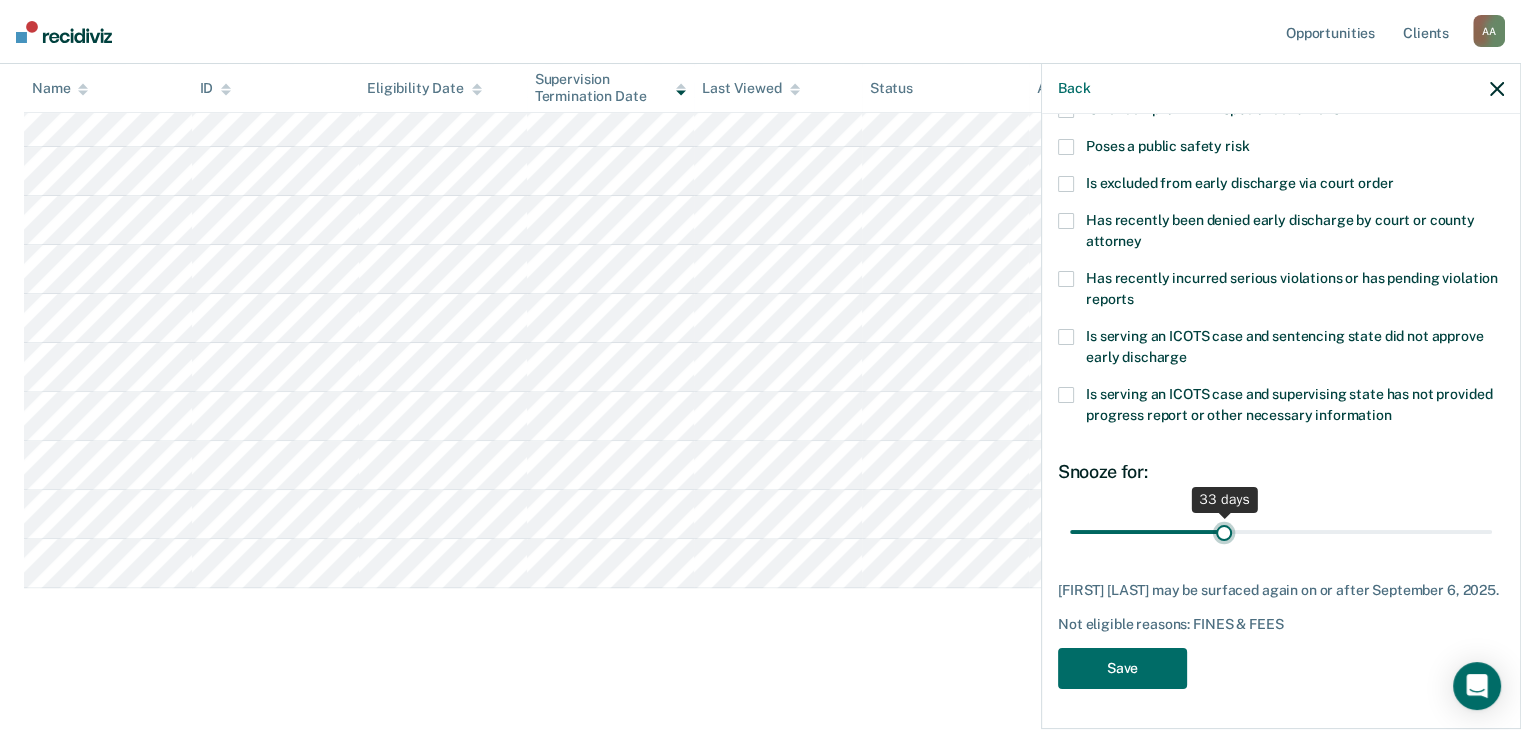 click at bounding box center (1281, 532) 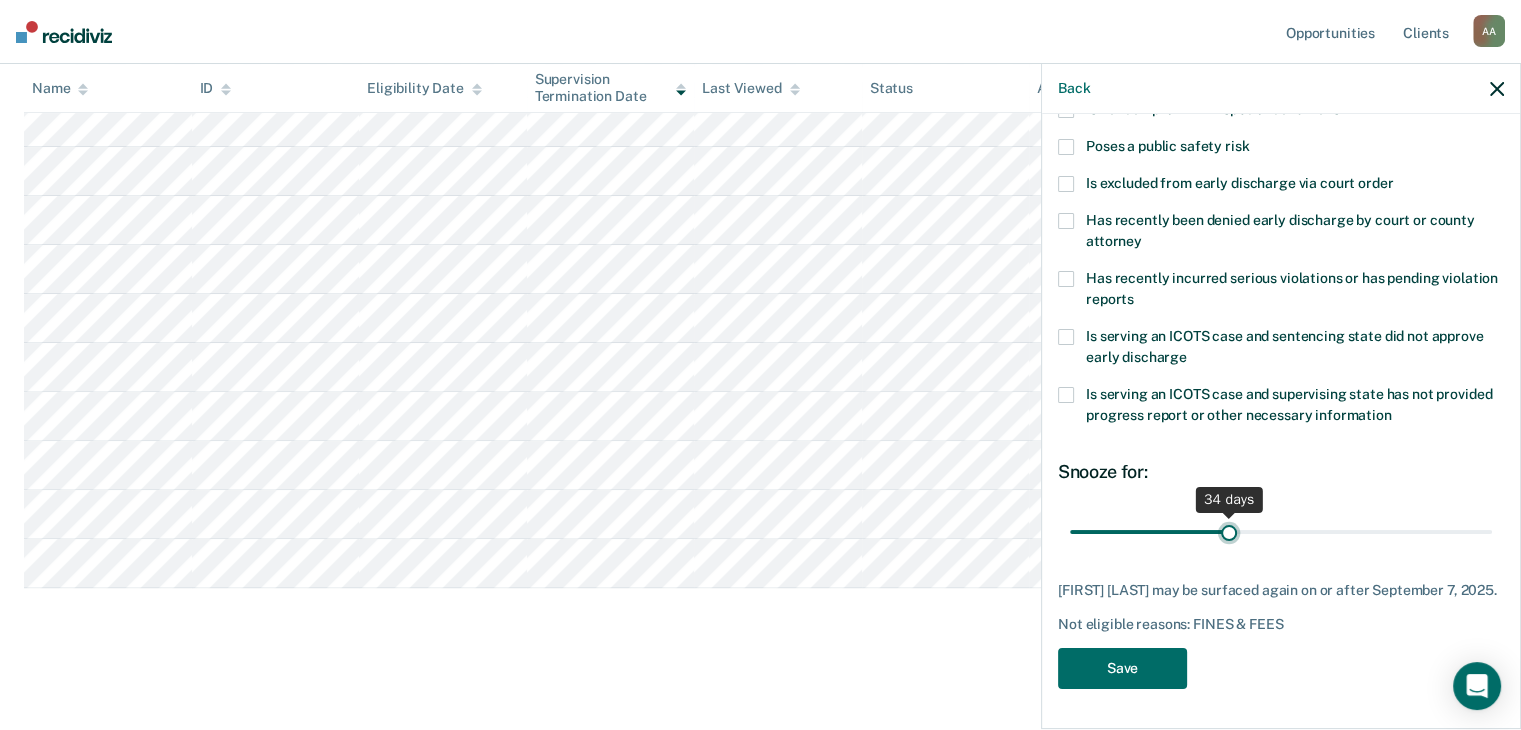 click at bounding box center (1281, 532) 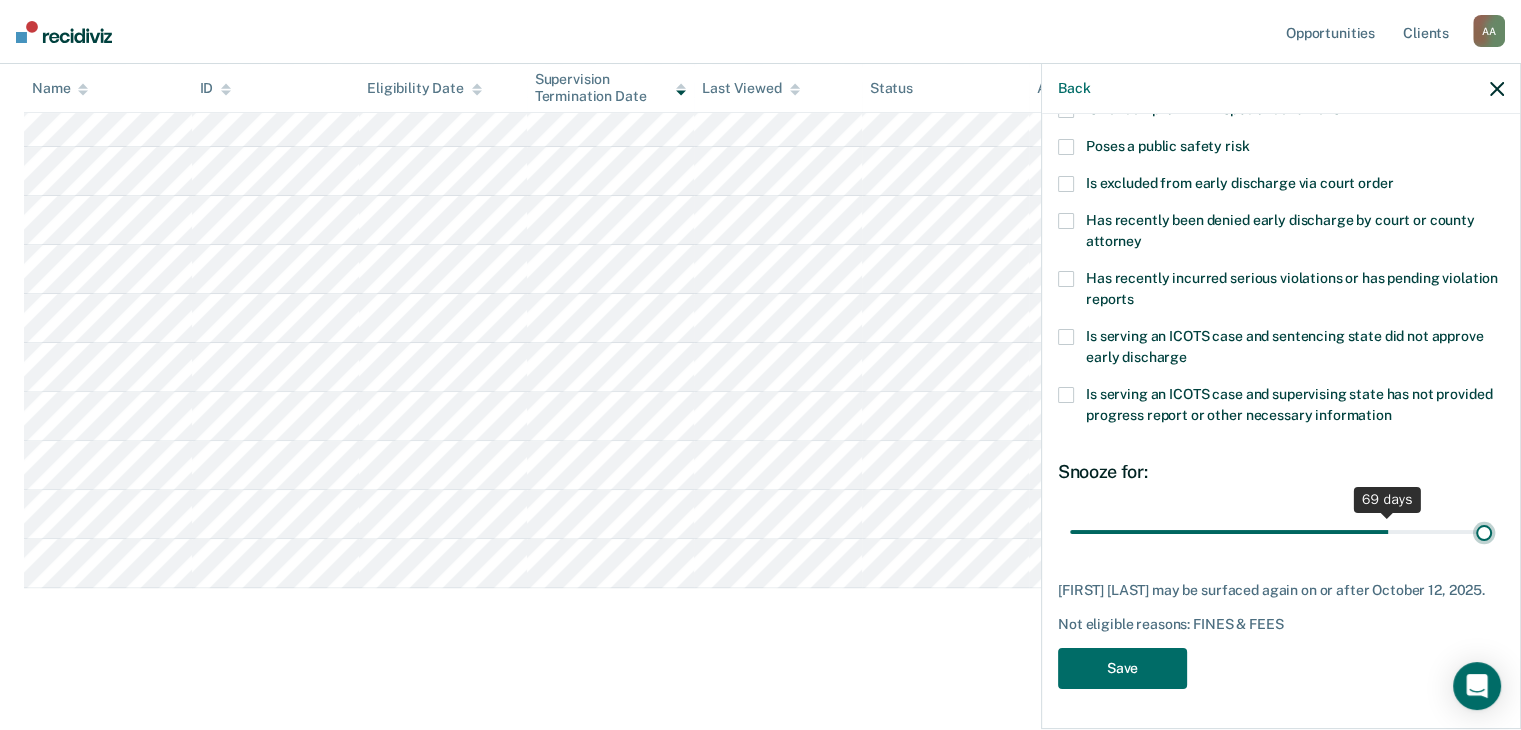 scroll, scrollTop: 289, scrollLeft: 0, axis: vertical 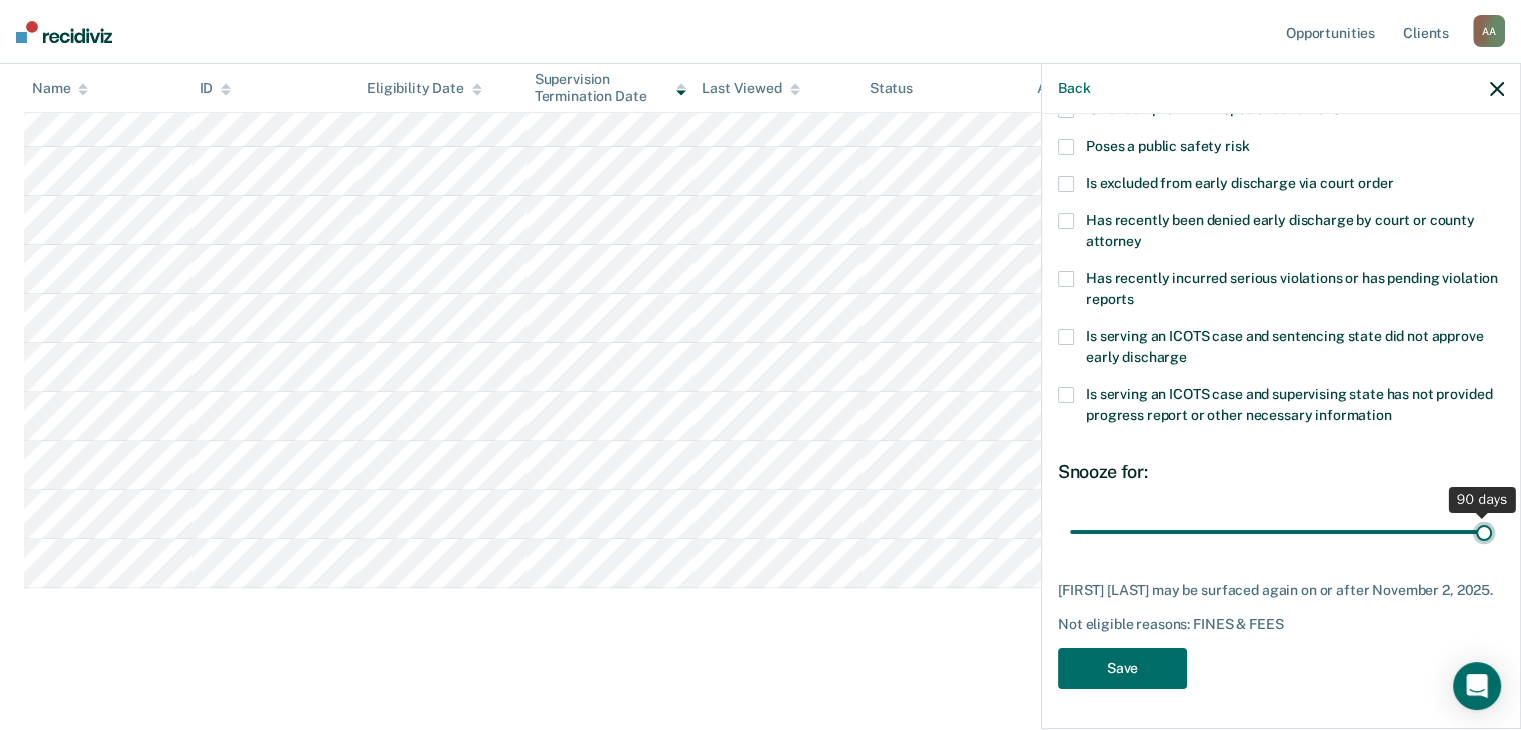 drag, startPoint x: 1220, startPoint y: 520, endPoint x: 1576, endPoint y: 520, distance: 356 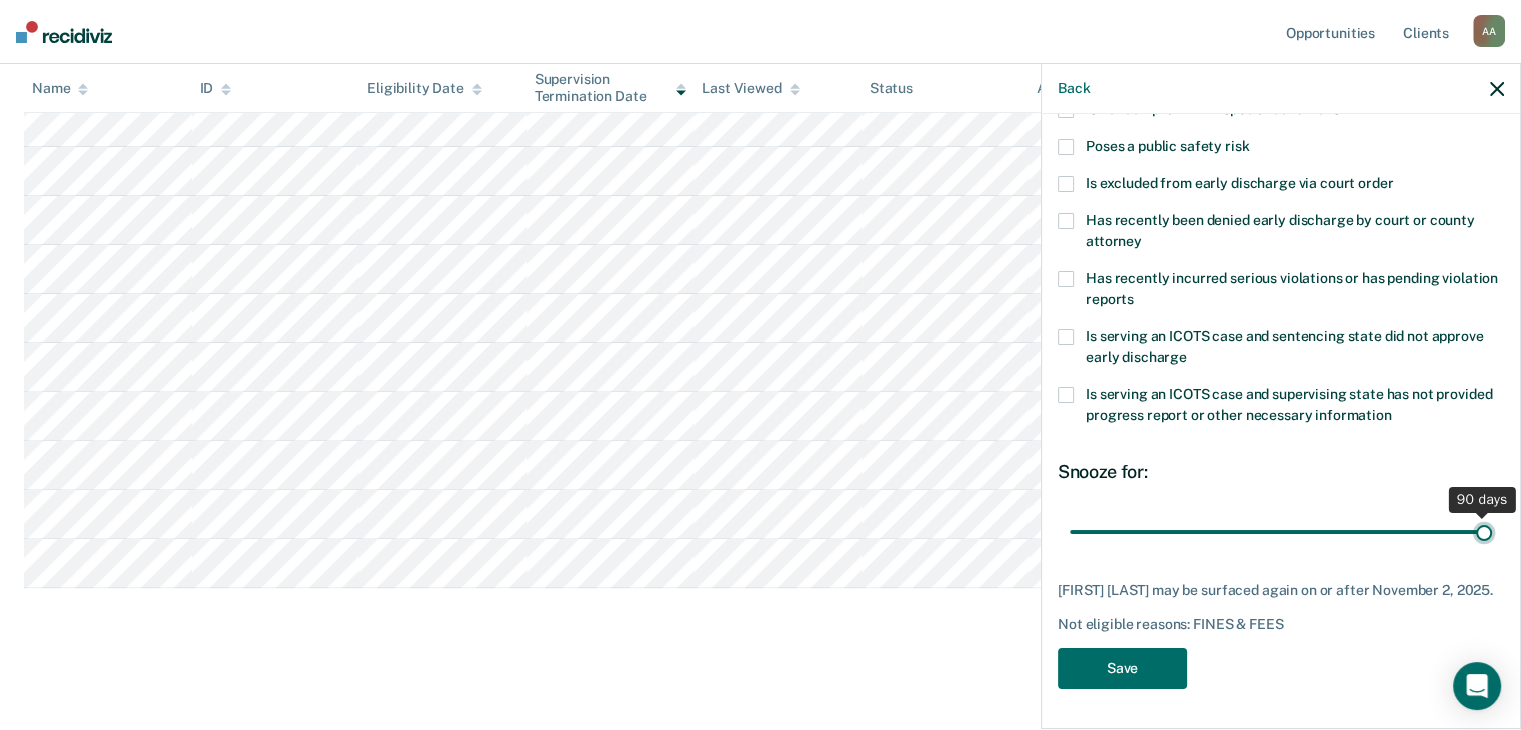 type on "90" 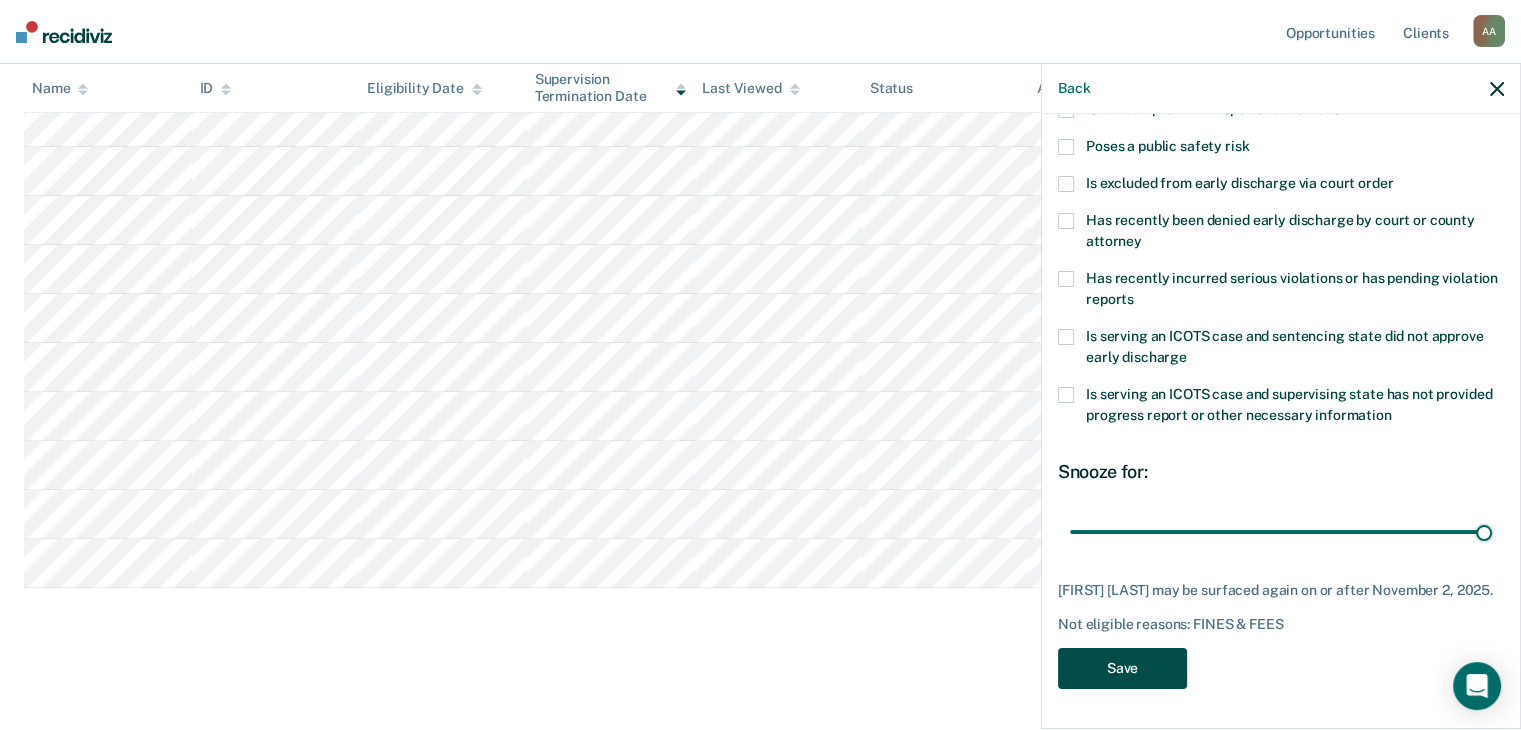 click on "Save" at bounding box center (1122, 668) 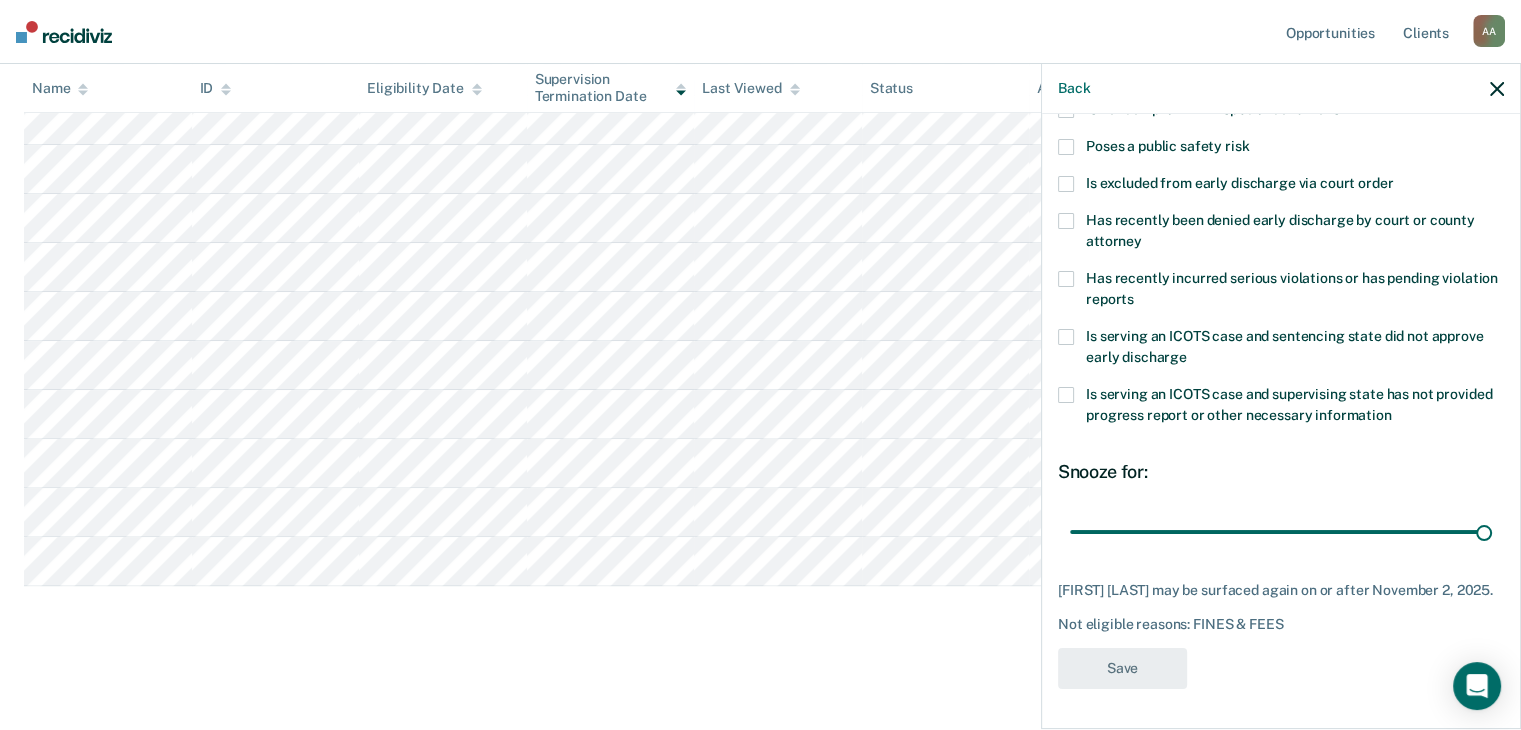 scroll, scrollTop: 524, scrollLeft: 0, axis: vertical 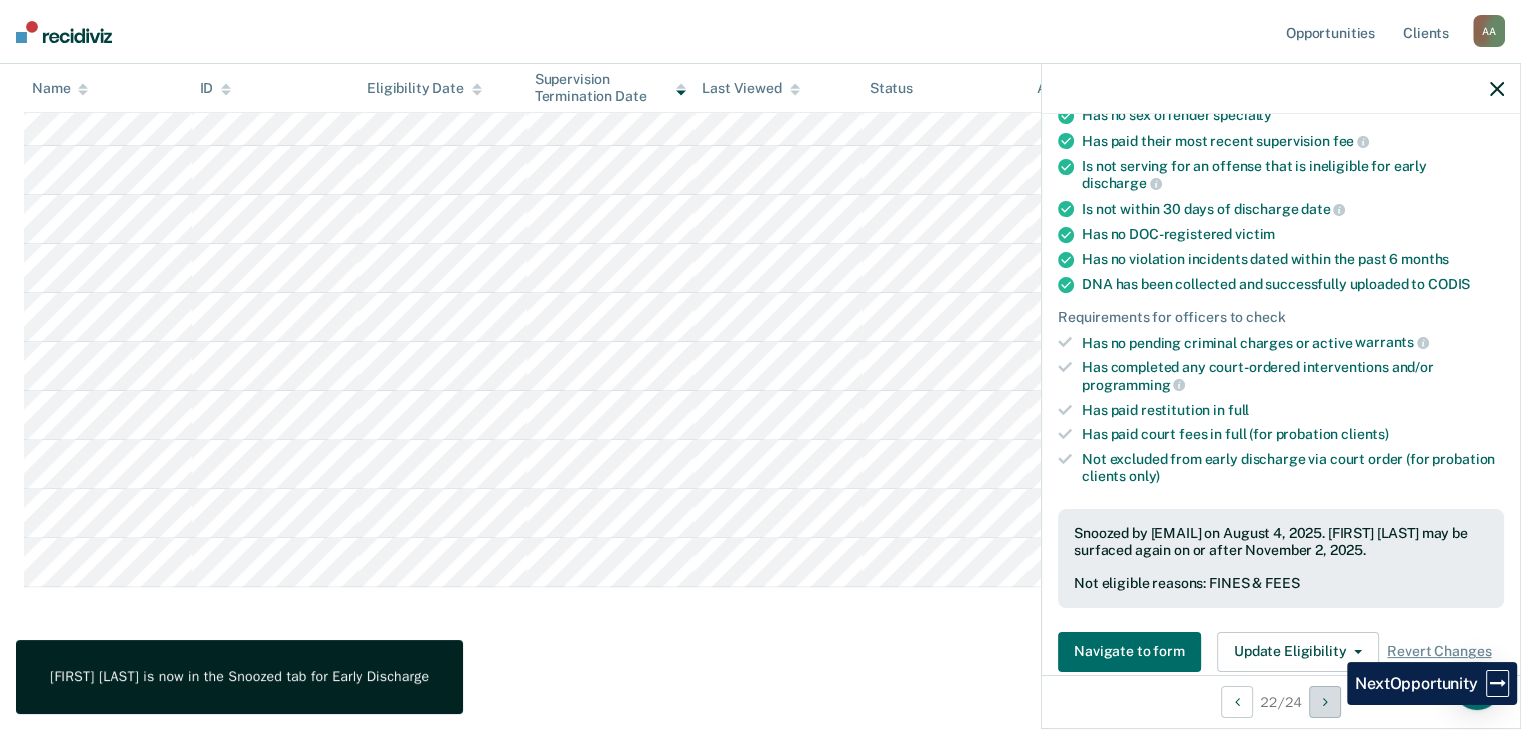 click at bounding box center (1325, 702) 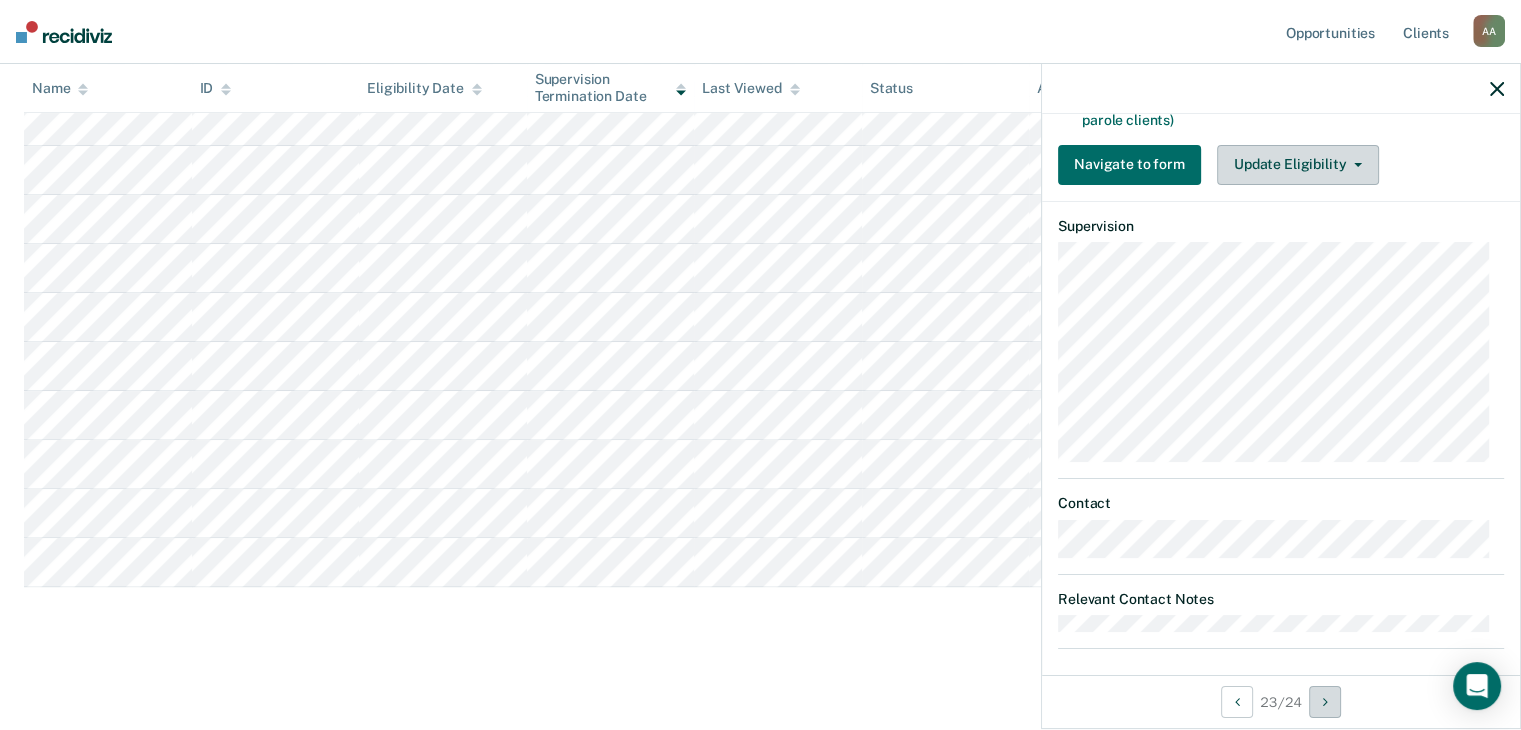 scroll, scrollTop: 692, scrollLeft: 0, axis: vertical 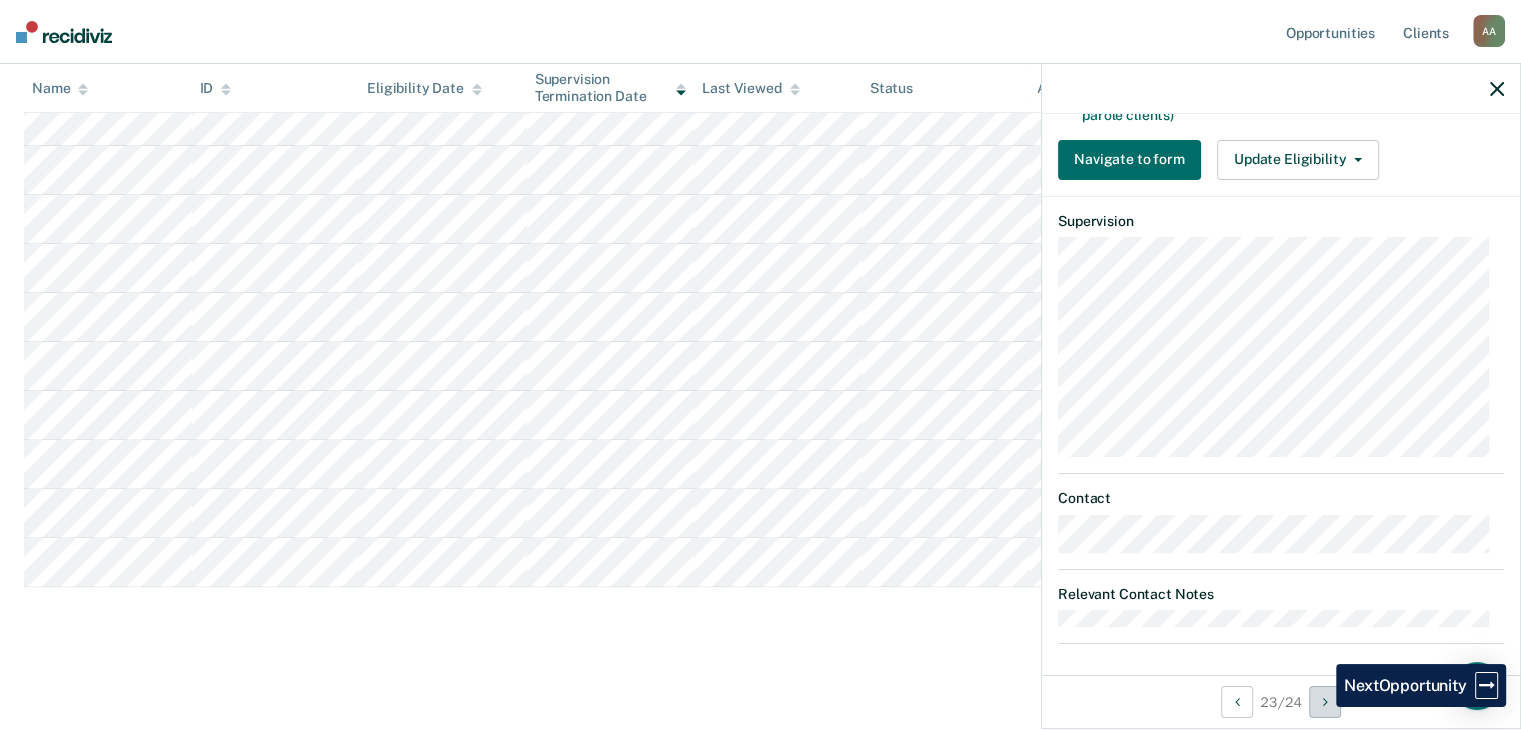 click at bounding box center [1325, 702] 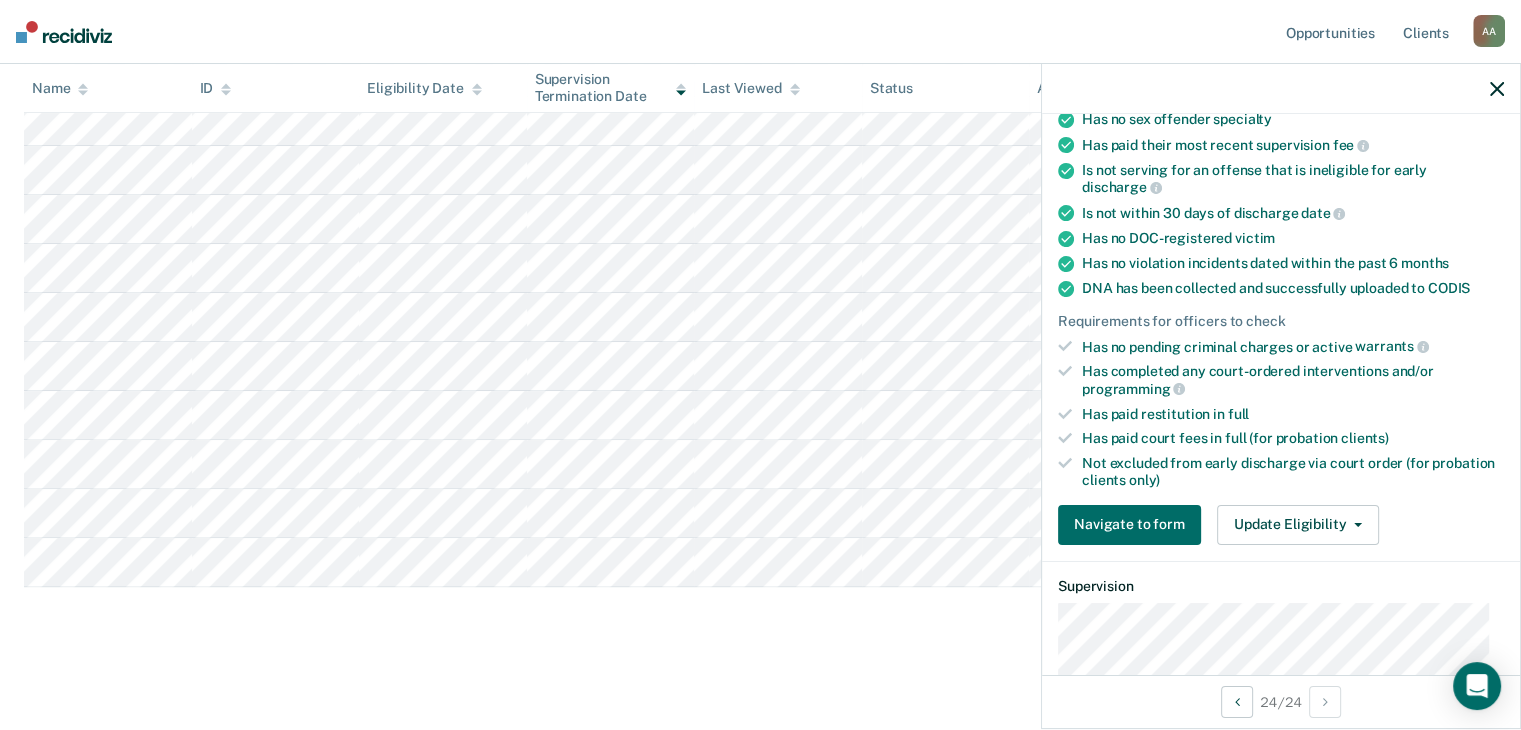 scroll, scrollTop: 500, scrollLeft: 0, axis: vertical 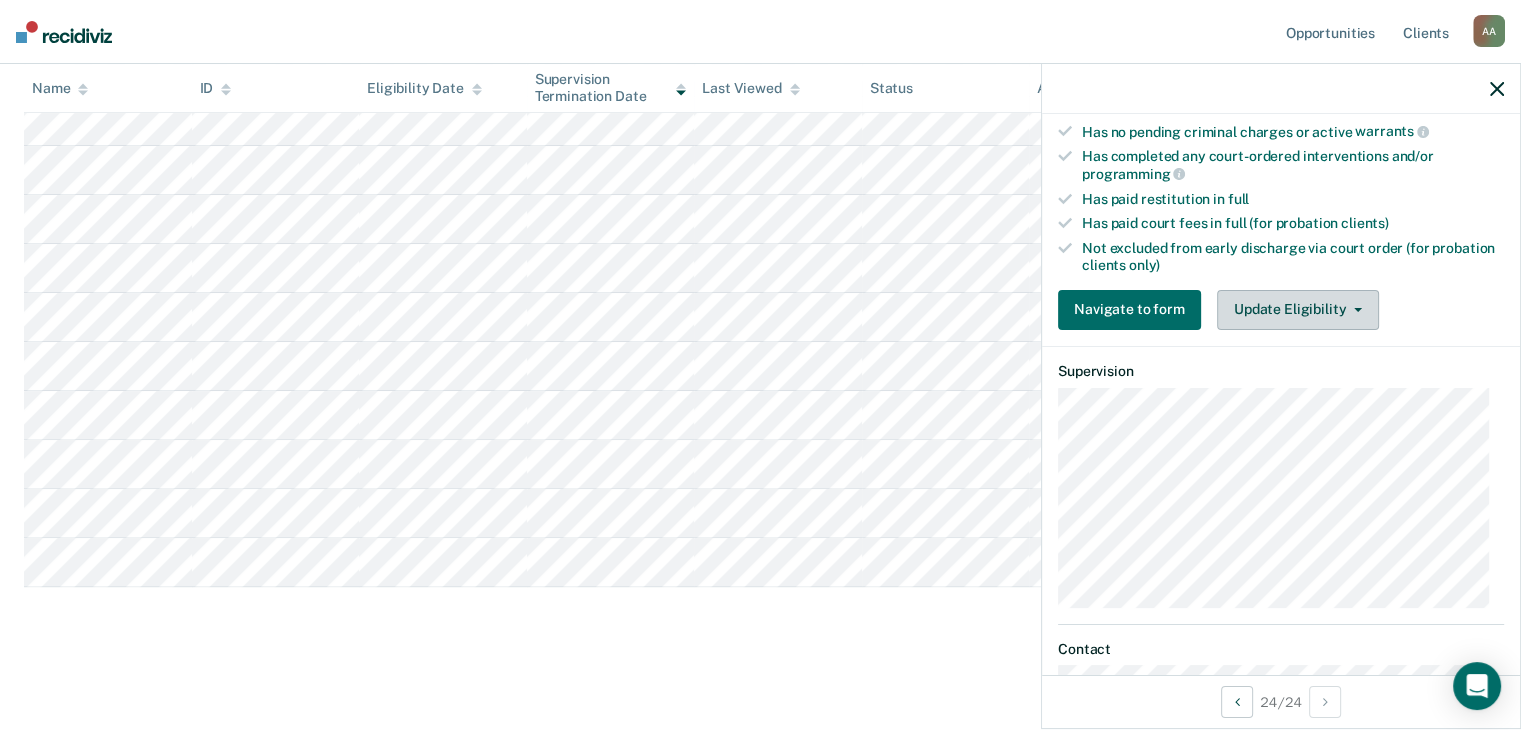 click on "Update Eligibility" at bounding box center [1298, 310] 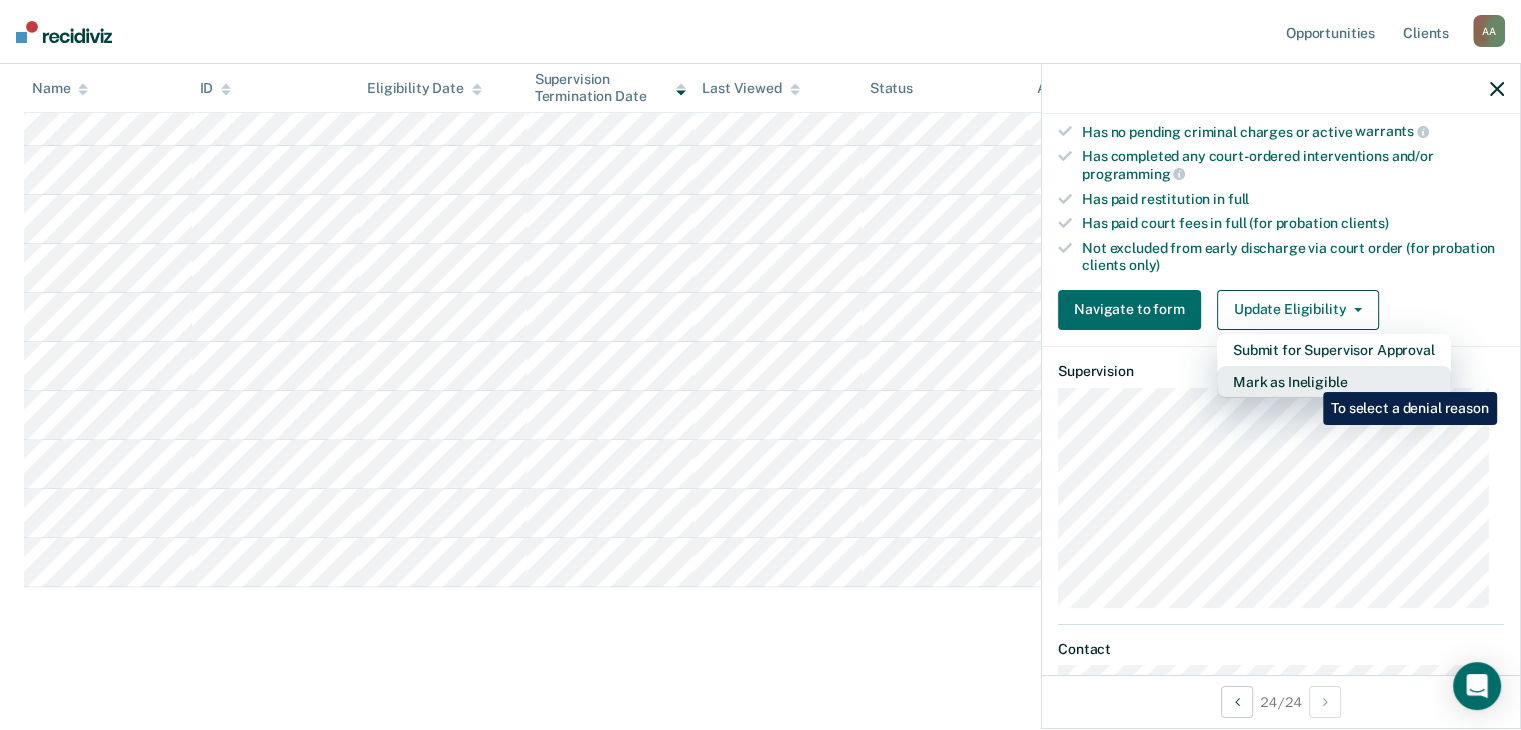 click on "Mark as Ineligible" at bounding box center (1334, 382) 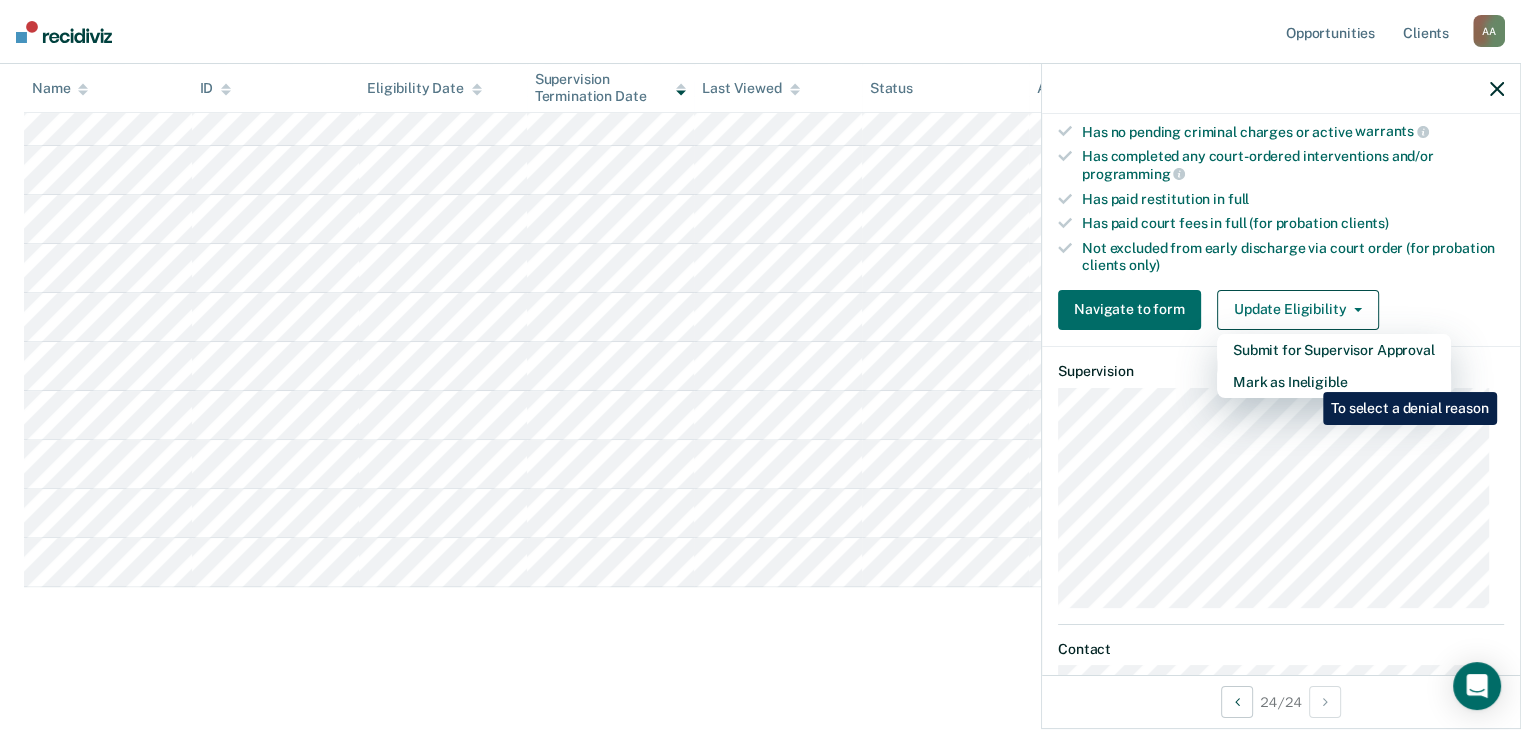 scroll, scrollTop: 289, scrollLeft: 0, axis: vertical 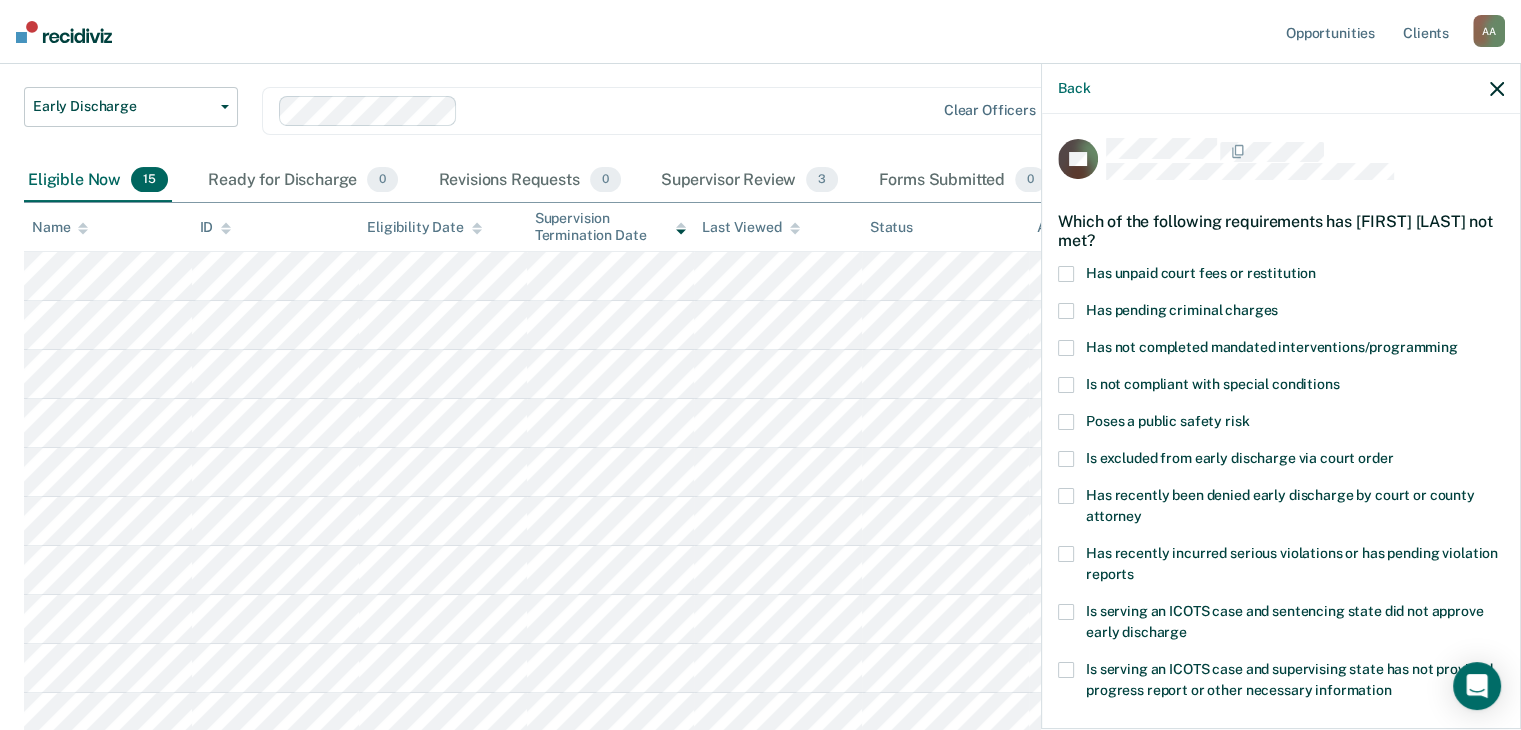 click on "Has unpaid court fees or restitution" at bounding box center [1281, 276] 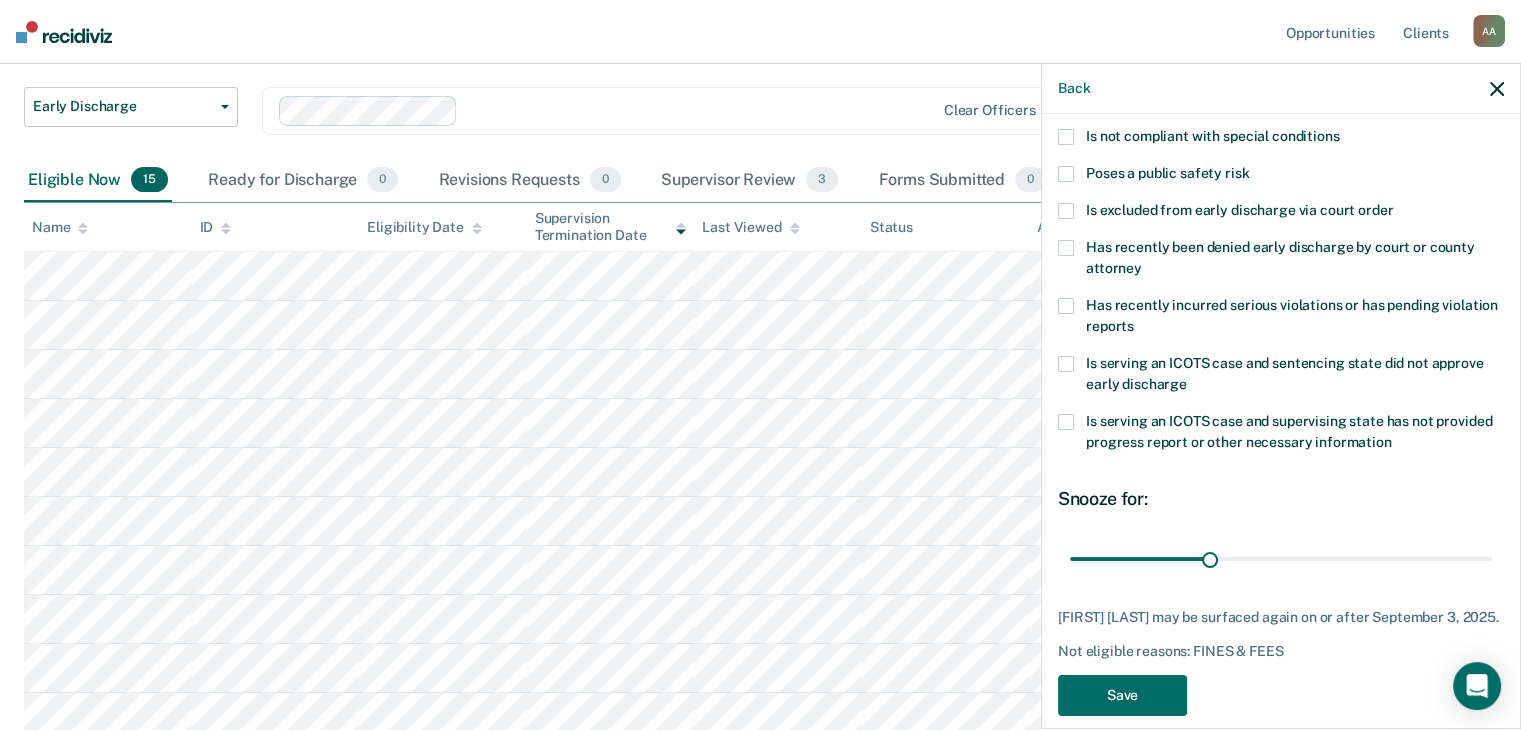 scroll, scrollTop: 289, scrollLeft: 0, axis: vertical 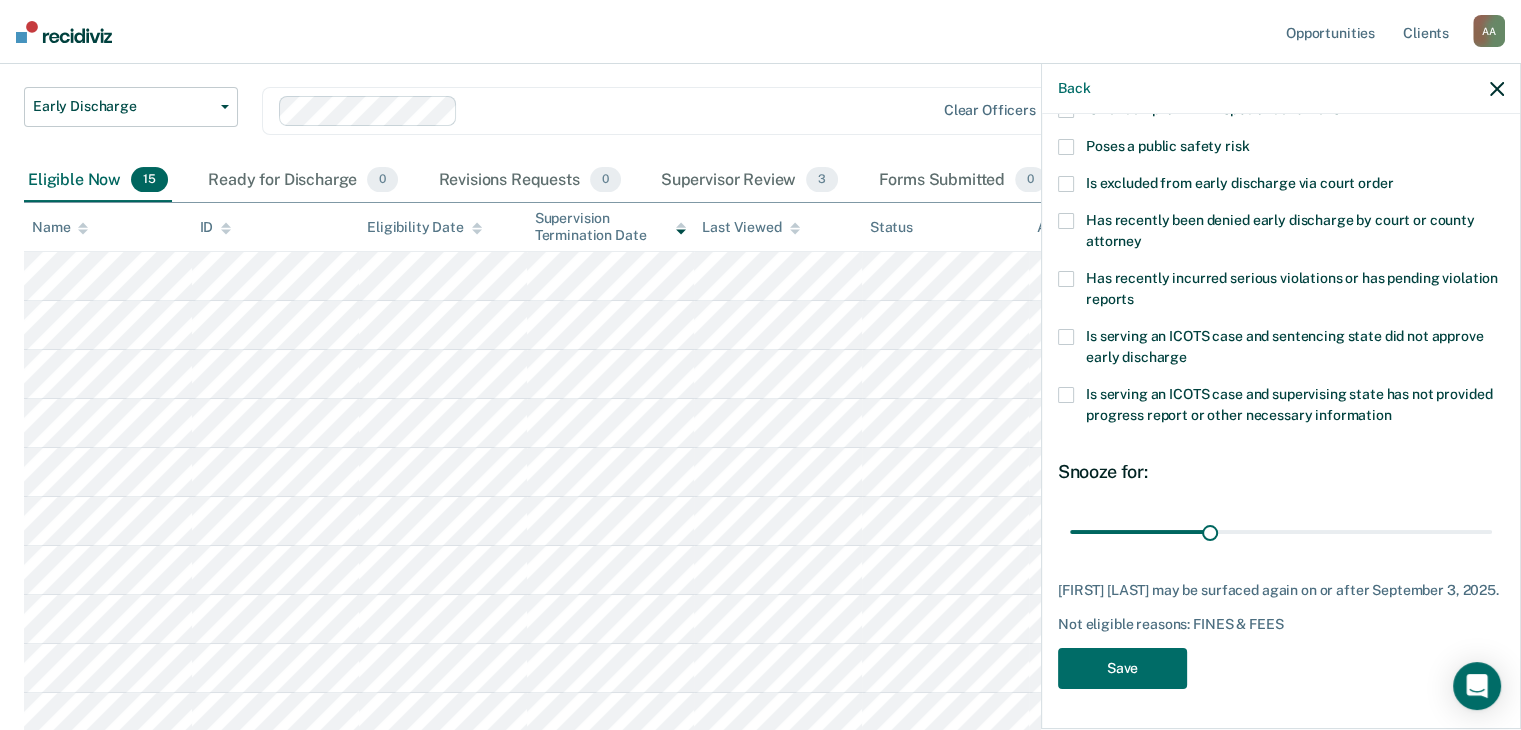 click at bounding box center (1066, 395) 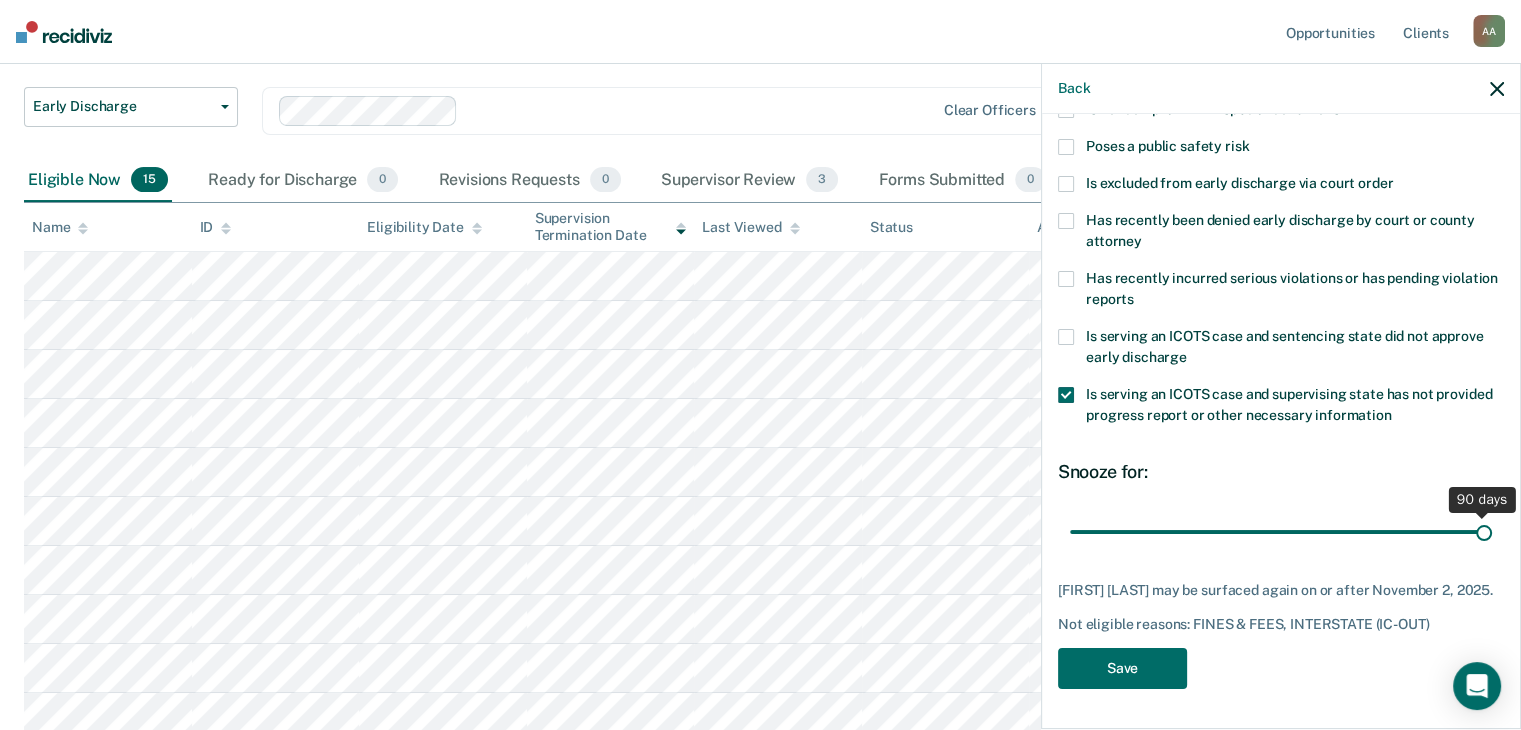 scroll, scrollTop: 272, scrollLeft: 0, axis: vertical 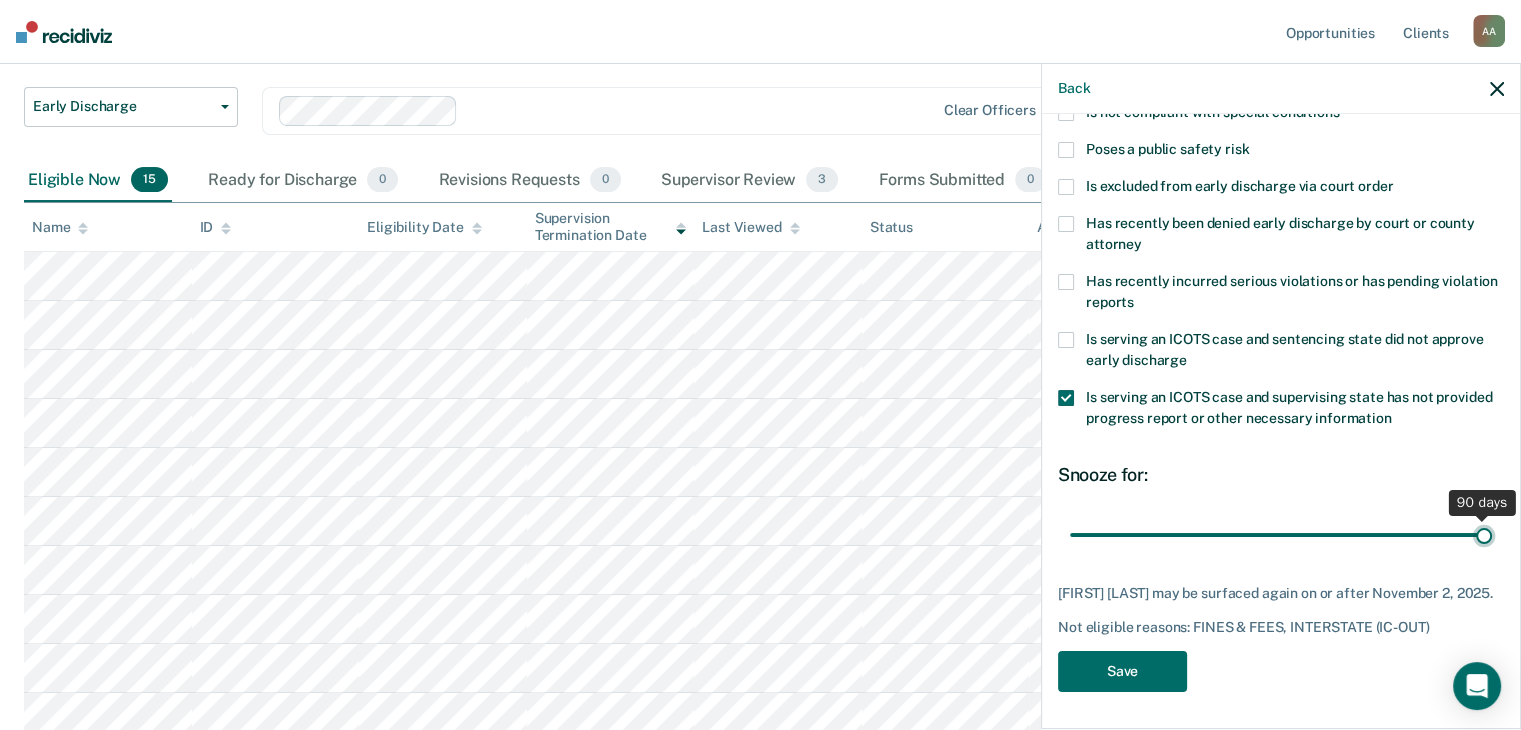 drag, startPoint x: 1202, startPoint y: 516, endPoint x: 1511, endPoint y: 524, distance: 309.10355 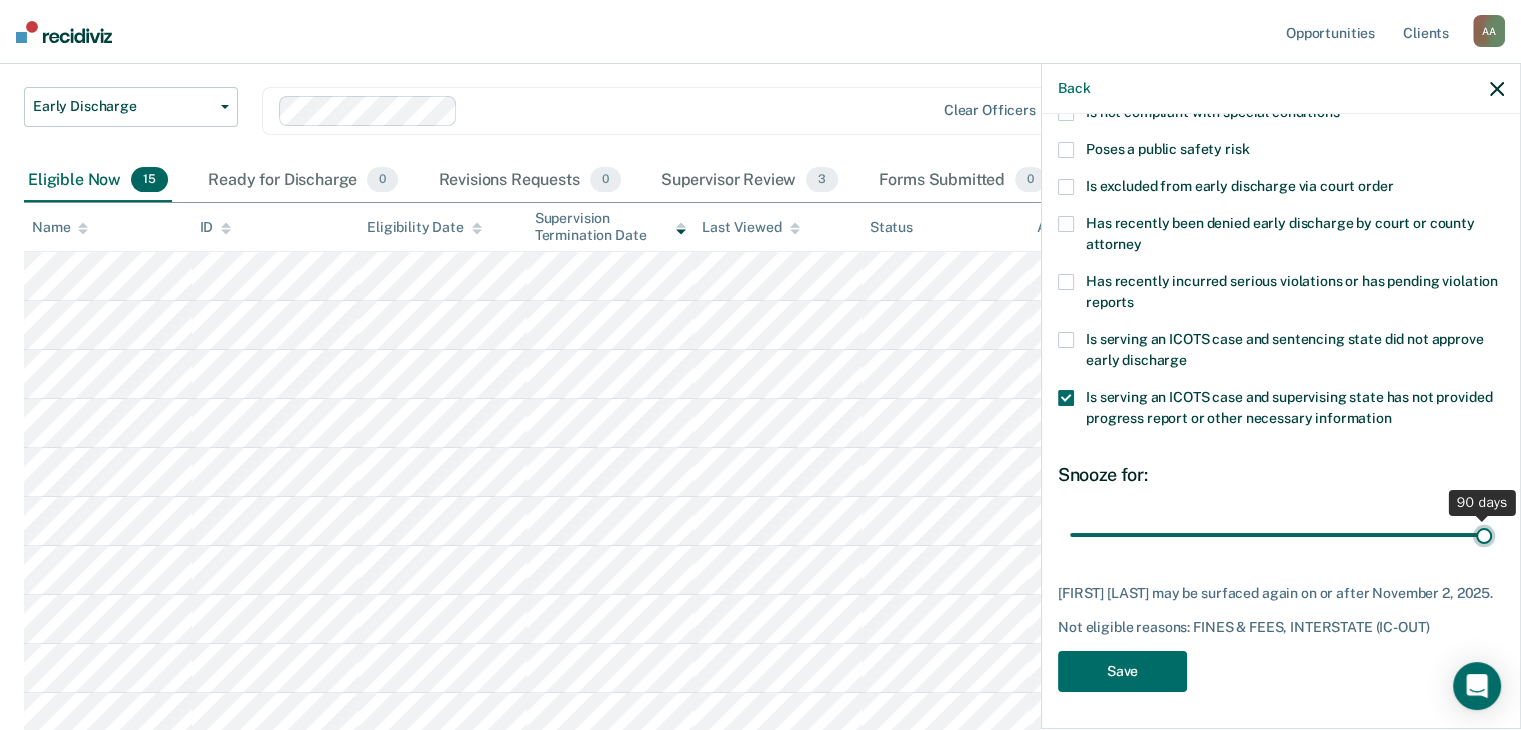 type on "90" 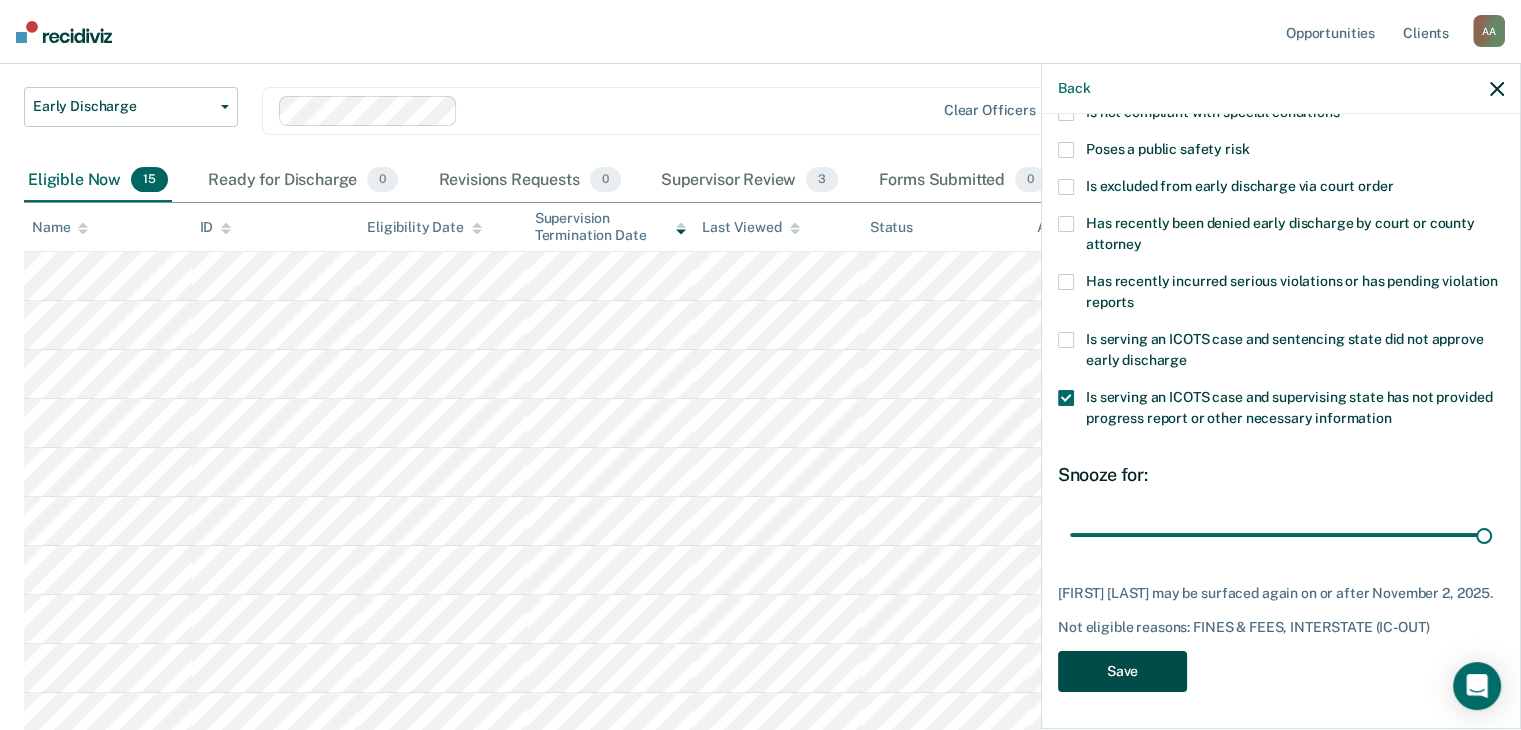 click on "Save" at bounding box center [1122, 671] 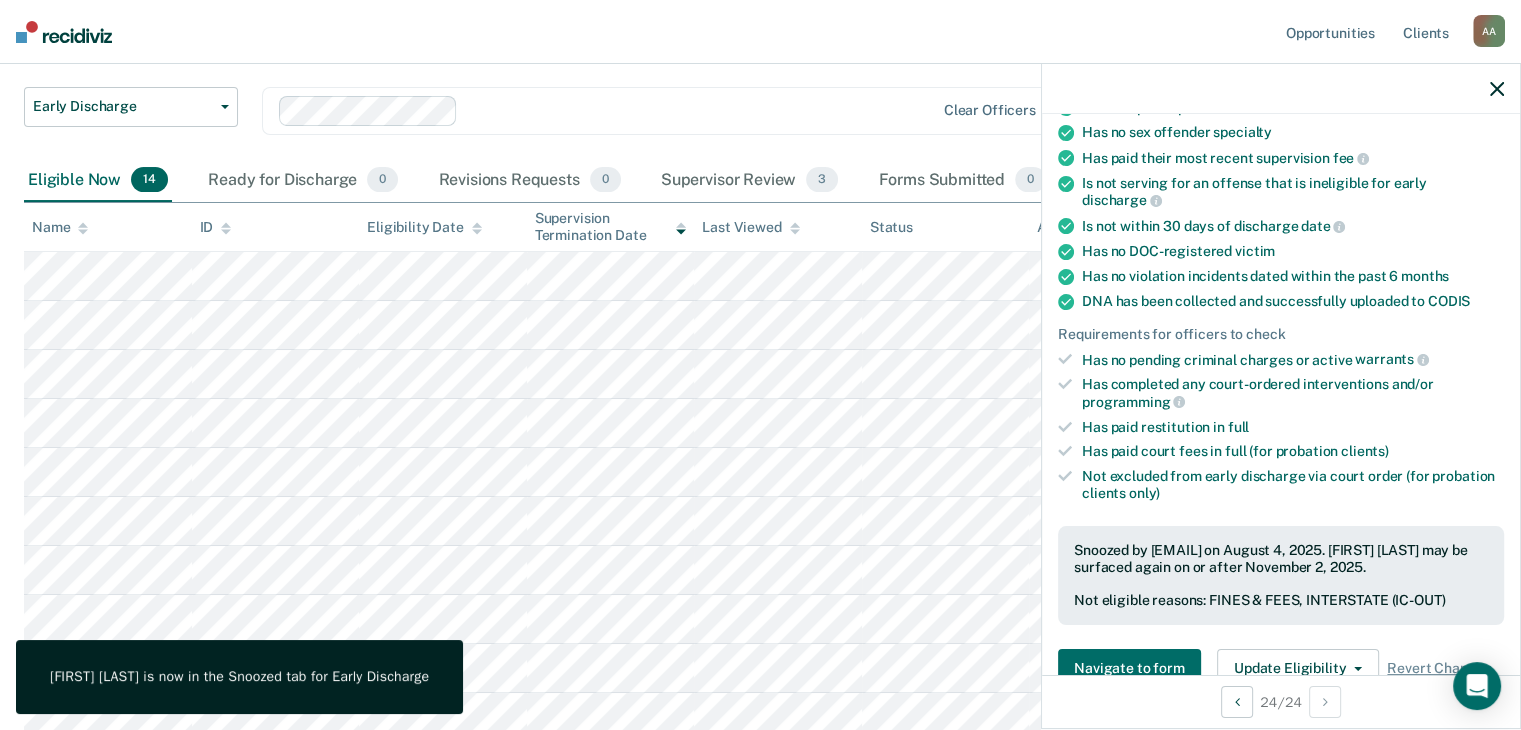 click 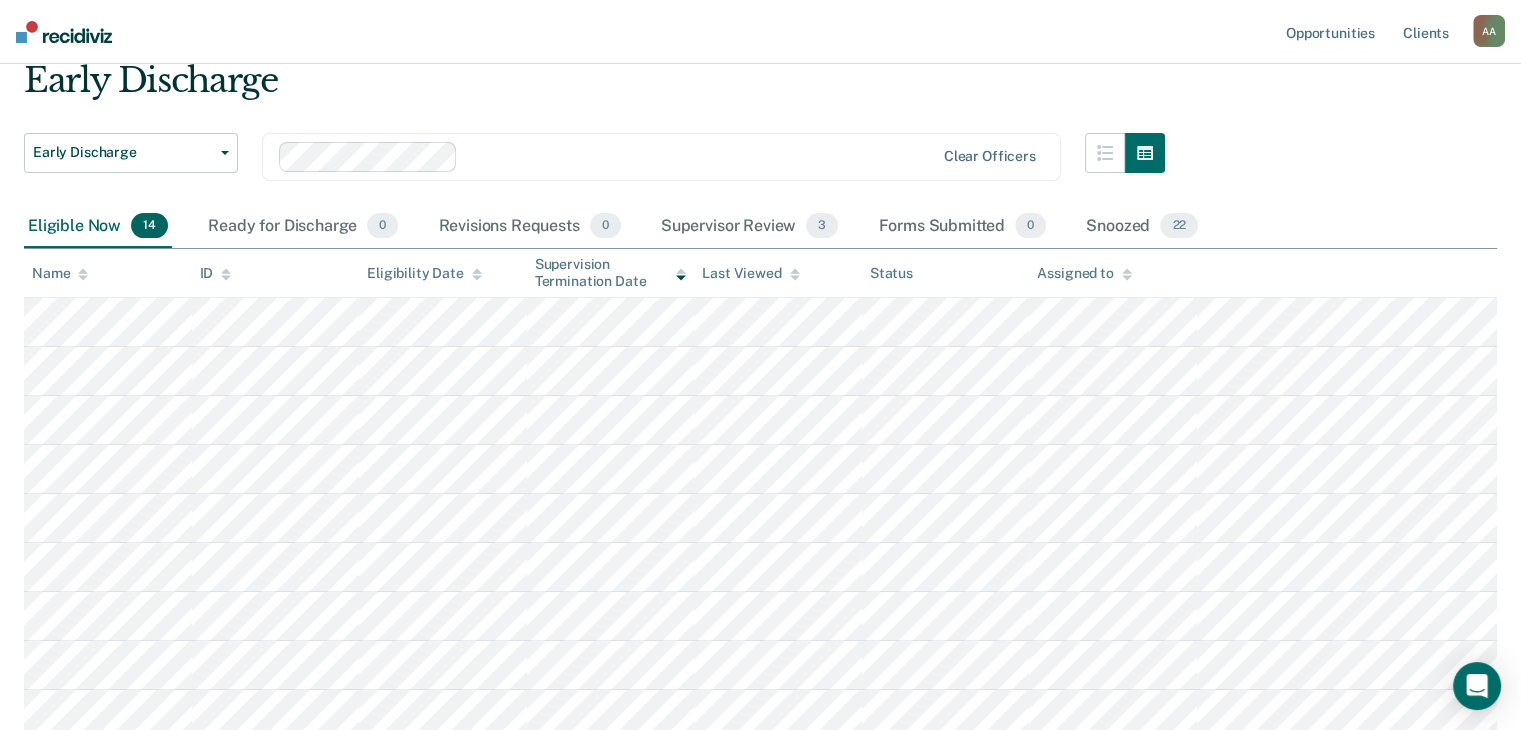 scroll, scrollTop: 75, scrollLeft: 0, axis: vertical 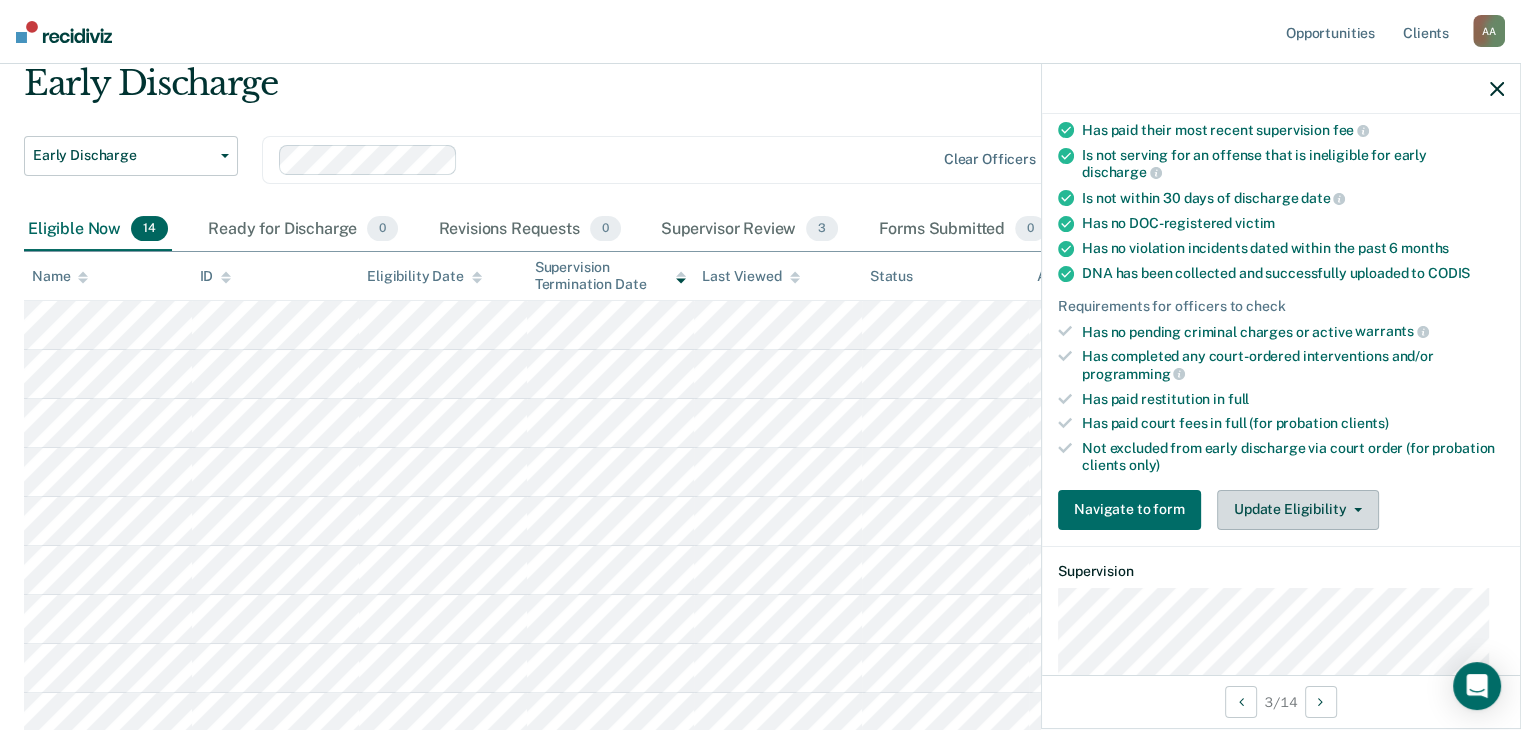 click on "Update Eligibility" at bounding box center [1298, 510] 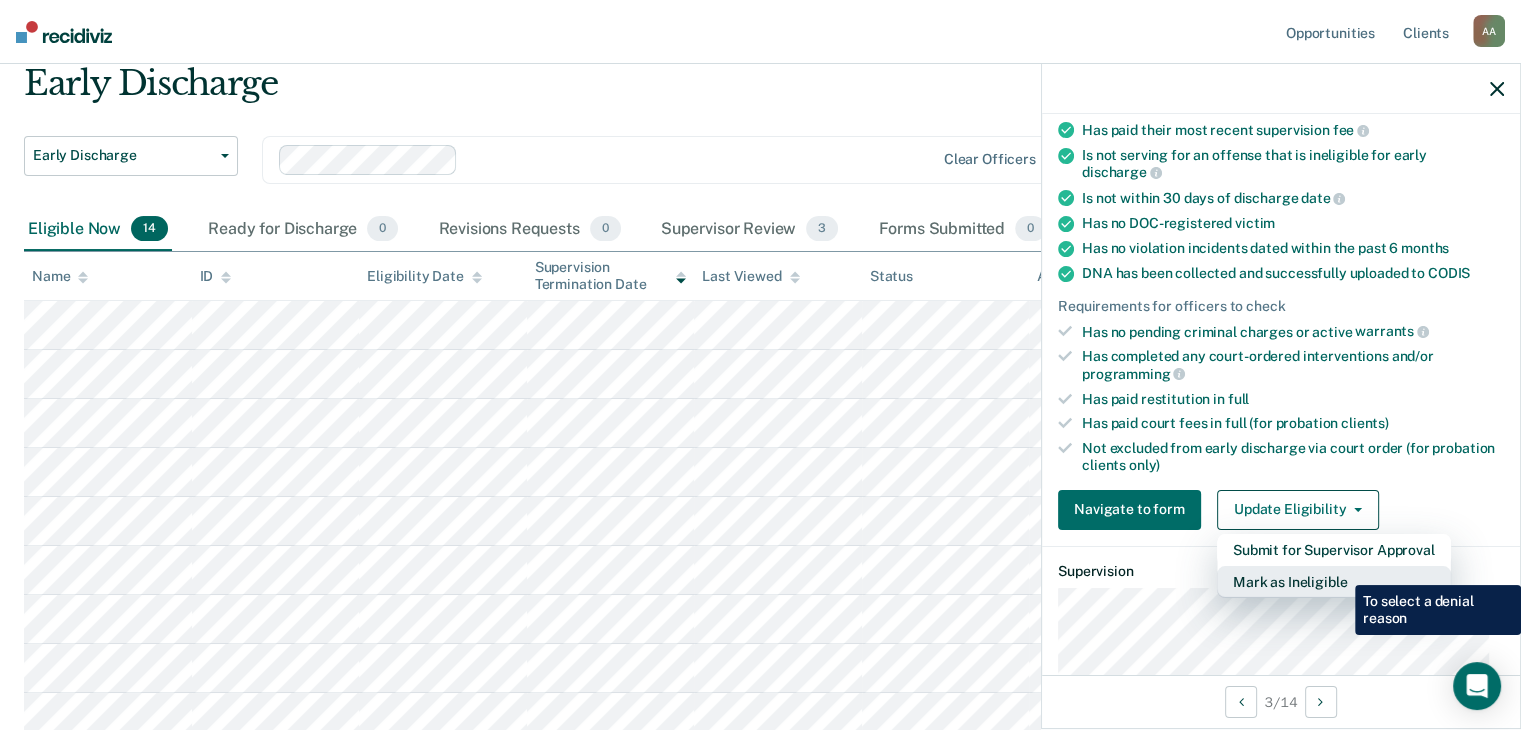 click on "Mark as Ineligible" at bounding box center [1334, 582] 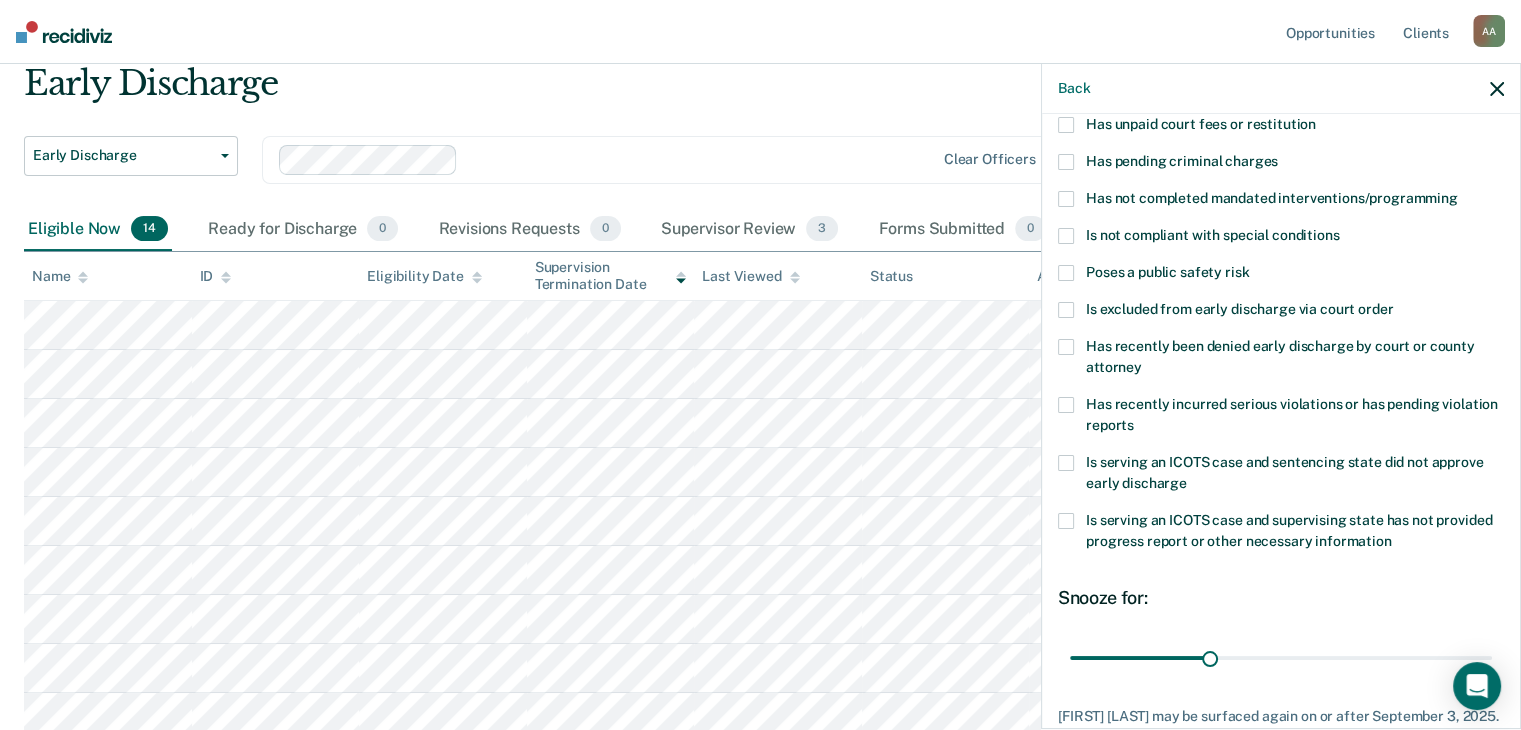 scroll, scrollTop: 0, scrollLeft: 0, axis: both 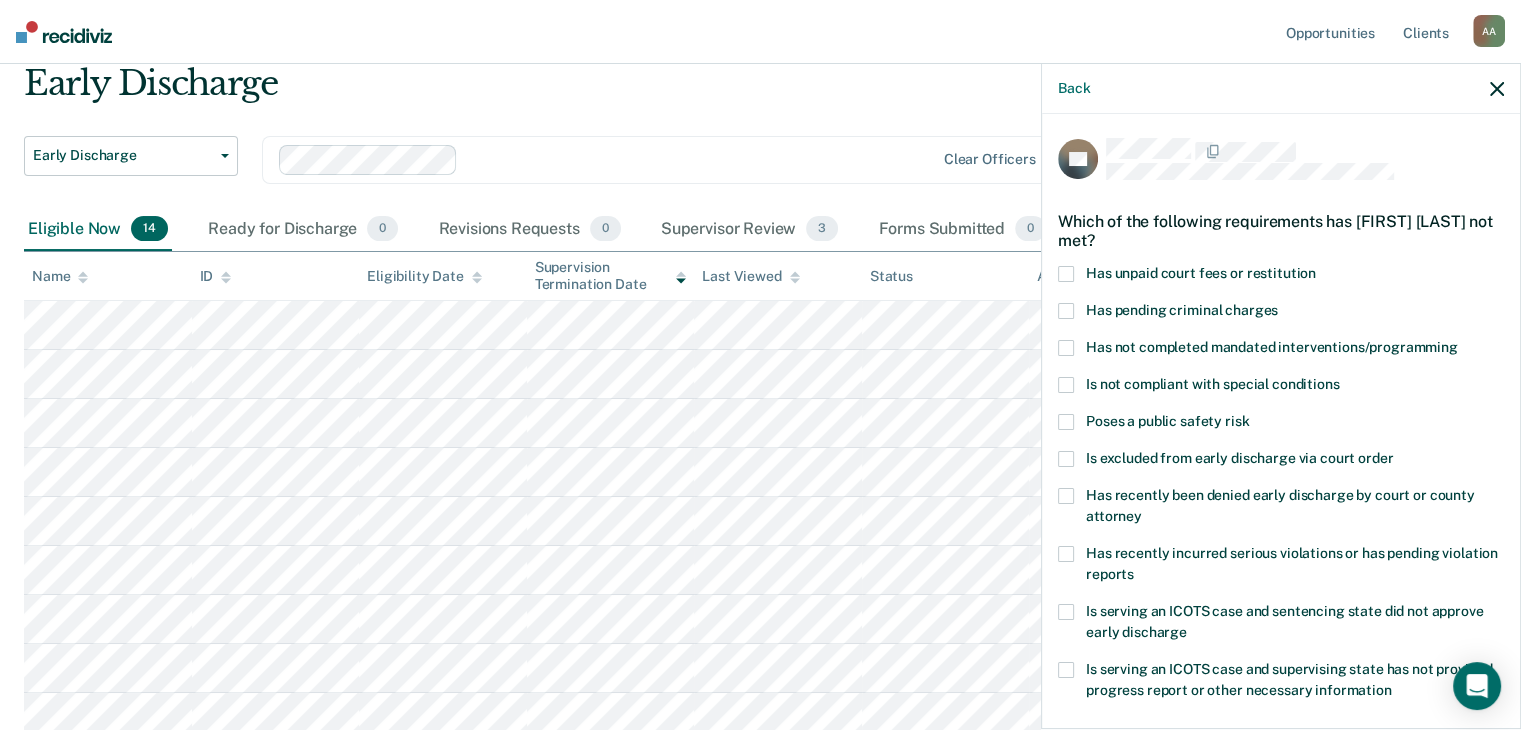 click at bounding box center (1066, 274) 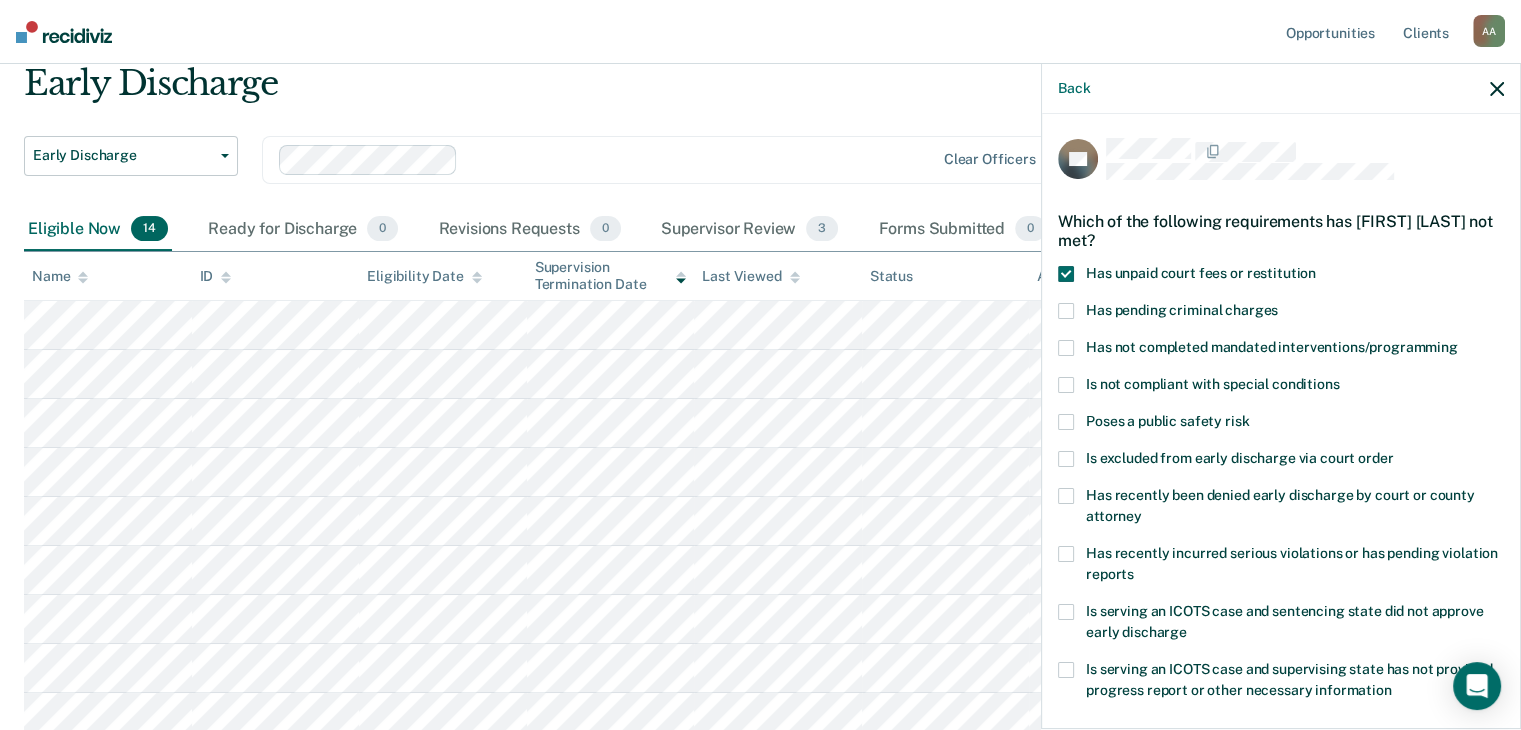 click on "Has not completed mandated interventions/programming" at bounding box center (1281, 358) 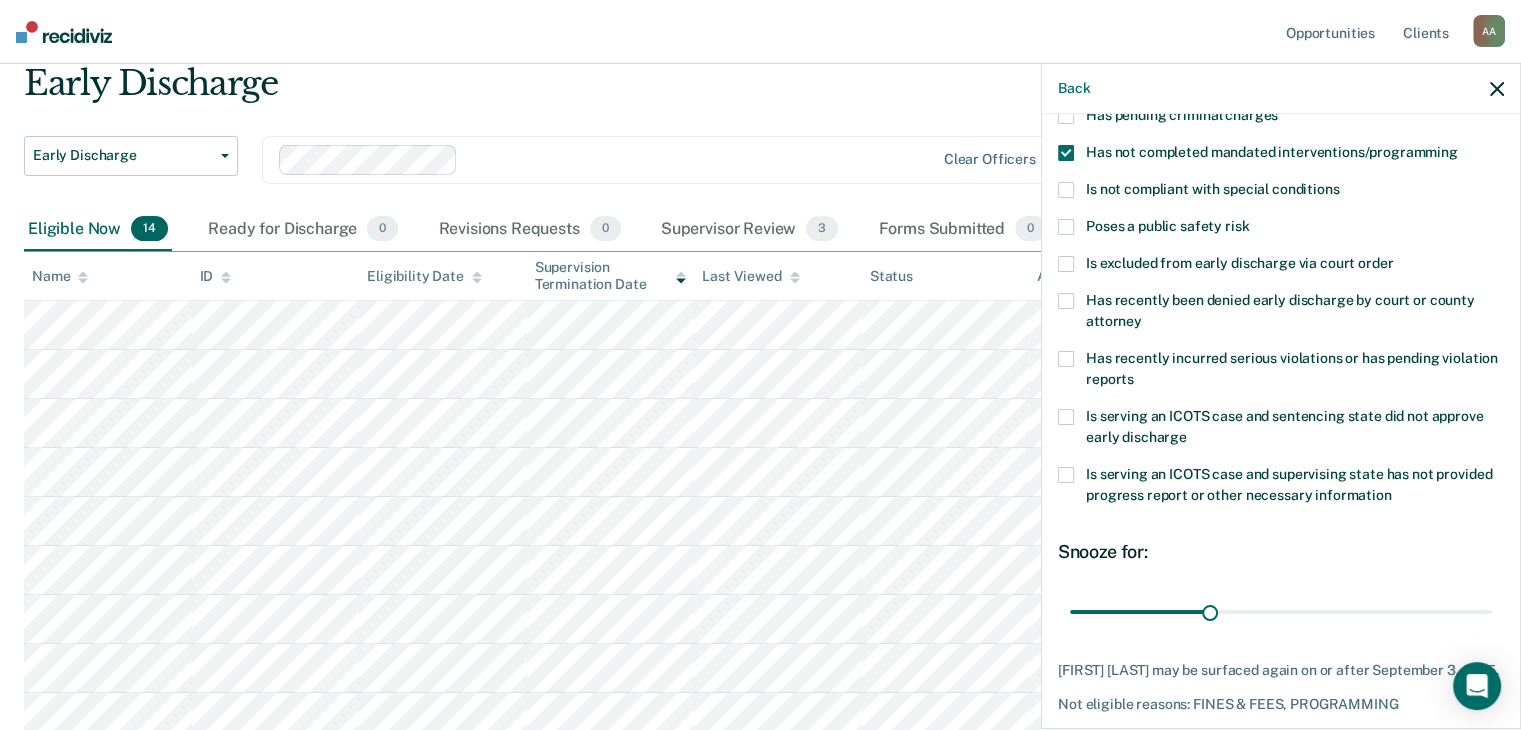 scroll, scrollTop: 200, scrollLeft: 0, axis: vertical 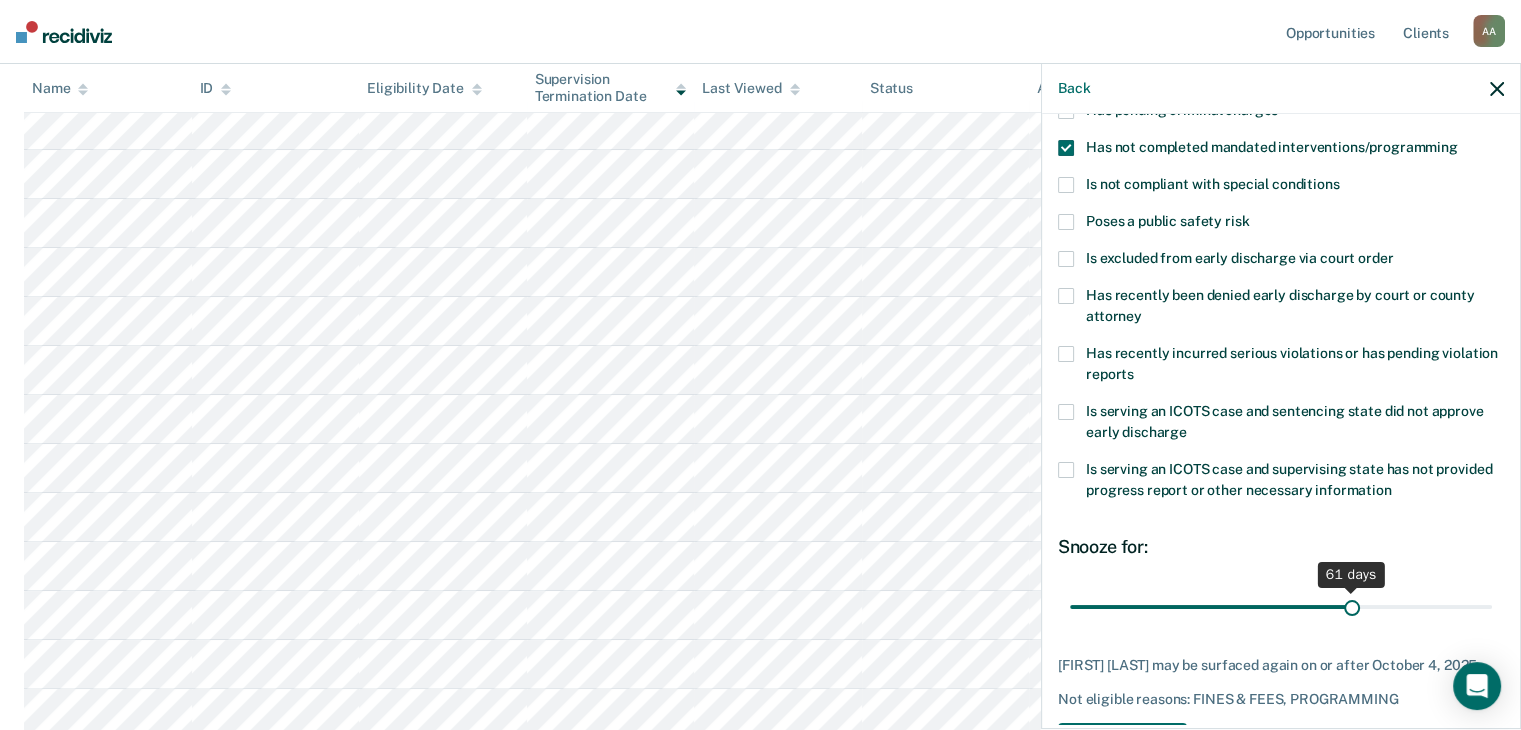drag, startPoint x: 1196, startPoint y: 603, endPoint x: 1341, endPoint y: 604, distance: 145.00345 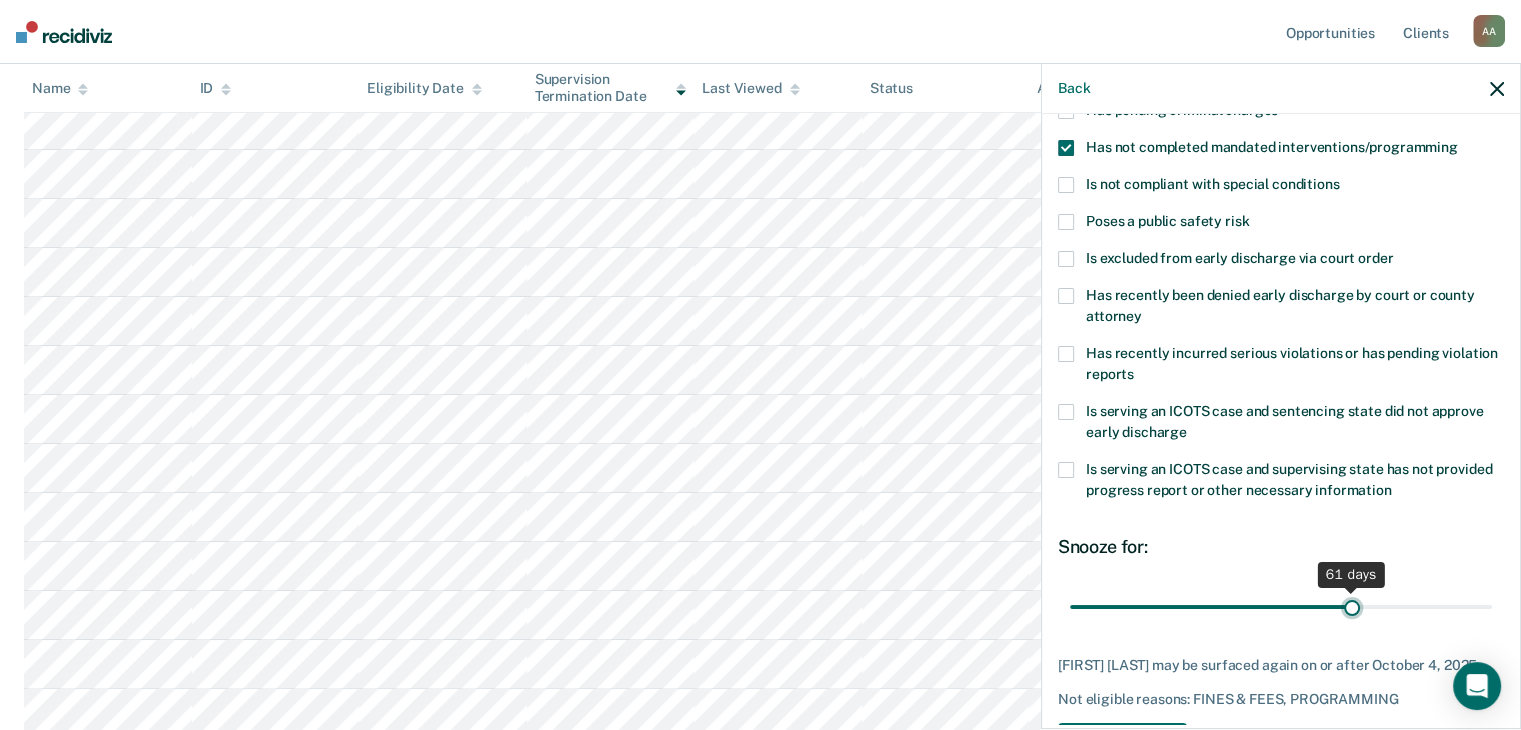 click at bounding box center [1281, 607] 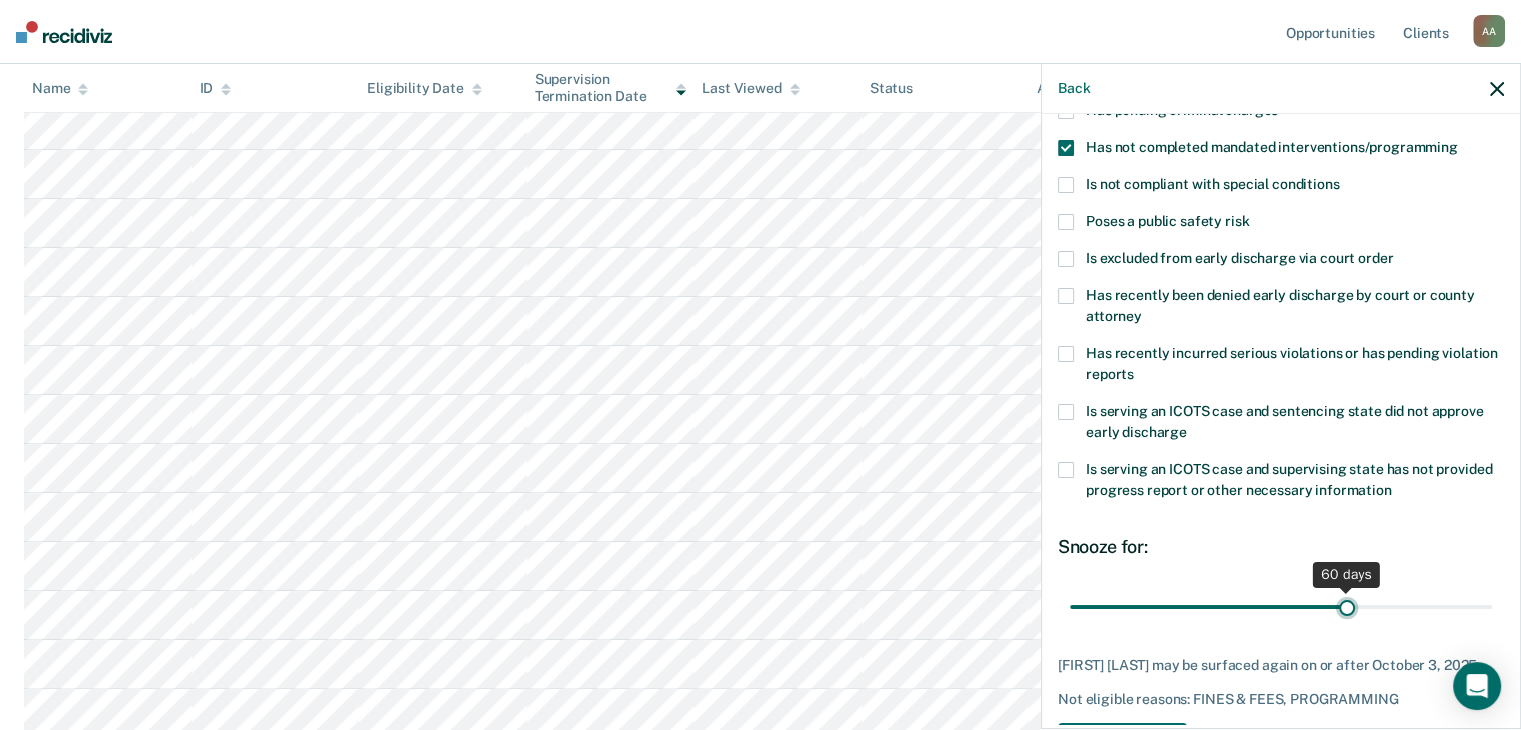 type on "60" 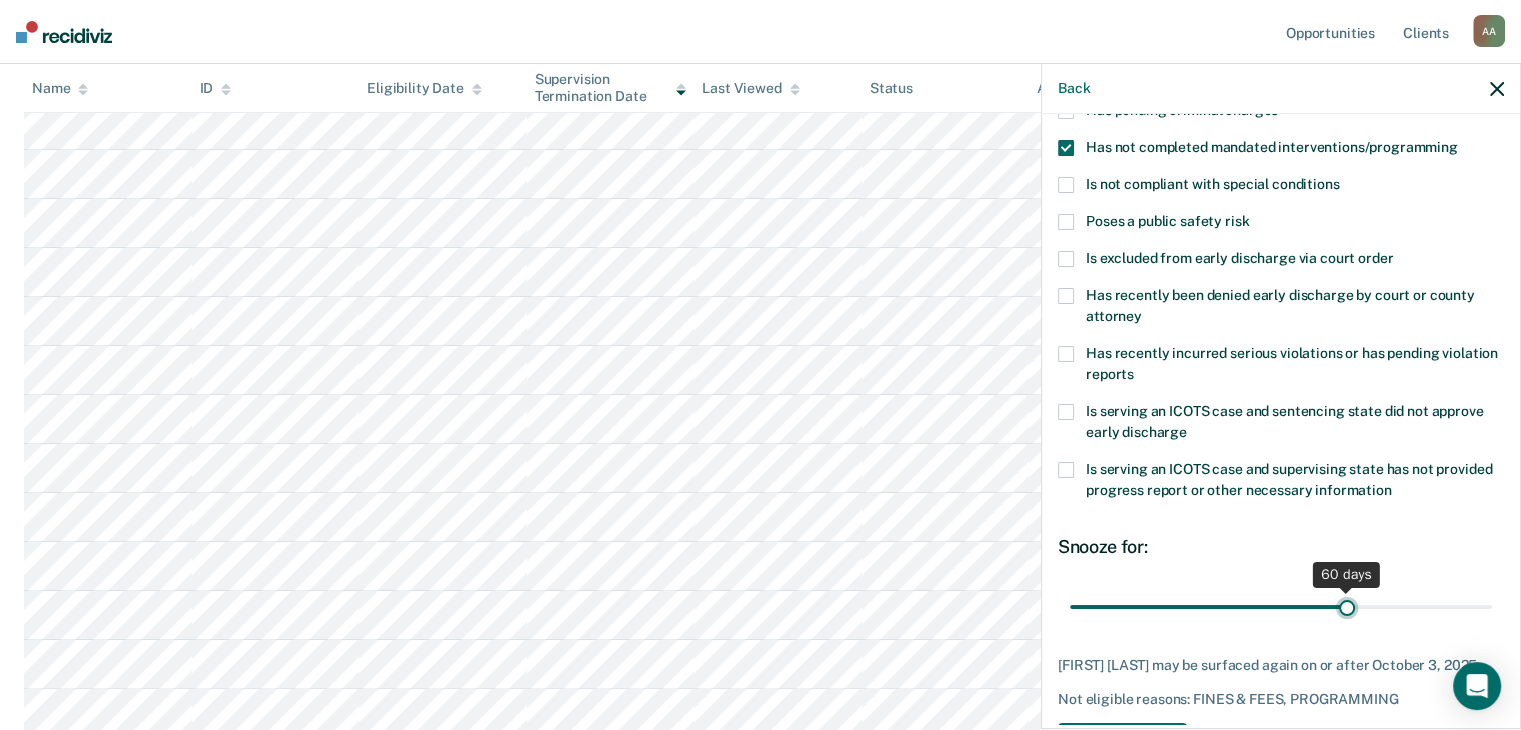 click at bounding box center [1281, 607] 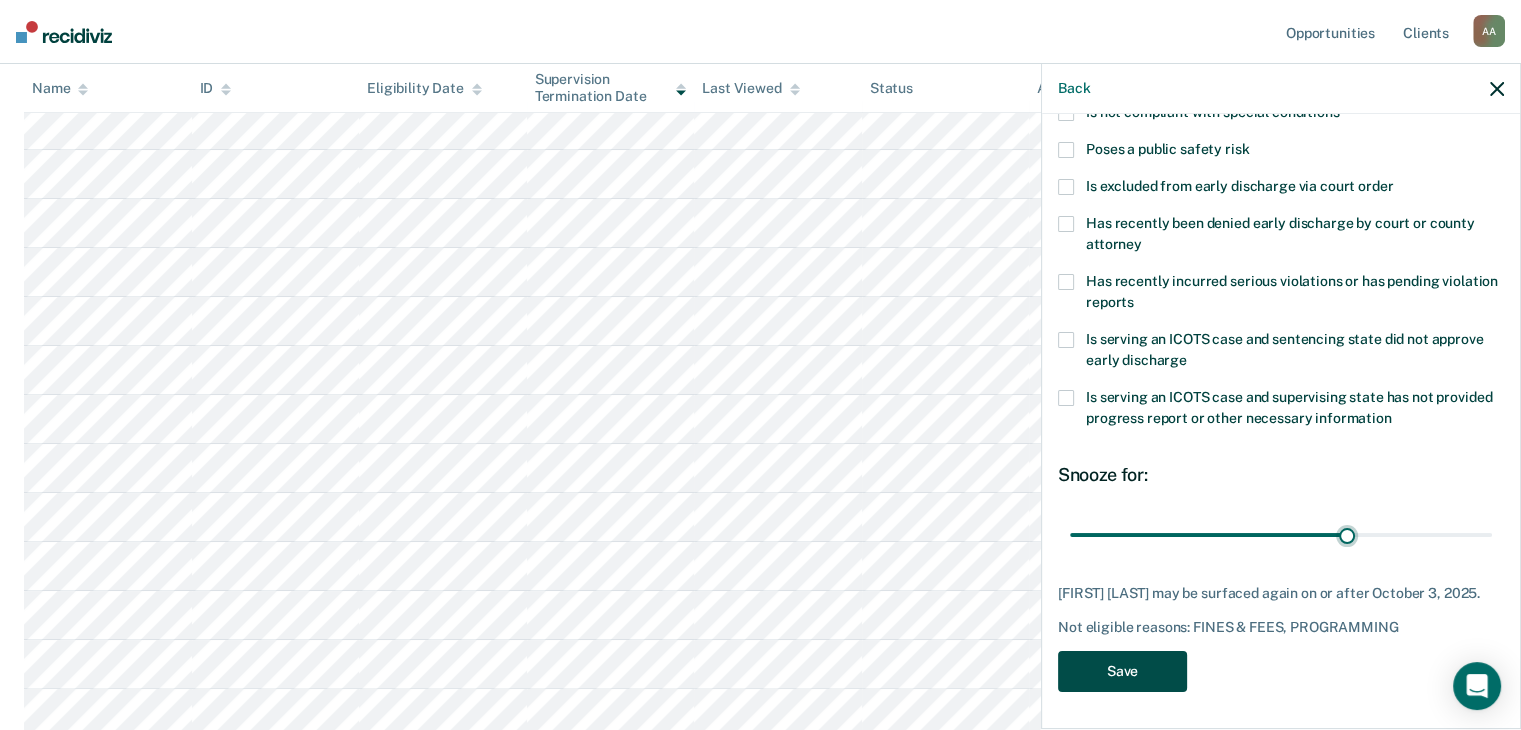 click on "Save" at bounding box center (1122, 671) 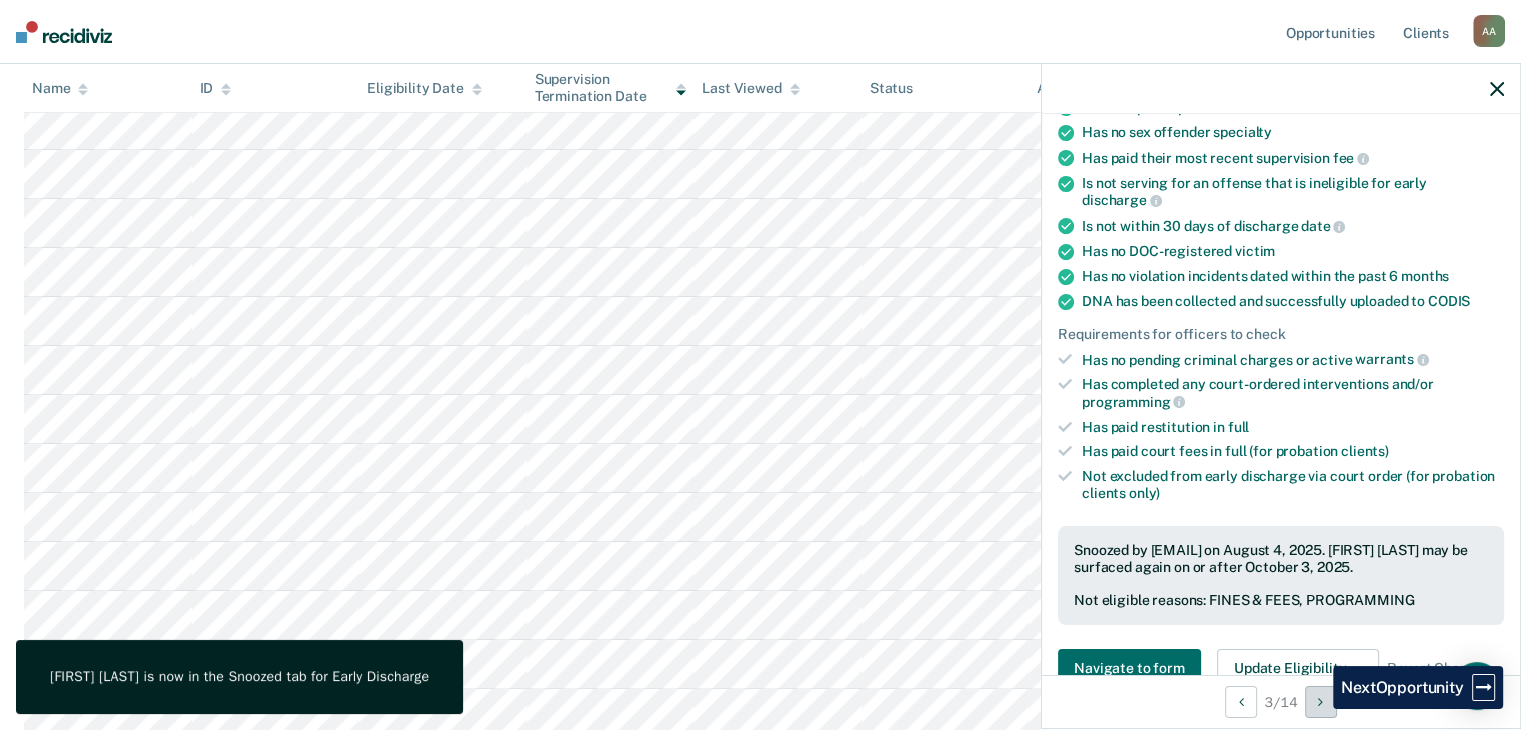 click at bounding box center [1321, 702] 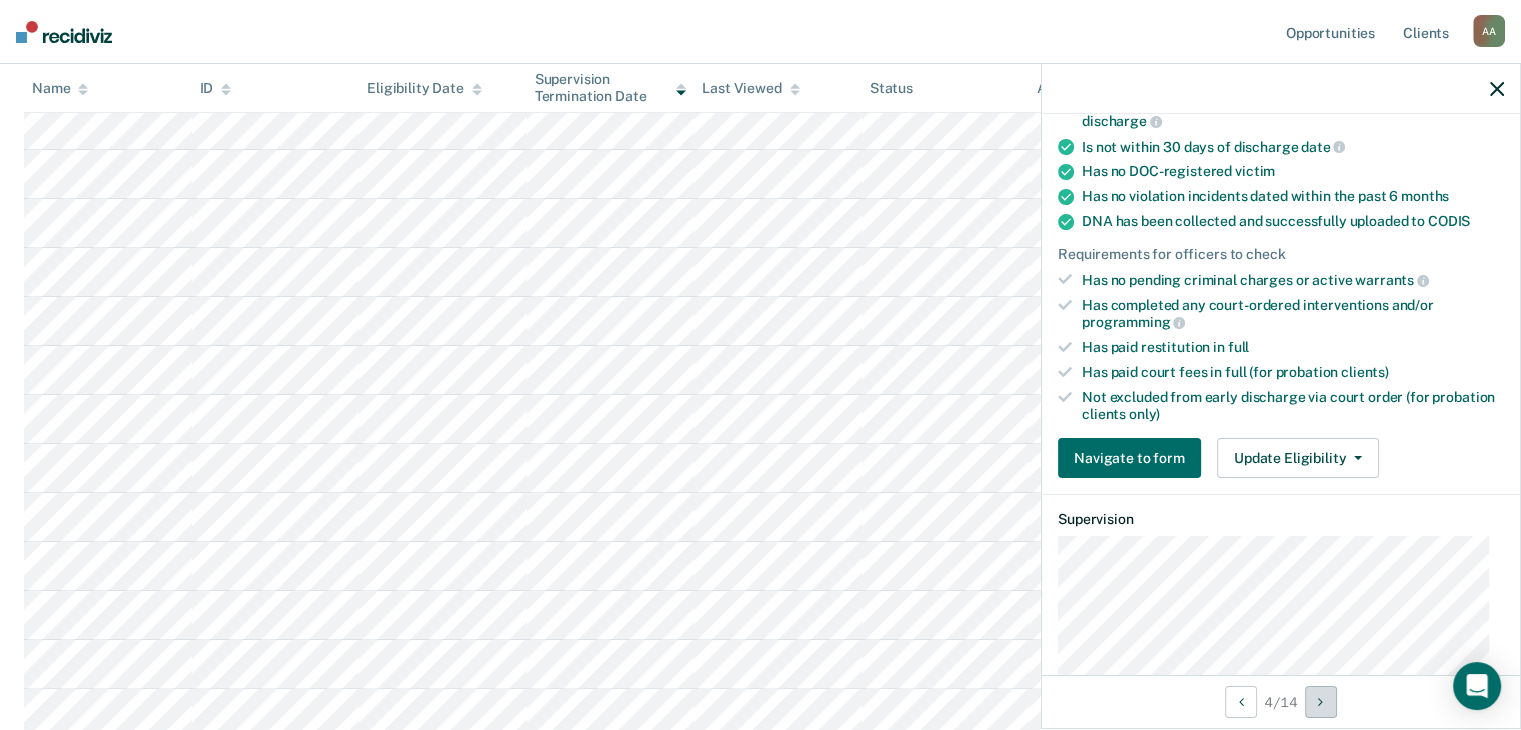 scroll, scrollTop: 400, scrollLeft: 0, axis: vertical 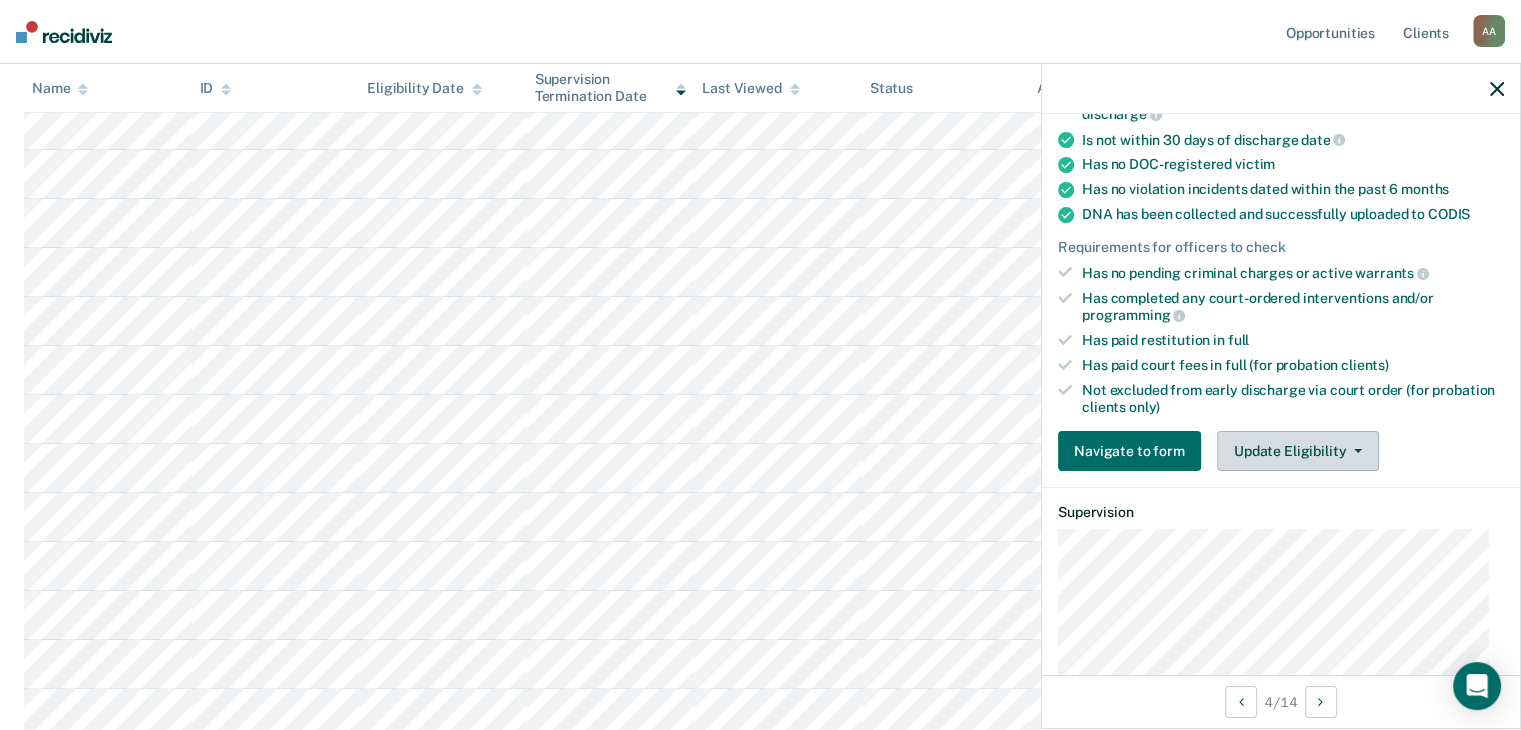 click on "Update Eligibility" at bounding box center [1298, 451] 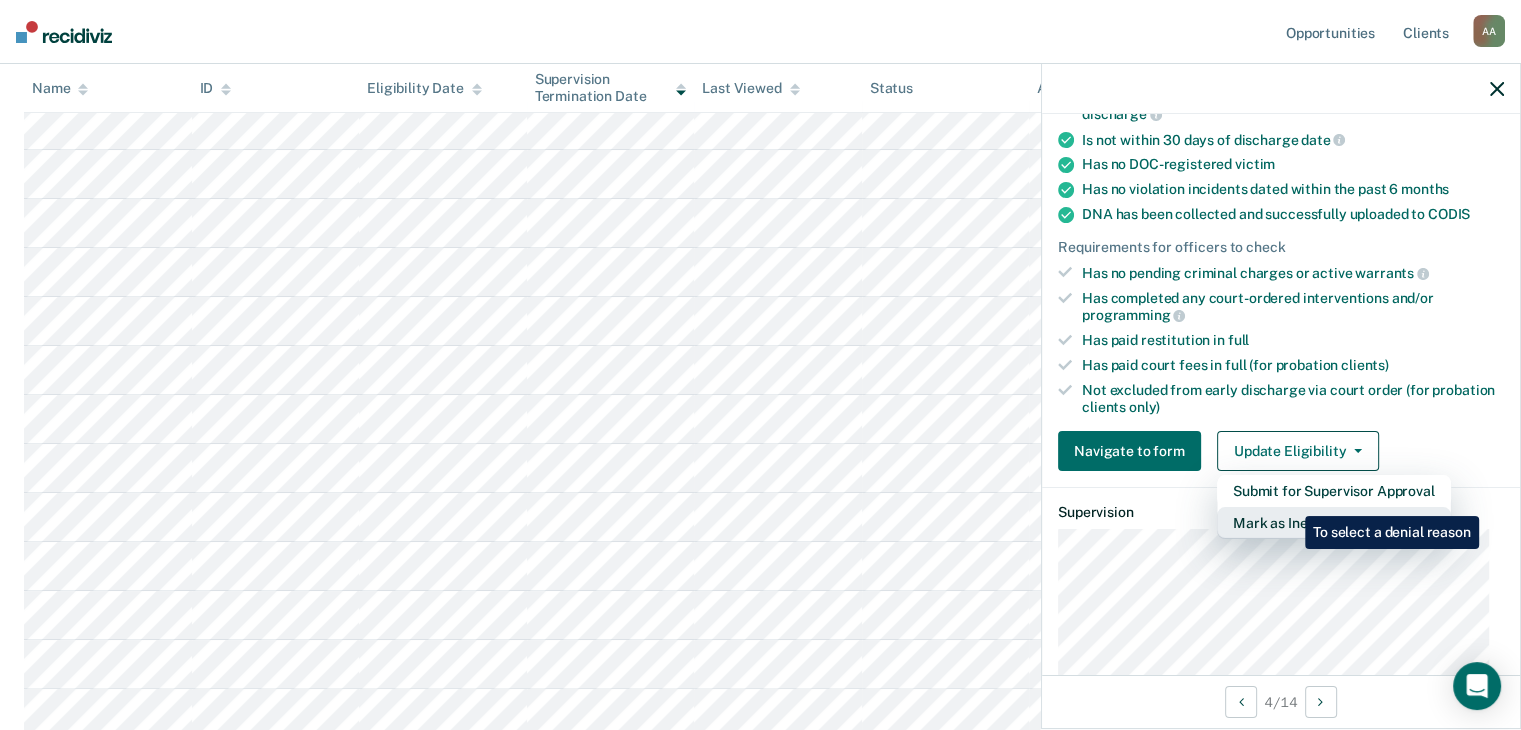 click on "Mark as Ineligible" at bounding box center [1334, 523] 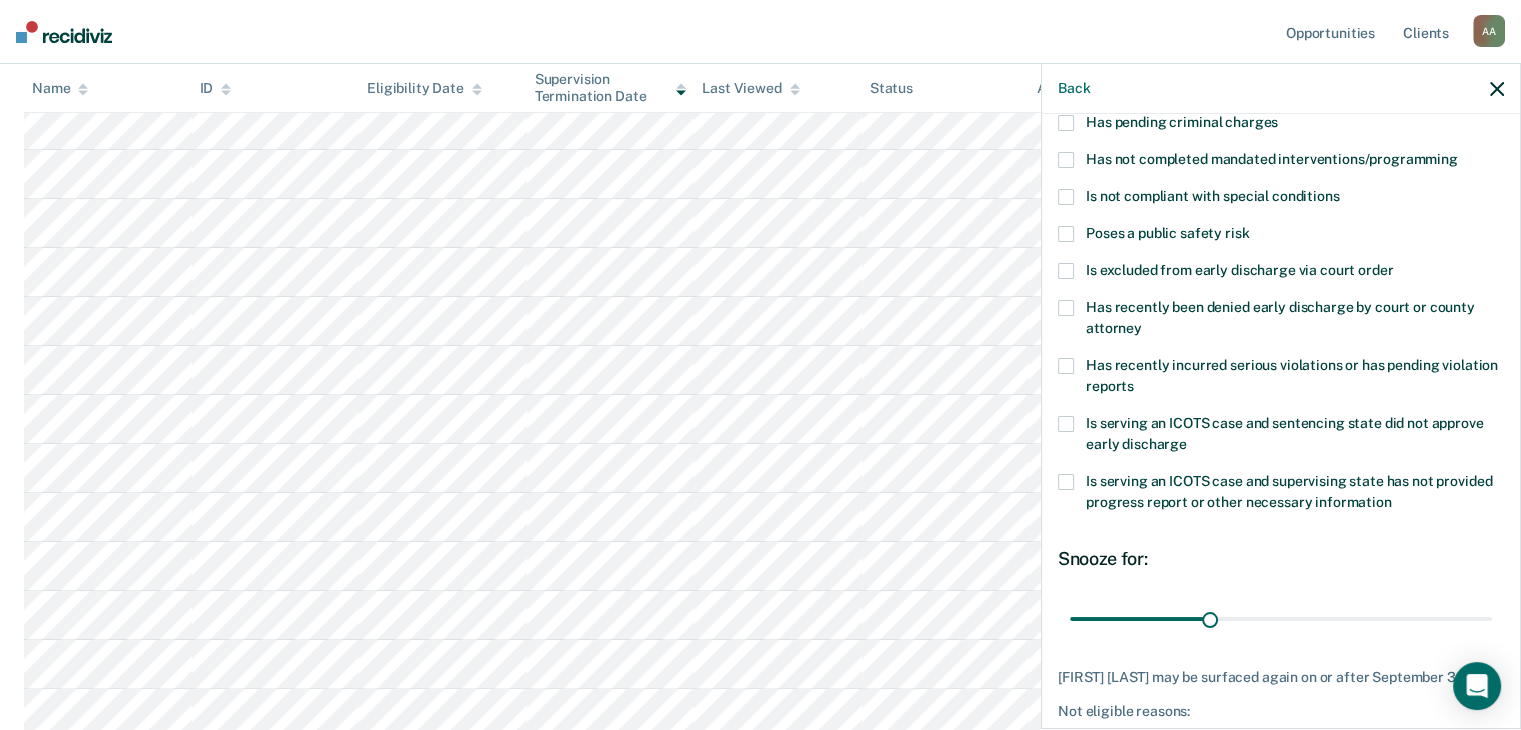 scroll, scrollTop: 0, scrollLeft: 0, axis: both 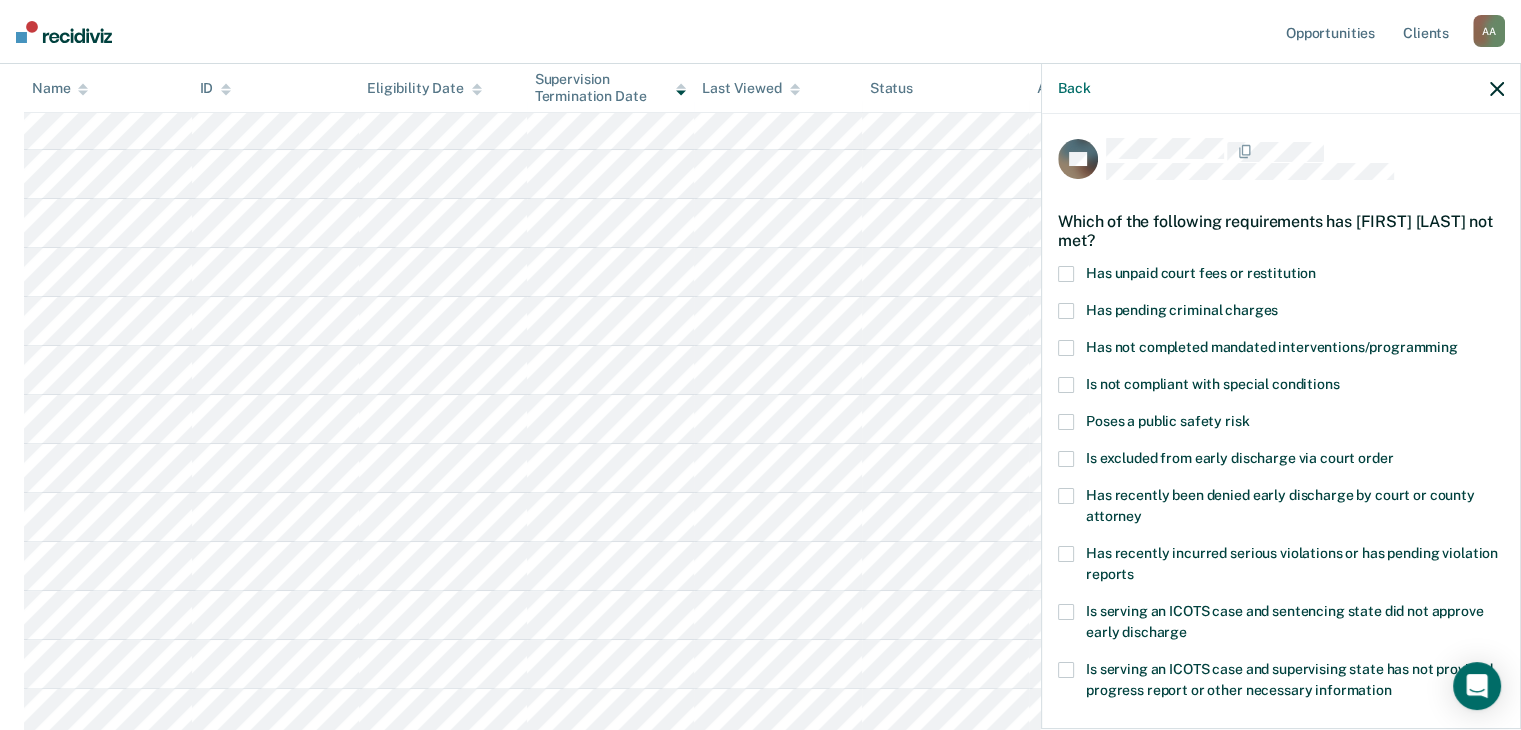 click on "JM   Which of the following requirements has James Mcclain not met? Has unpaid court fees or restitution  Has pending criminal charges Has not completed mandated interventions/programming Is not compliant with special conditions Poses a public safety risk Is excluded from early discharge via court order  Has recently been denied early discharge by court or county attorney Has recently incurred serious violations or has pending violation reports Is serving an ICOTS case and sentencing state did not approve early discharge Is serving an ICOTS case and supervising state has not provided progress report or other necessary information Snooze for: 30 days James Mcclain may be surfaced again on or after September 3, 2025. Not eligible reasons:  Save" at bounding box center (1281, 419) 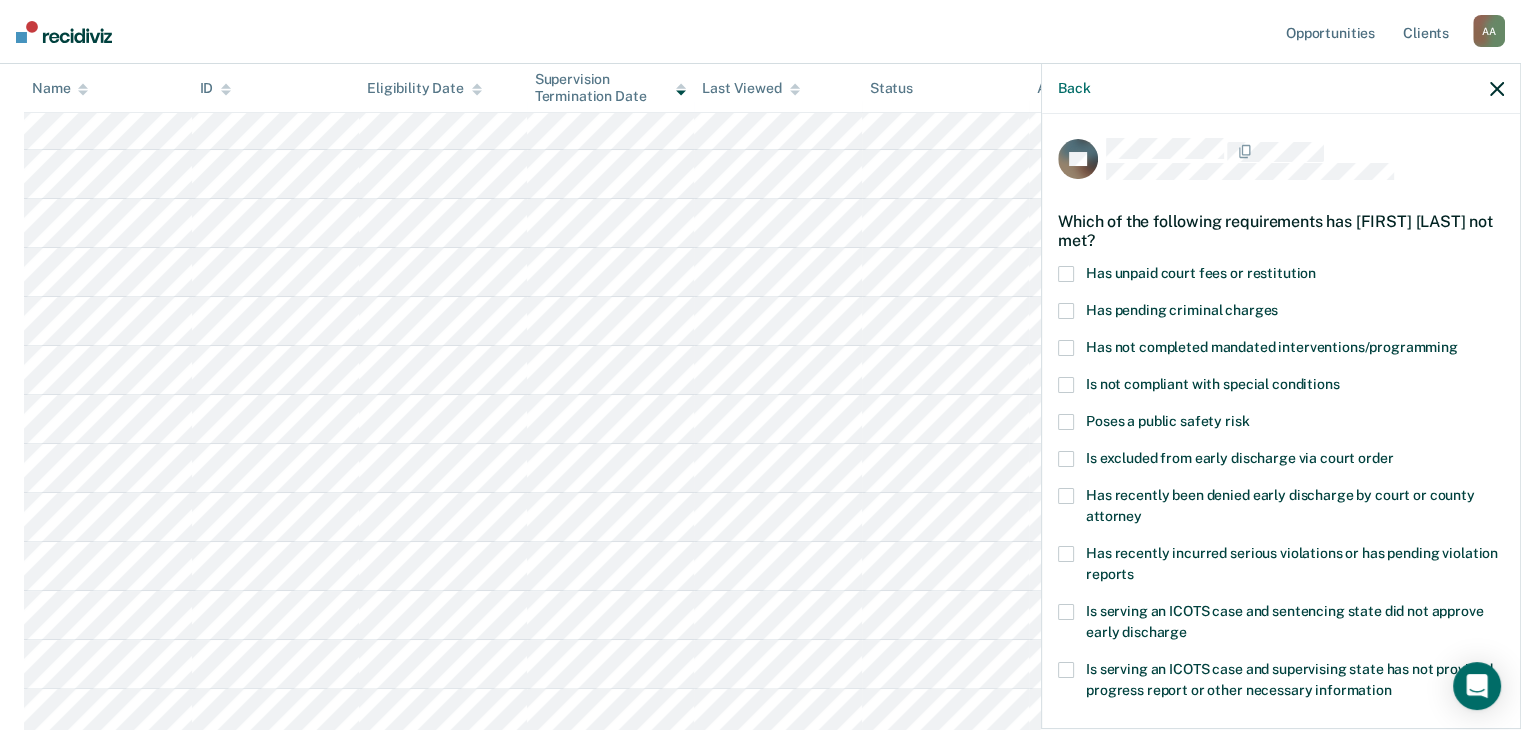 click at bounding box center [1066, 385] 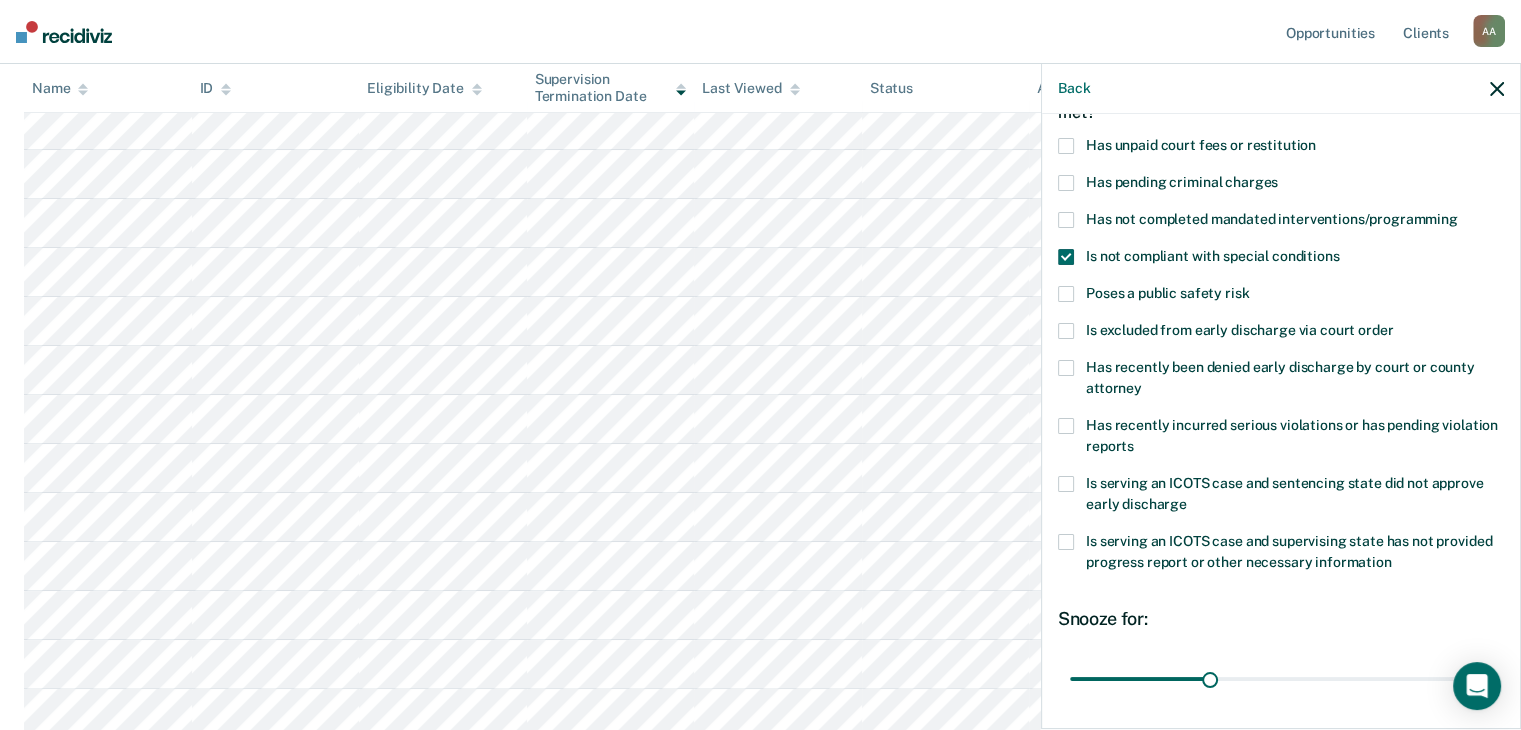 scroll, scrollTop: 289, scrollLeft: 0, axis: vertical 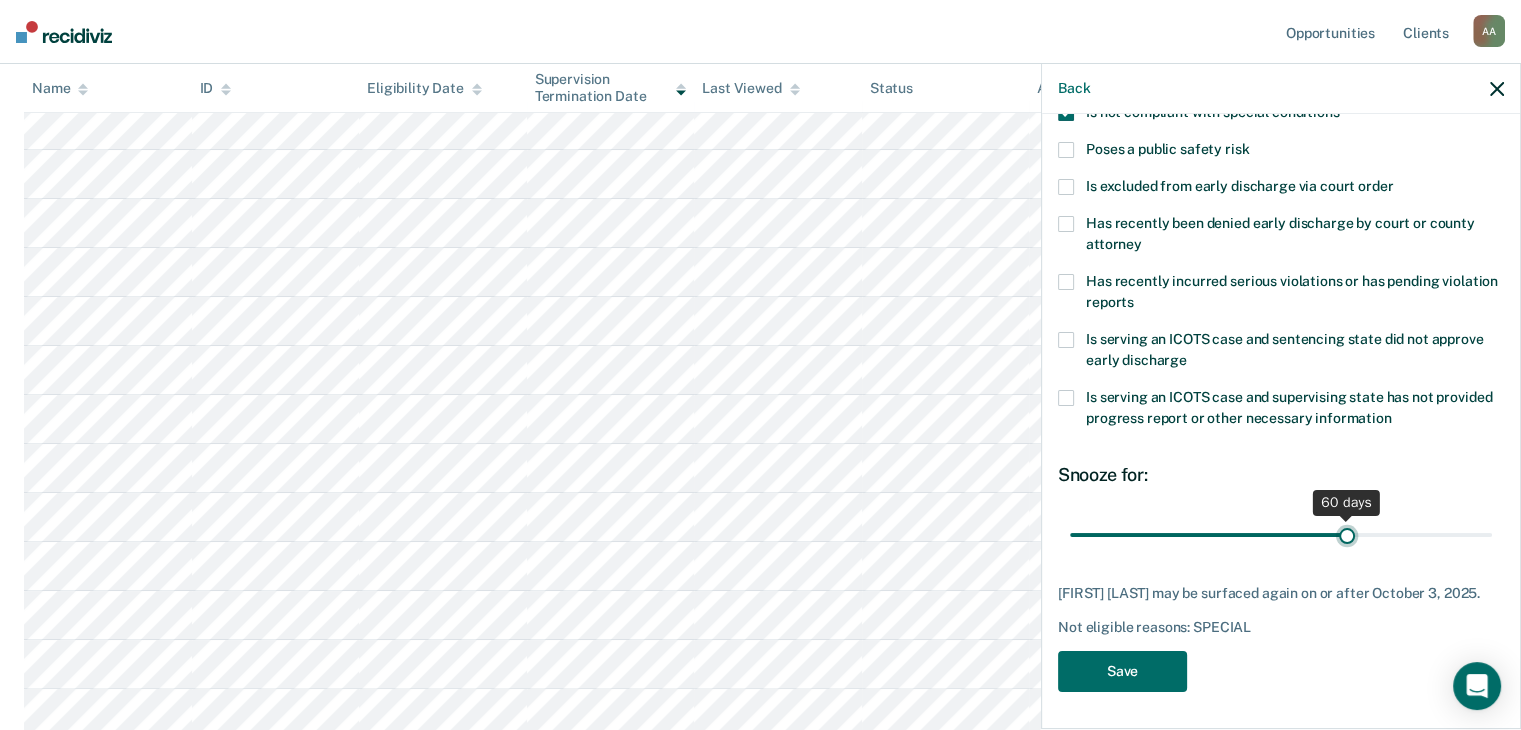 drag, startPoint x: 1204, startPoint y: 519, endPoint x: 1336, endPoint y: 497, distance: 133.82077 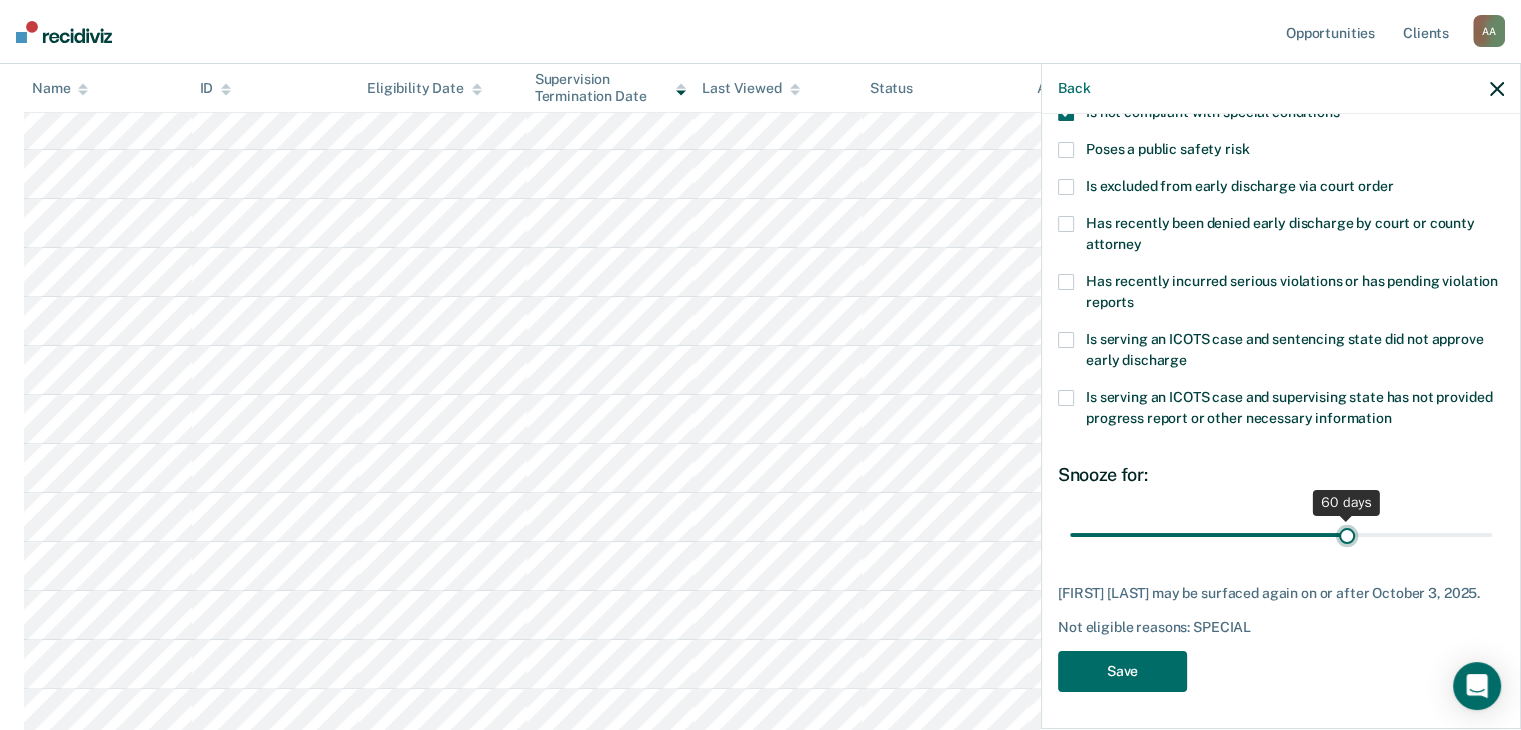 type on "60" 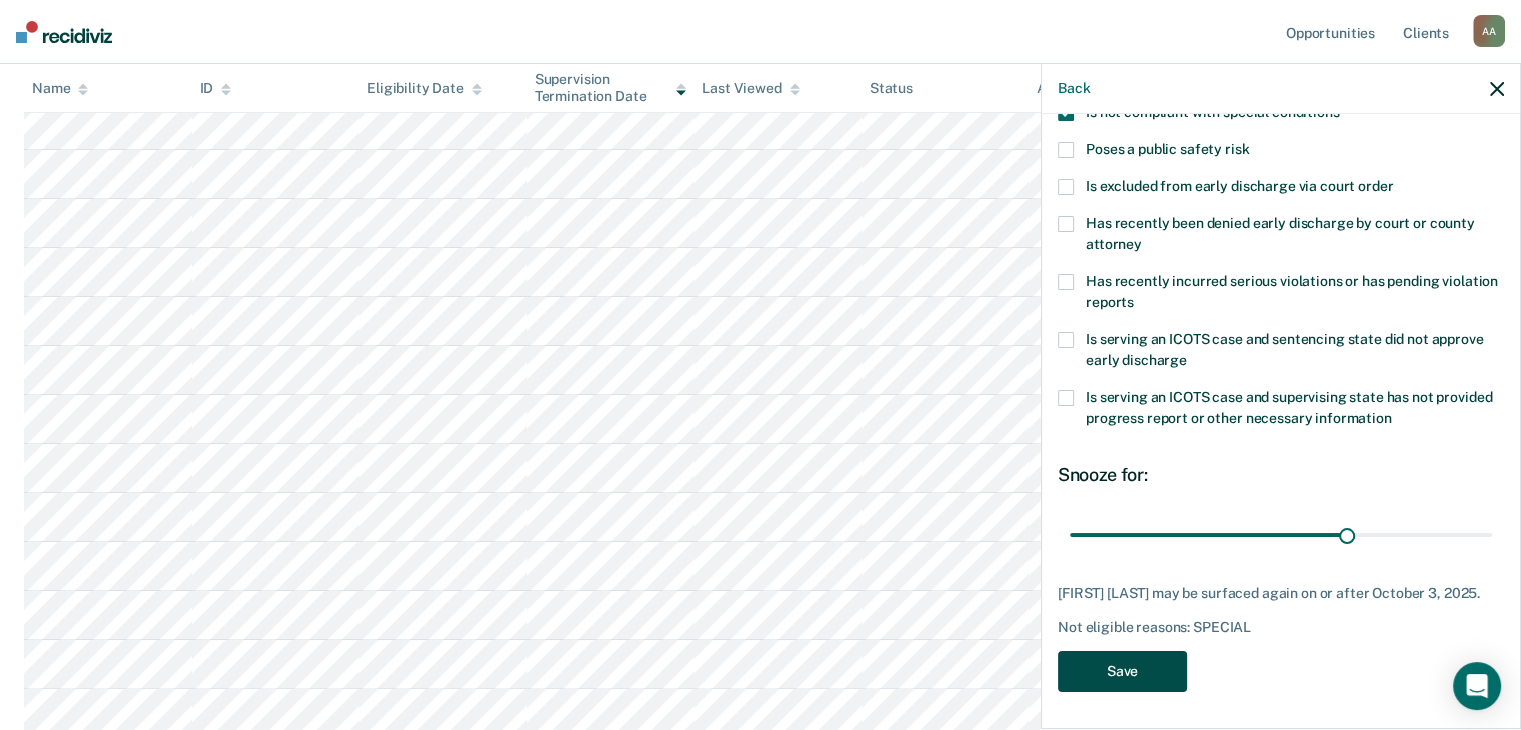 click on "Save" at bounding box center [1122, 671] 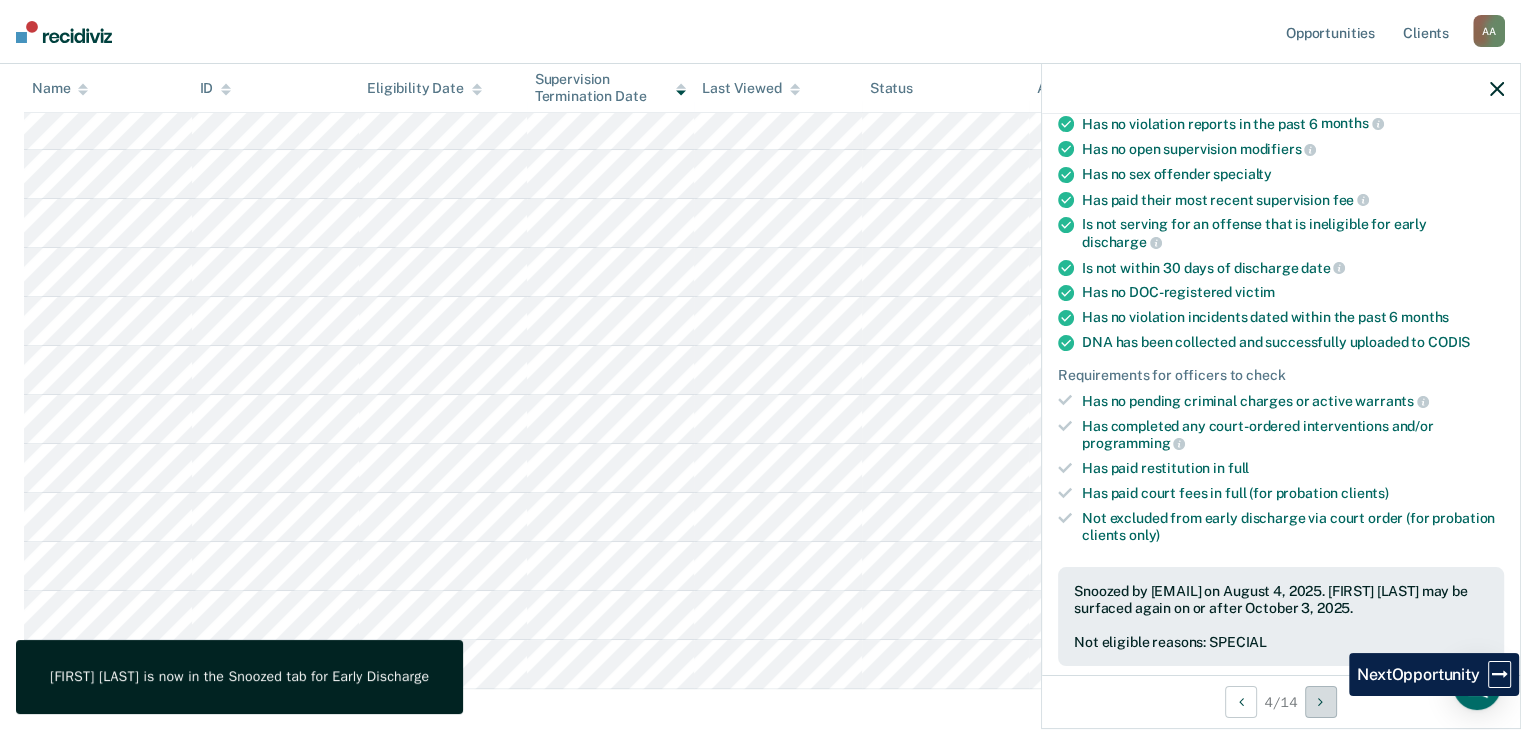 click at bounding box center [1321, 702] 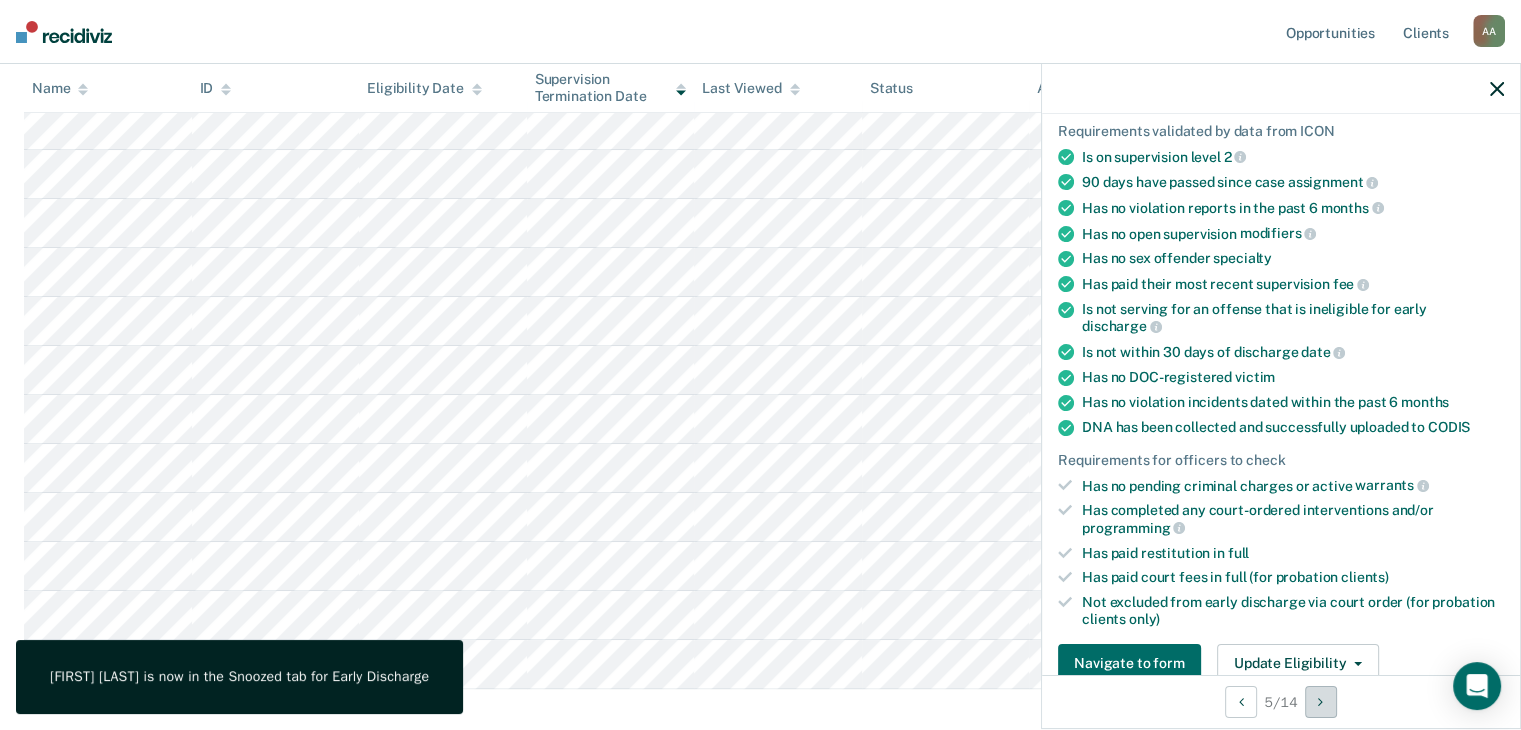 scroll, scrollTop: 0, scrollLeft: 0, axis: both 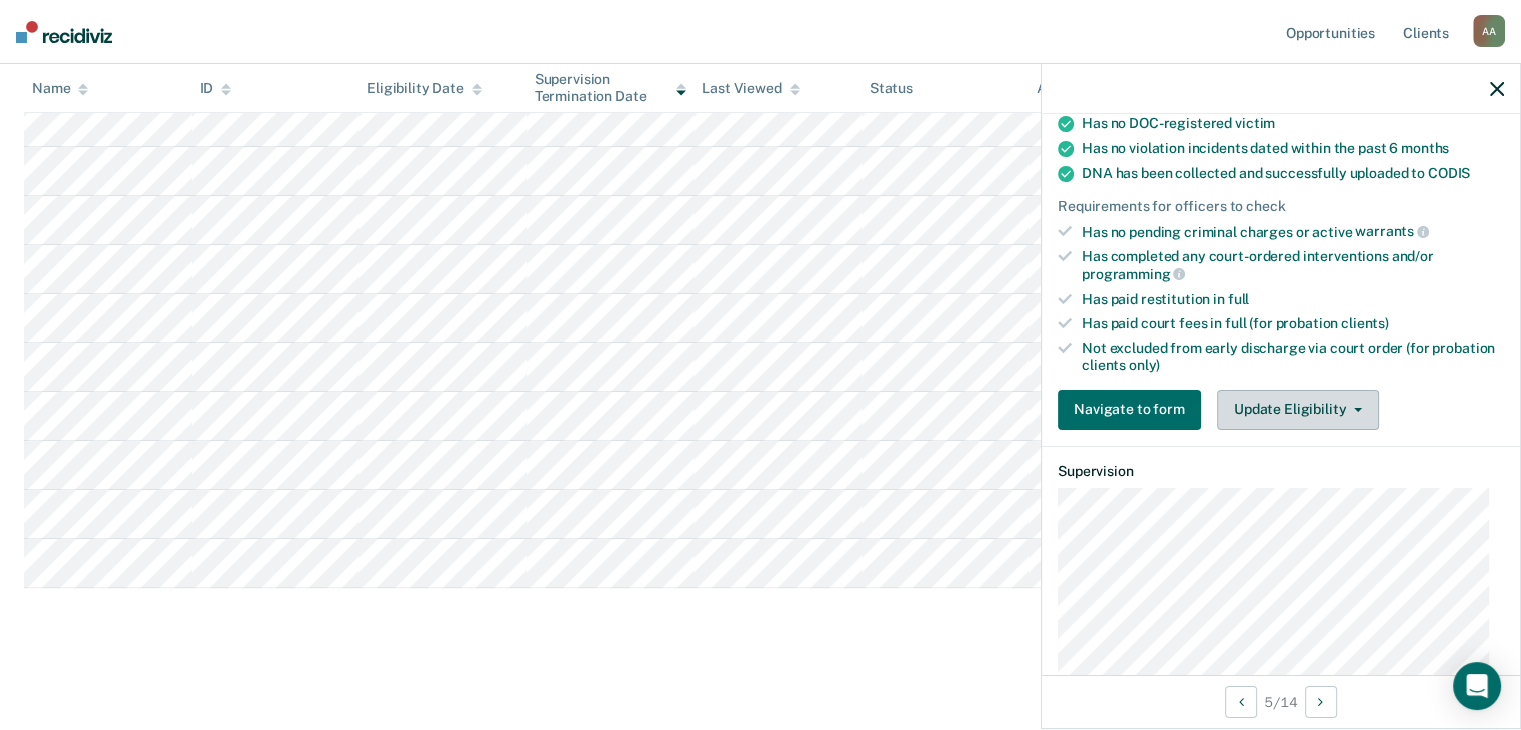 click on "Update Eligibility" at bounding box center [1298, 410] 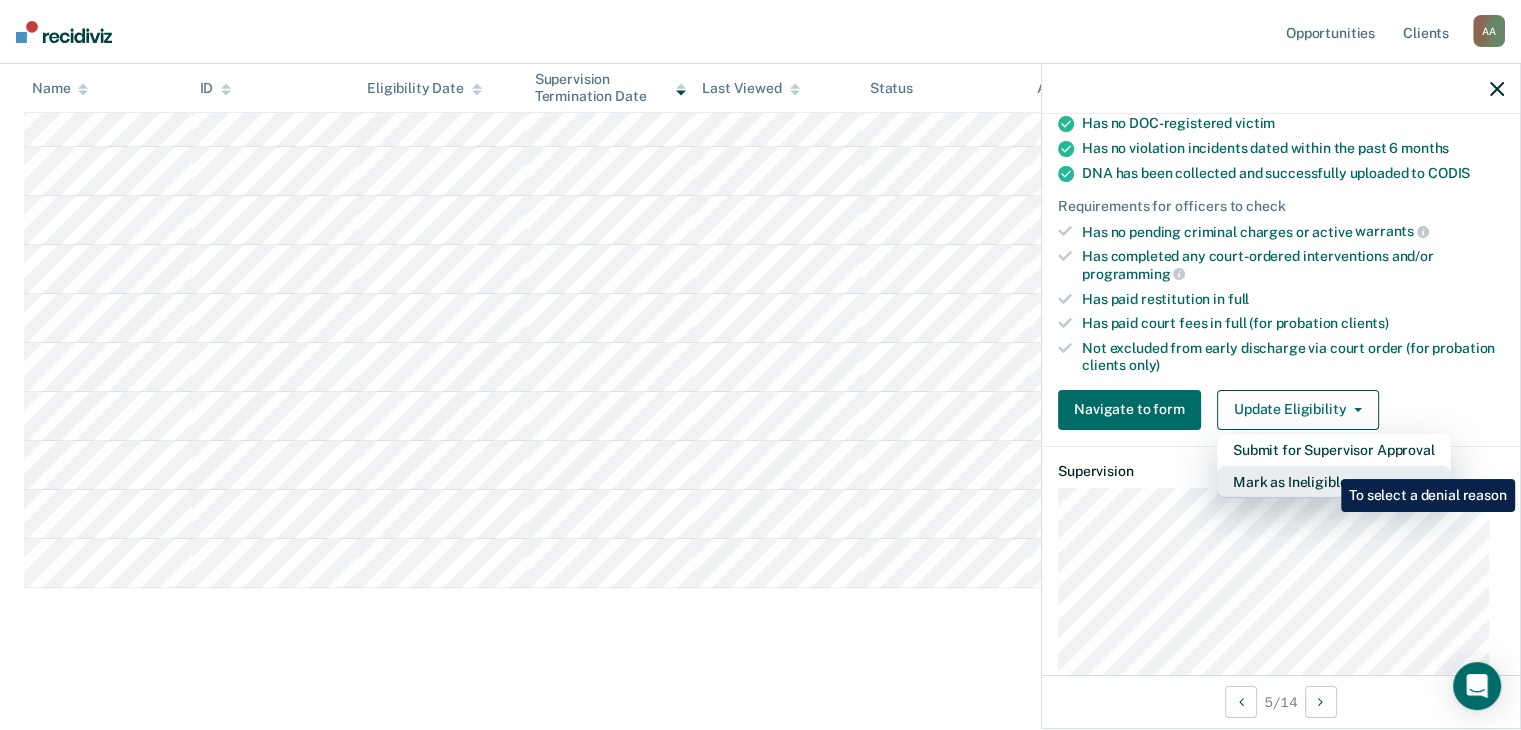 click on "Mark as Ineligible" at bounding box center [1334, 482] 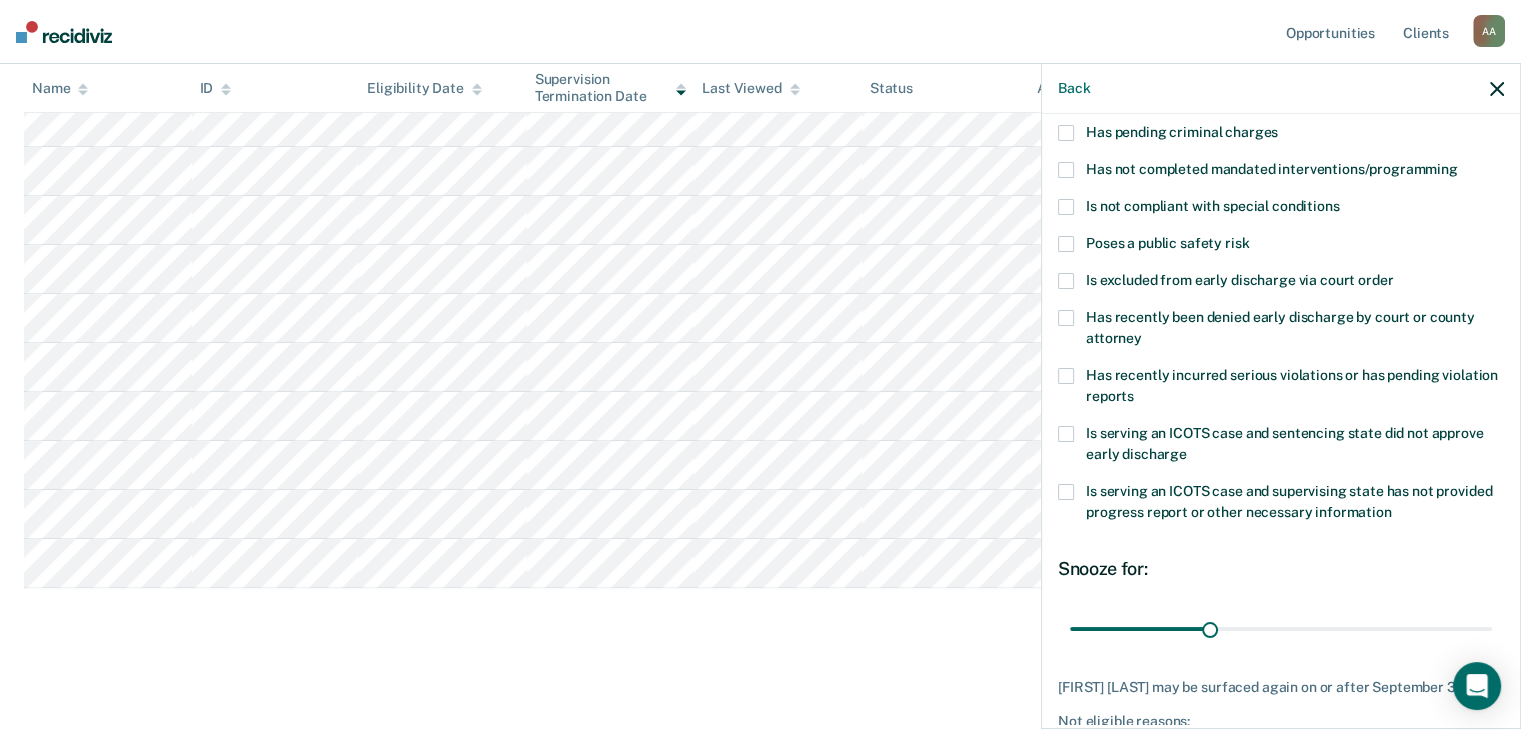 scroll, scrollTop: 0, scrollLeft: 0, axis: both 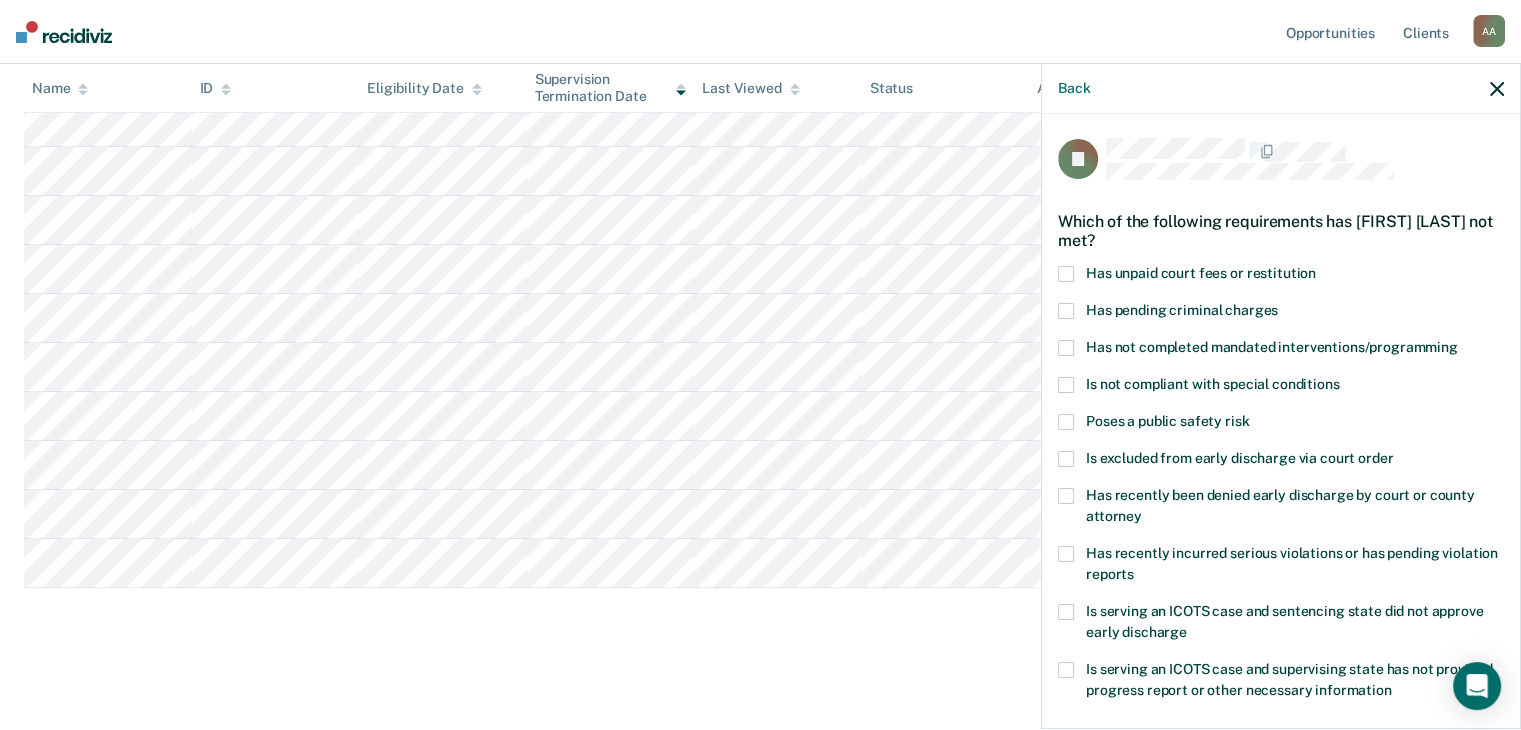 click at bounding box center [1066, 274] 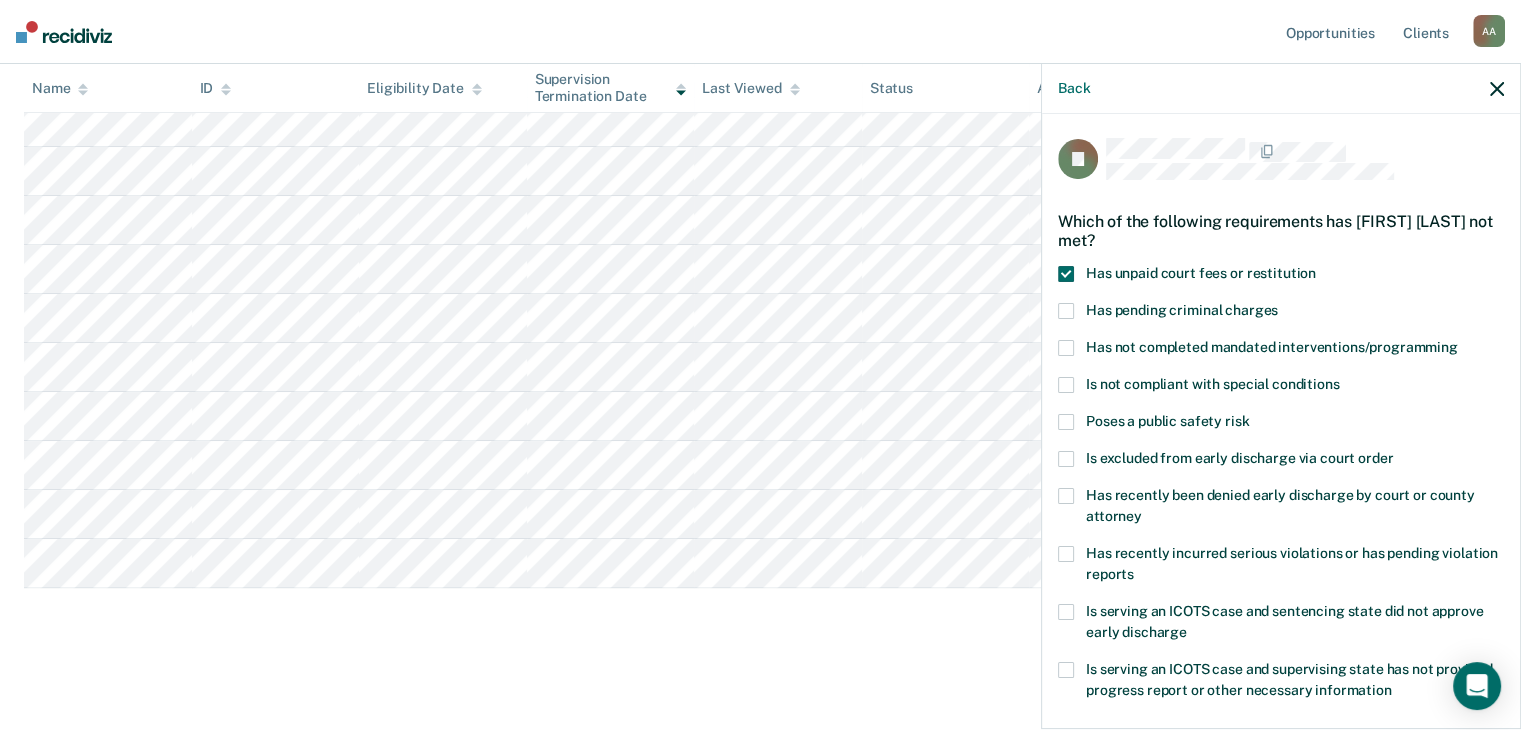 click at bounding box center (1066, 348) 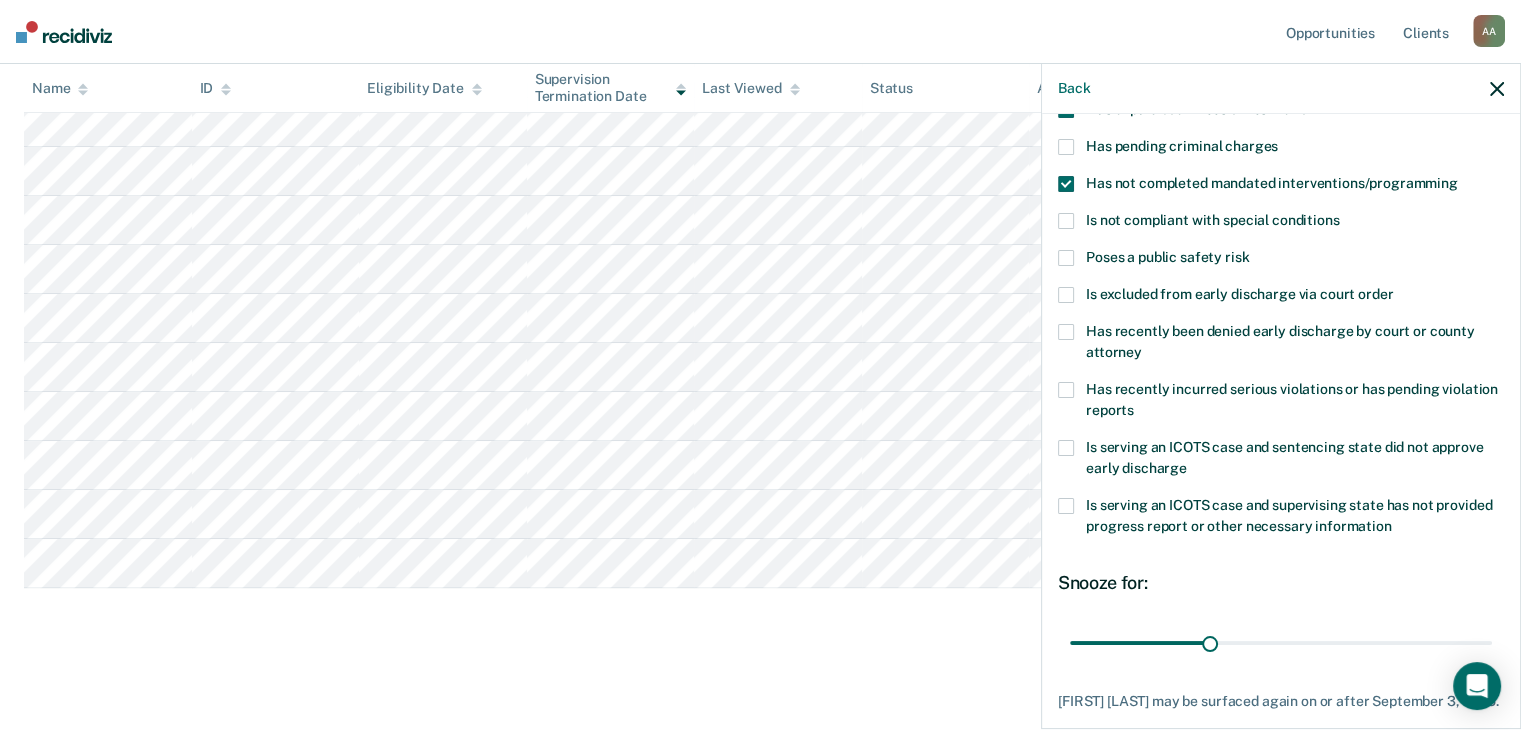 scroll, scrollTop: 289, scrollLeft: 0, axis: vertical 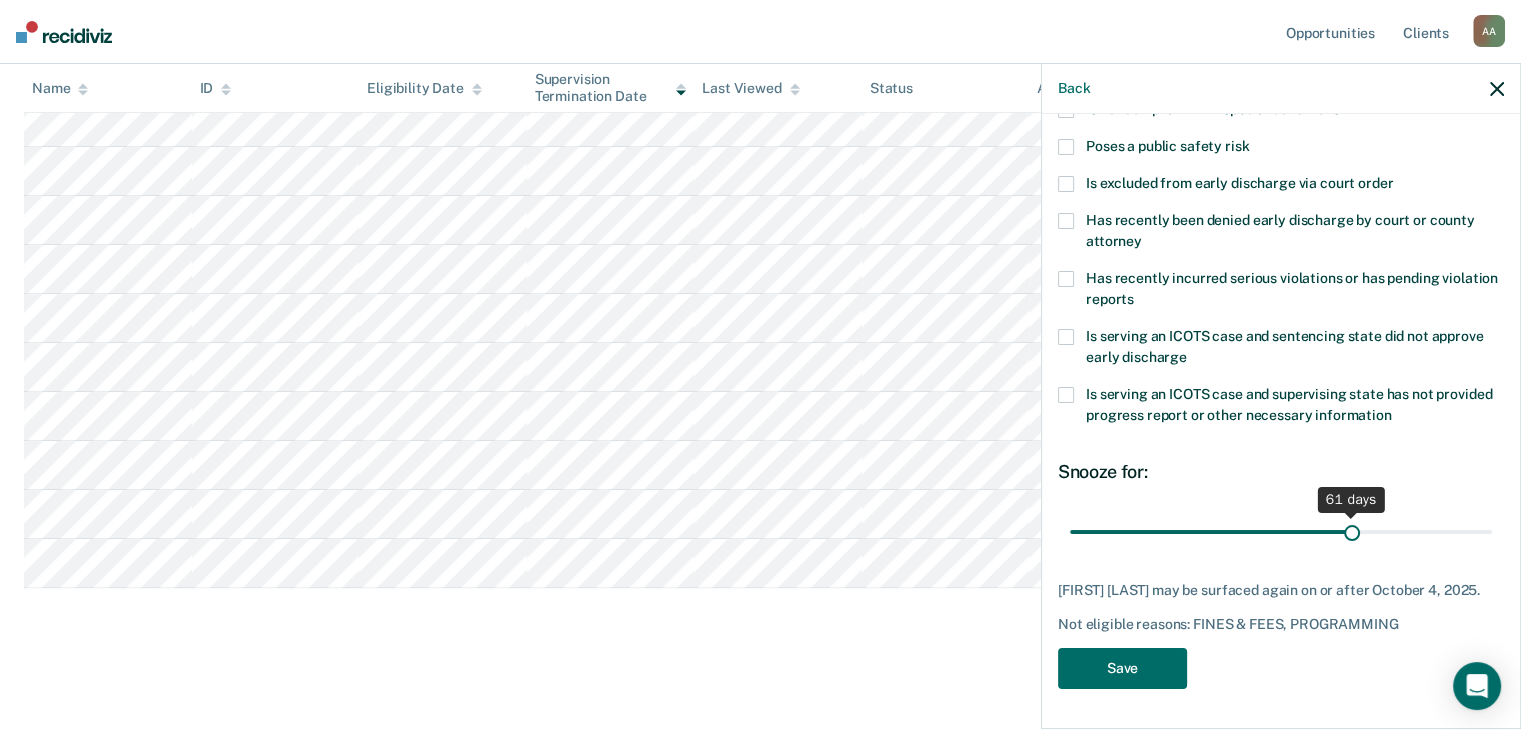 drag, startPoint x: 1208, startPoint y: 518, endPoint x: 1339, endPoint y: 523, distance: 131.09538 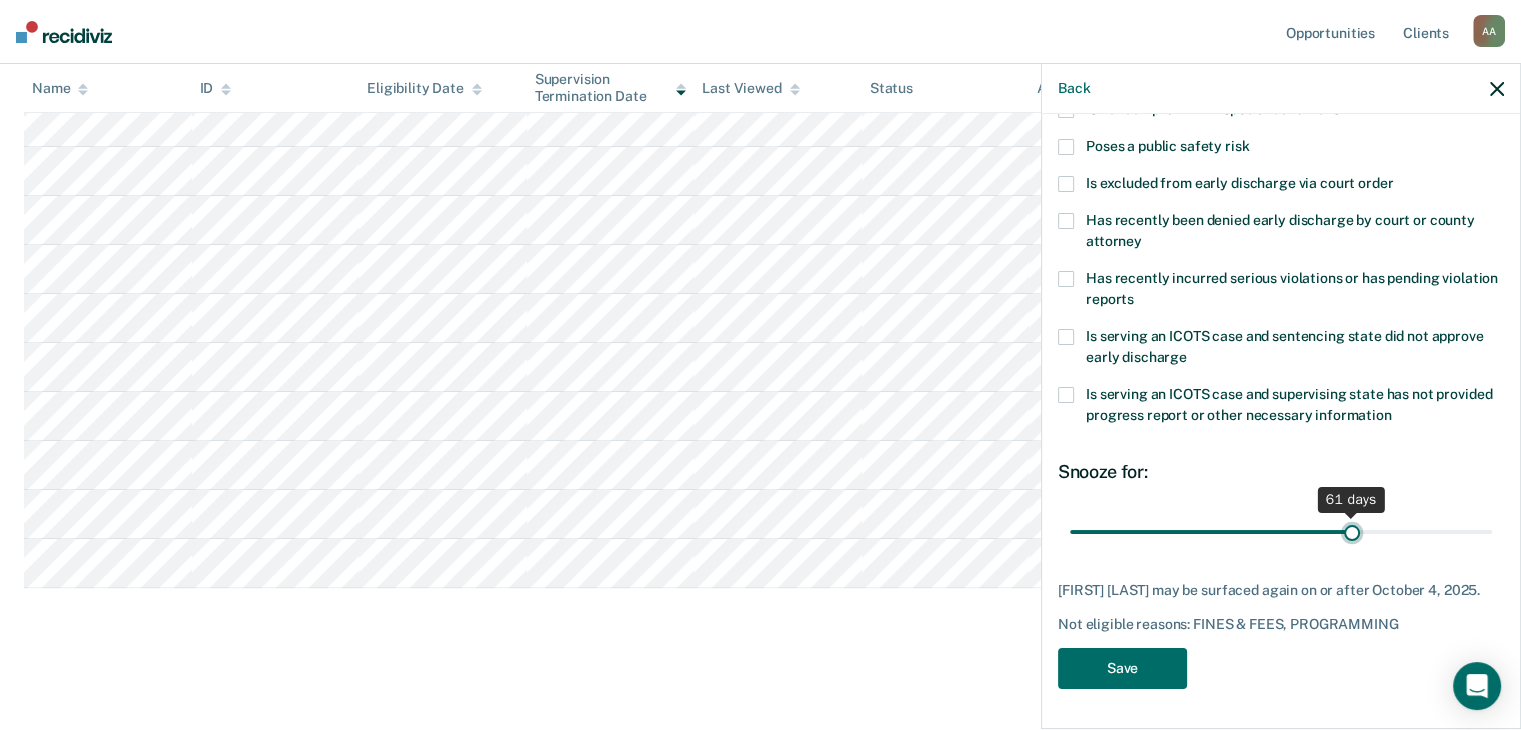 click at bounding box center (1281, 532) 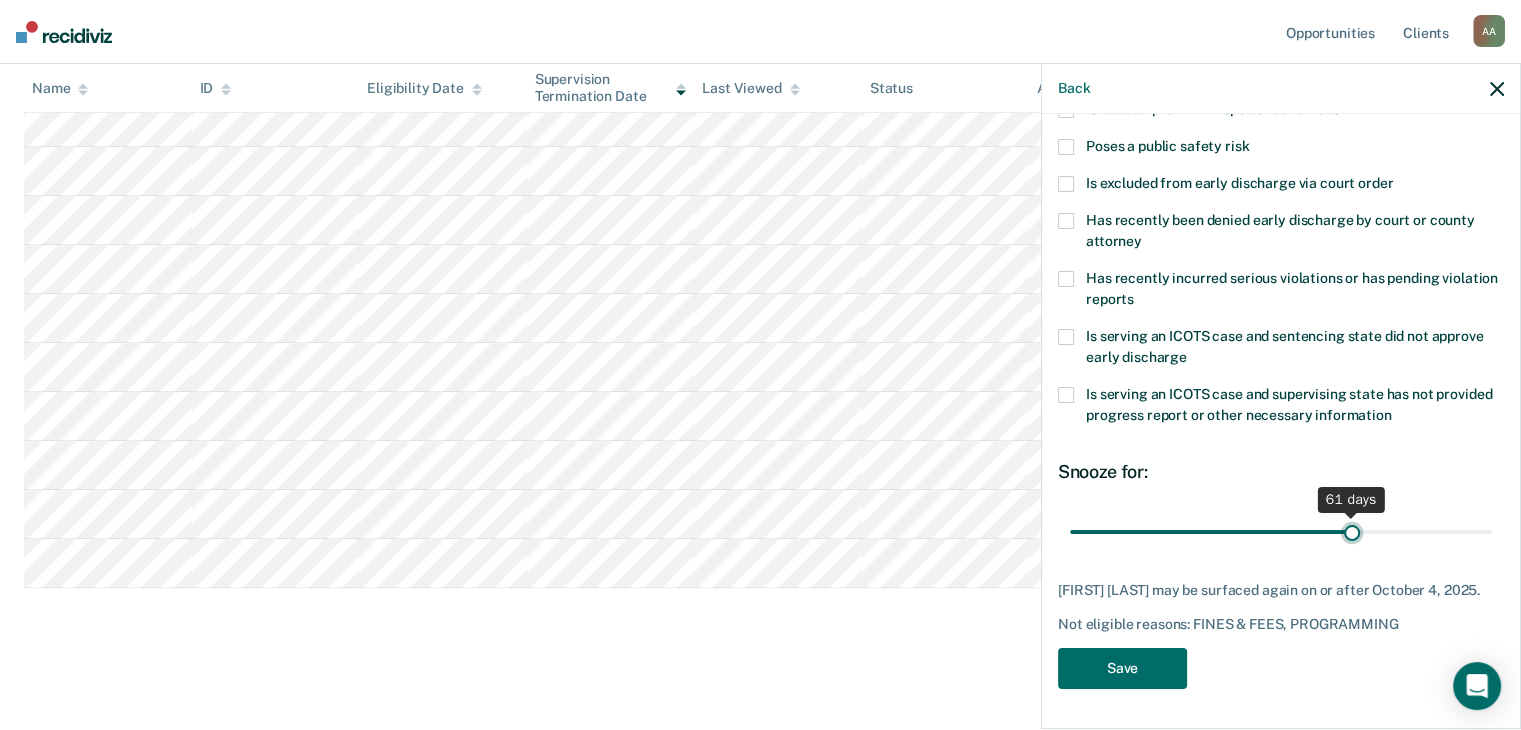 click at bounding box center (1281, 532) 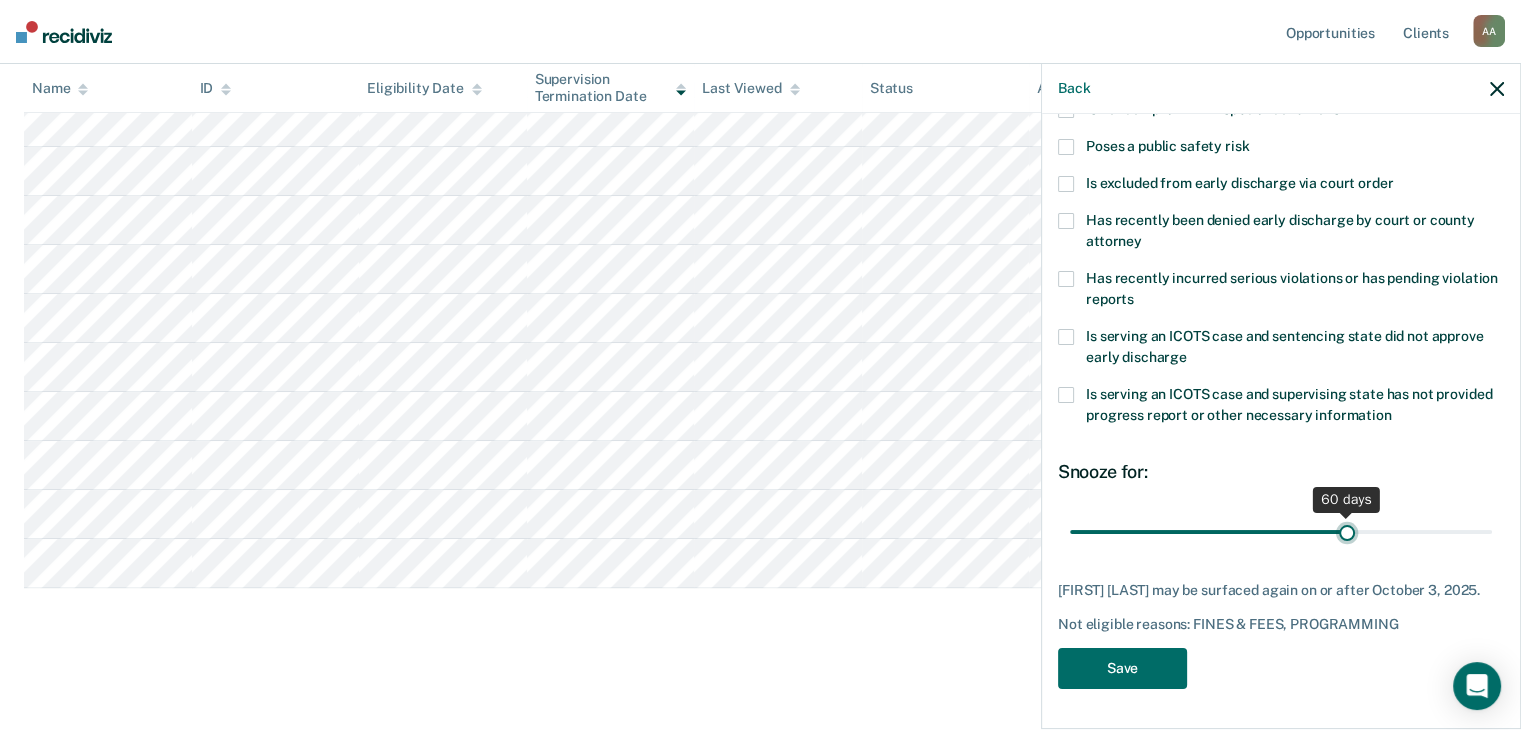 type on "60" 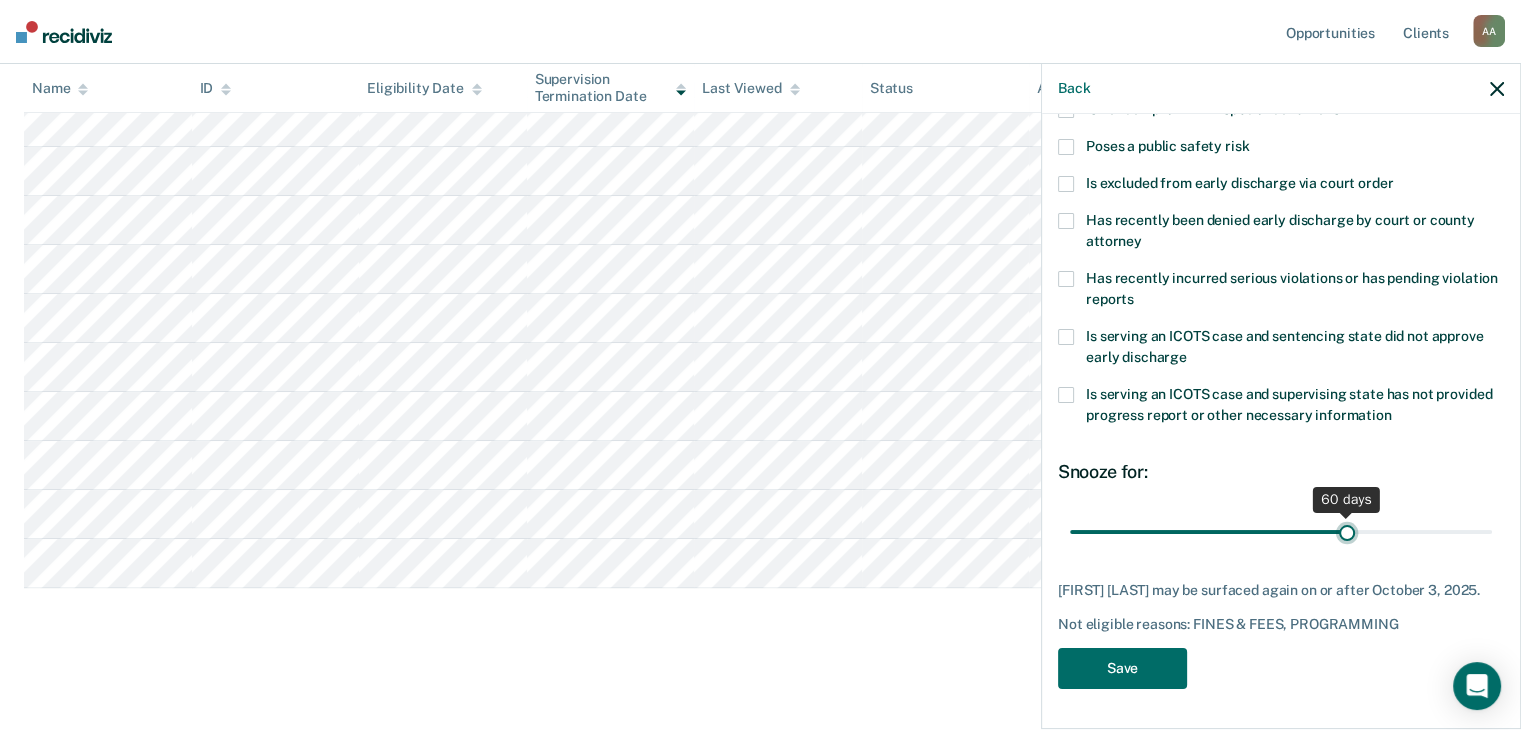 click at bounding box center [1281, 532] 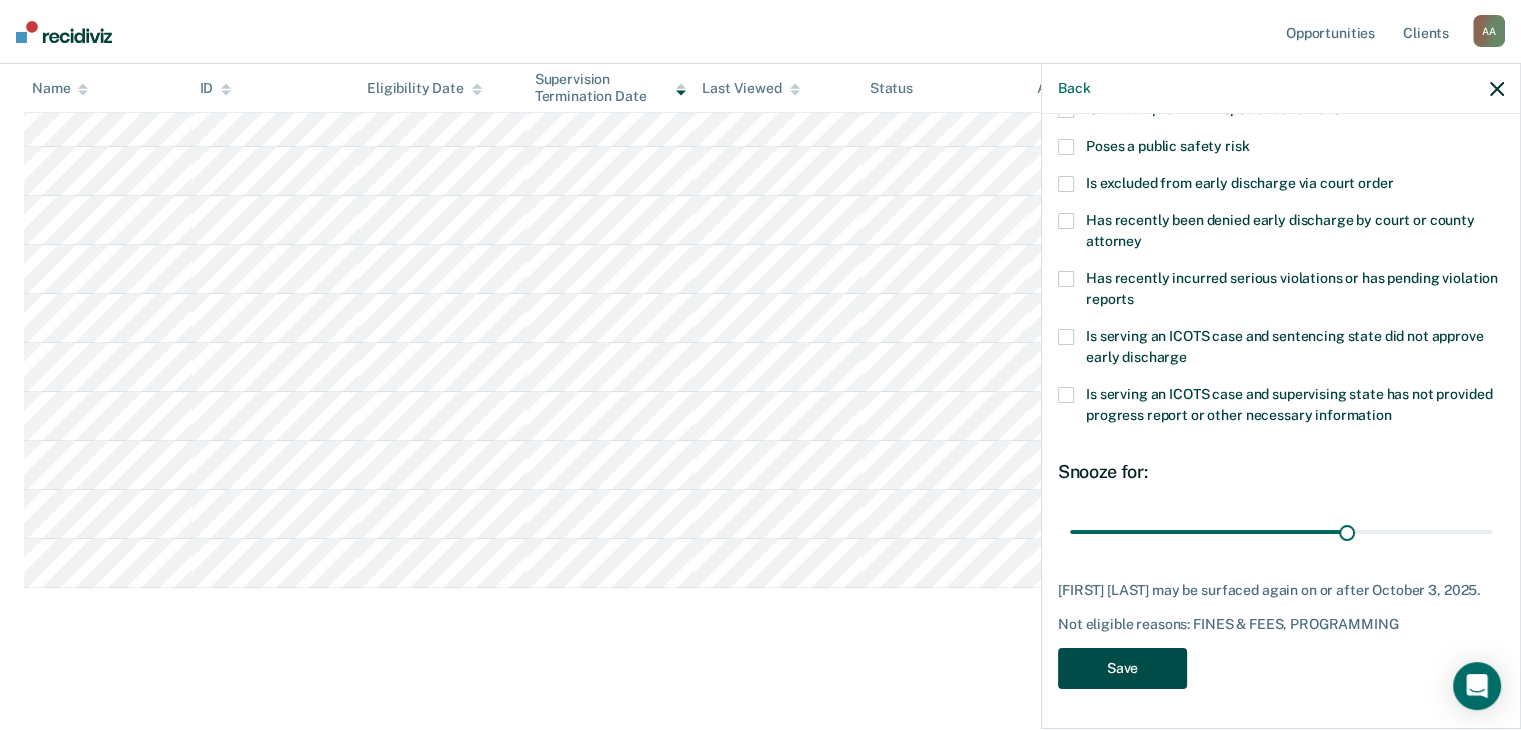 click on "Save" at bounding box center (1122, 668) 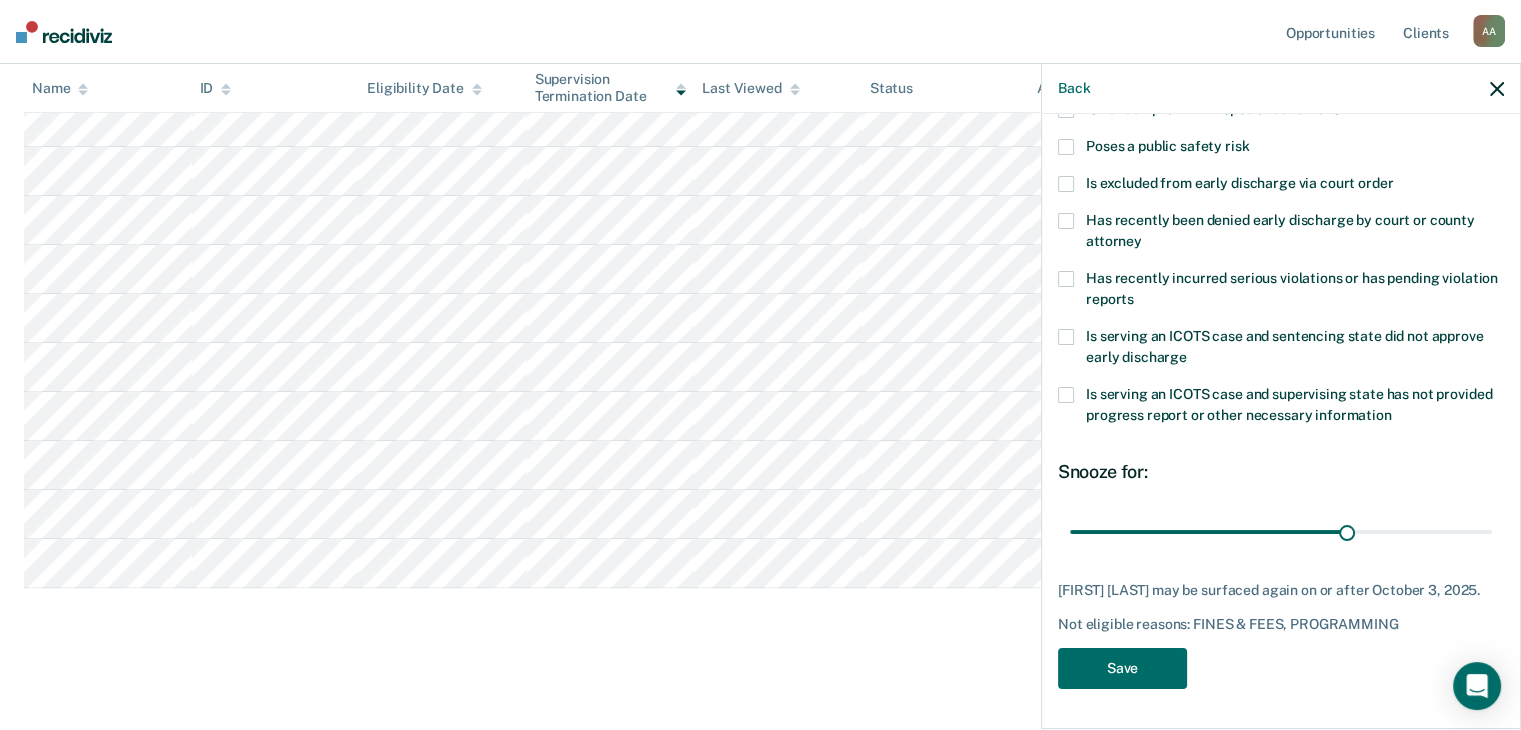 scroll, scrollTop: 131, scrollLeft: 0, axis: vertical 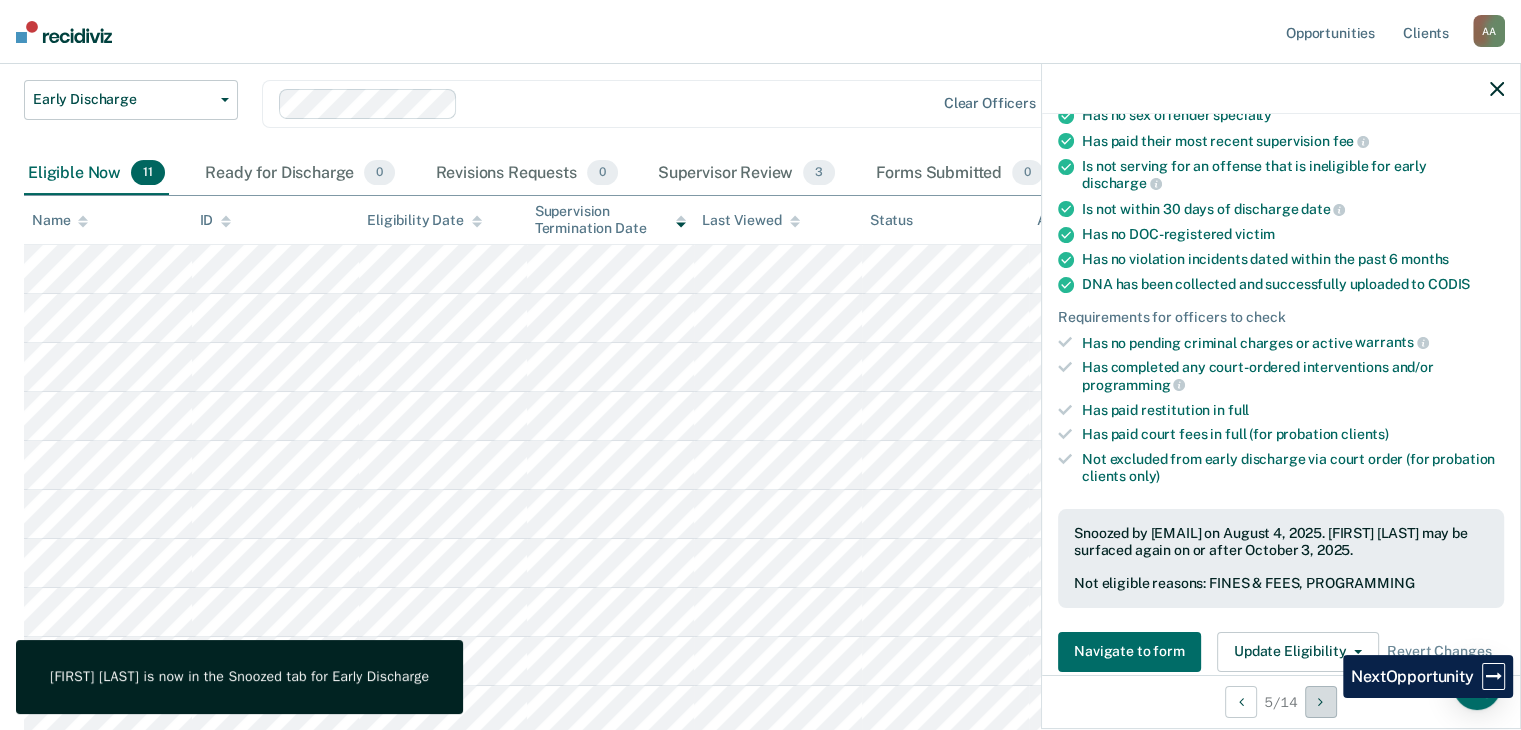 click at bounding box center [1321, 702] 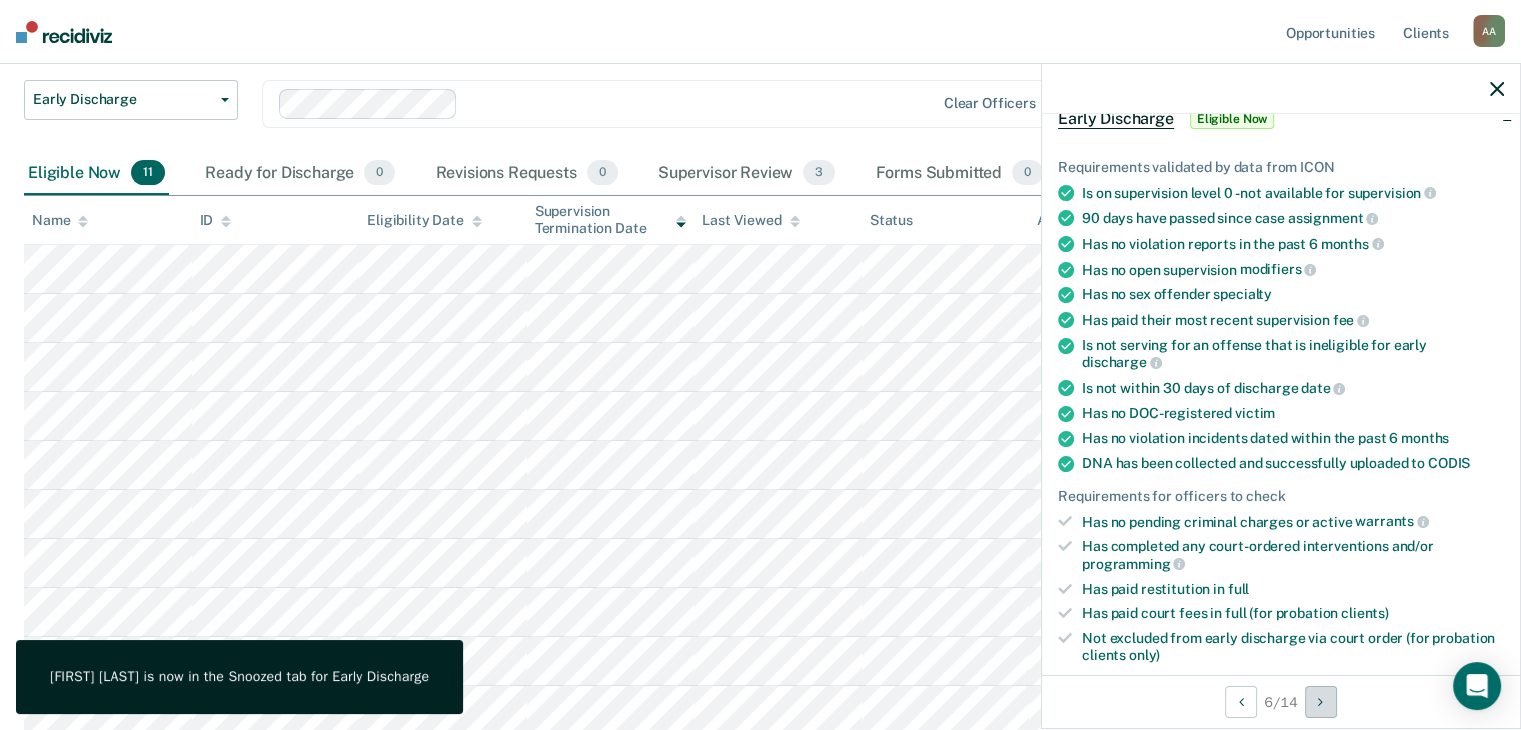 scroll, scrollTop: 300, scrollLeft: 0, axis: vertical 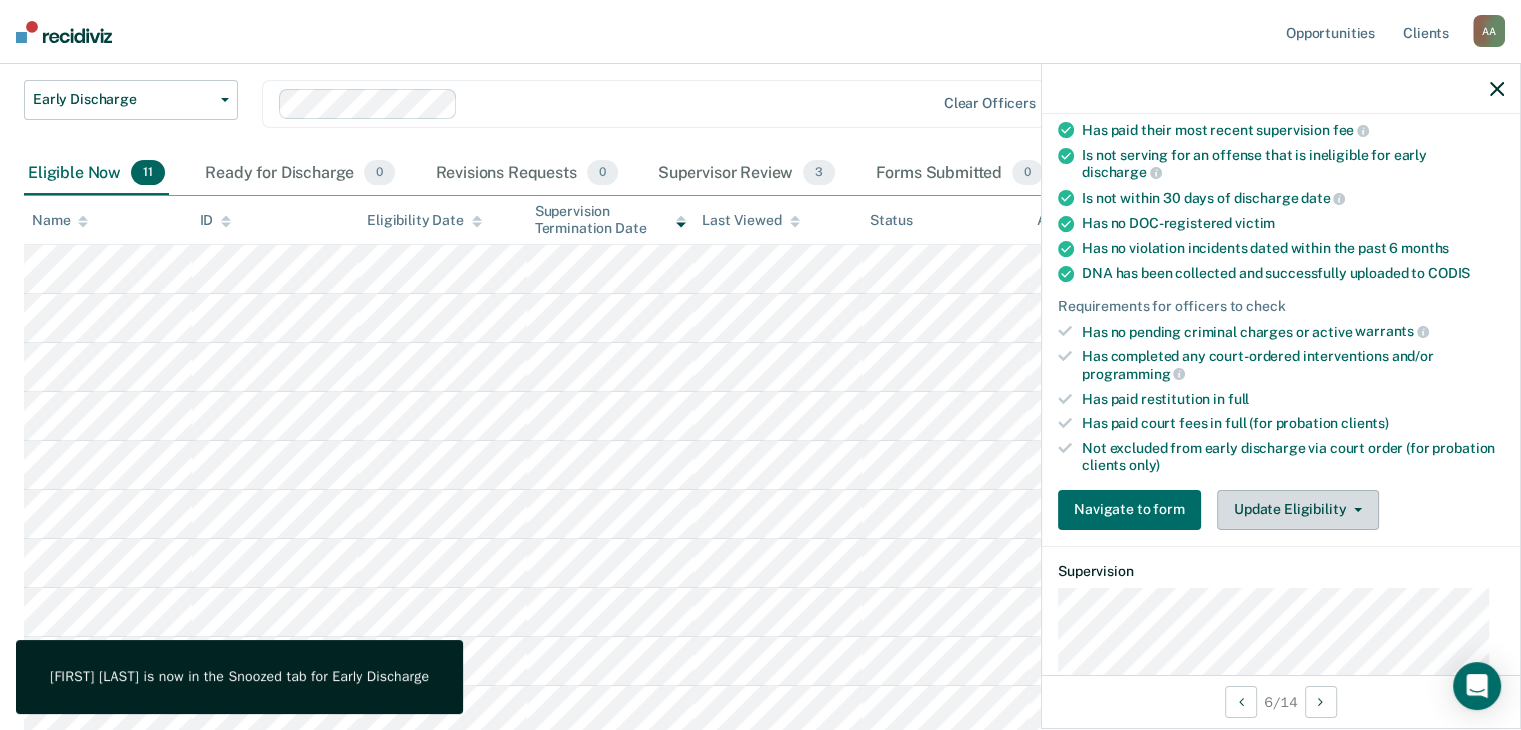 click on "Update Eligibility" at bounding box center [1298, 510] 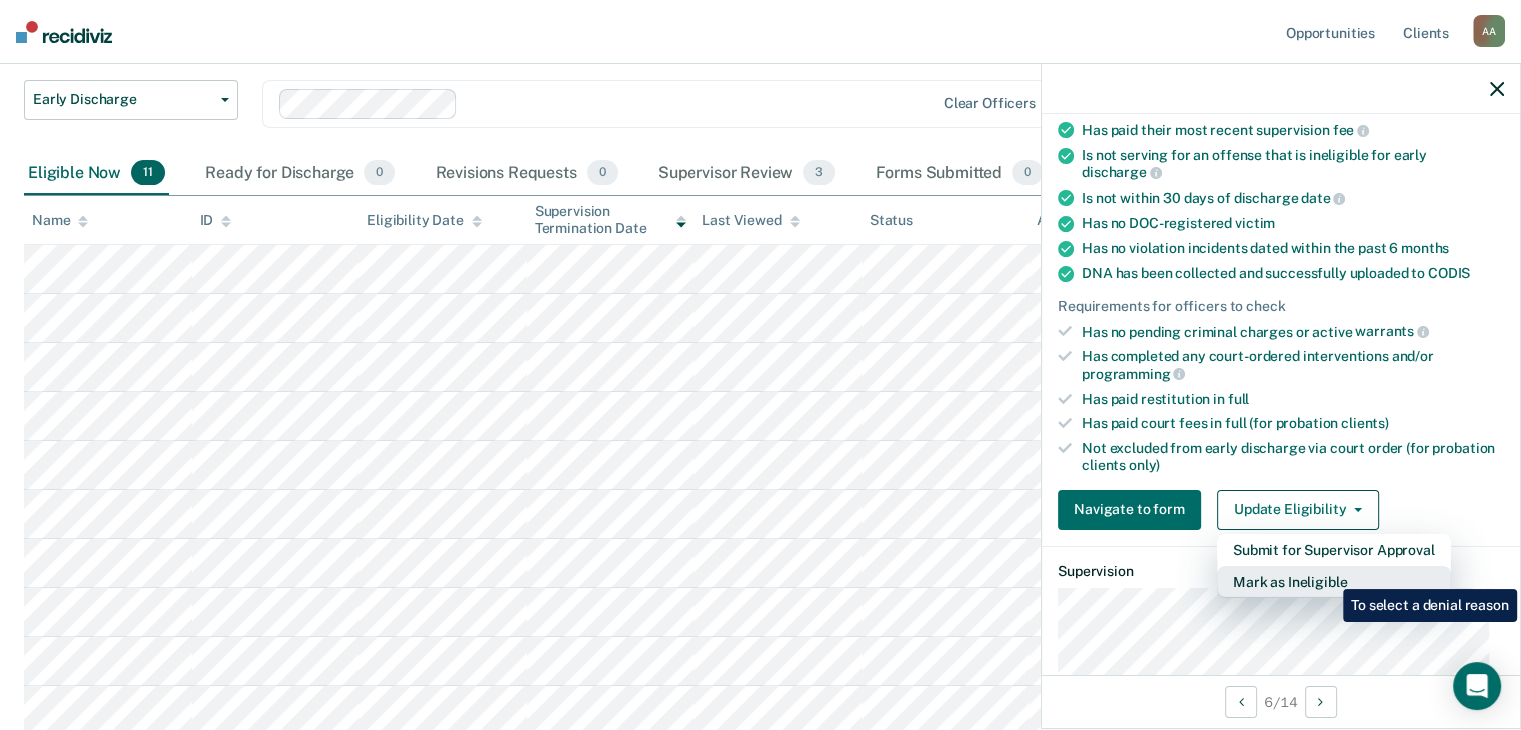 click on "Mark as Ineligible" at bounding box center [1334, 582] 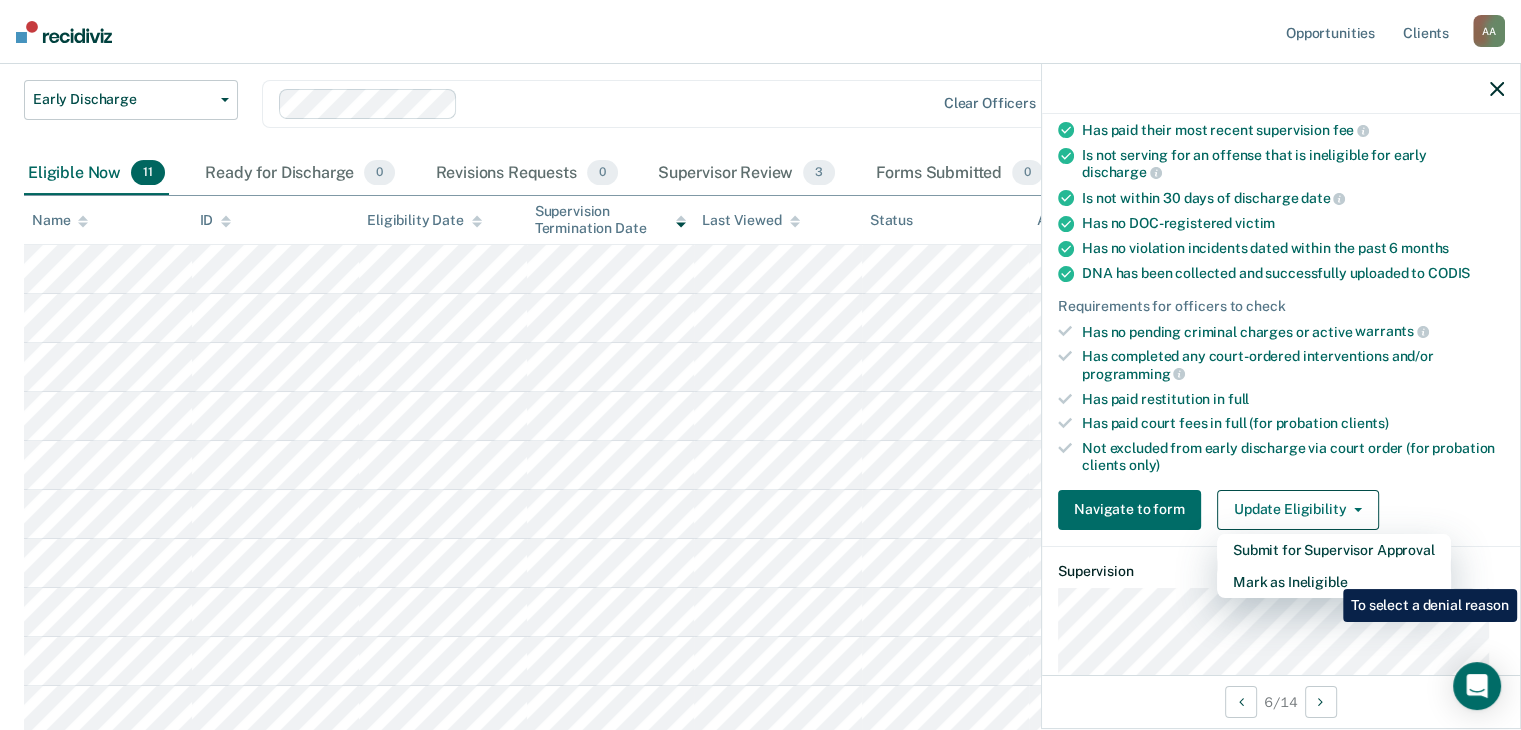 scroll, scrollTop: 289, scrollLeft: 0, axis: vertical 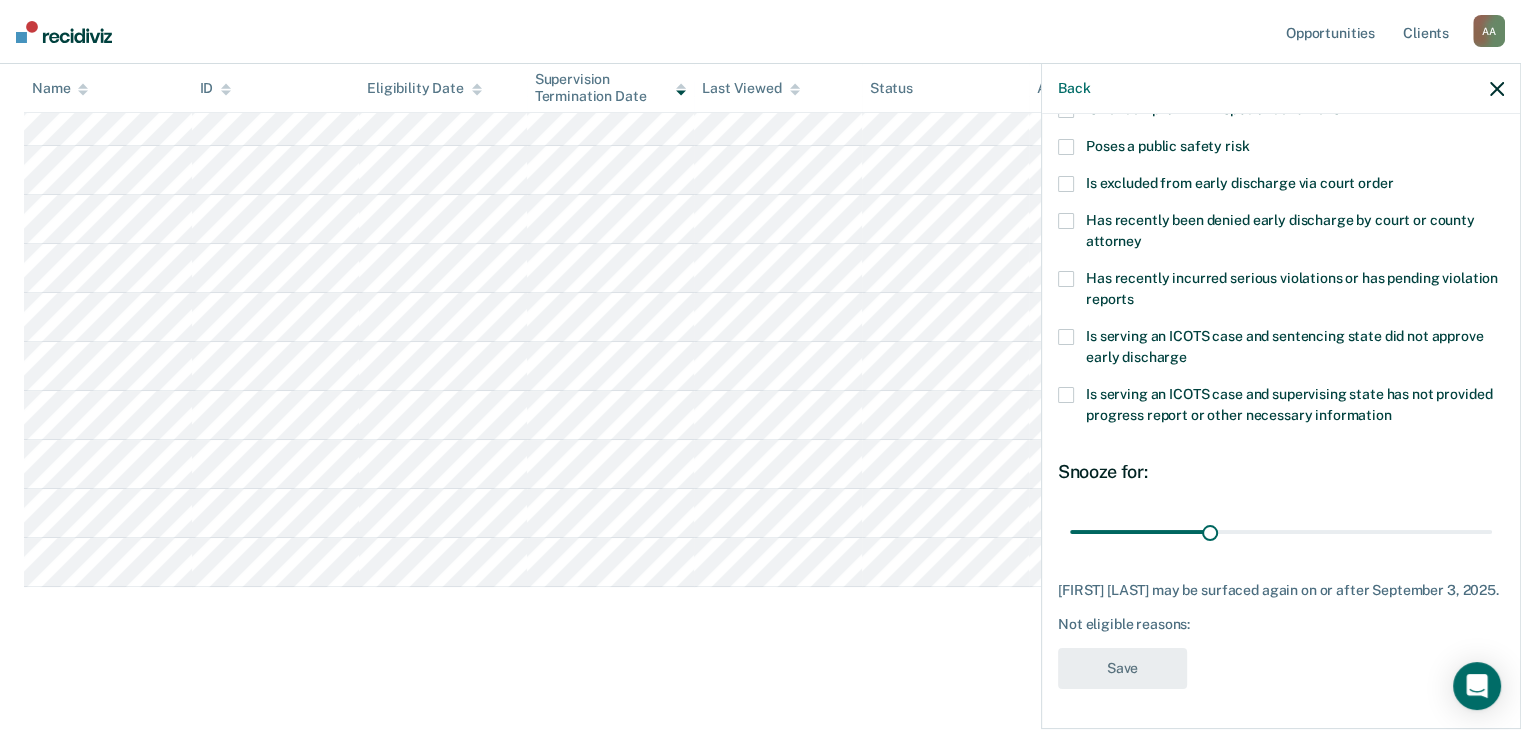 click at bounding box center (1066, 221) 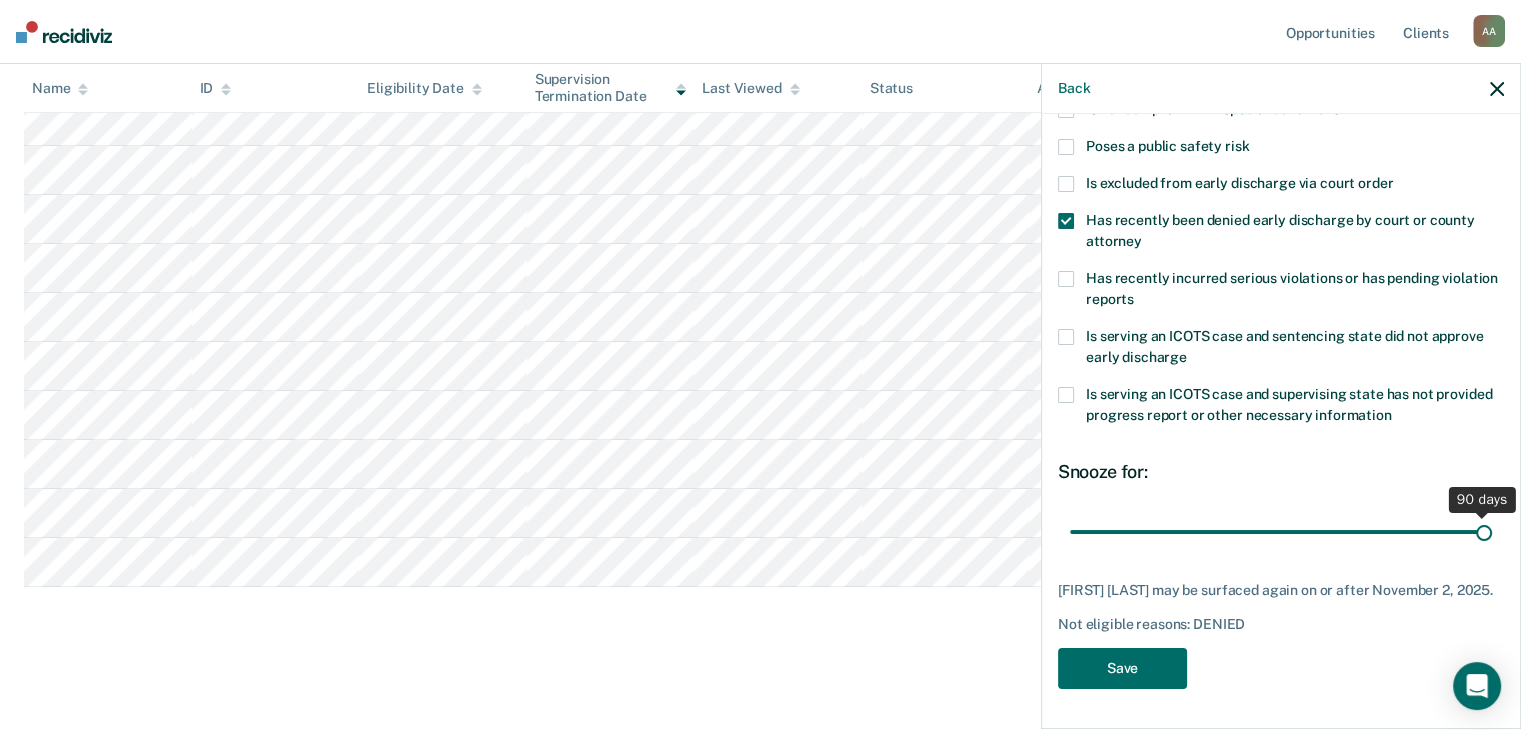 drag, startPoint x: 1207, startPoint y: 522, endPoint x: 1543, endPoint y: 531, distance: 336.1205 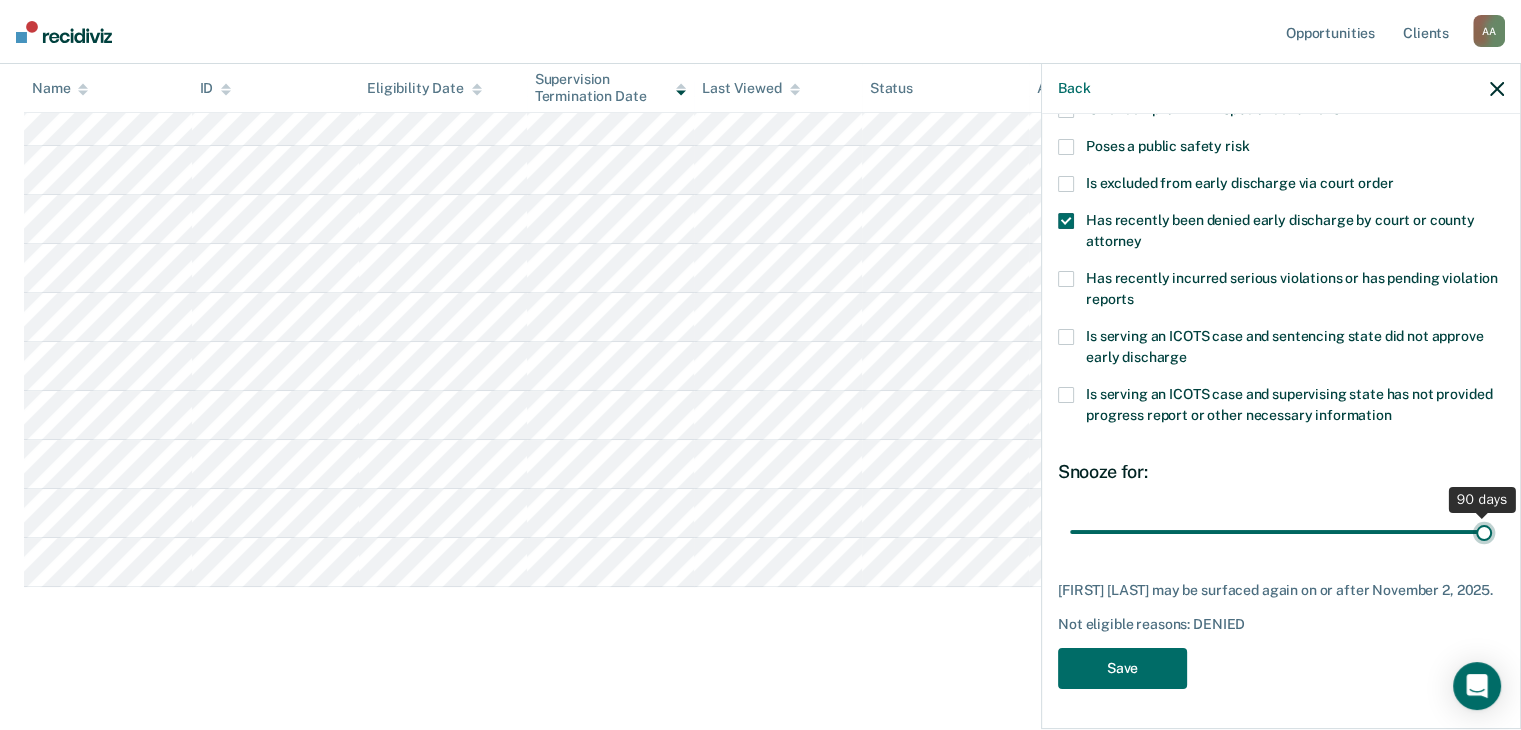 type on "90" 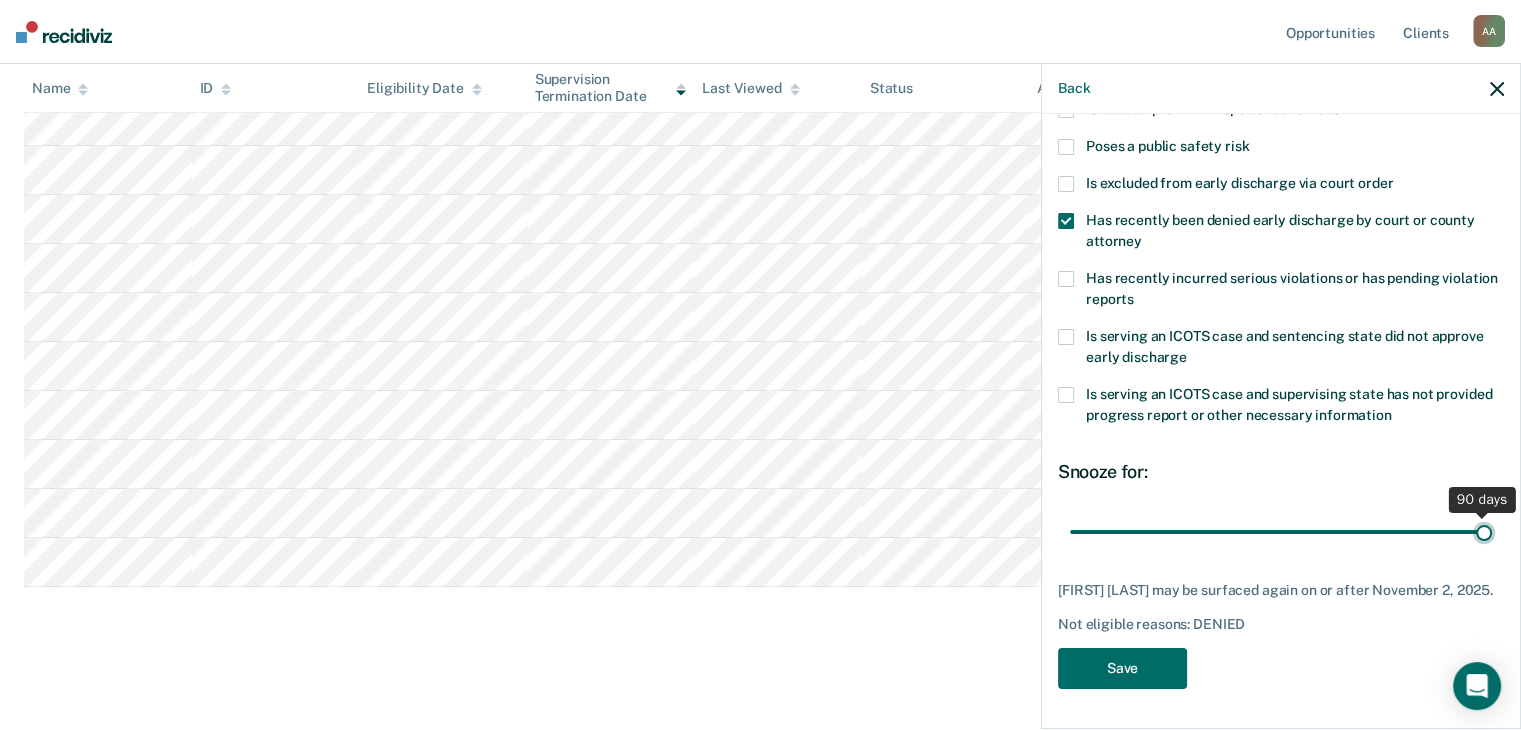 click at bounding box center (1281, 532) 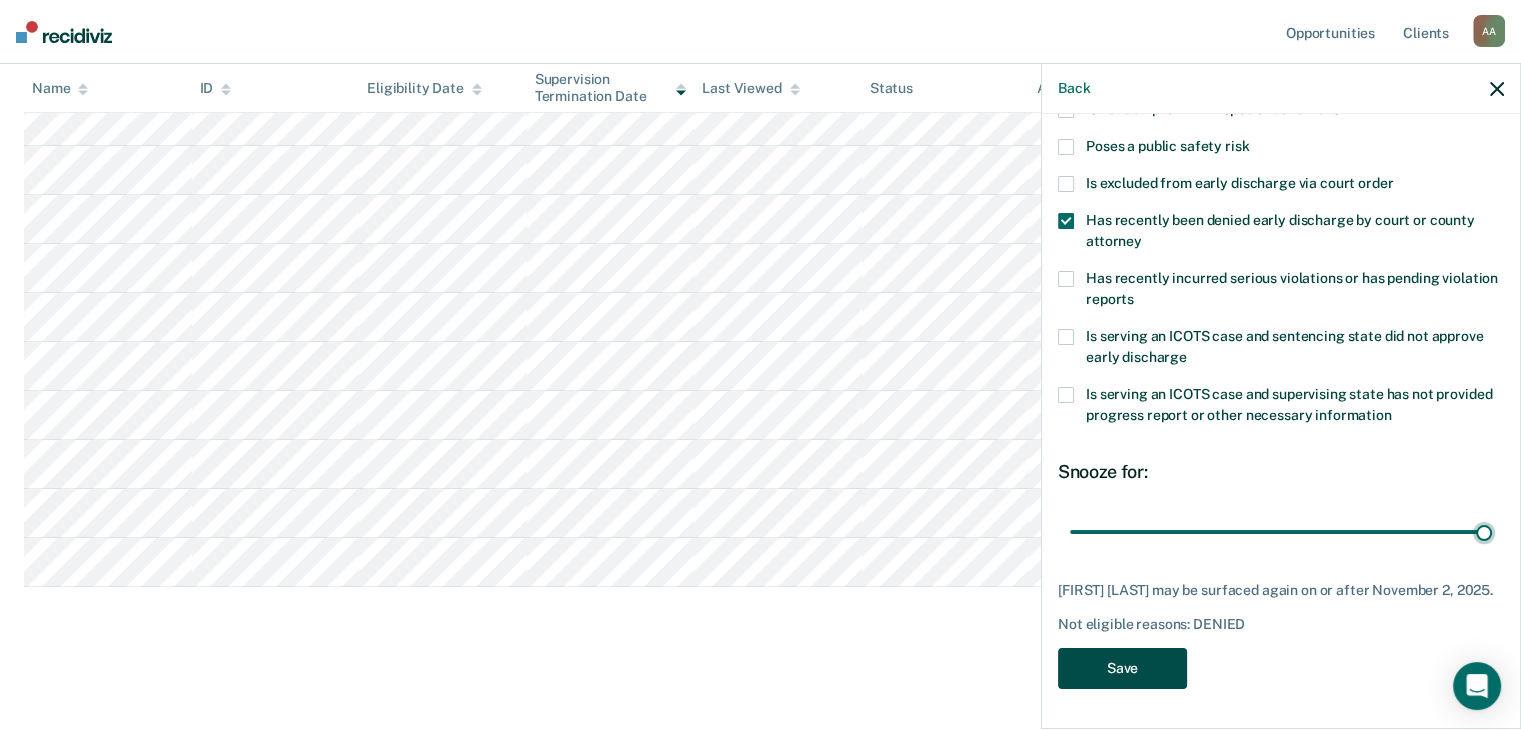 click on "Save" at bounding box center (1122, 668) 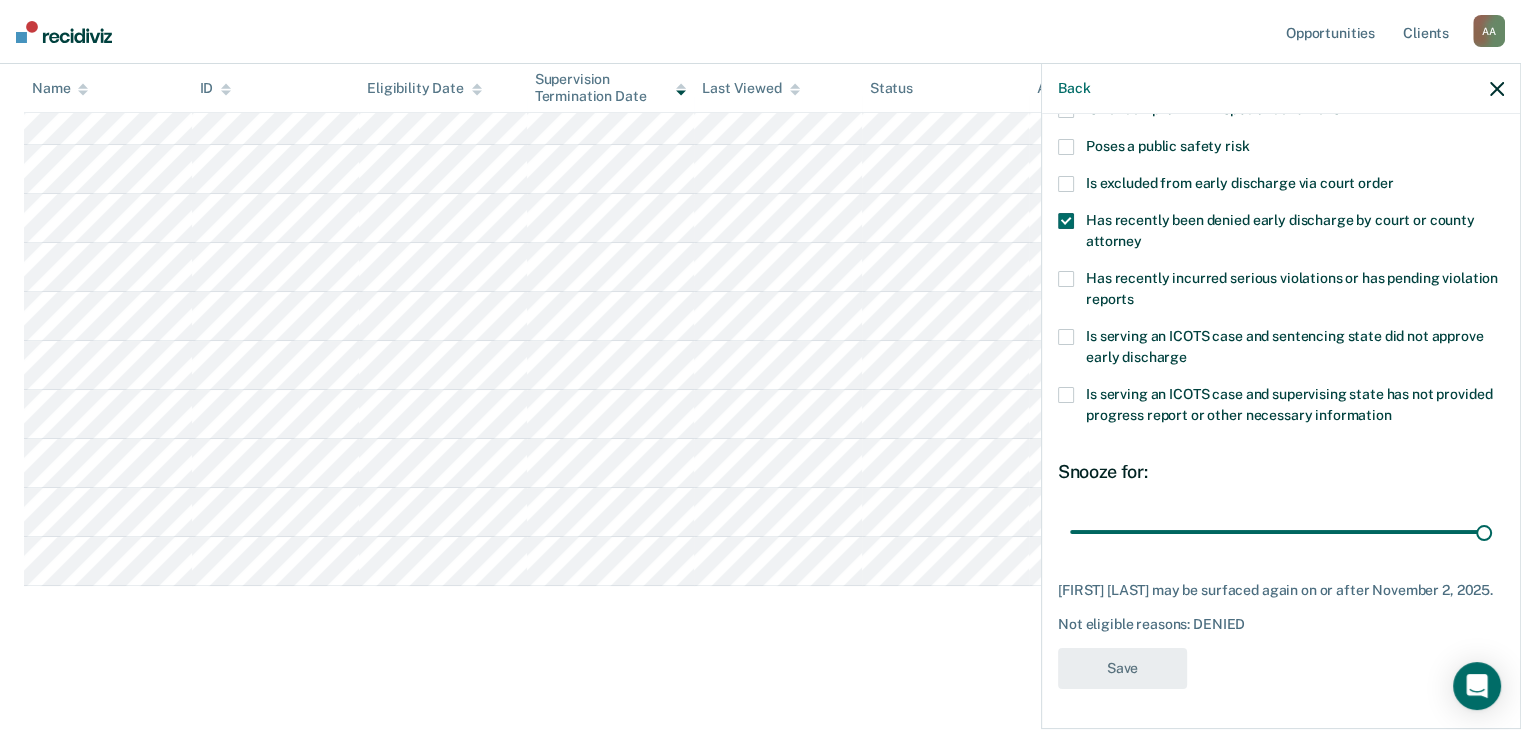 scroll, scrollTop: 279, scrollLeft: 0, axis: vertical 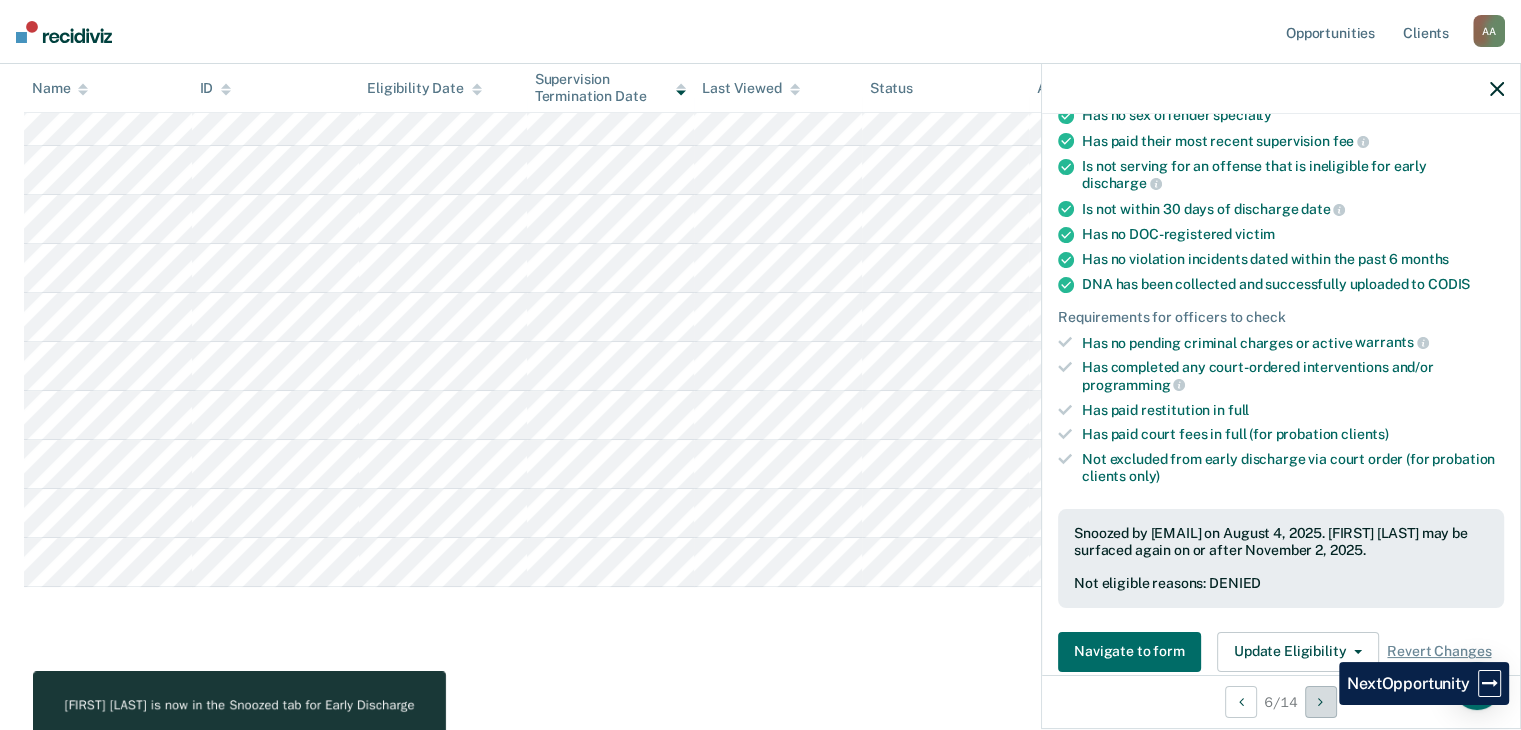 click at bounding box center [1321, 702] 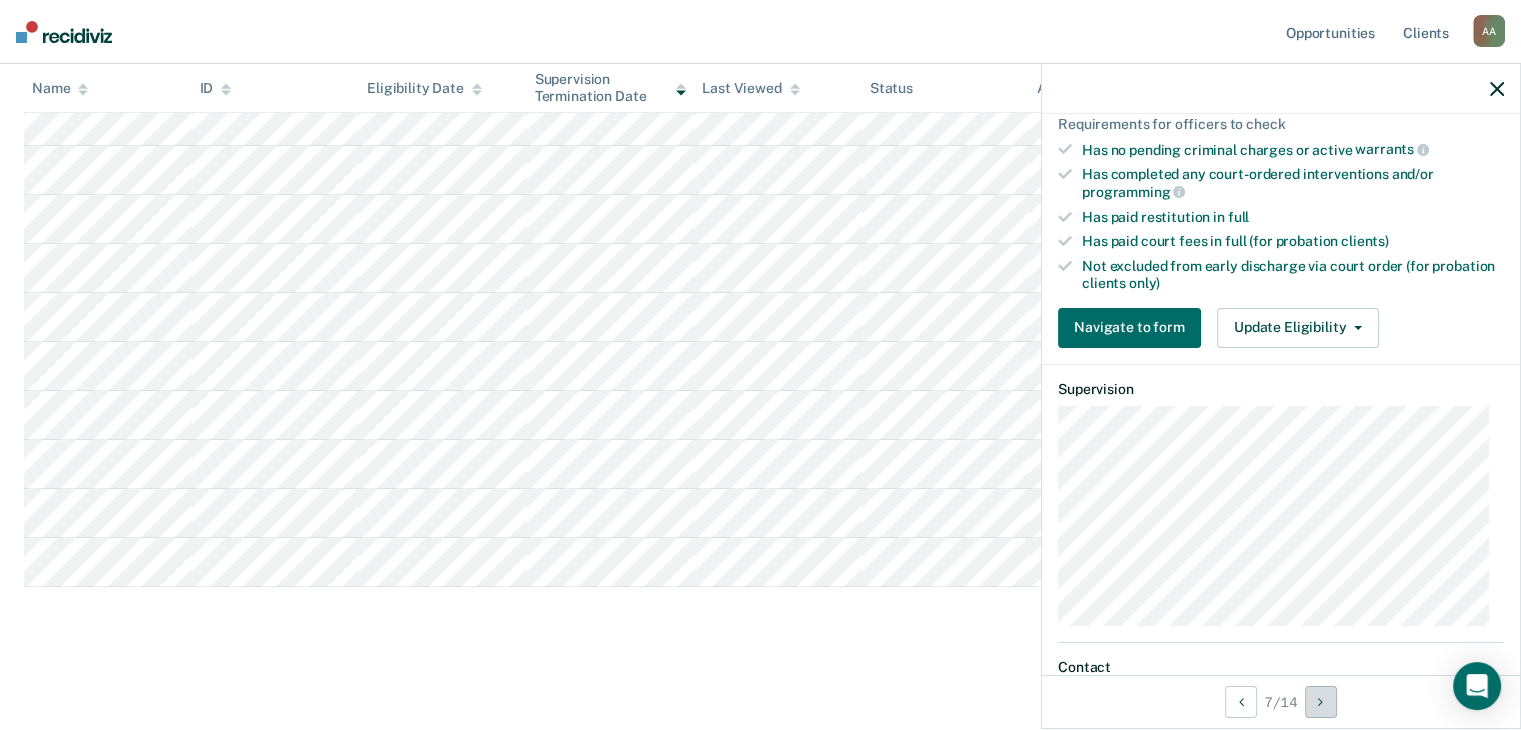 scroll, scrollTop: 500, scrollLeft: 0, axis: vertical 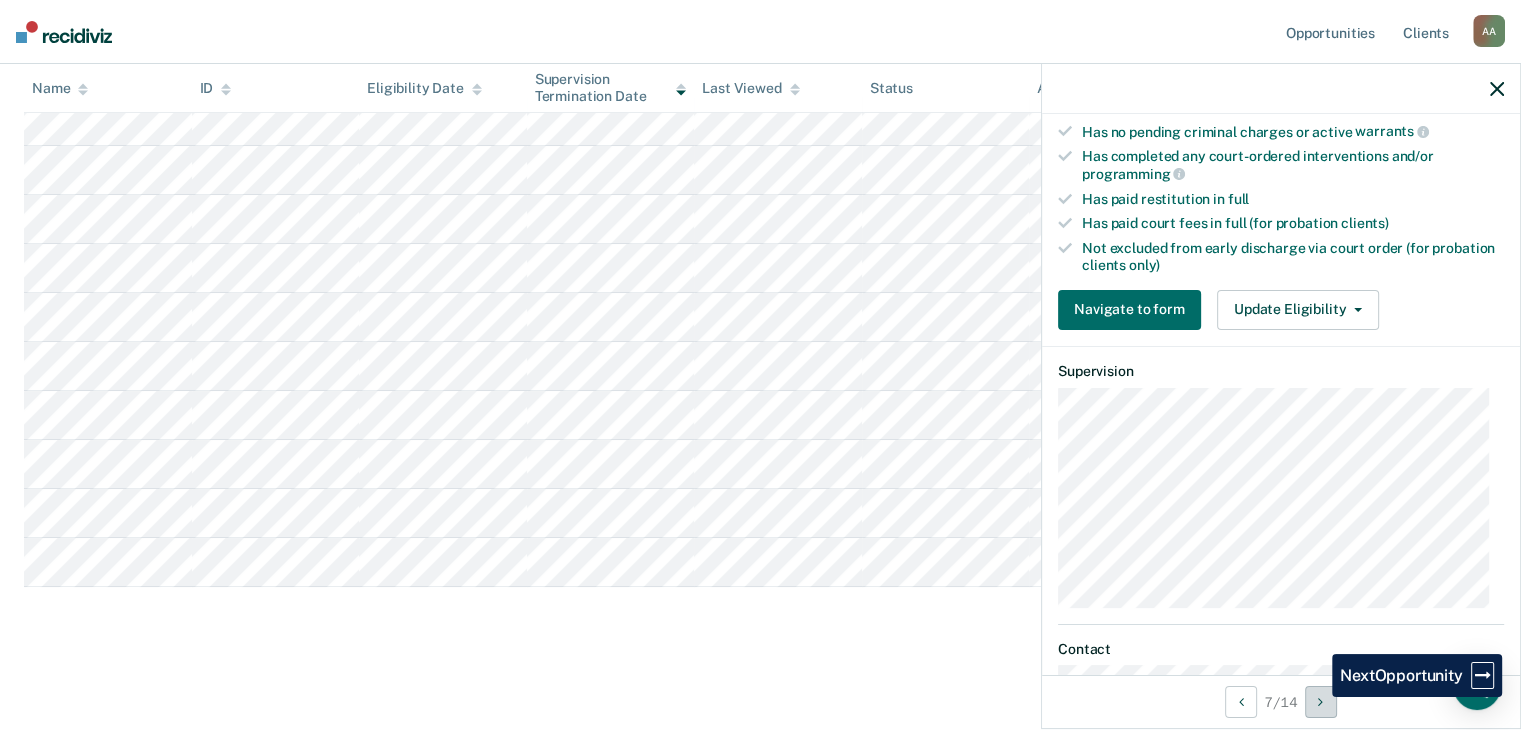 click at bounding box center [1321, 702] 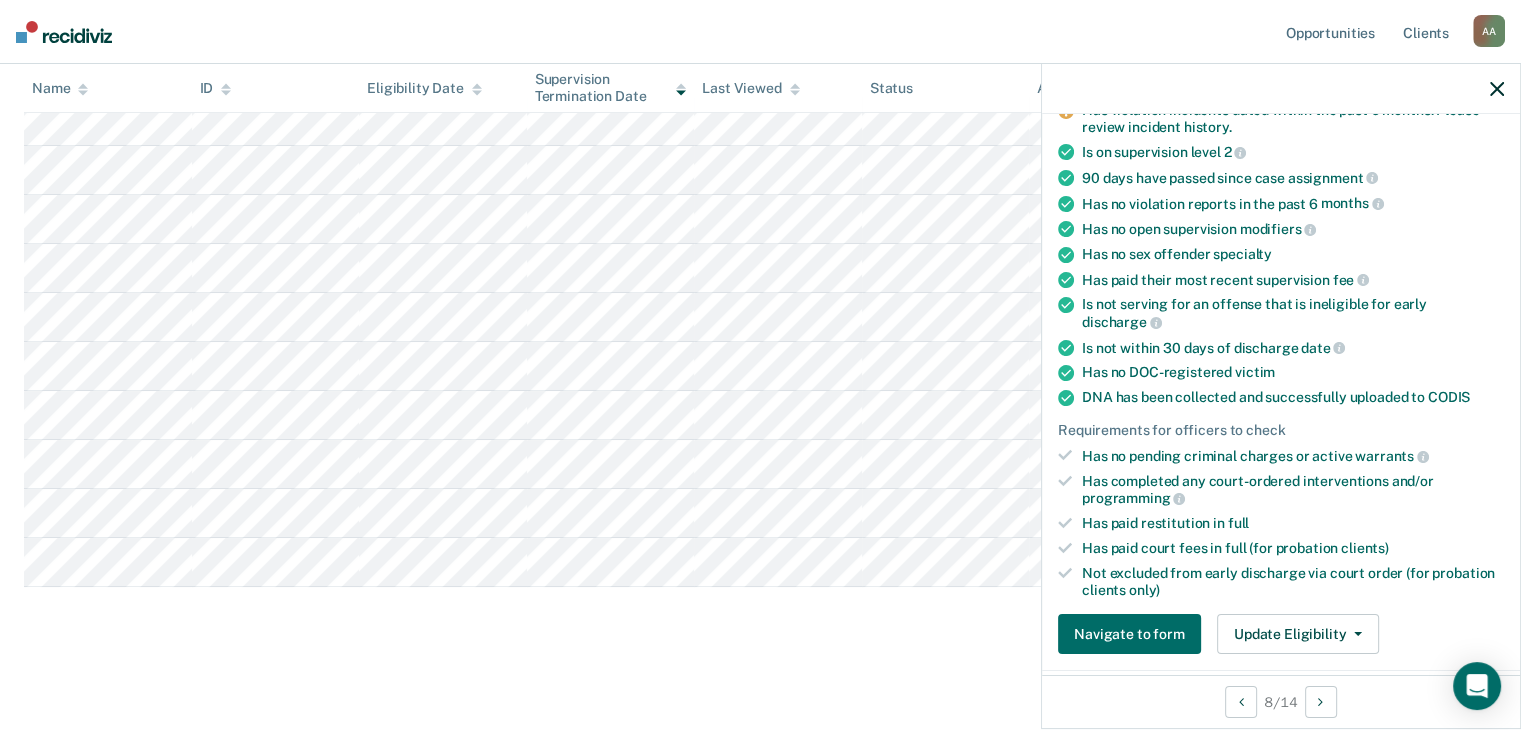 scroll, scrollTop: 200, scrollLeft: 0, axis: vertical 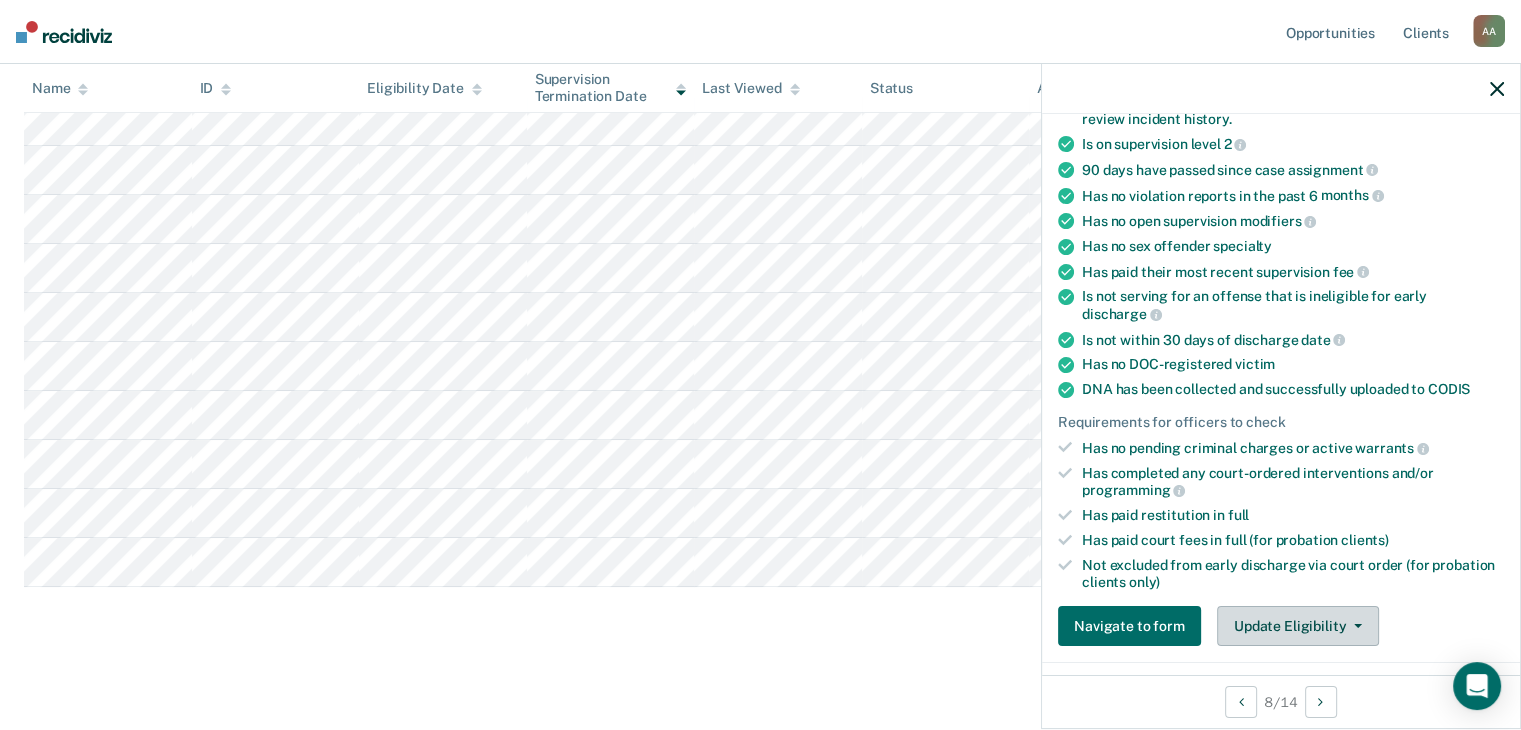 click on "Update Eligibility" at bounding box center [1298, 626] 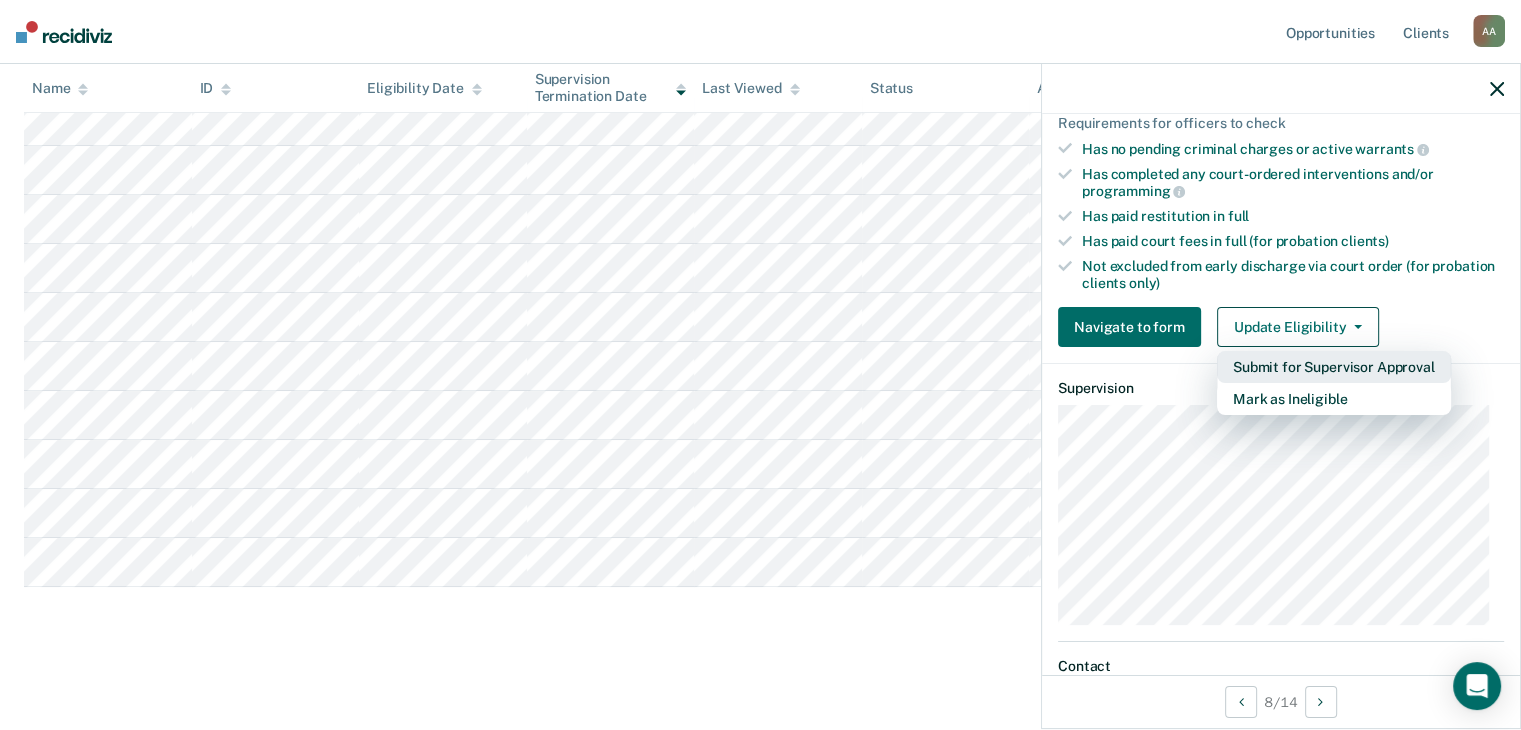 scroll, scrollTop: 500, scrollLeft: 0, axis: vertical 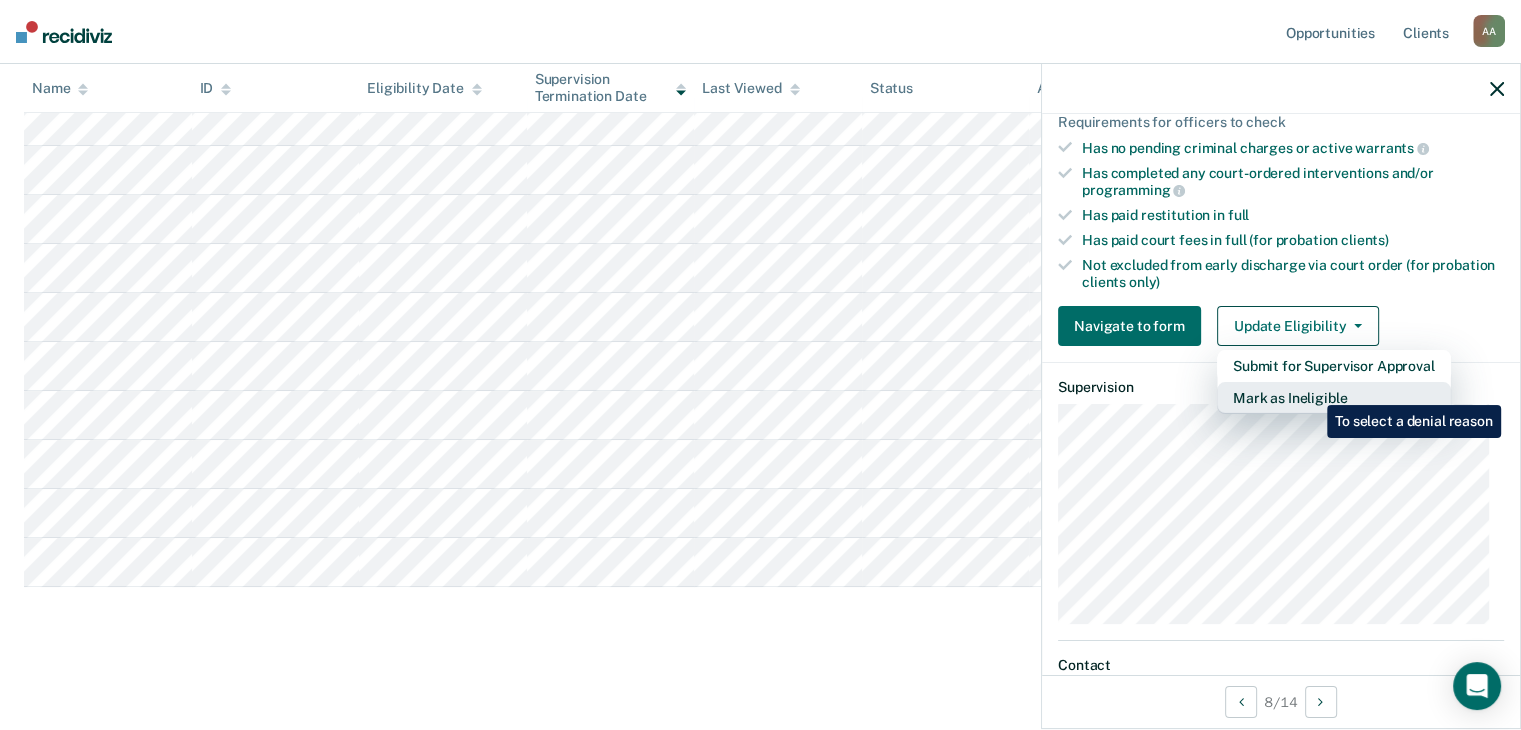 click on "Mark as Ineligible" at bounding box center (1334, 398) 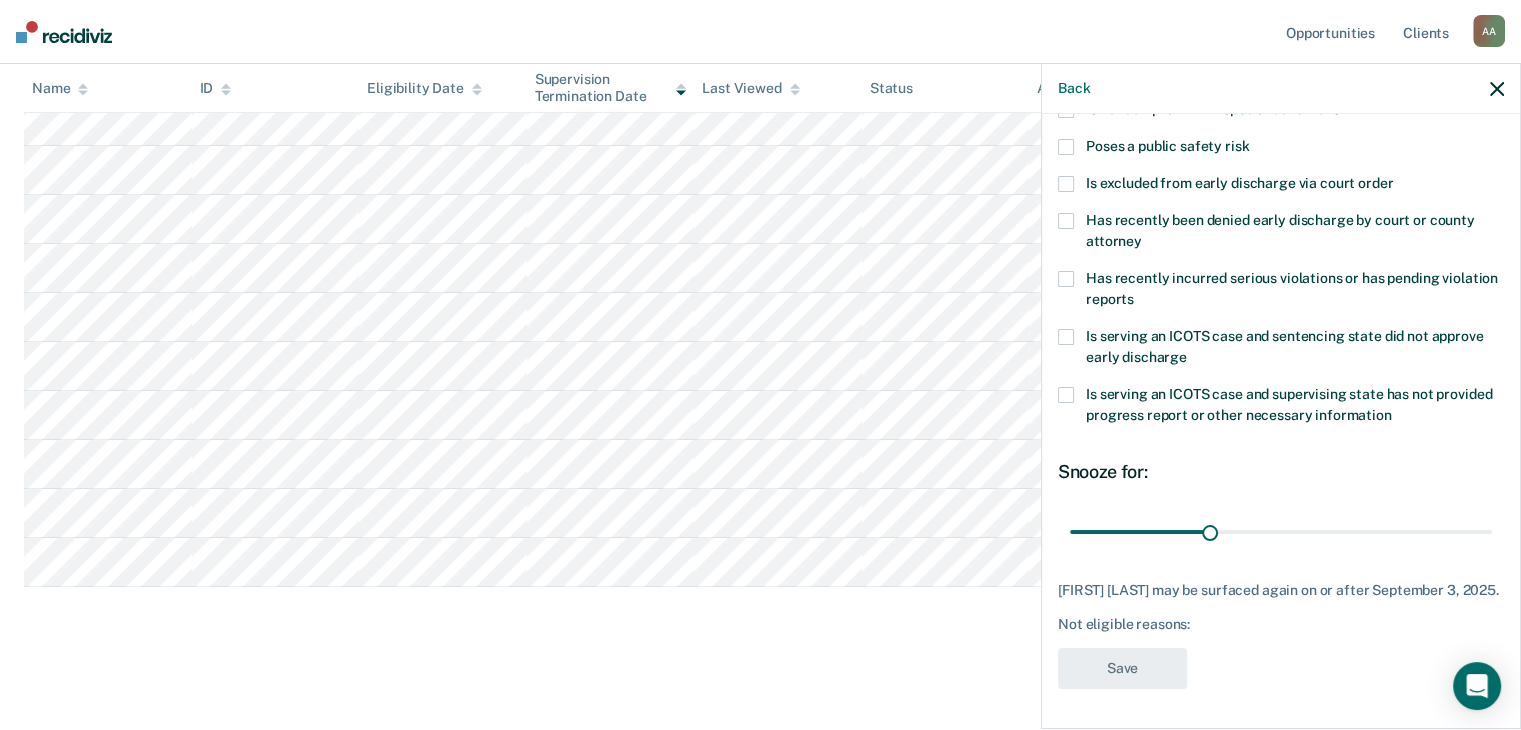 scroll, scrollTop: 0, scrollLeft: 0, axis: both 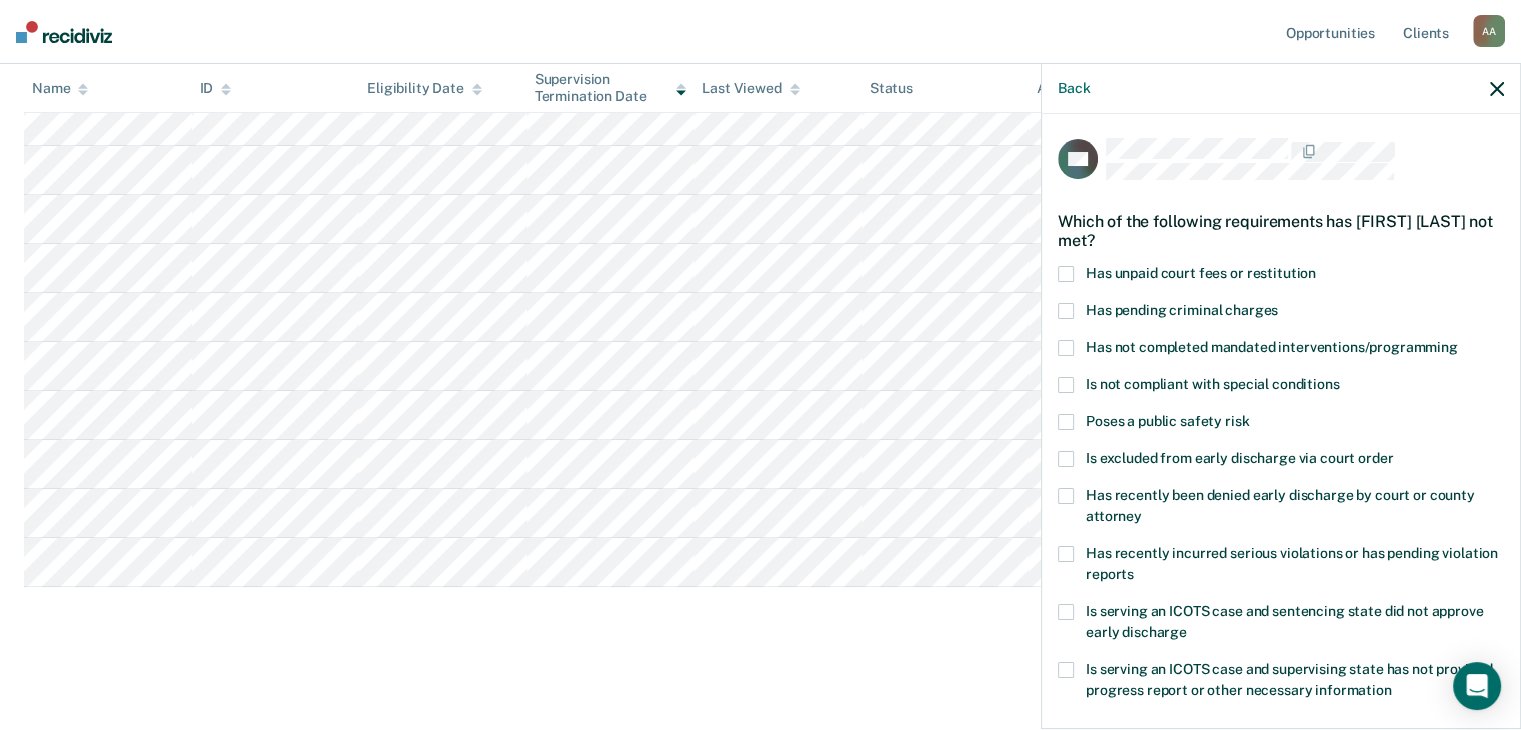 click on "Has not completed mandated interventions/programming" at bounding box center [1281, 350] 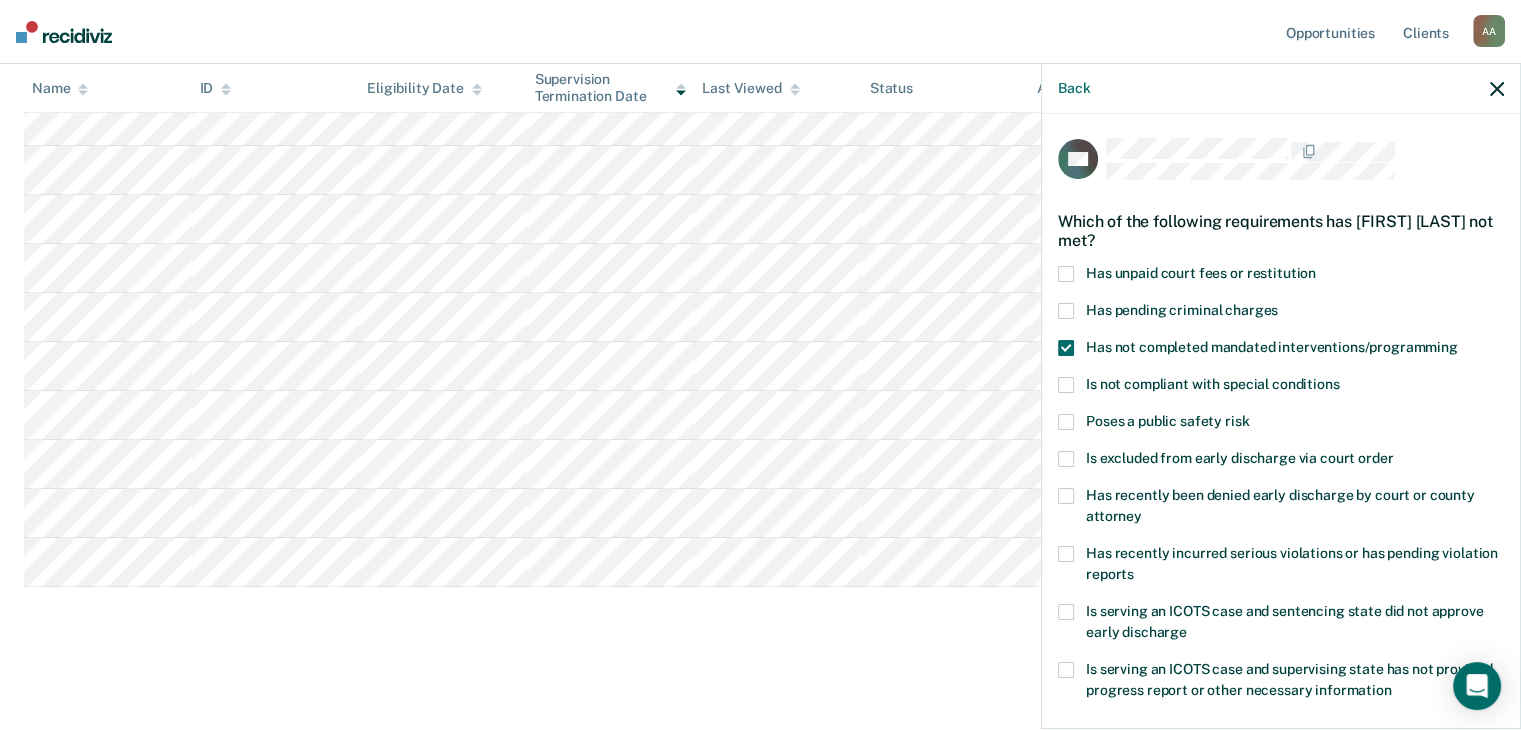 scroll, scrollTop: 289, scrollLeft: 0, axis: vertical 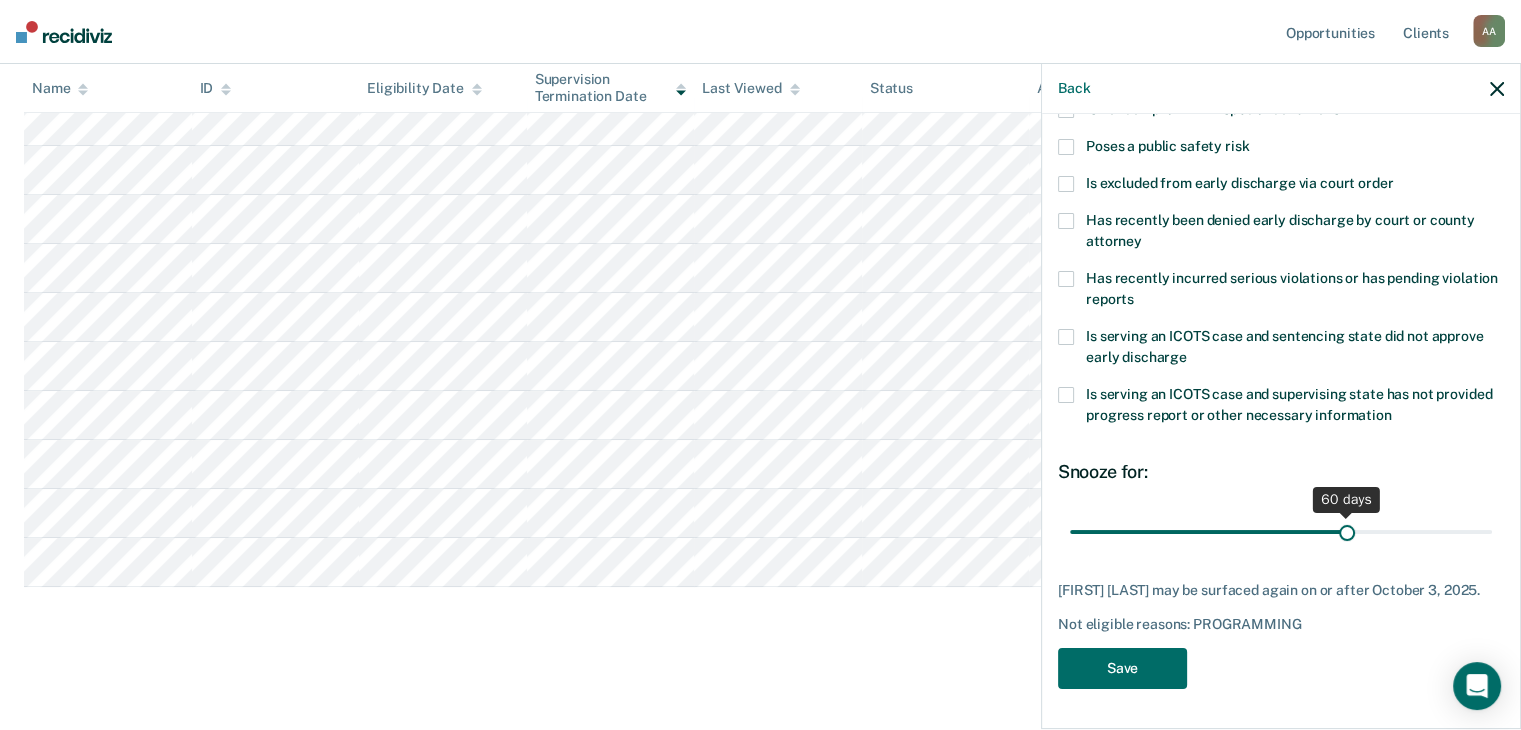 drag, startPoint x: 1204, startPoint y: 517, endPoint x: 1335, endPoint y: 524, distance: 131.18689 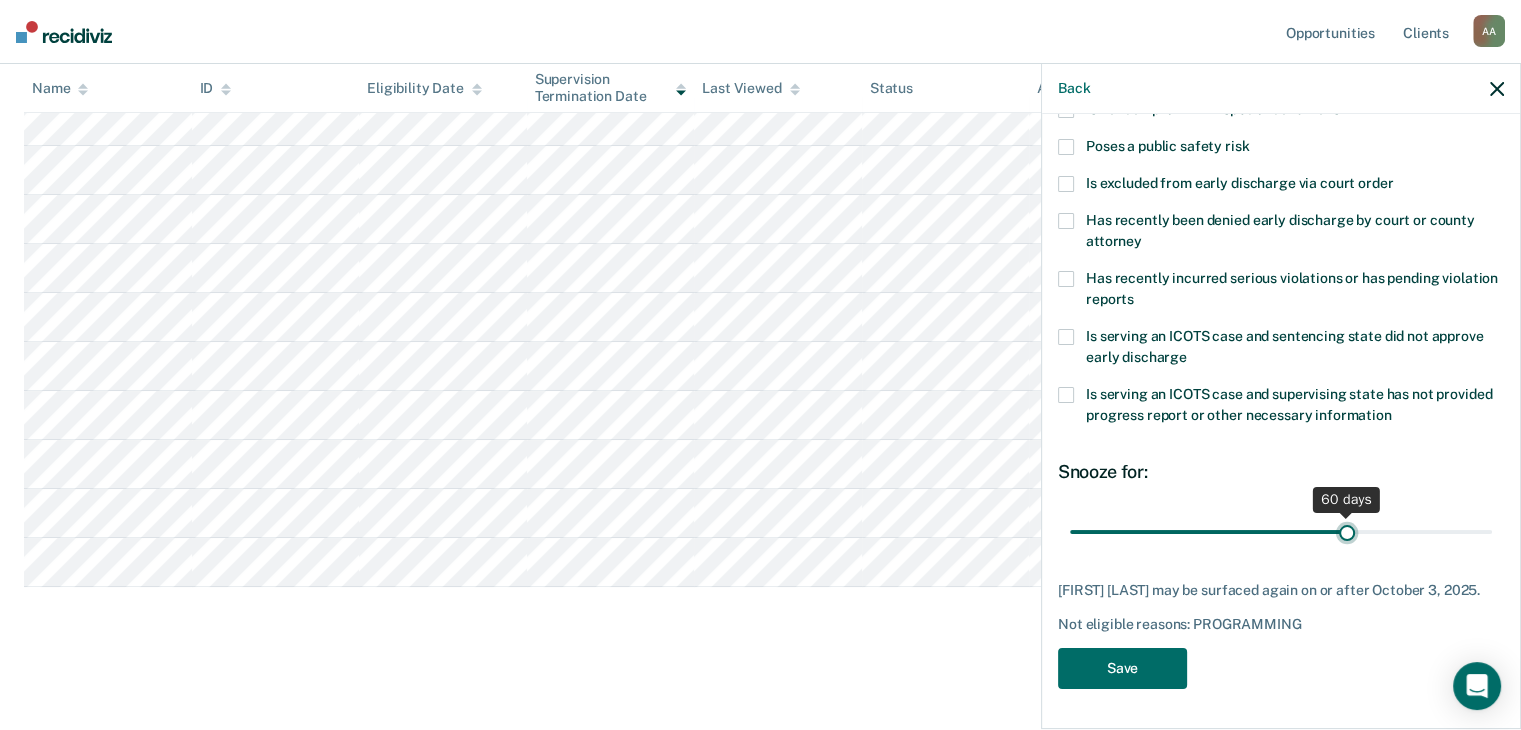 type on "60" 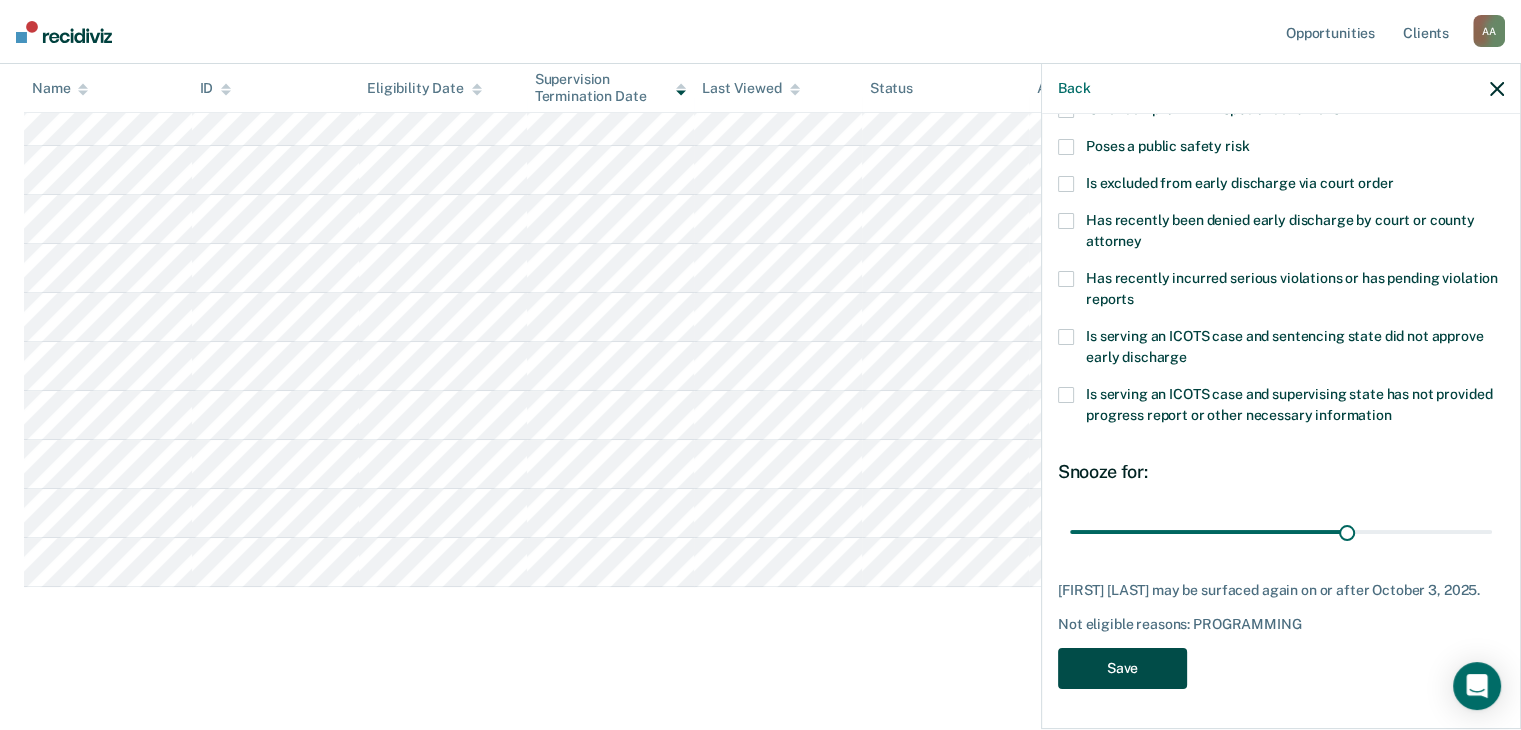 click on "Save" at bounding box center (1122, 668) 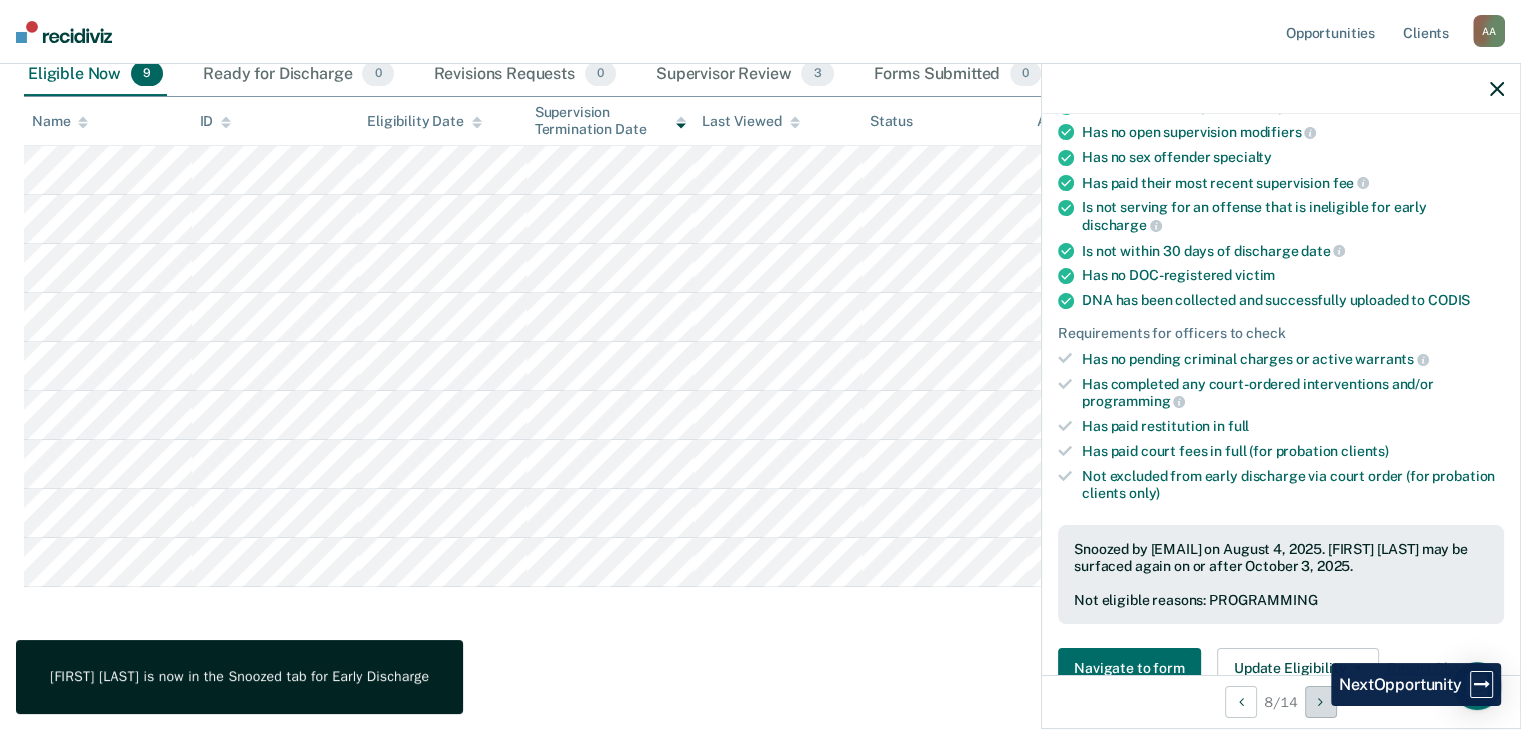 click at bounding box center (1321, 702) 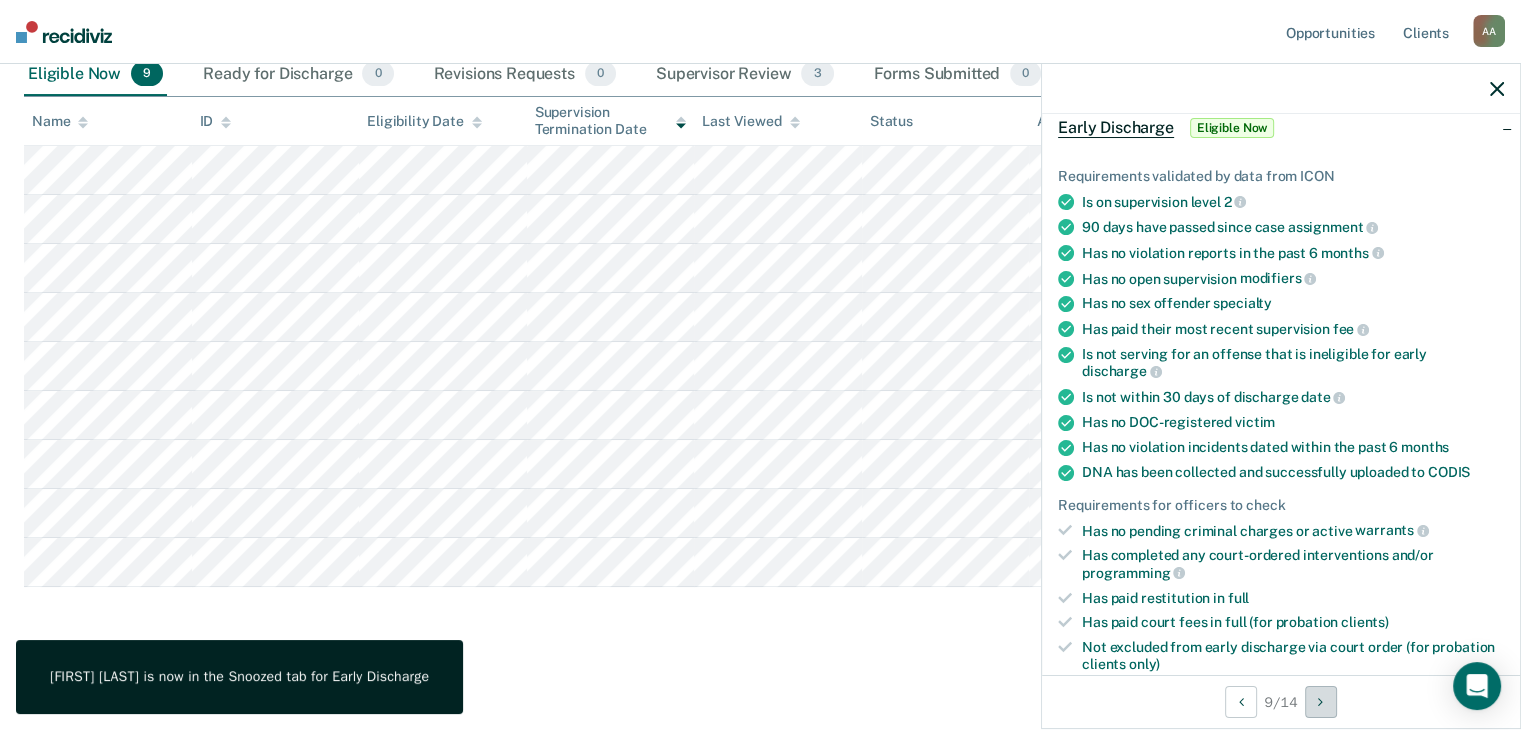 scroll, scrollTop: 200, scrollLeft: 0, axis: vertical 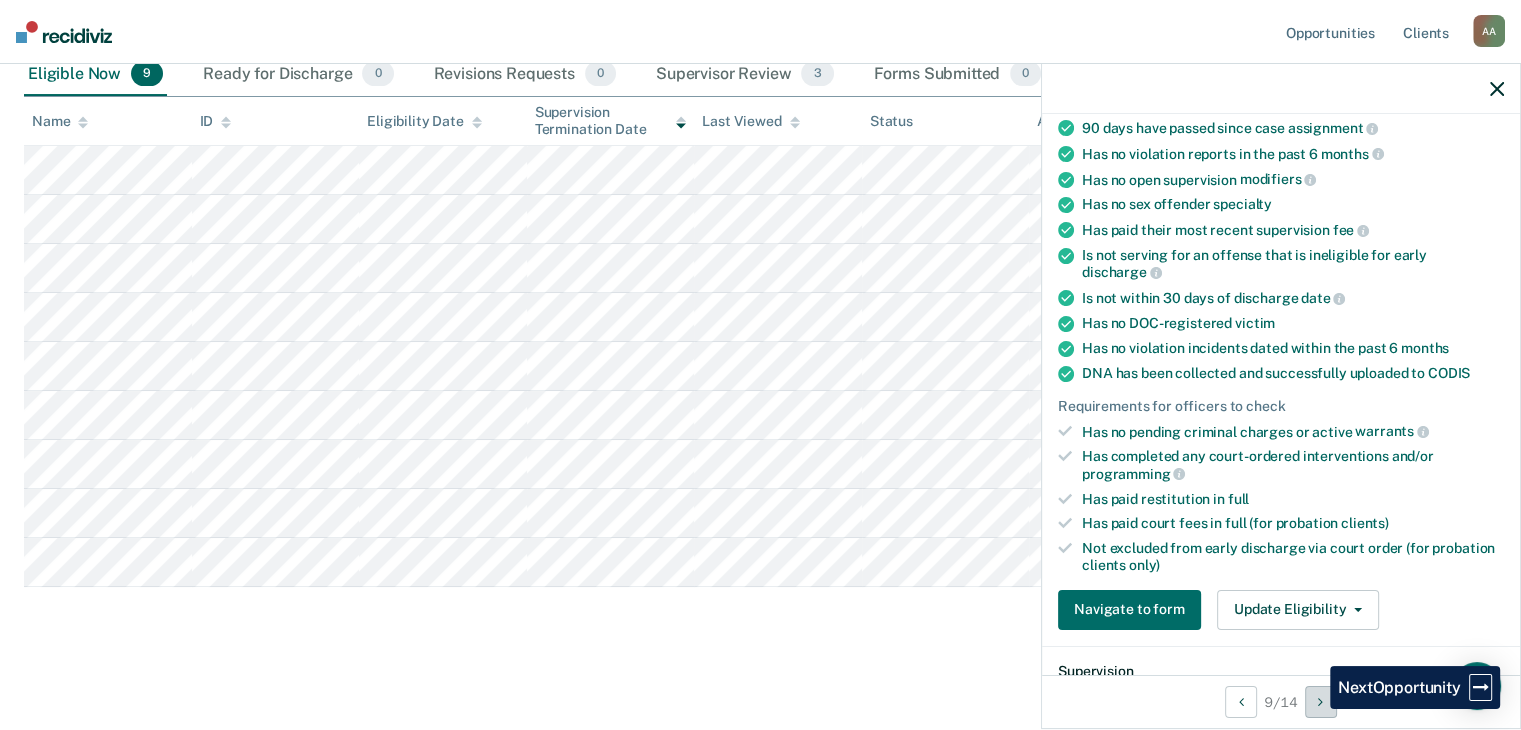 click at bounding box center [1321, 702] 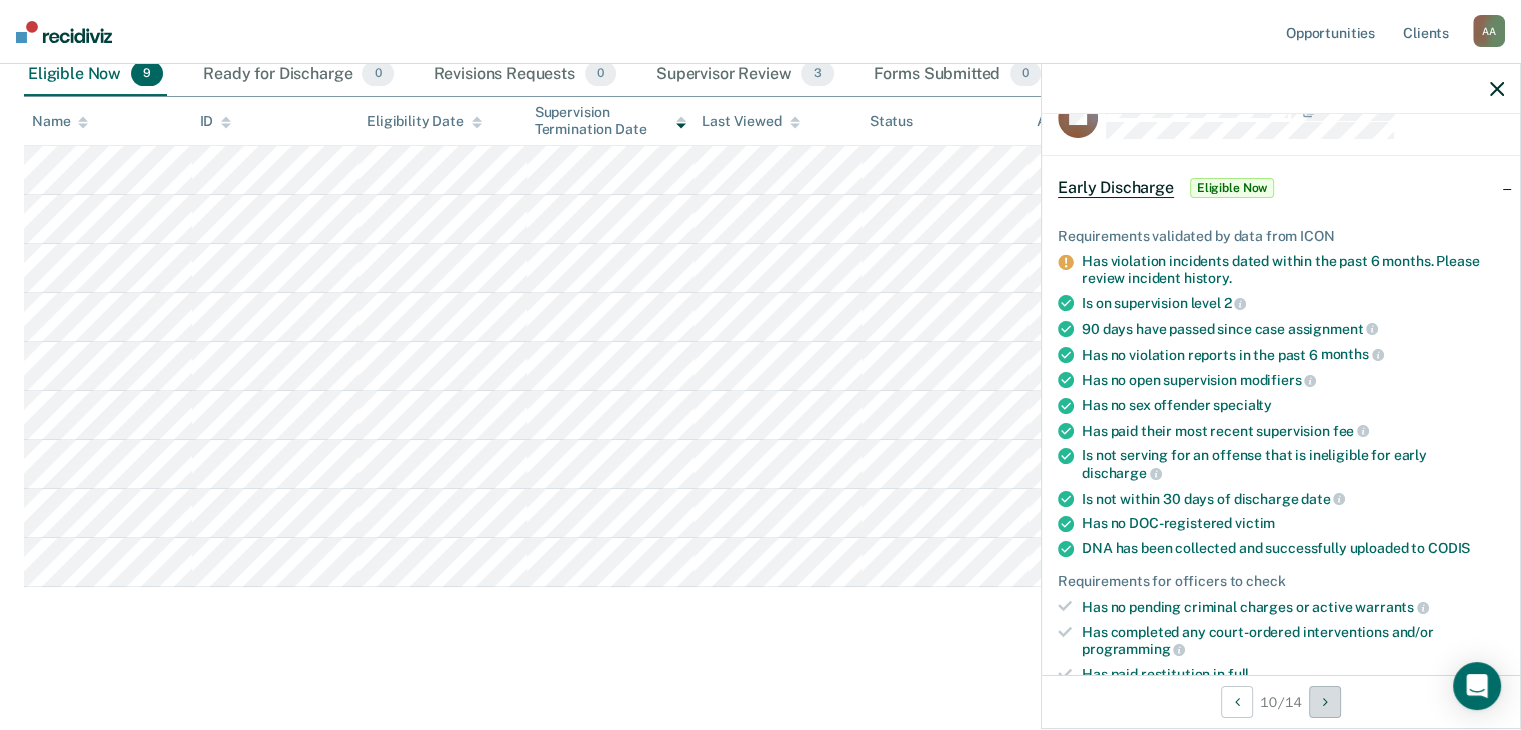scroll, scrollTop: 0, scrollLeft: 0, axis: both 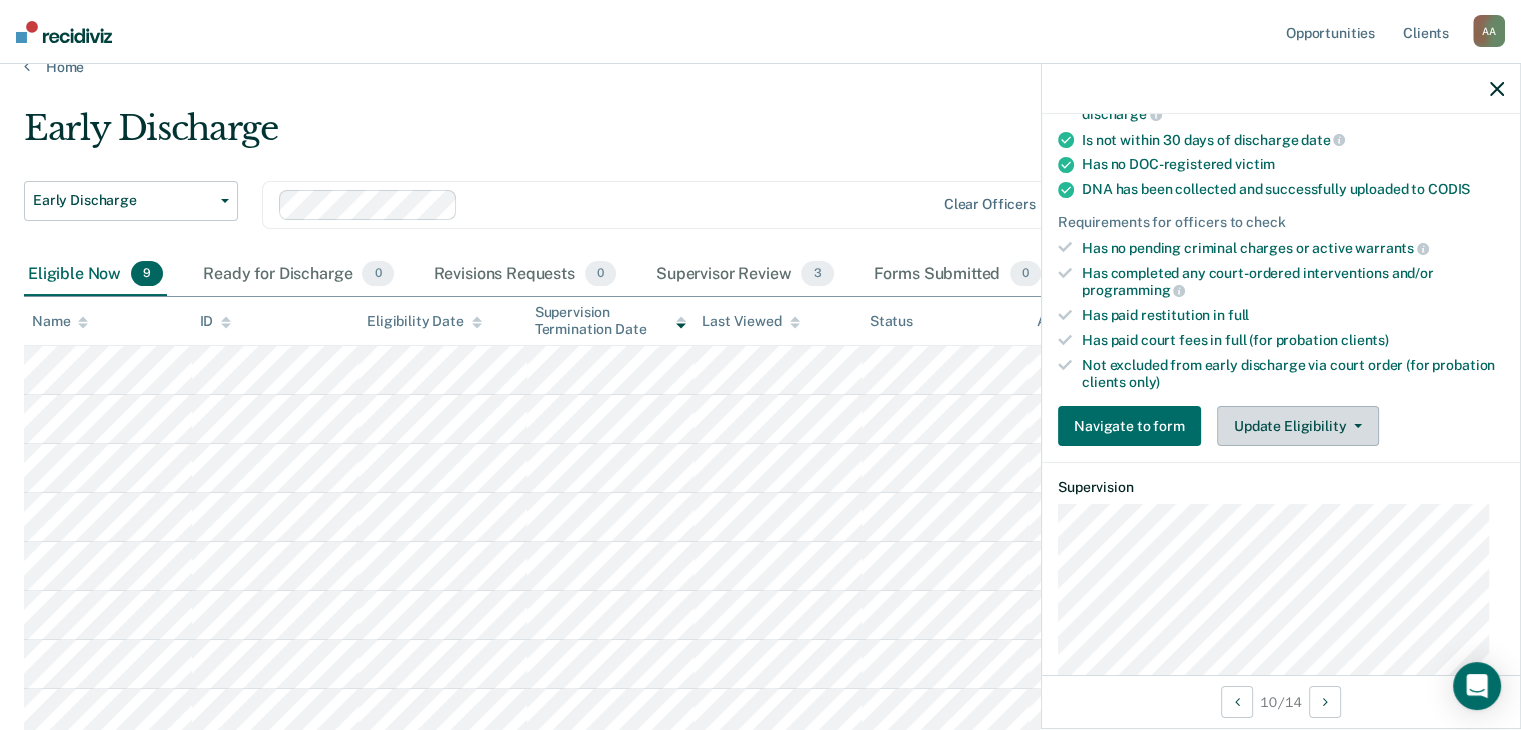 click on "Update Eligibility" at bounding box center [1298, 426] 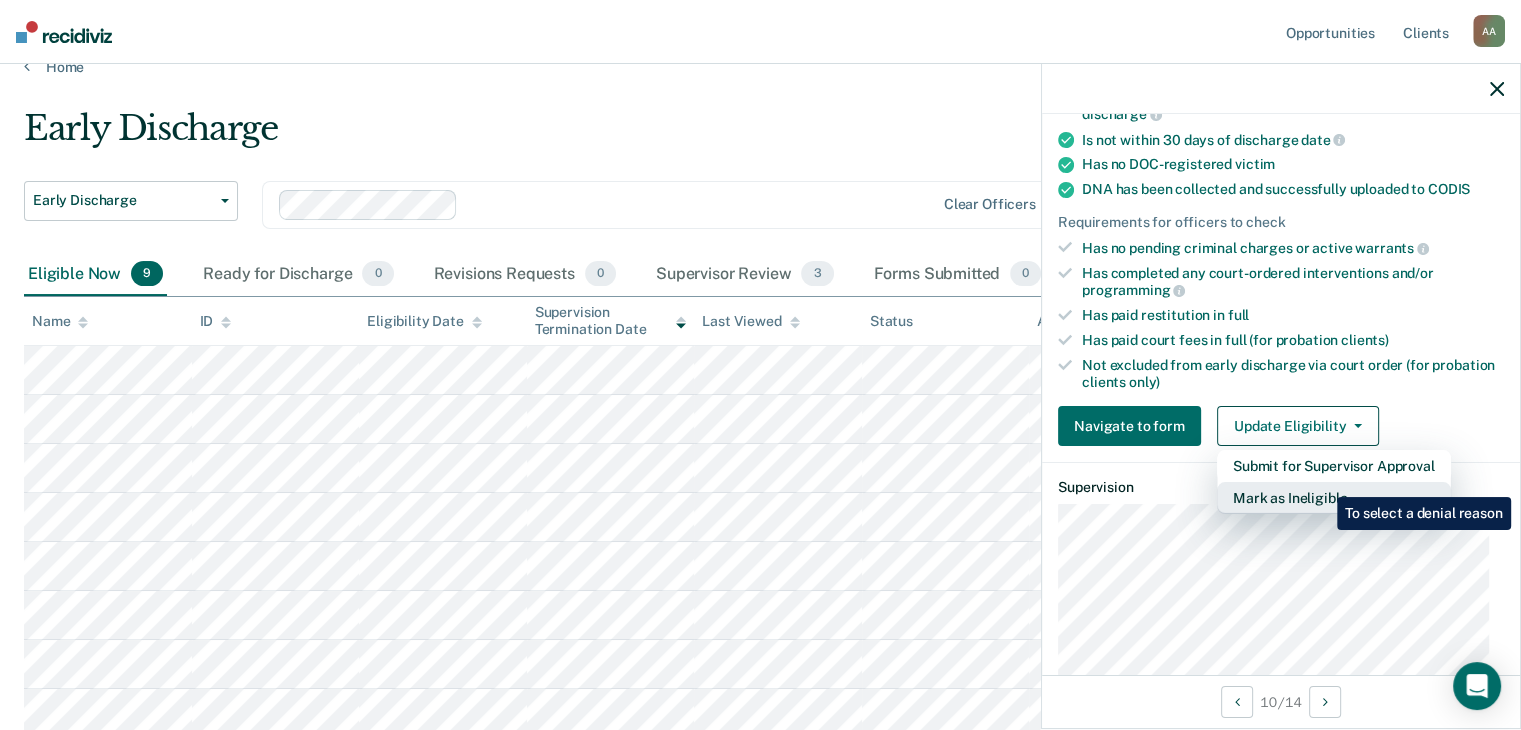 click on "Mark as Ineligible" at bounding box center [1334, 498] 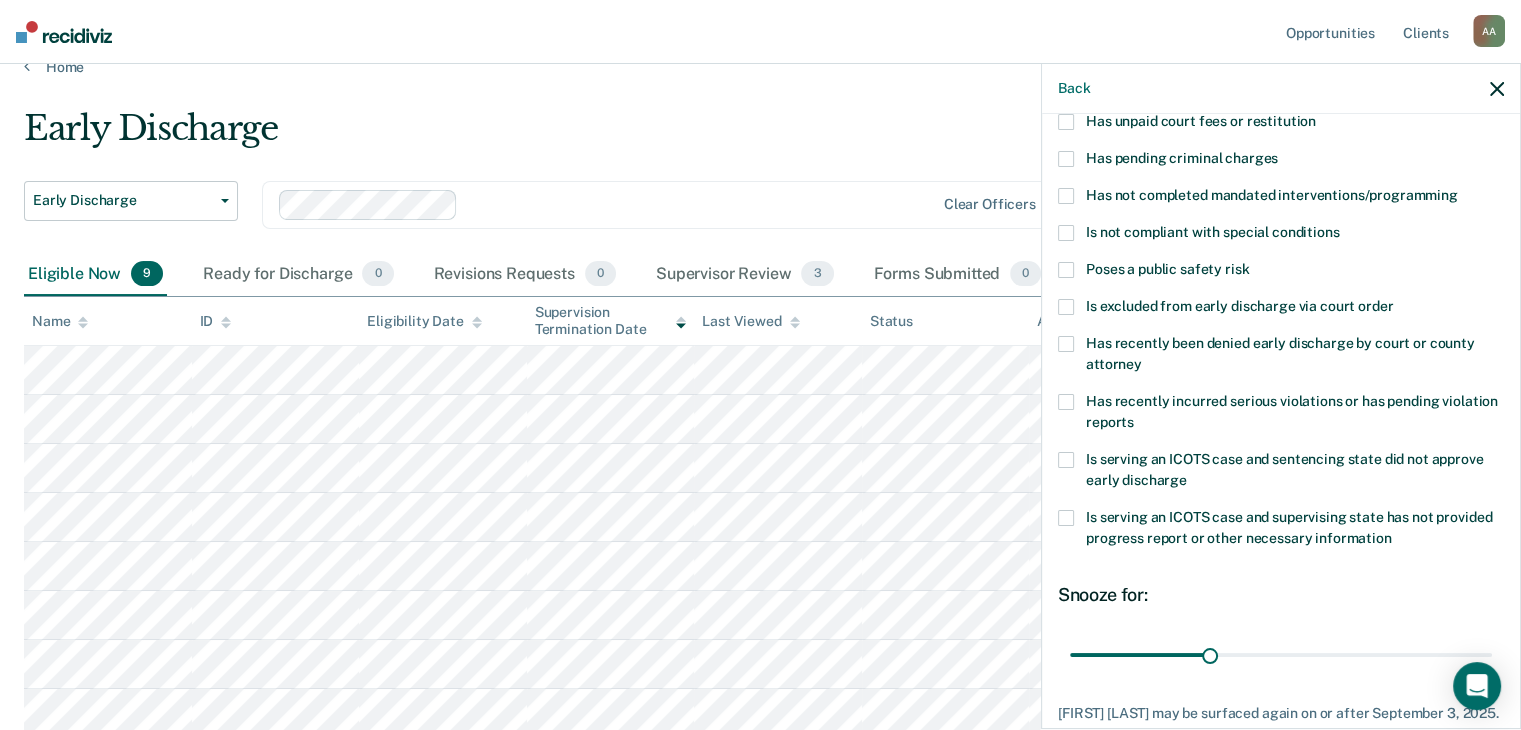 scroll, scrollTop: 0, scrollLeft: 0, axis: both 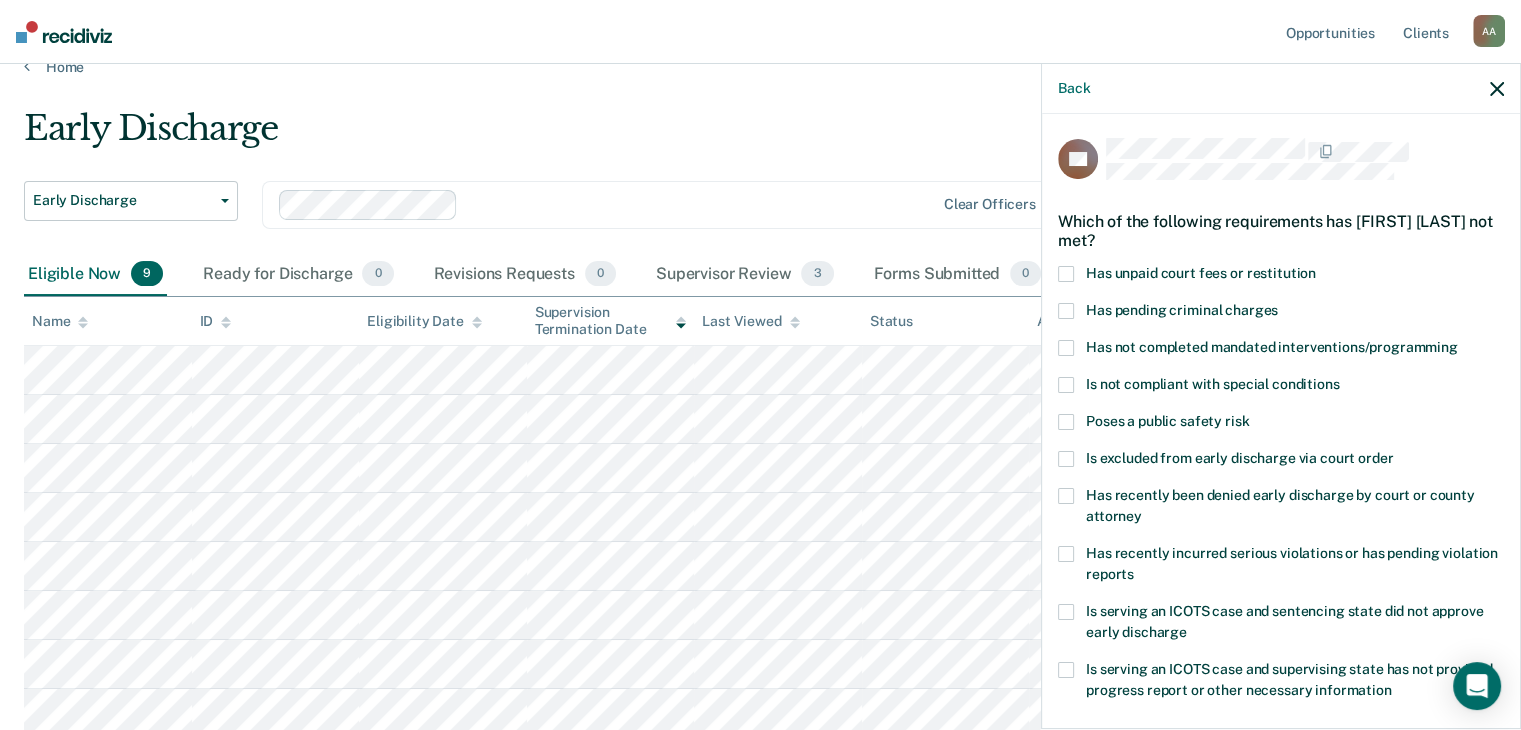 click at bounding box center (1066, 274) 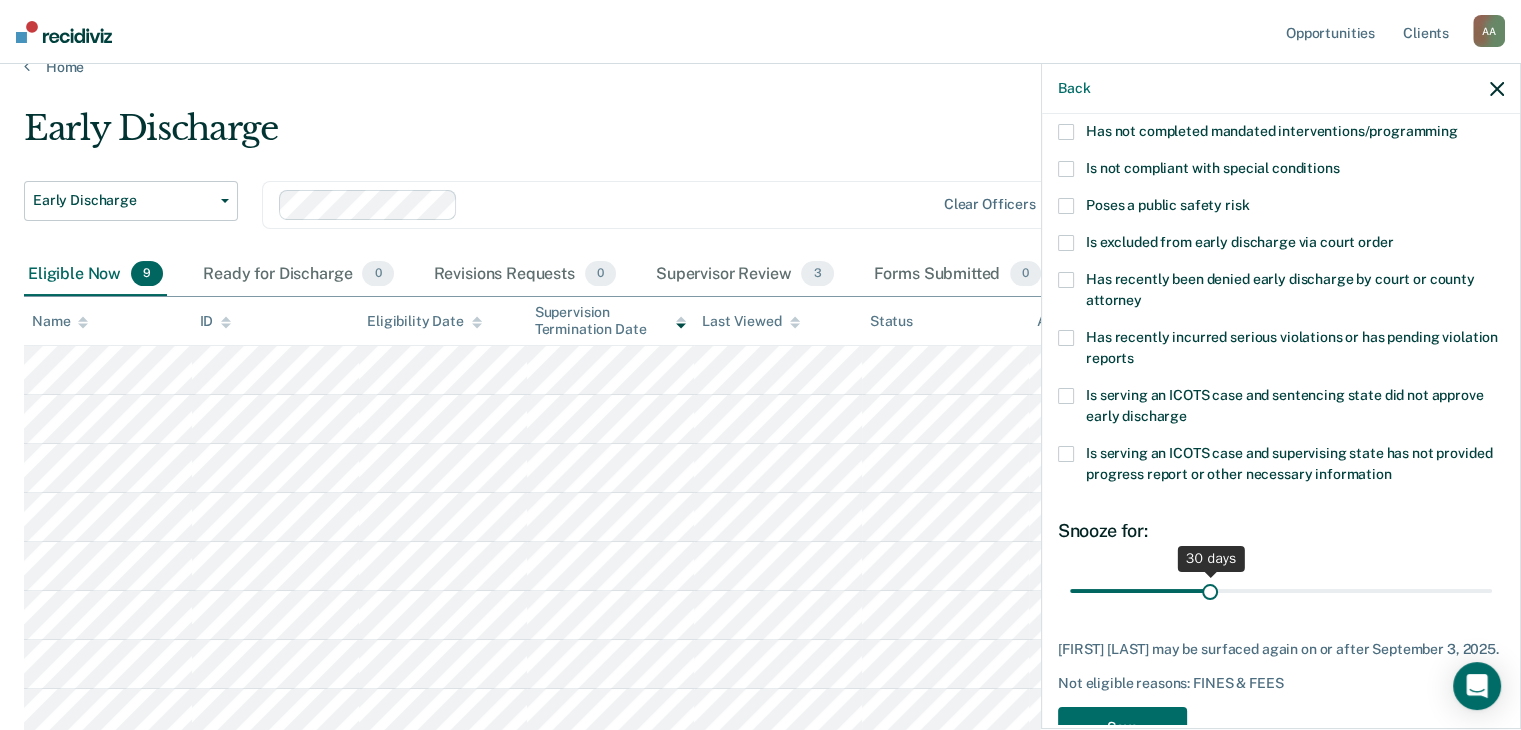 scroll, scrollTop: 289, scrollLeft: 0, axis: vertical 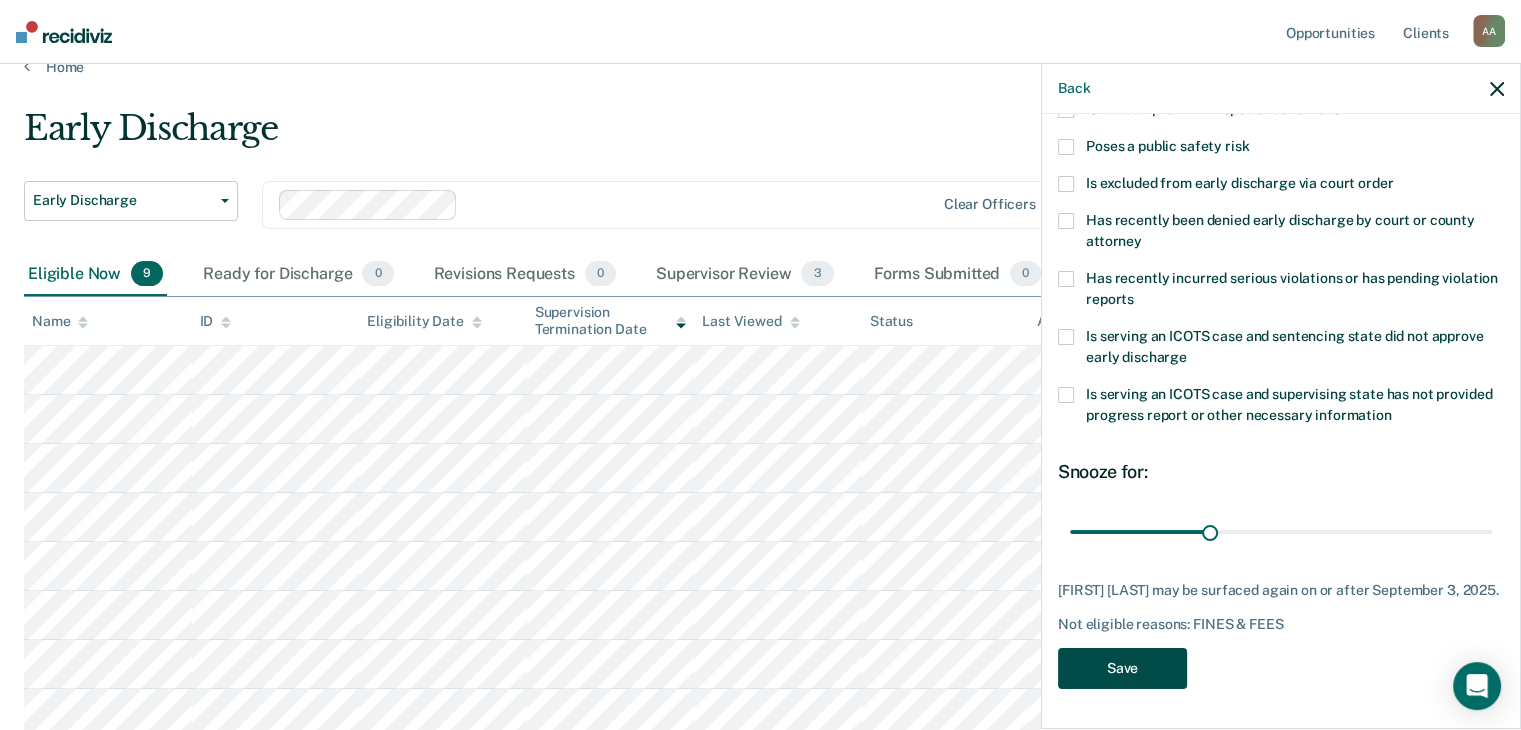 click on "Save" at bounding box center [1122, 668] 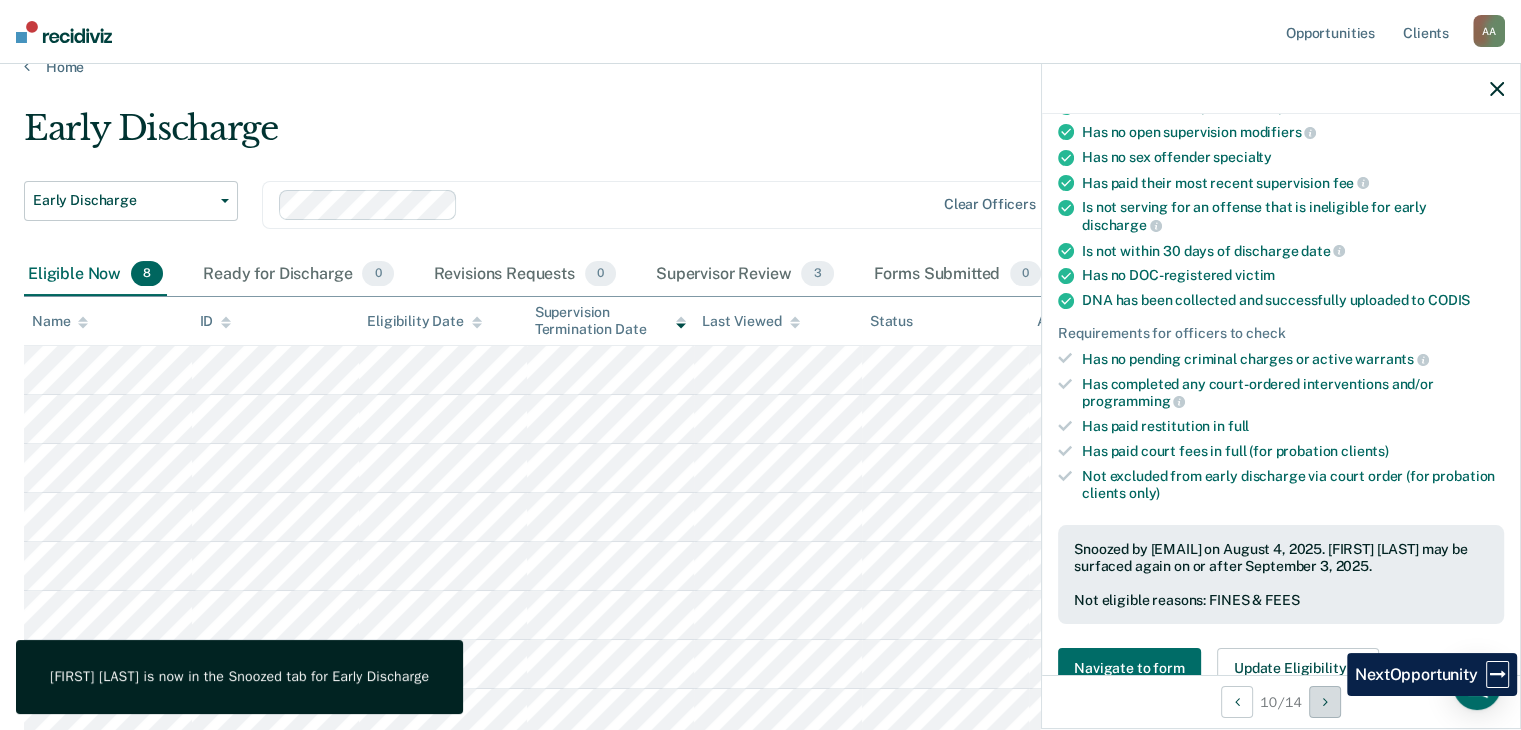 click at bounding box center (1325, 702) 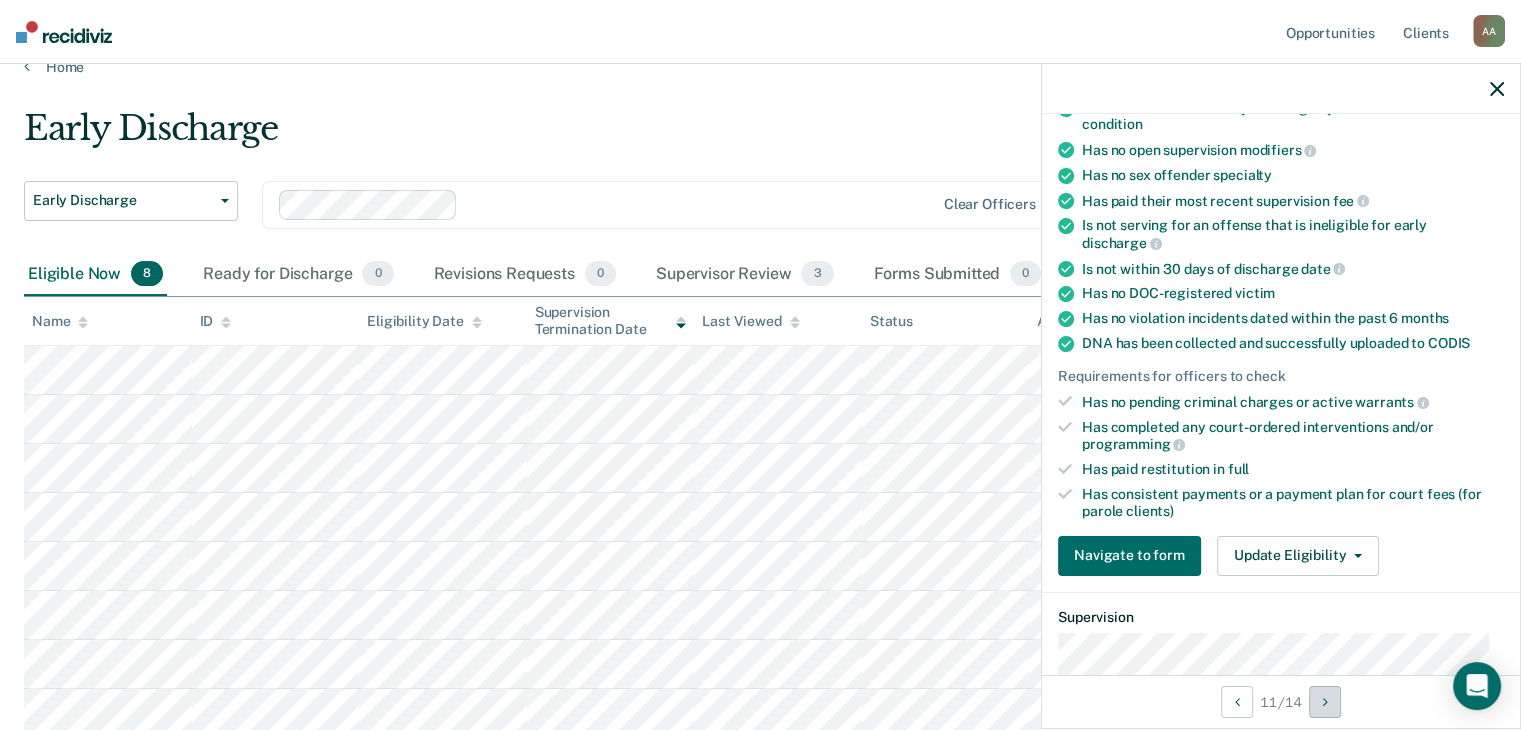 scroll, scrollTop: 300, scrollLeft: 0, axis: vertical 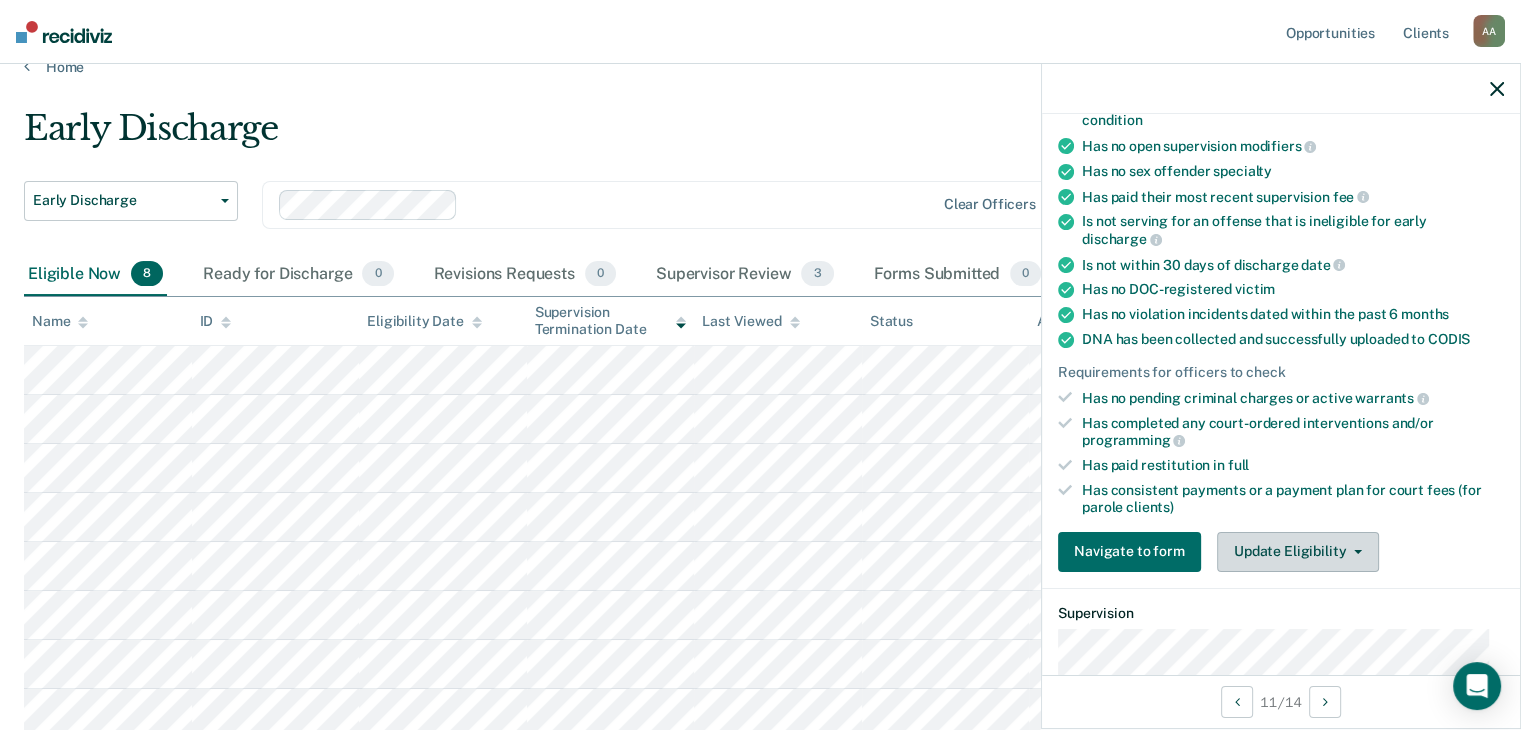 click on "Update Eligibility" at bounding box center (1298, 552) 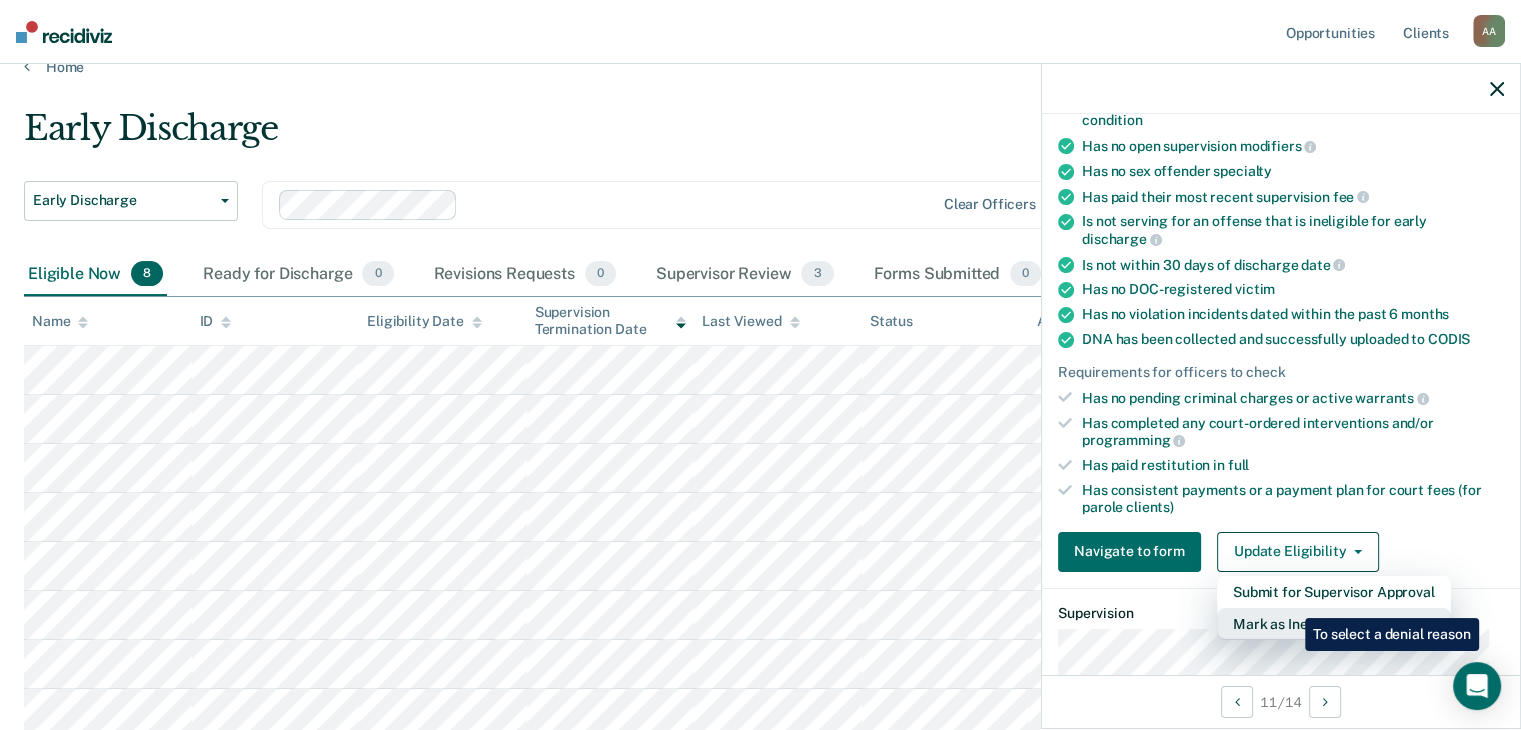 click on "Mark as Ineligible" at bounding box center (1334, 624) 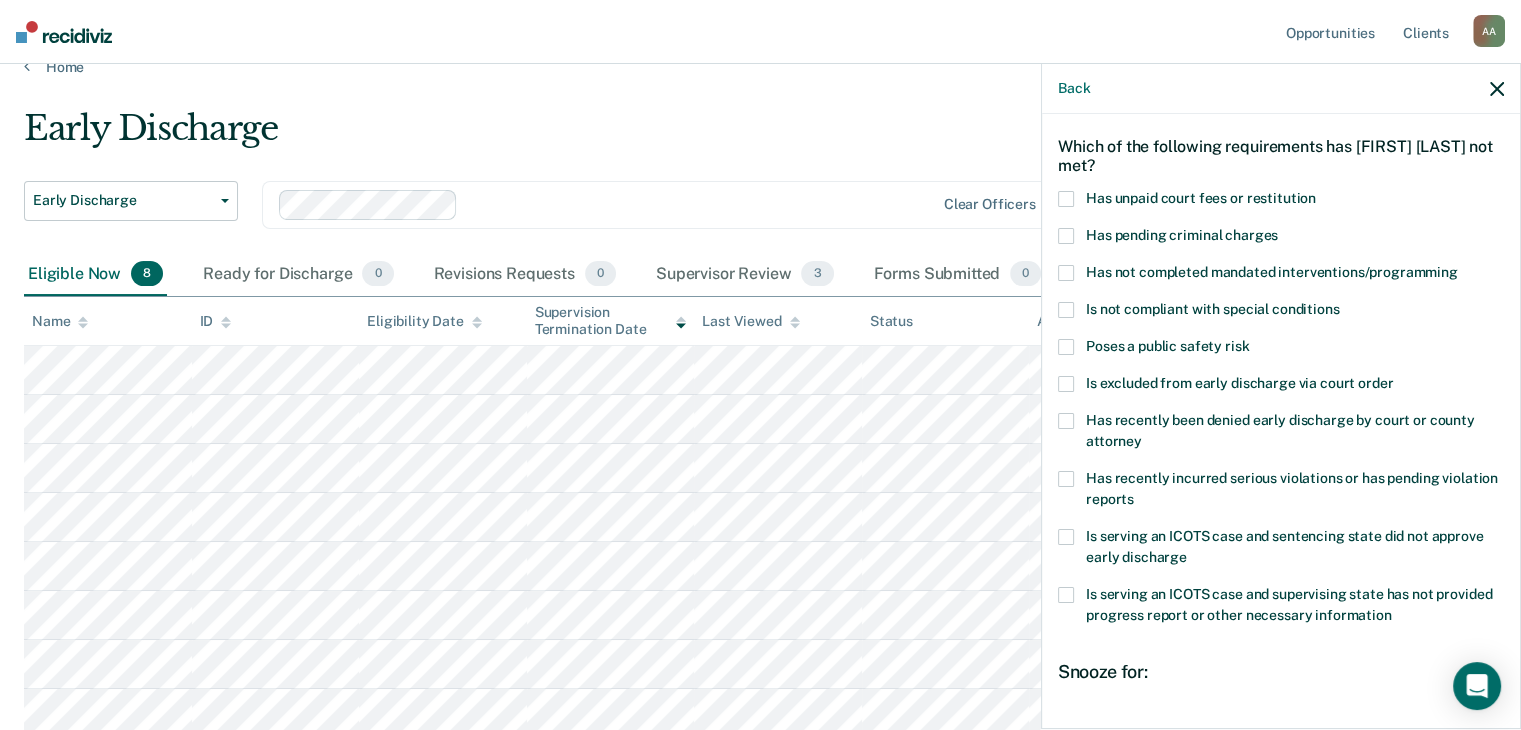 scroll, scrollTop: 0, scrollLeft: 0, axis: both 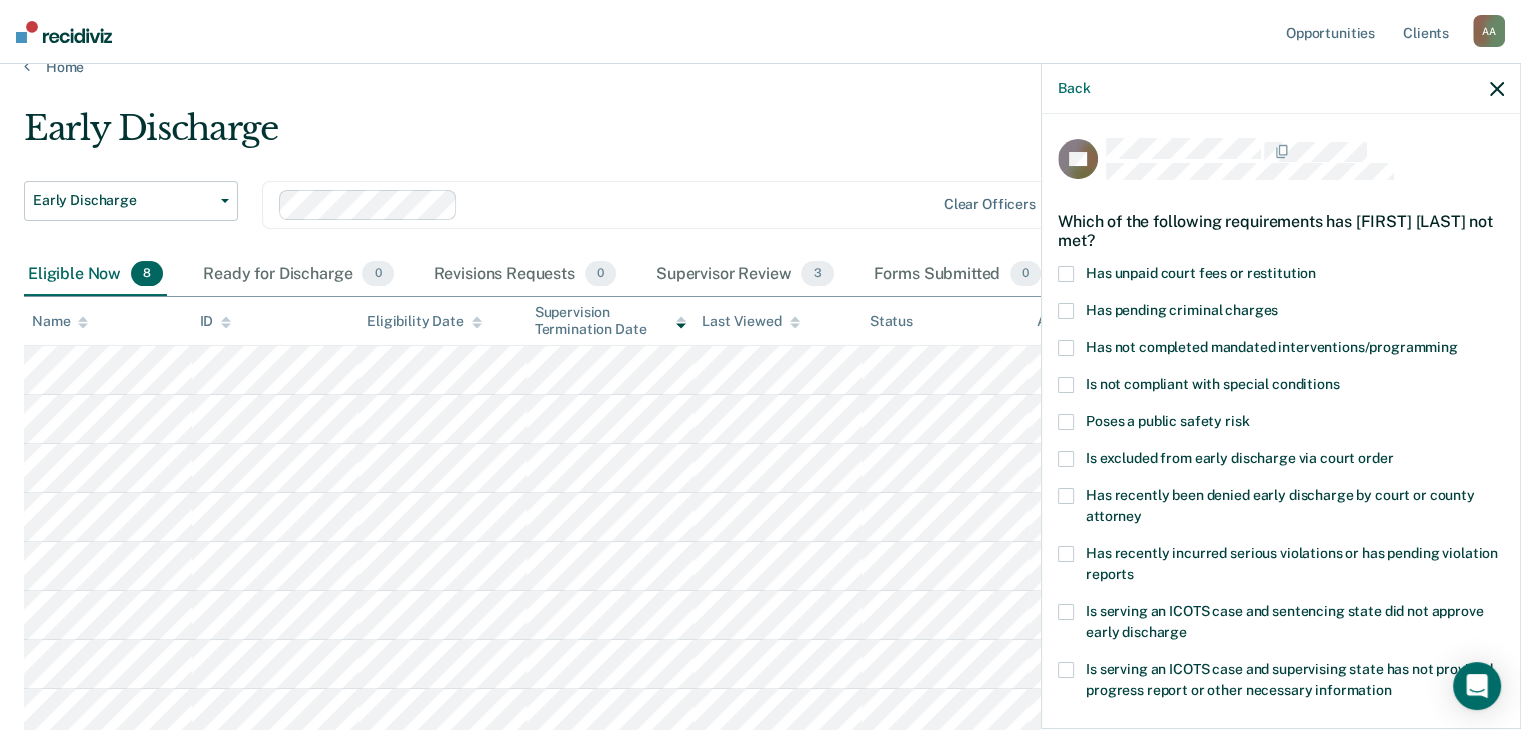 click at bounding box center [1066, 274] 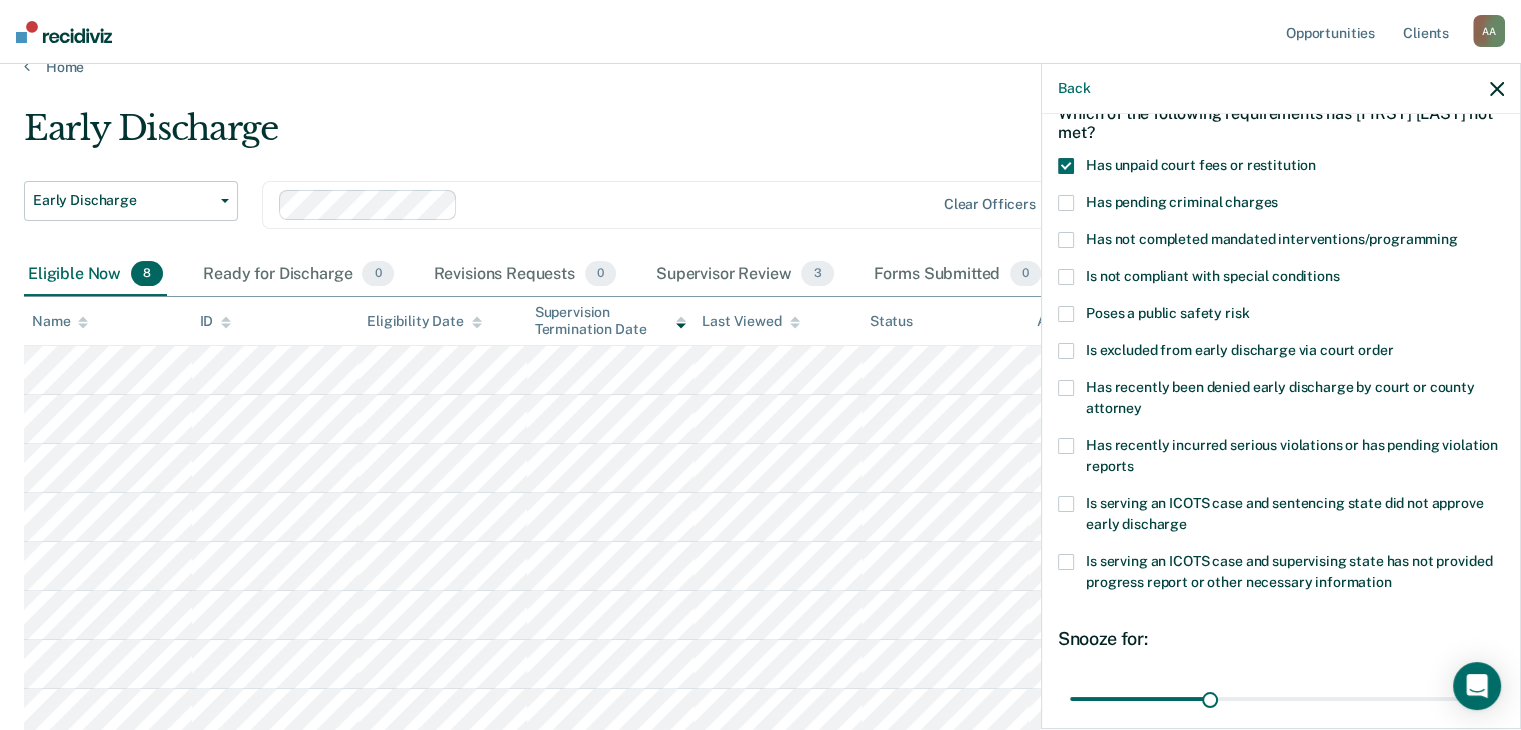scroll, scrollTop: 289, scrollLeft: 0, axis: vertical 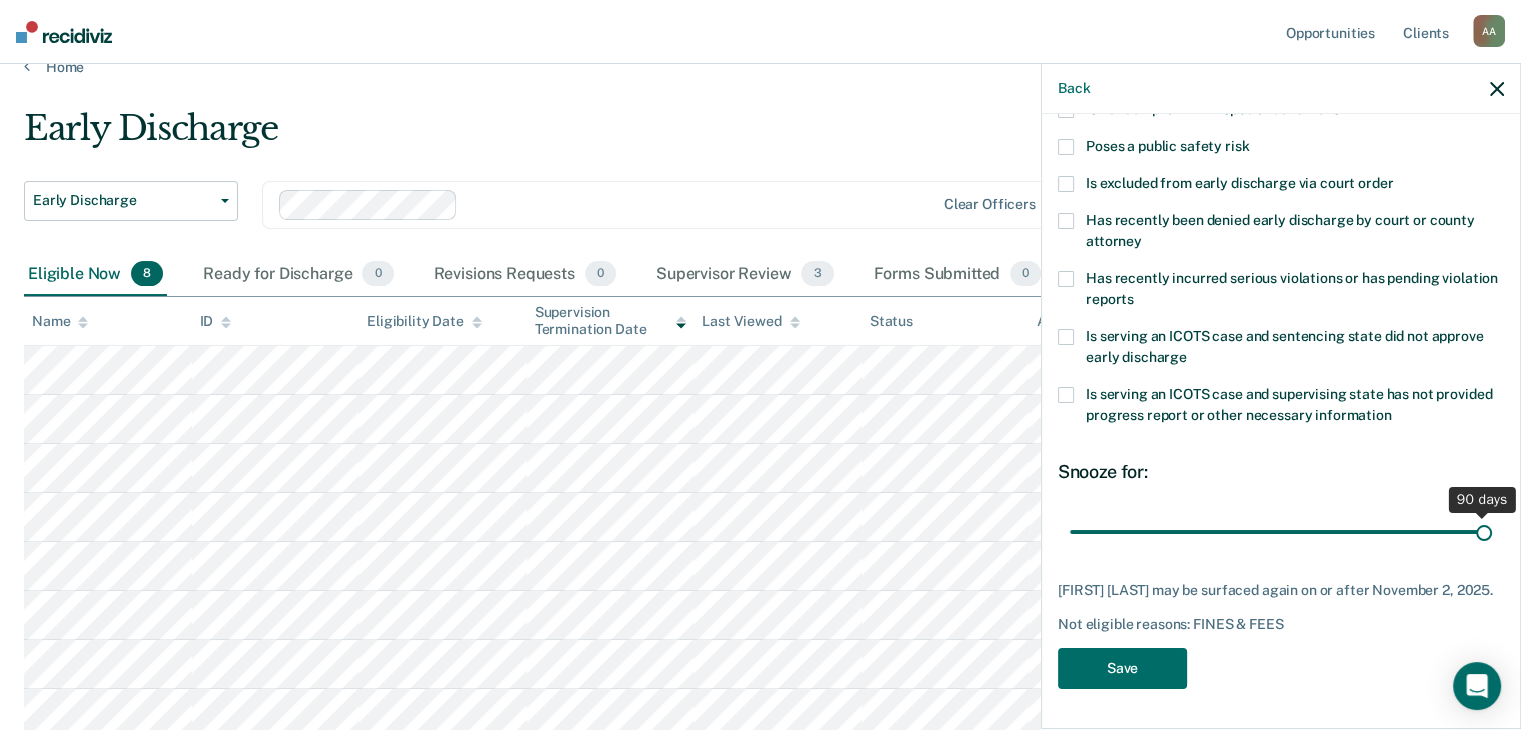 drag, startPoint x: 1208, startPoint y: 512, endPoint x: 1489, endPoint y: 515, distance: 281.01602 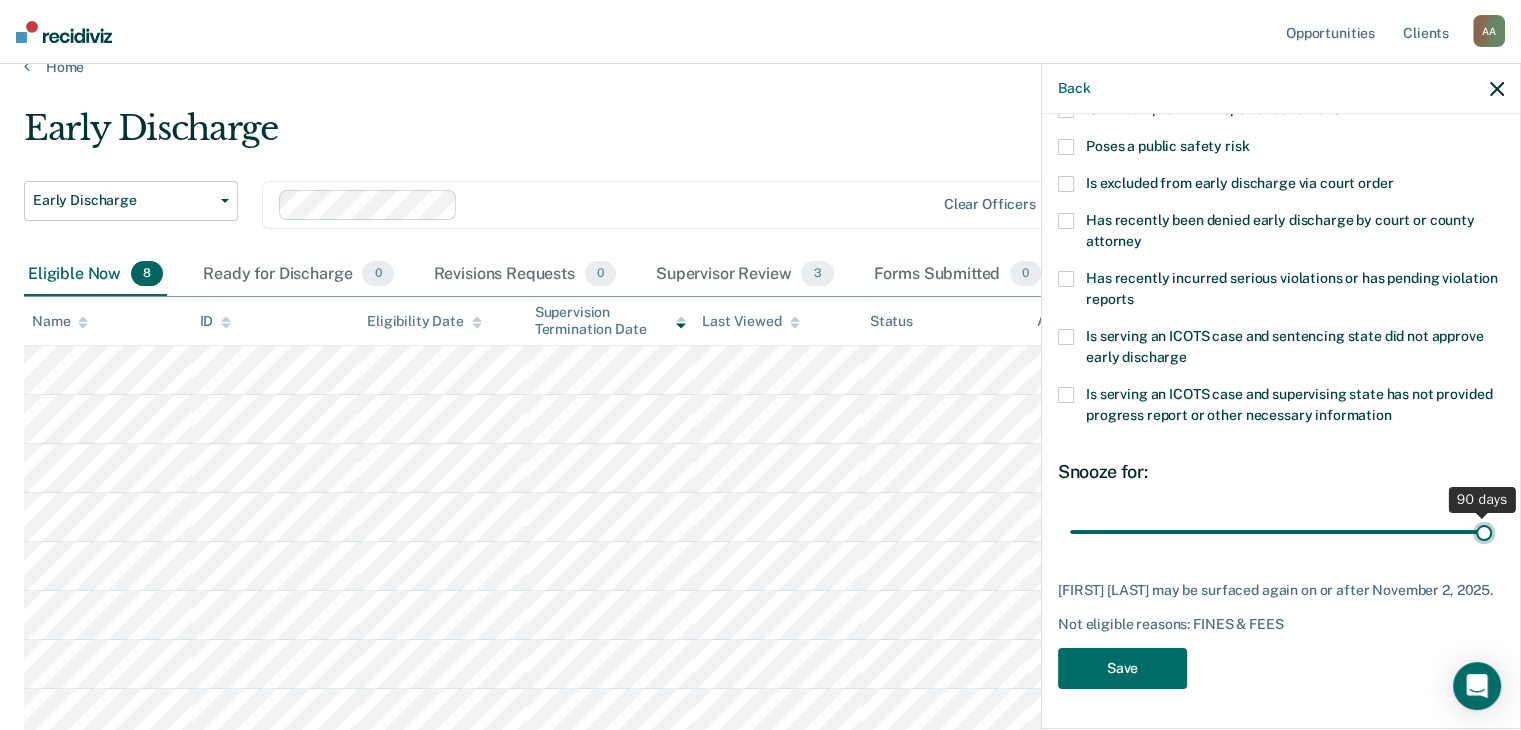 type on "90" 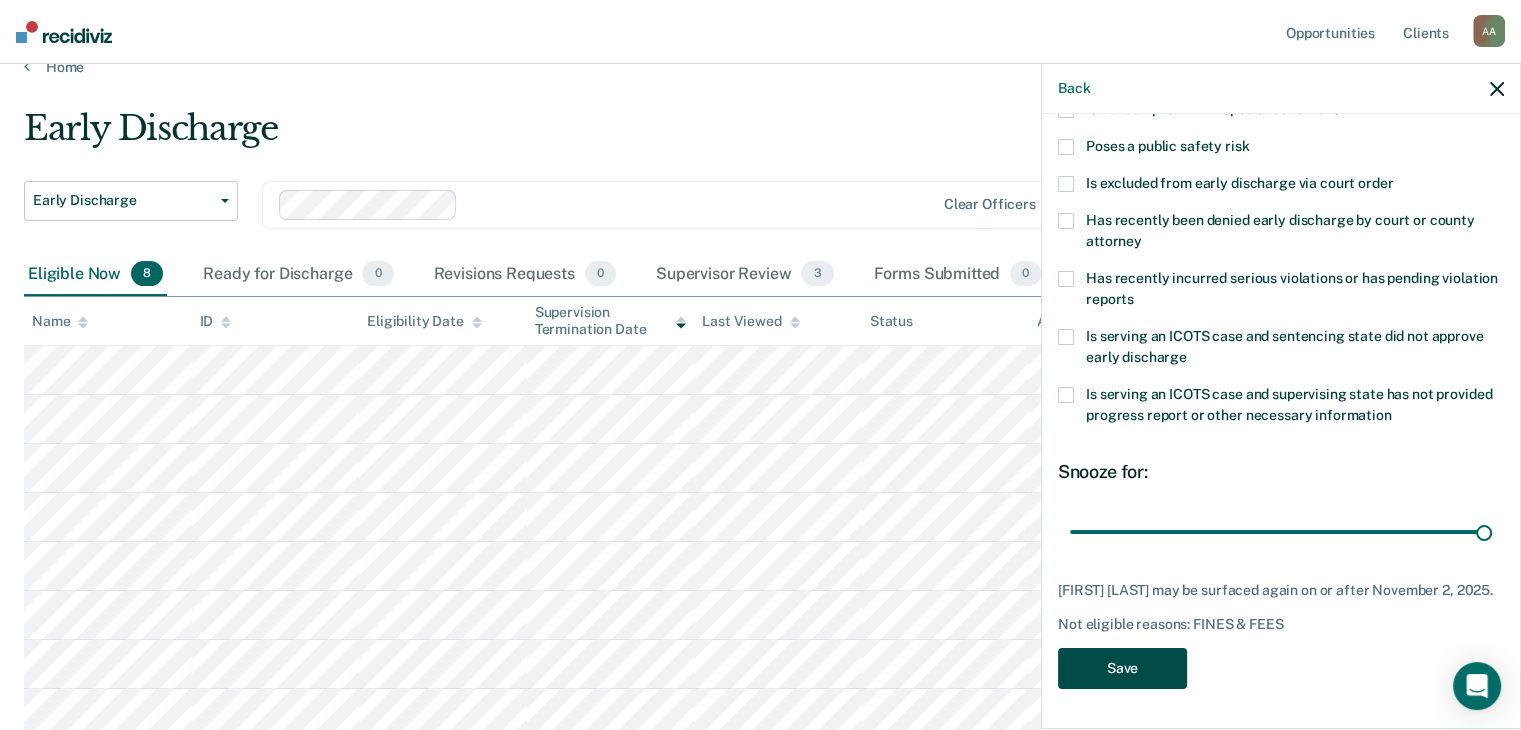 click on "Save" at bounding box center [1122, 668] 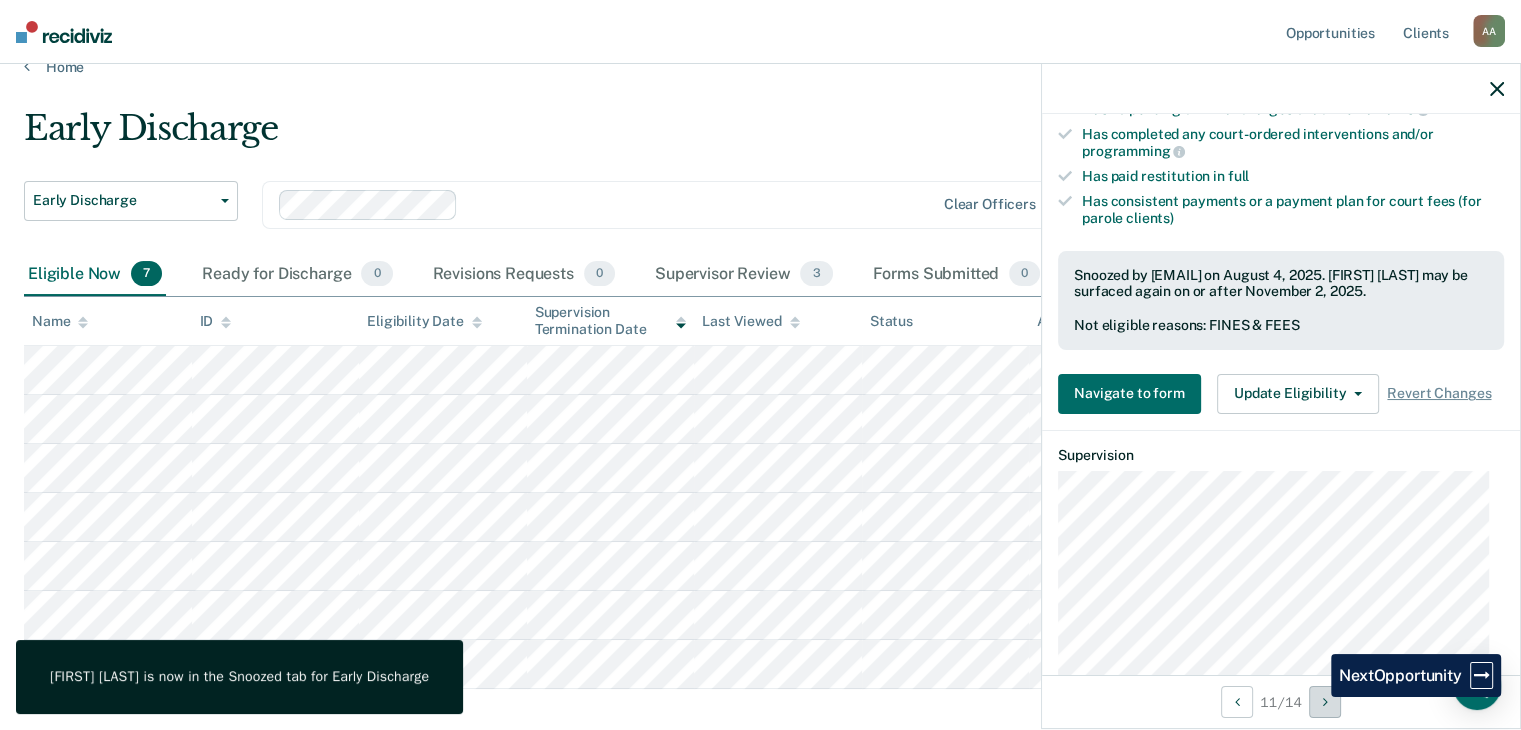 click at bounding box center [1325, 702] 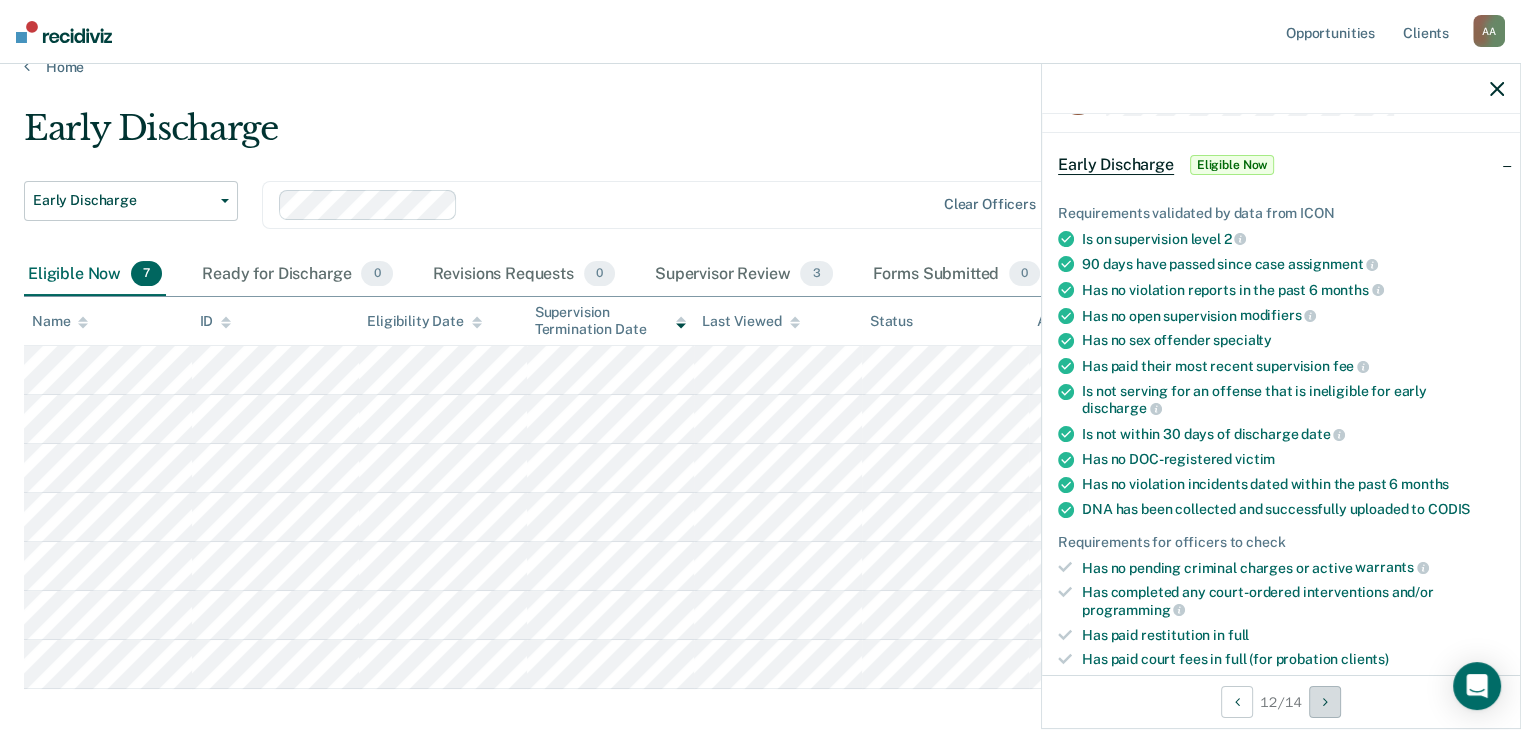 scroll, scrollTop: 100, scrollLeft: 0, axis: vertical 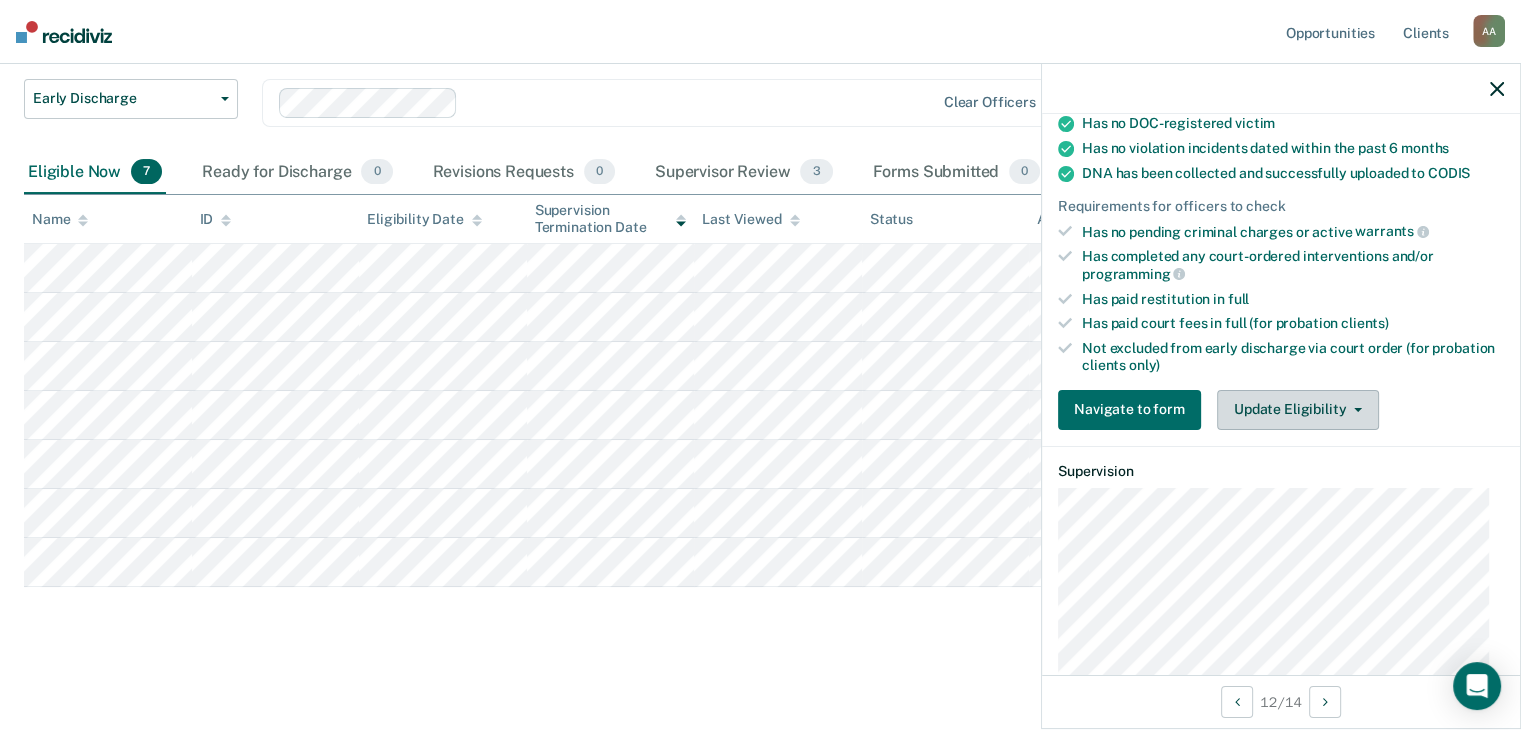 click on "Update Eligibility" at bounding box center [1298, 410] 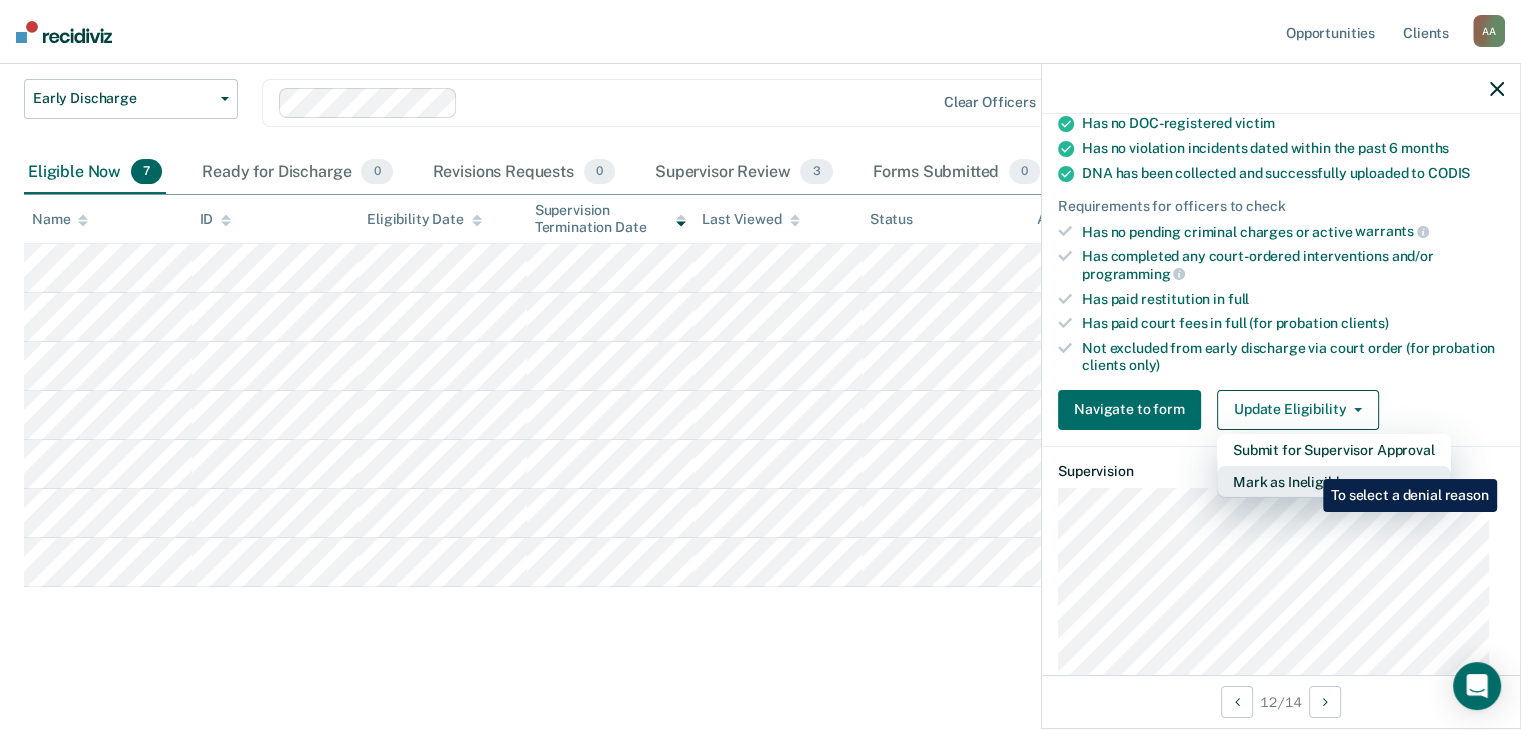 click on "Mark as Ineligible" at bounding box center [1334, 482] 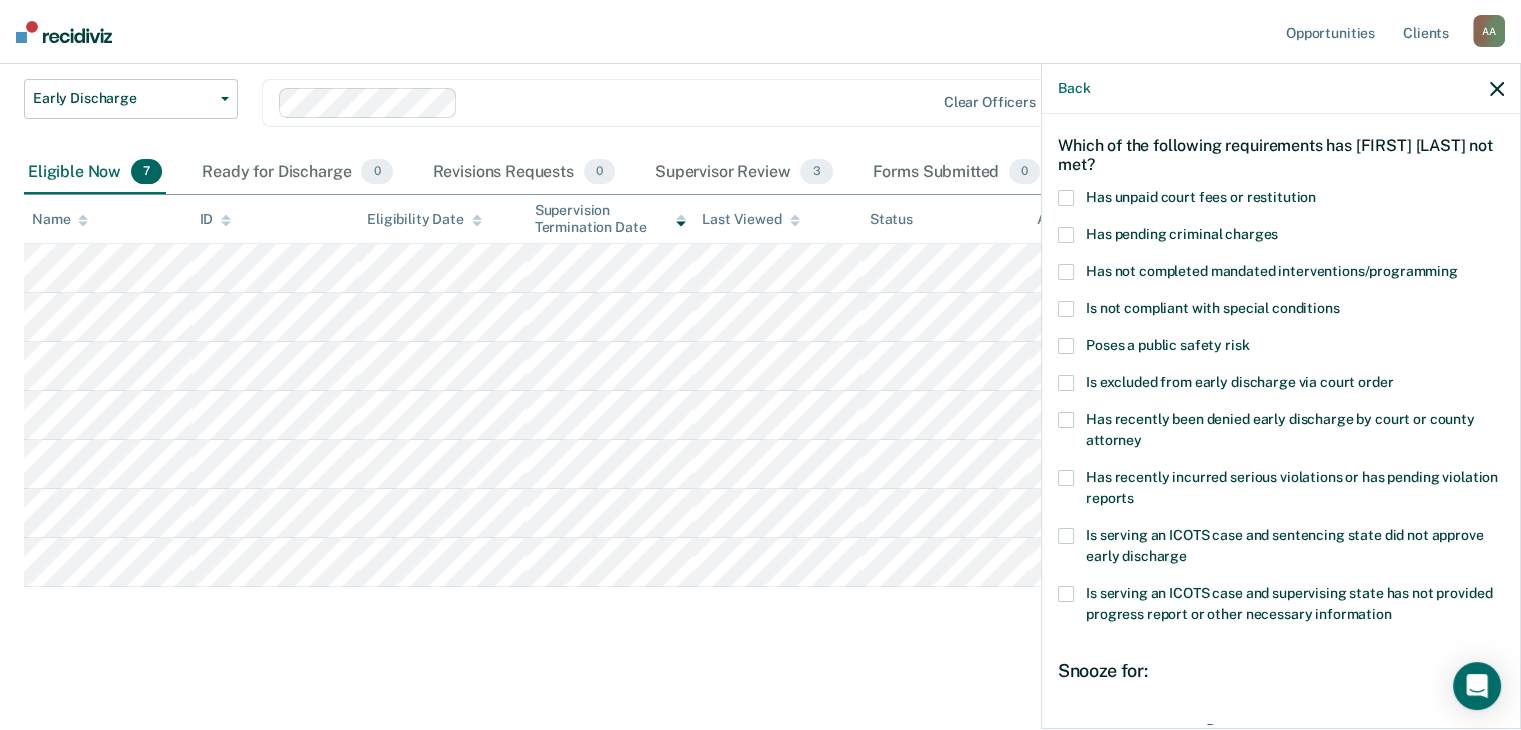 scroll, scrollTop: 0, scrollLeft: 0, axis: both 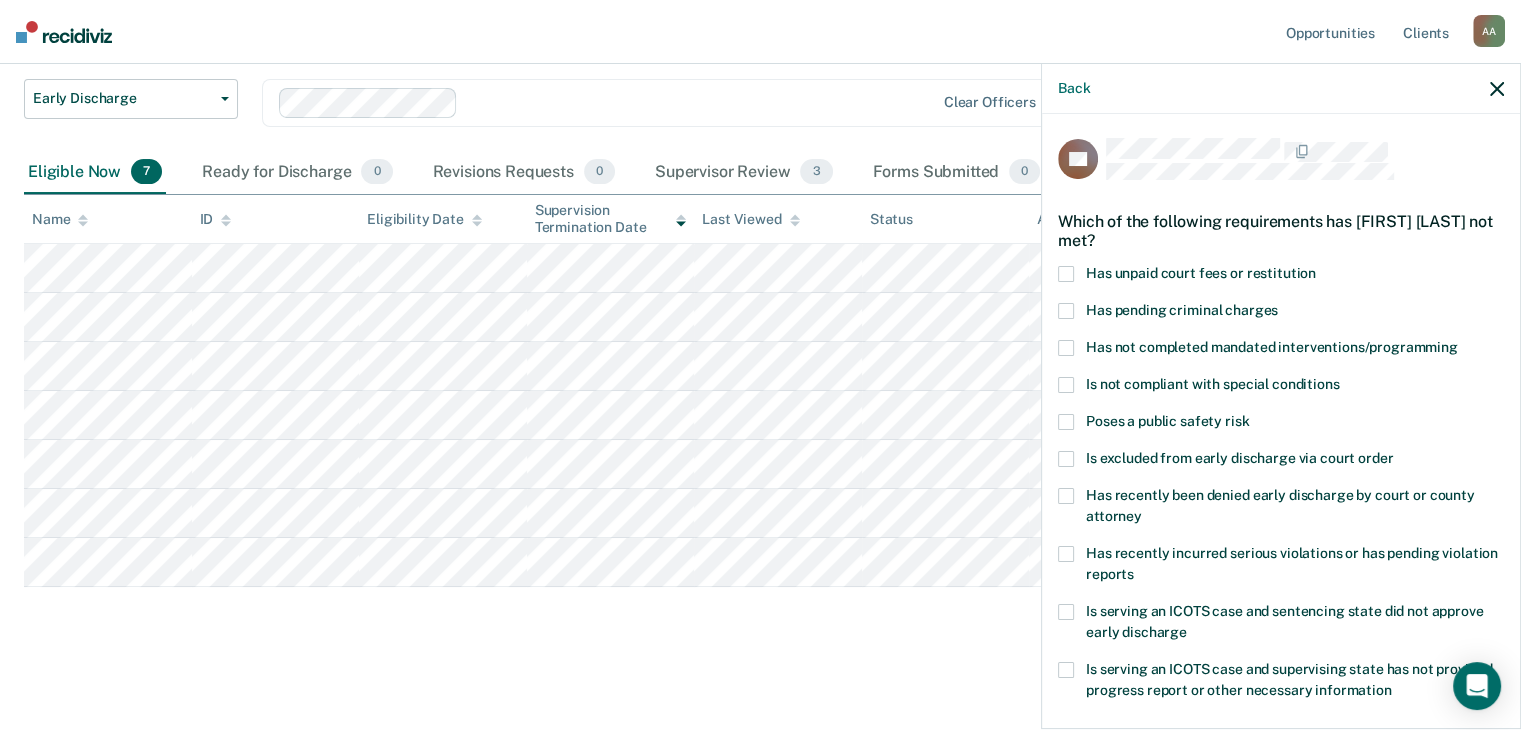 click on "PG   Which of the following requirements has Paula Gonoshorowski not met? Has unpaid court fees or restitution  Has pending criminal charges Has not completed mandated interventions/programming Is not compliant with special conditions Poses a public safety risk Is excluded from early discharge via court order  Has recently been denied early discharge by court or county attorney Has recently incurred serious violations or has pending violation reports Is serving an ICOTS case and sentencing state did not approve early discharge Is serving an ICOTS case and supervising state has not provided progress report or other necessary information Snooze for: 30 days Paula Gonoshorowski may be surfaced again on or after September 3, 2025. Not eligible reasons:  Save" at bounding box center [1281, 419] 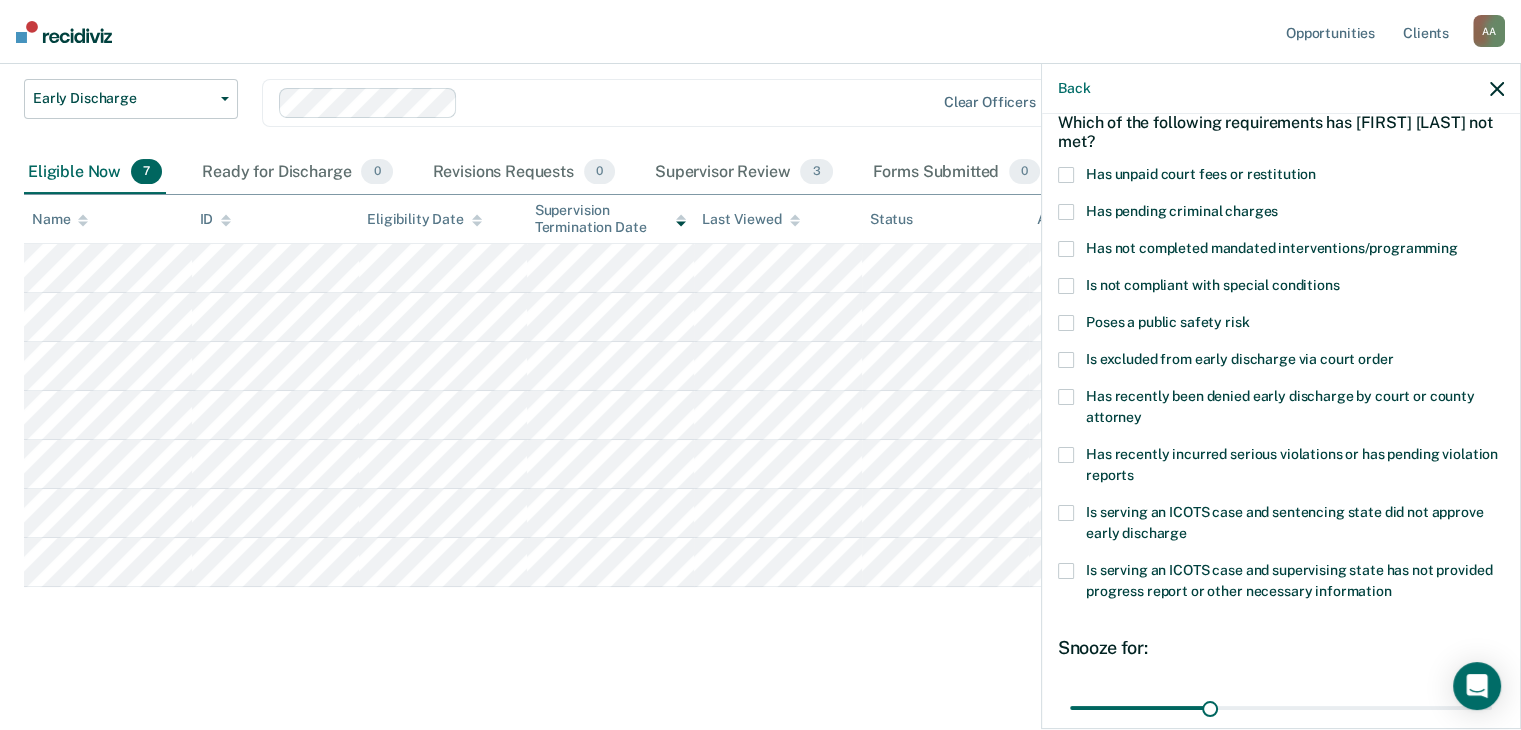 scroll, scrollTop: 0, scrollLeft: 0, axis: both 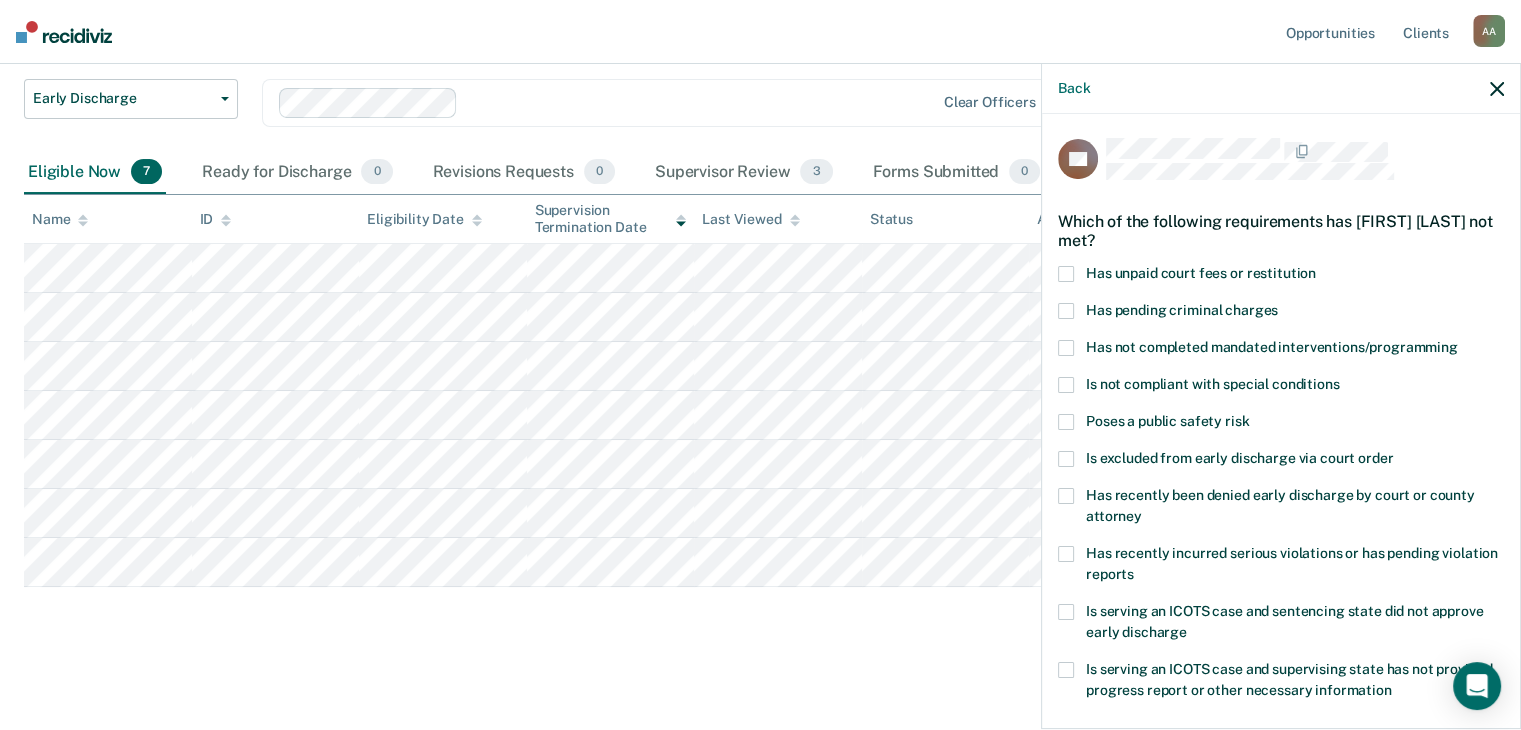 click at bounding box center (1066, 274) 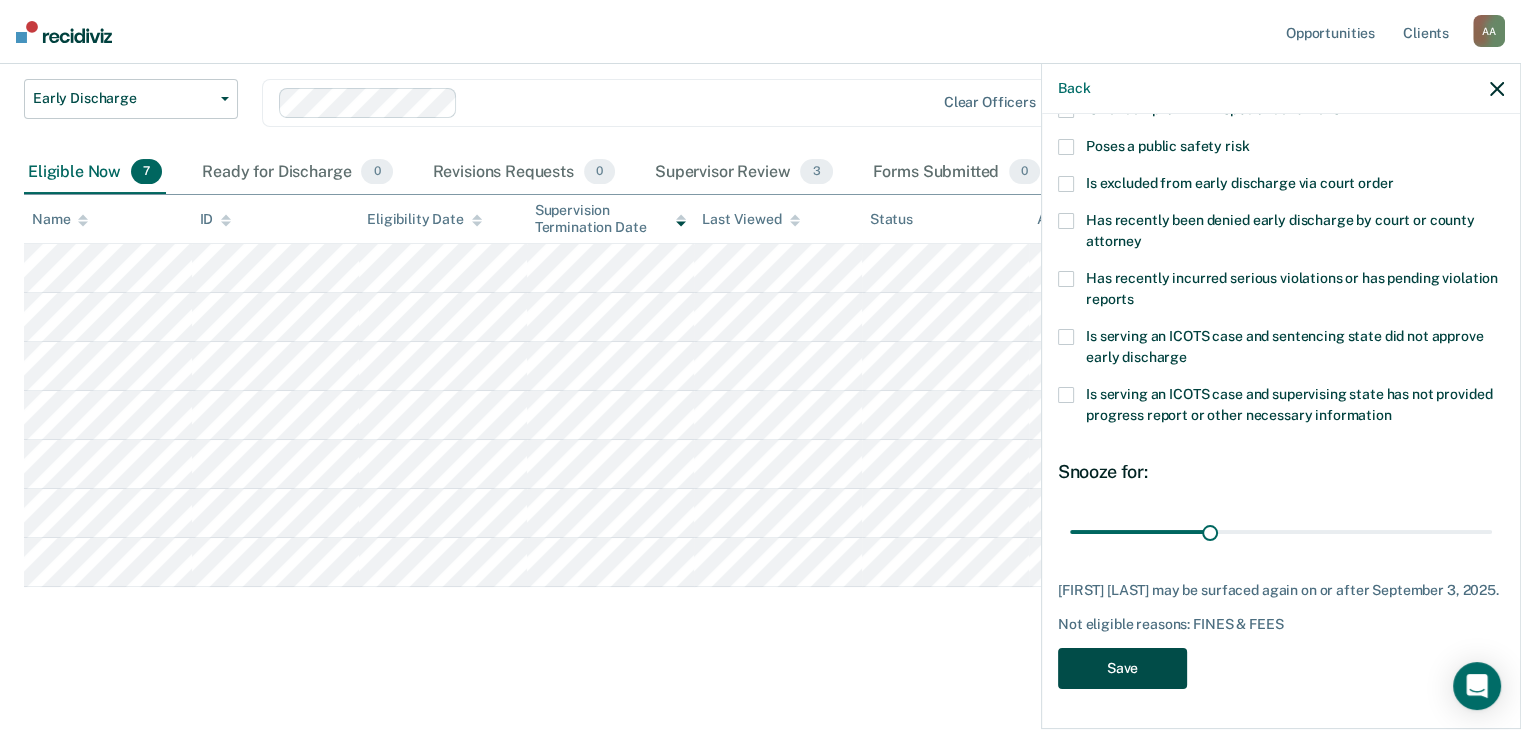 scroll, scrollTop: 289, scrollLeft: 0, axis: vertical 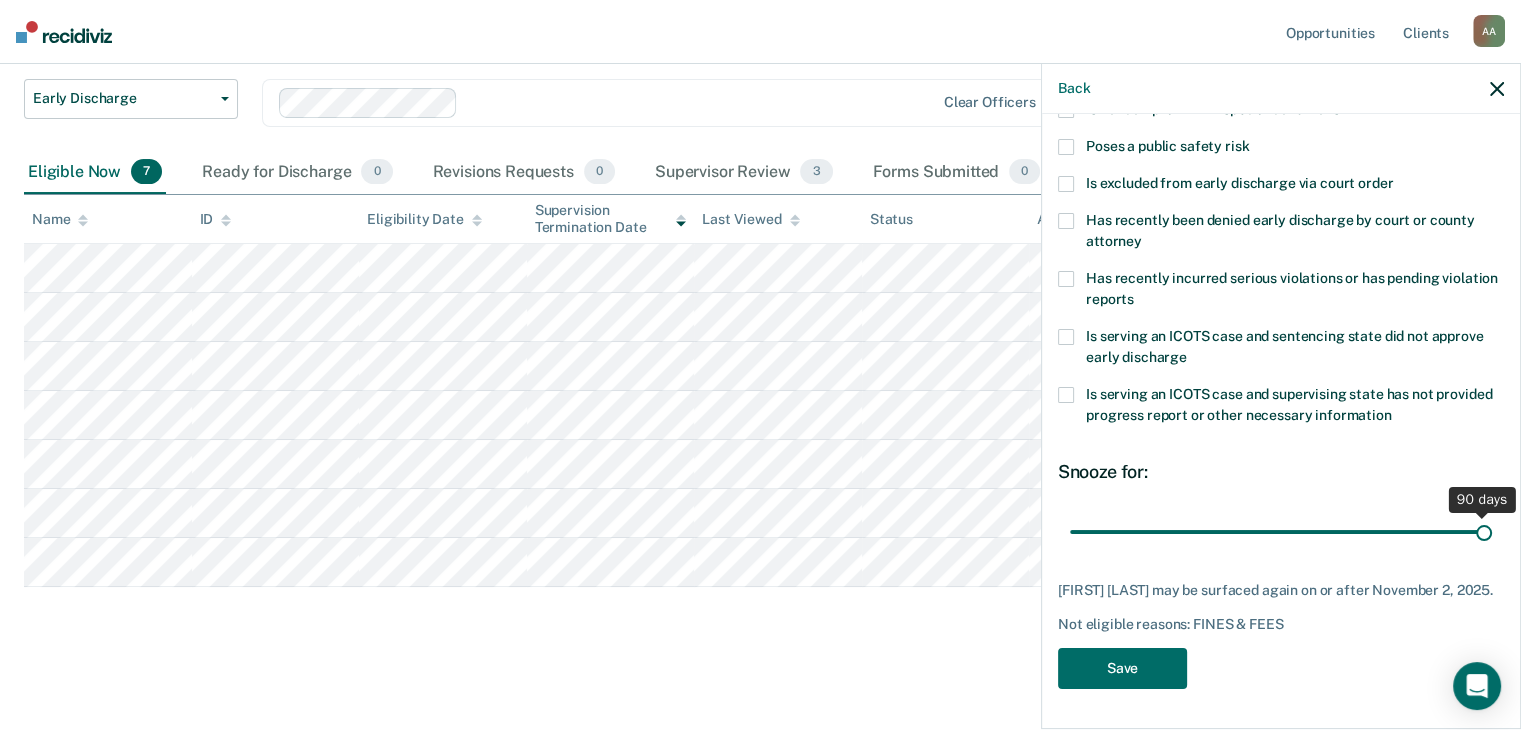 drag, startPoint x: 1204, startPoint y: 515, endPoint x: 1476, endPoint y: 518, distance: 272.01654 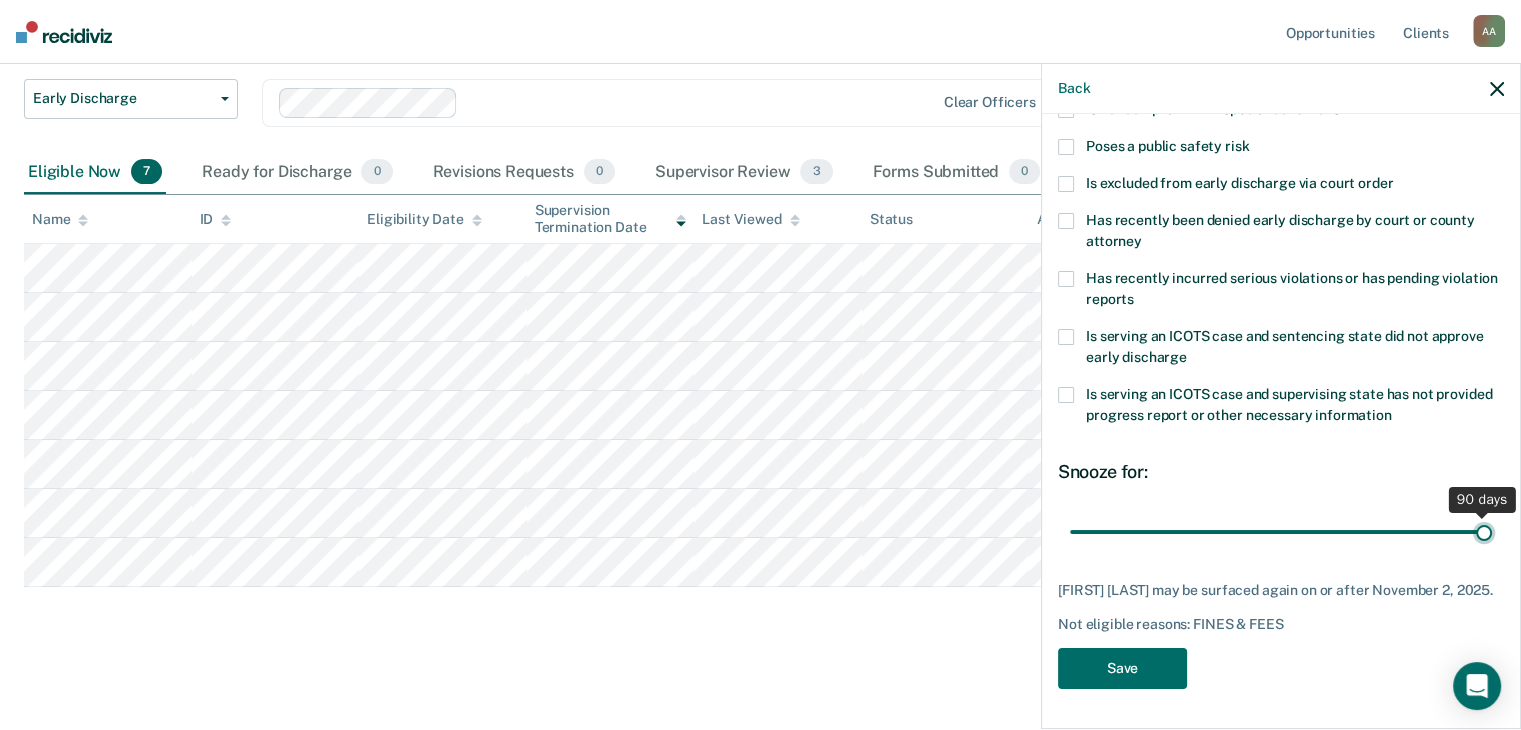 type on "90" 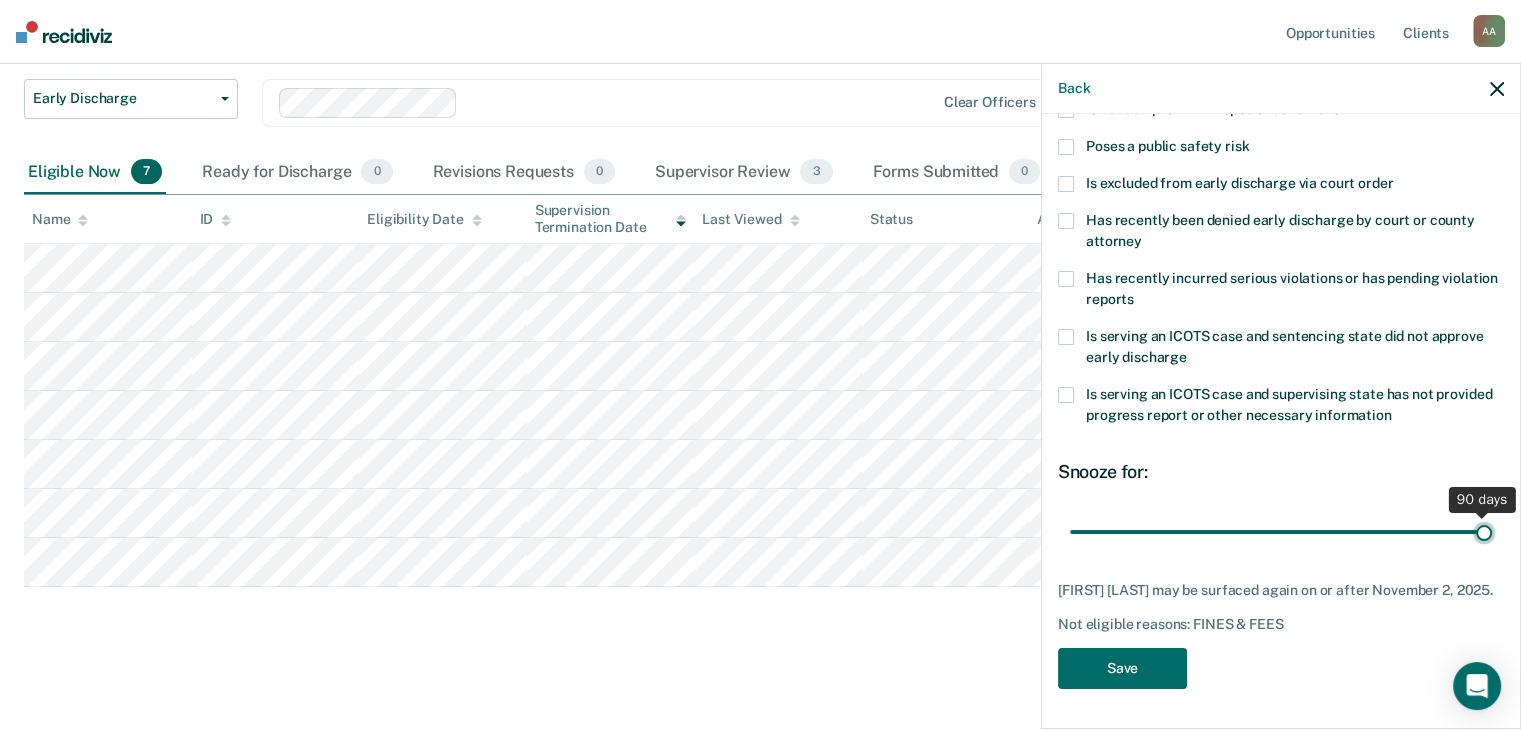 click at bounding box center [1281, 532] 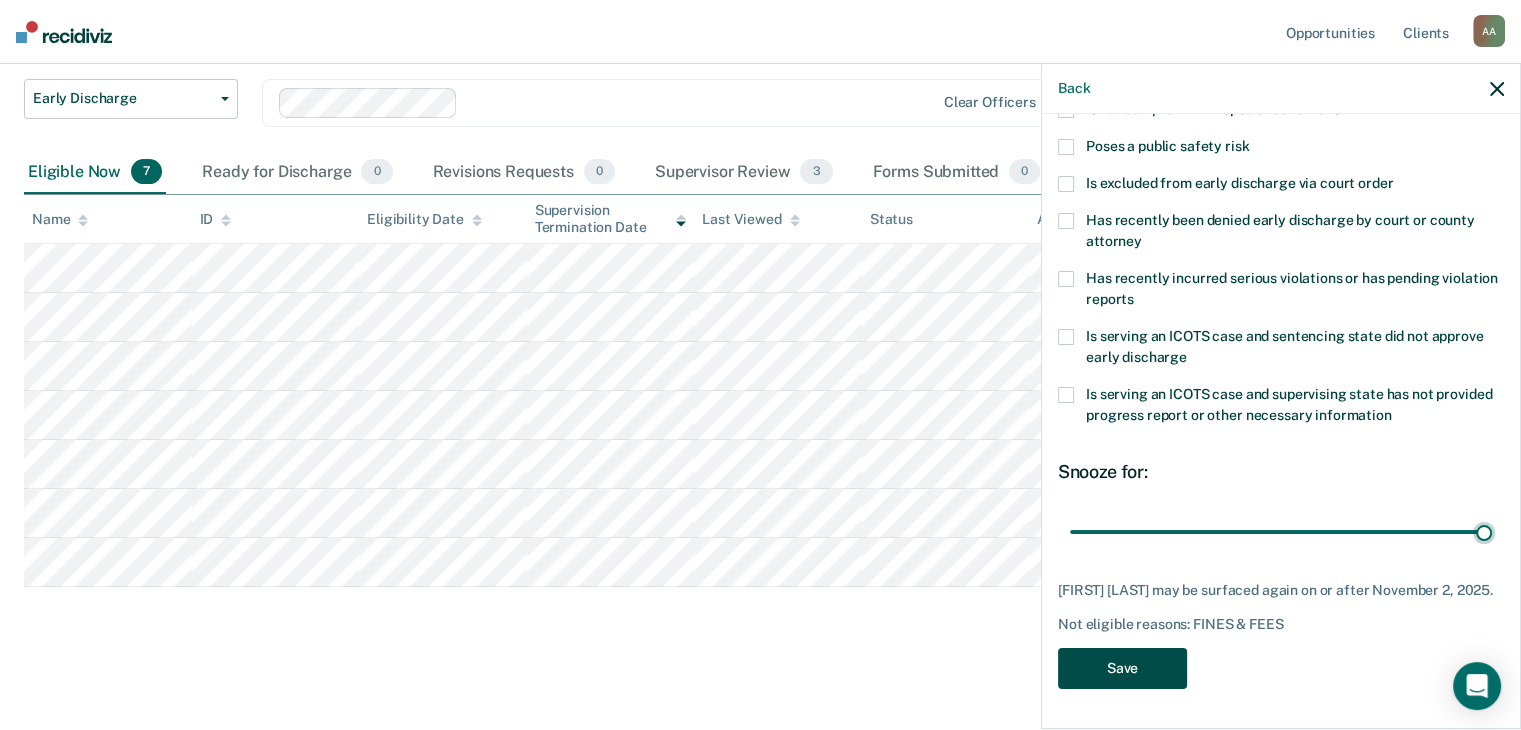 click on "Save" at bounding box center [1122, 668] 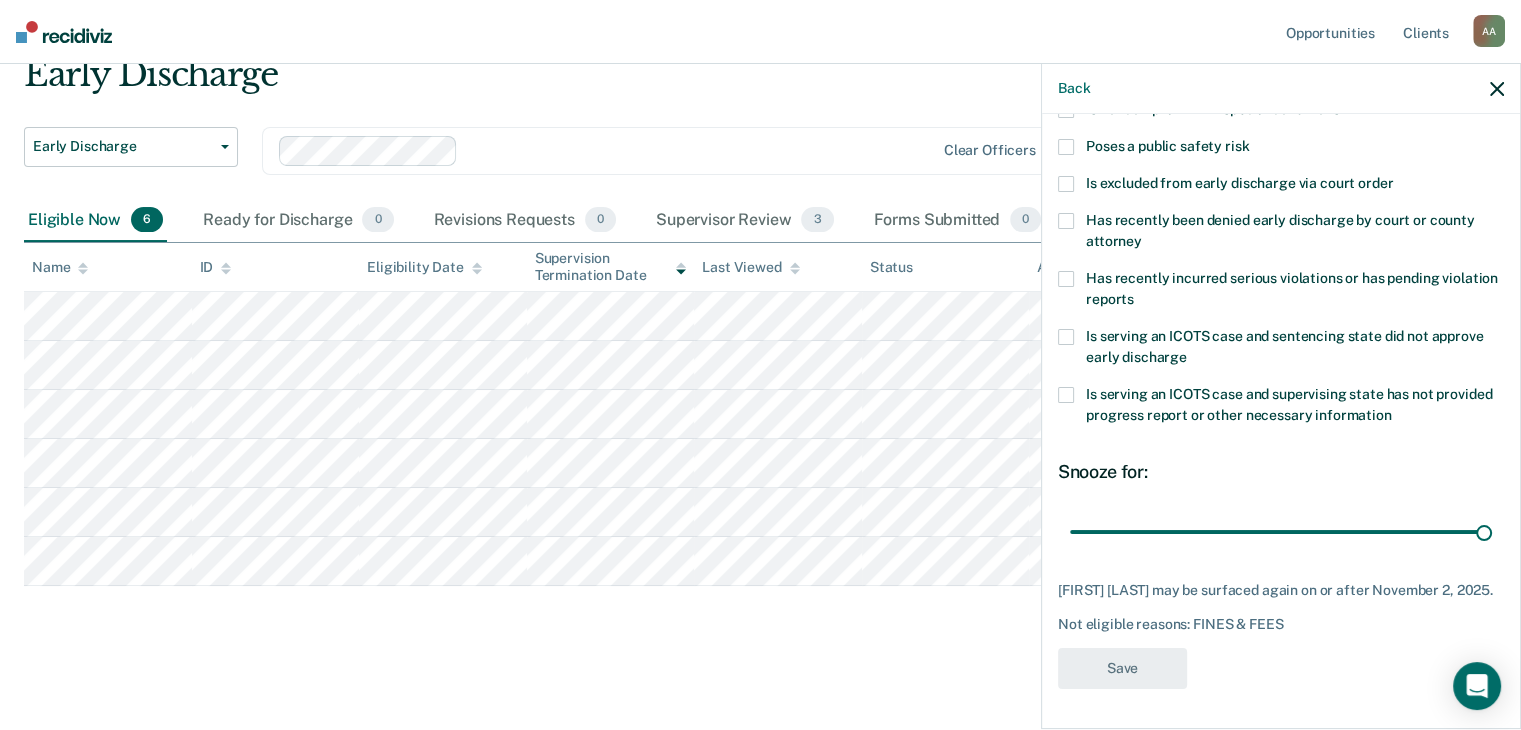 scroll, scrollTop: 83, scrollLeft: 0, axis: vertical 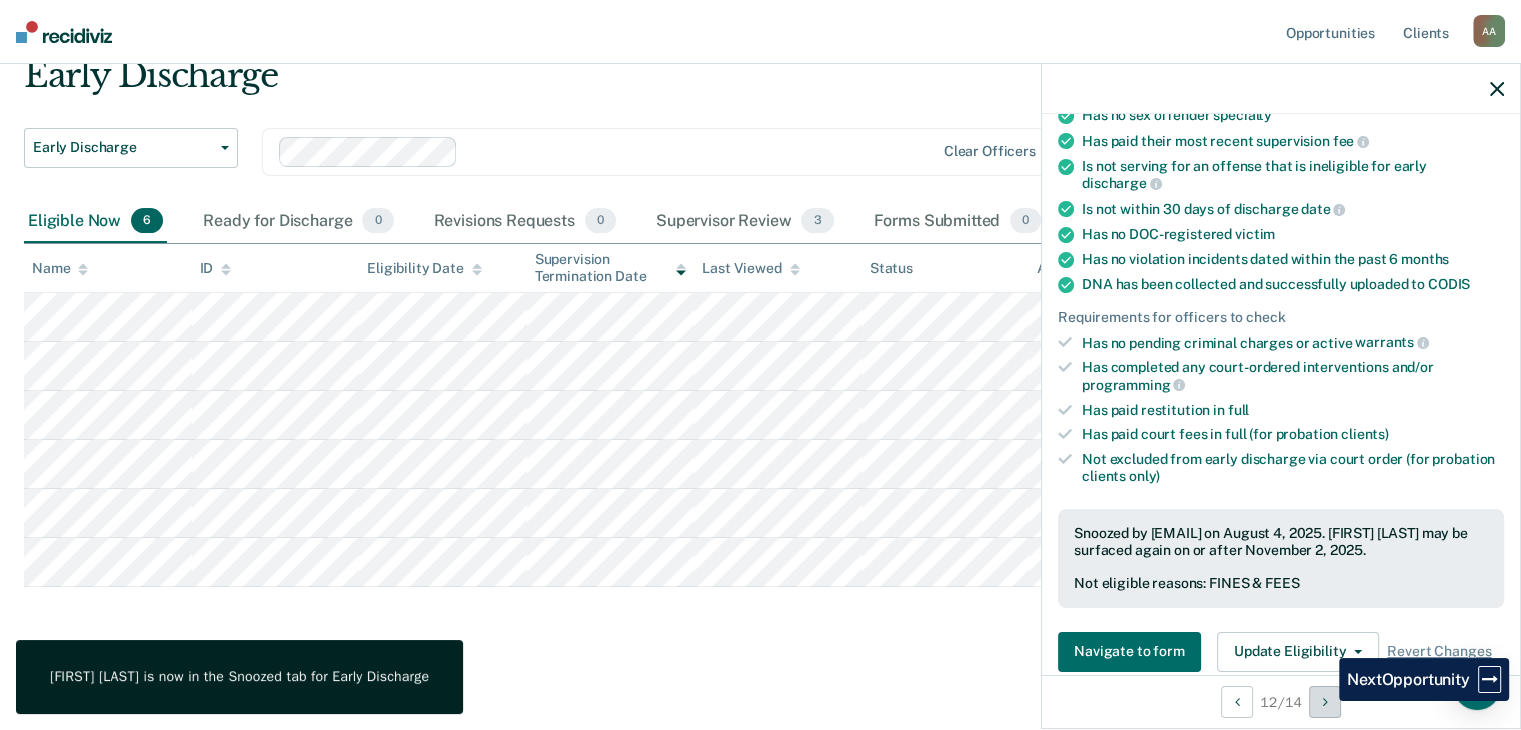 click at bounding box center (1325, 702) 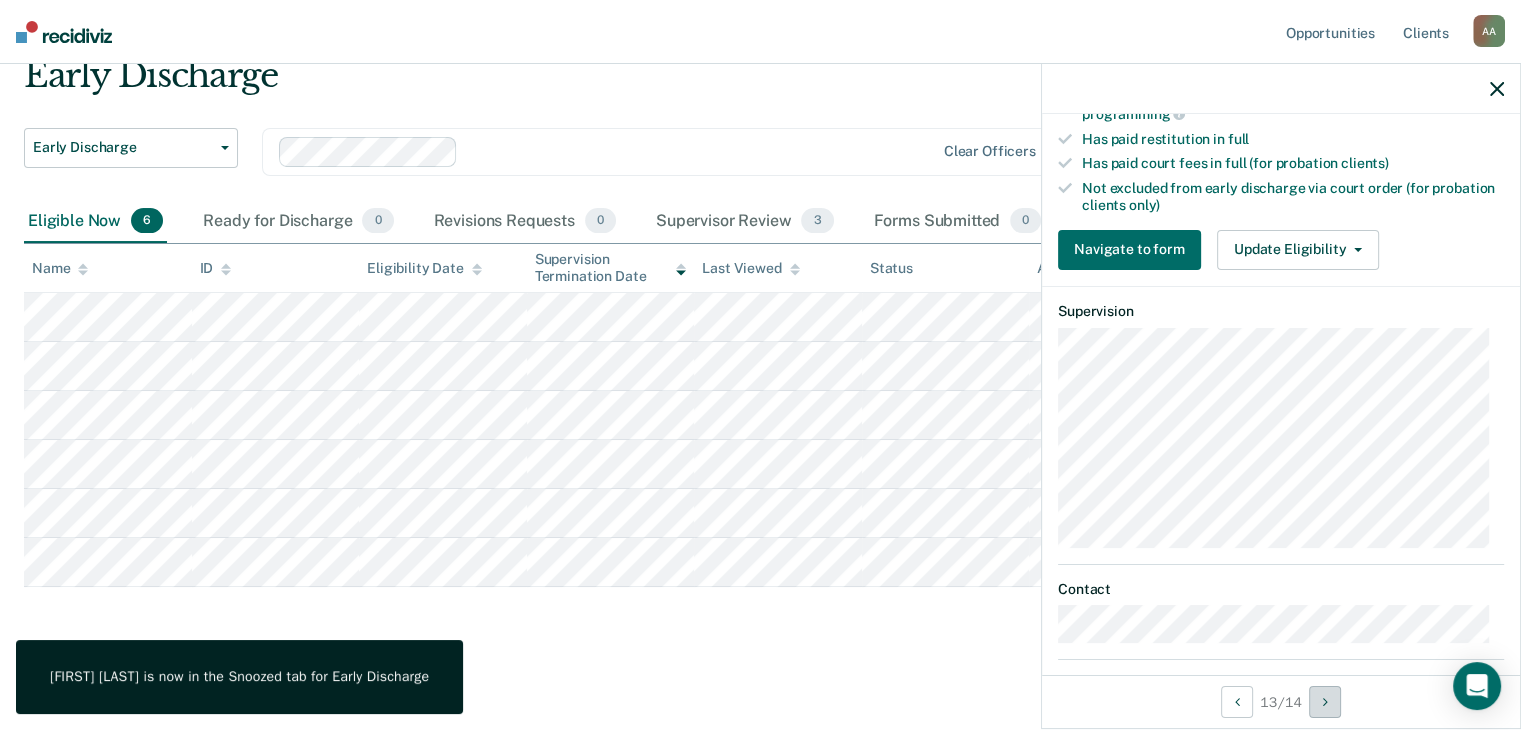 scroll, scrollTop: 500, scrollLeft: 0, axis: vertical 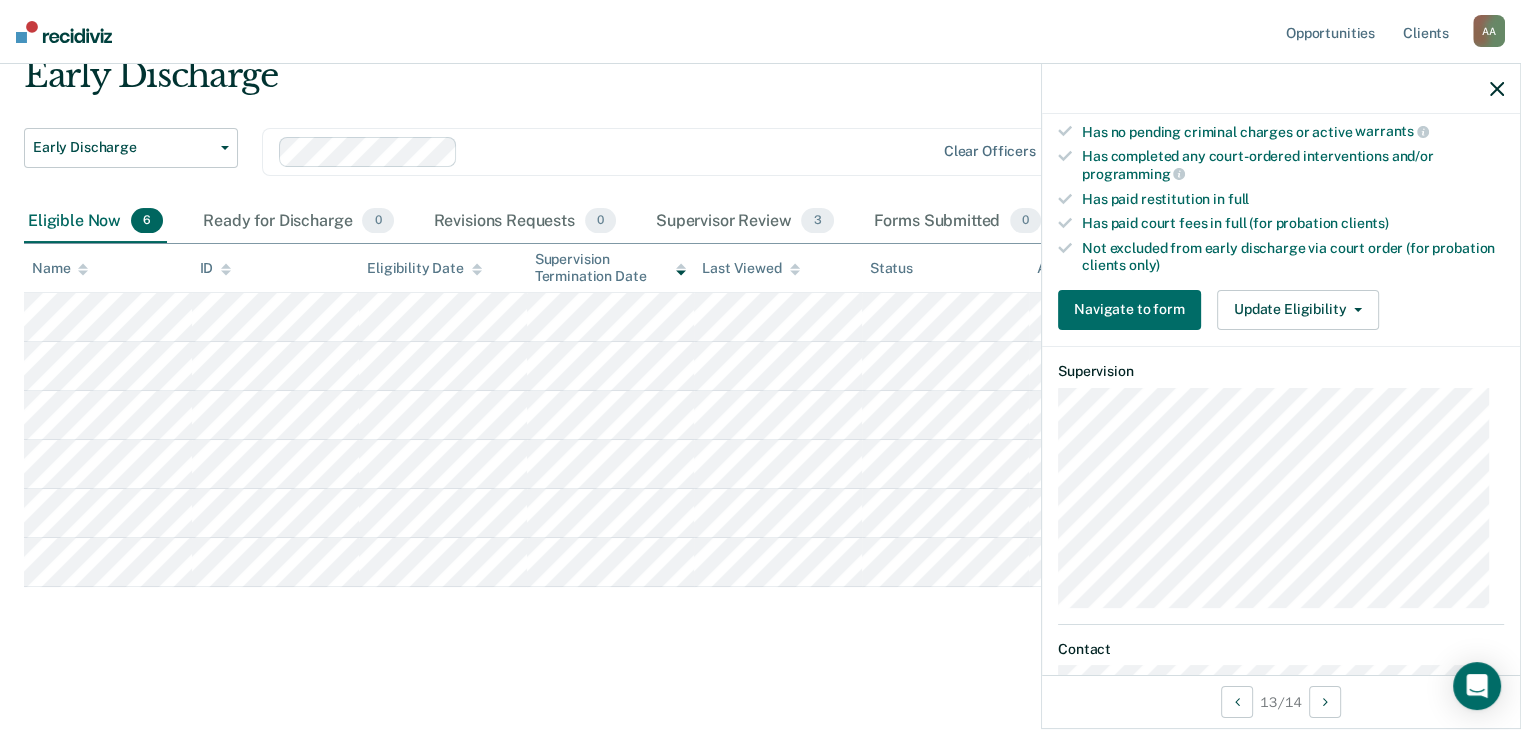 drag, startPoint x: 690, startPoint y: 654, endPoint x: 722, endPoint y: 656, distance: 32.06244 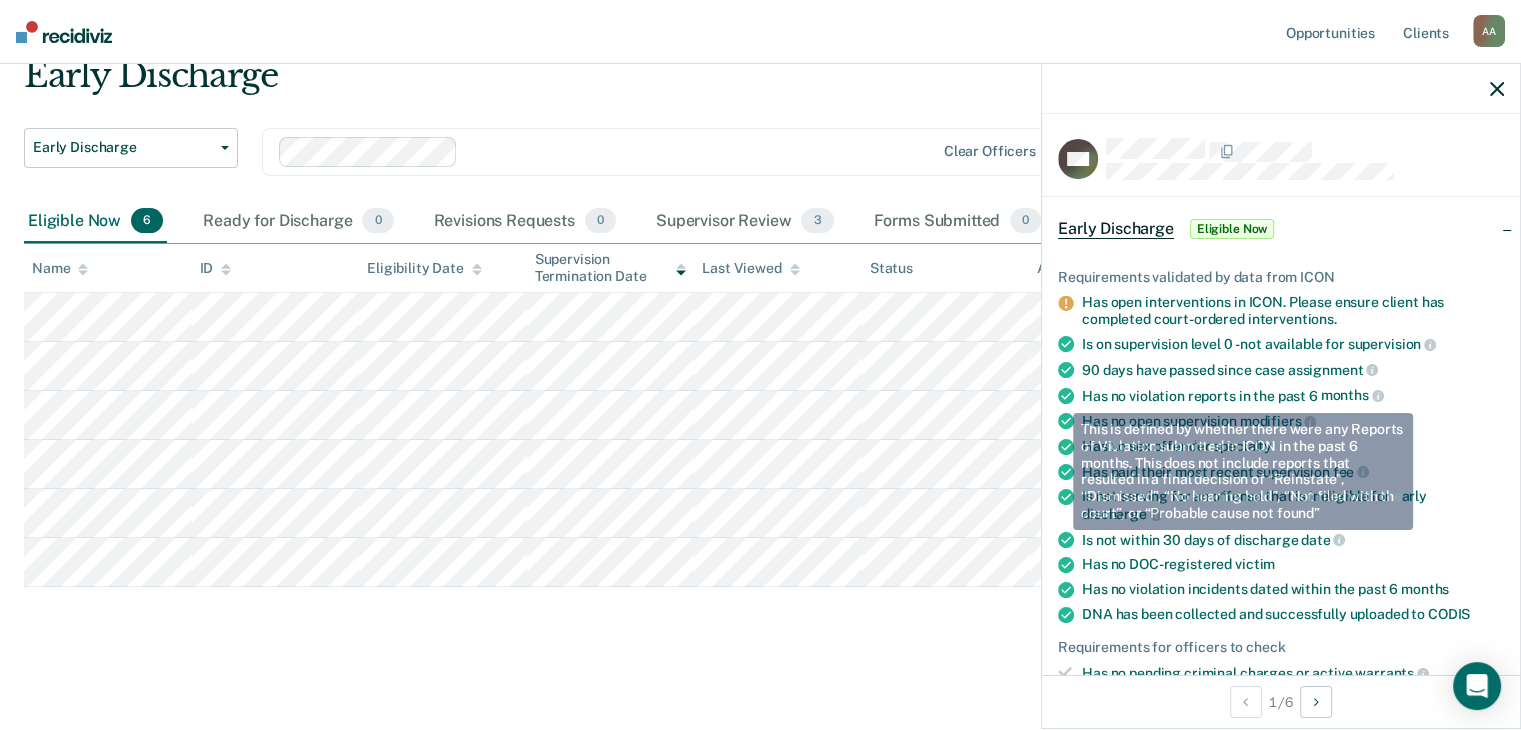 scroll, scrollTop: 400, scrollLeft: 0, axis: vertical 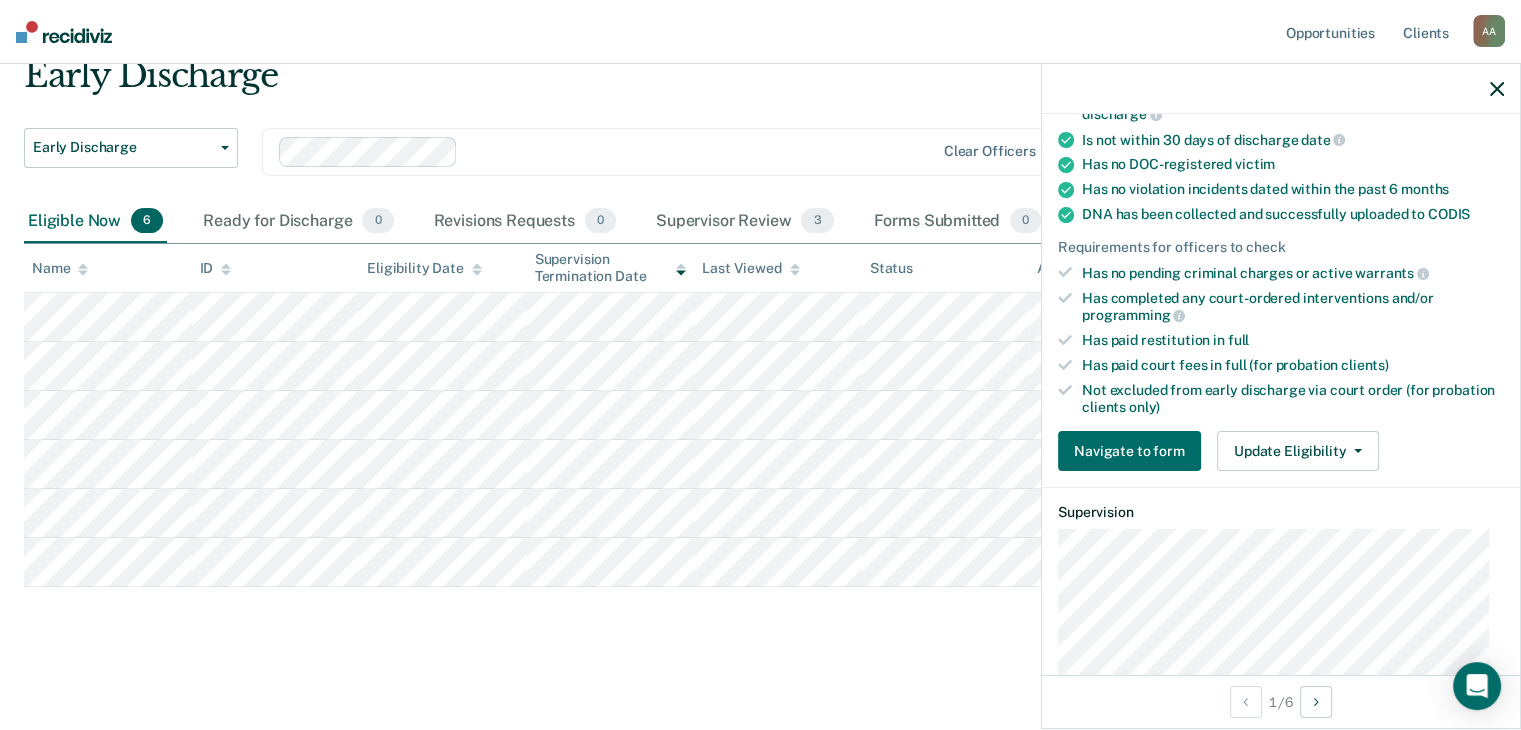 drag, startPoint x: 1324, startPoint y: 415, endPoint x: 1326, endPoint y: 426, distance: 11.18034 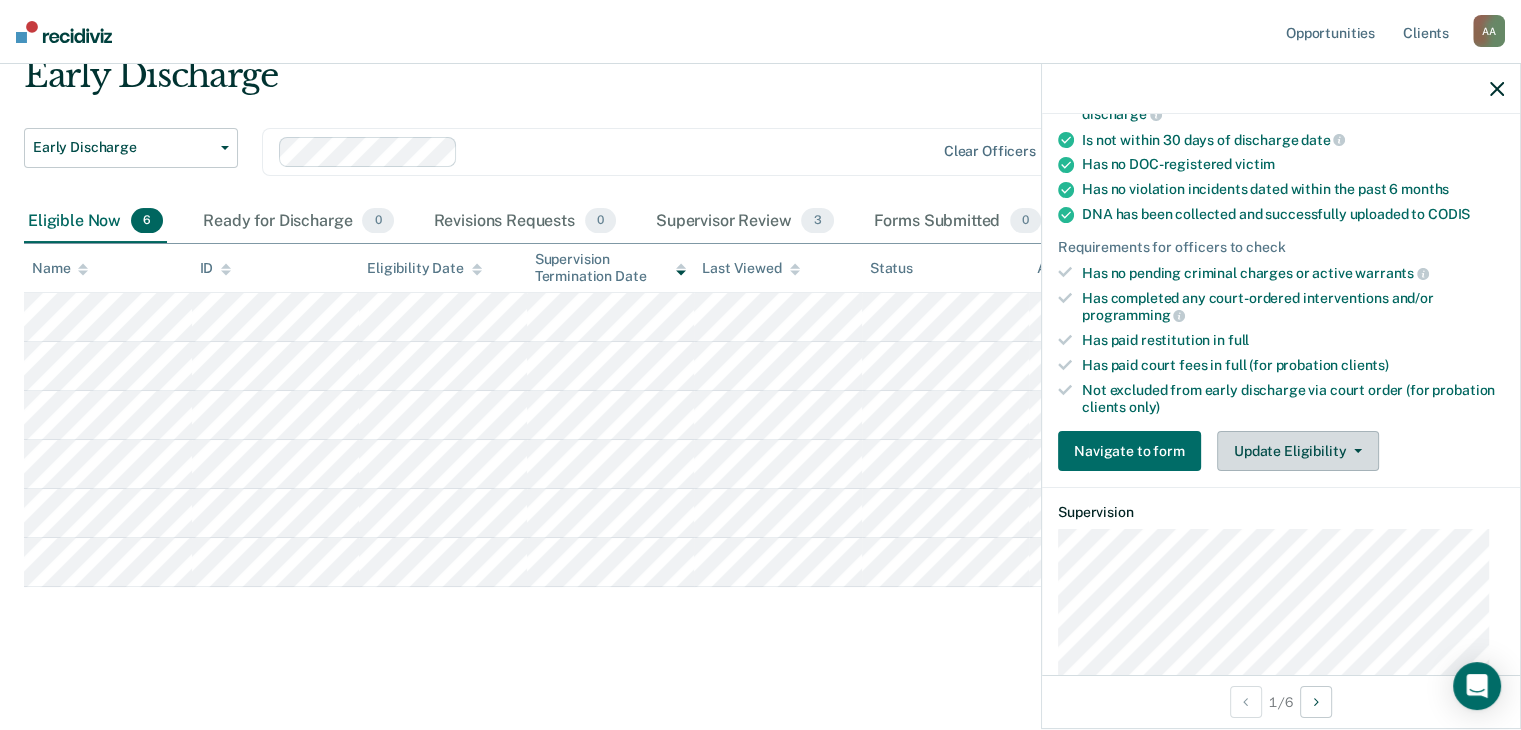 click on "Update Eligibility" at bounding box center [1298, 451] 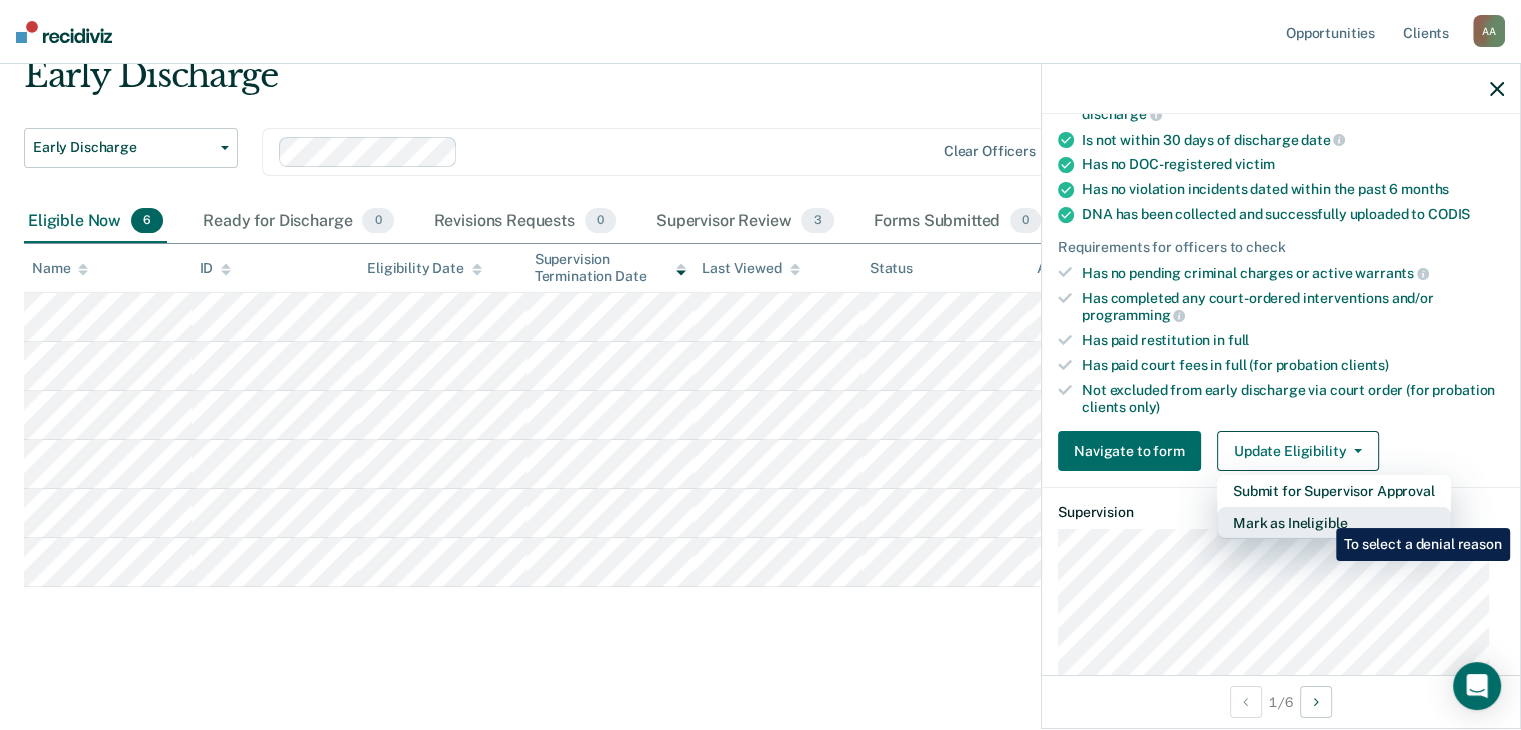click on "Mark as Ineligible" at bounding box center [1334, 523] 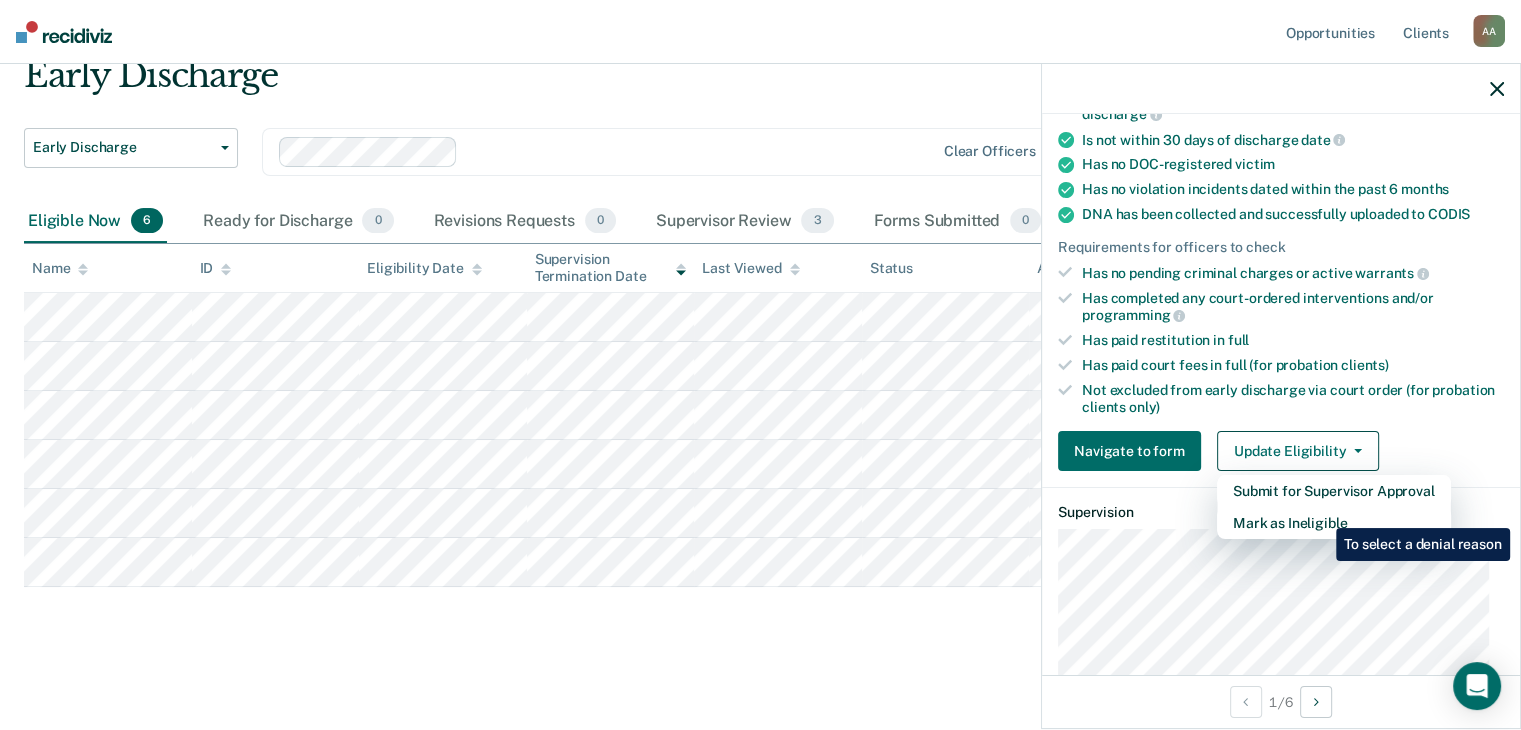 scroll, scrollTop: 272, scrollLeft: 0, axis: vertical 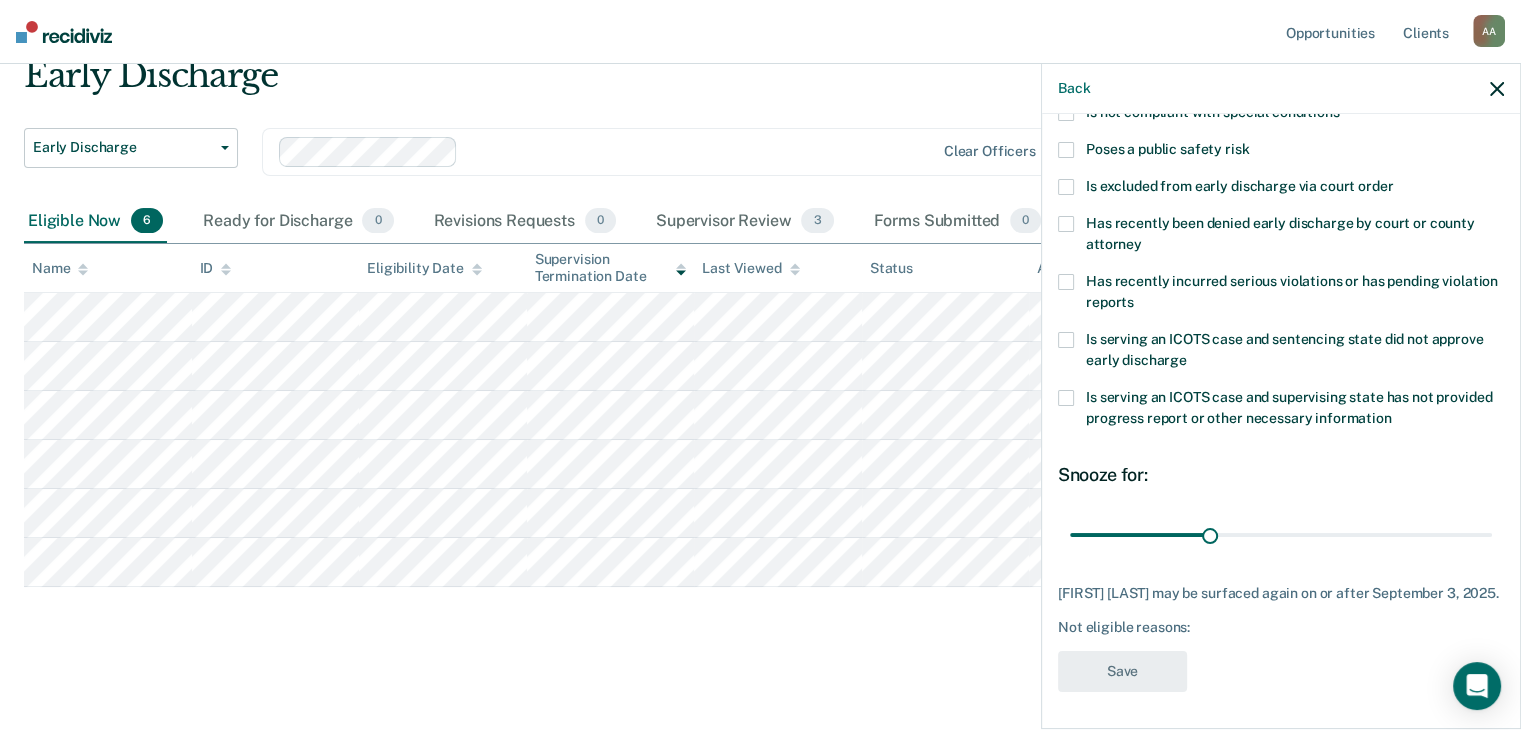 click on "Is serving an ICOTS case and supervising state has not provided progress report or other necessary information" at bounding box center (1281, 411) 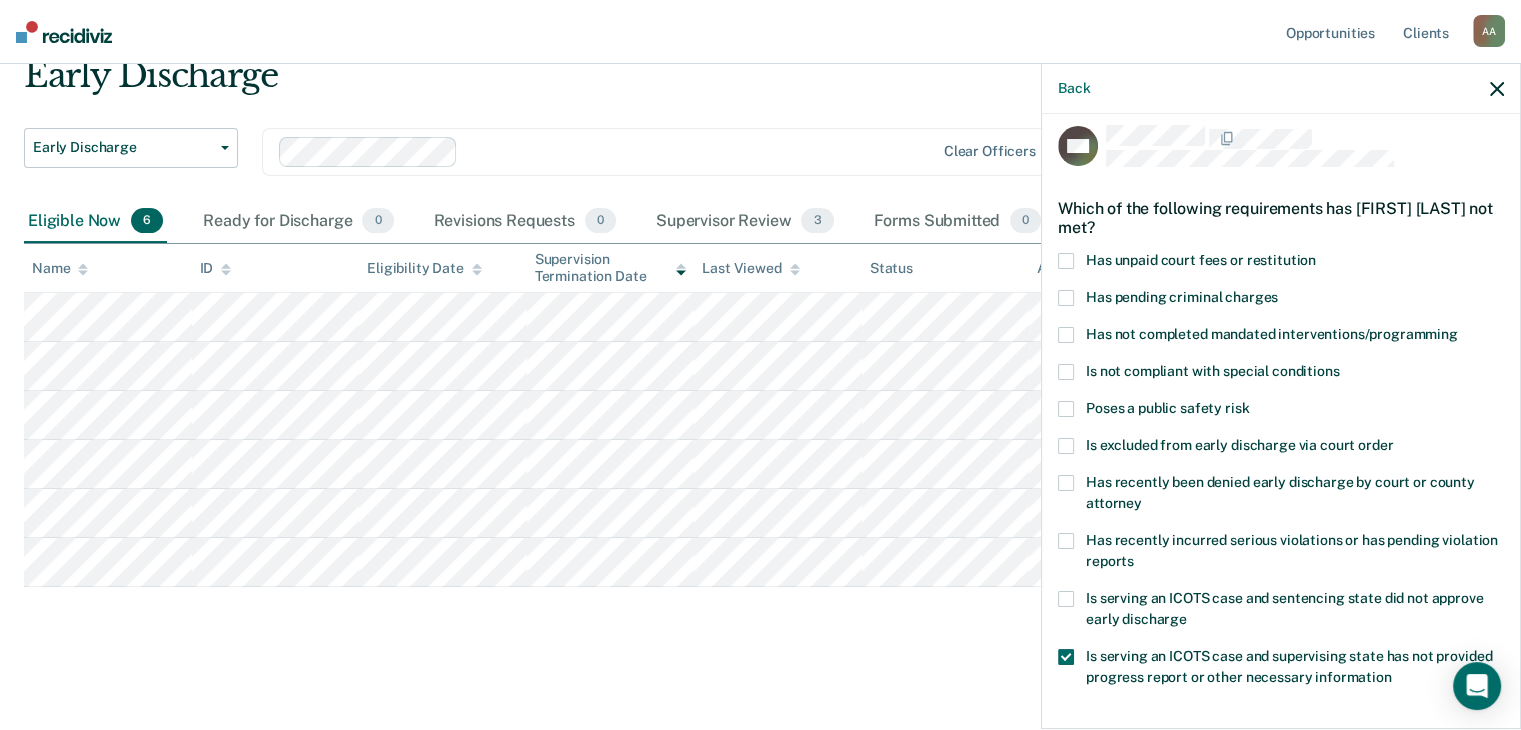 scroll, scrollTop: 0, scrollLeft: 0, axis: both 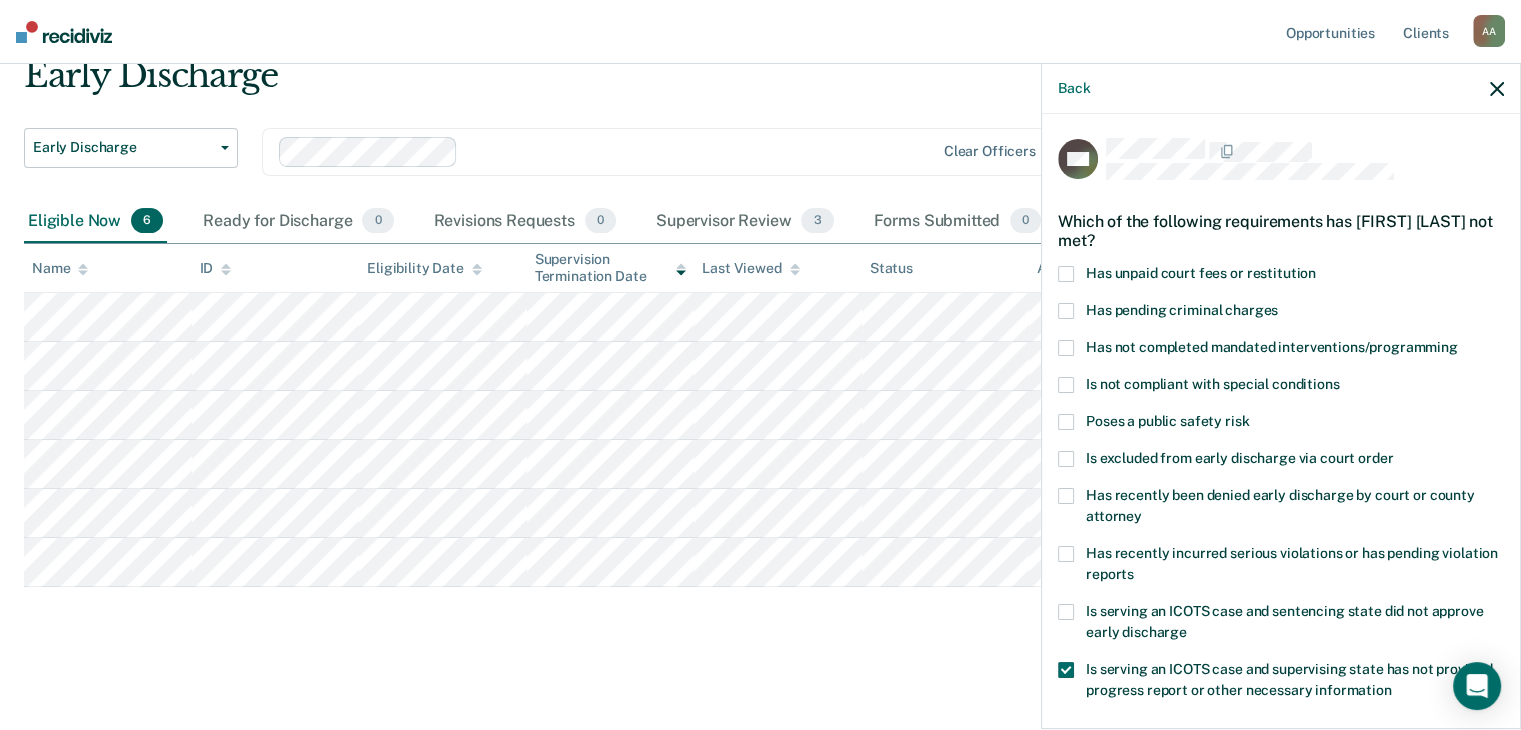 click at bounding box center [1066, 274] 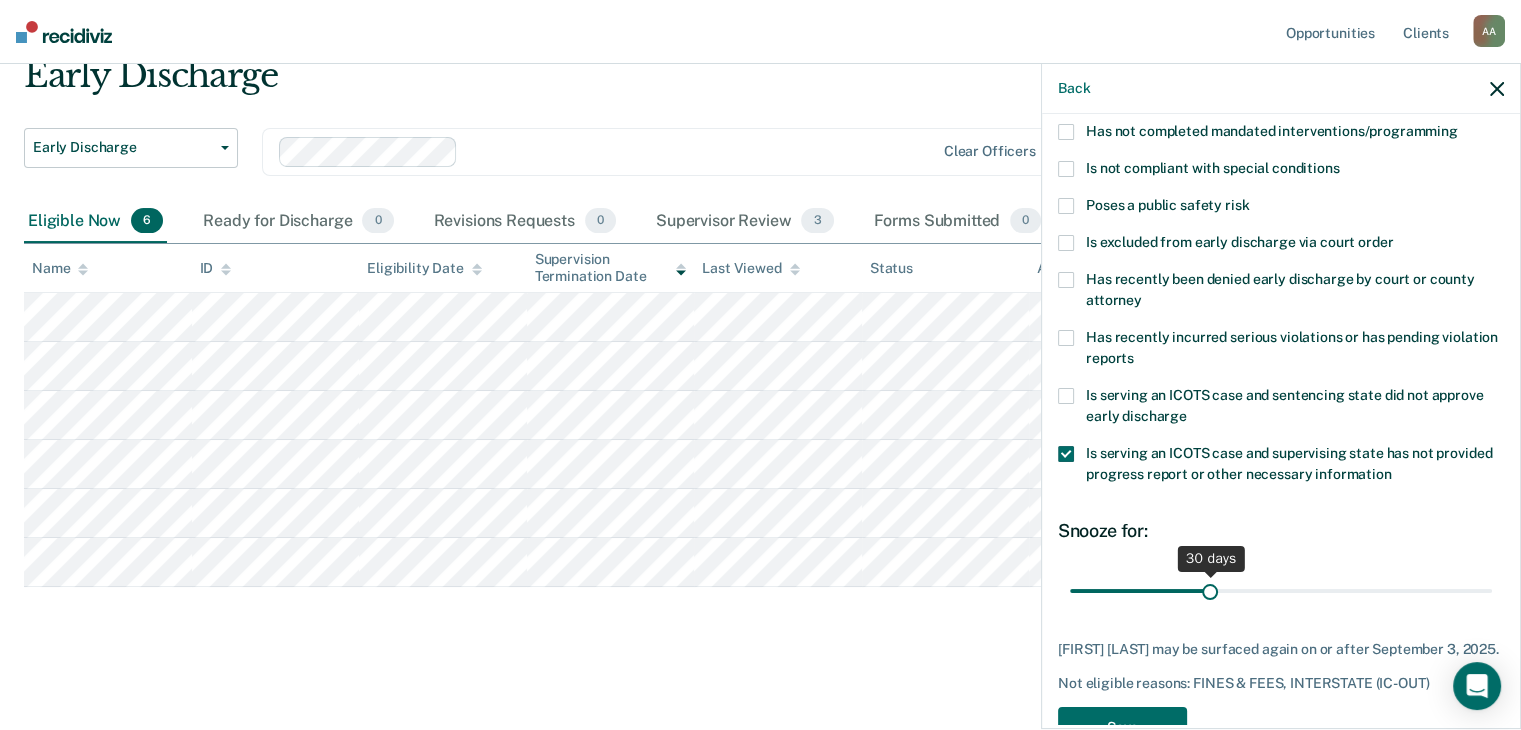 scroll, scrollTop: 272, scrollLeft: 0, axis: vertical 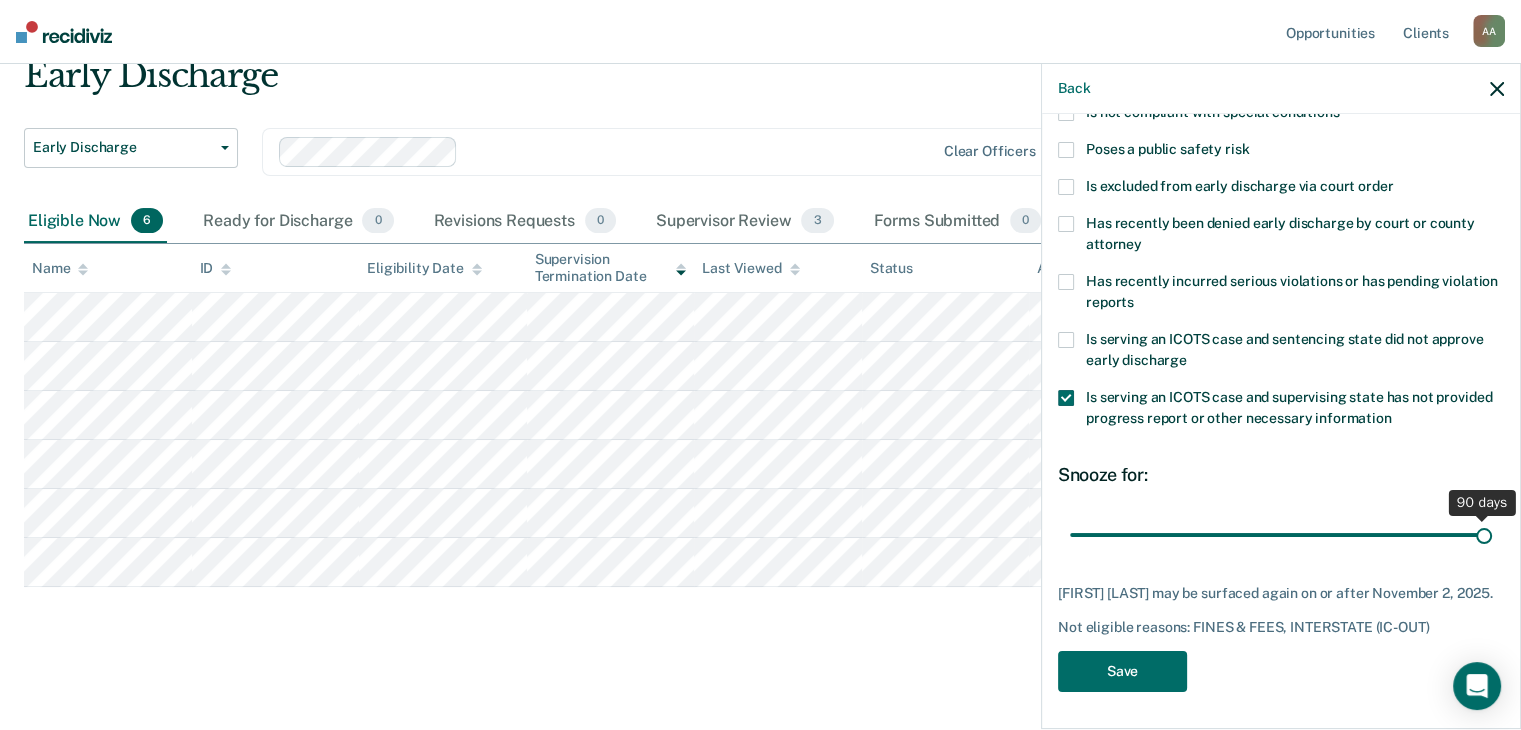 drag, startPoint x: 1199, startPoint y: 532, endPoint x: 1470, endPoint y: 522, distance: 271.18445 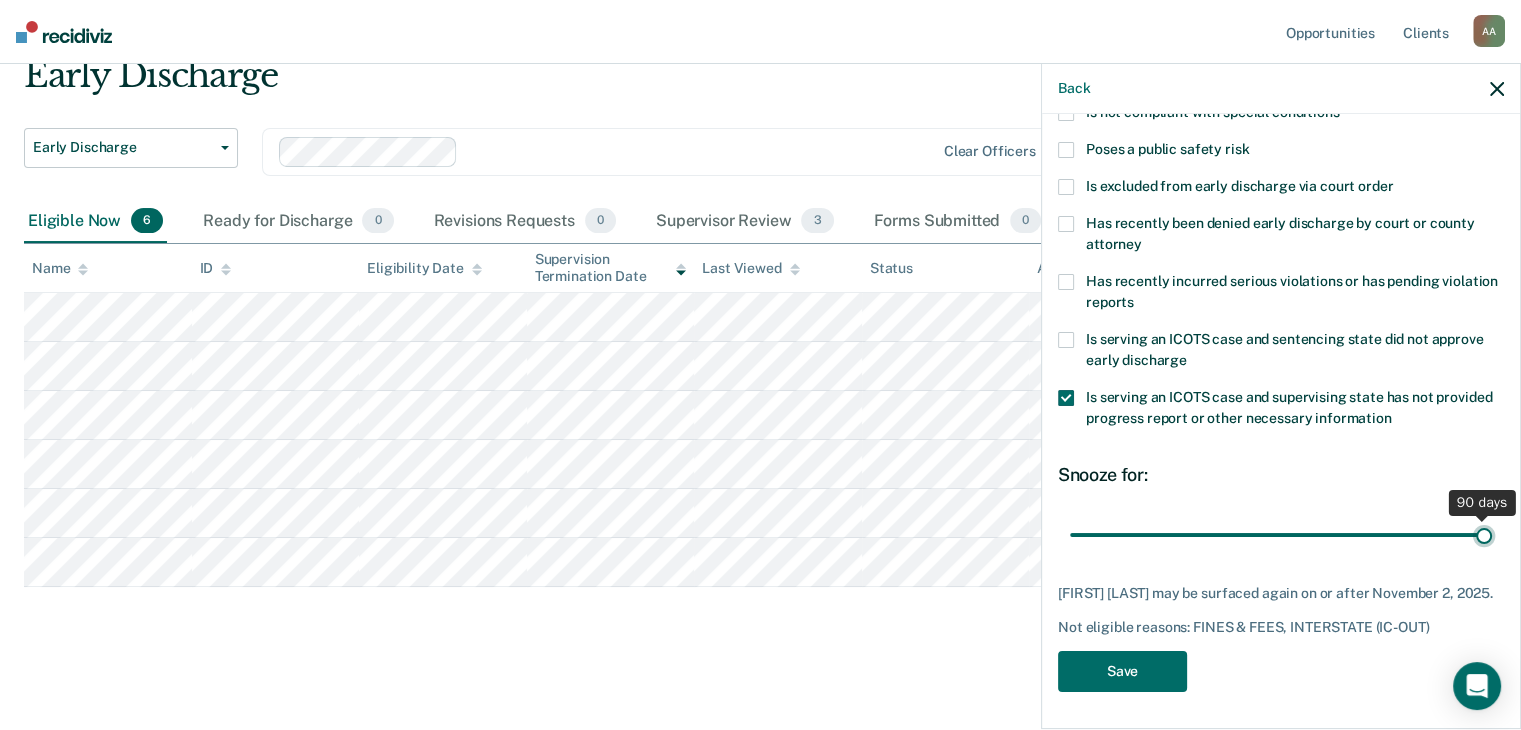type on "90" 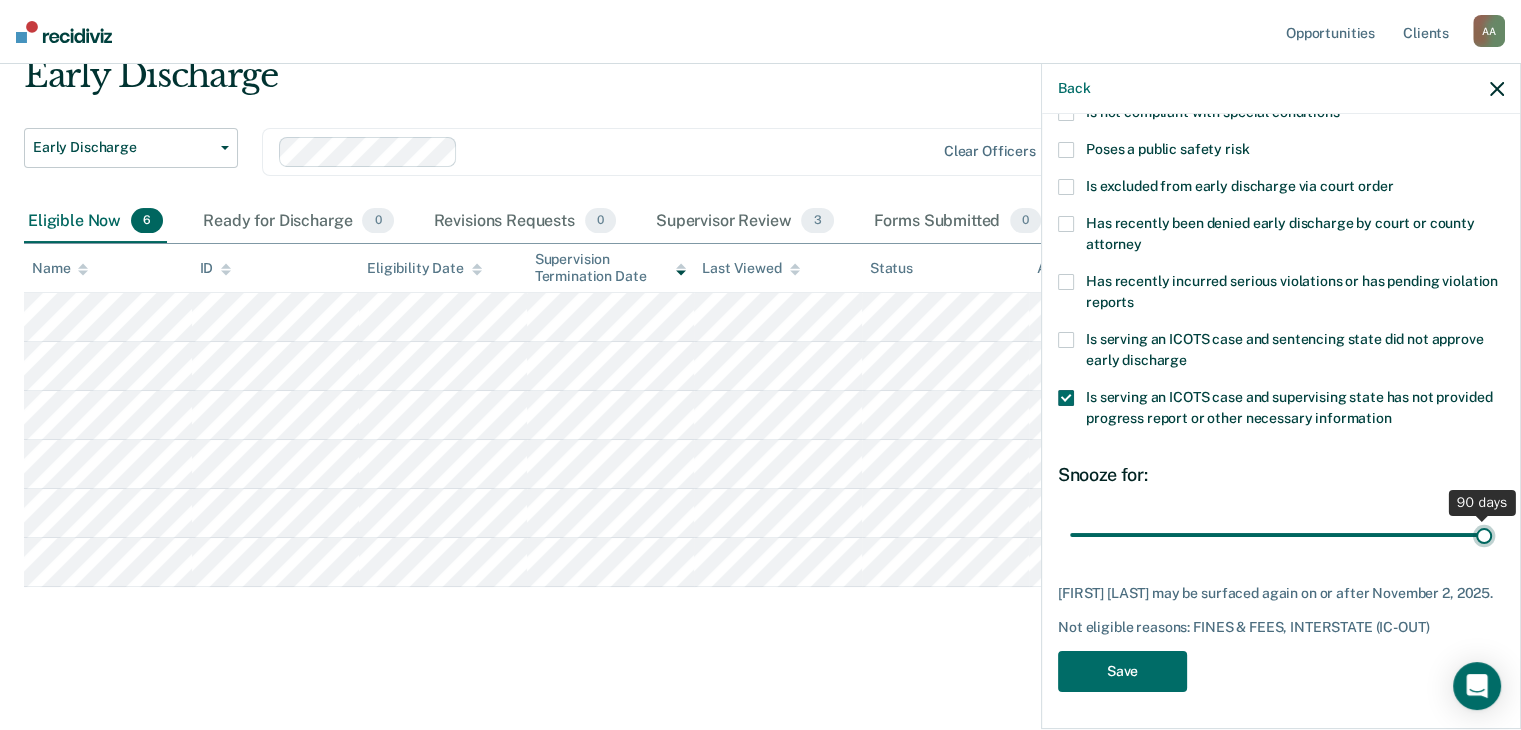 click at bounding box center (1281, 535) 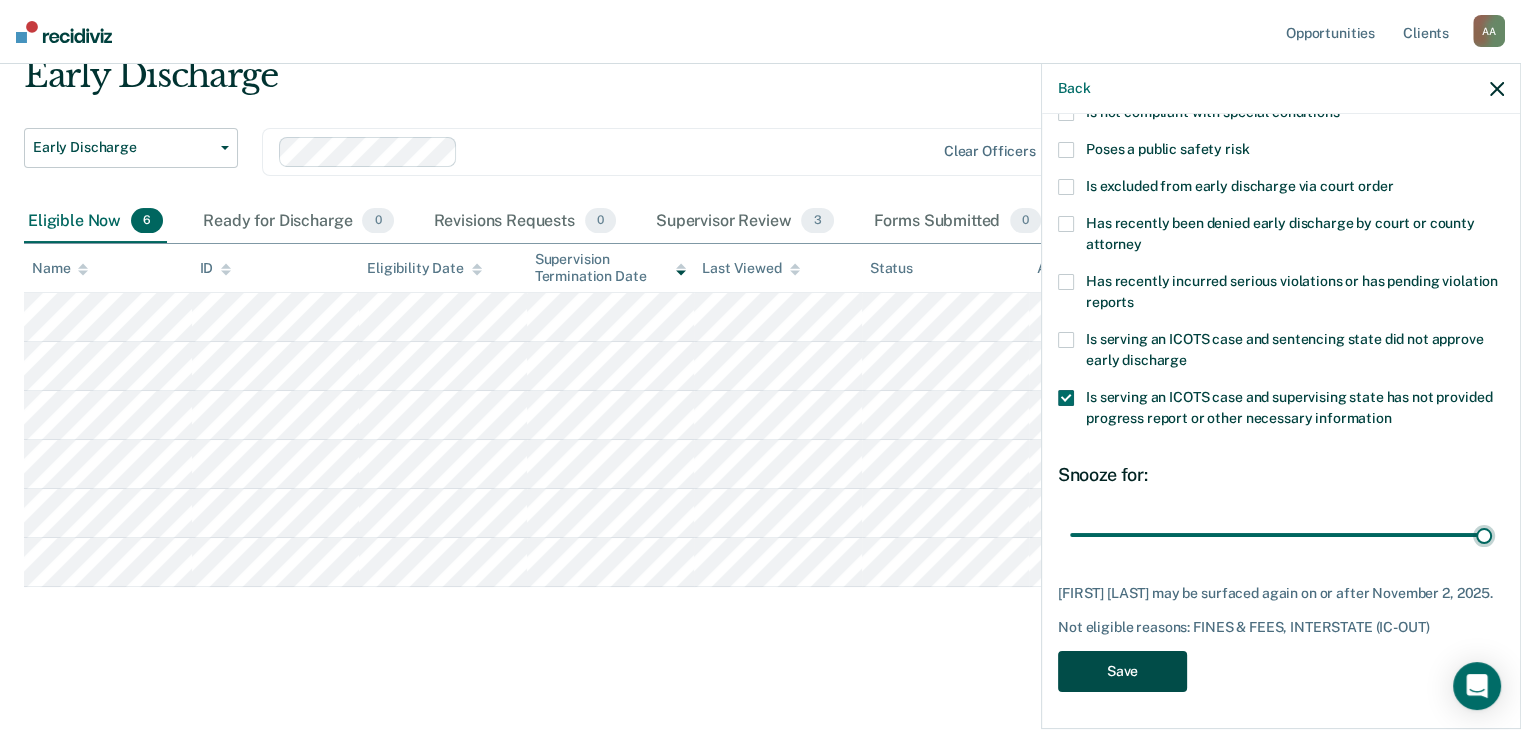 click on "Save" at bounding box center (1122, 671) 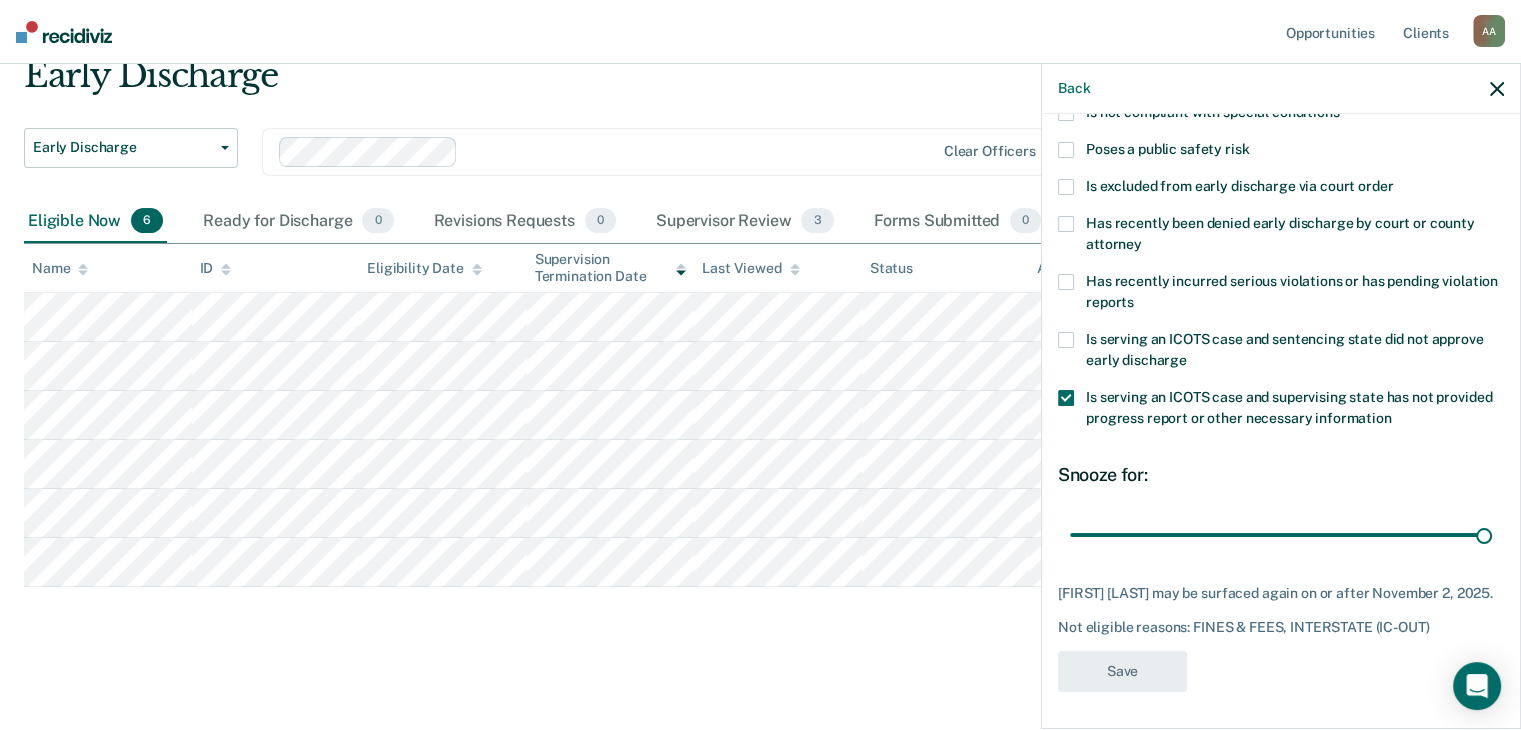 scroll, scrollTop: 34, scrollLeft: 0, axis: vertical 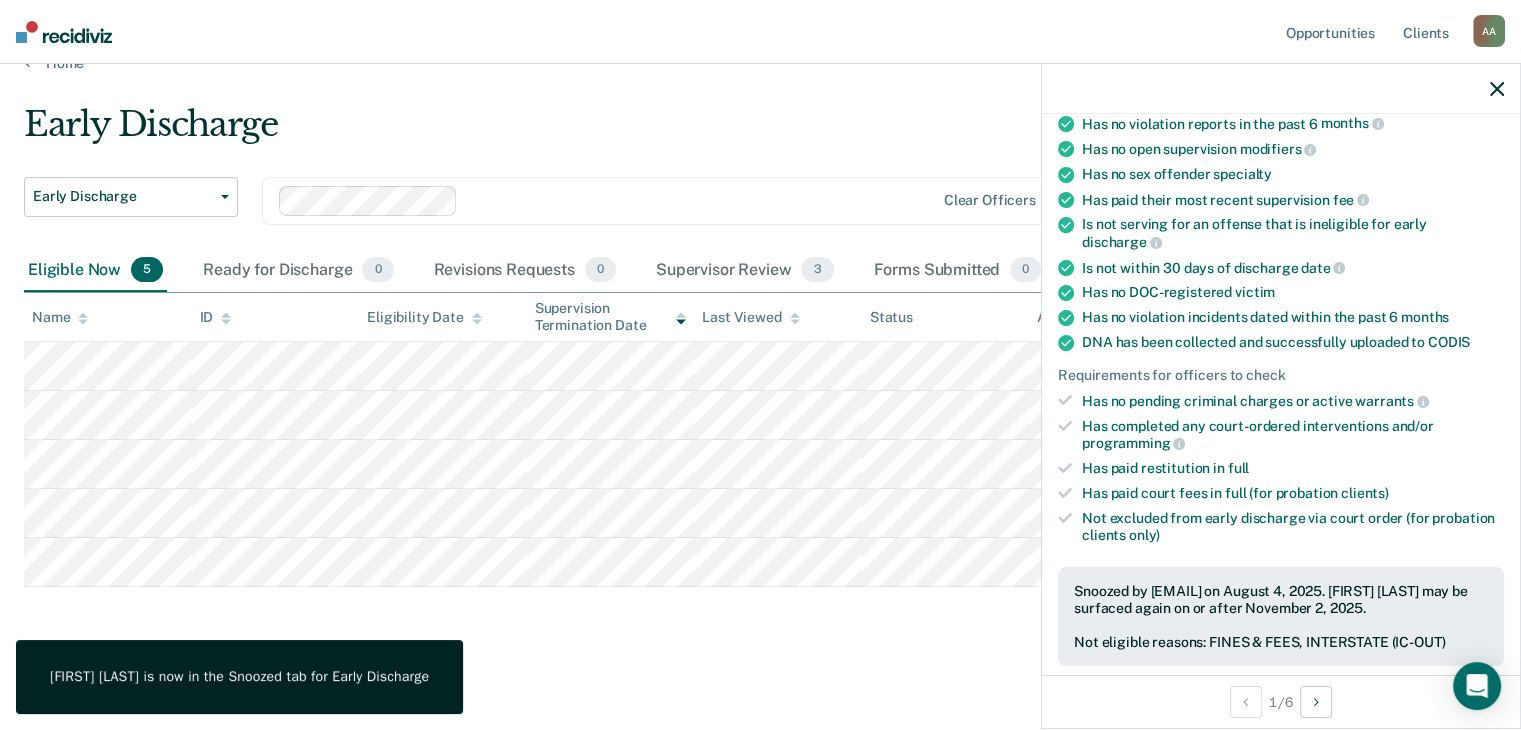 click on "Early Discharge   Early Discharge Early Discharge Clear   officers Eligible Now 5 Ready for Discharge 0 Revisions Requests 0 Supervisor Review 3 Forms Submitted 0 Snoozed 31
To pick up a draggable item, press the space bar.
While dragging, use the arrow keys to move the item.
Press space again to drop the item in its new position, or press escape to cancel.
Name ID Eligibility Date Supervision Termination Date Last Viewed Status Assigned to" at bounding box center [760, 398] 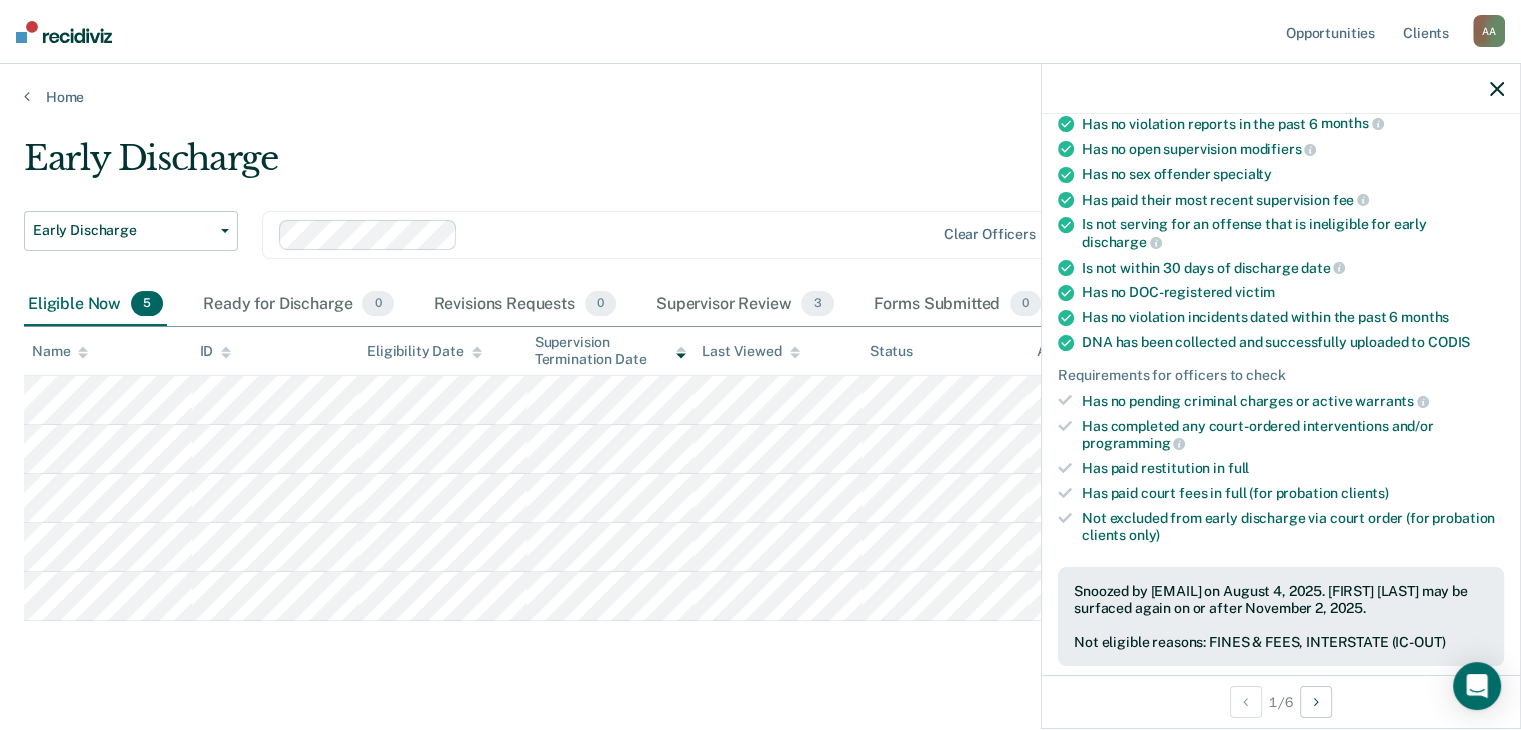 click at bounding box center [1281, 89] 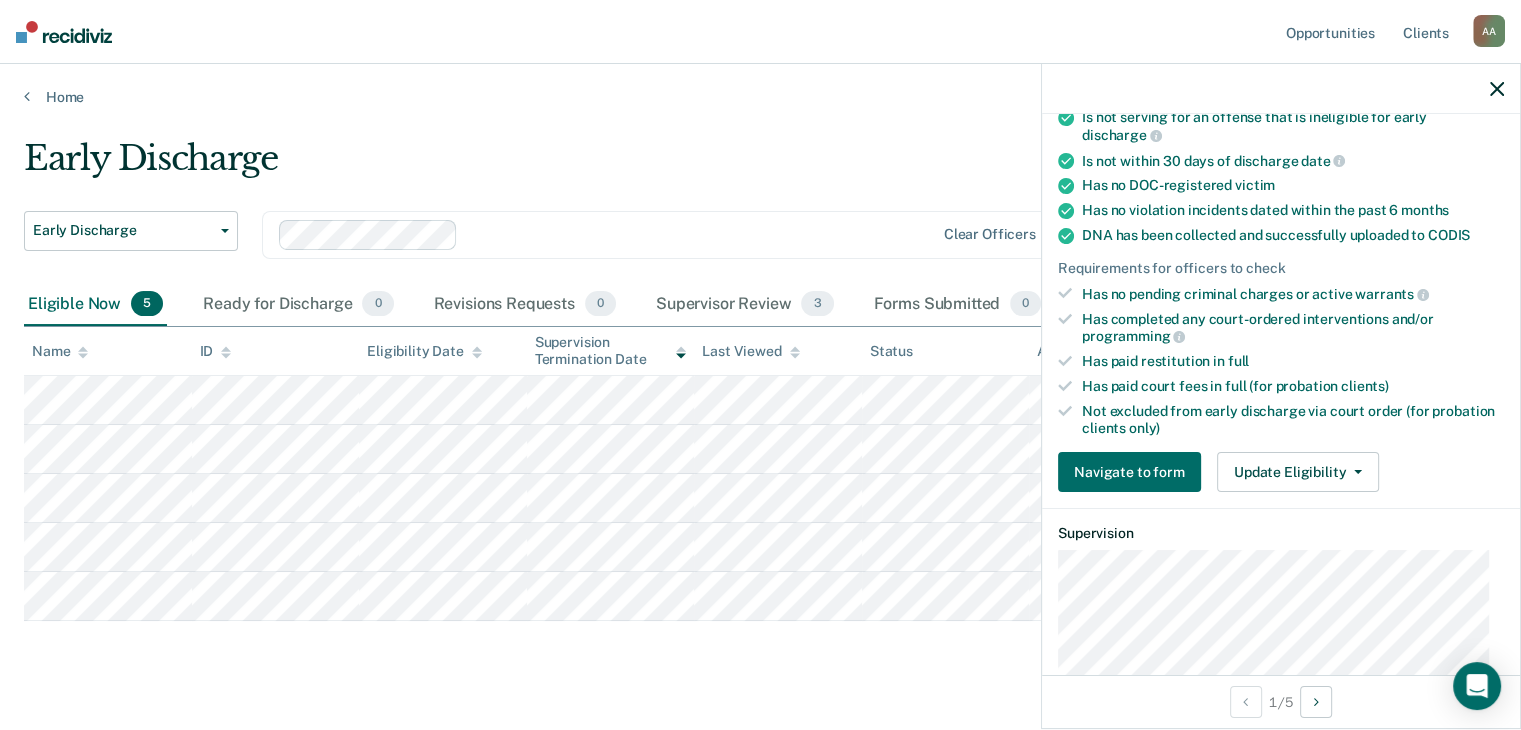 scroll, scrollTop: 400, scrollLeft: 0, axis: vertical 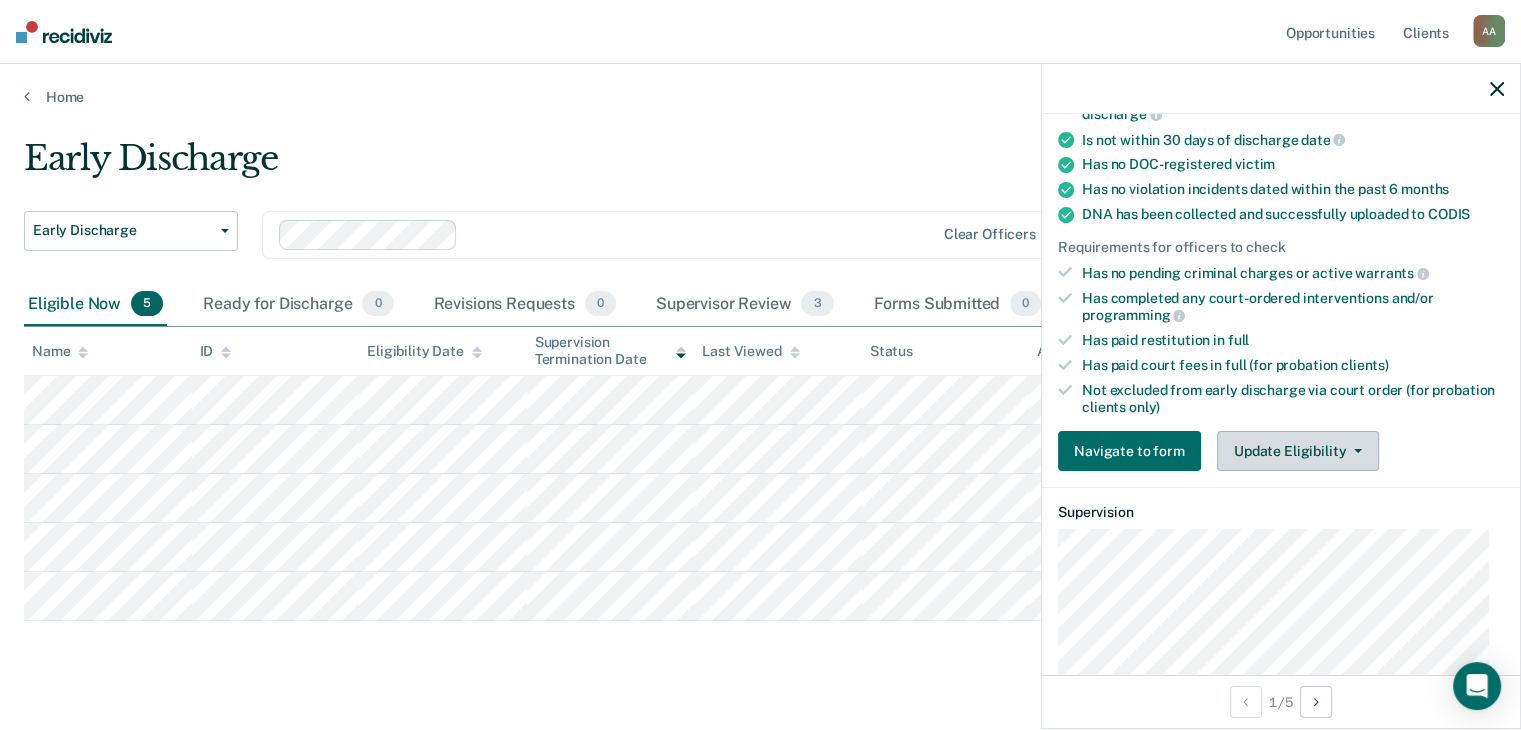 click on "Update Eligibility" at bounding box center (1298, 451) 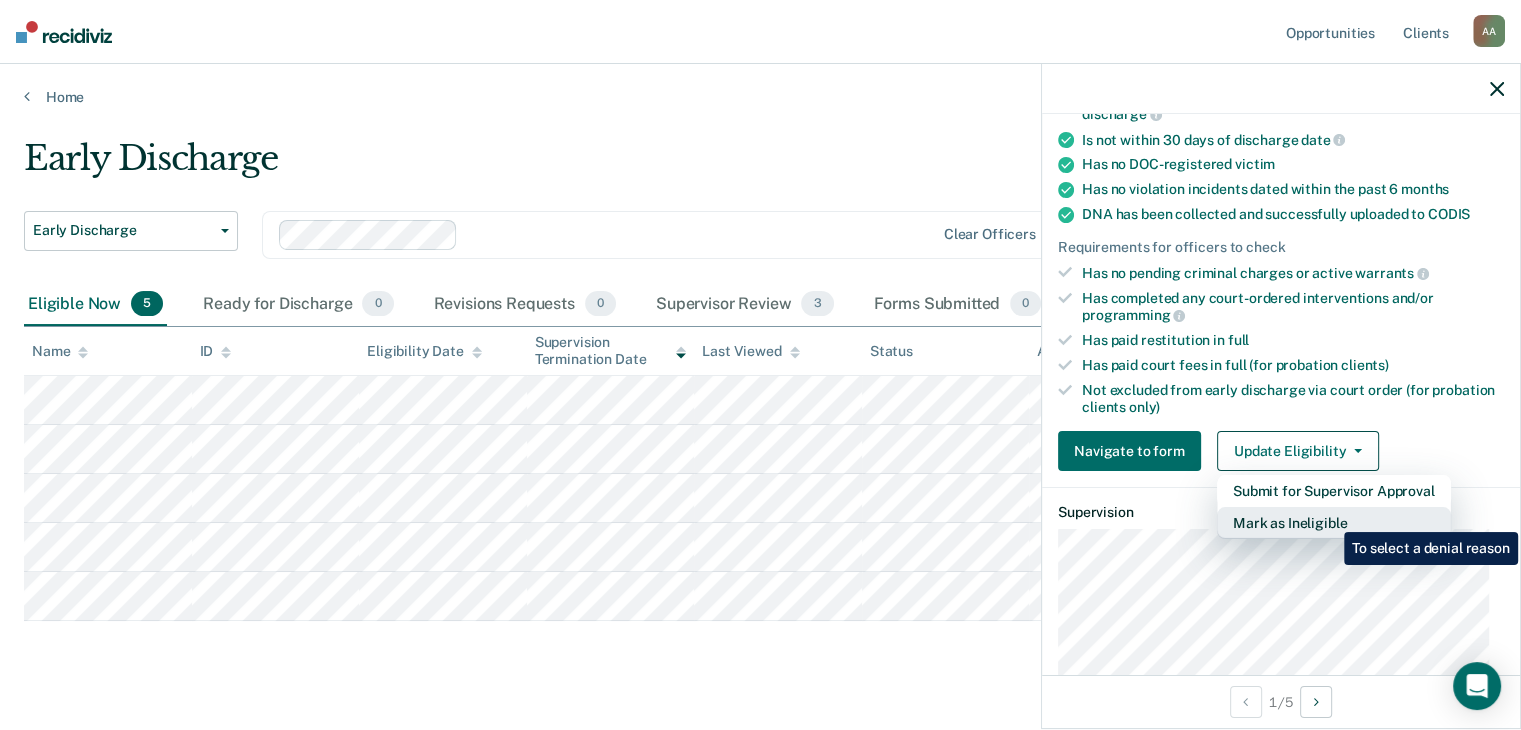 click on "Mark as Ineligible" at bounding box center [1334, 523] 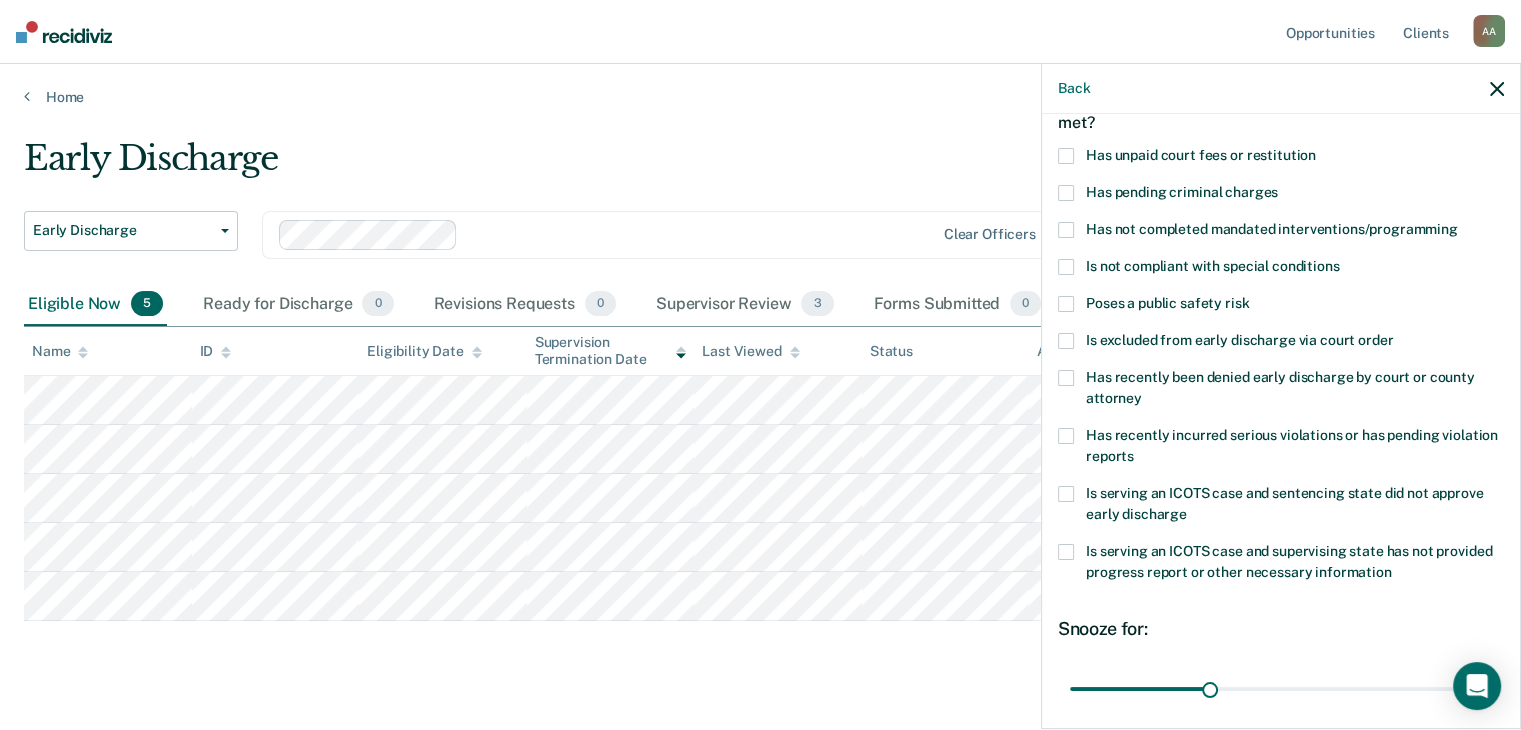 scroll, scrollTop: 0, scrollLeft: 0, axis: both 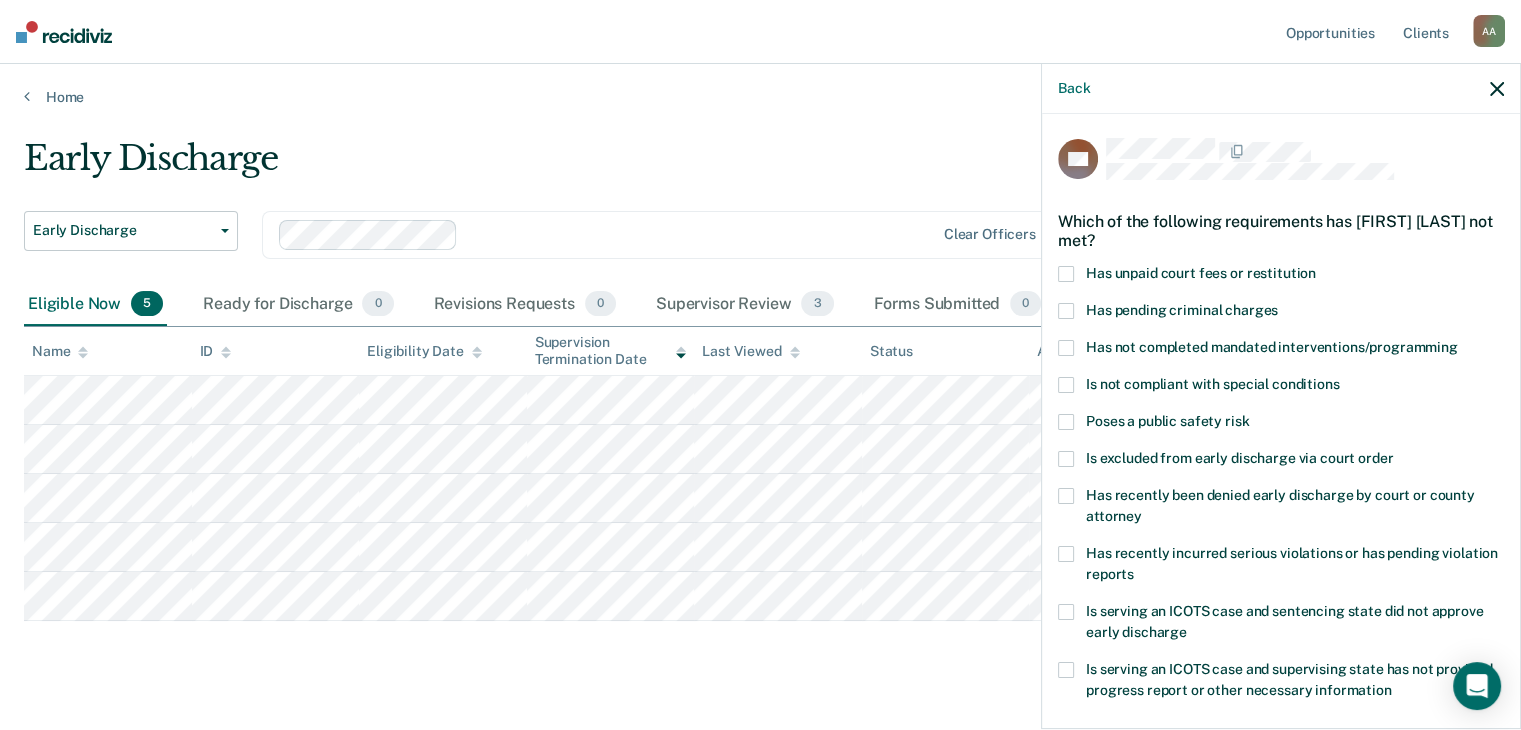 click at bounding box center [1066, 274] 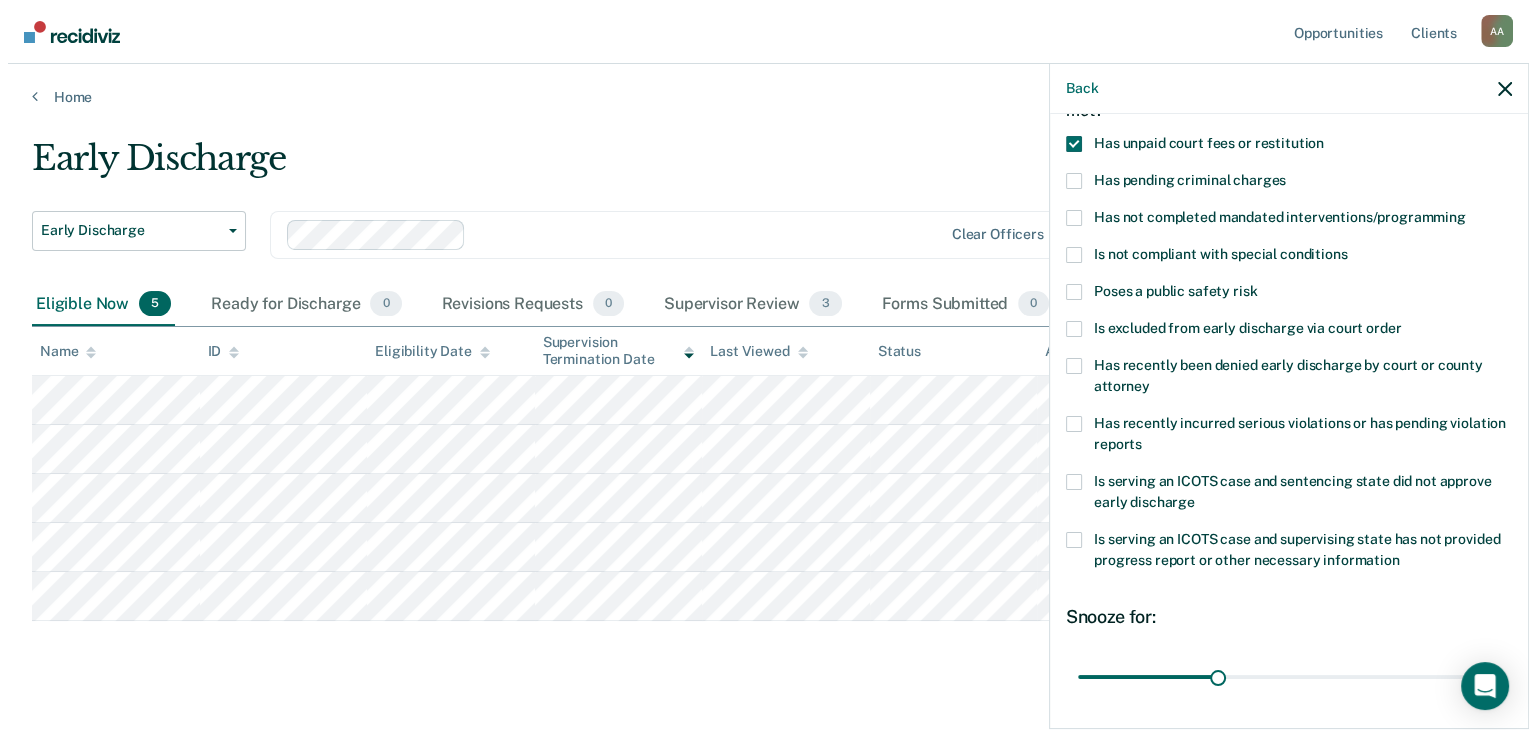 scroll, scrollTop: 289, scrollLeft: 0, axis: vertical 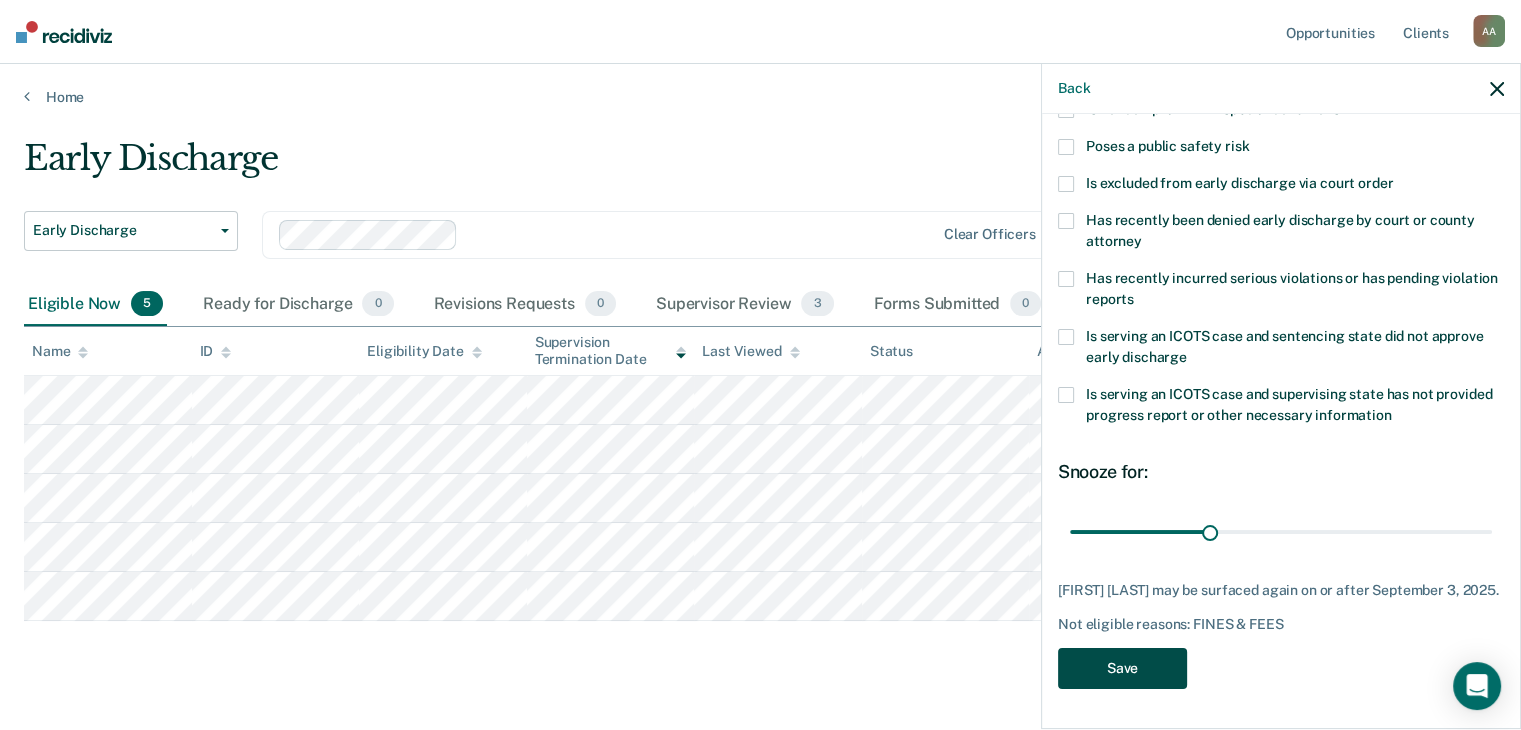 click on "Save" at bounding box center (1122, 668) 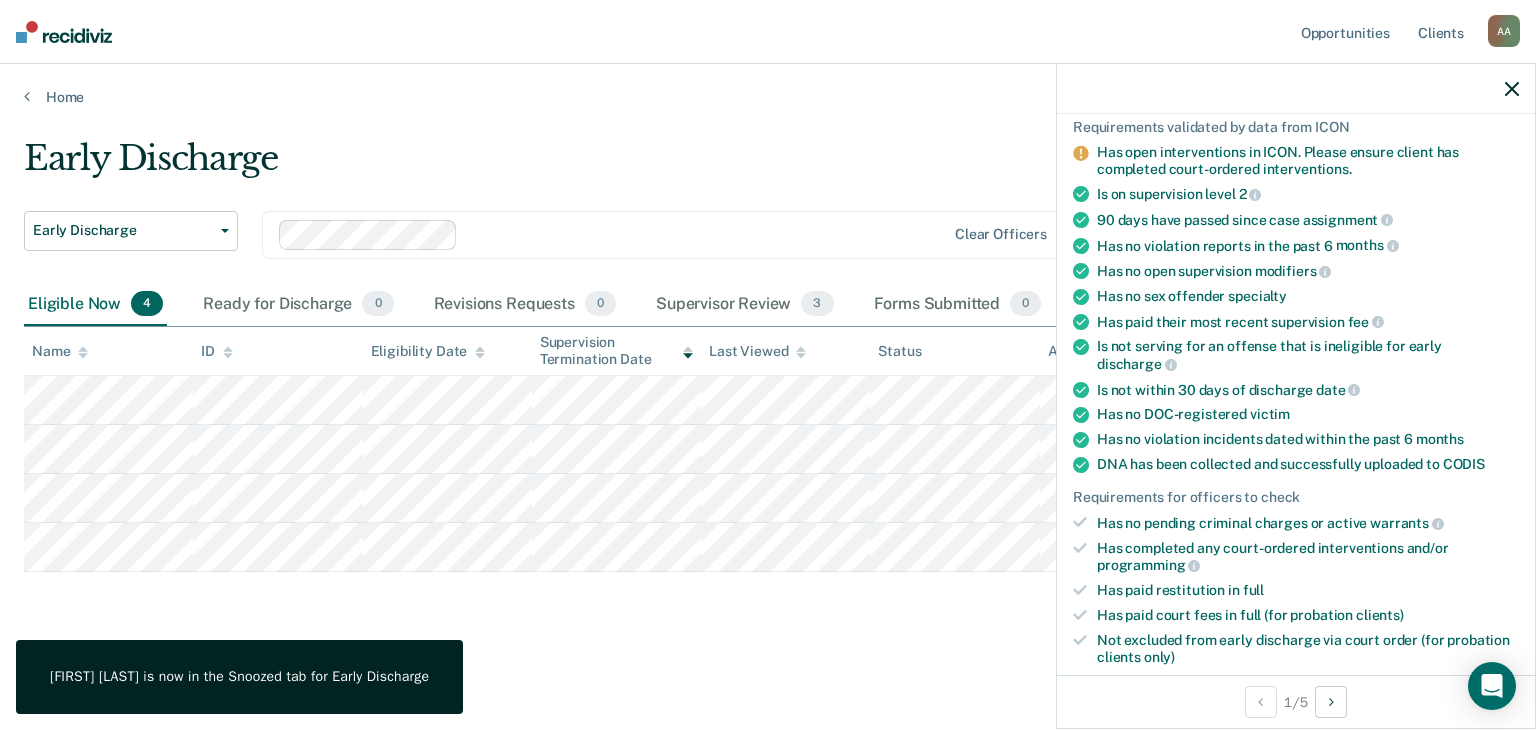 scroll, scrollTop: 0, scrollLeft: 0, axis: both 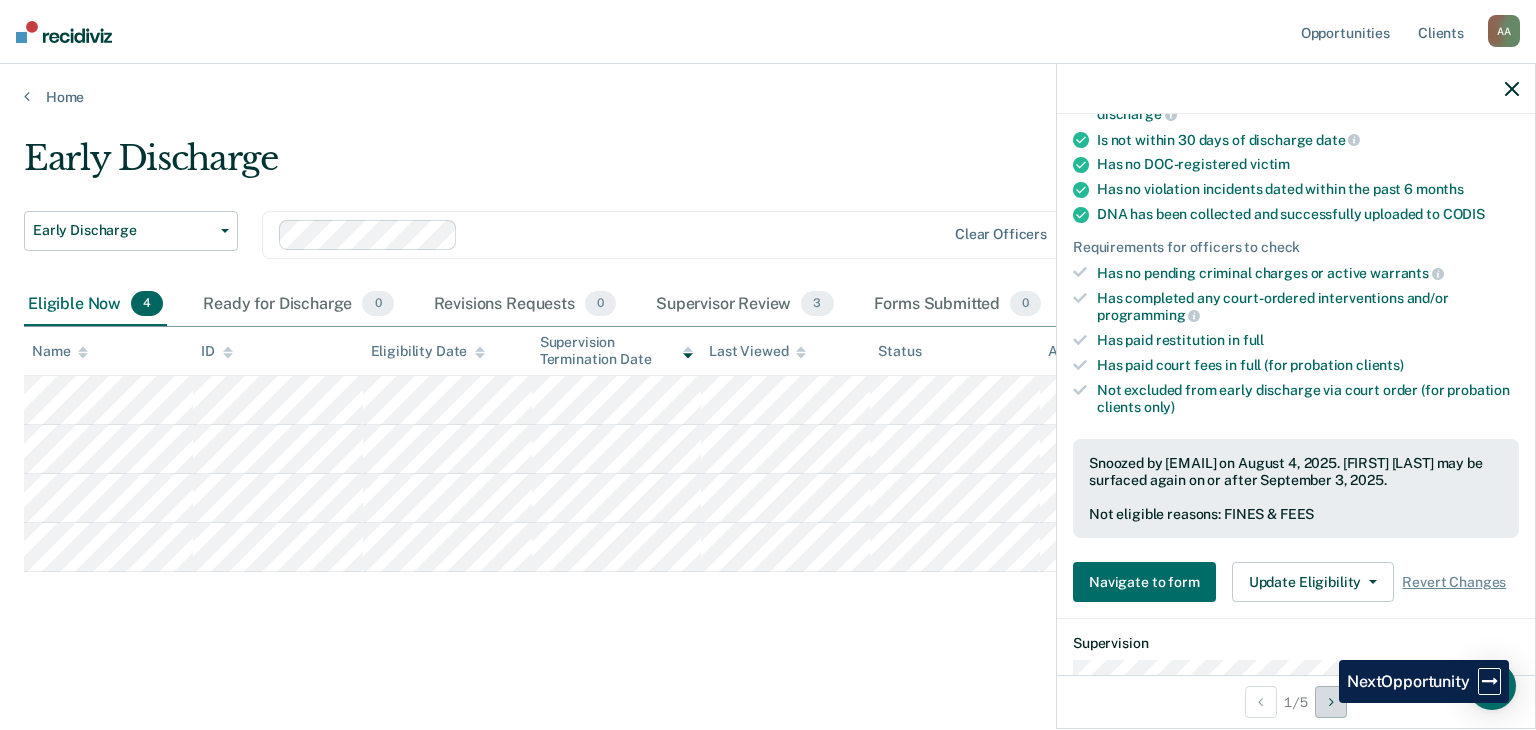 click at bounding box center [1331, 702] 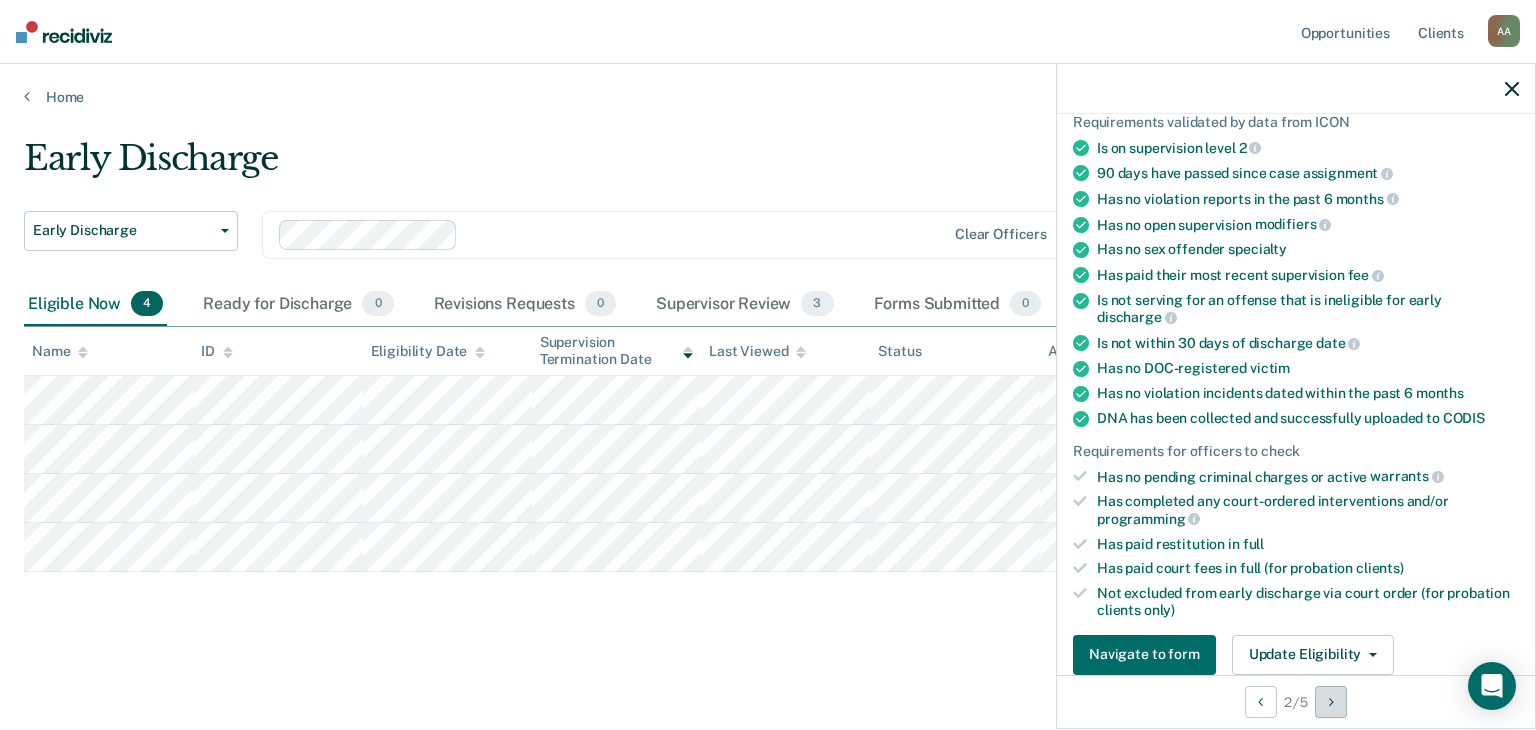 scroll, scrollTop: 0, scrollLeft: 0, axis: both 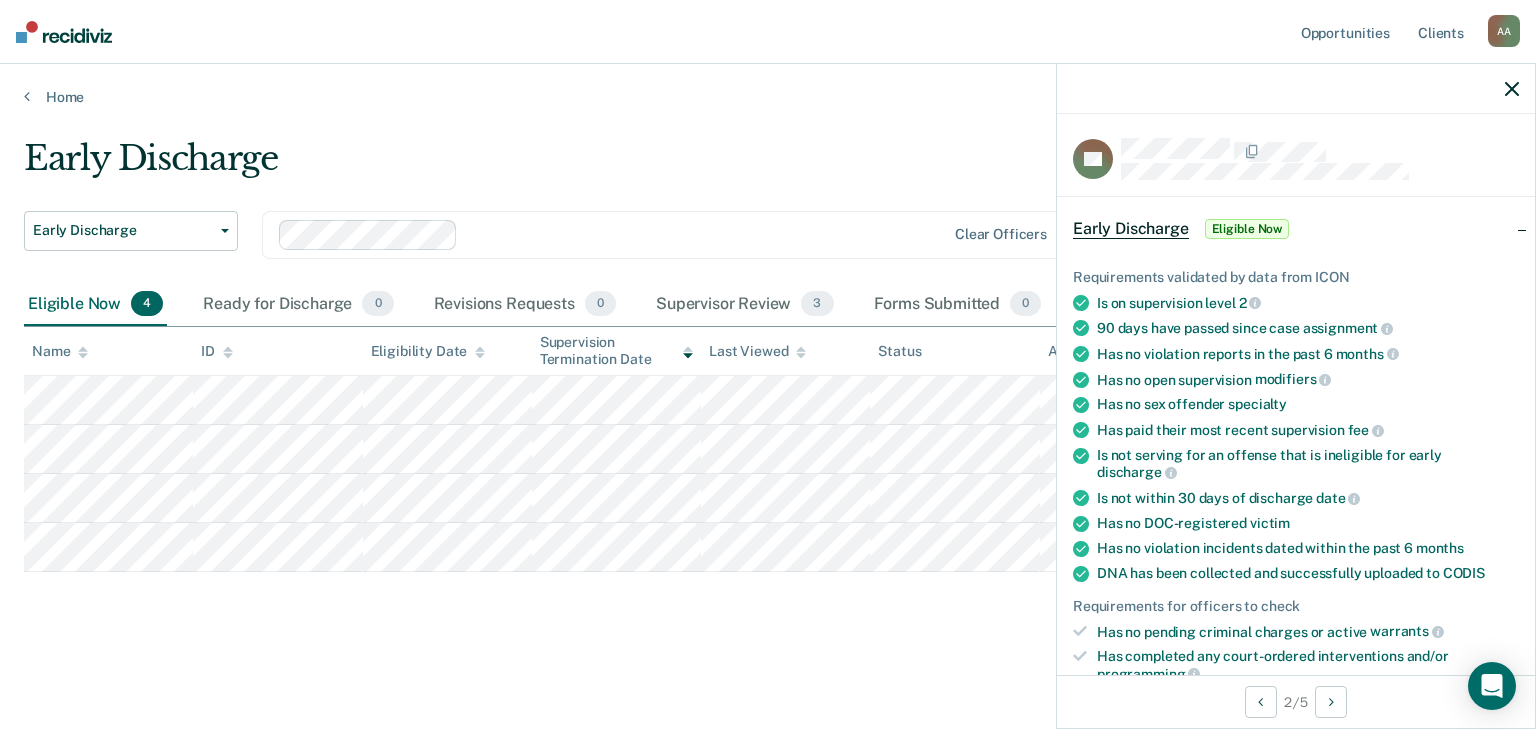 click at bounding box center [1296, 89] 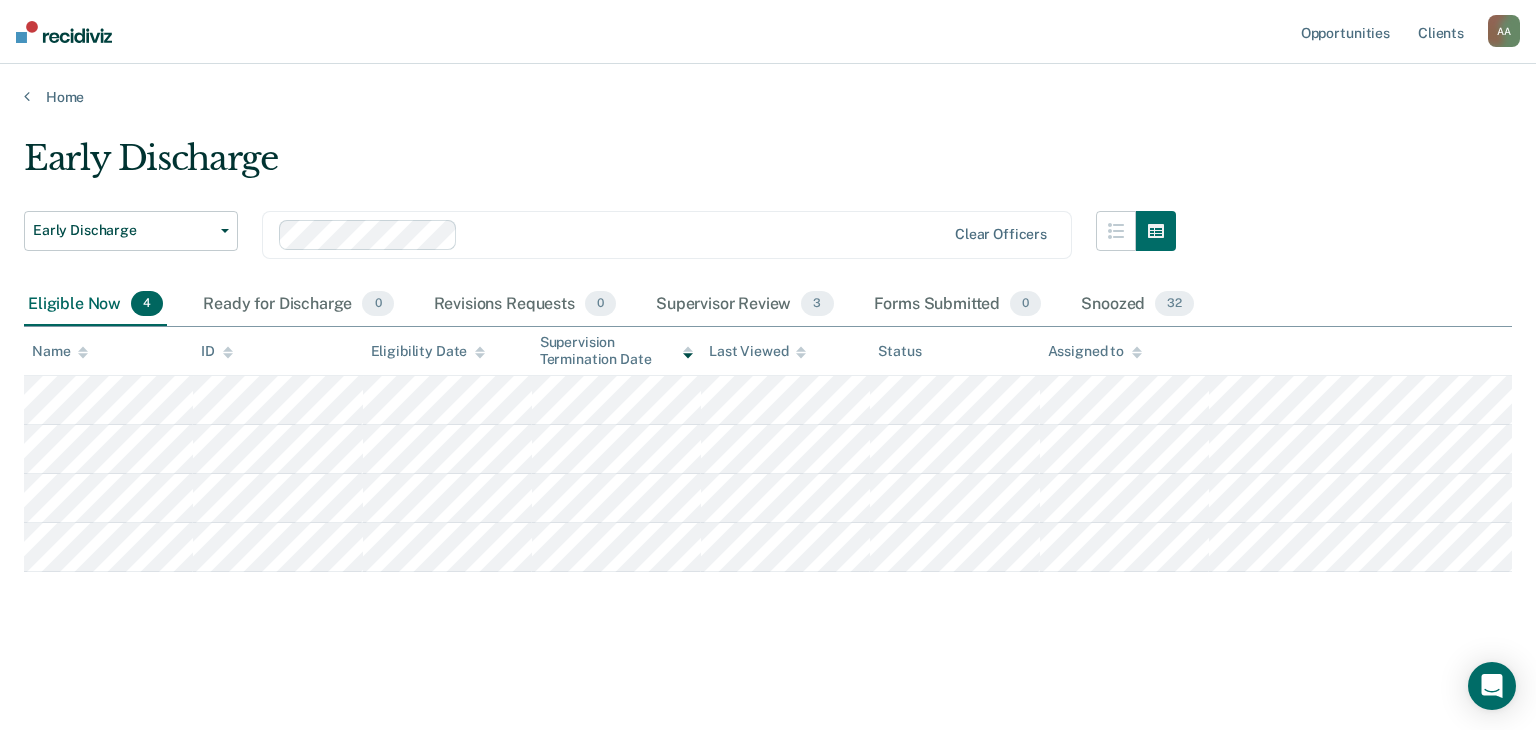 click on "Early Discharge   Early Discharge Early Discharge Clear   officers Eligible Now 4 Ready for Discharge 0 Revisions Requests 0 Supervisor Review 3 Forms Submitted 0 Snoozed 32
To pick up a draggable item, press the space bar.
While dragging, use the arrow keys to move the item.
Press space again to drop the item in its new position, or press escape to cancel.
Name ID Eligibility Date Supervision Termination Date Last Viewed Status Assigned to" at bounding box center [768, 391] 